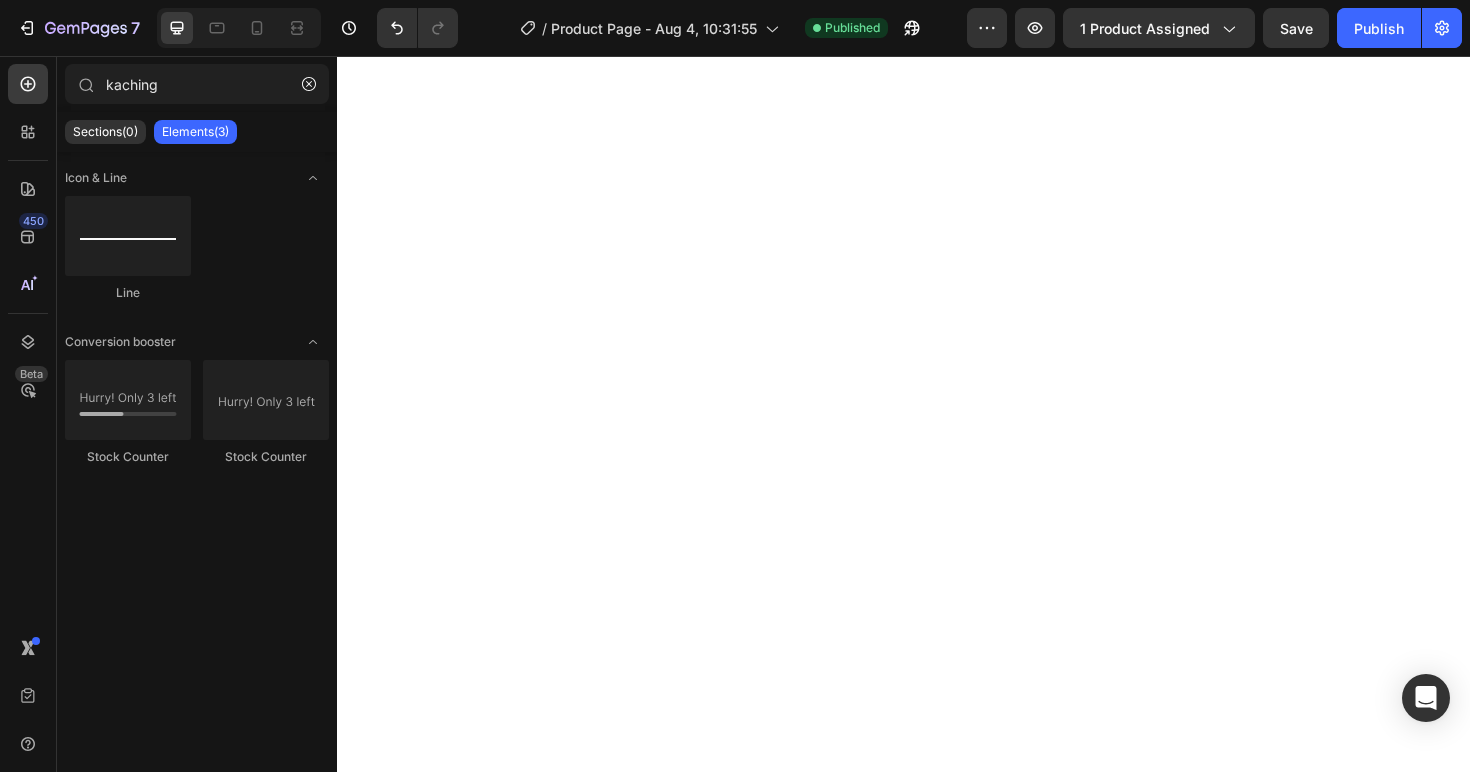 scroll, scrollTop: 0, scrollLeft: 0, axis: both 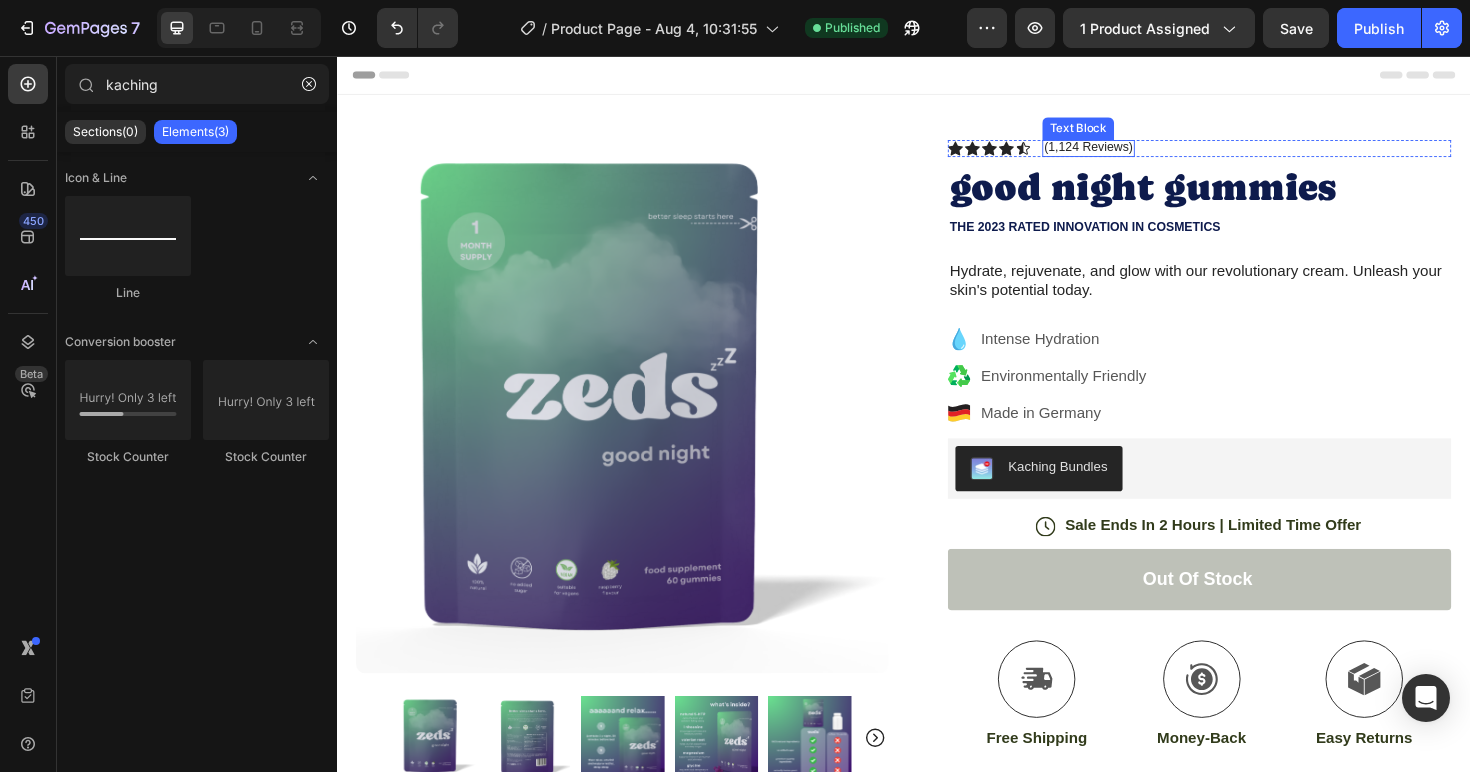 click on "(1,124 Reviews)" at bounding box center (1133, 153) 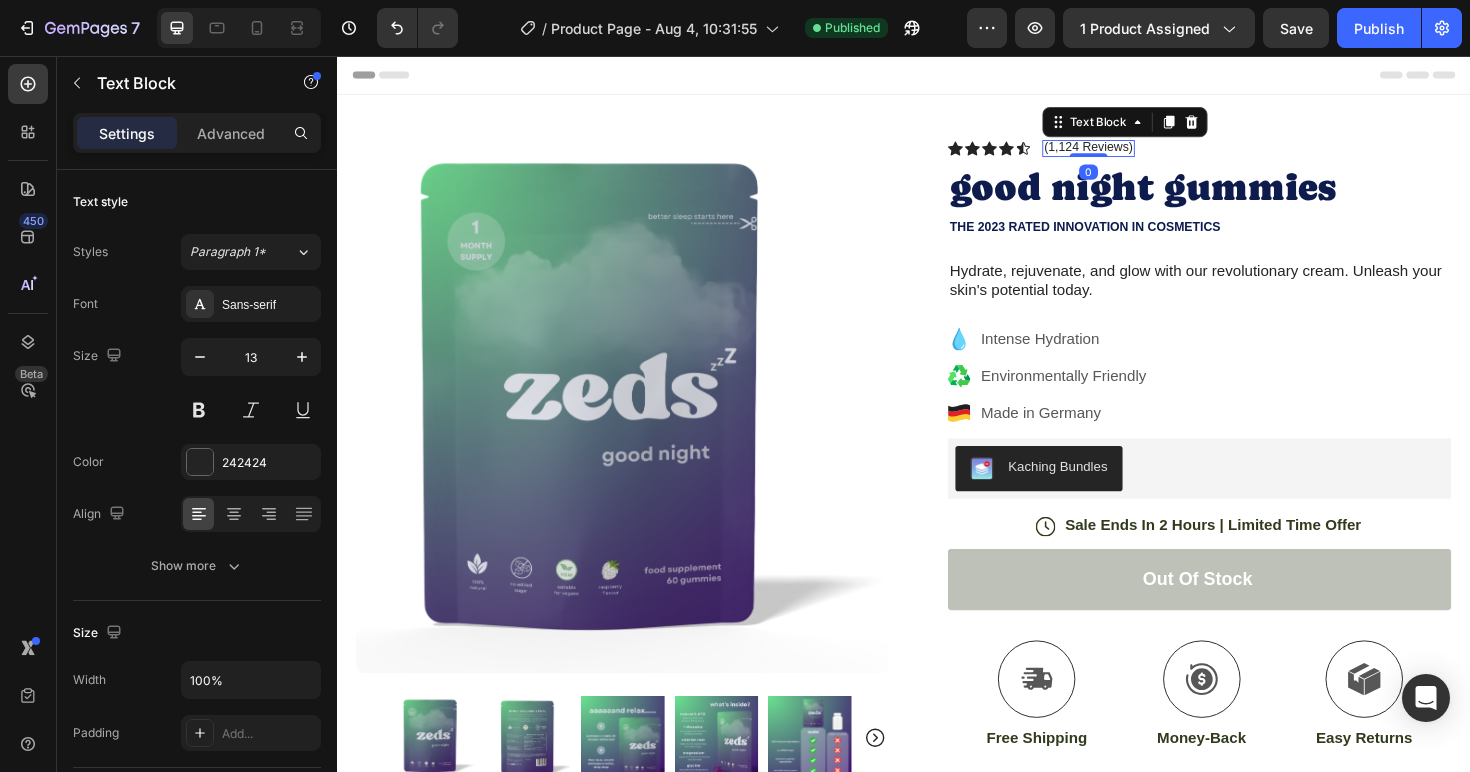 click on "(1,124 Reviews)" at bounding box center [1133, 153] 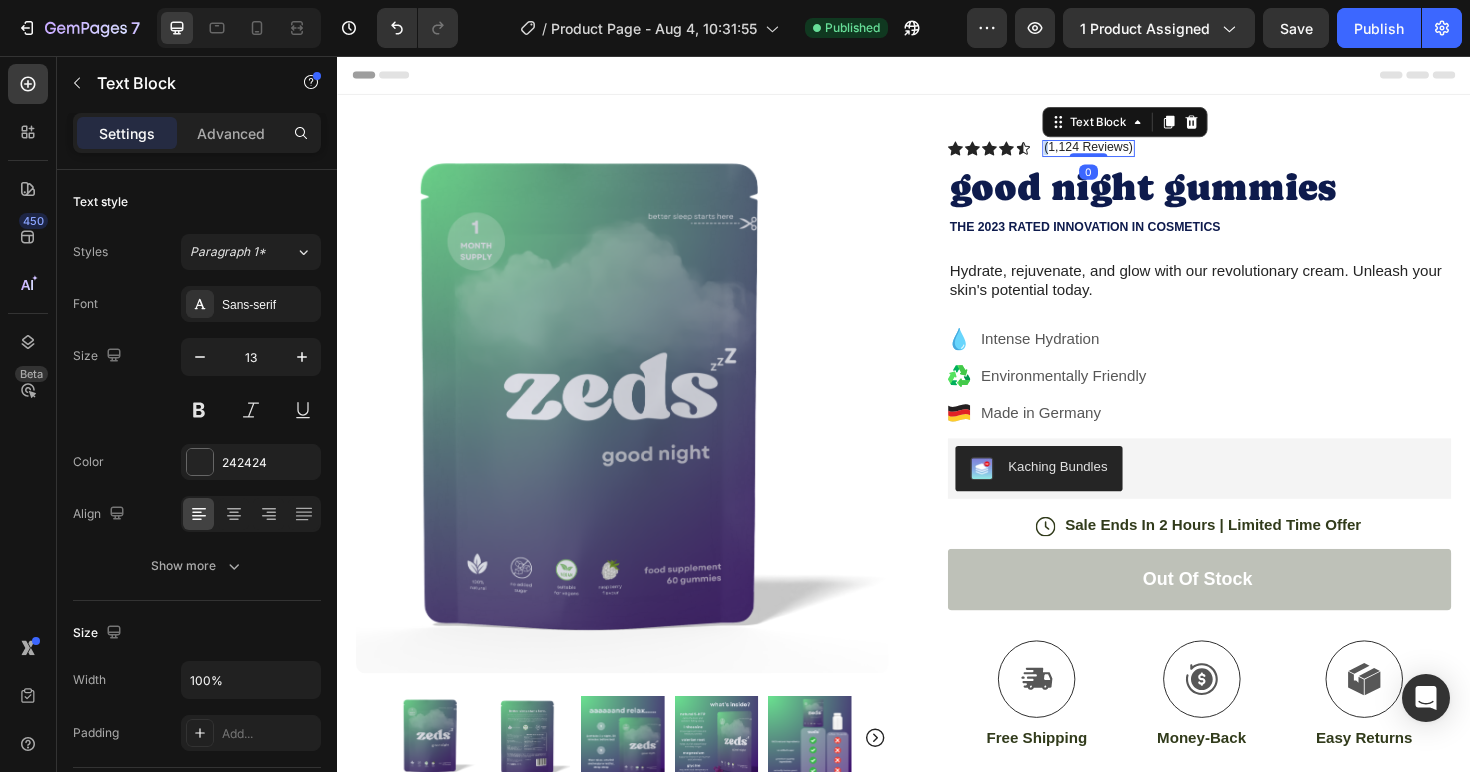 click on "(1,124 Reviews)" at bounding box center (1133, 153) 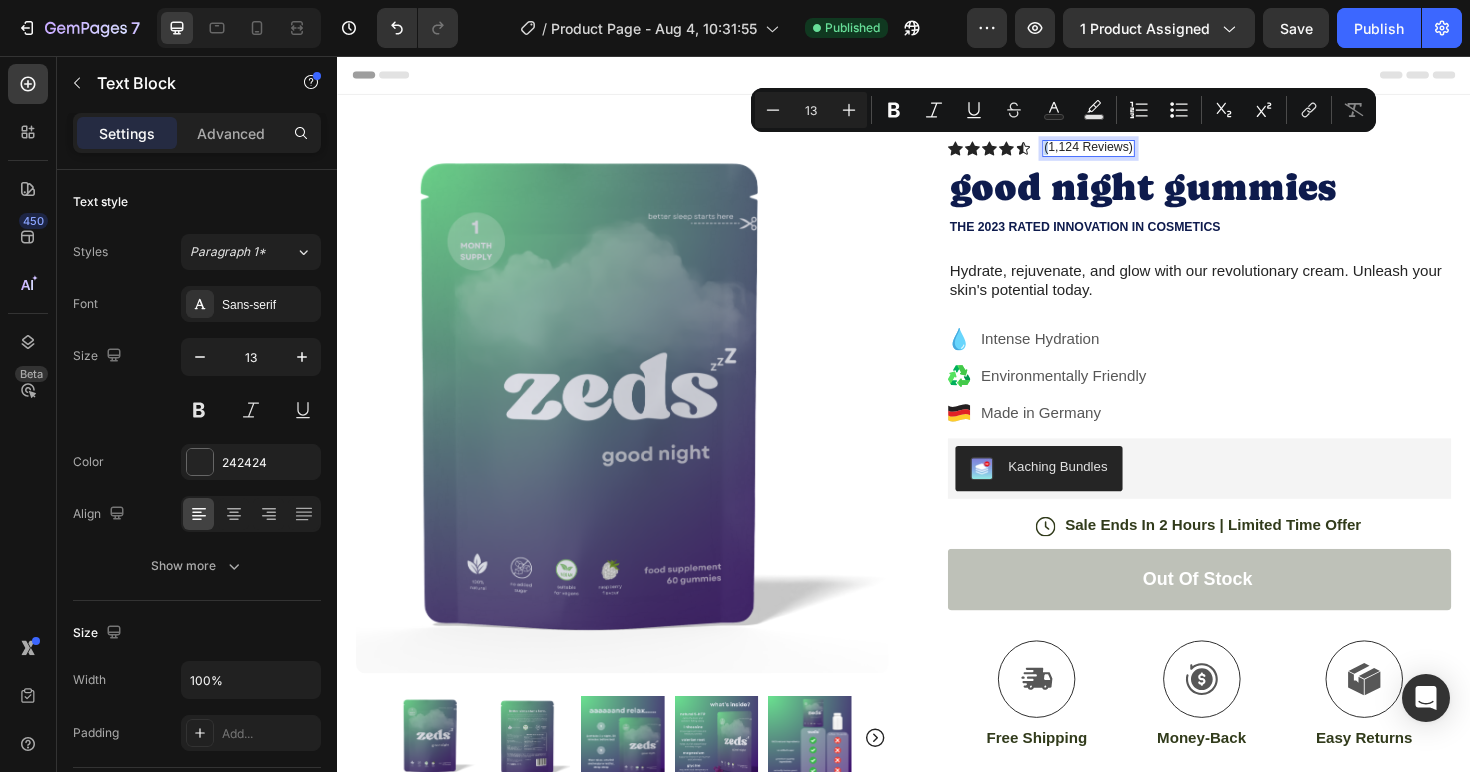 click on "(1,124 Reviews)" at bounding box center [1133, 153] 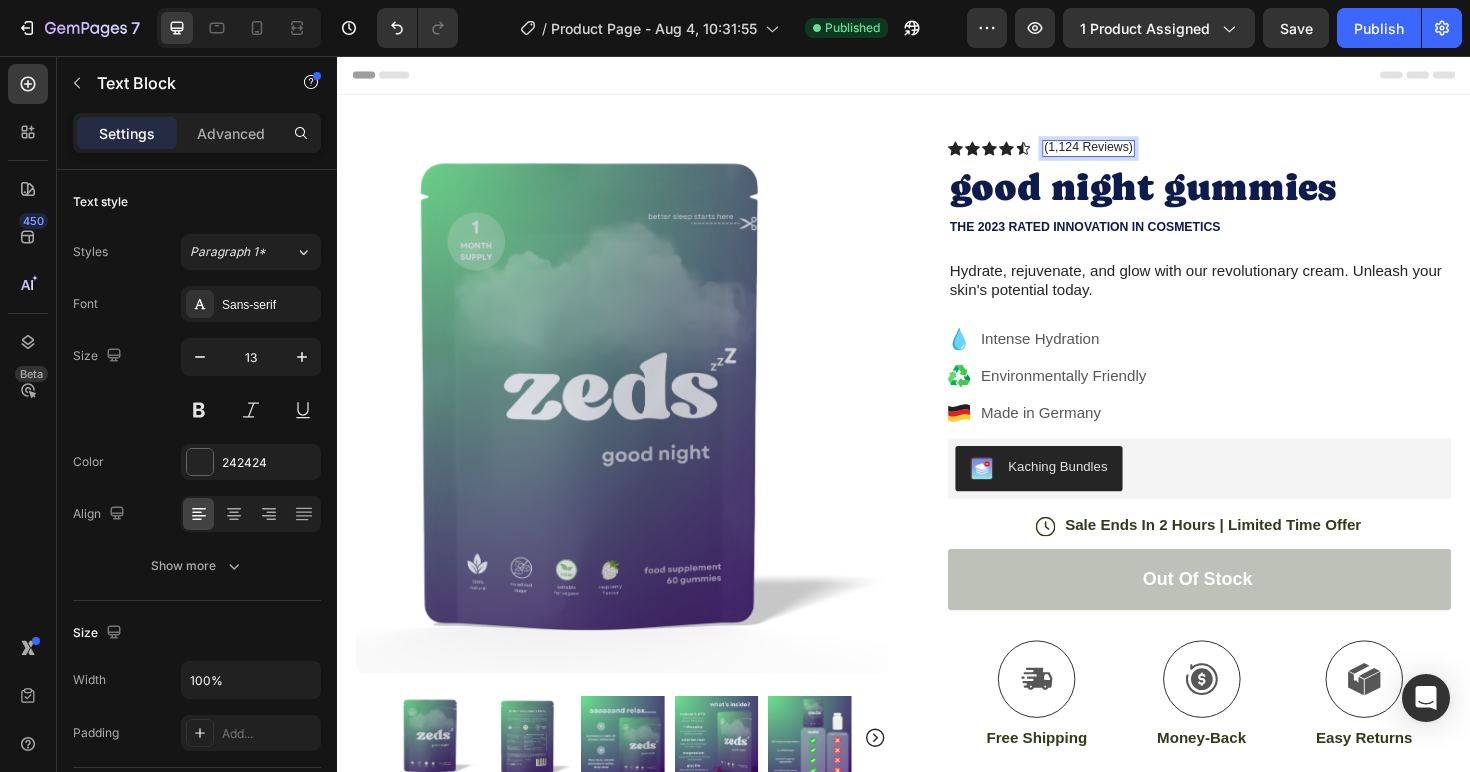 click on "(1,124 Reviews)" at bounding box center [1133, 153] 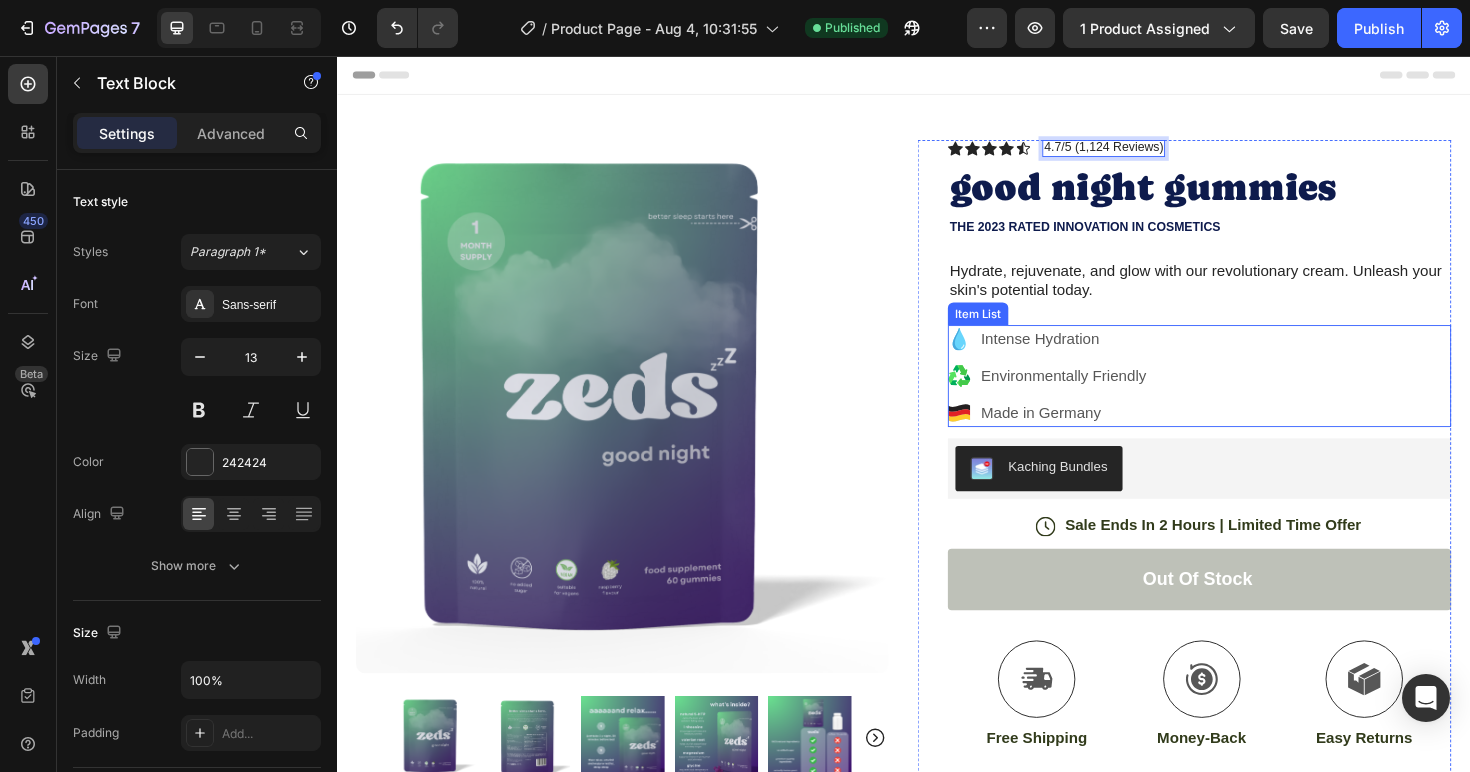 click on "Intense Hydration
Environmentally Friendly
Made in Germany" at bounding box center [1250, 395] 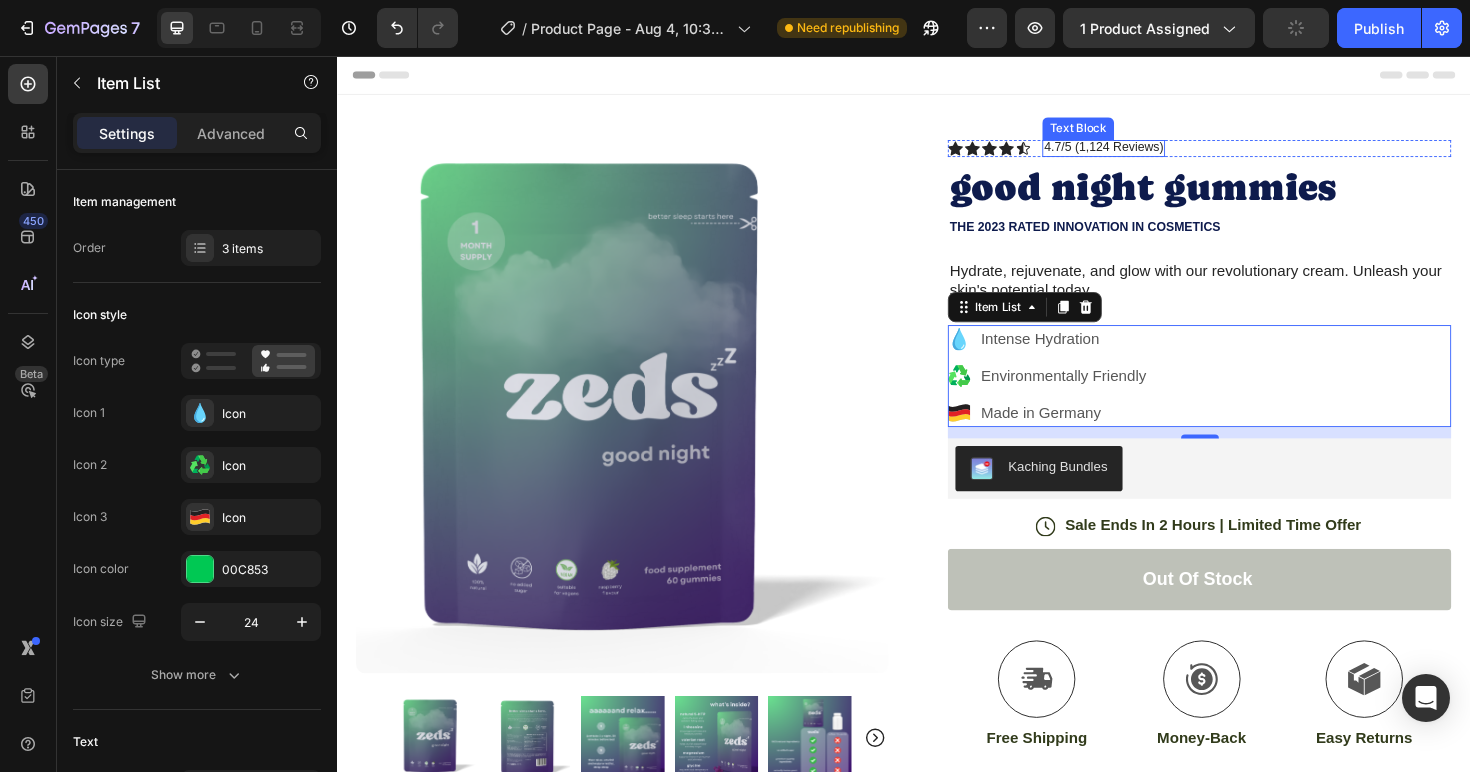 click on "4.7/5 (1,124 Reviews)" at bounding box center (1149, 153) 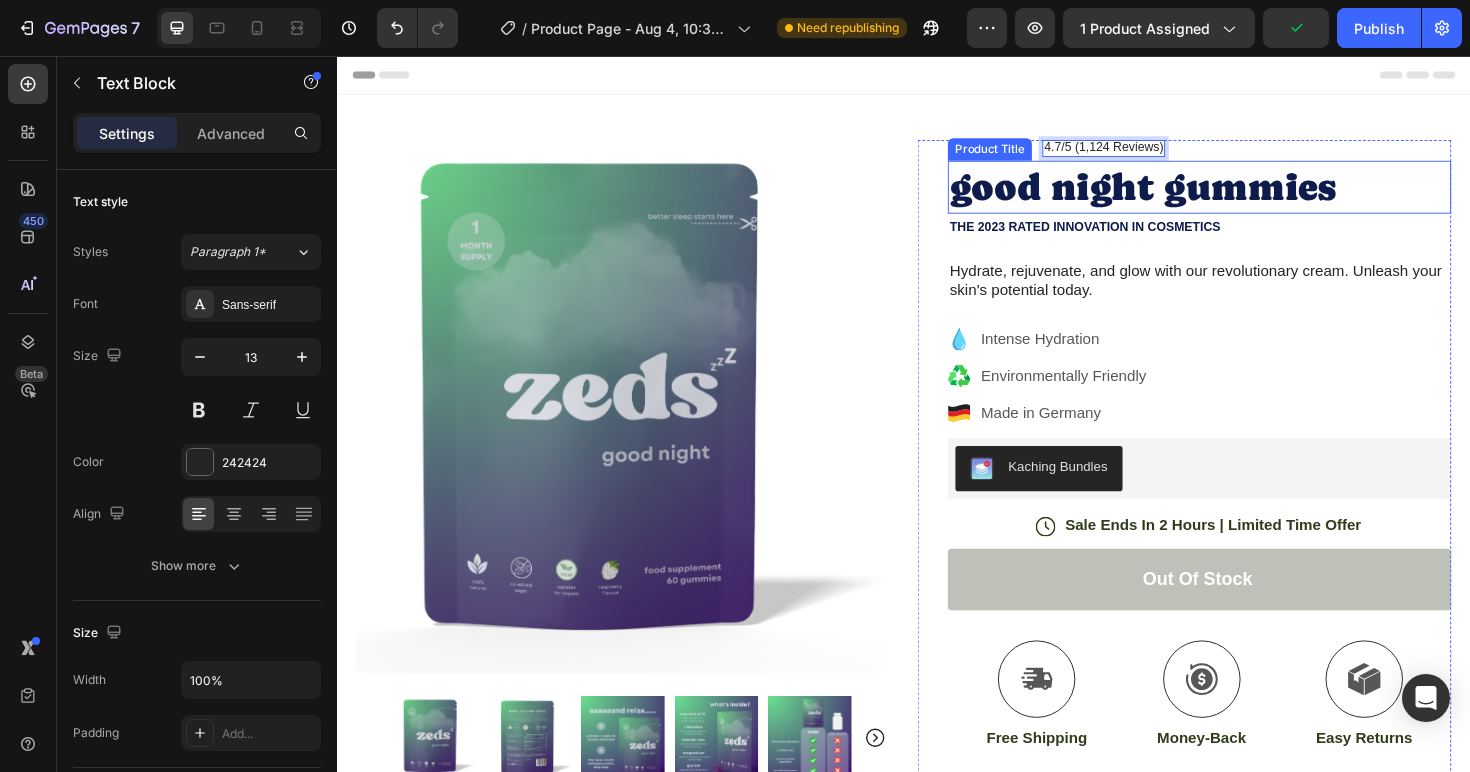 click on "good night gummies" at bounding box center [1250, 195] 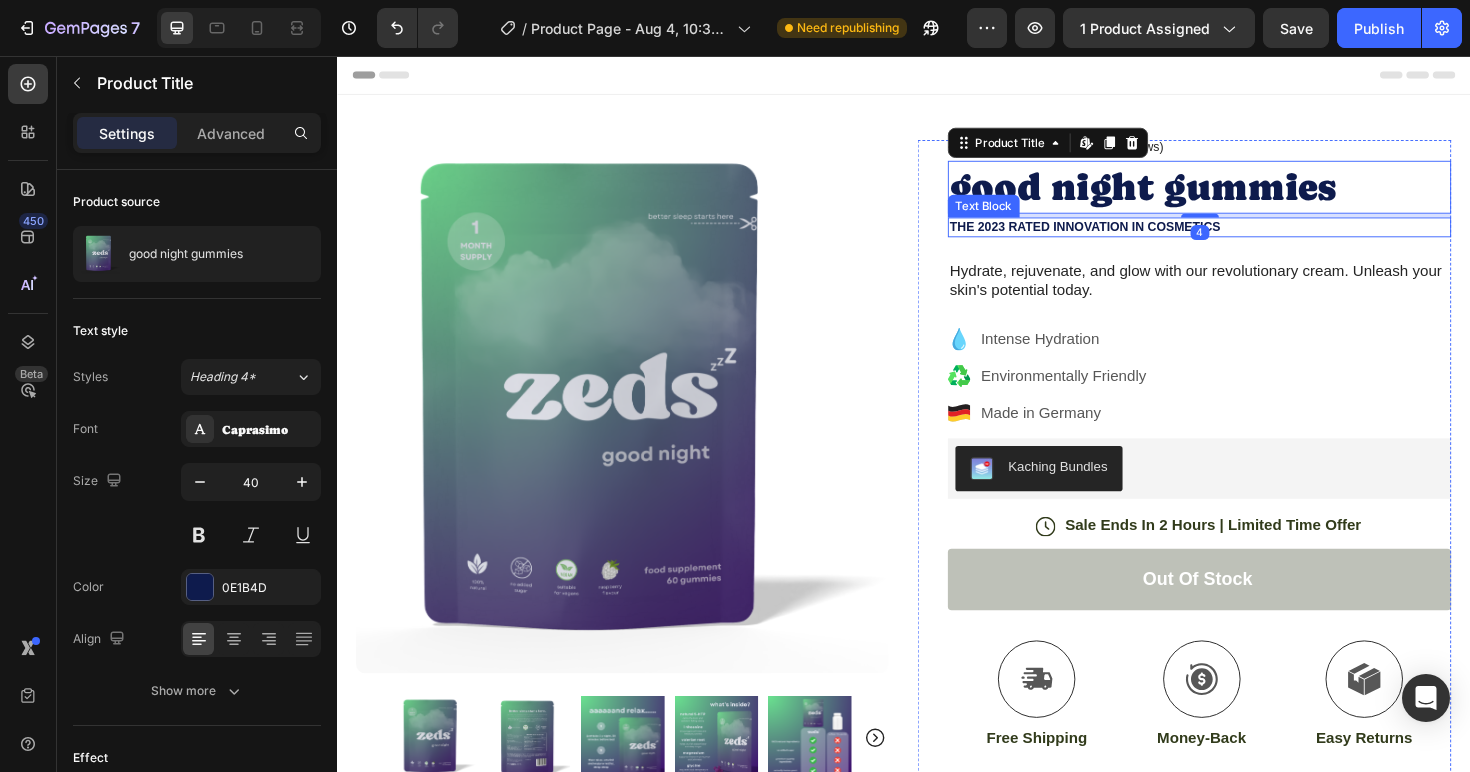 click on "The 2023 Rated Innovation in Cosmetics" at bounding box center (1250, 237) 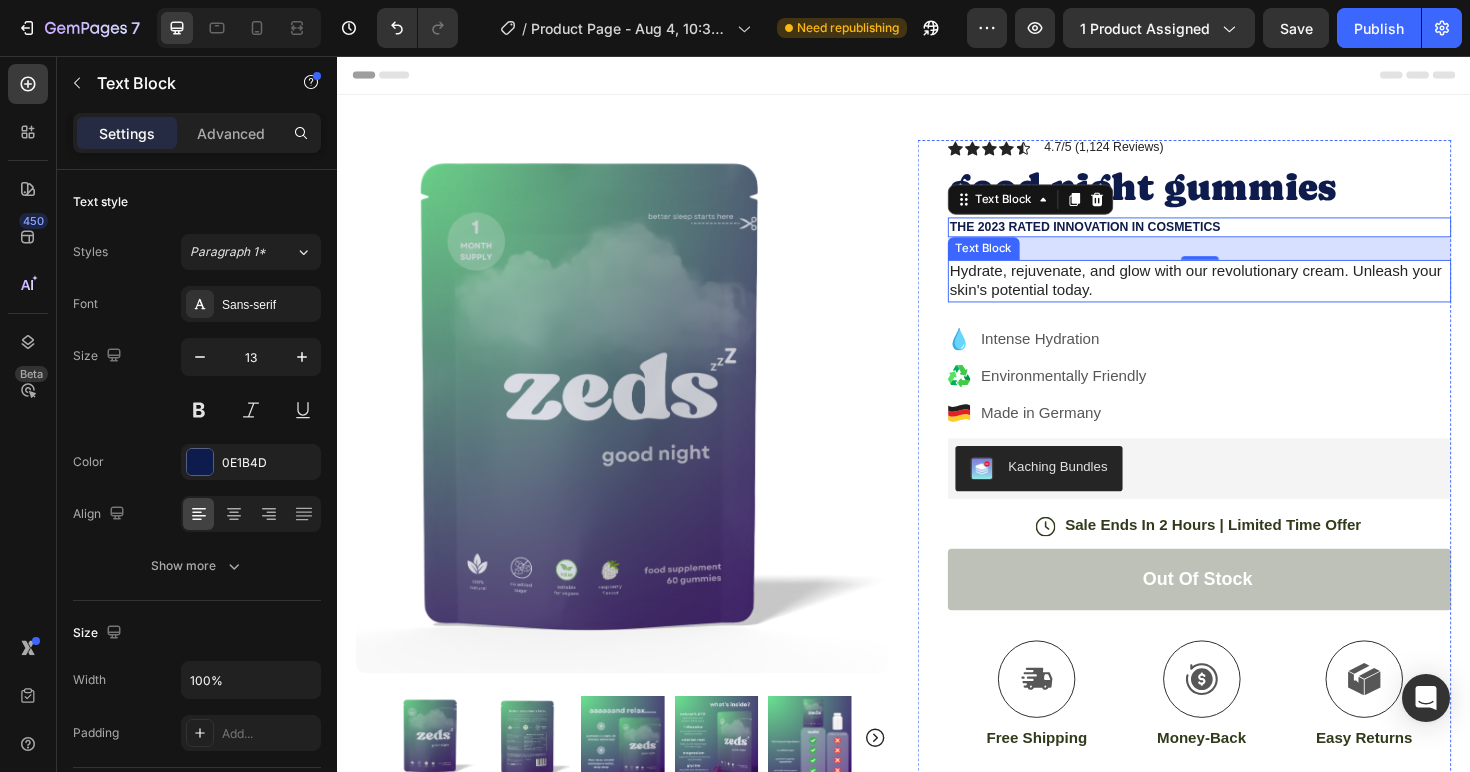 click on "Hydrate, rejuvenate, and glow with our revolutionary cream. Unleash your skin's potential today." at bounding box center [1250, 295] 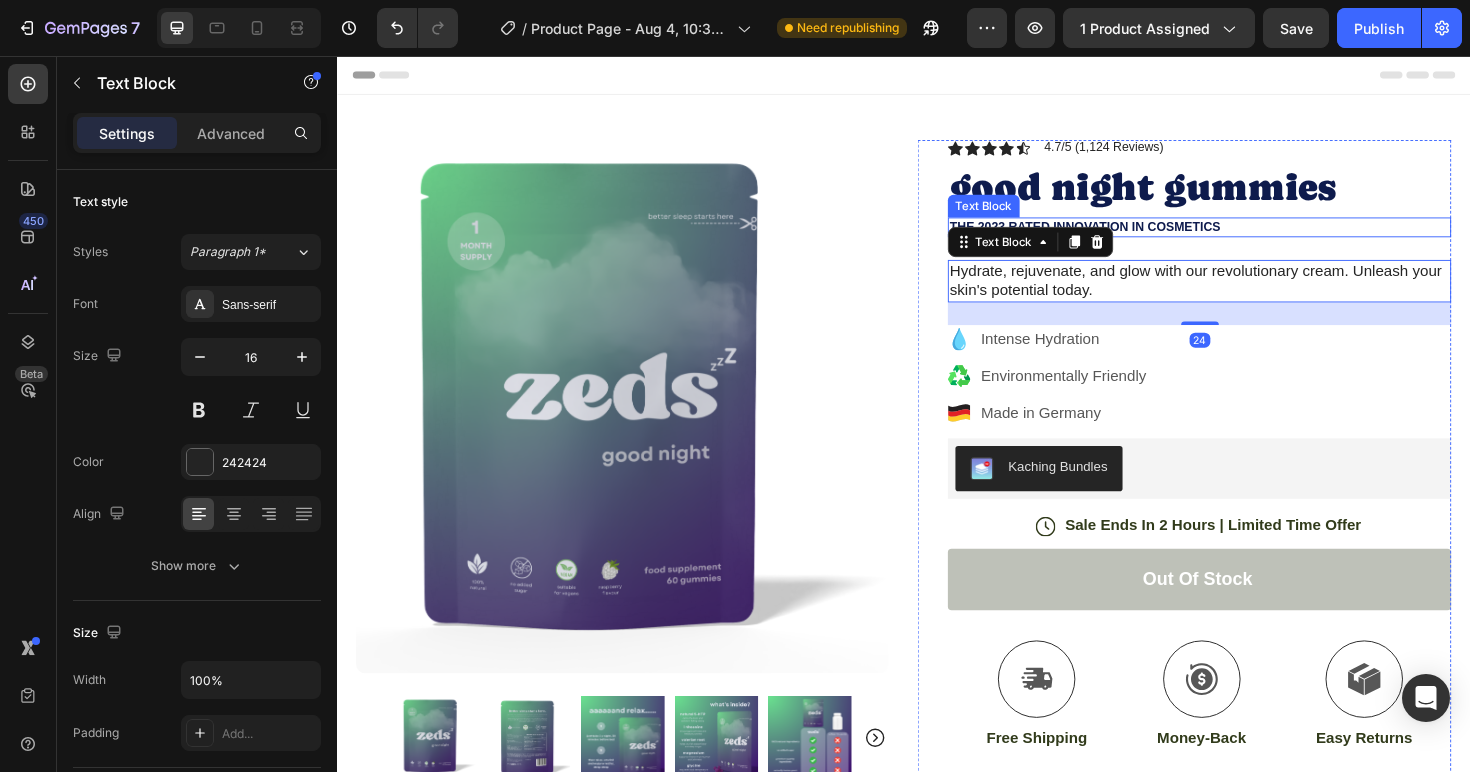 click on "The 2023 Rated Innovation in Cosmetics" at bounding box center (1250, 237) 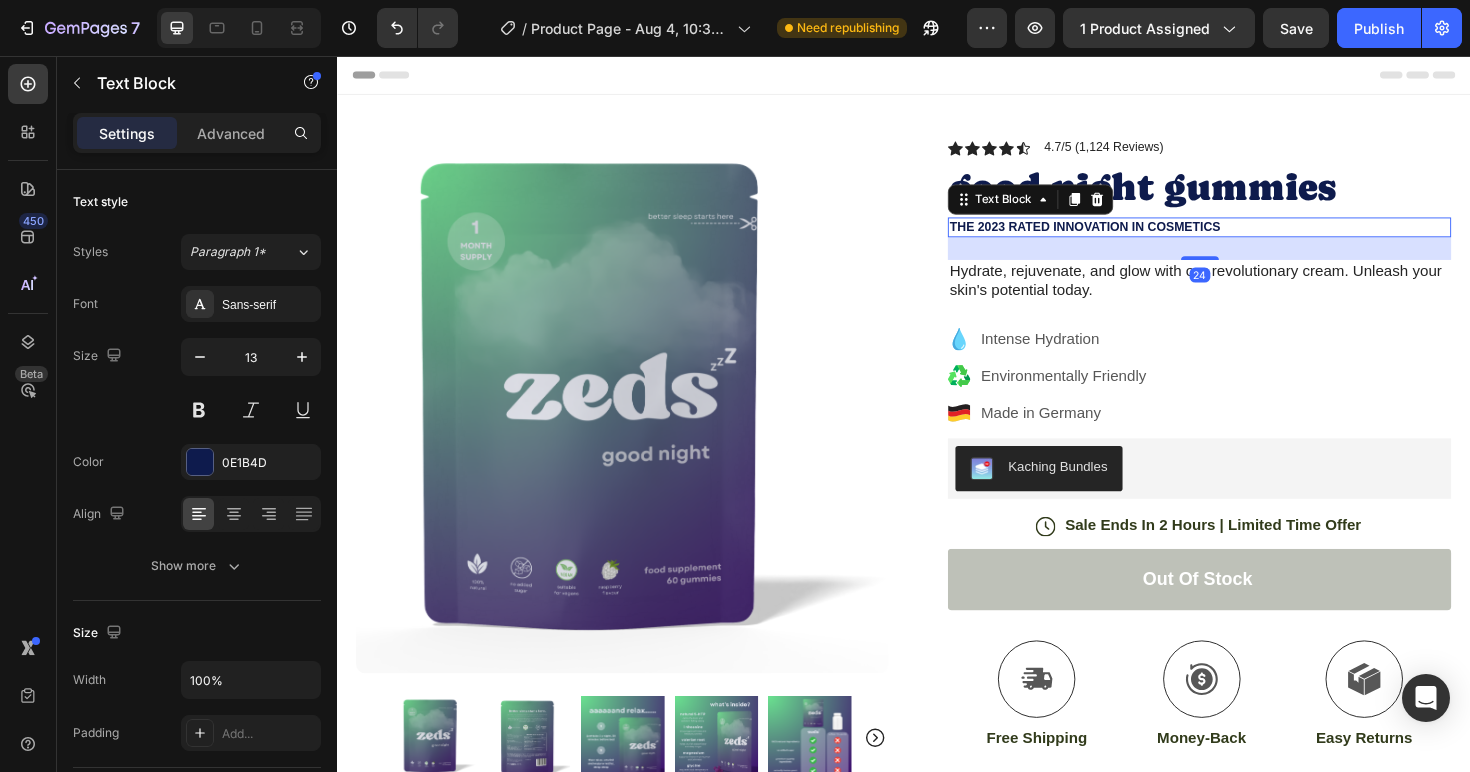 click on "The 2023 Rated Innovation in Cosmetics" at bounding box center (1250, 237) 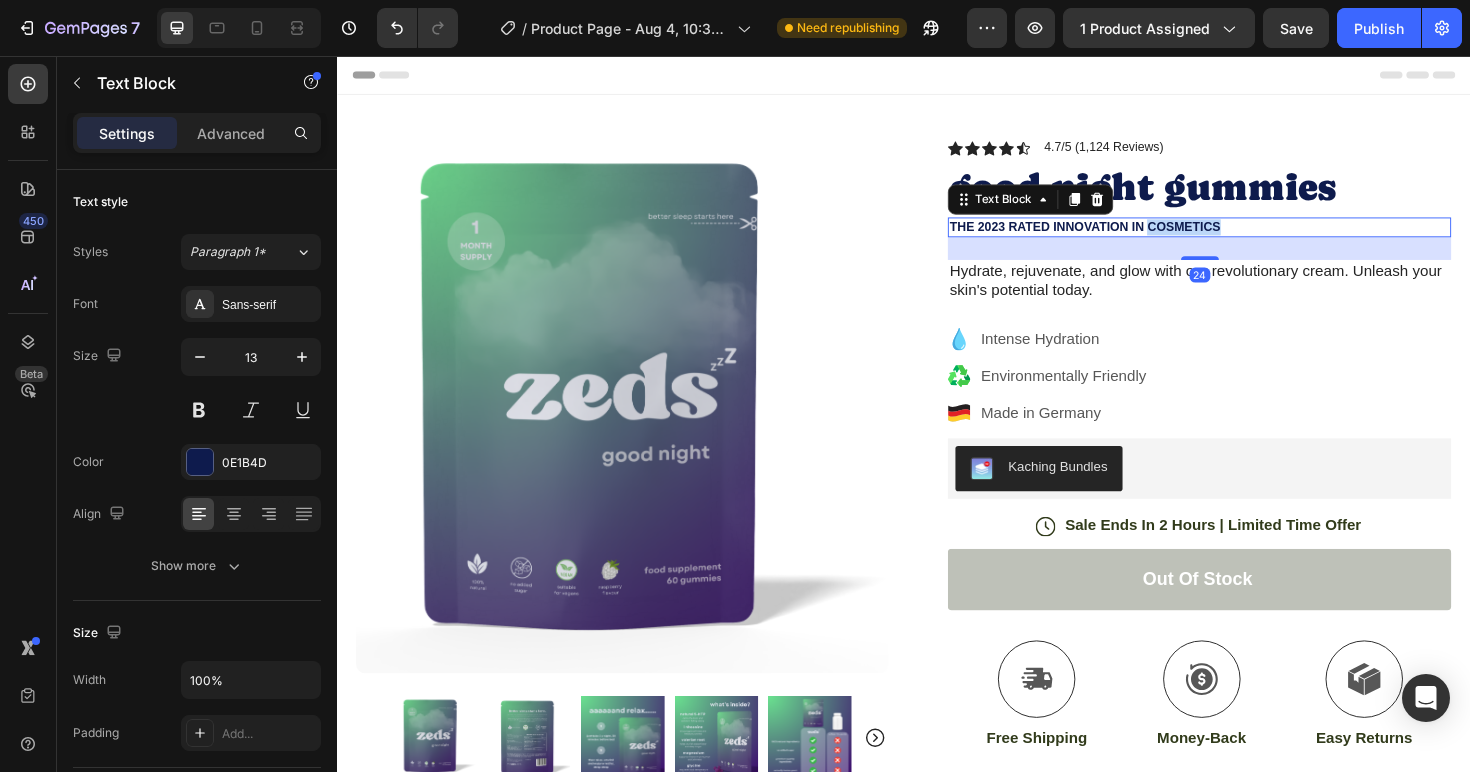 click on "The 2023 Rated Innovation in Cosmetics" at bounding box center [1250, 237] 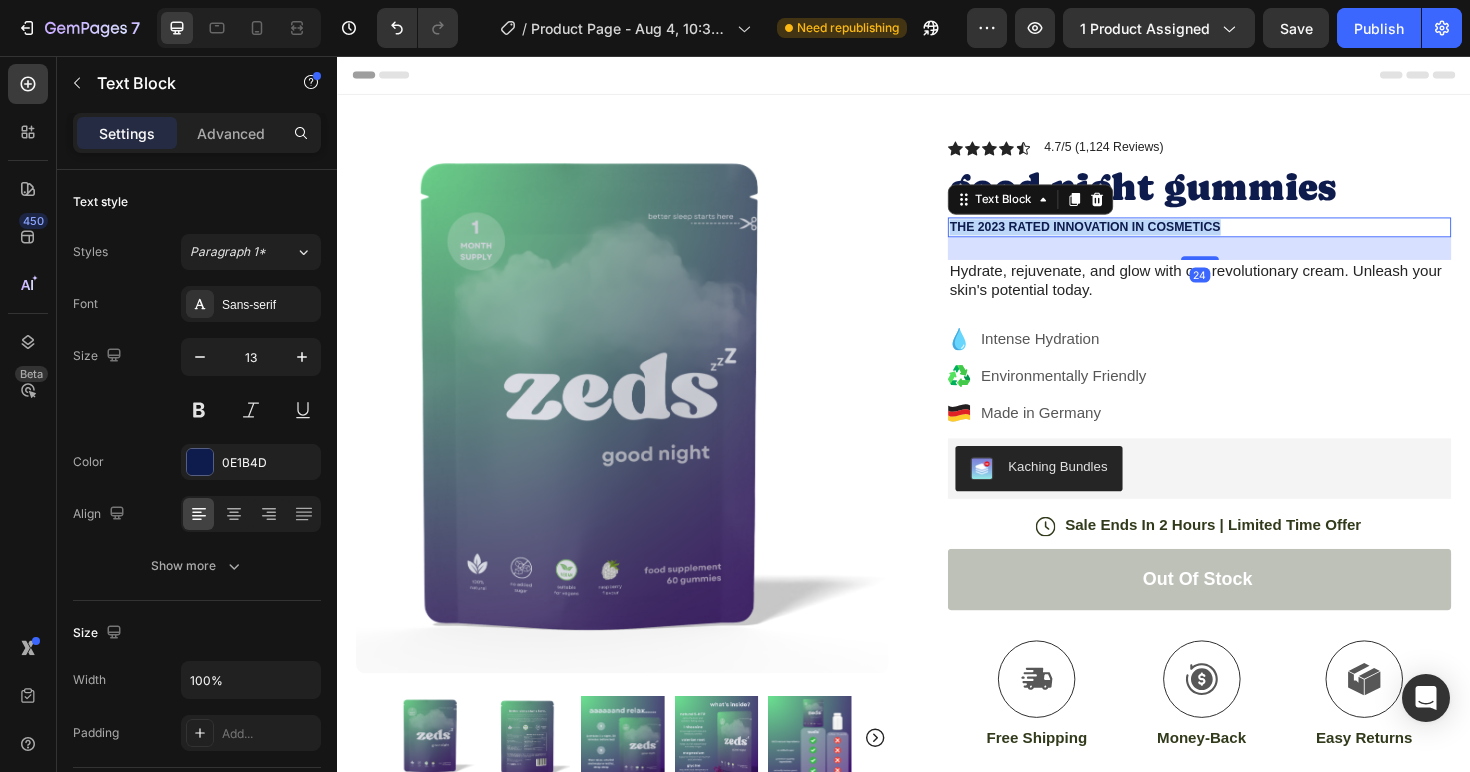 click on "The 2023 Rated Innovation in Cosmetics" at bounding box center (1250, 237) 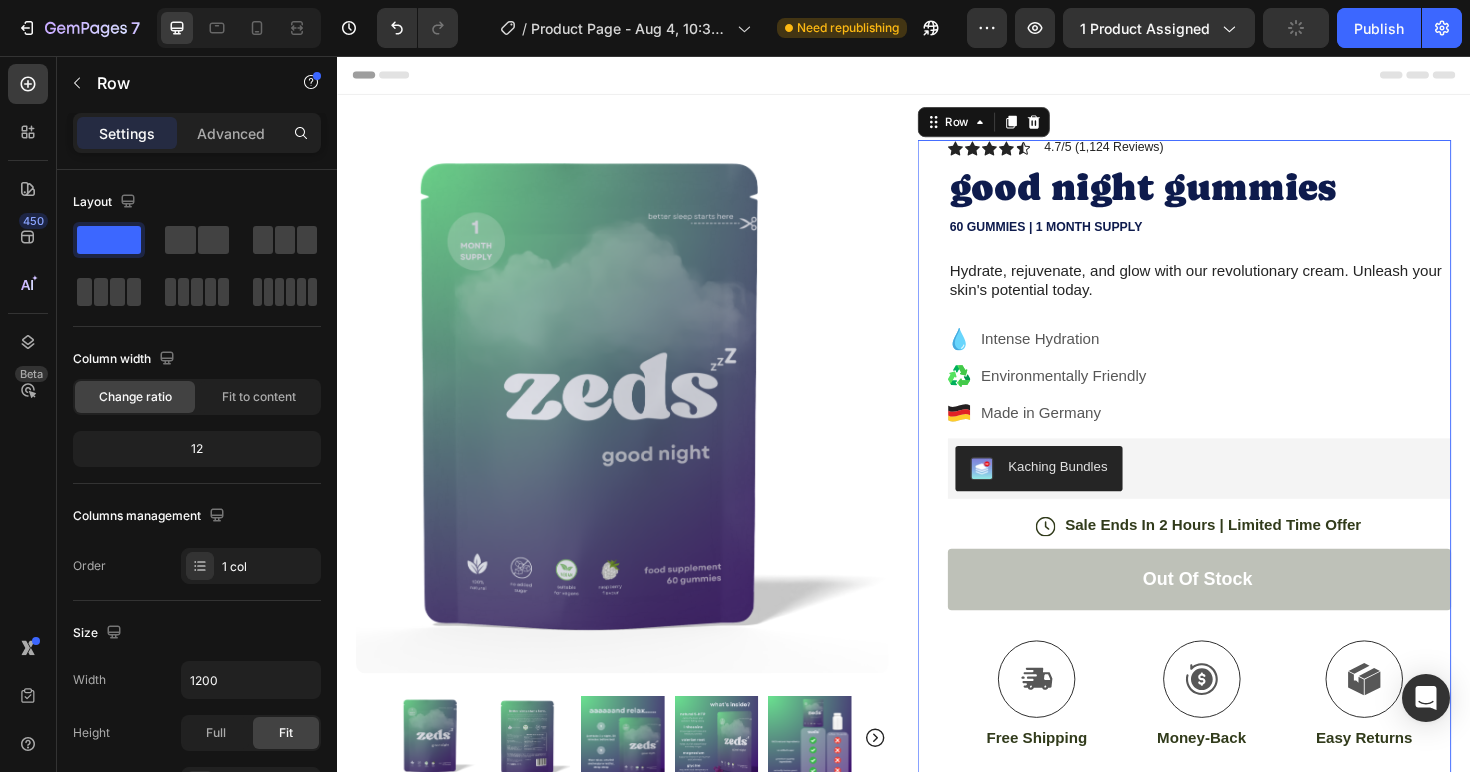 click on "Icon Icon Icon Icon
Icon Icon List 4.7/5 (1,124 Reviews) Text Block Row good night gummies Product Title 60 GUMMIES | 1 MONTH SUPPLY Text Block Hydrate, rejuvenate, and glow with our revolutionary cream. Unleash your skin's potential today. Text Block
Intense Hydration
Environmentally Friendly
Made in [COUNTRY] Item List Kaching Bundles Kaching Bundles
Icon Sale Ends In 2 Hours | Limited Time Offer Text Block Row Out of stock Add to Cart
Icon Free Shipping Text Block
Icon Money-Back Text Block
Icon Easy Returns Text Block Row Image Icon Icon Icon Icon Icon Icon List “this skin cream is a game-changer! it has transformed my dry, lackluster skin into a hydrated and radiant complexion. i love how it absorbs quickly and leaves no greasy residue. highly recommend” Text Block
Icon [FIRST] [LAST]. ([CITY], [COUNTRY]) Text Block Row Row
Benefits" at bounding box center [1250, 611] 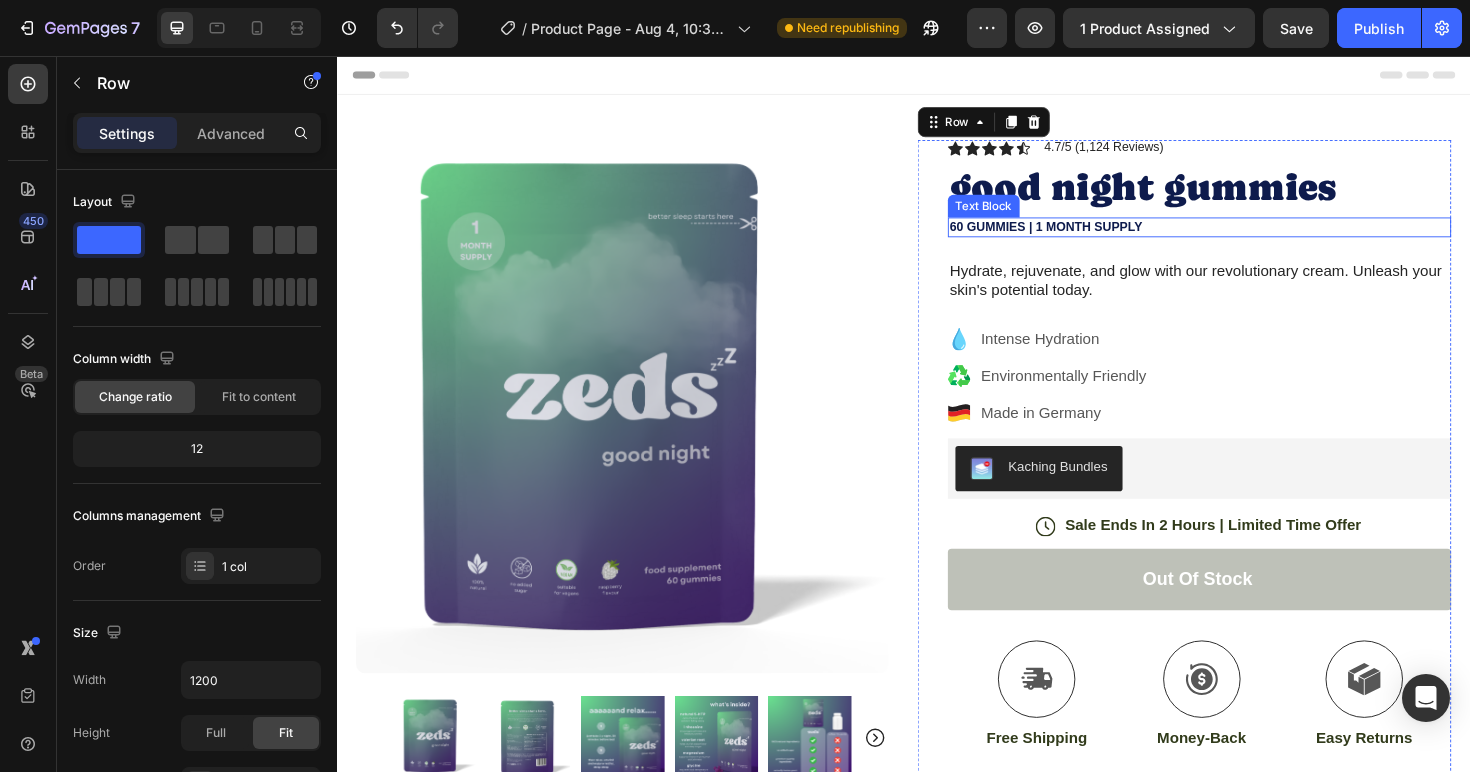 click on "60 GUMMIES | 1 MONTH SUPPLY" at bounding box center [1250, 237] 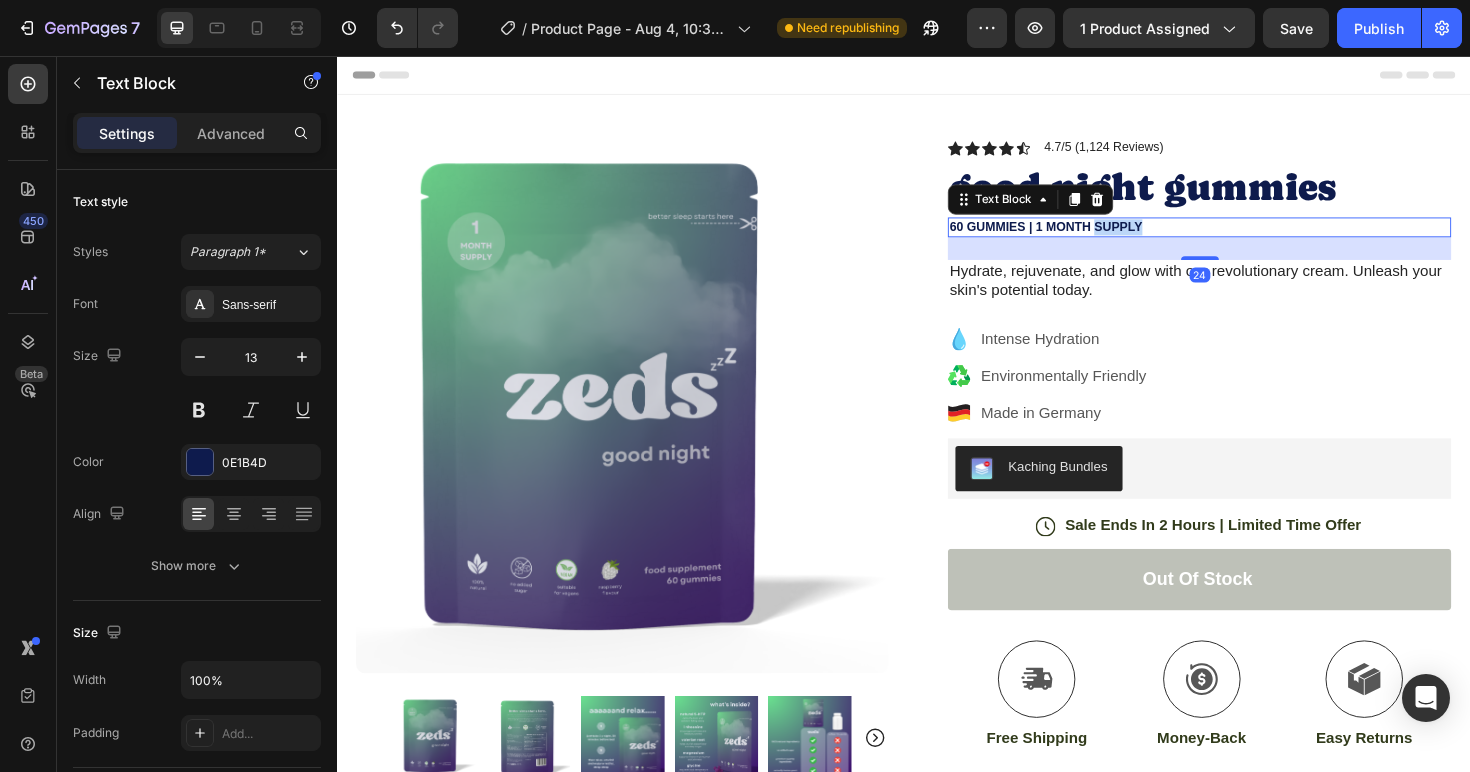 click on "60 GUMMIES | 1 MONTH SUPPLY" at bounding box center [1250, 237] 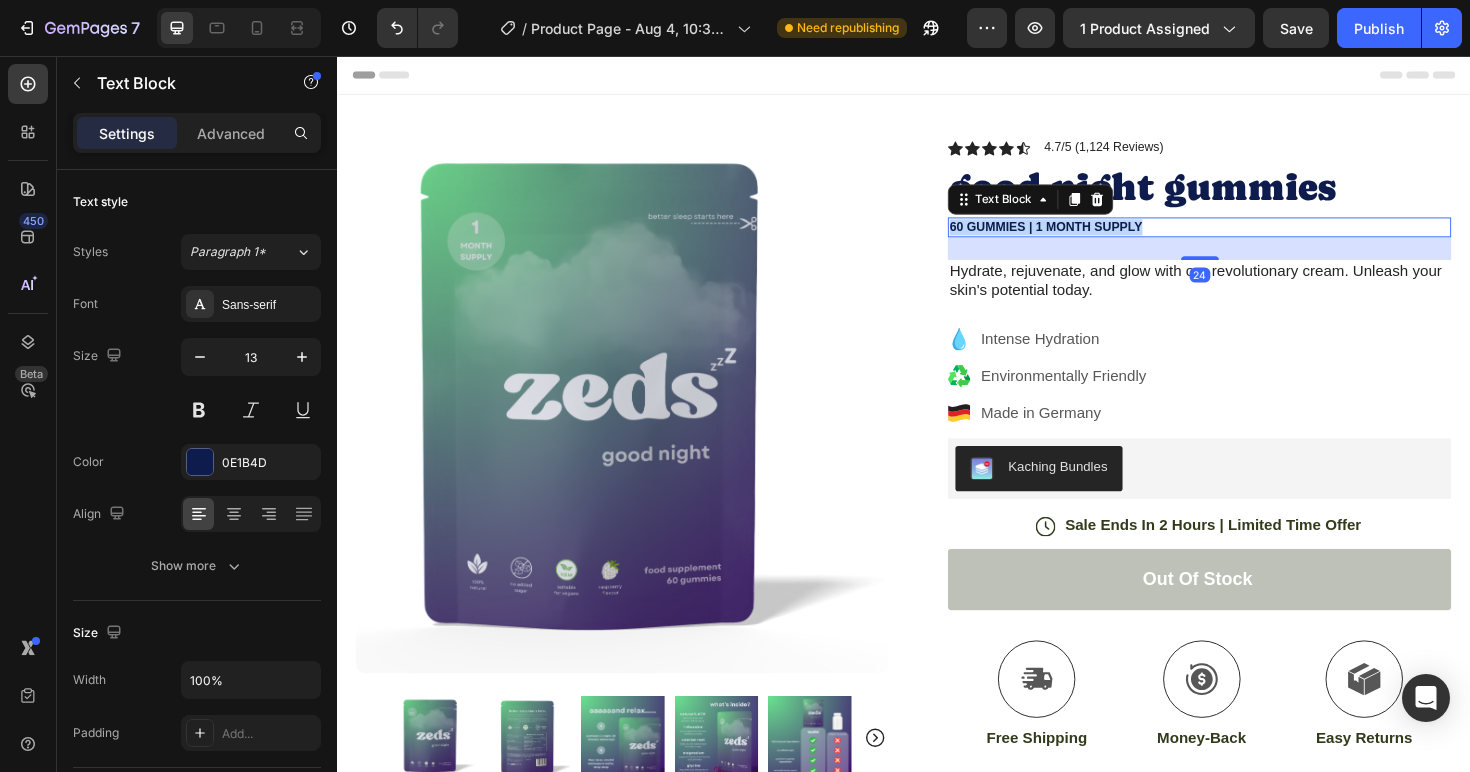 click on "60 GUMMIES | 1 MONTH SUPPLY" at bounding box center (1250, 237) 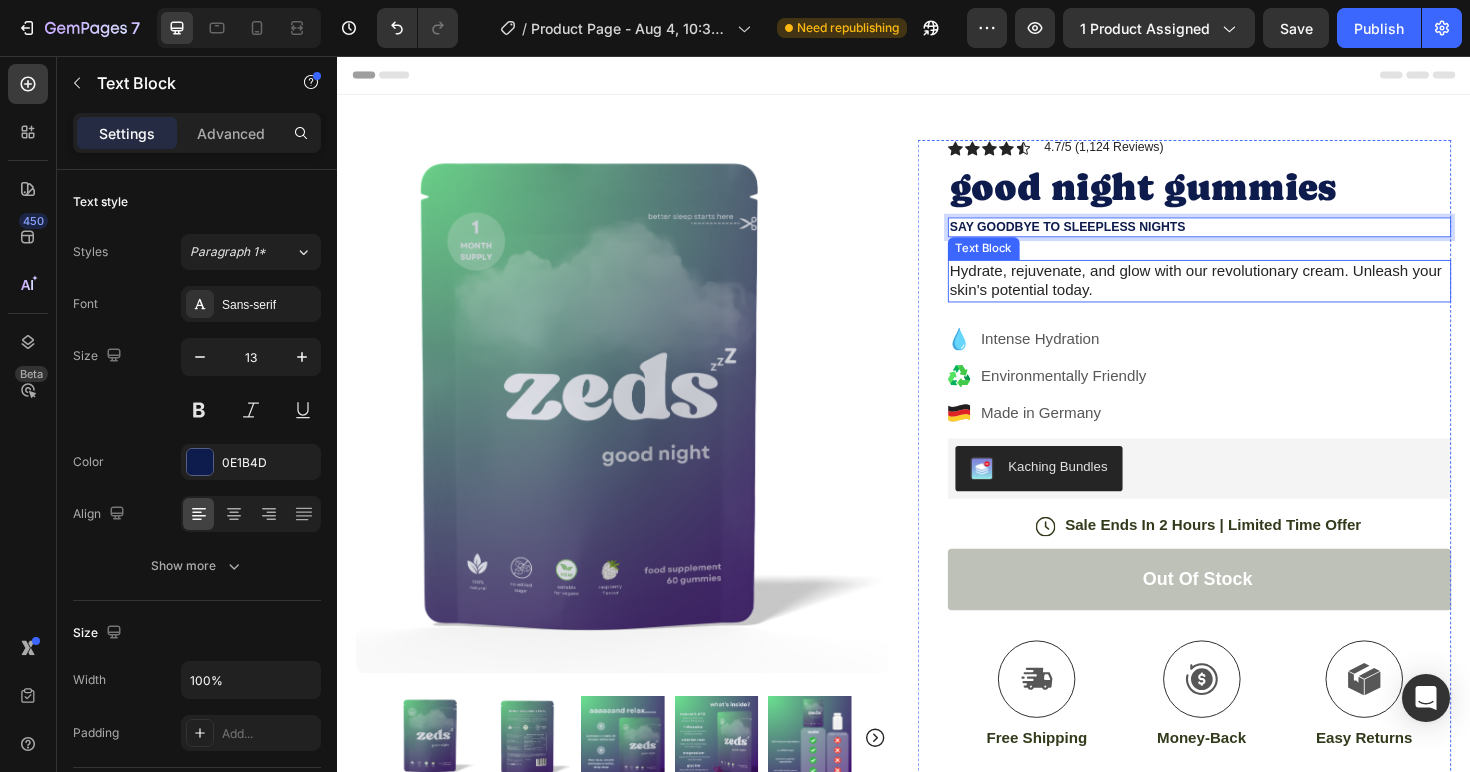 click on "Hydrate, rejuvenate, and glow with our revolutionary cream. Unleash your skin's potential today." at bounding box center [1250, 295] 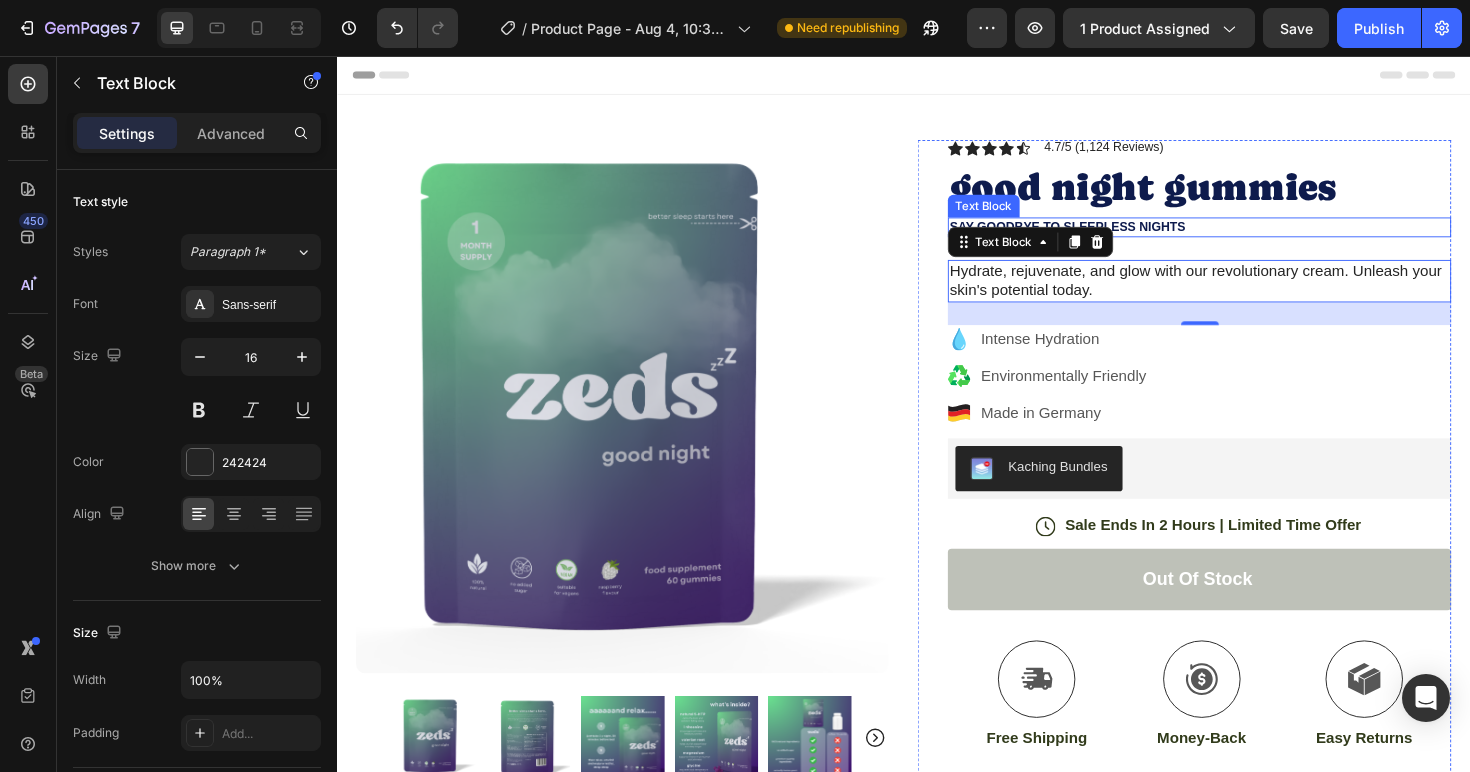 click on "SAY GOODBYE TO SLEEPLESS NIGHTS" at bounding box center [1250, 237] 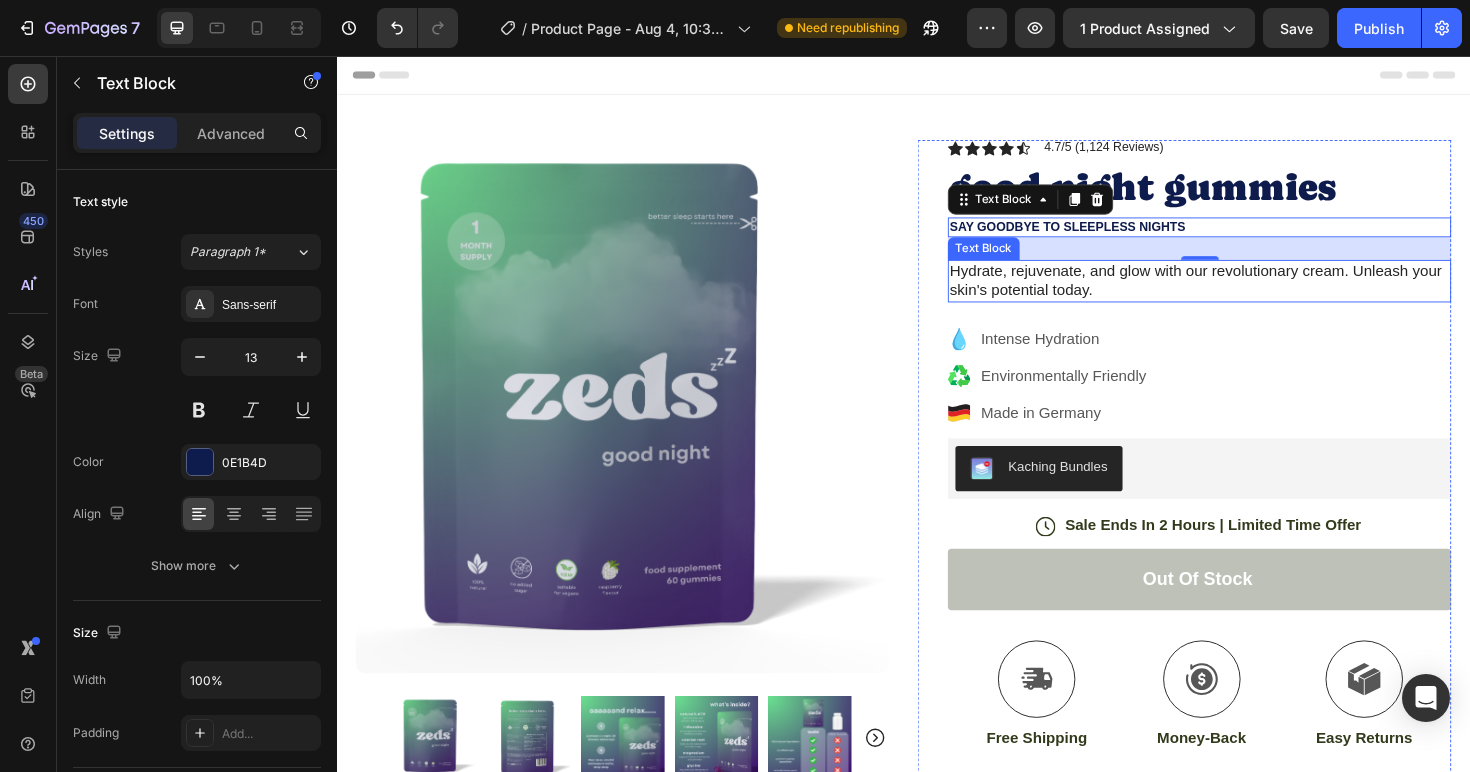 click on "Hydrate, rejuvenate, and glow with our revolutionary cream. Unleash your skin's potential today." at bounding box center (1250, 295) 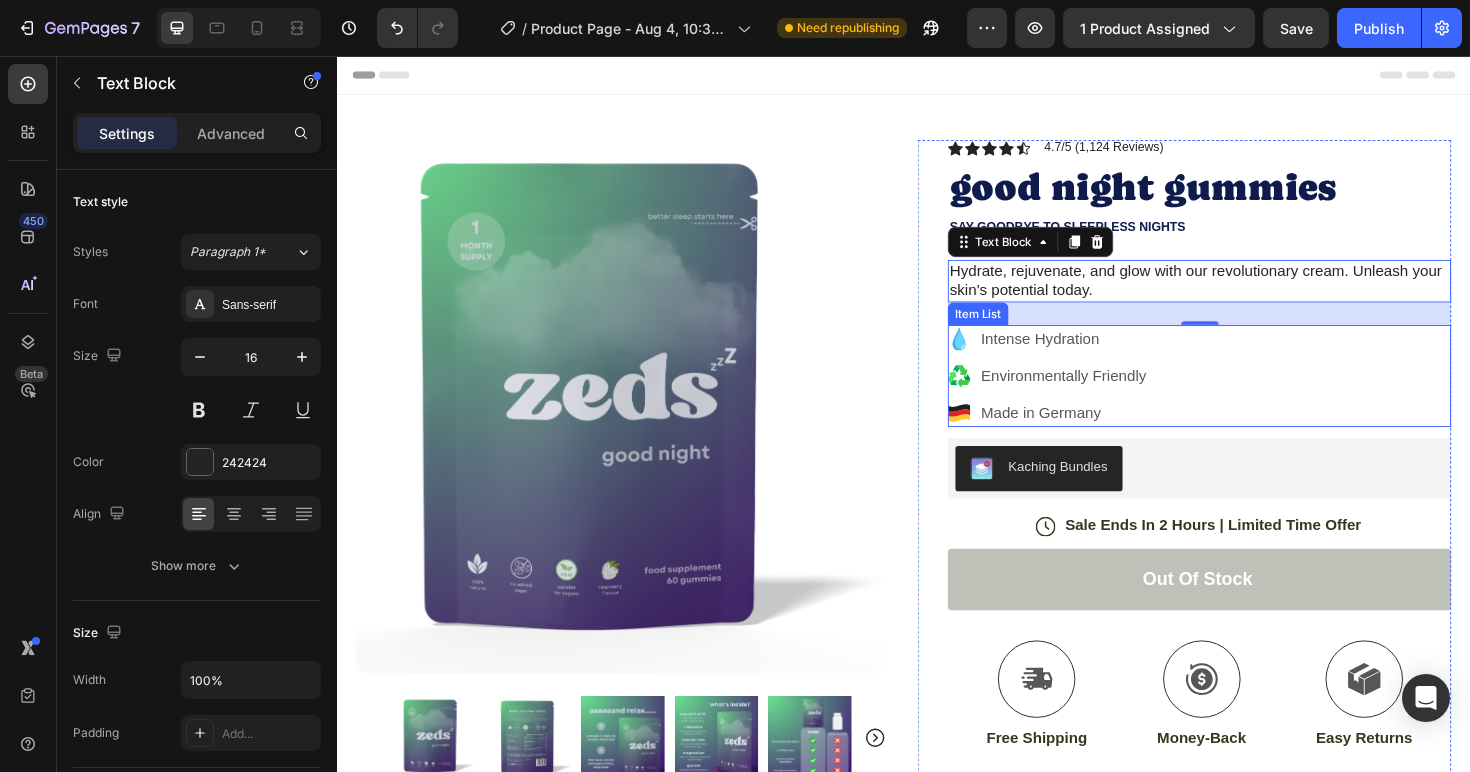 click on "Intense Hydration
Environmentally Friendly
Made in Germany" at bounding box center [1250, 395] 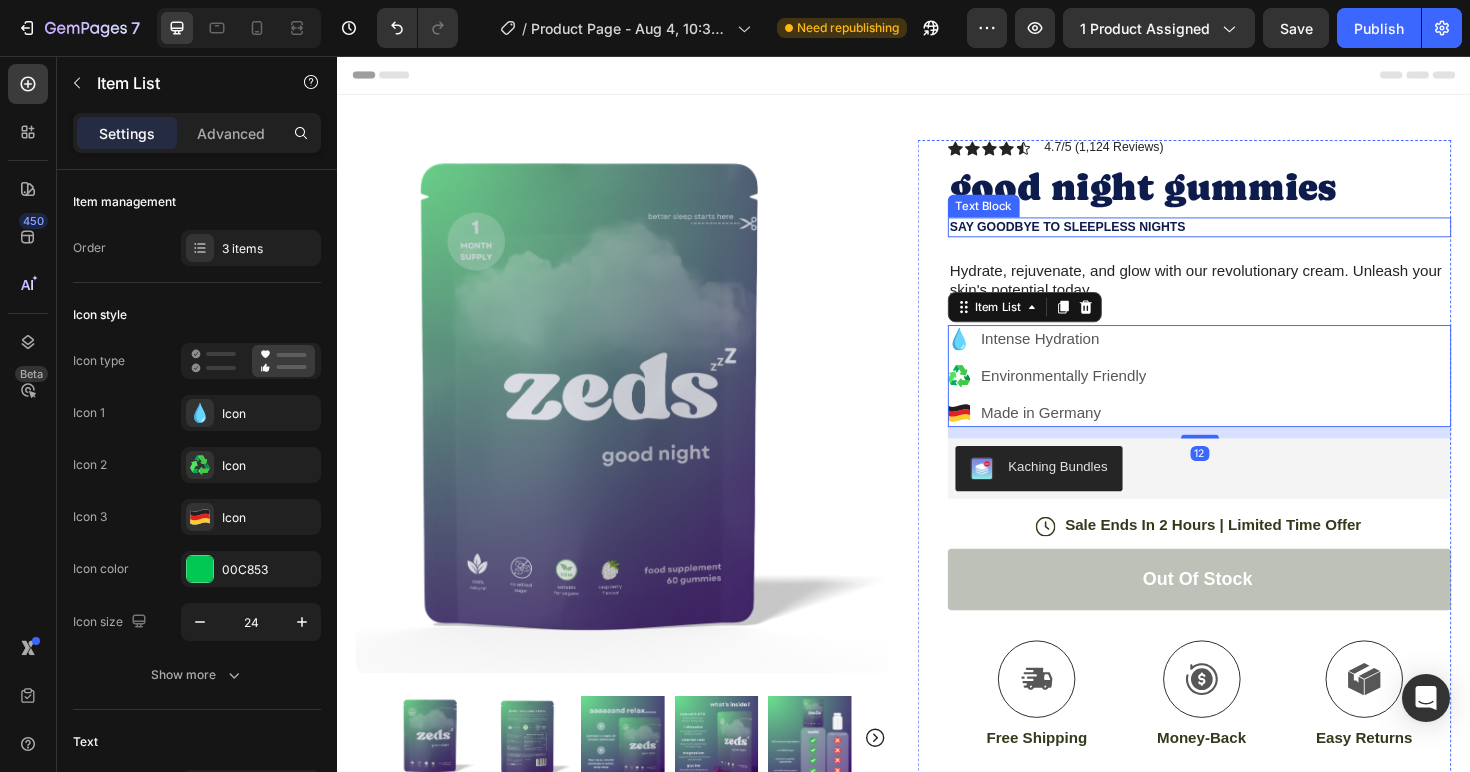 click on "SAY GOODBYE TO SLEEPLESS NIGHTS" at bounding box center (1250, 237) 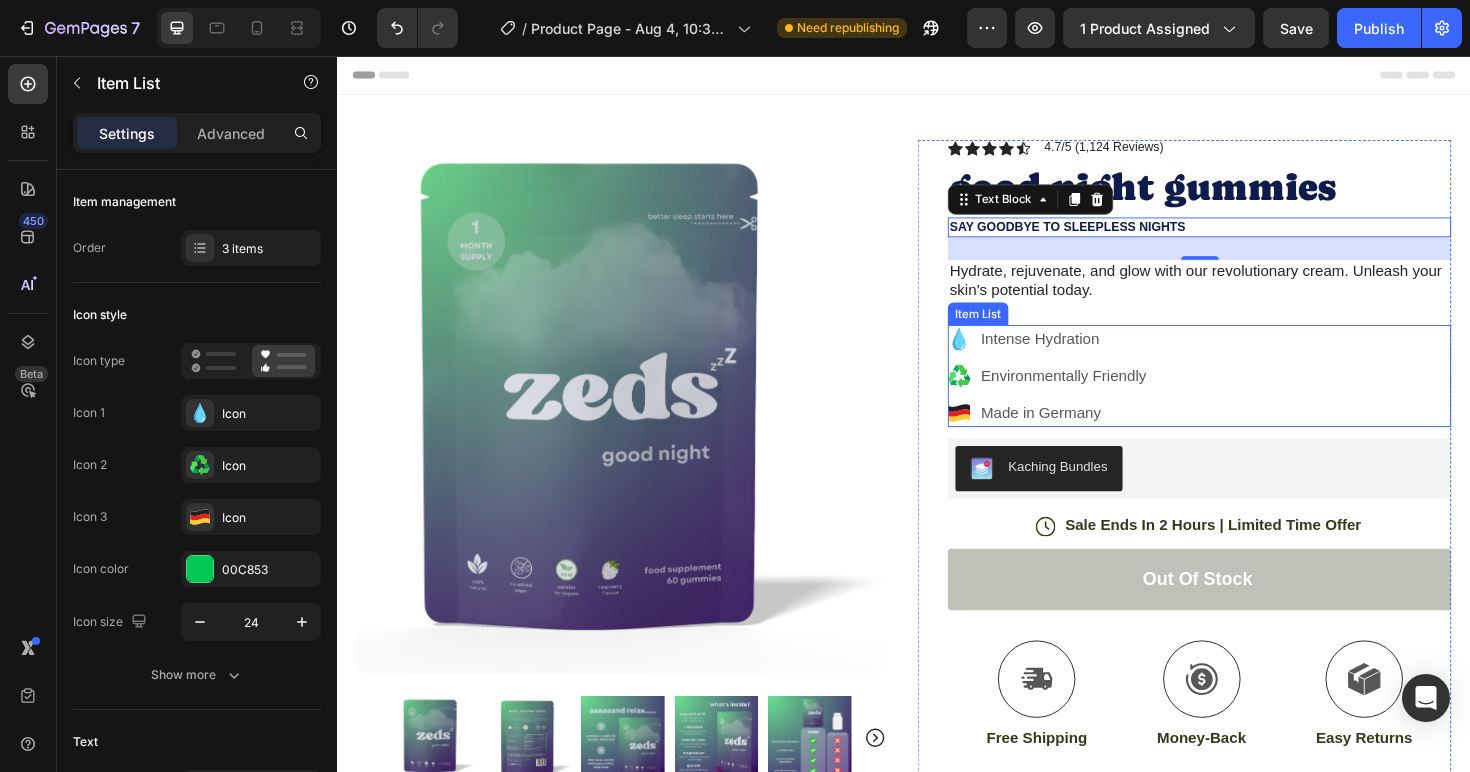 click 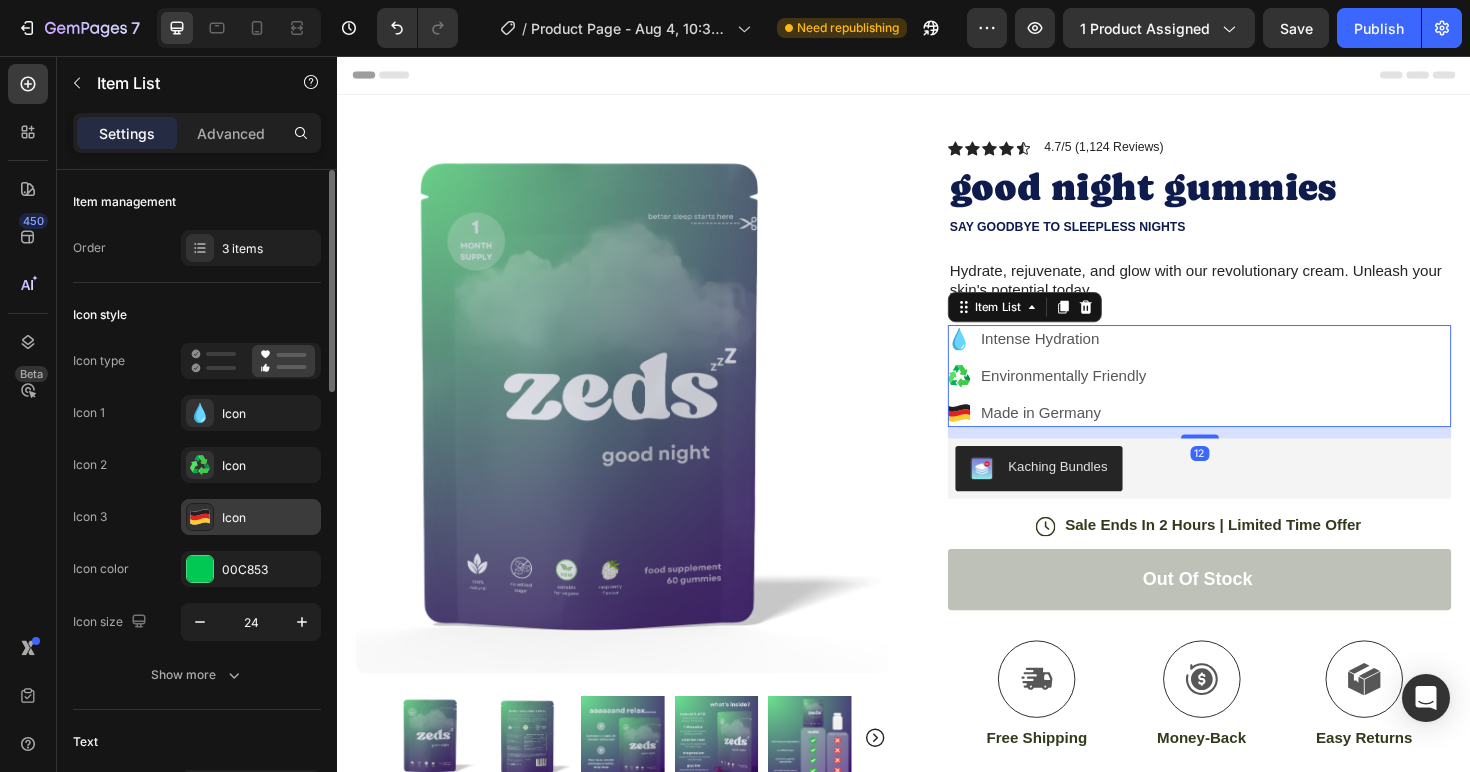 click on "Icon" at bounding box center (269, 518) 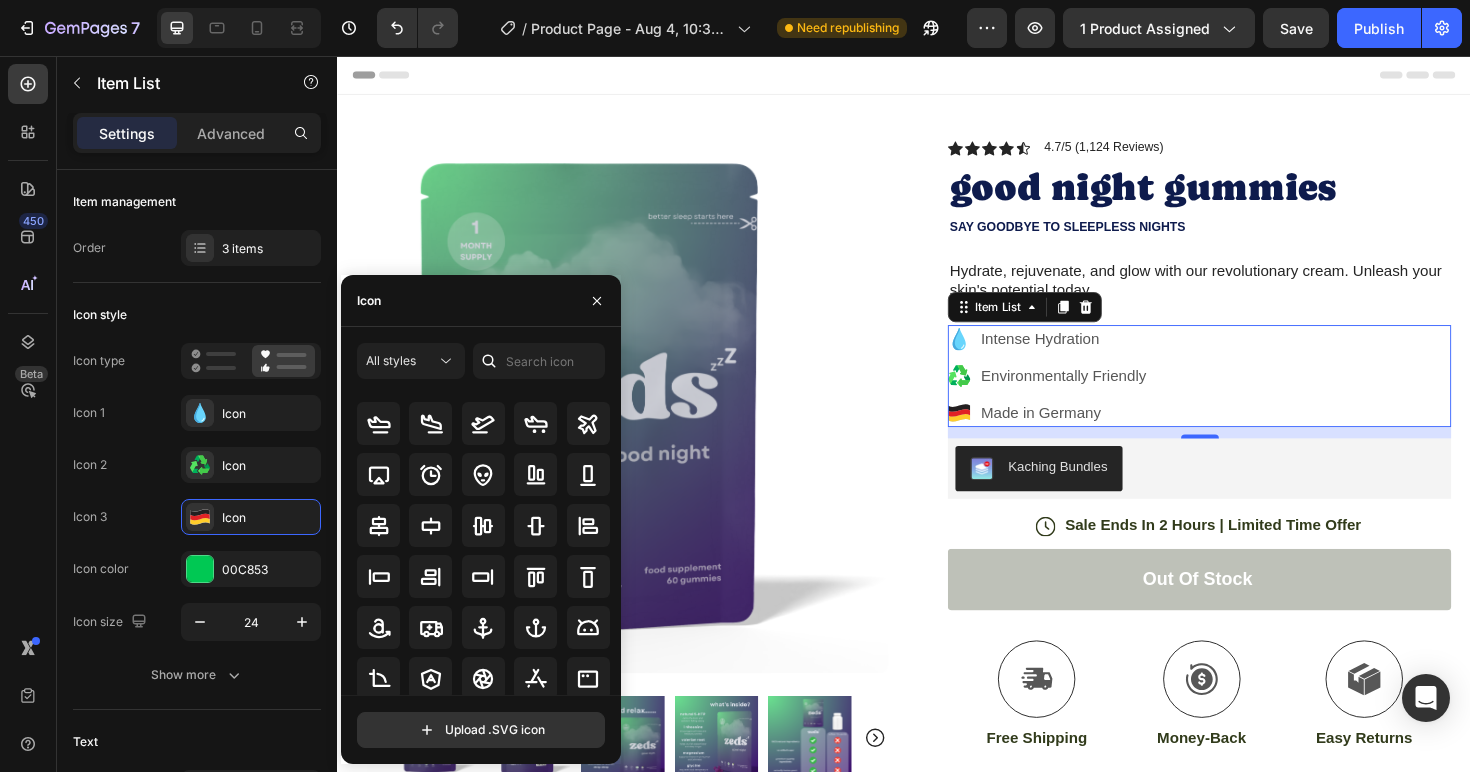 scroll, scrollTop: 0, scrollLeft: 0, axis: both 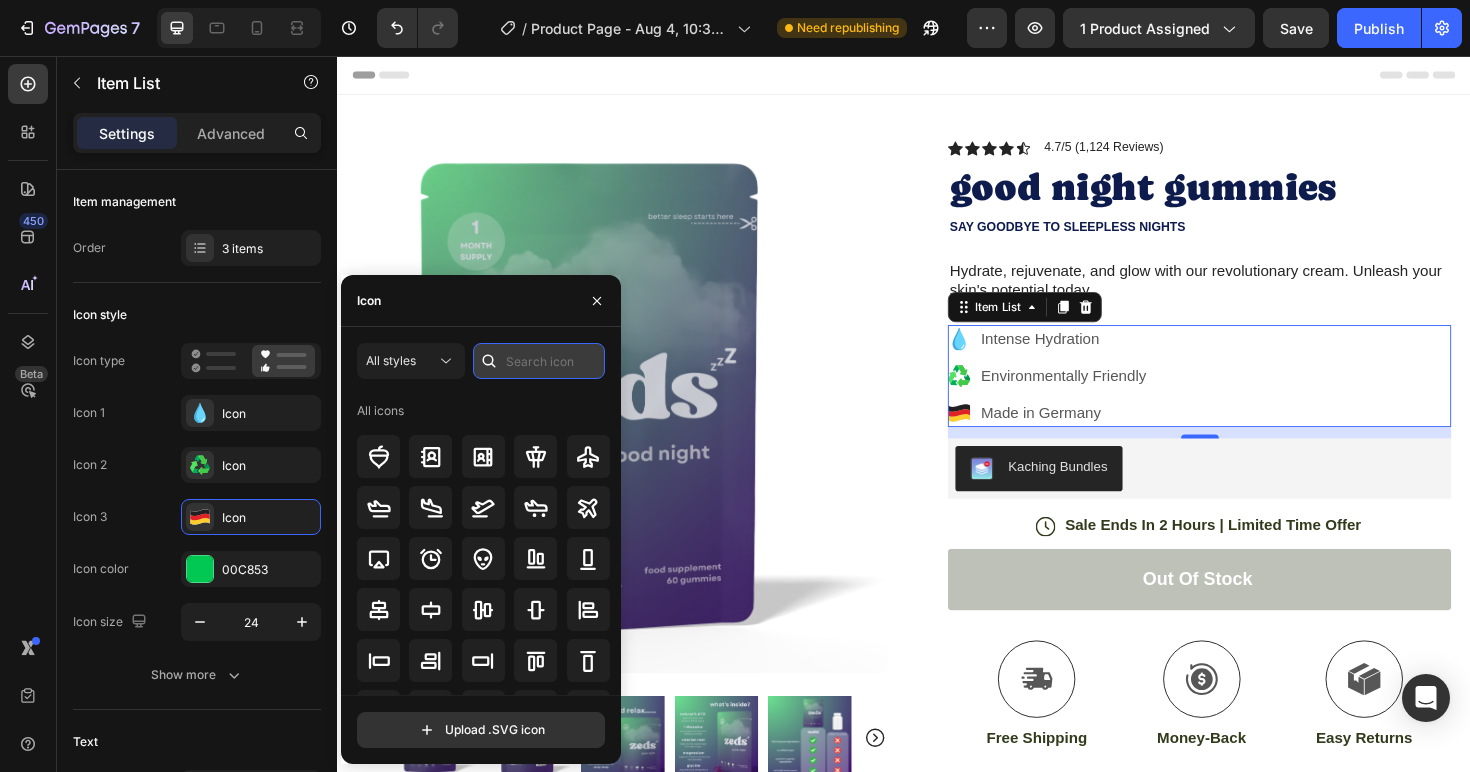 click at bounding box center [539, 361] 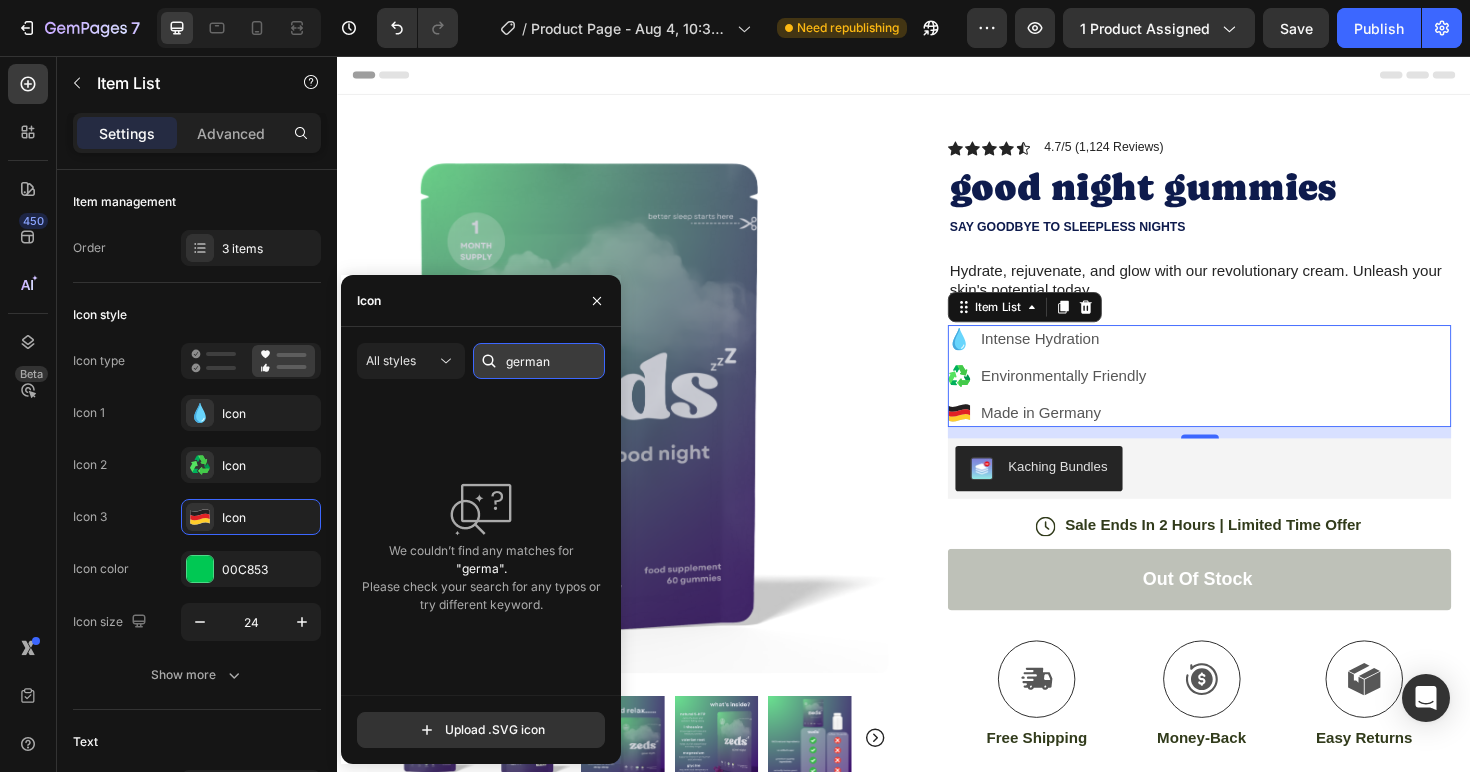type on "german" 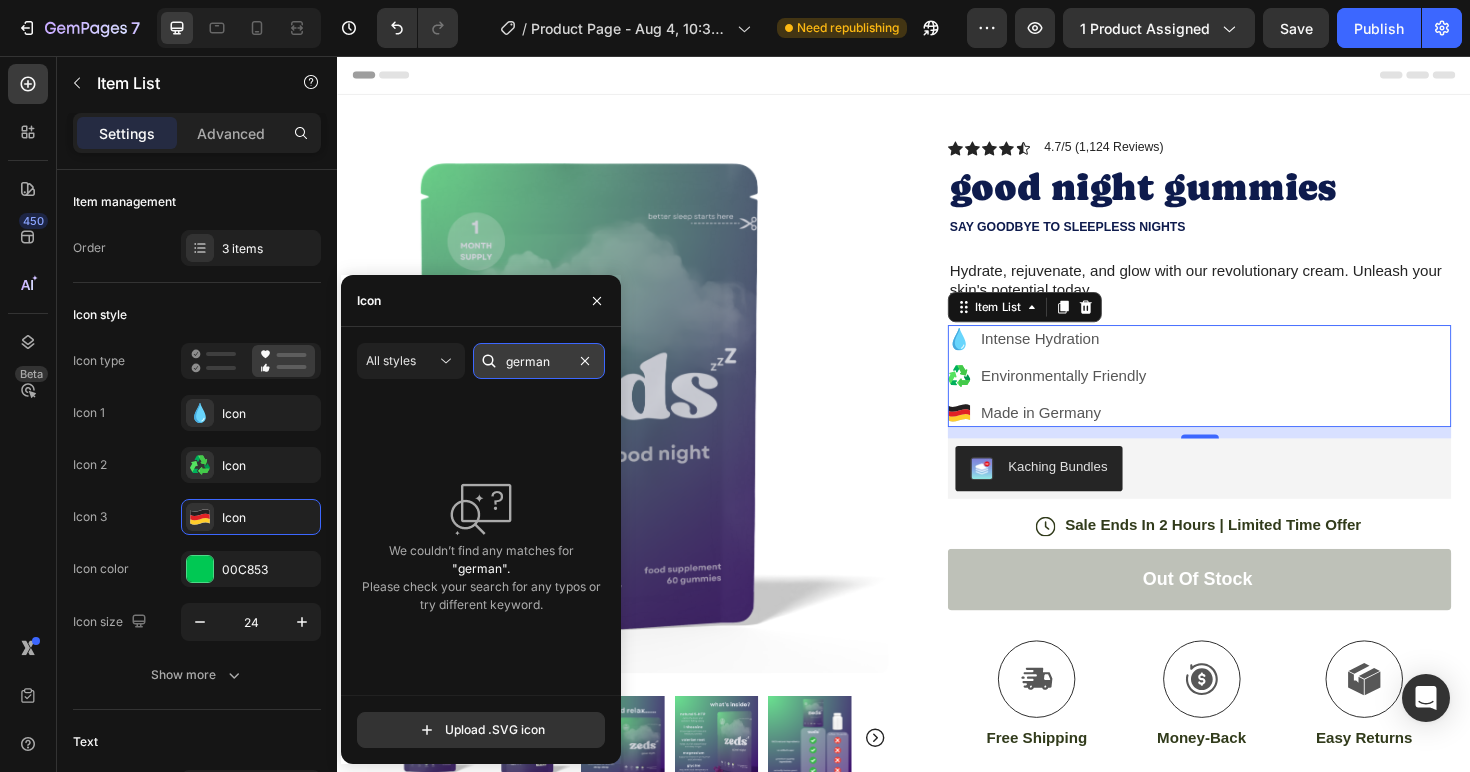 click on "german" at bounding box center [539, 361] 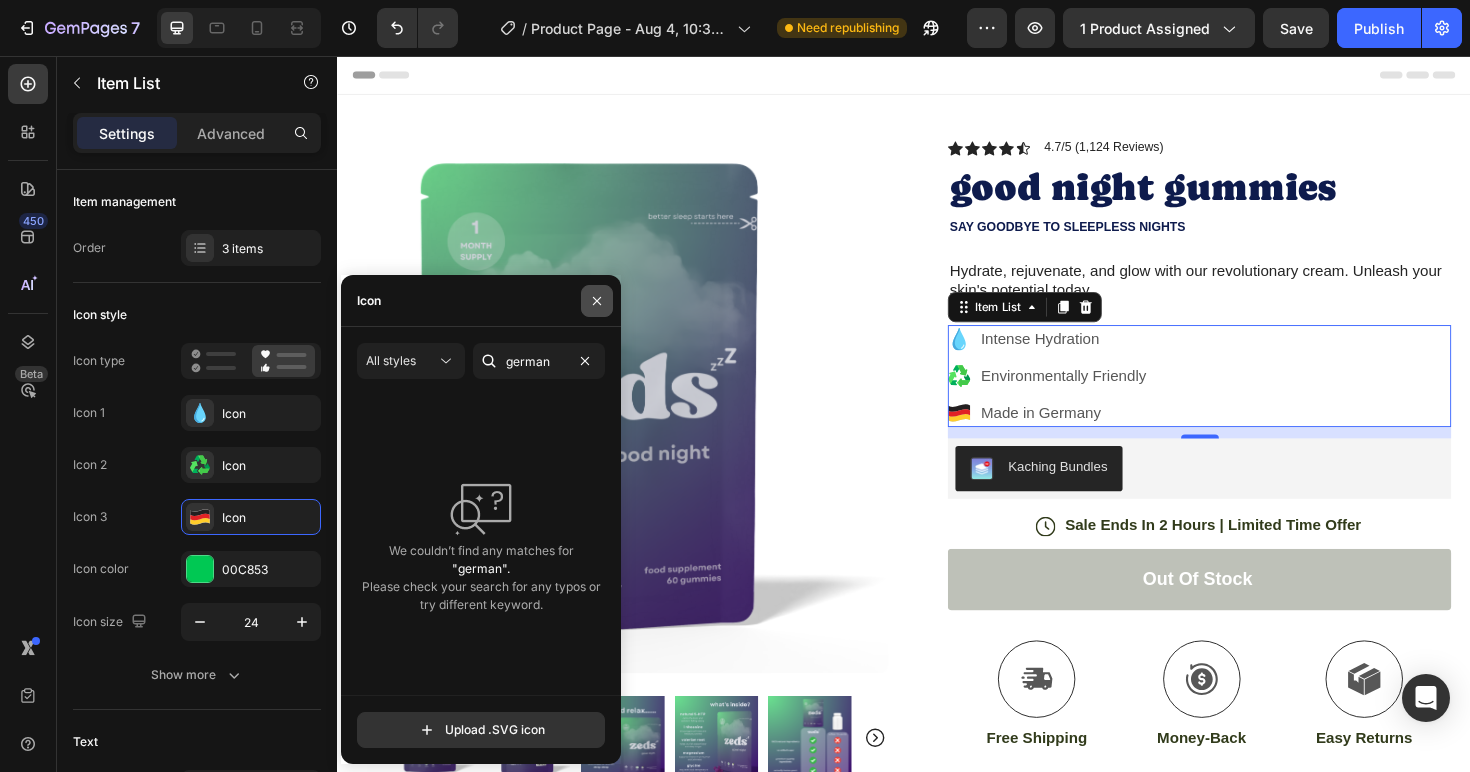 click 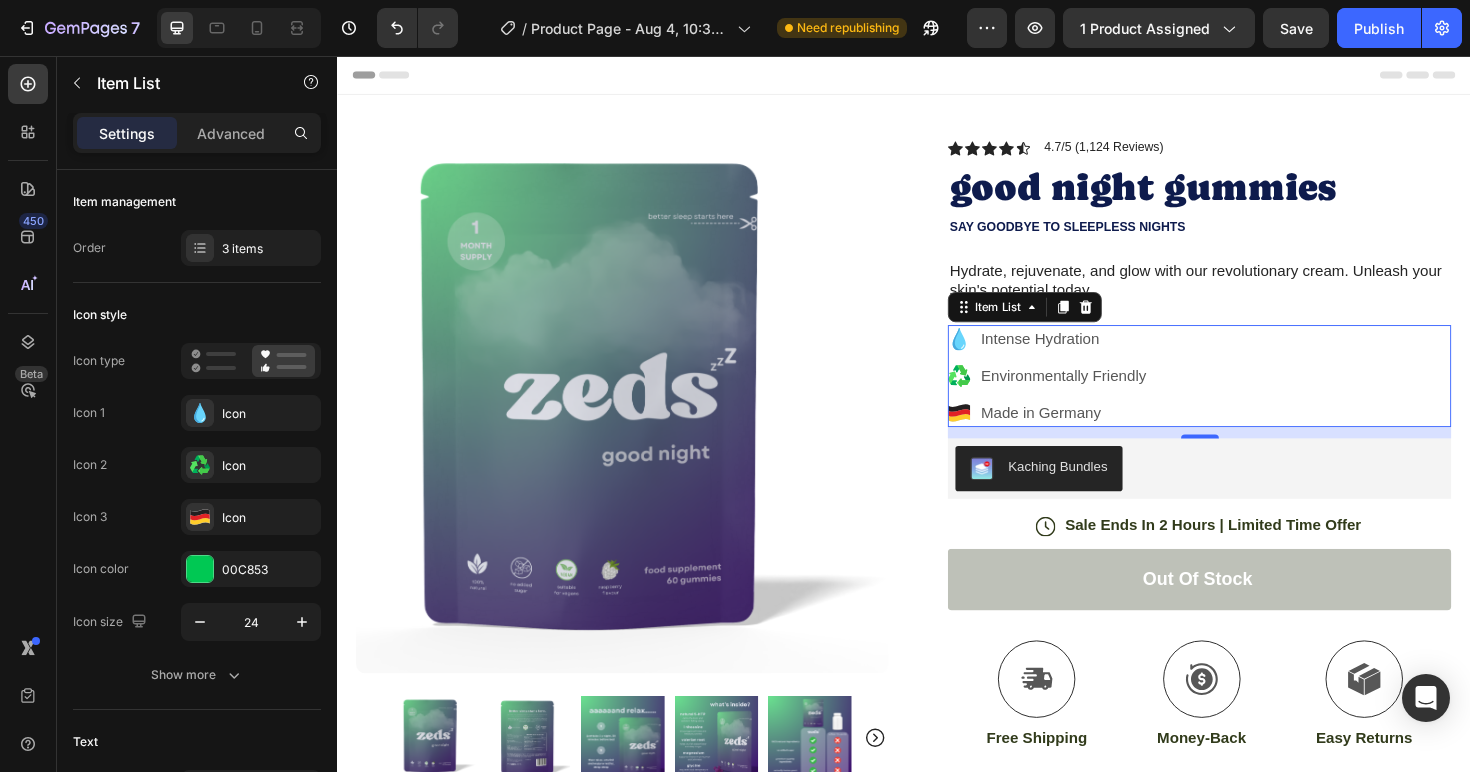 click on "Intense Hydration" at bounding box center [1106, 356] 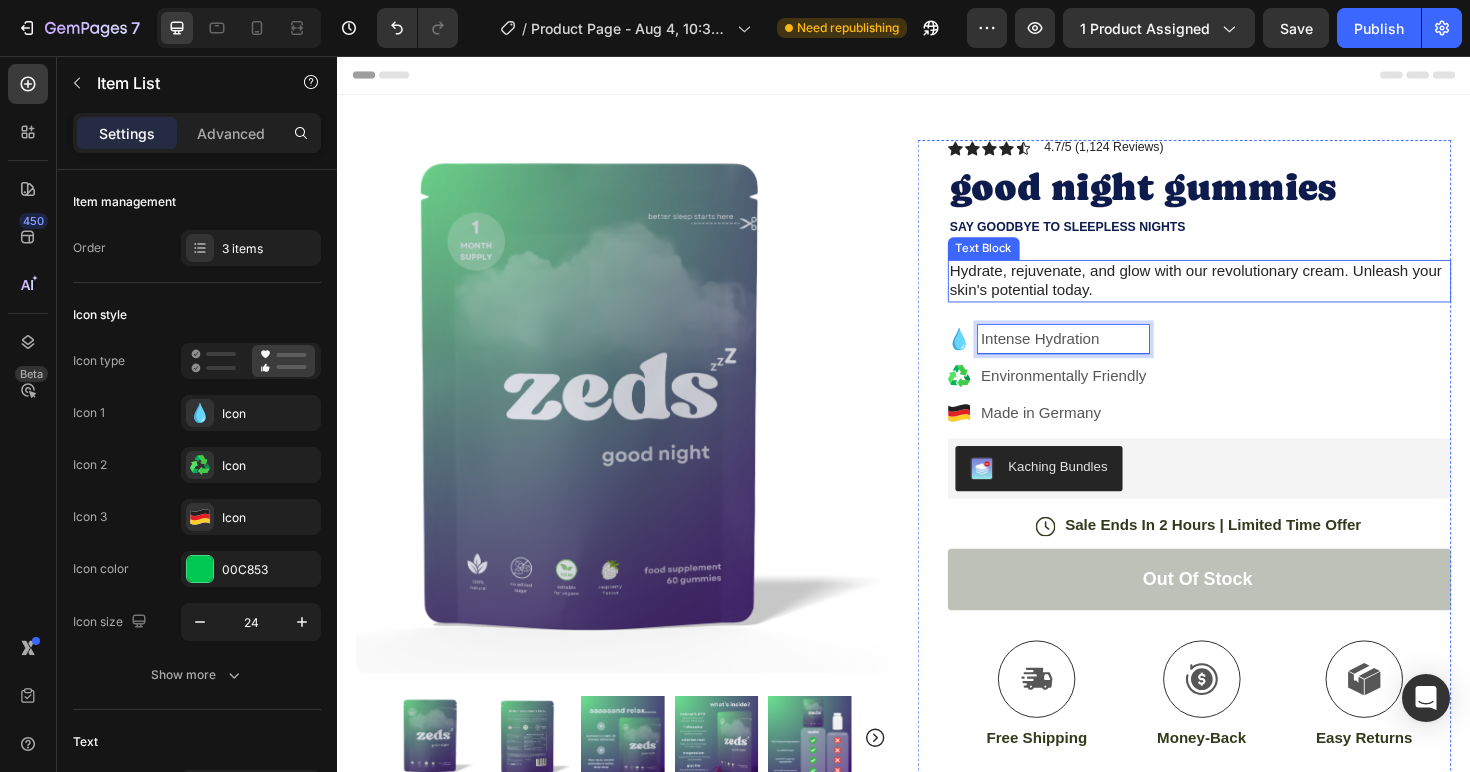 click on "Hydrate, rejuvenate, and glow with our revolutionary cream. Unleash your skin's potential today." at bounding box center [1250, 295] 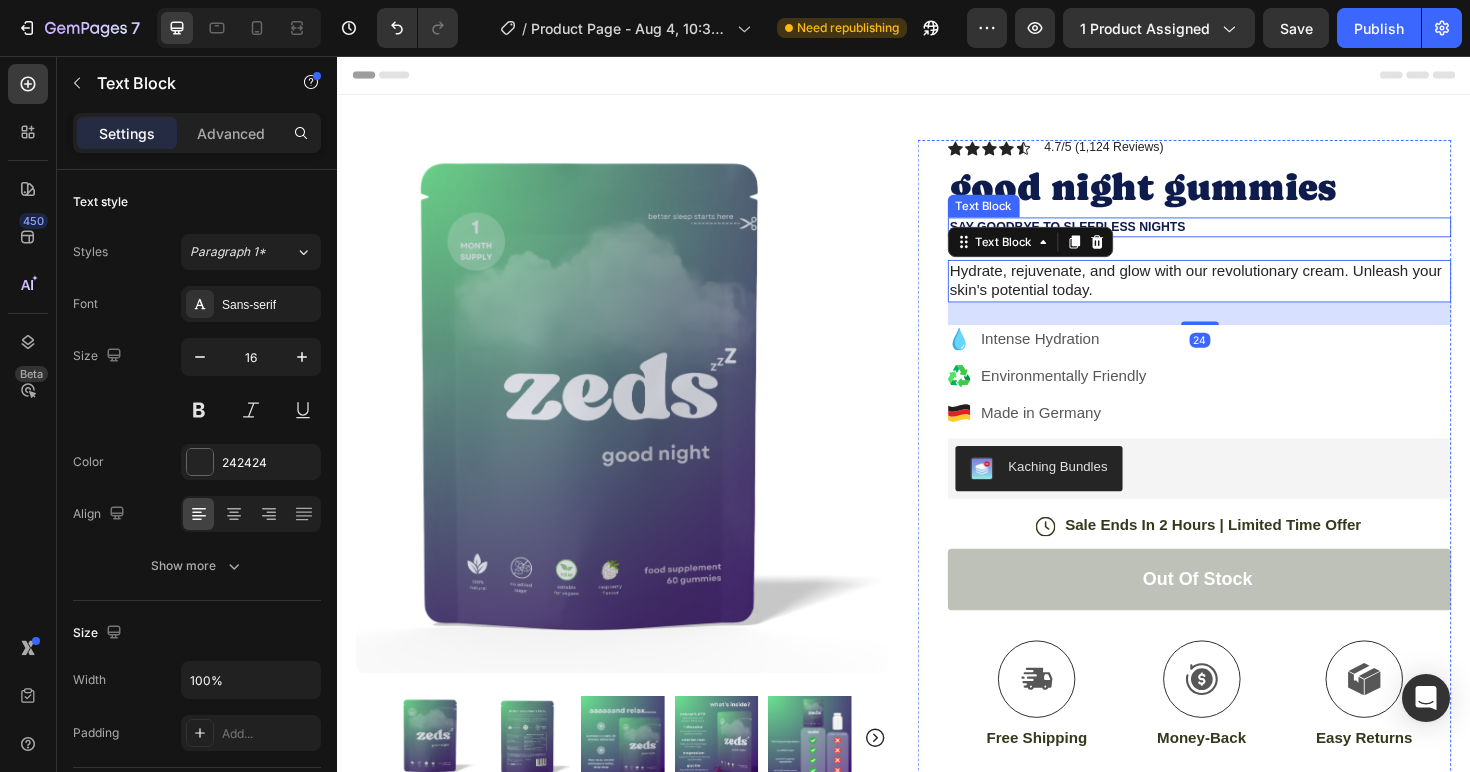 click on "SAY GOODBYE TO SLEEPLESS NIGHTS" at bounding box center [1250, 237] 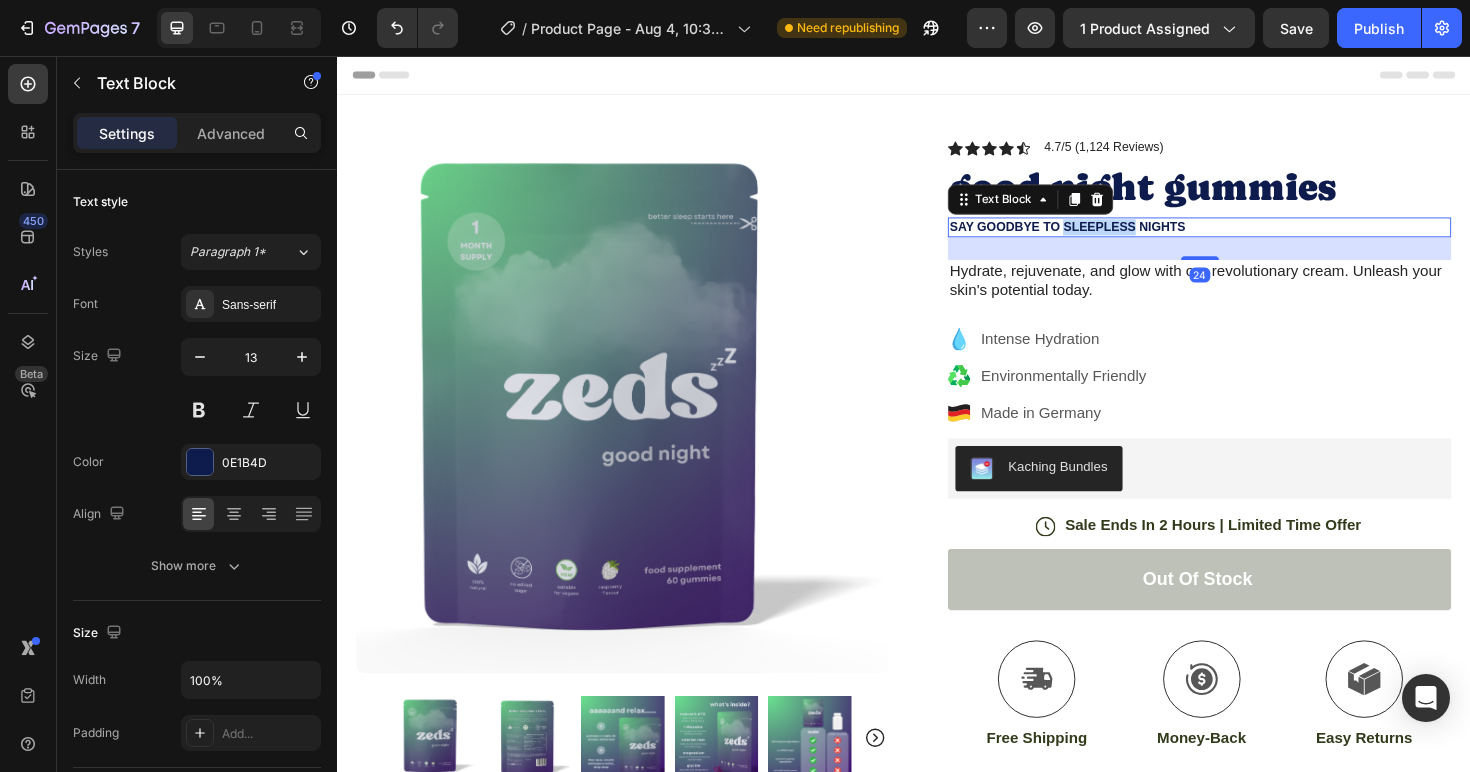 click on "SAY GOODBYE TO SLEEPLESS NIGHTS" at bounding box center [1250, 237] 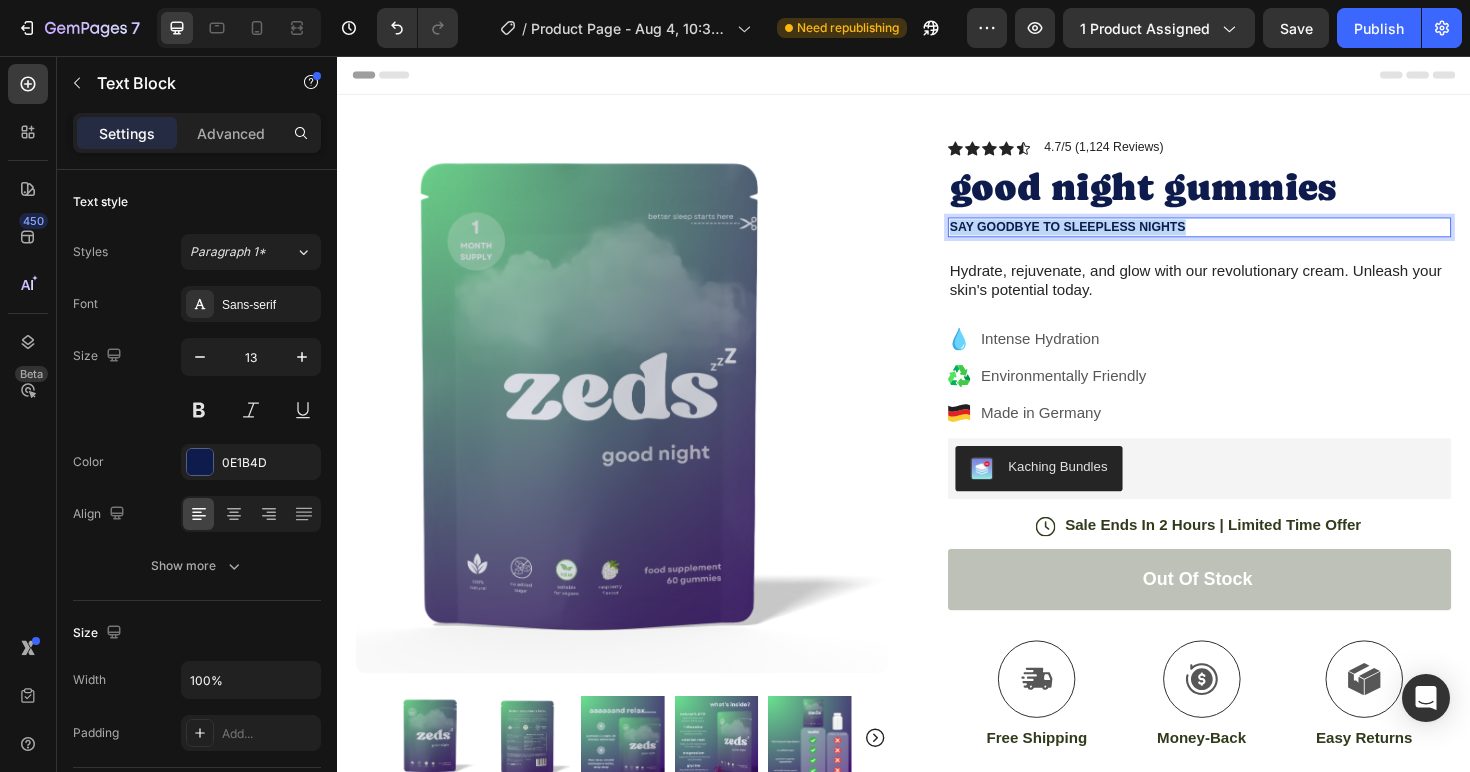 click on "SAY GOODBYE TO SLEEPLESS NIGHTS" at bounding box center (1250, 237) 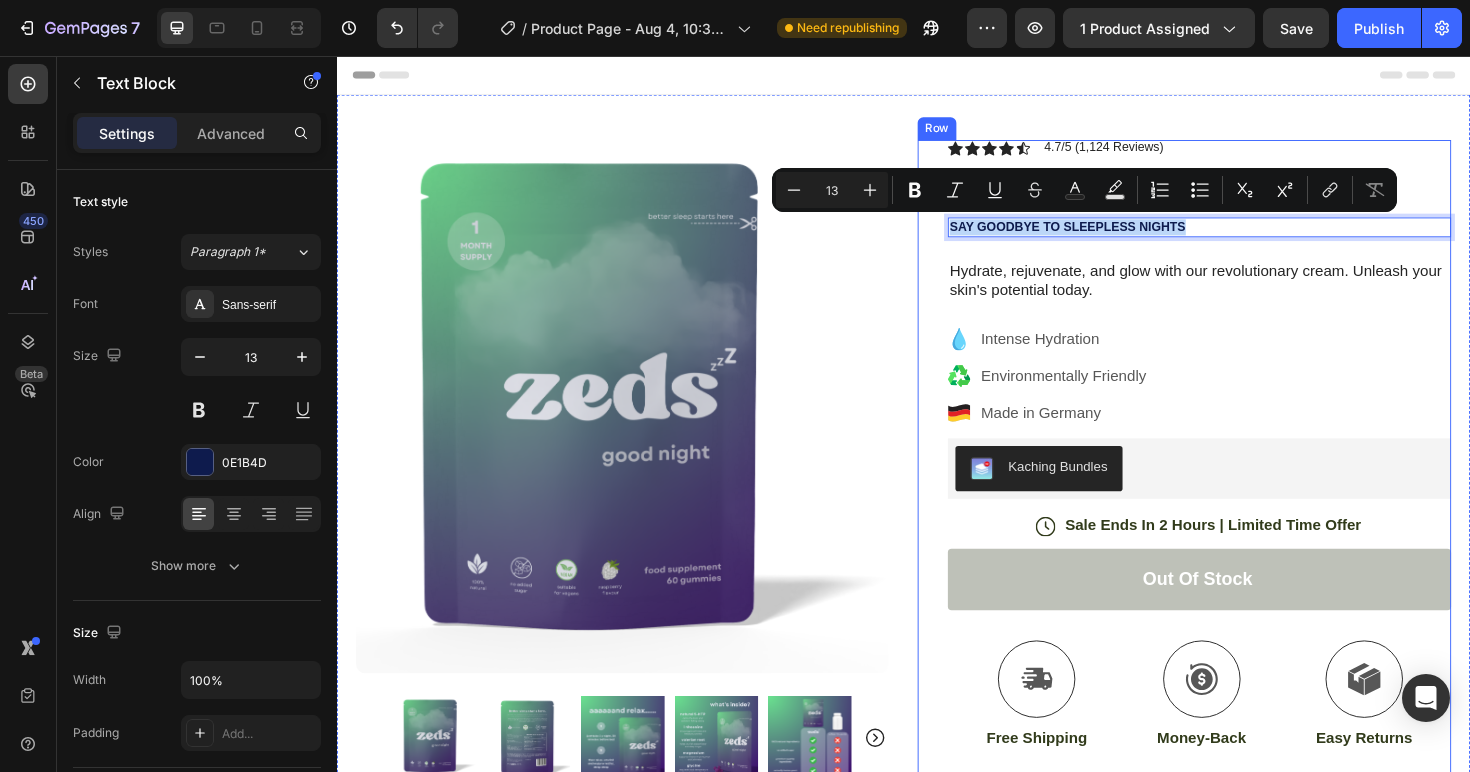 click on "Icon Icon Icon Icon
Icon Icon List 4.7/5 (1,124 Reviews) Text Block Row good night gummies Product Title SAY GOODBYE TO SLEEPLESS NIGHTS Text Block   24 Hydrate, rejuvenate, and glow with our revolutionary cream. Unleash your skin's potential today. Text Block
Intense Hydration
Environmentally Friendly
Made in [COUNTRY] Item List Kaching Bundles Kaching Bundles
Icon Sale Ends In 2 Hours | Limited Time Offer Text Block Row Out of stock Add to Cart
Icon Free Shipping Text Block
Icon Money-Back Text Block
Icon Easy Returns Text Block Row Image Icon Icon Icon Icon Icon Icon List “this skin cream is a game-changer! it has transformed my dry, lackluster skin into a hydrated and radiant complexion. i love how it absorbs quickly and leaves no greasy residue. highly recommend” Text Block
Icon [FIRST] [LAST]. ([CITY], [COUNTRY]) Text Block Row Row" at bounding box center [1250, 611] 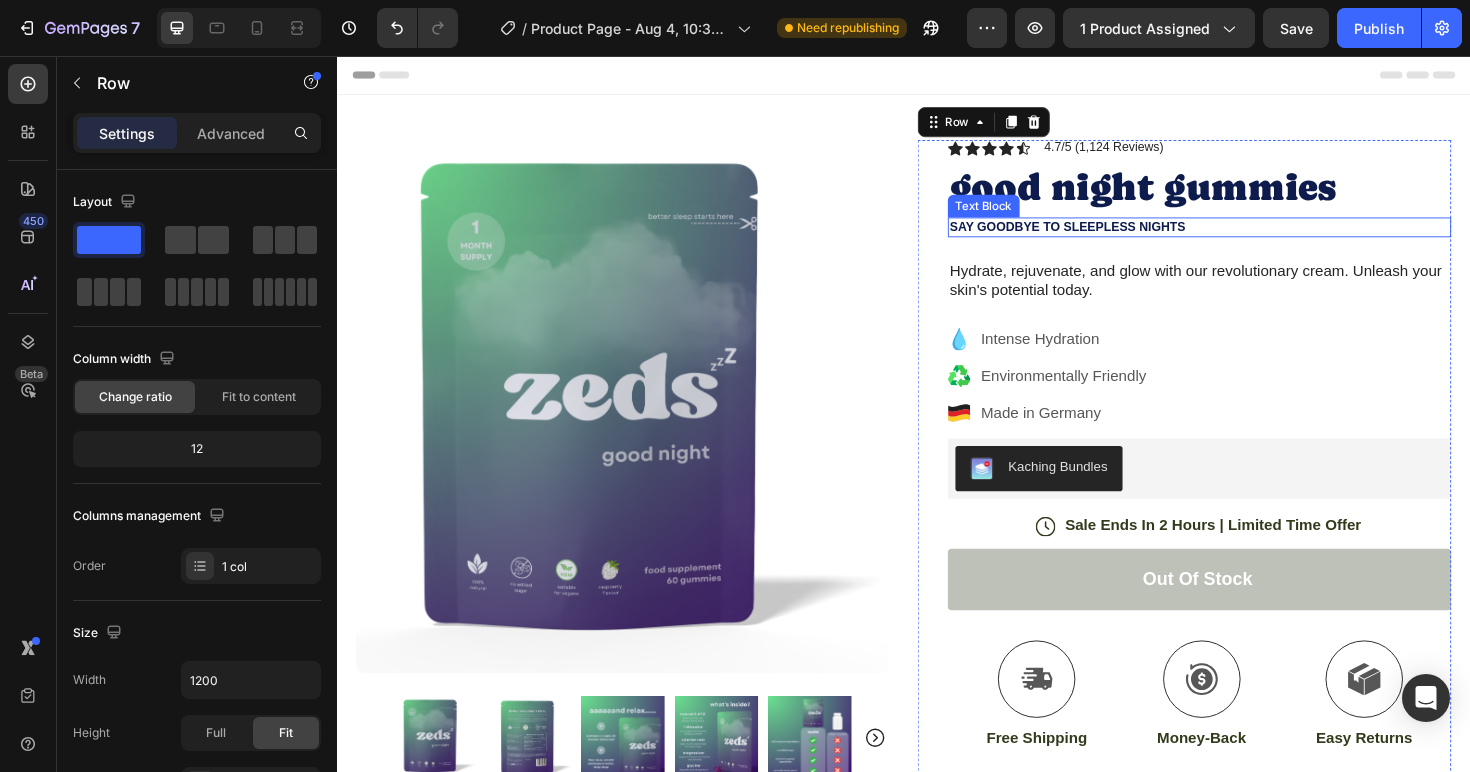 click on "SAY GOODBYE TO SLEEPLESS NIGHTS" at bounding box center [1250, 237] 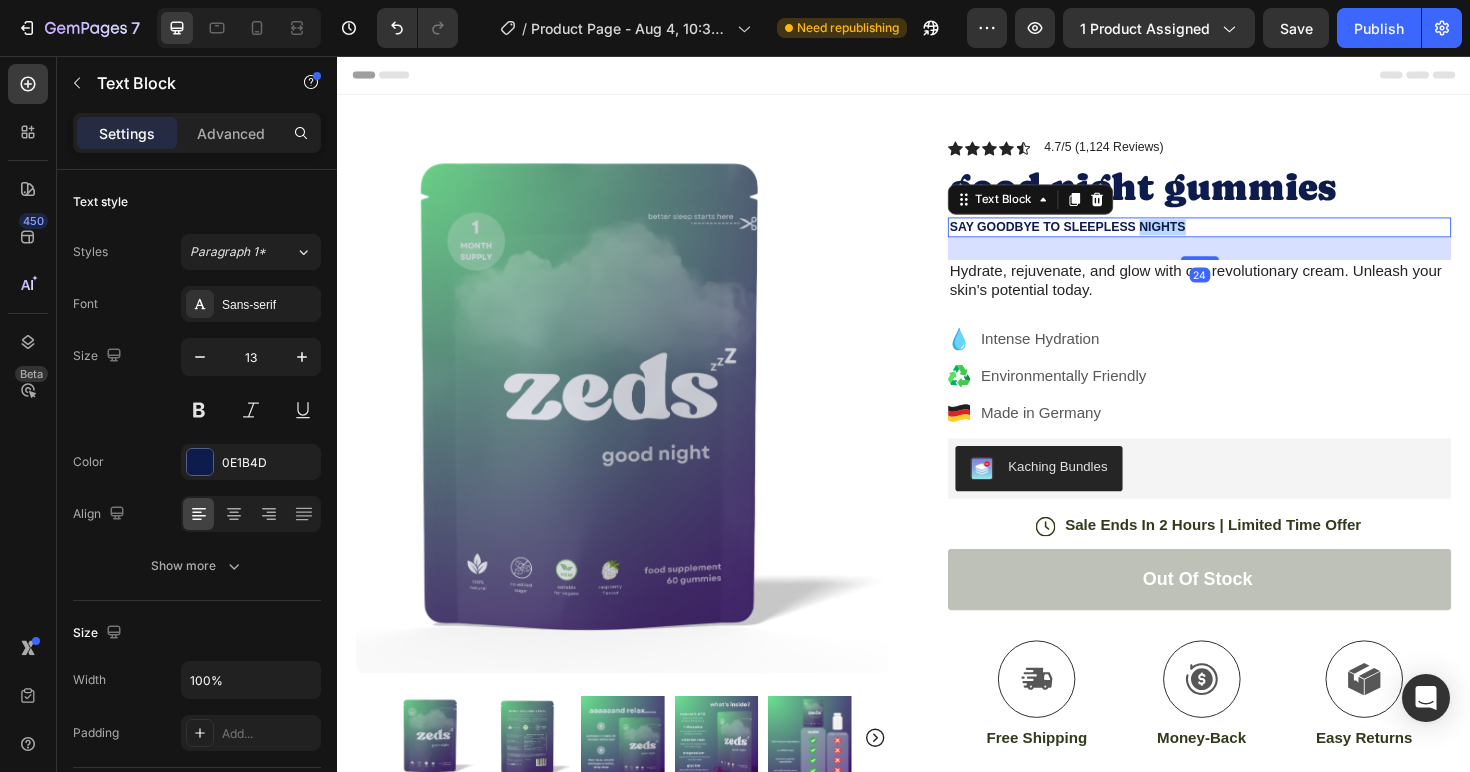click on "SAY GOODBYE TO SLEEPLESS NIGHTS" at bounding box center (1250, 237) 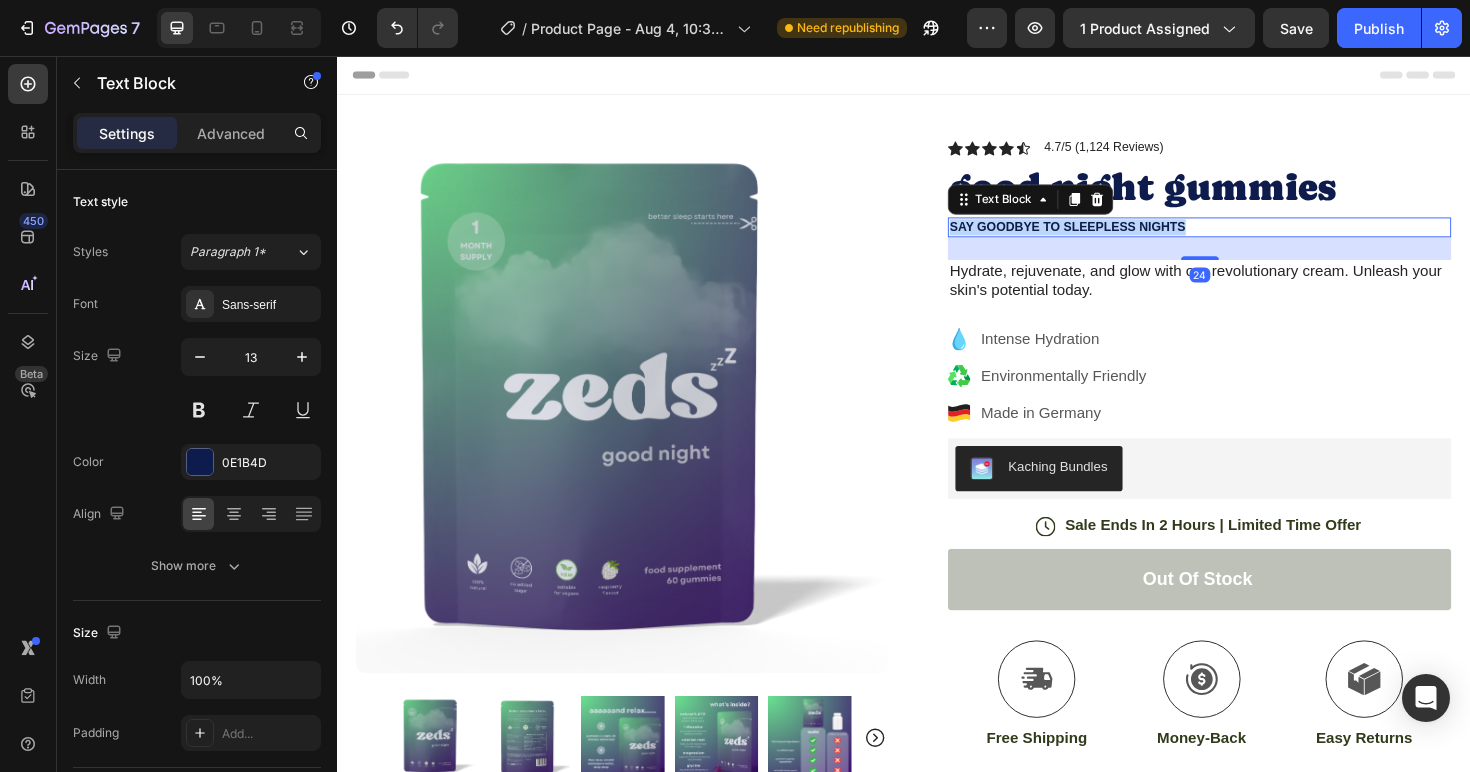 click on "SAY GOODBYE TO SLEEPLESS NIGHTS" at bounding box center [1250, 237] 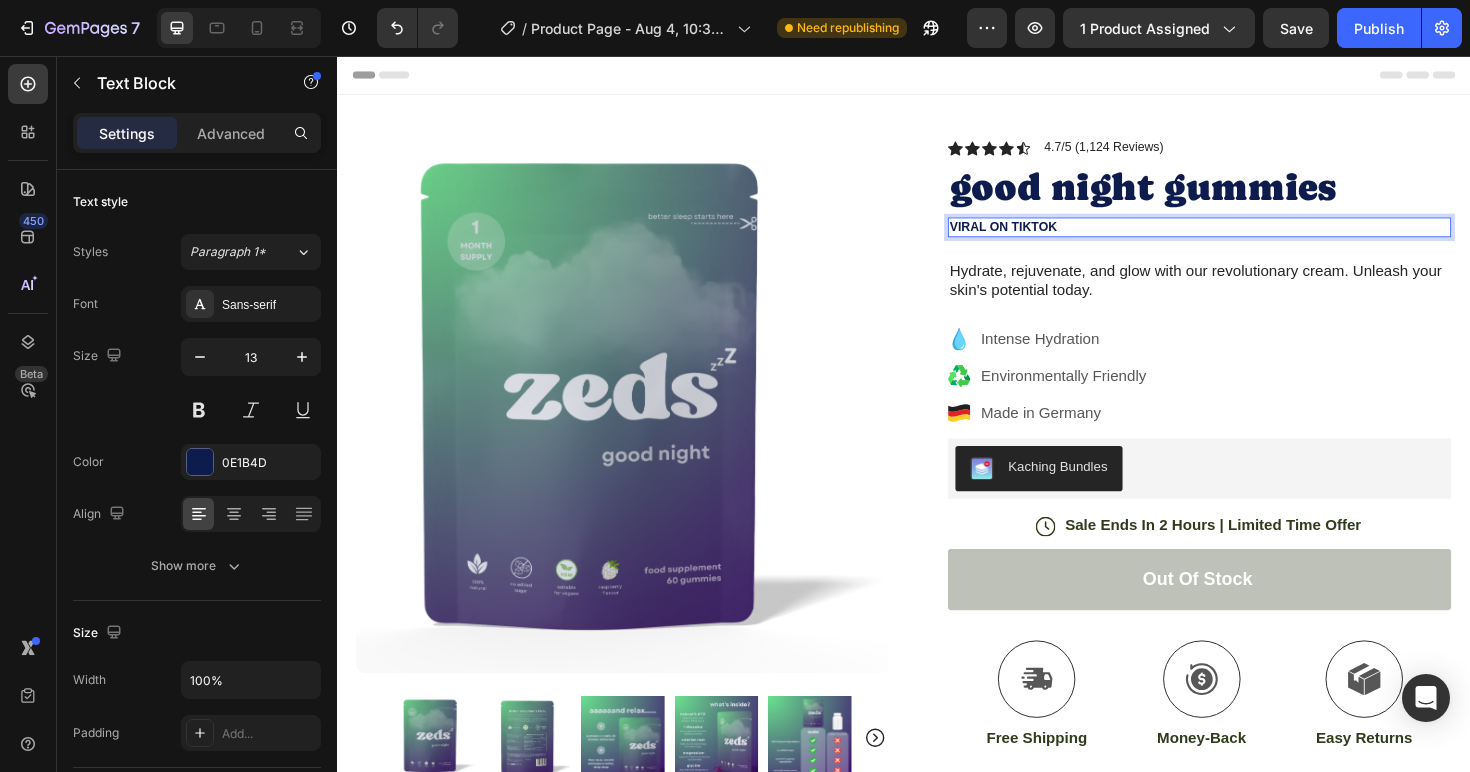 click on "VIRAL ON TIKTOK" at bounding box center [1250, 237] 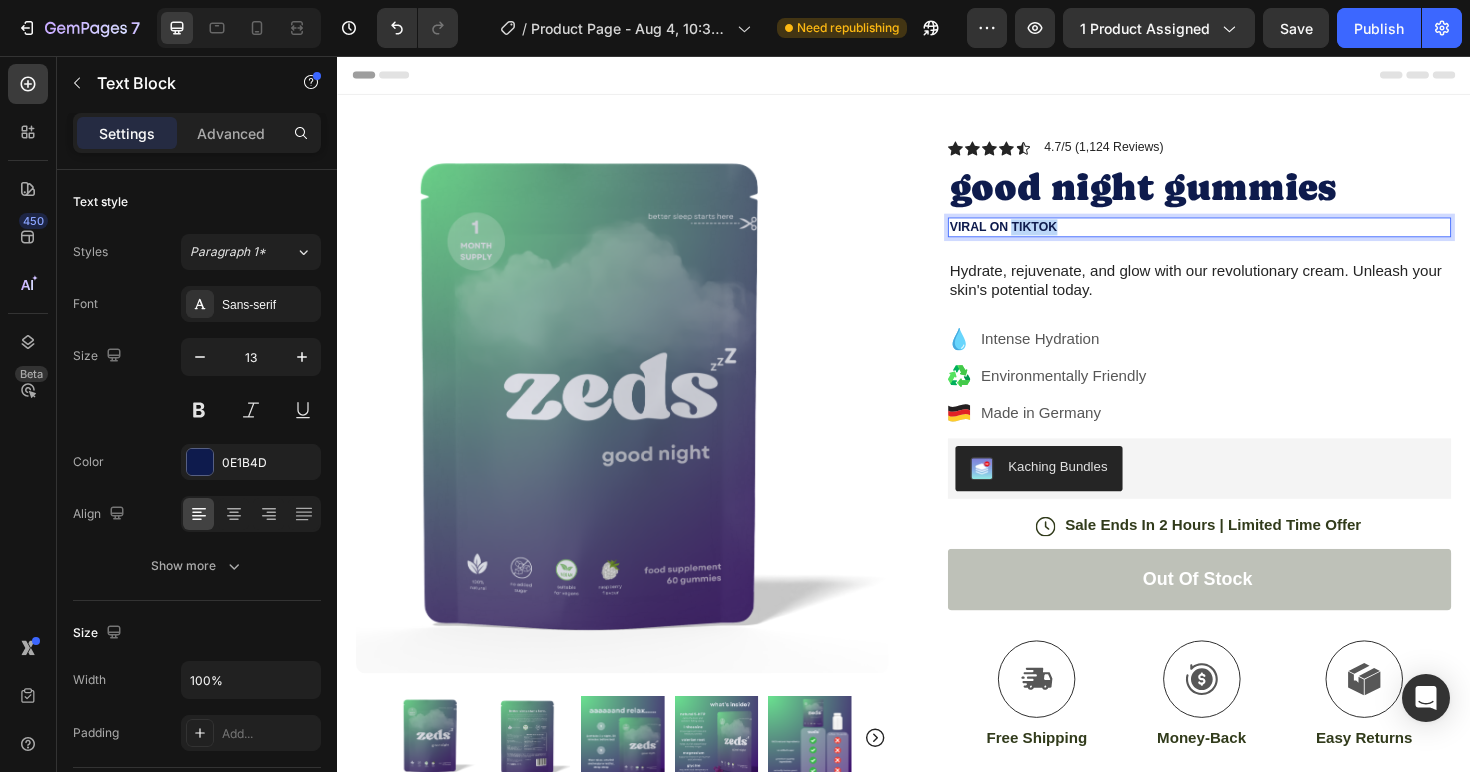 click on "VIRAL ON TIKTOK" at bounding box center (1250, 237) 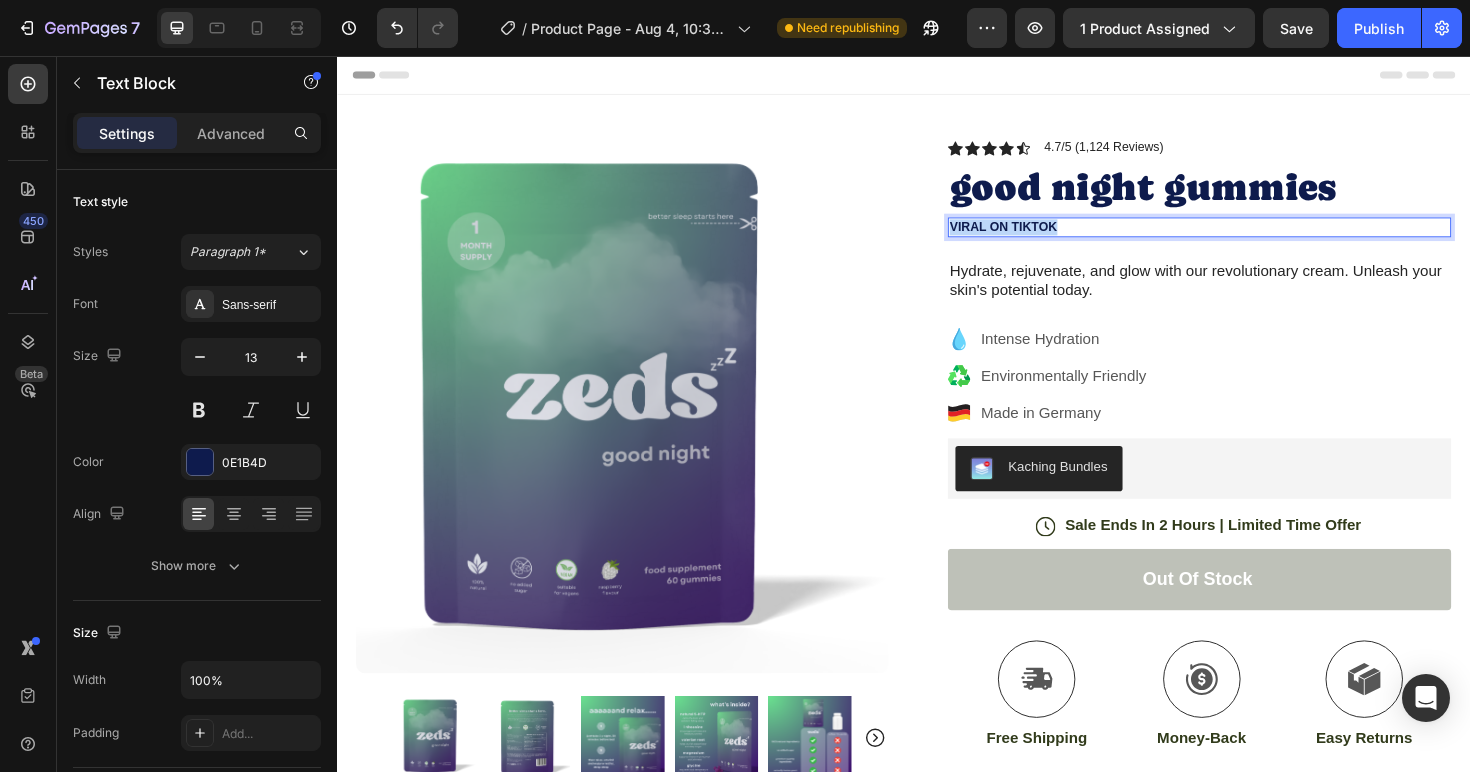 click on "VIRAL ON TIKTOK" at bounding box center (1250, 237) 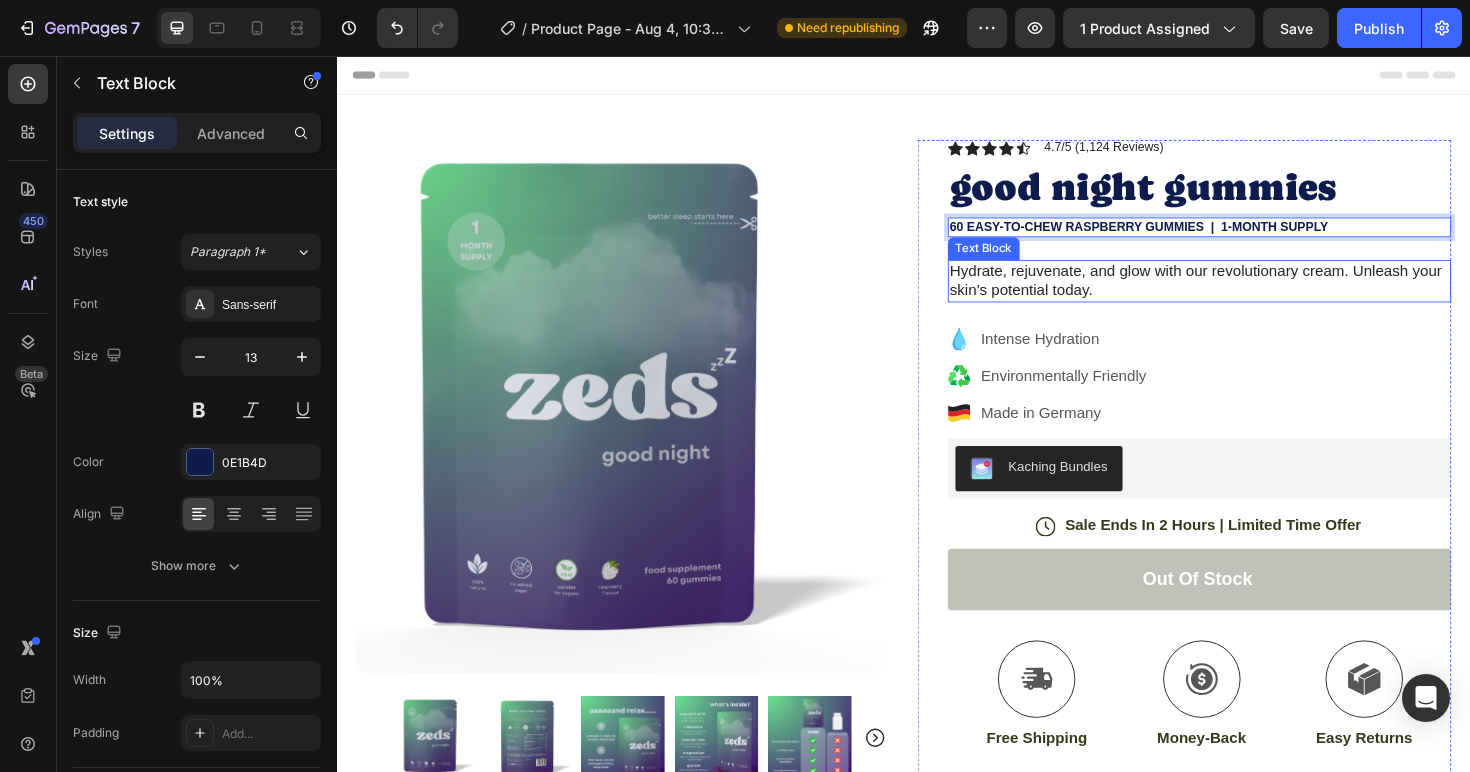 click on "Hydrate, rejuvenate, and glow with our revolutionary cream. Unleash your skin's potential today." at bounding box center [1250, 295] 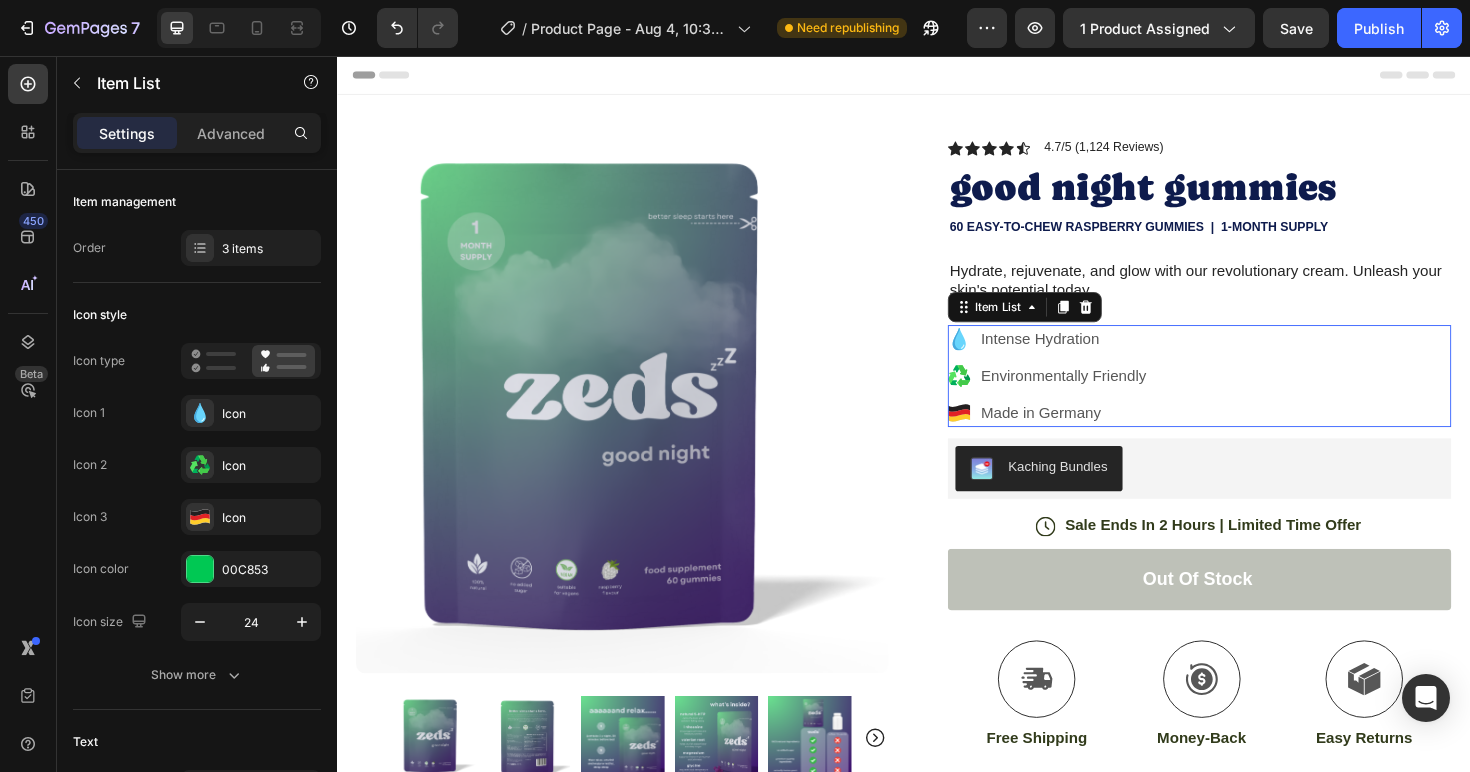click on "Intense Hydration
Environmentally Friendly
Made in Germany" at bounding box center [1250, 395] 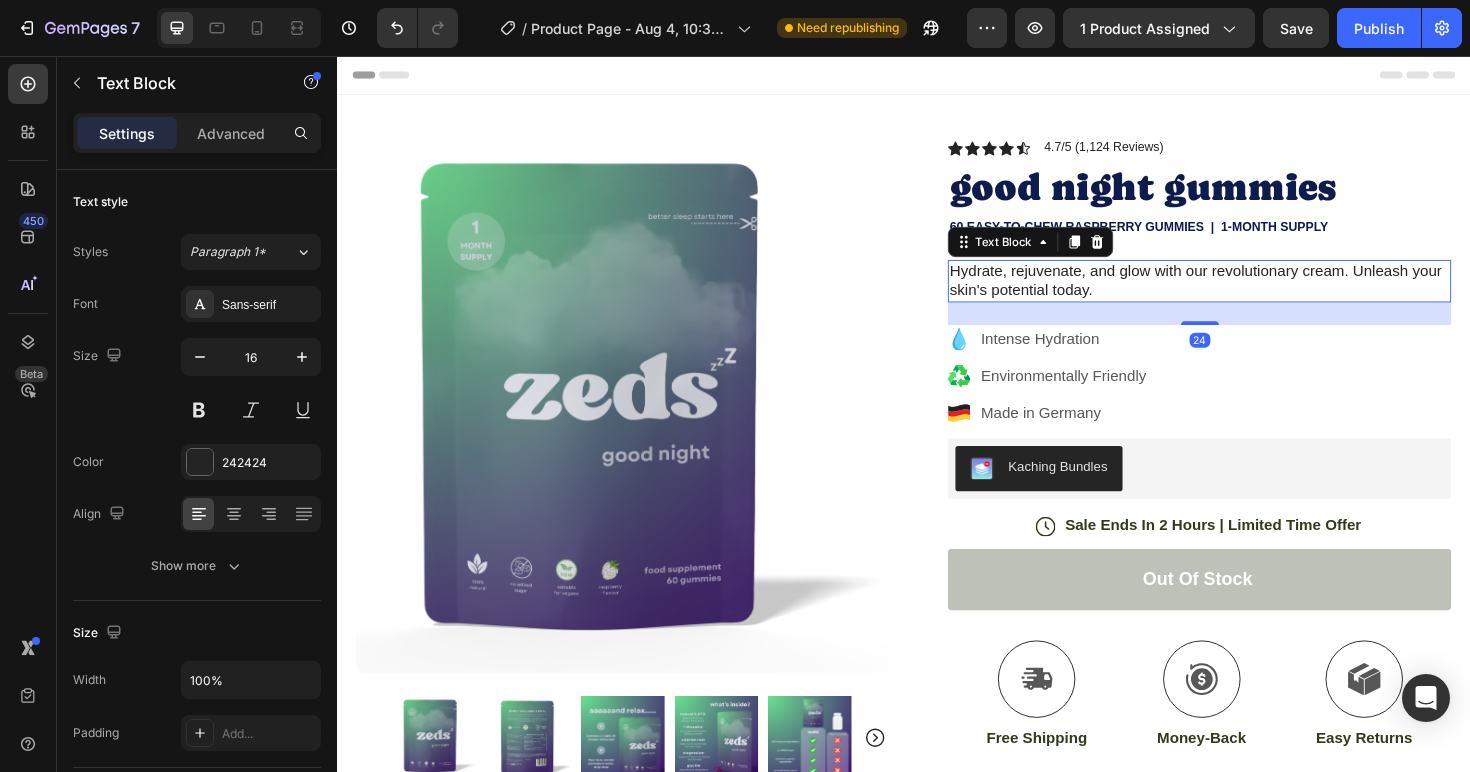 click on "Hydrate, rejuvenate, and glow with our revolutionary cream. Unleash your skin's potential today." at bounding box center [1250, 295] 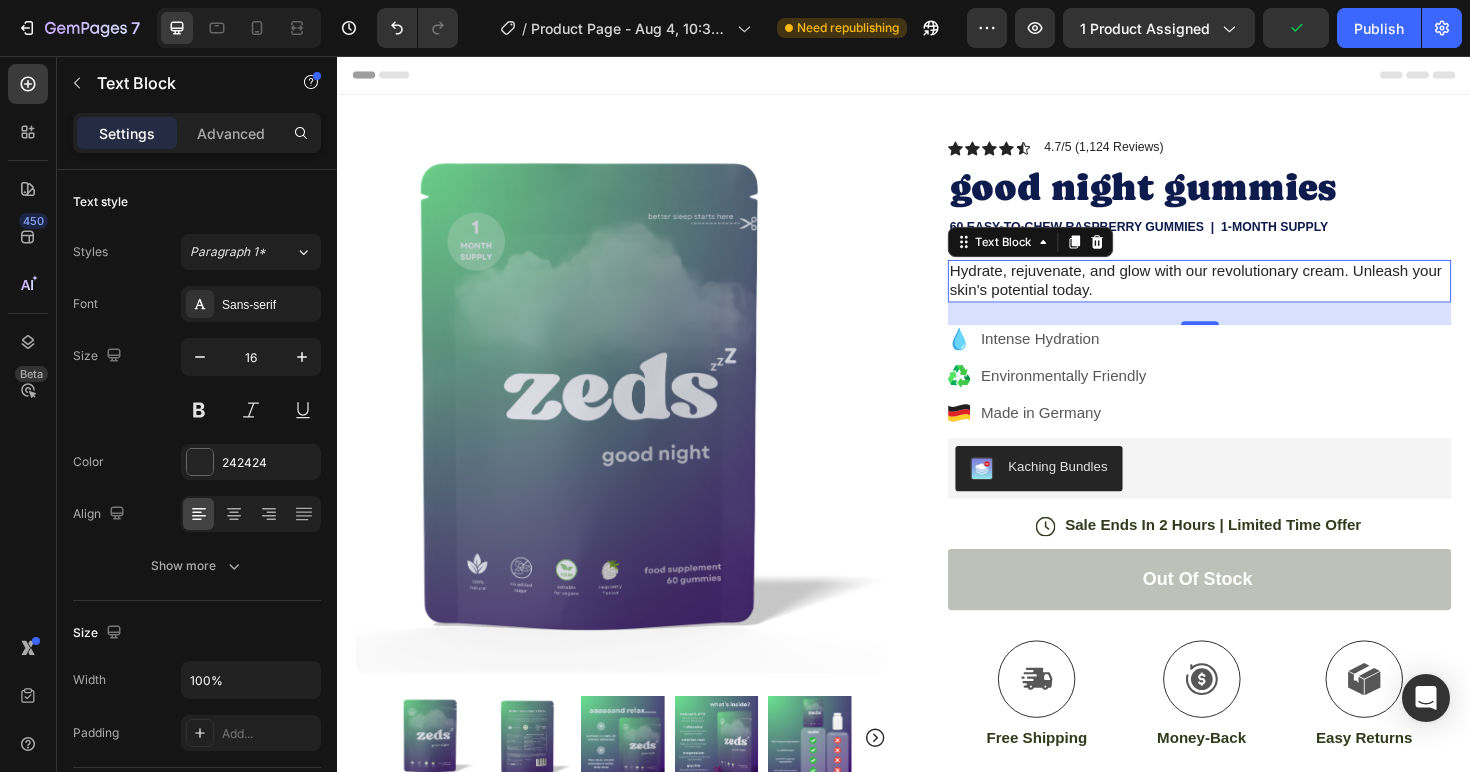 click on "Hydrate, rejuvenate, and glow with our revolutionary cream. Unleash your skin's potential today." at bounding box center (1250, 295) 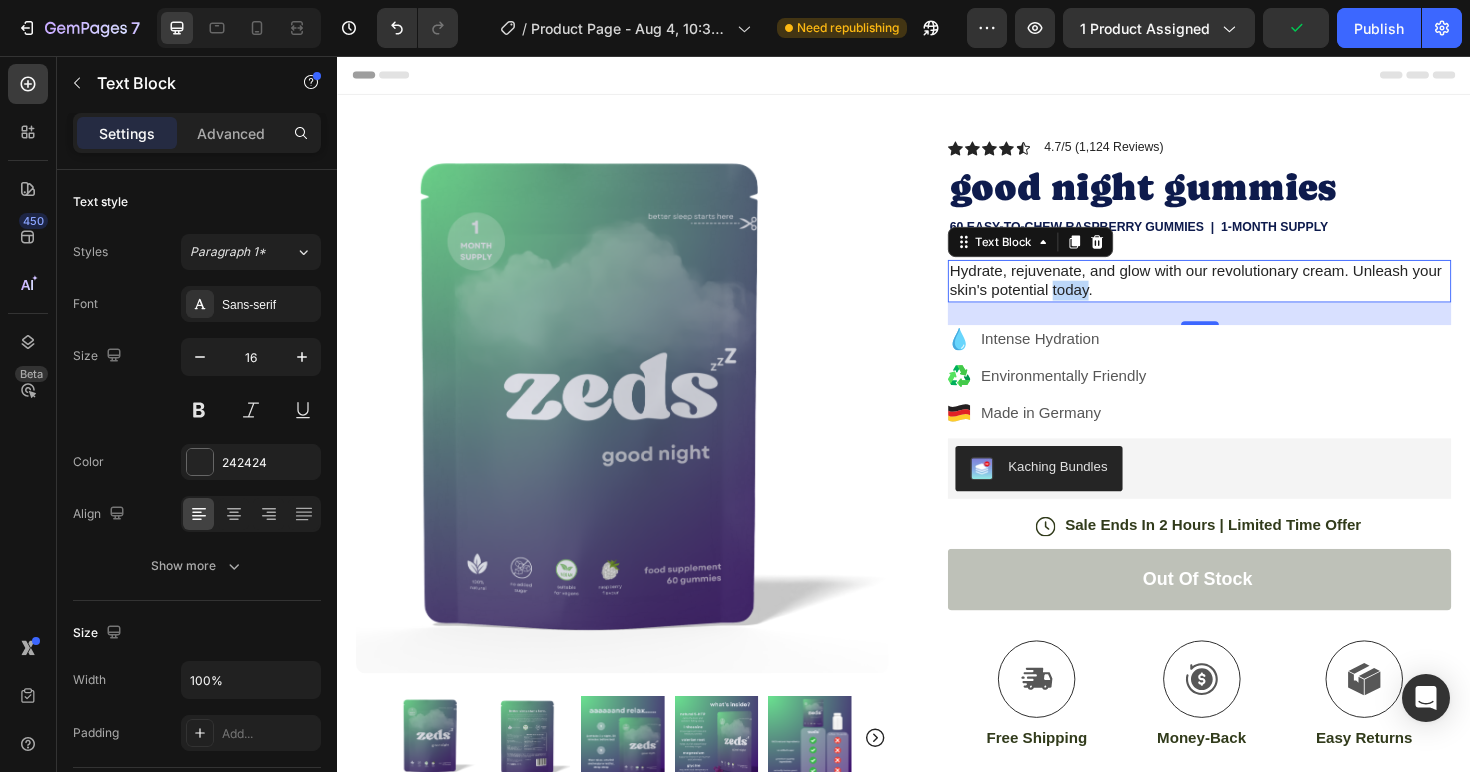 click on "Hydrate, rejuvenate, and glow with our revolutionary cream. Unleash your skin's potential today." at bounding box center [1250, 295] 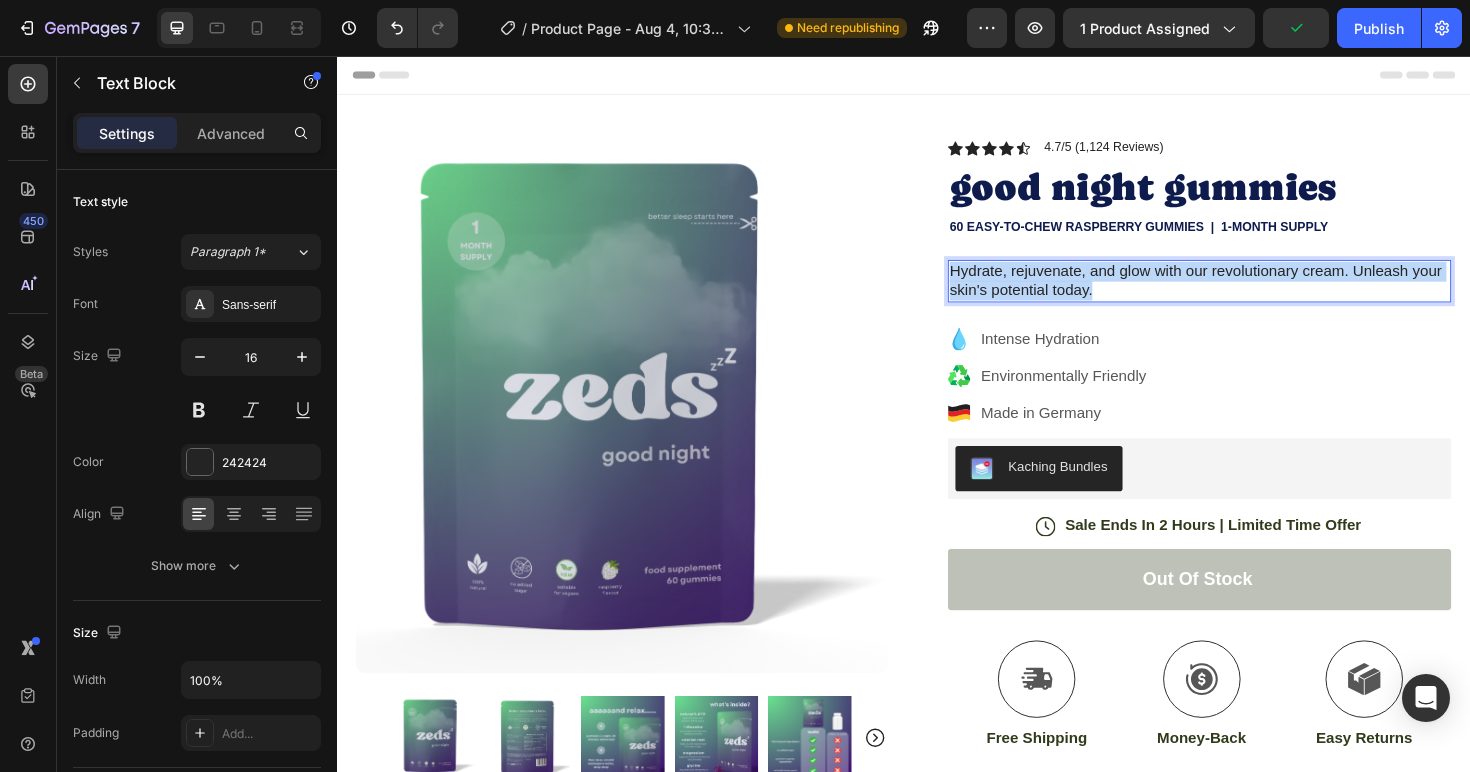 click on "Hydrate, rejuvenate, and glow with our revolutionary cream. Unleash your skin's potential today." at bounding box center (1250, 295) 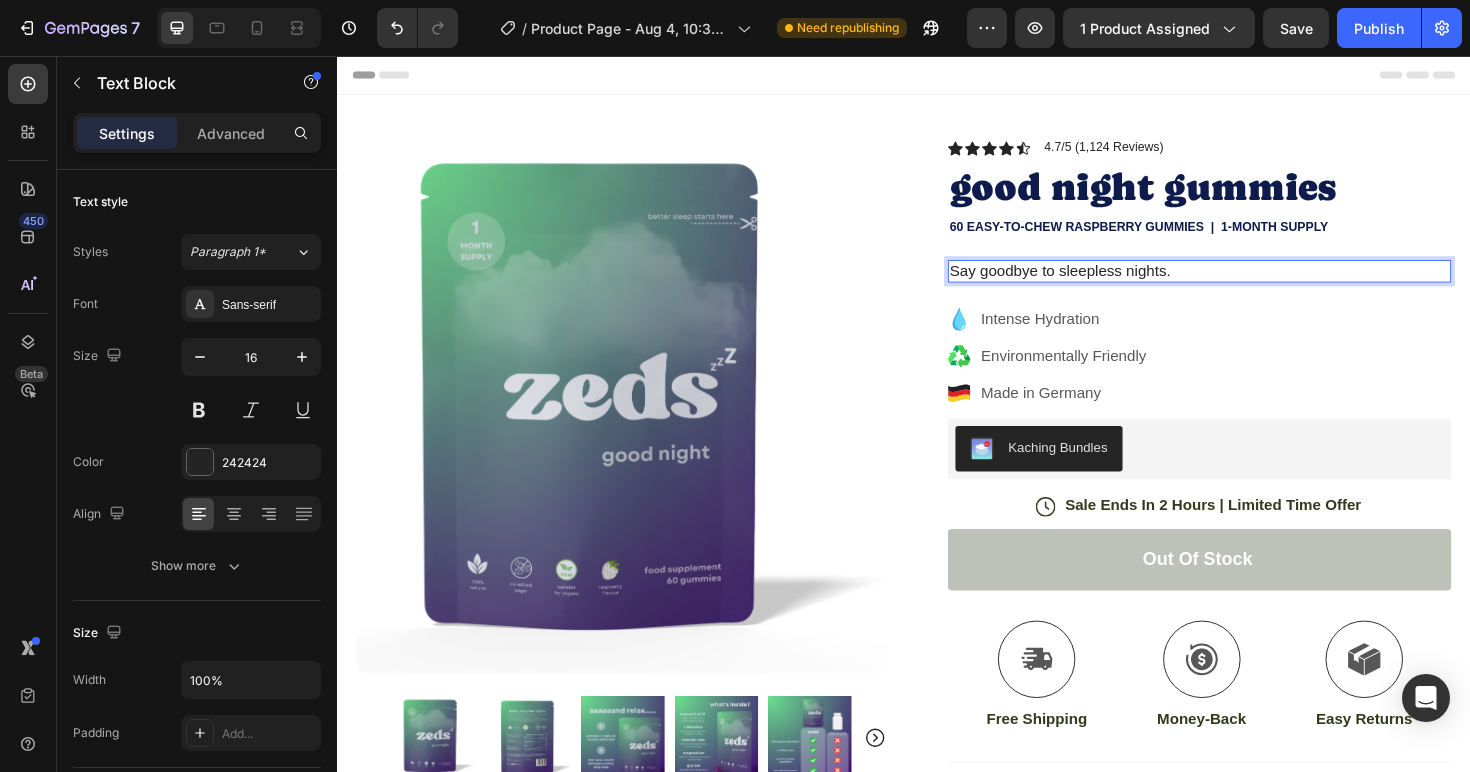 click on "Say goodbye to sleepless nights." at bounding box center [1250, 284] 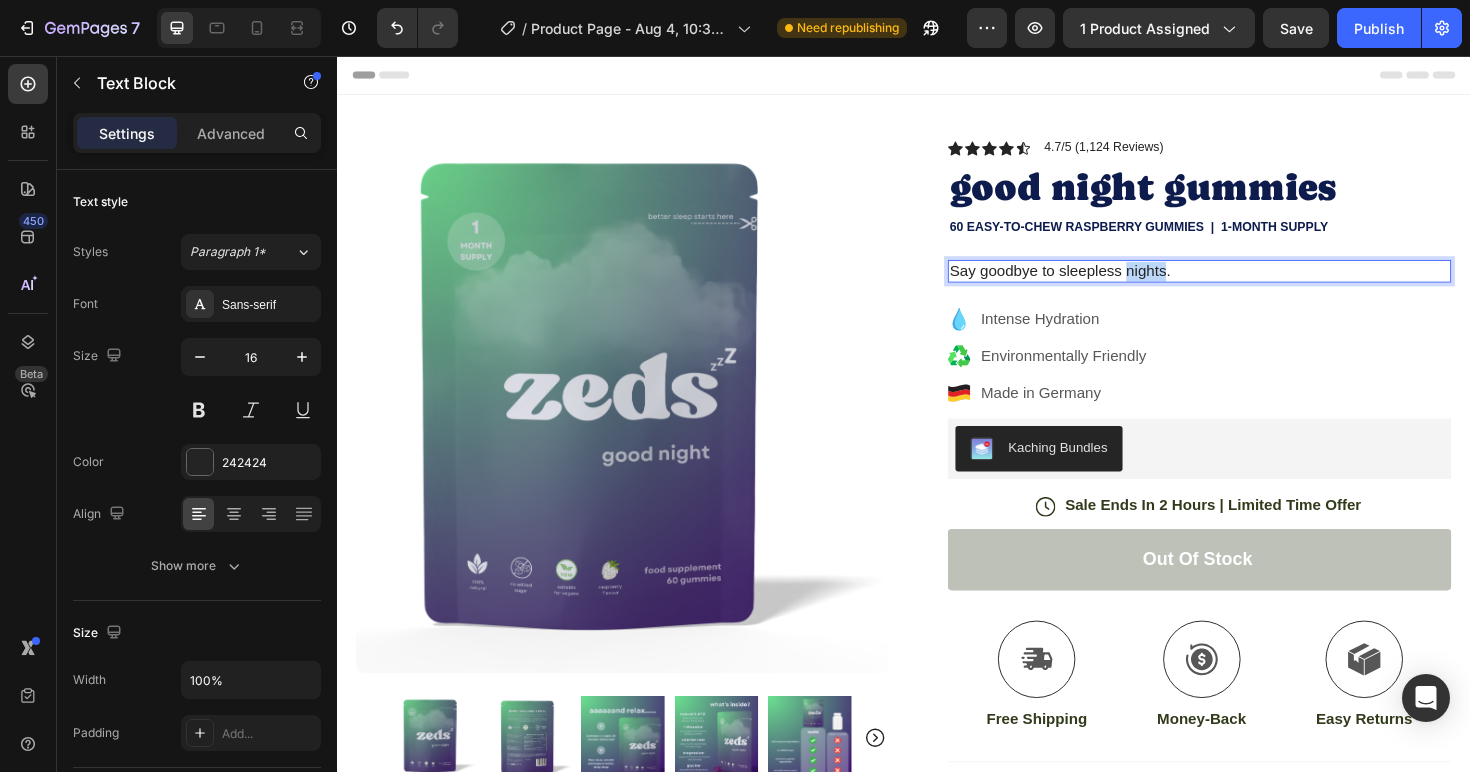 click on "Say goodbye to sleepless nights." at bounding box center (1250, 284) 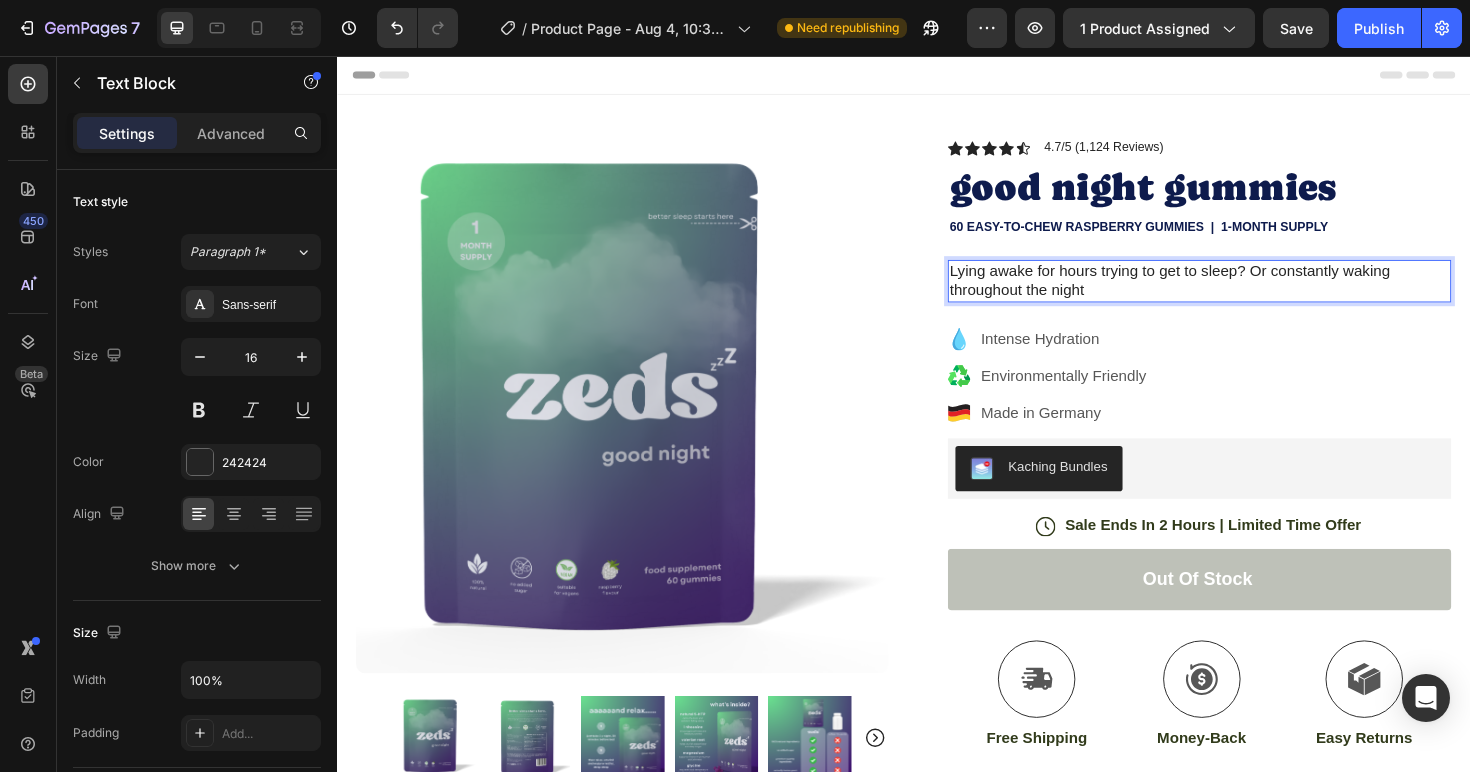 click on "Lying awake for hours trying to get to sleep? Or constantly waking throughout the night" at bounding box center (1250, 295) 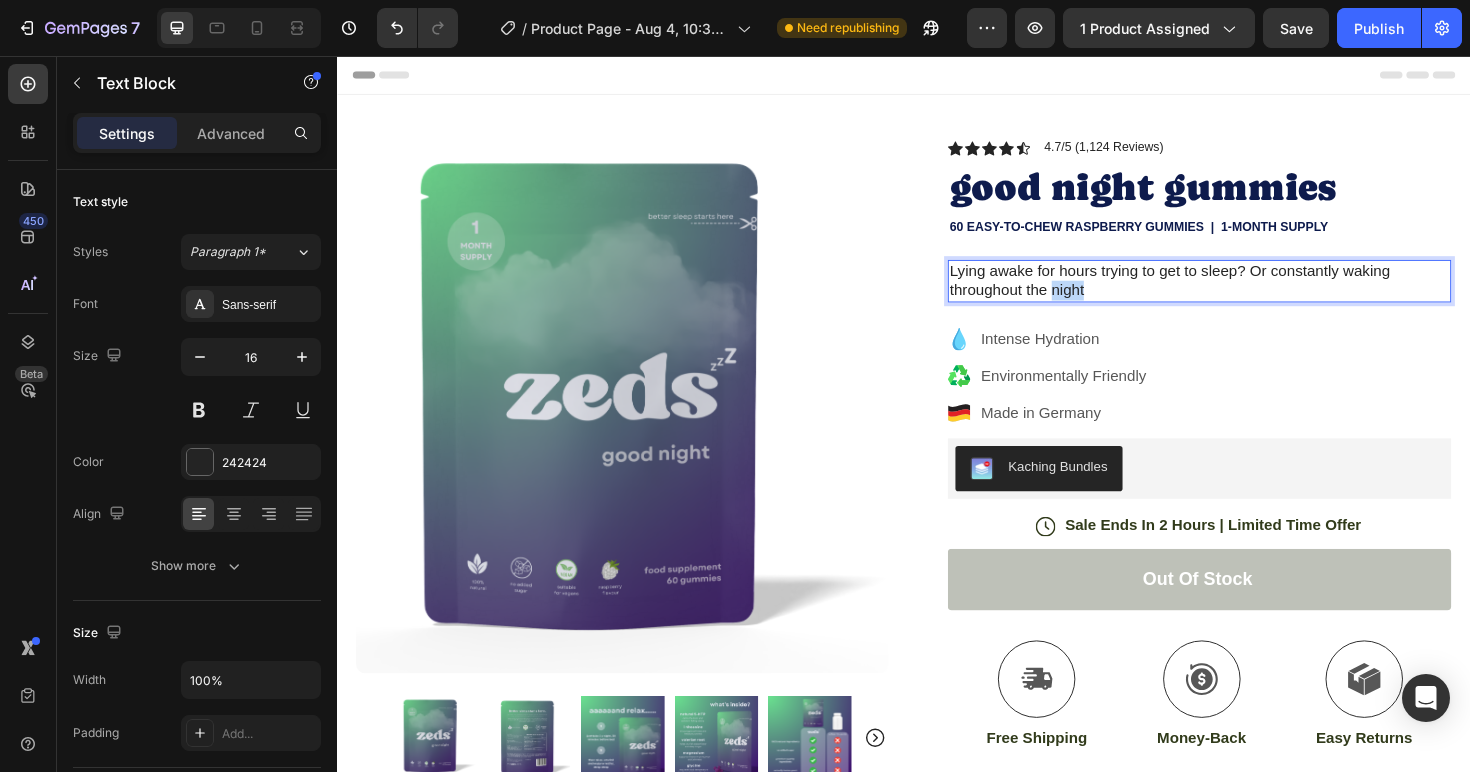 click on "Lying awake for hours trying to get to sleep? Or constantly waking throughout the night" at bounding box center (1250, 295) 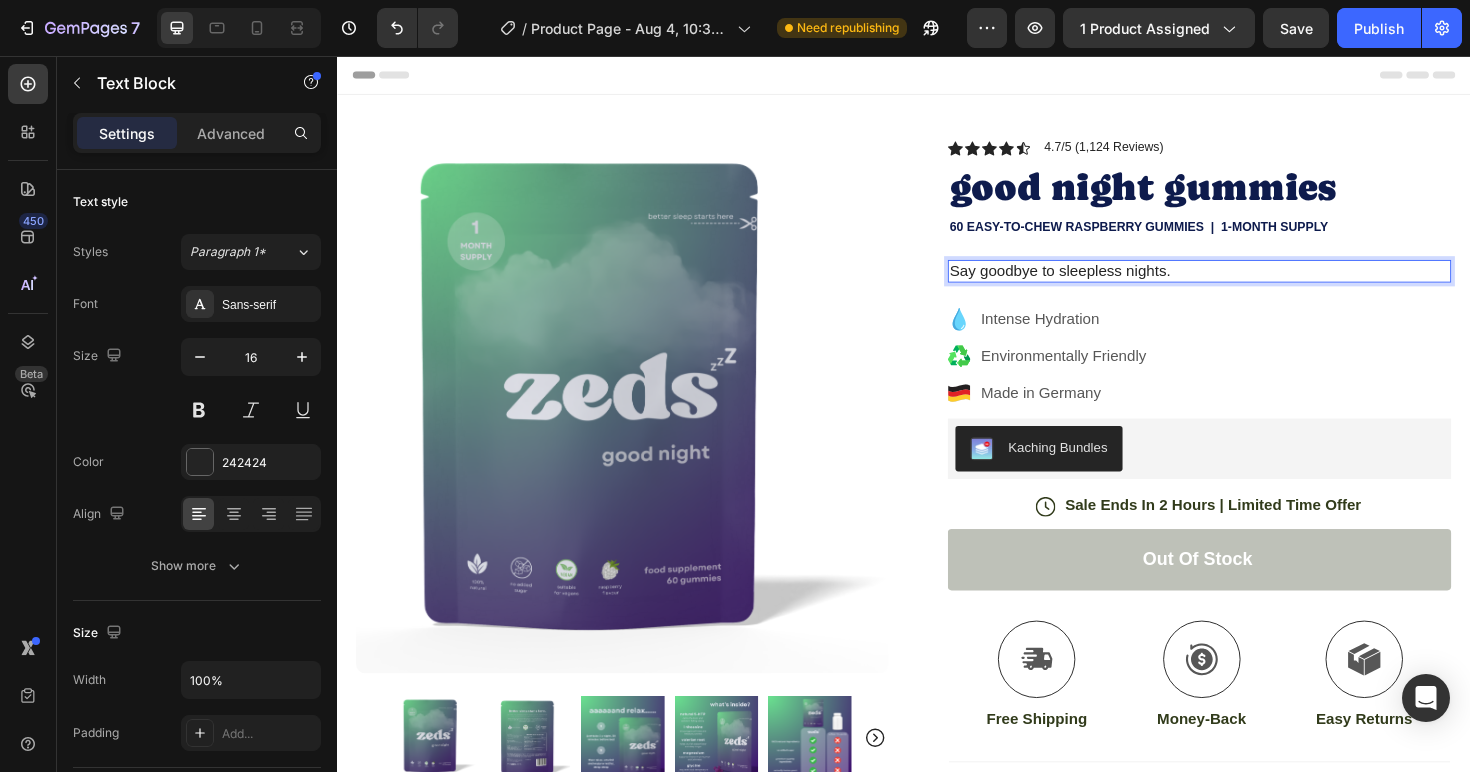 click on "Say goodbye to sleepless nights." at bounding box center [1250, 284] 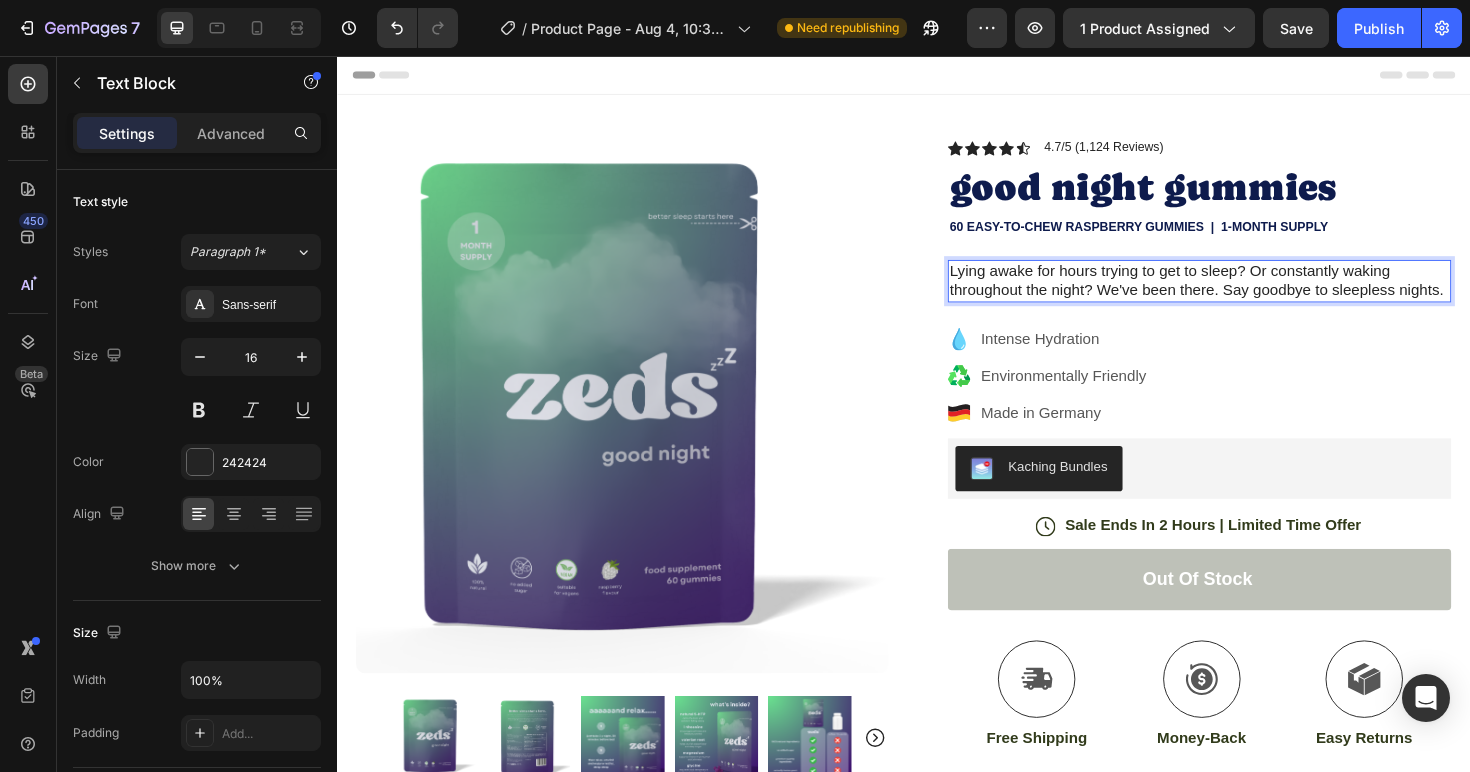 click on "Lying awake for hours trying to get to sleep? Or constantly waking throughout the night? We've been there. Say goodbye to sleepless nights." at bounding box center [1250, 295] 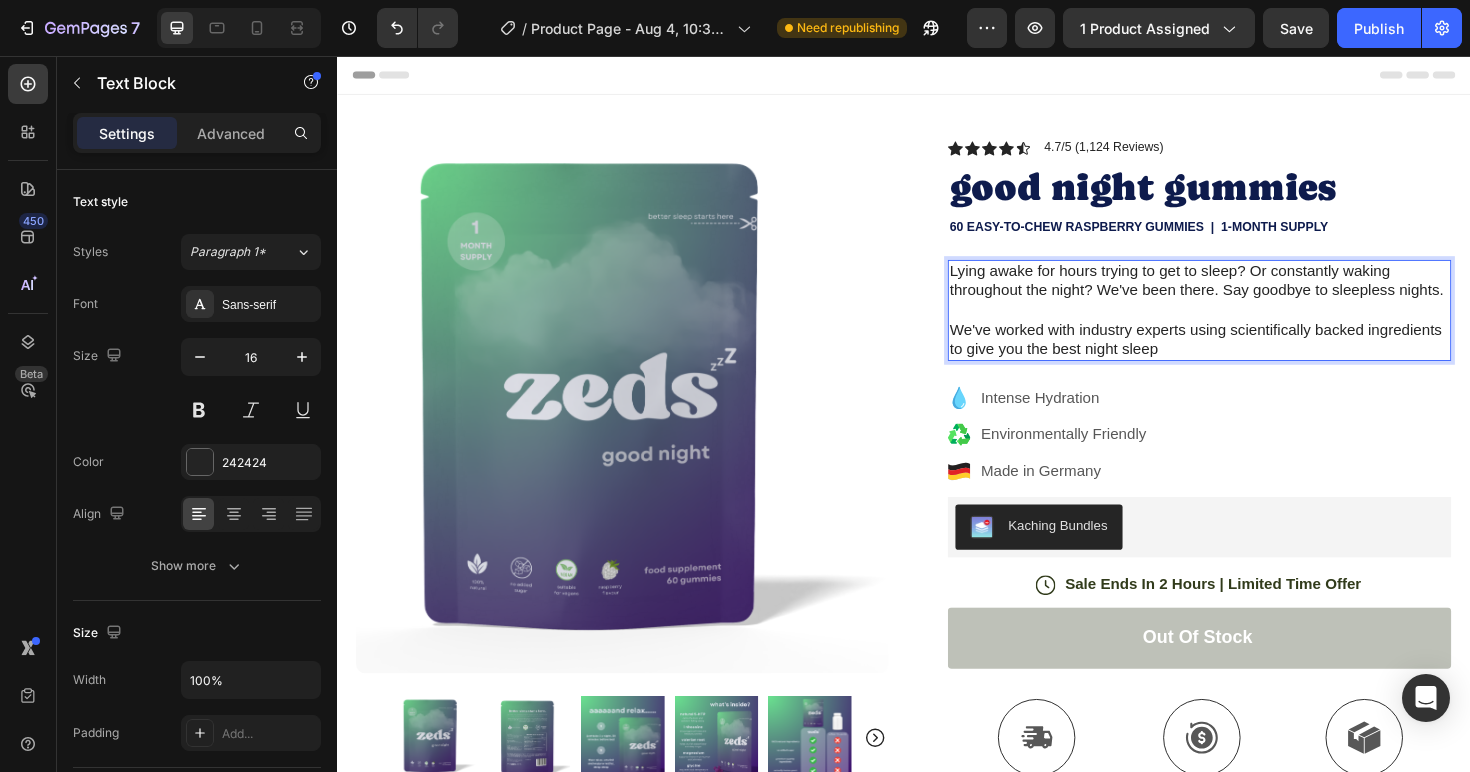 click on "We've worked with industry experts using scientifically backed ingredients to give you the best night sleep" at bounding box center (1250, 357) 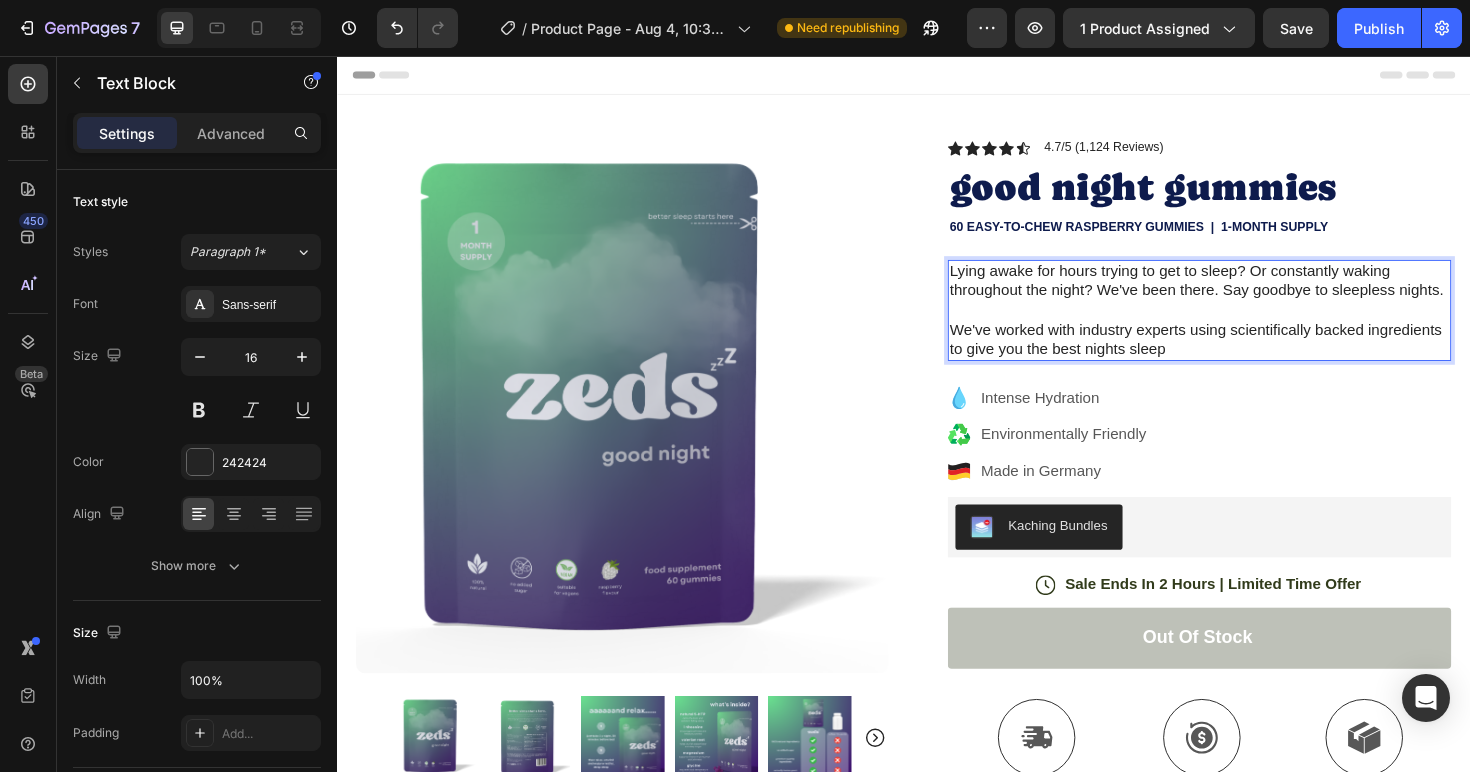 drag, startPoint x: 1226, startPoint y: 373, endPoint x: 1236, endPoint y: 376, distance: 10.440307 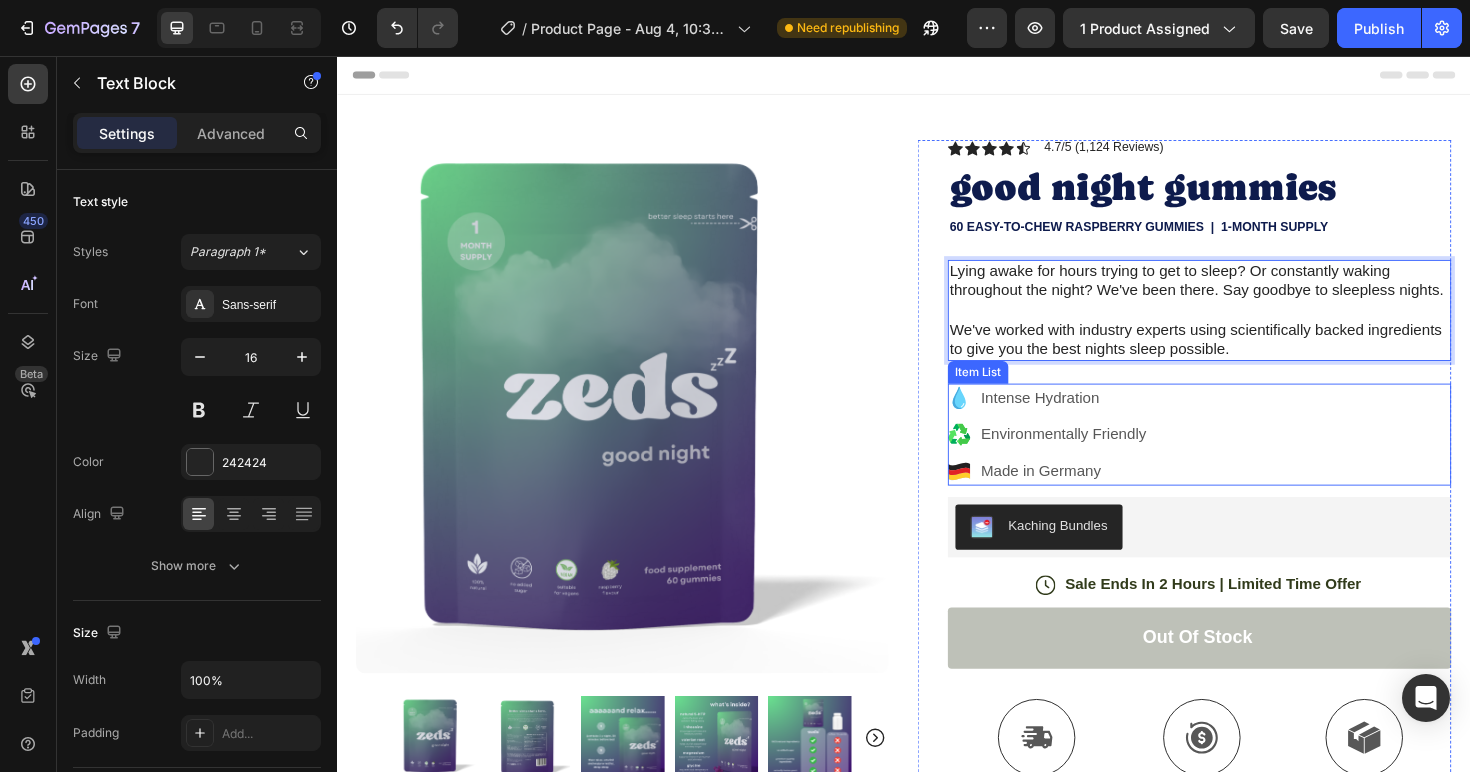 click on "Intense Hydration" at bounding box center [1106, 418] 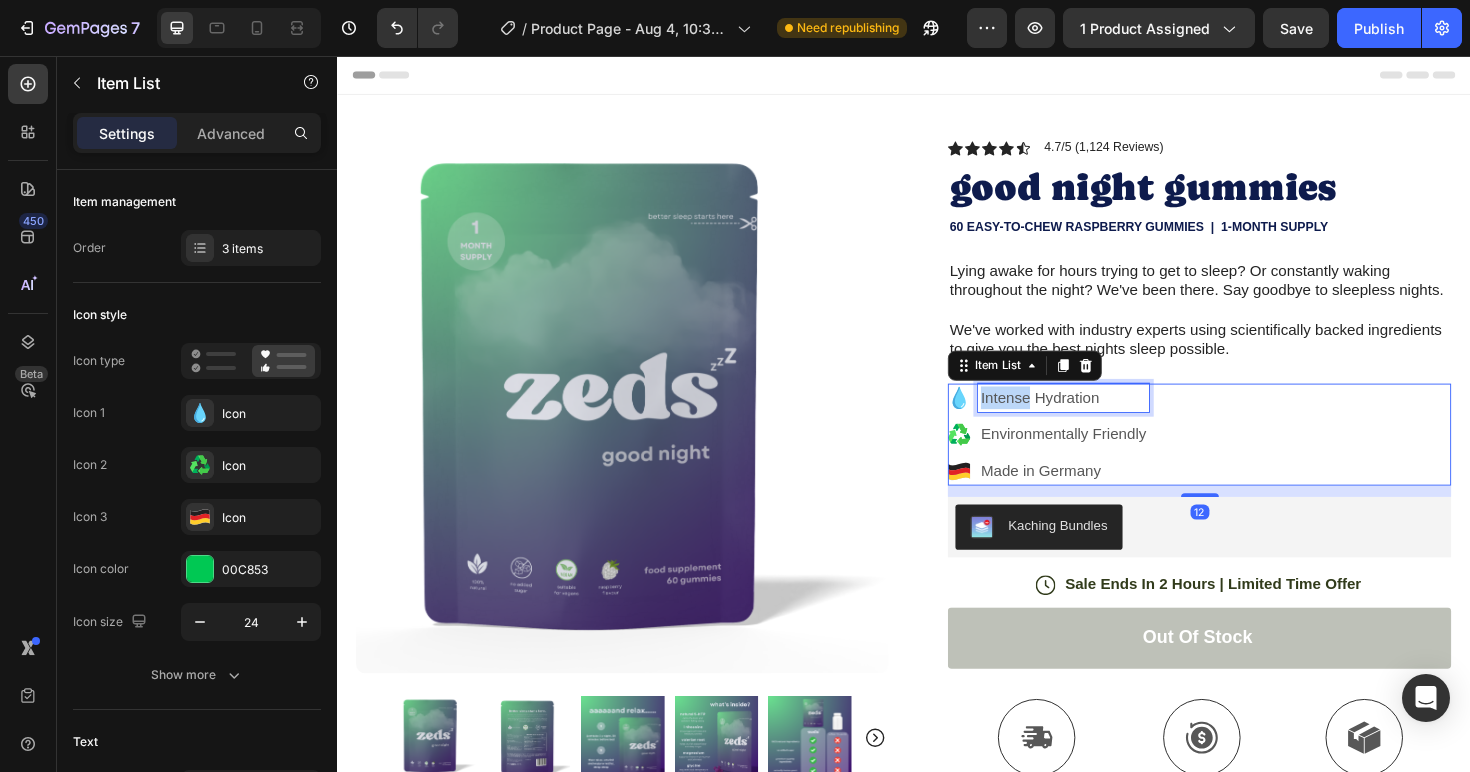 click on "Intense Hydration" at bounding box center (1106, 418) 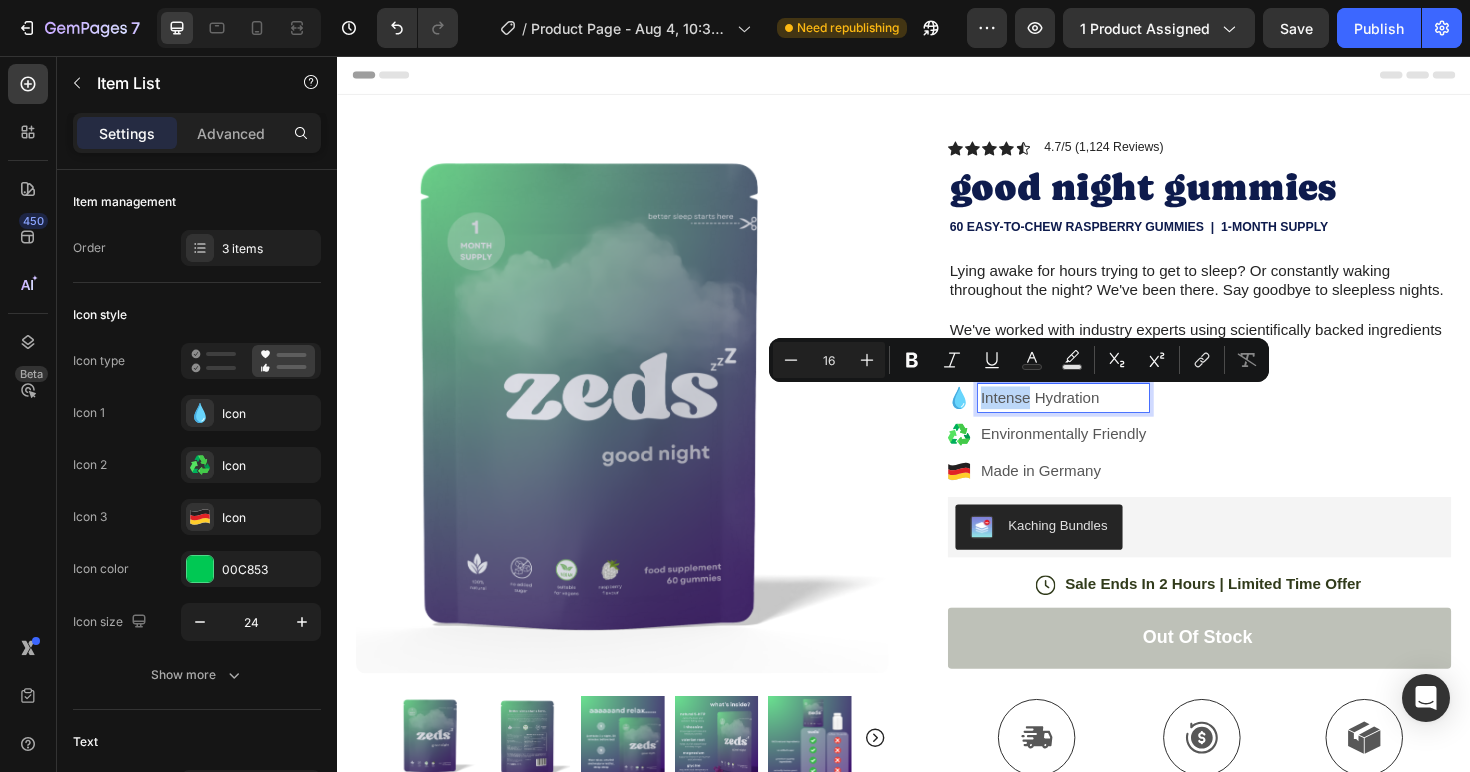 click on "Intense Hydration" at bounding box center [1106, 418] 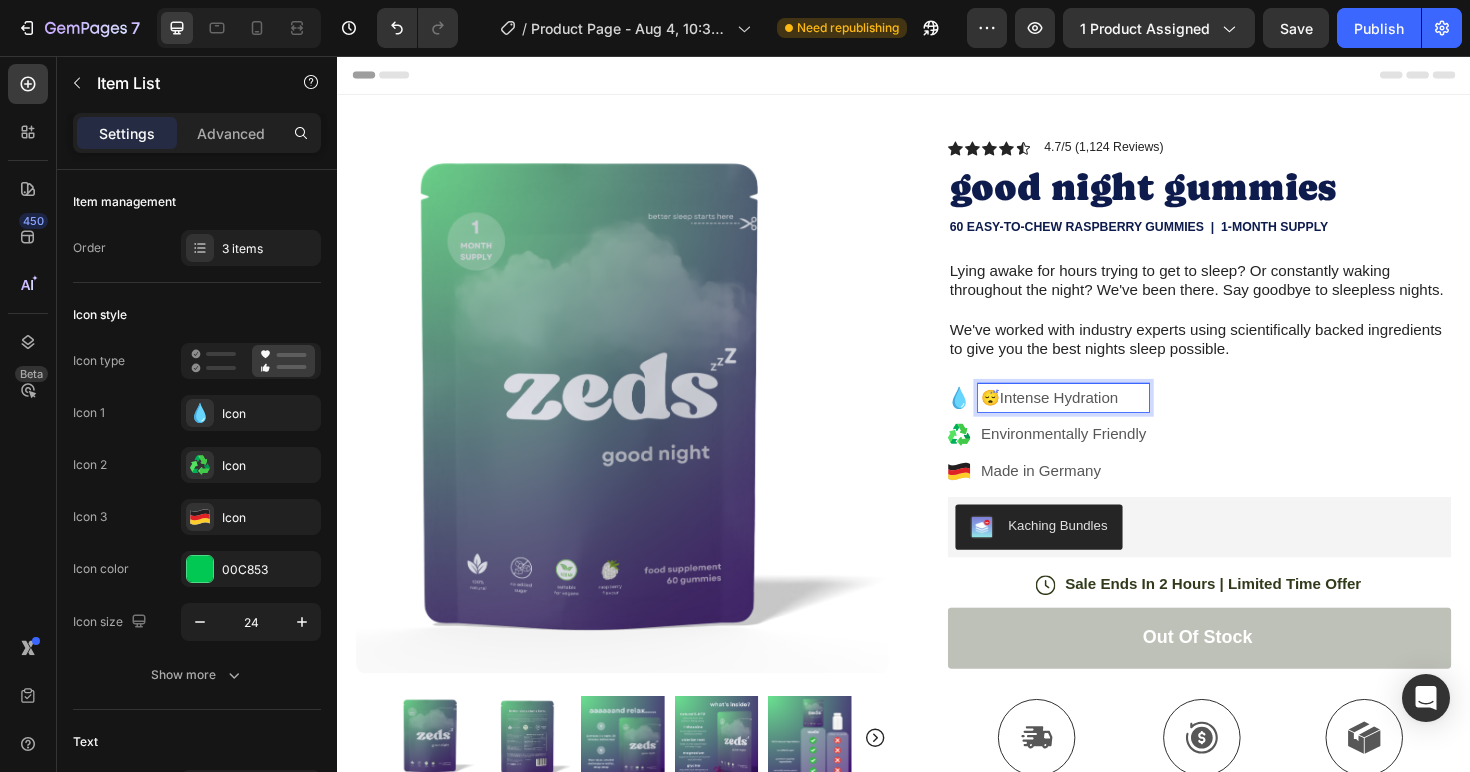 click 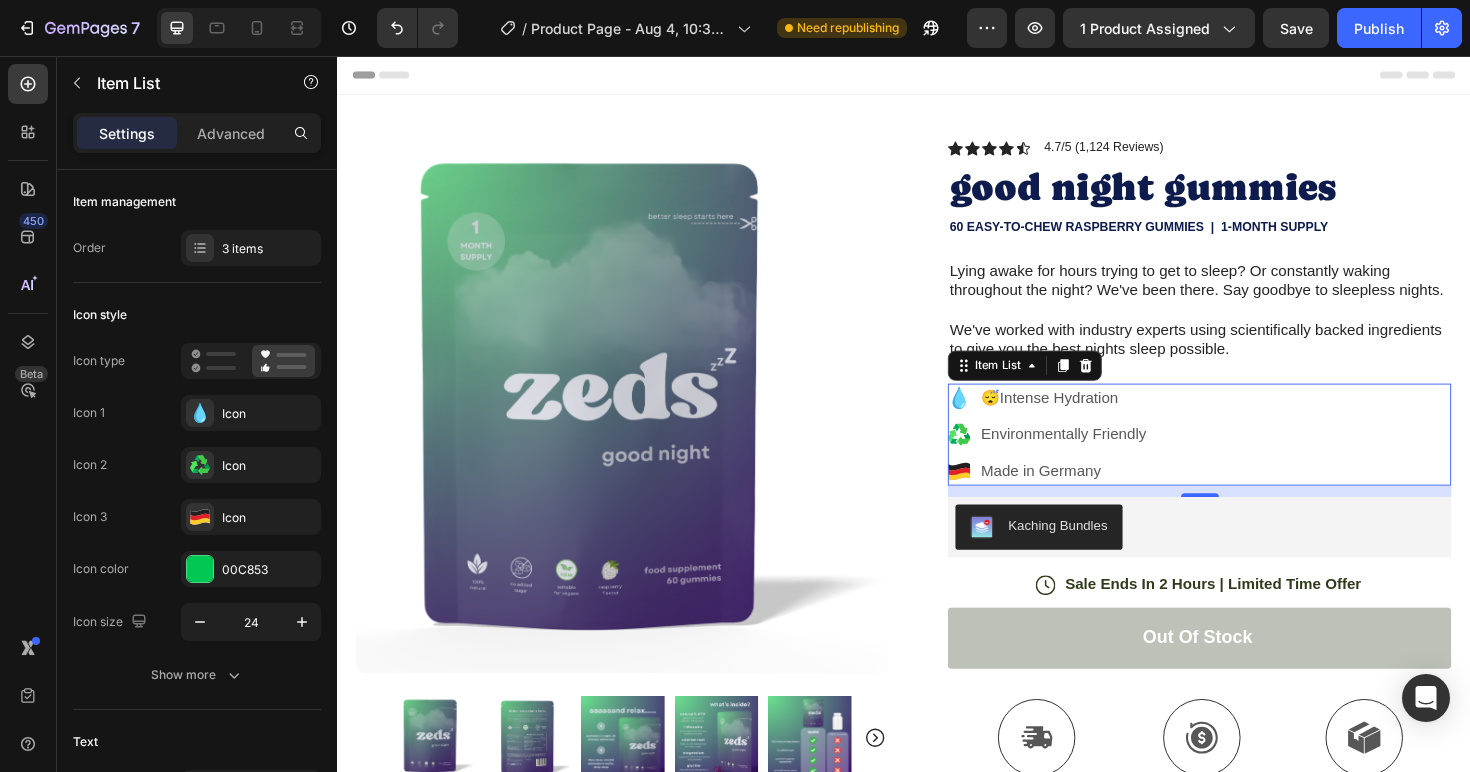 click 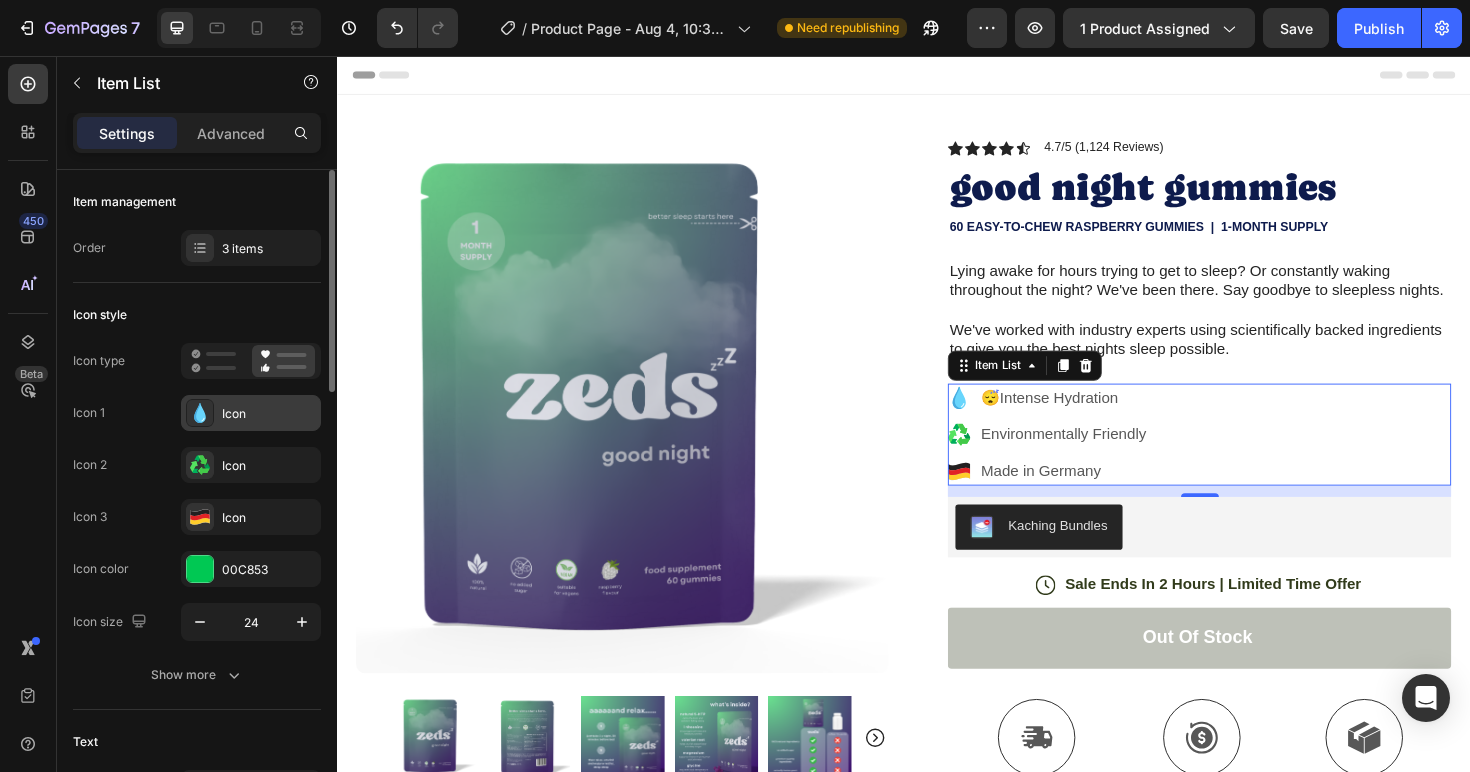 click on "Icon" at bounding box center (251, 413) 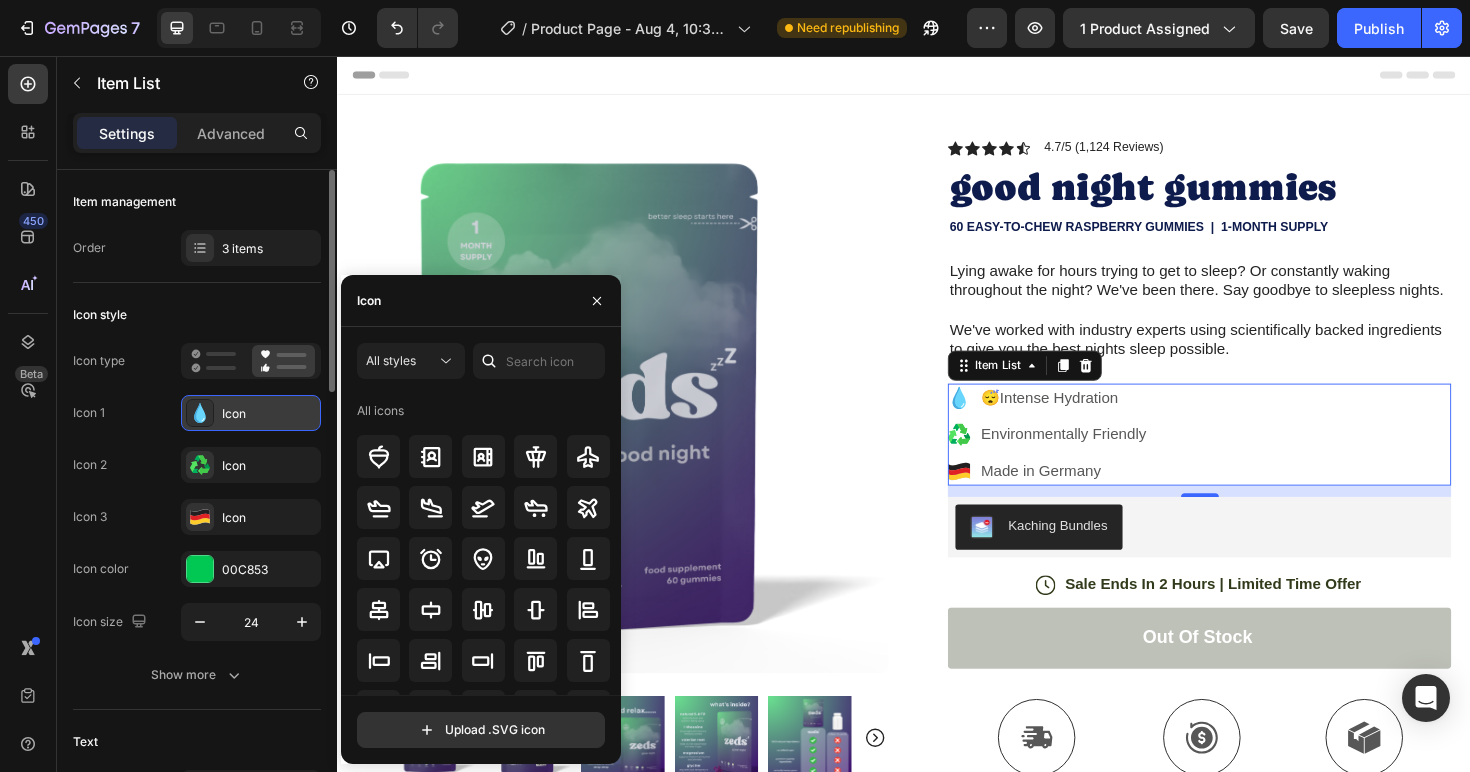 click on "Icon" at bounding box center [269, 414] 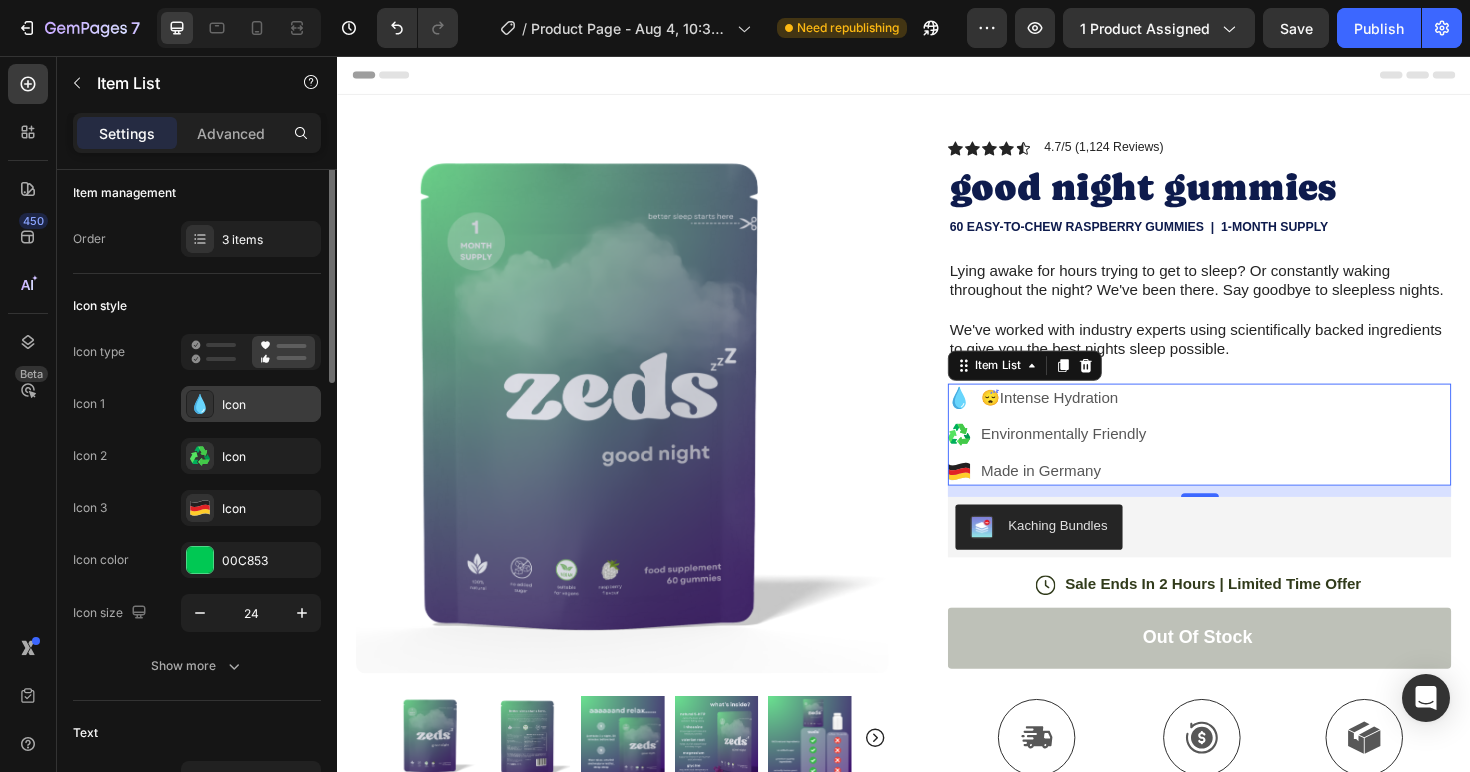 scroll, scrollTop: 0, scrollLeft: 0, axis: both 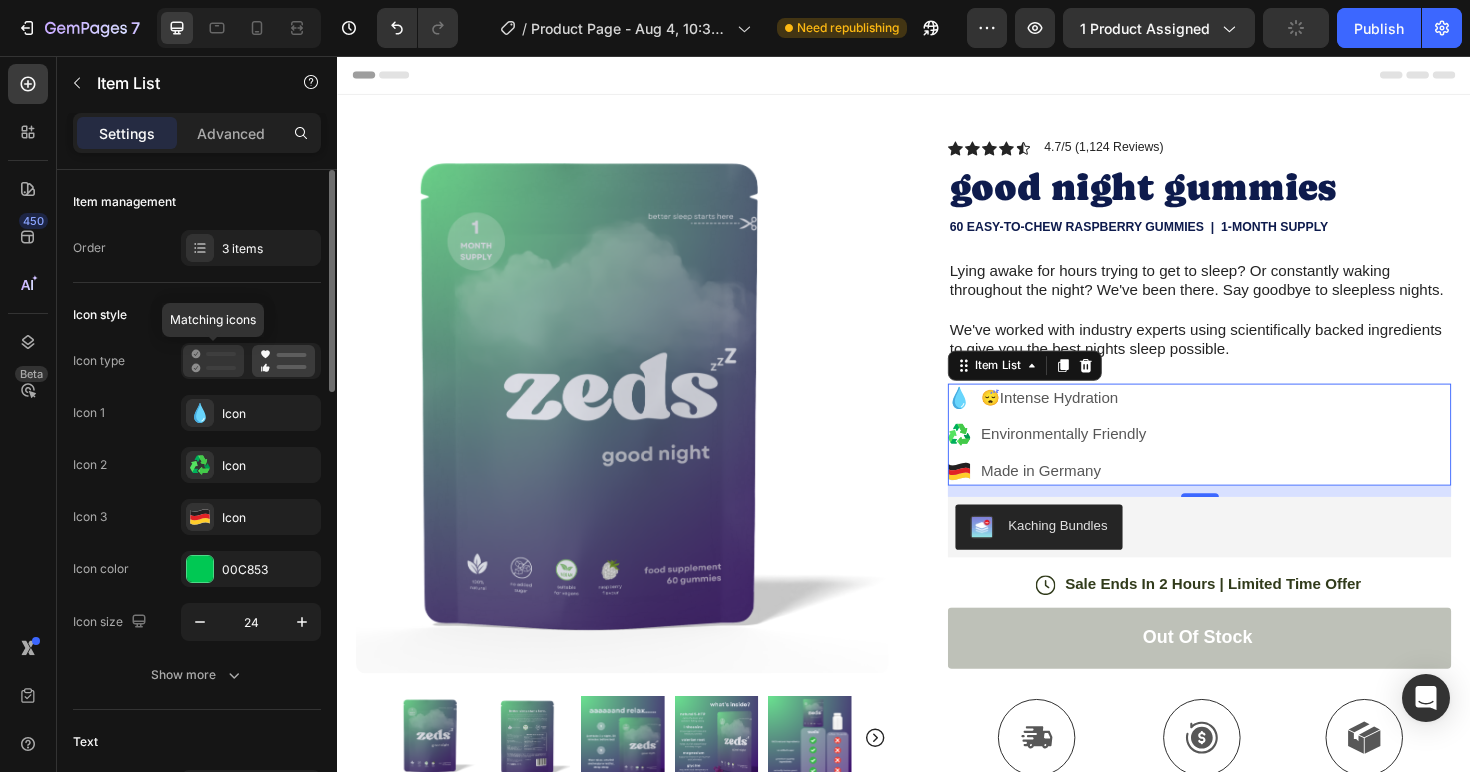 click 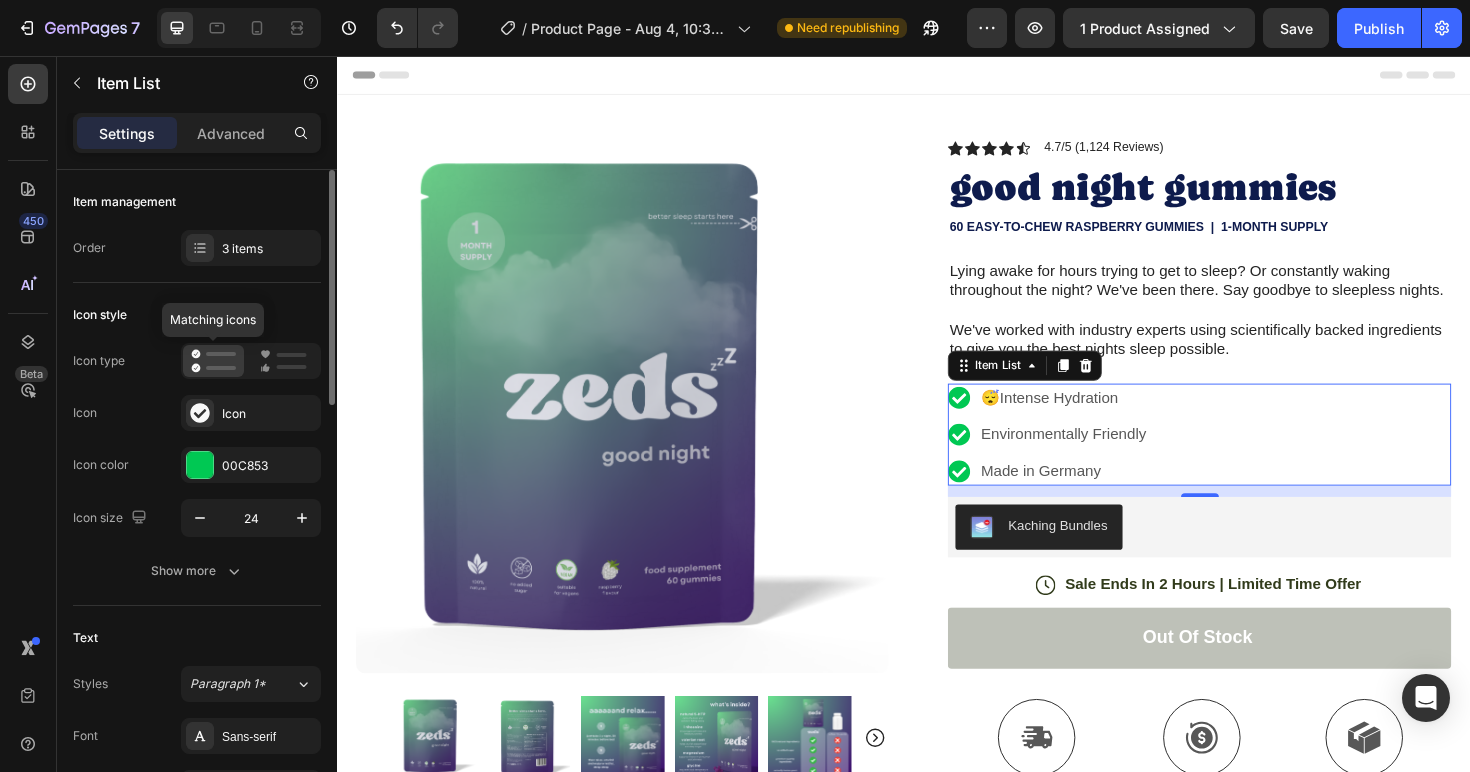 click 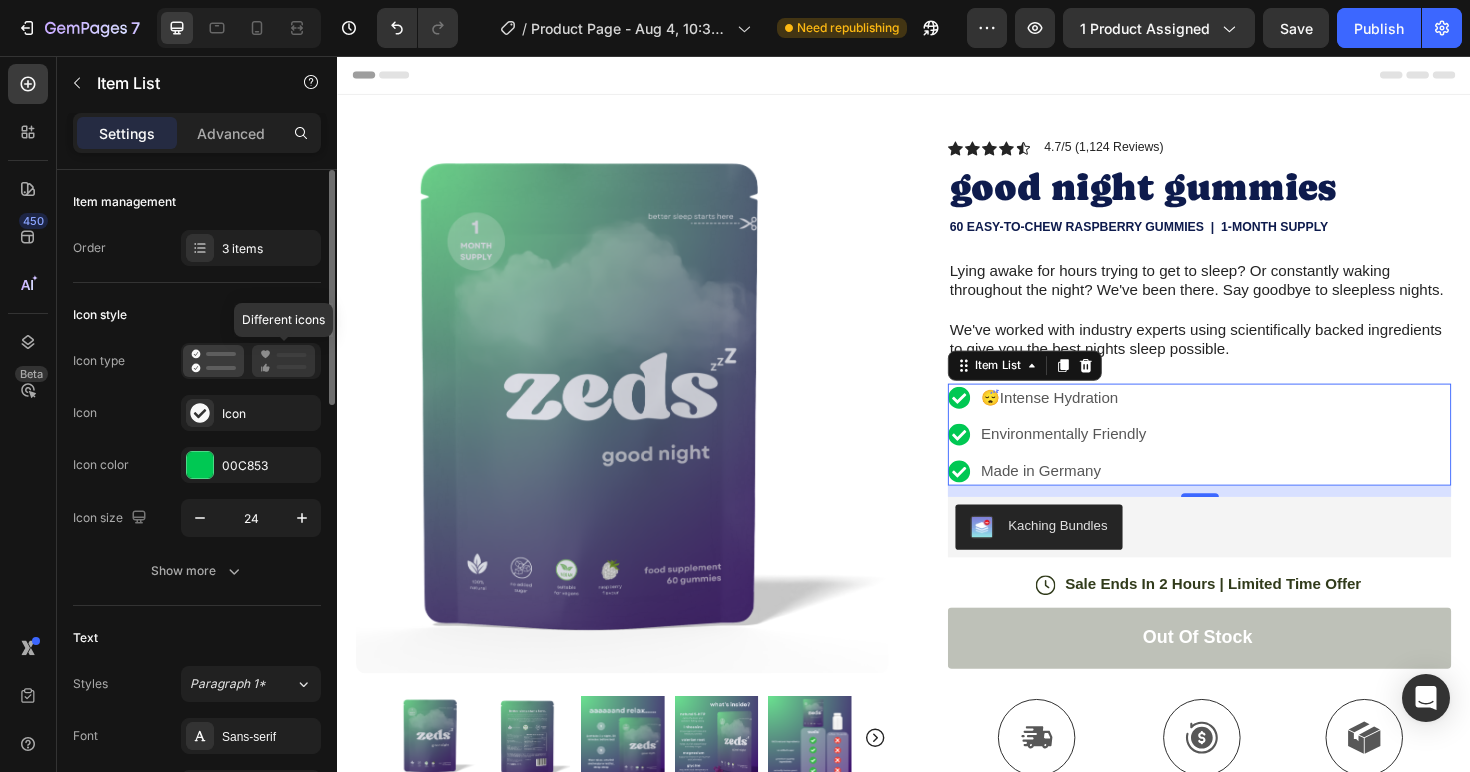 click 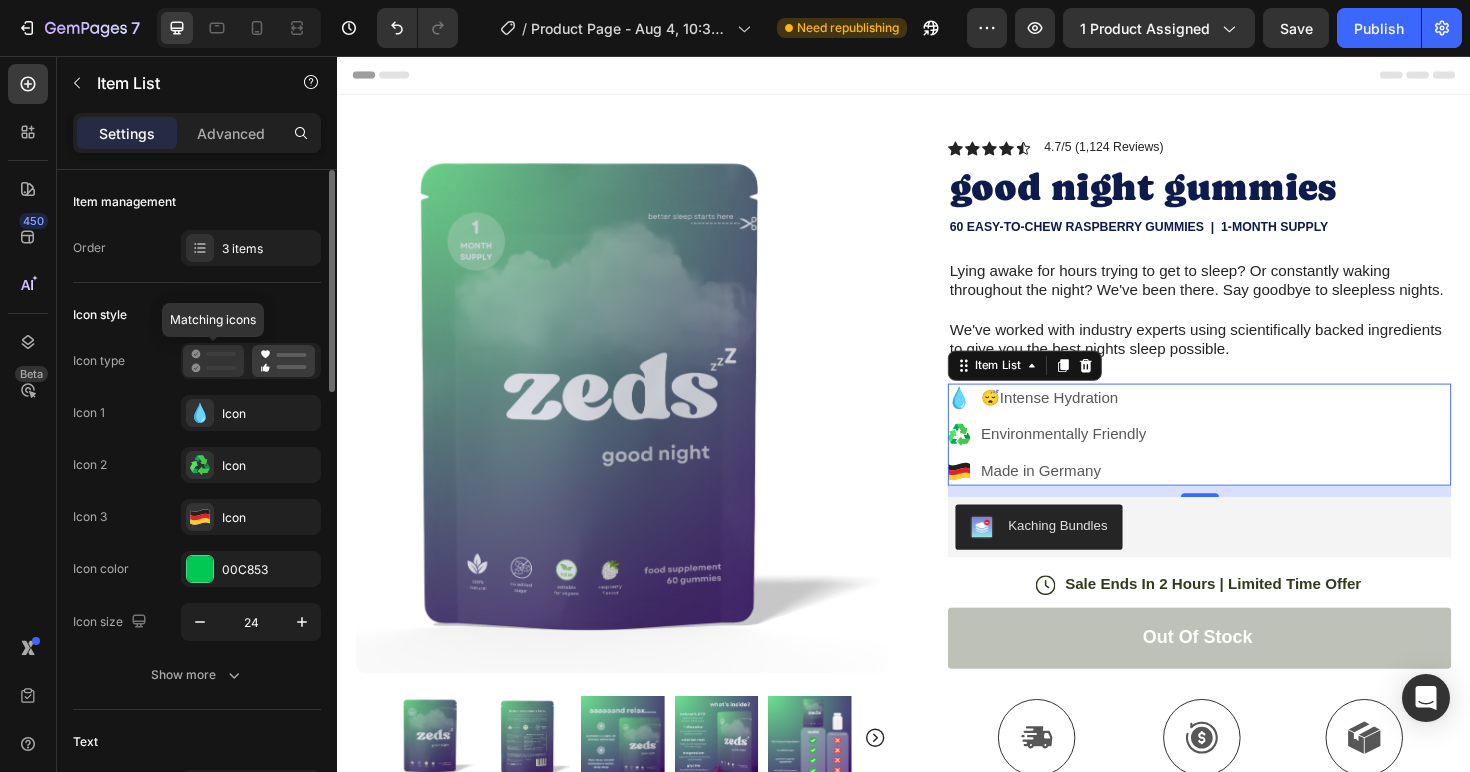 click 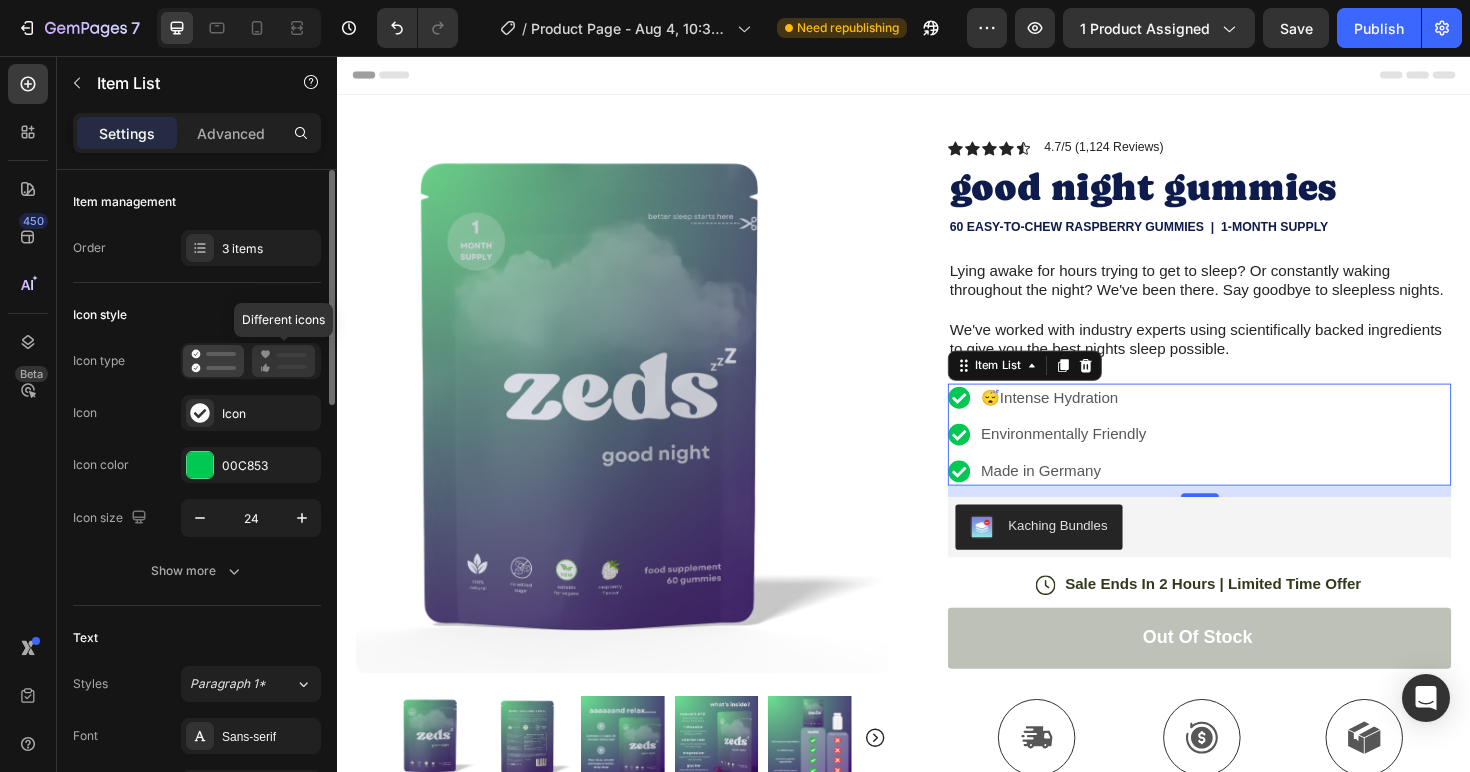 click 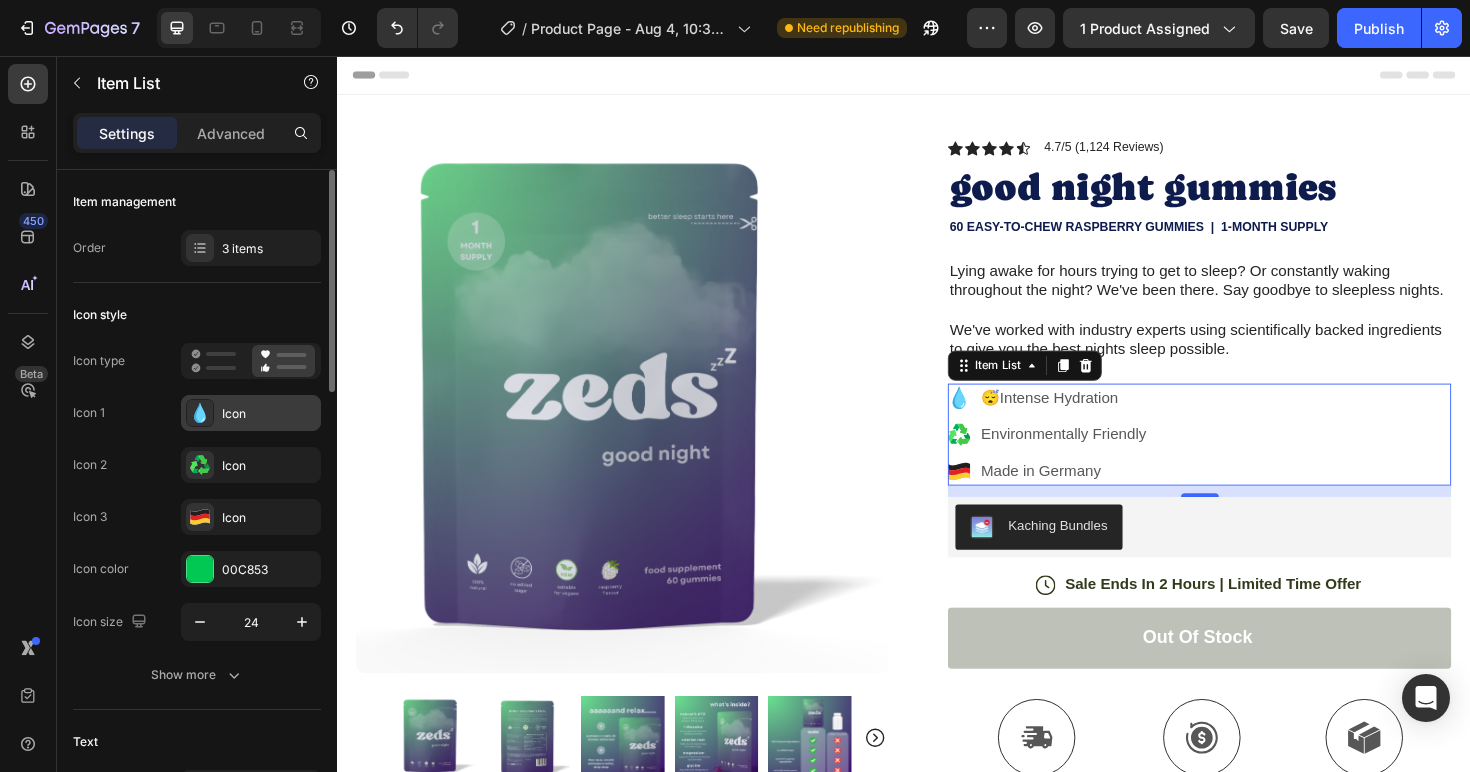 click on "Icon" at bounding box center [269, 414] 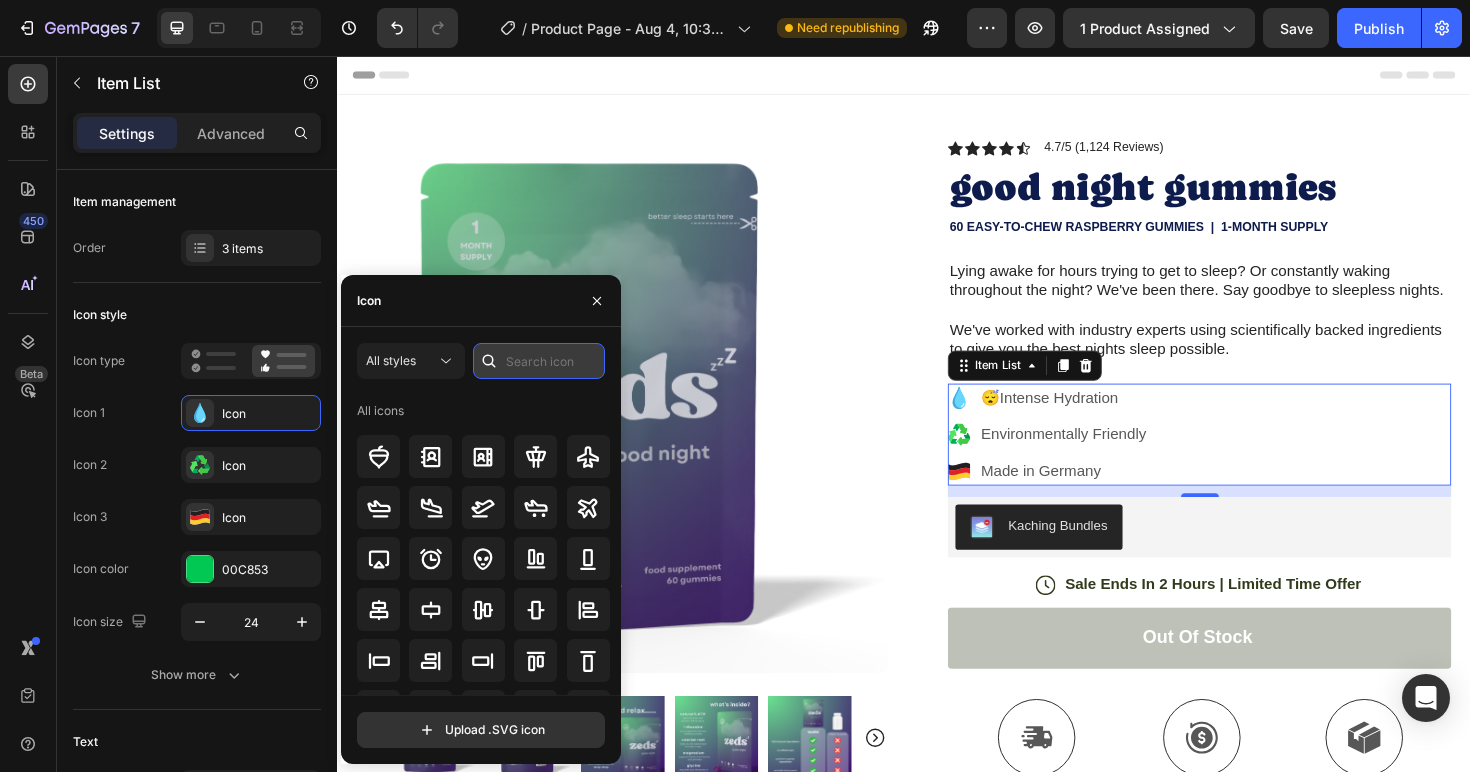 click at bounding box center [539, 361] 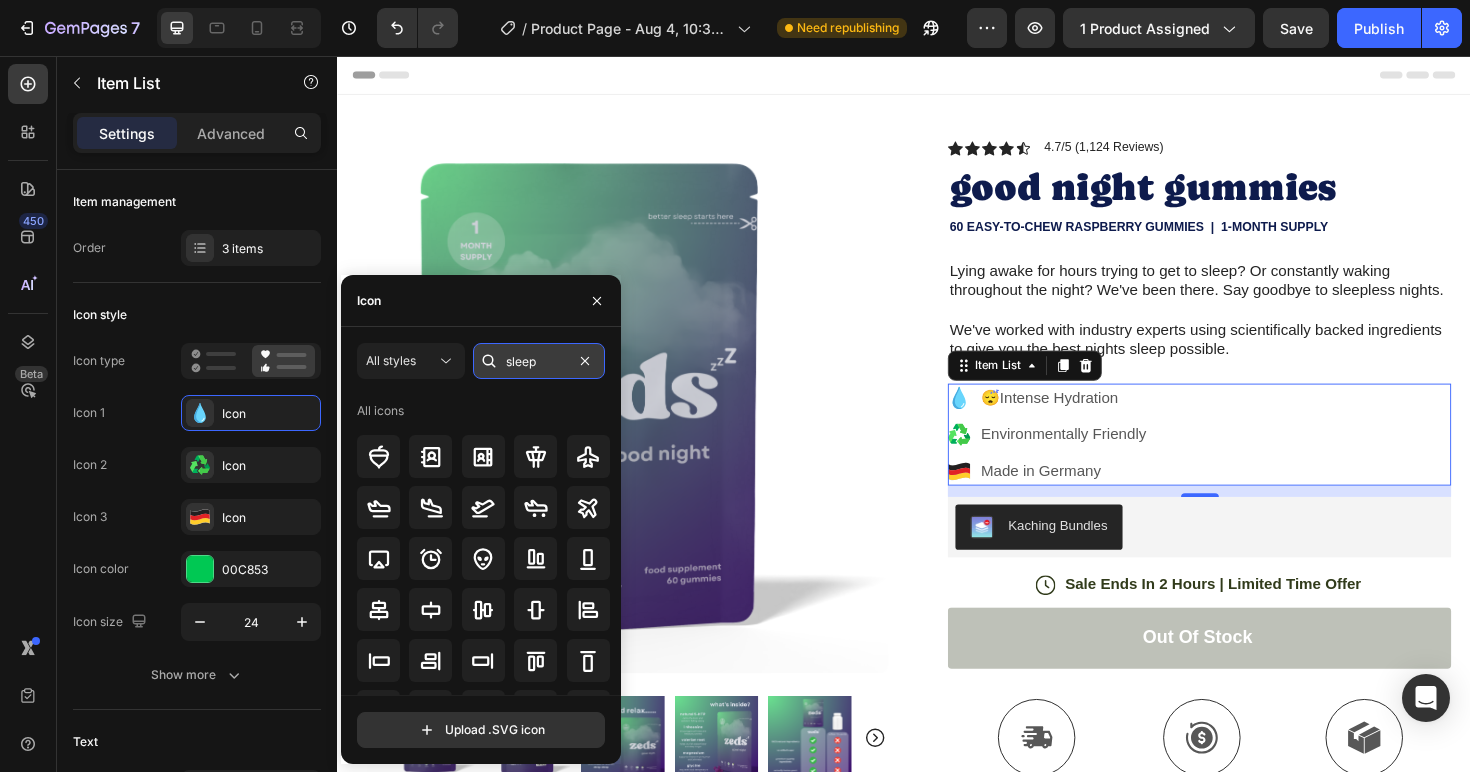 type on "sleep" 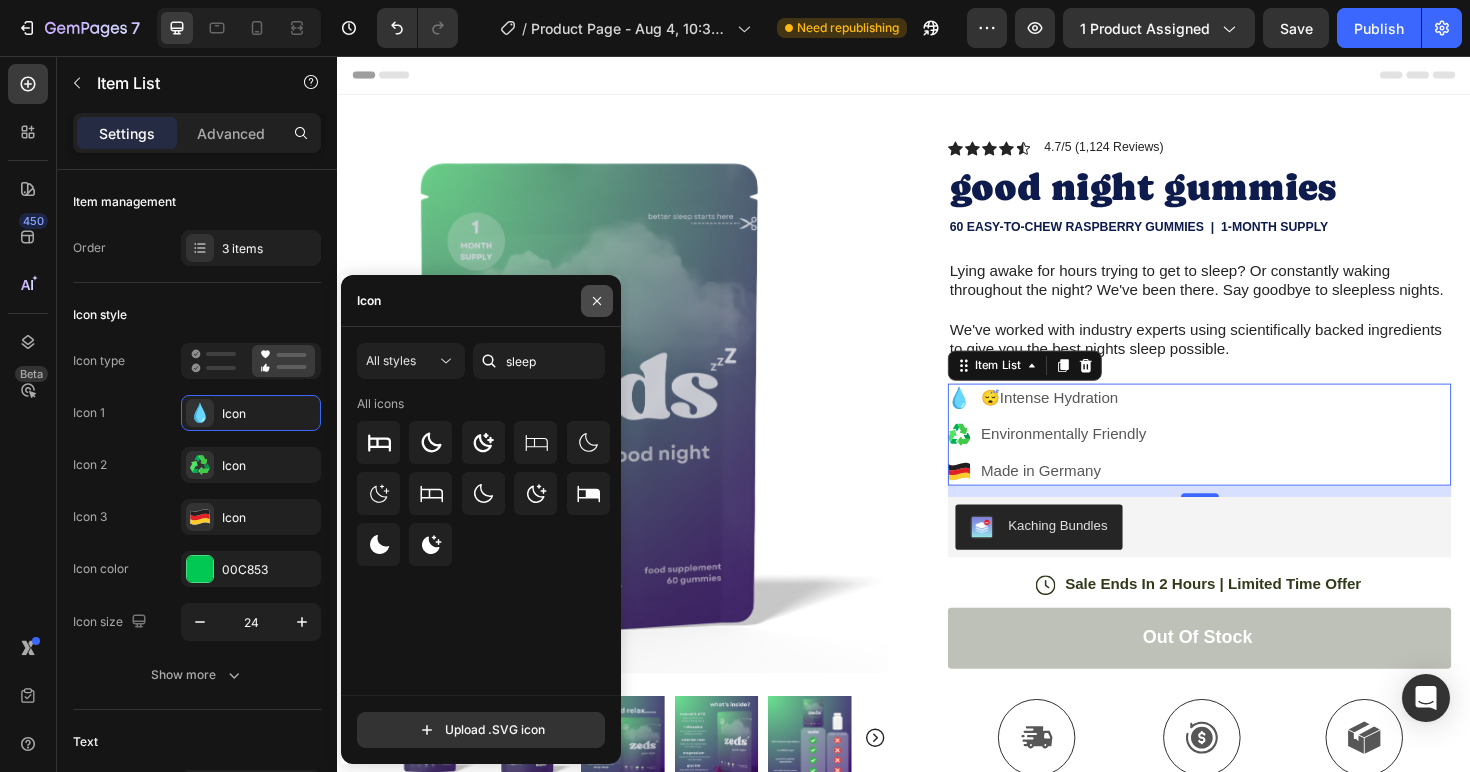 click at bounding box center (597, 301) 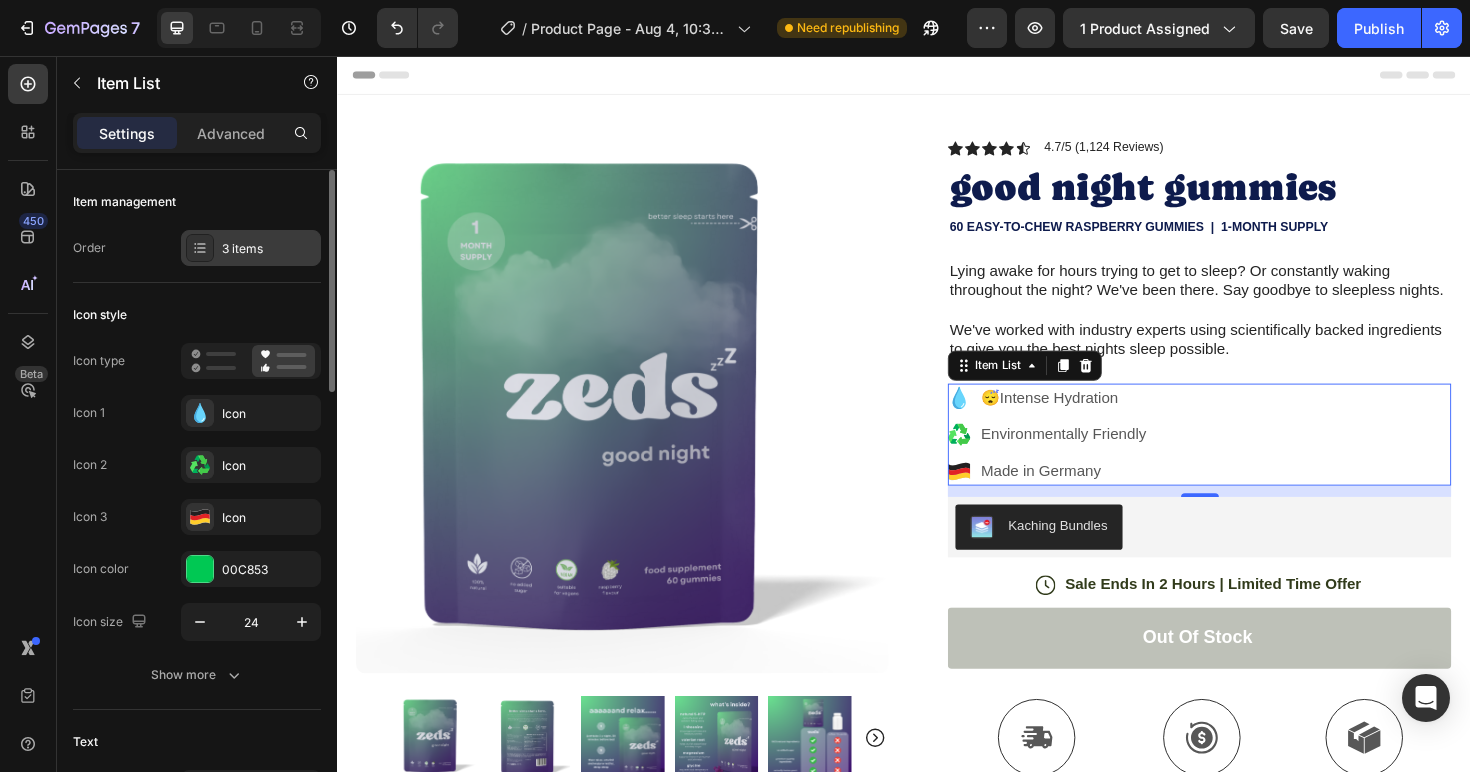 click on "3 items" at bounding box center [269, 249] 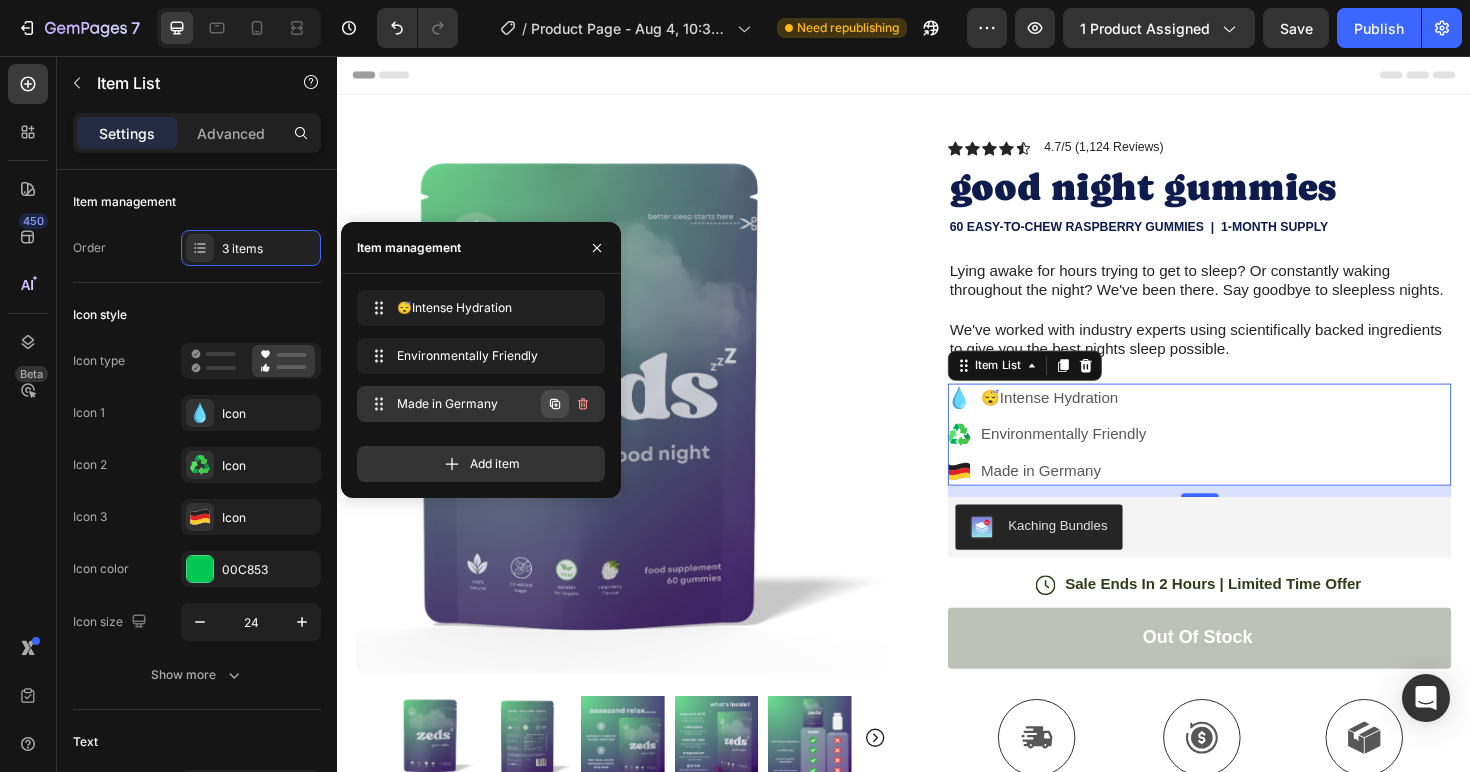 click 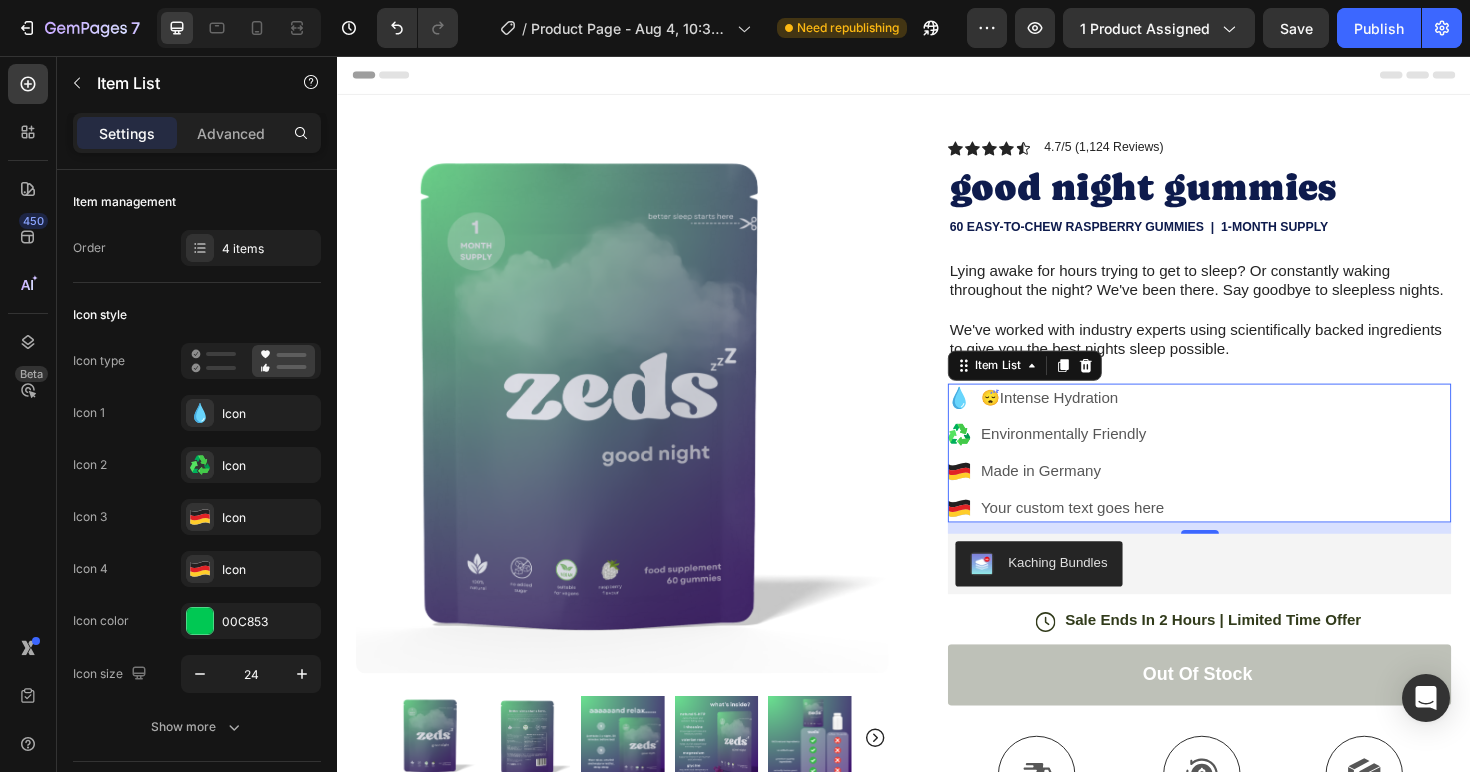 click on "😴Intense Hydration
Environmentally Friendly
Made in Germany
Your custom text goes here" at bounding box center (1250, 476) 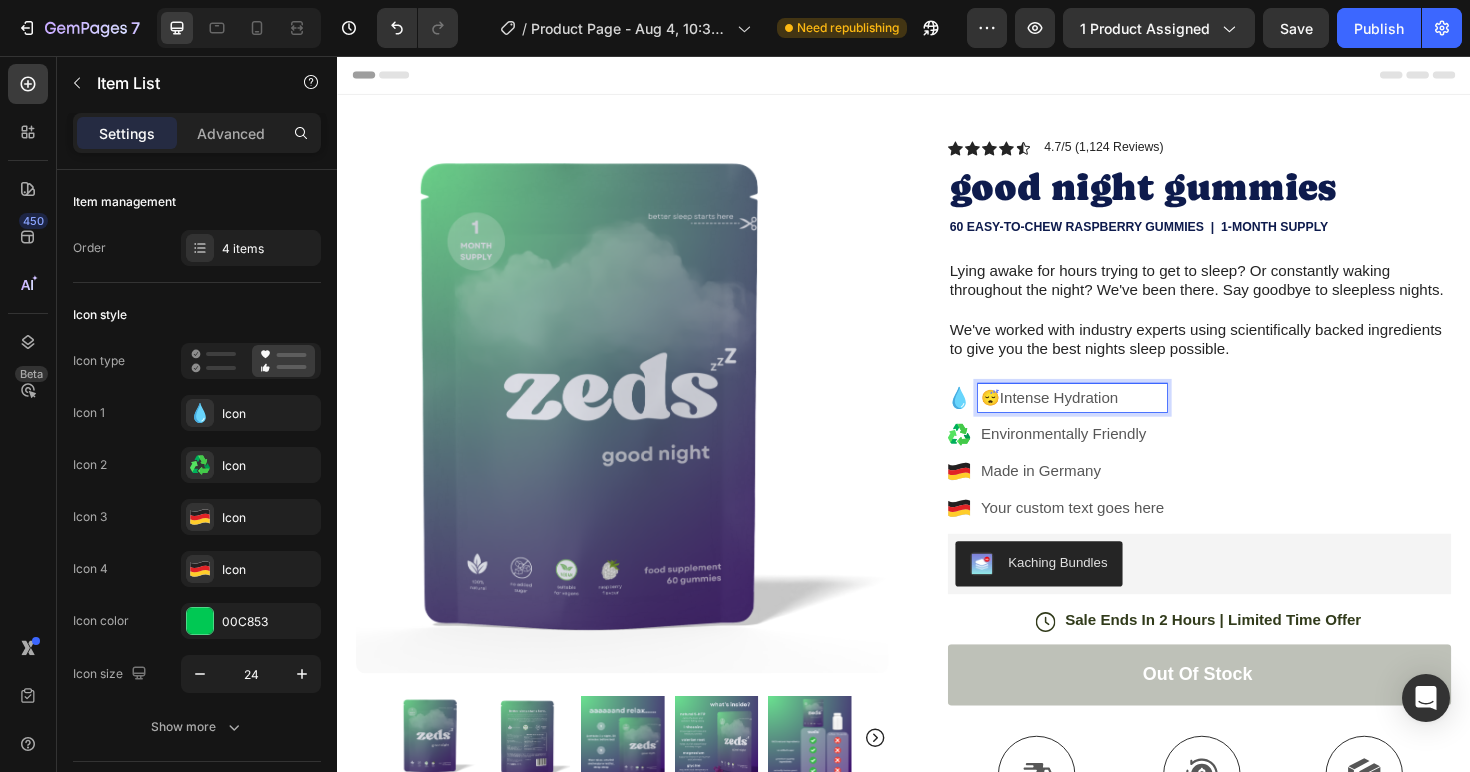 click on "😴Intense Hydration" at bounding box center [1116, 418] 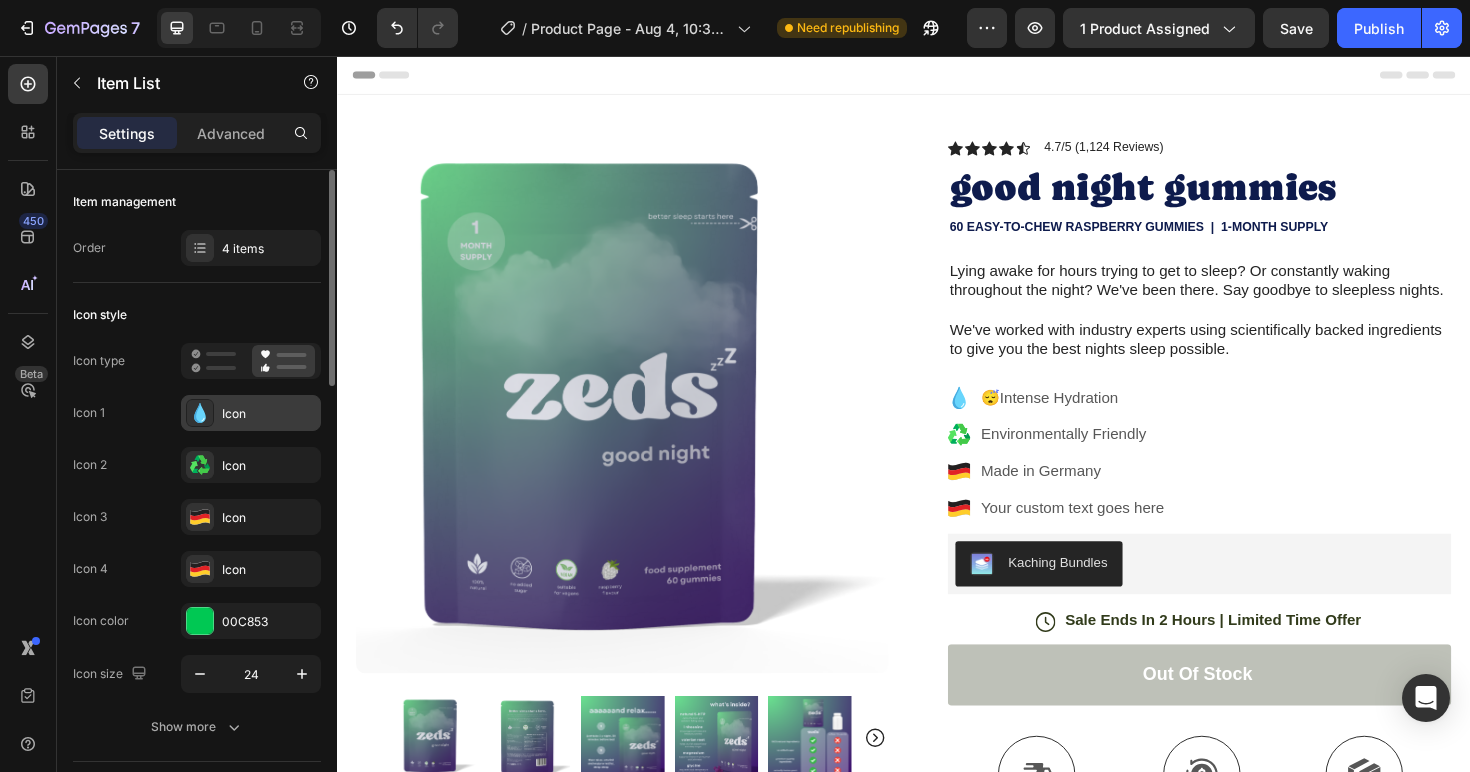 click on "Icon" at bounding box center (269, 414) 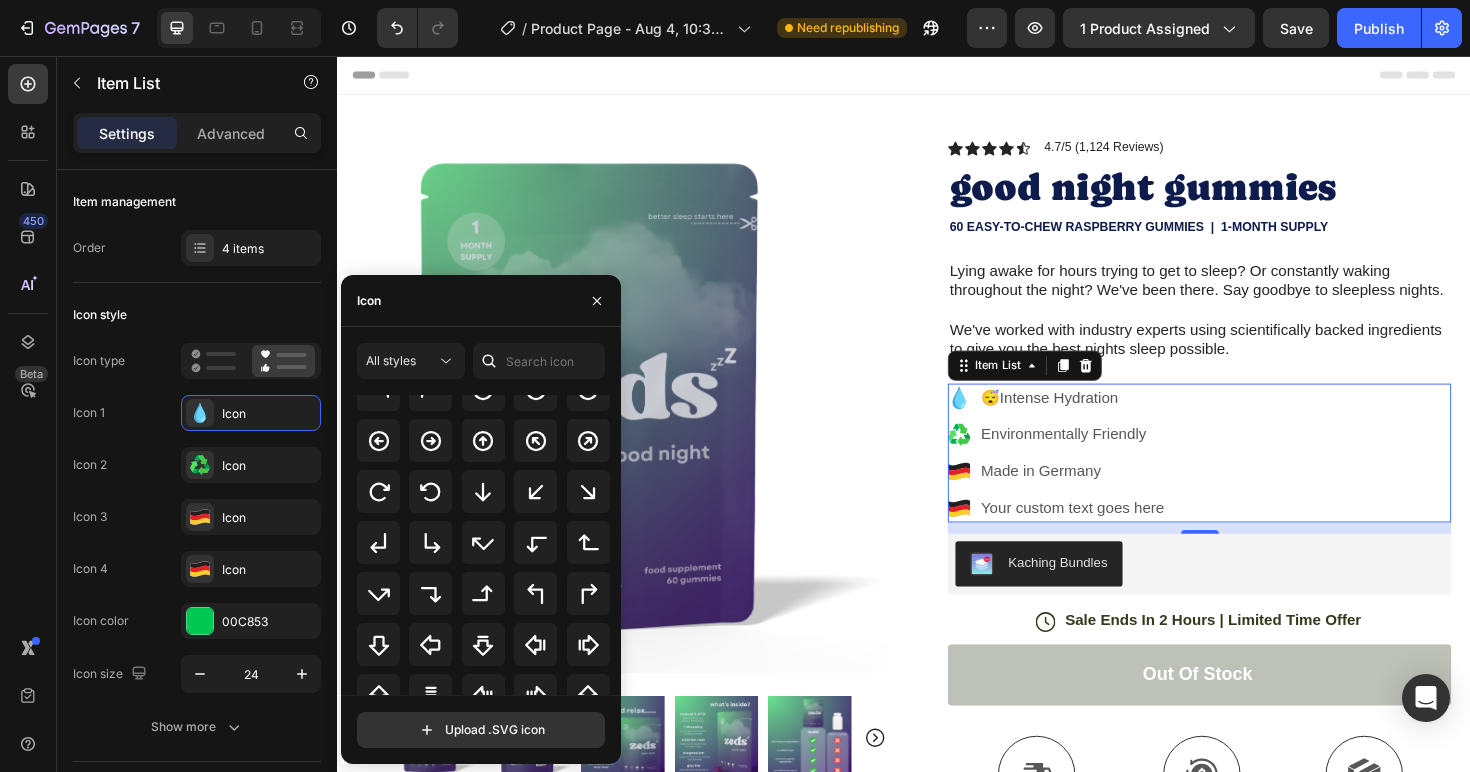 scroll, scrollTop: 650, scrollLeft: 0, axis: vertical 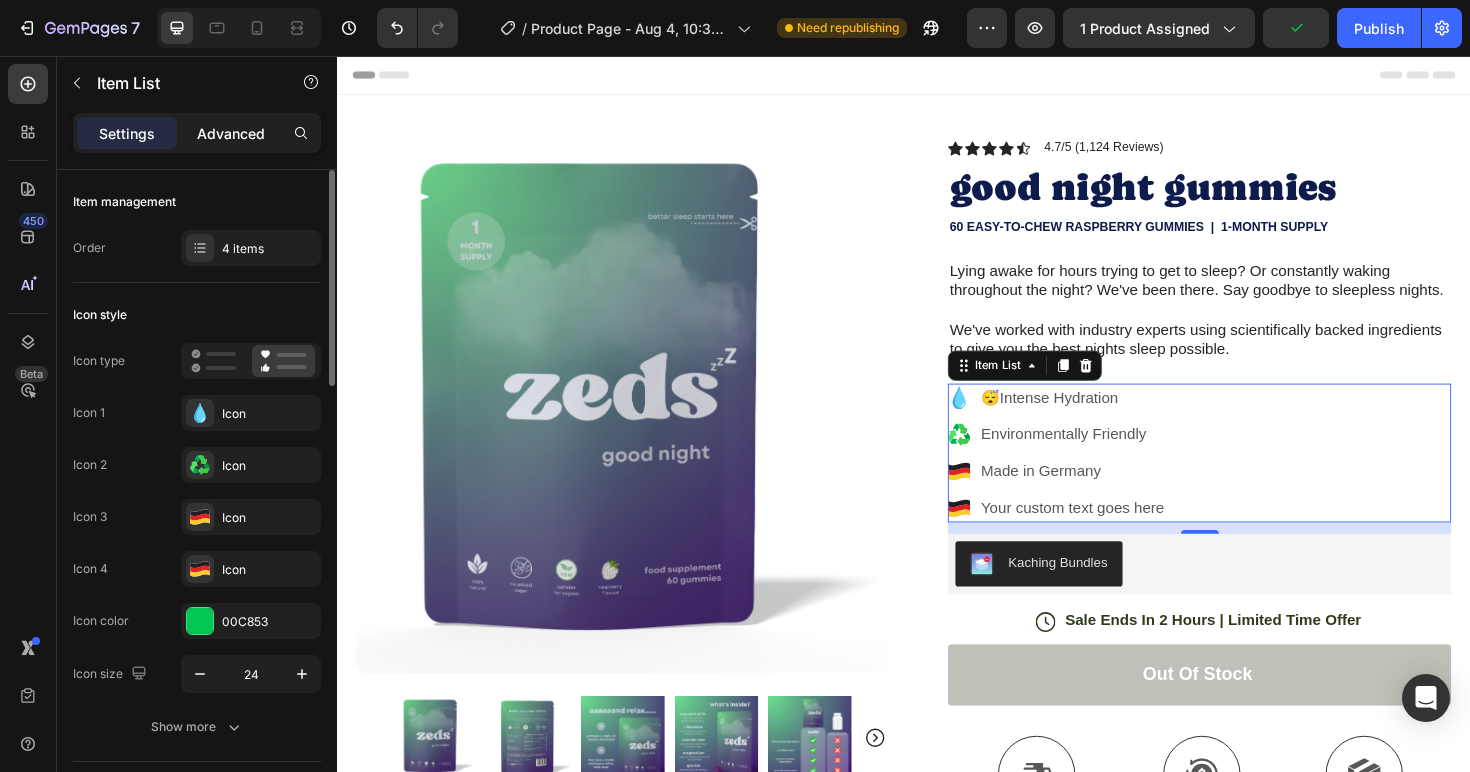 click on "Advanced" 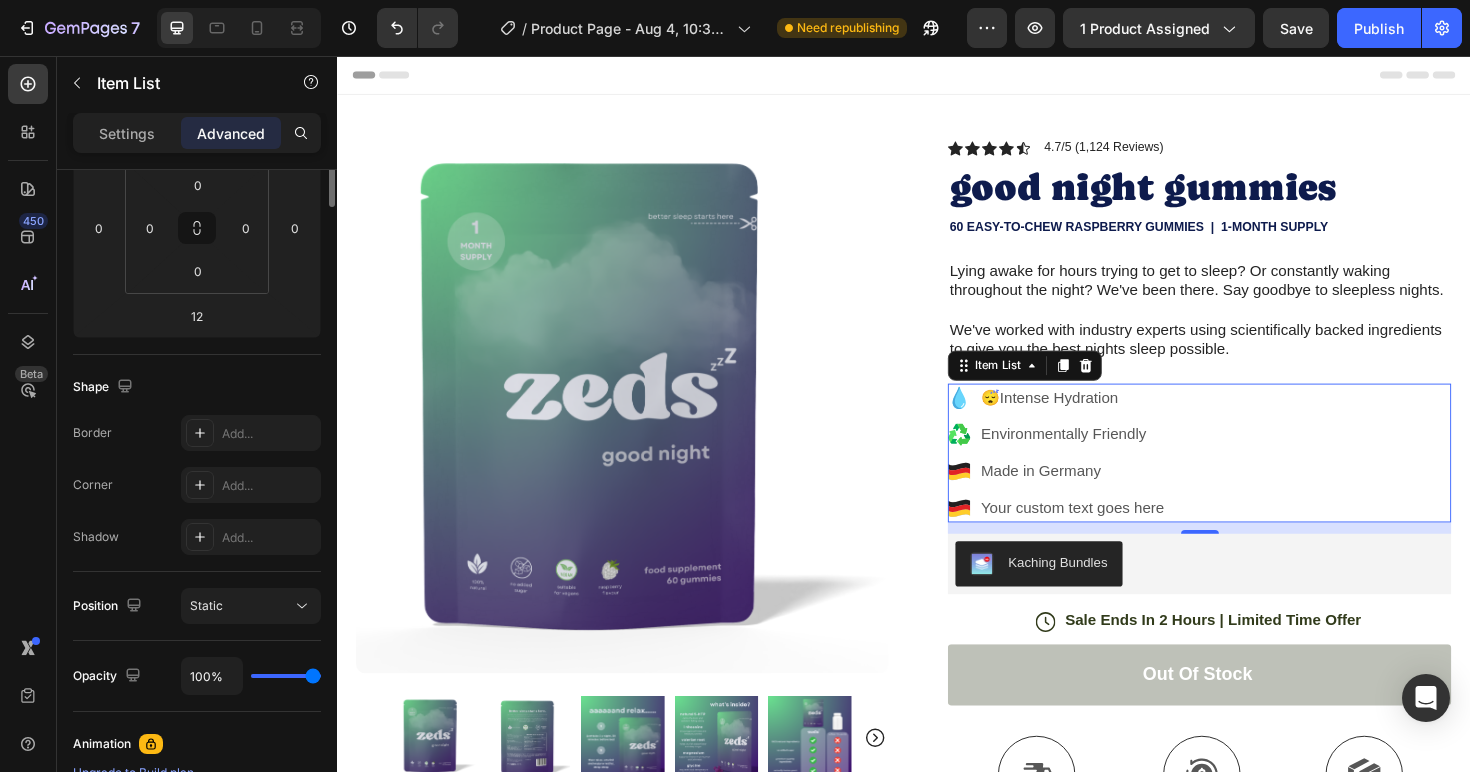 scroll, scrollTop: 0, scrollLeft: 0, axis: both 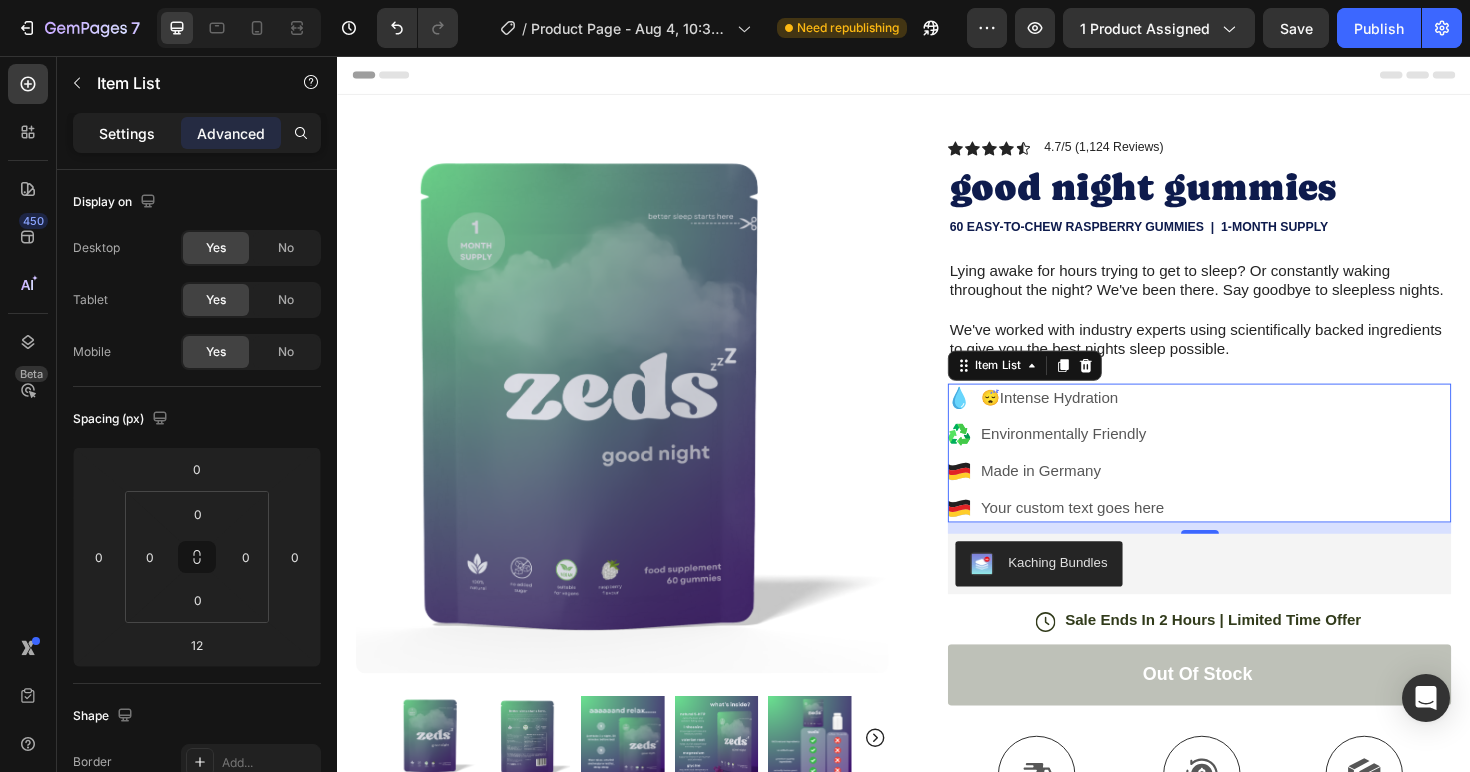 click on "Settings" 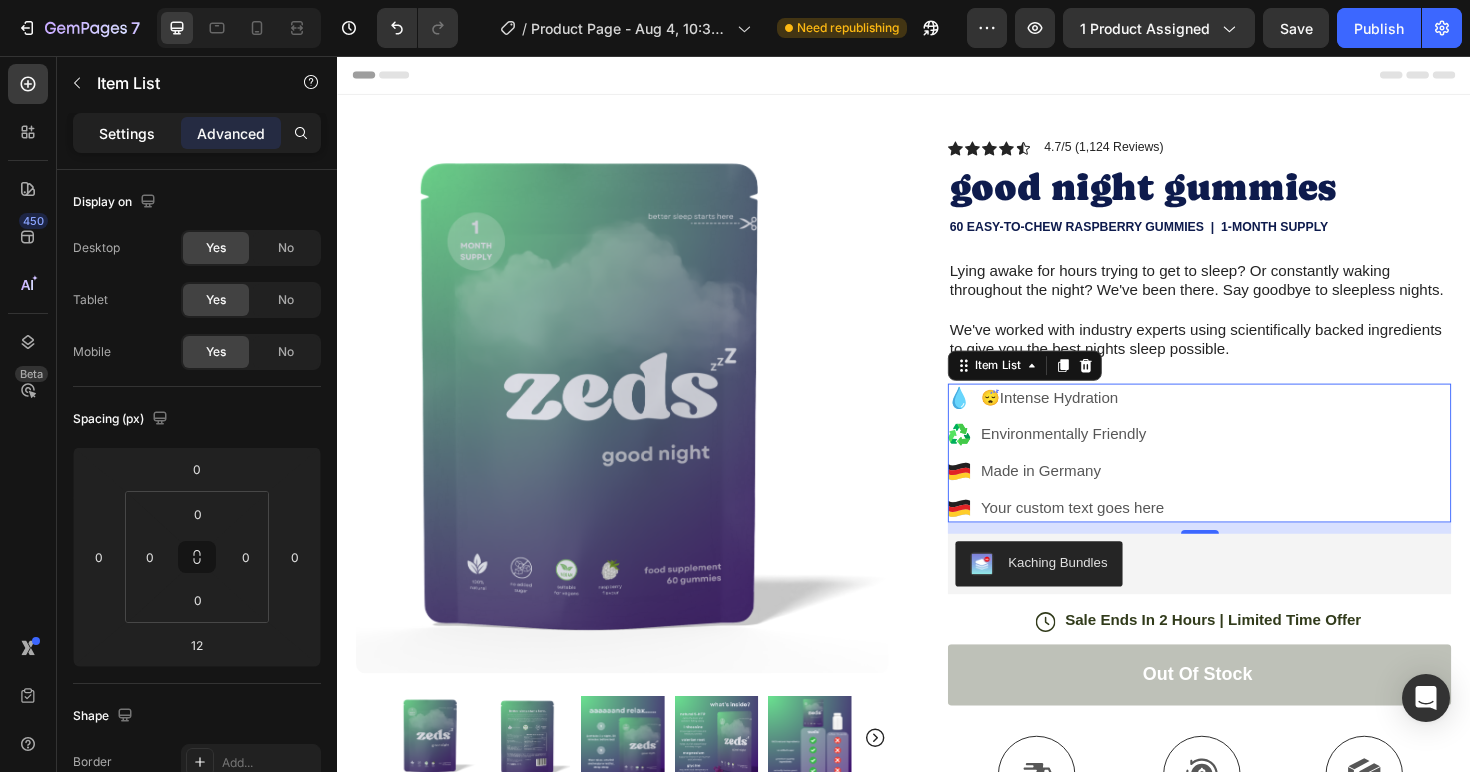 type on "8" 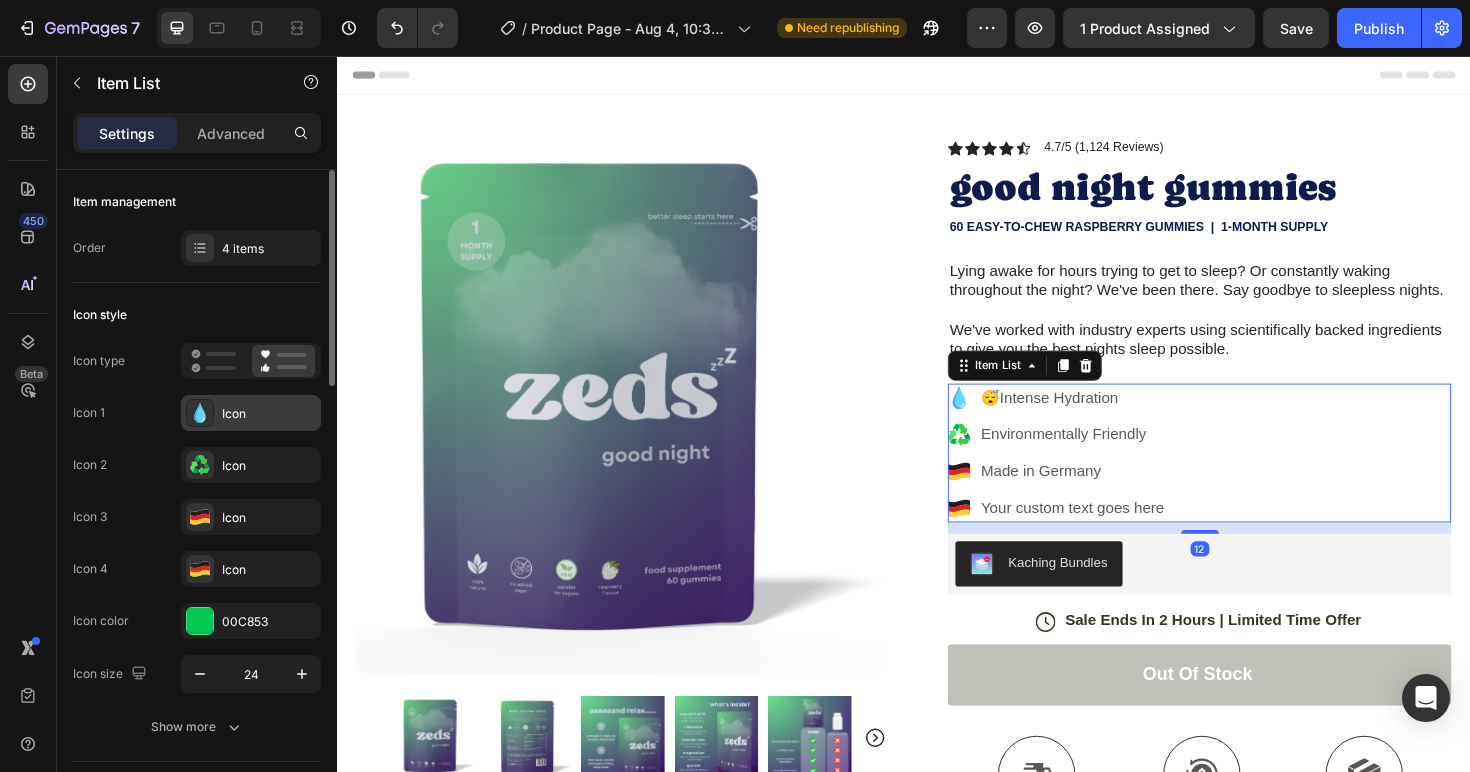 click on "Icon" at bounding box center (269, 414) 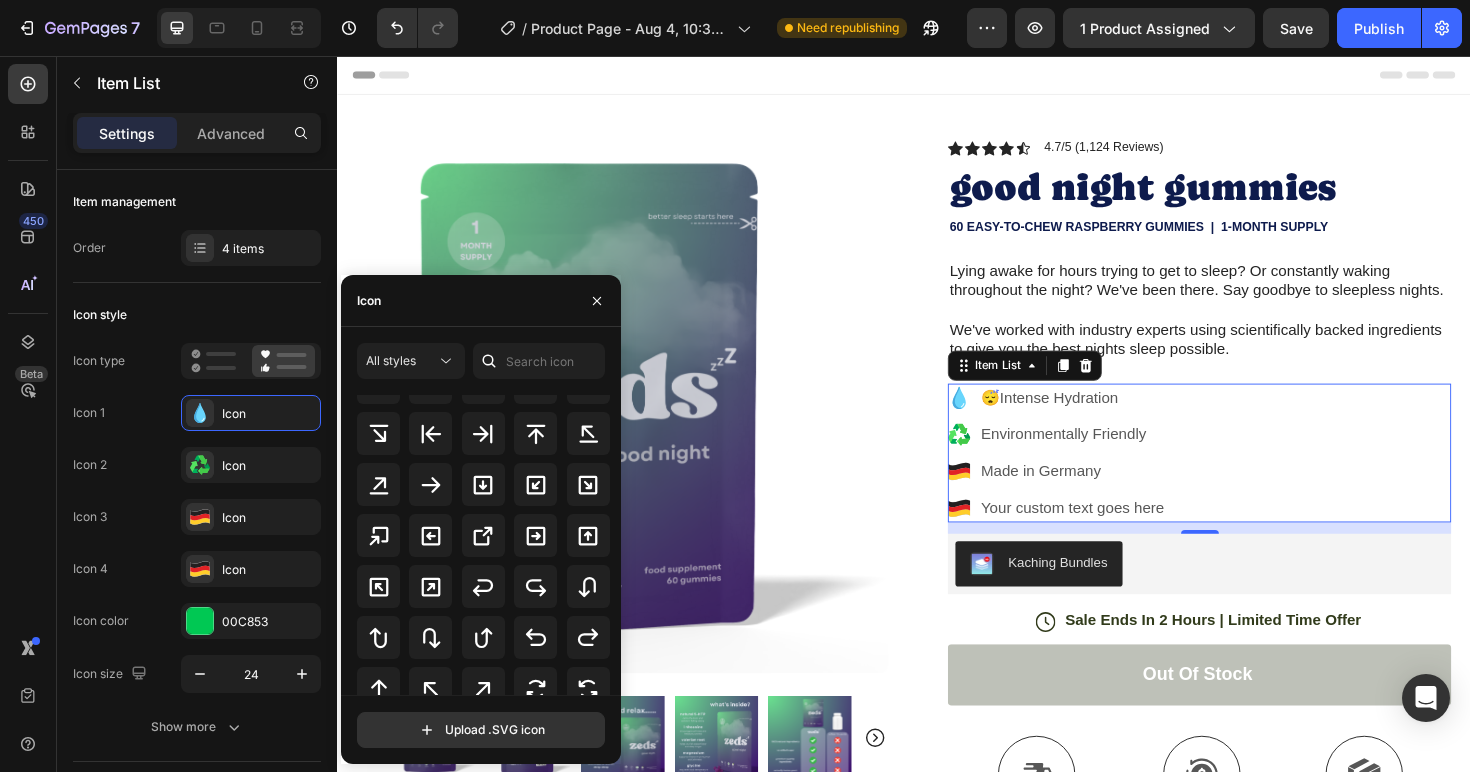 scroll, scrollTop: 1080, scrollLeft: 0, axis: vertical 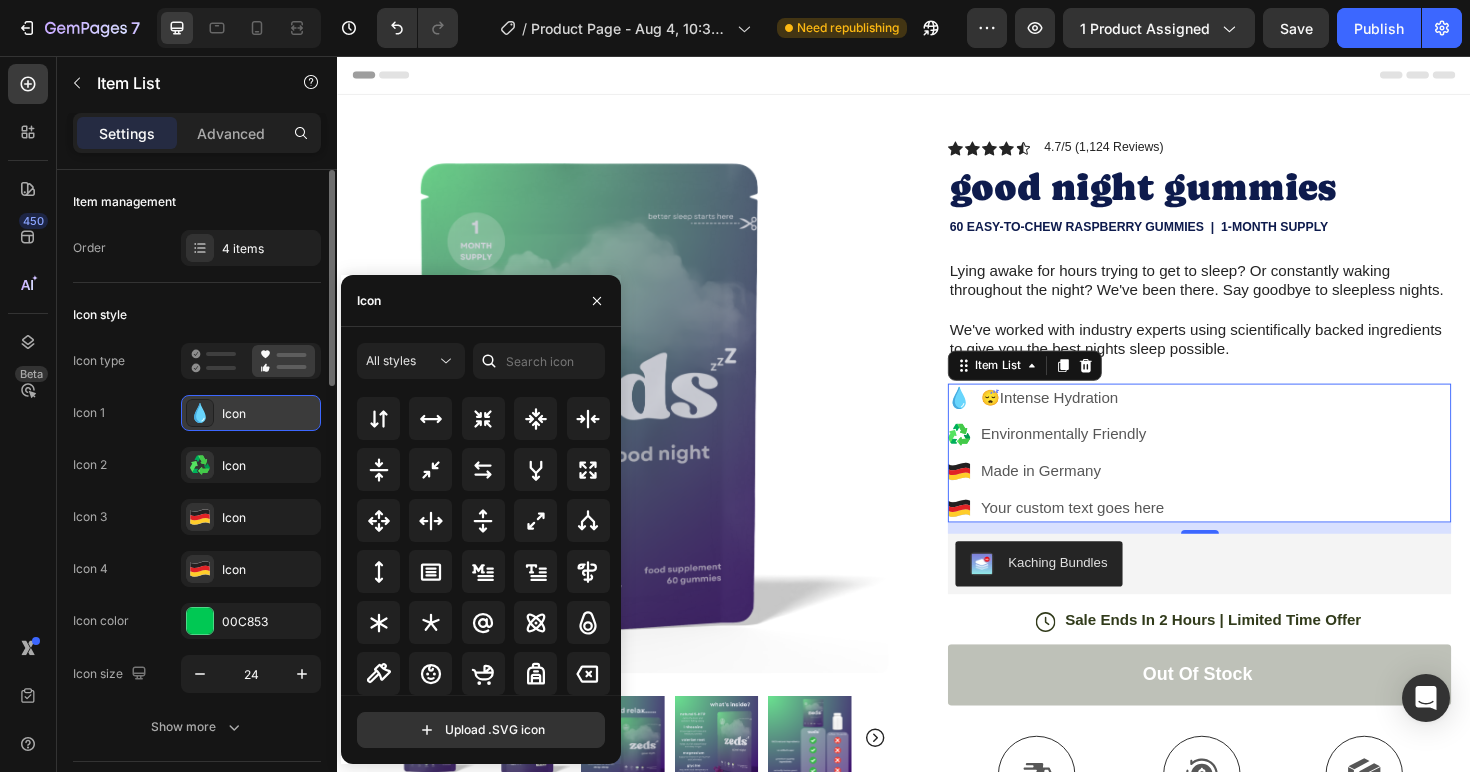 click on "Icon" at bounding box center (269, 414) 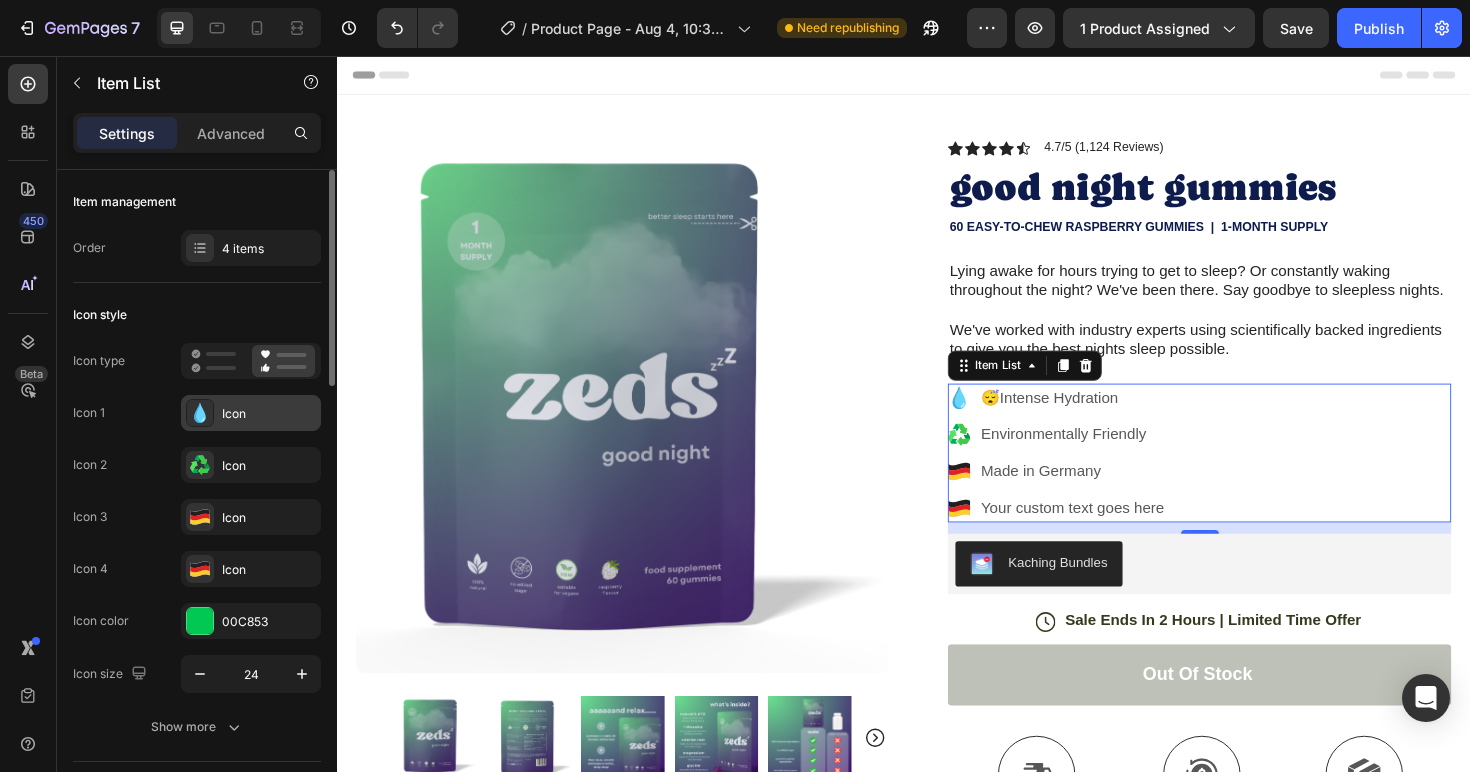 click 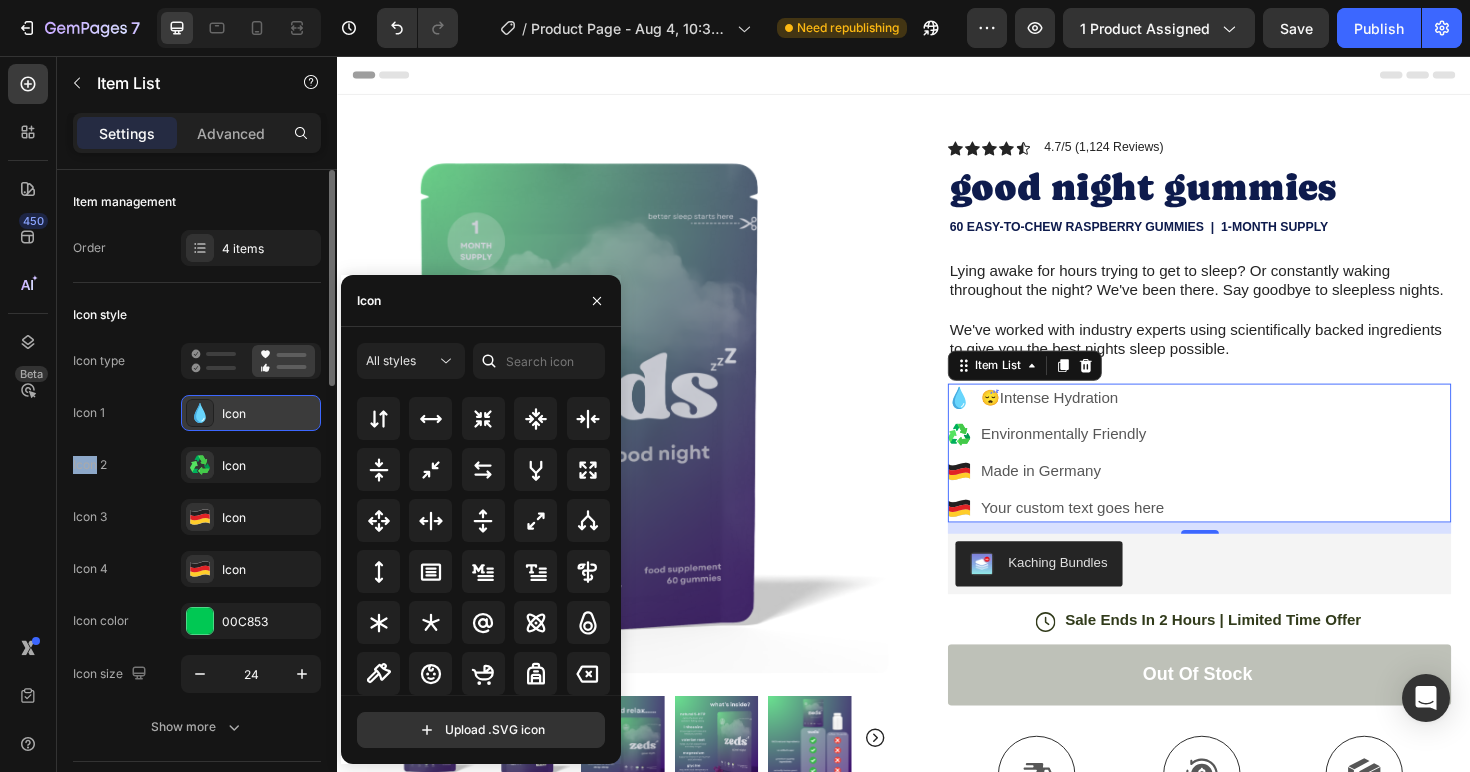 click 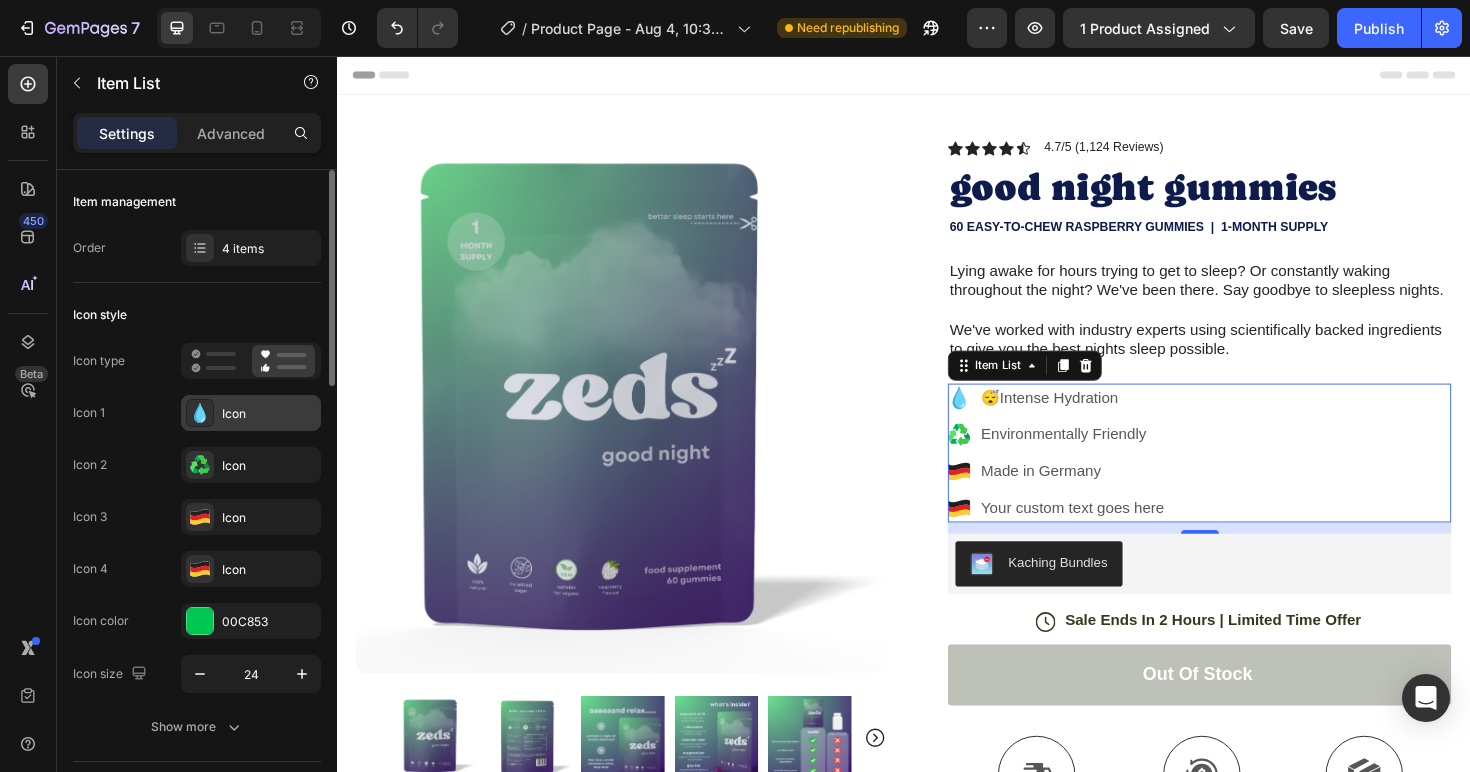 click 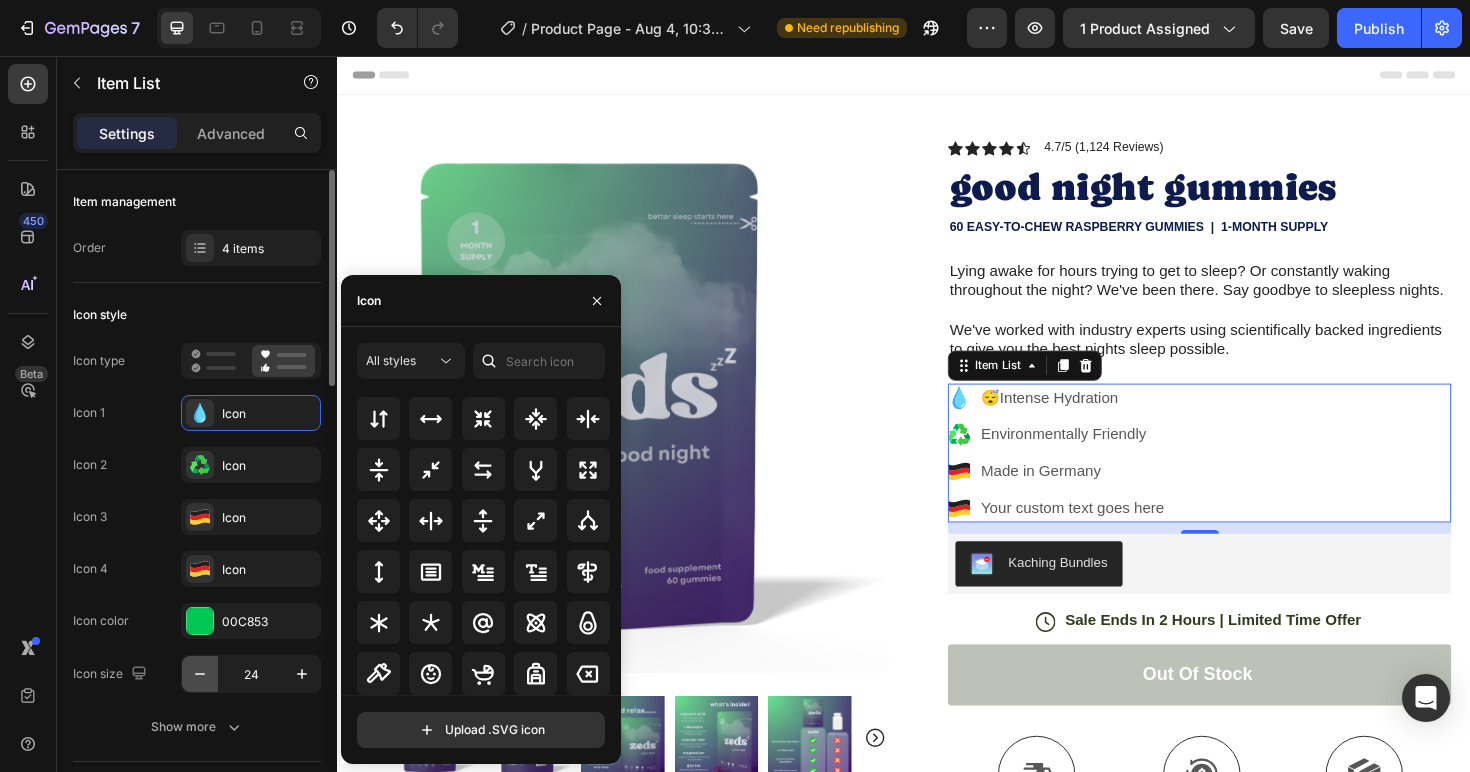 click 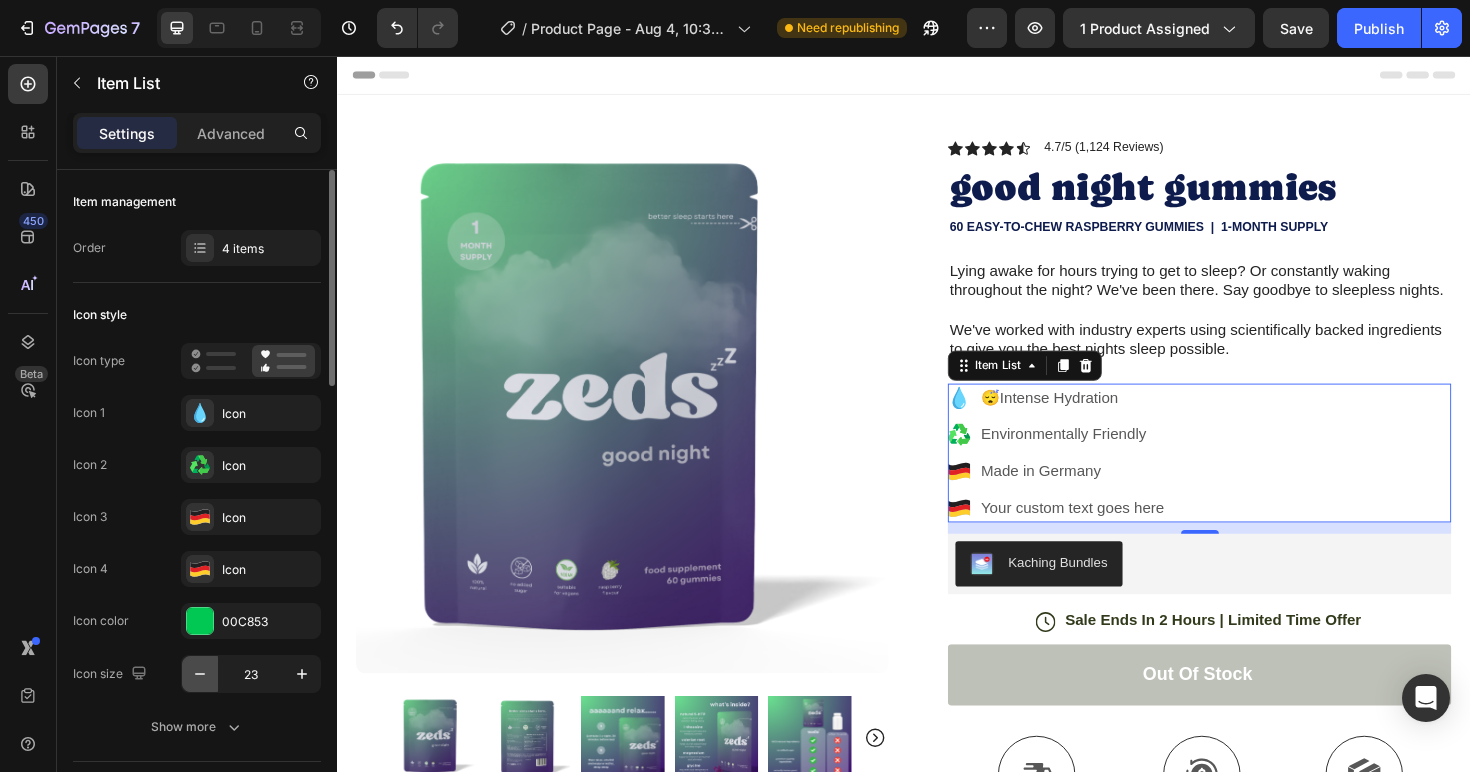 click 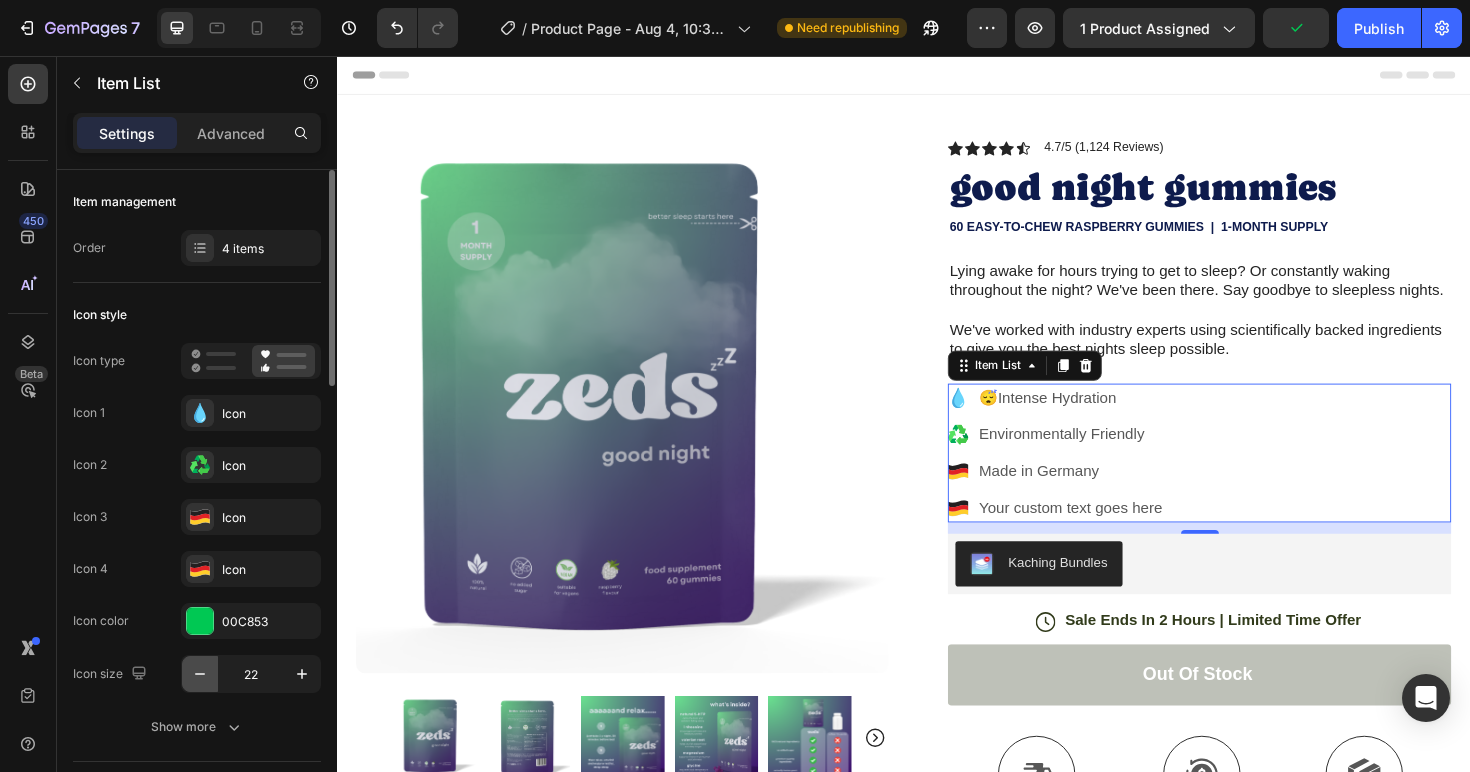 click 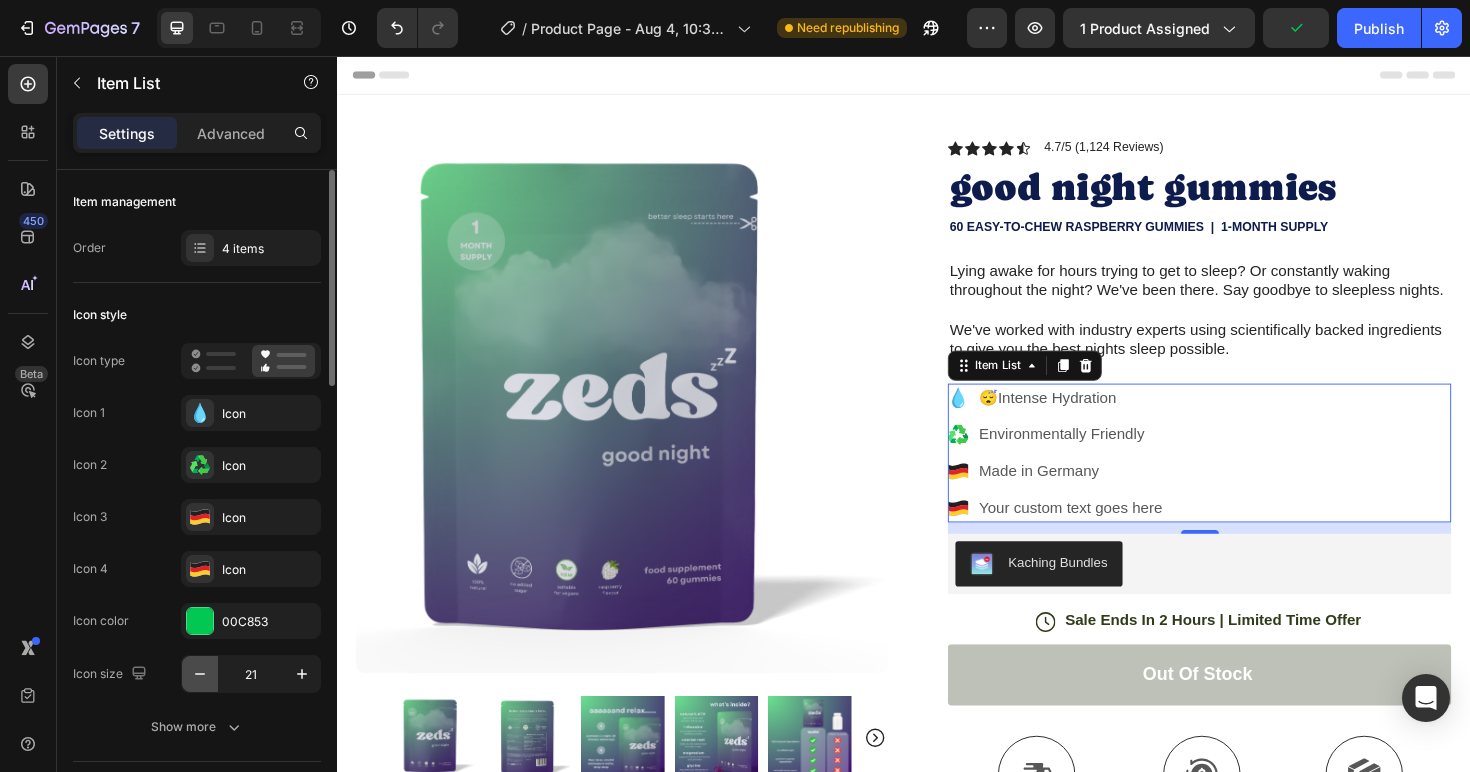 click 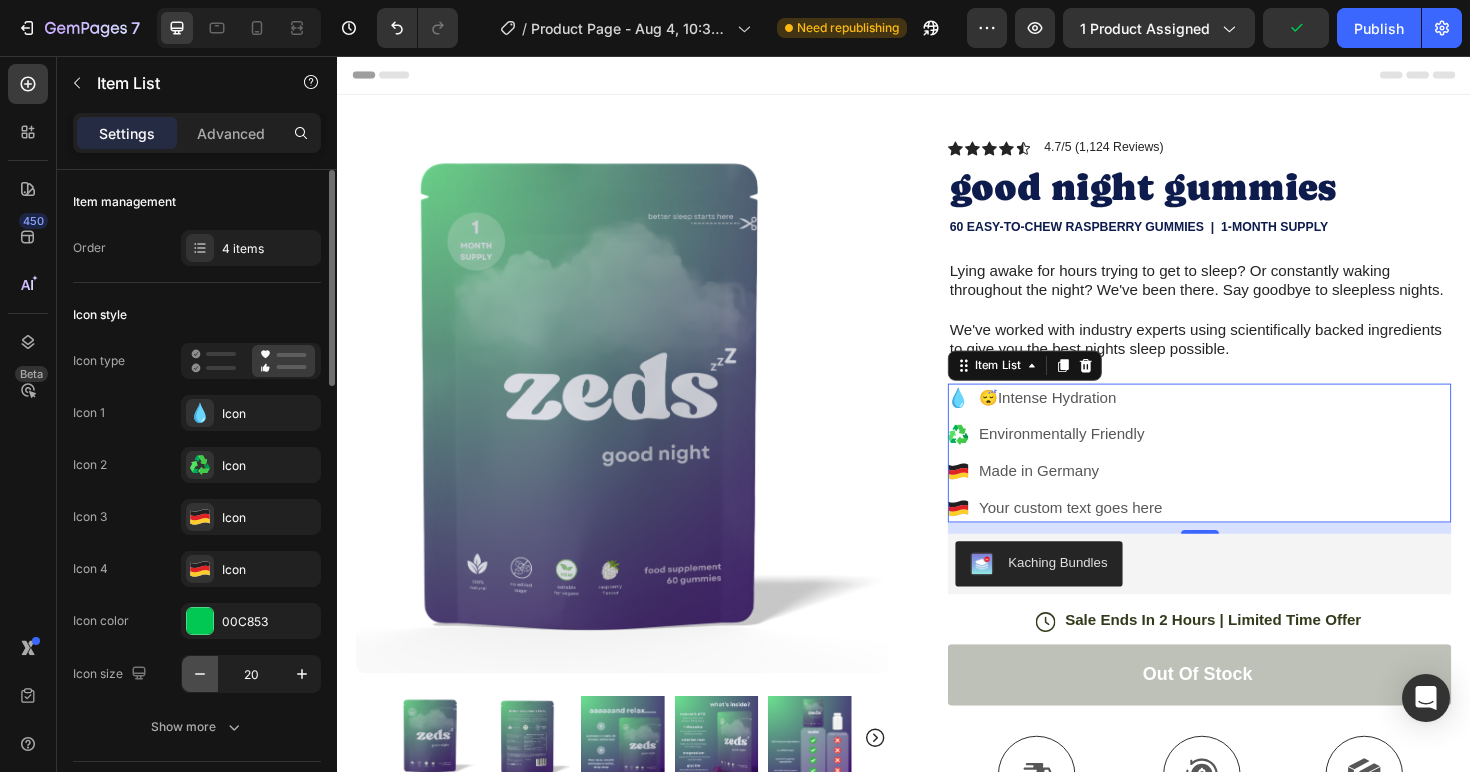 click 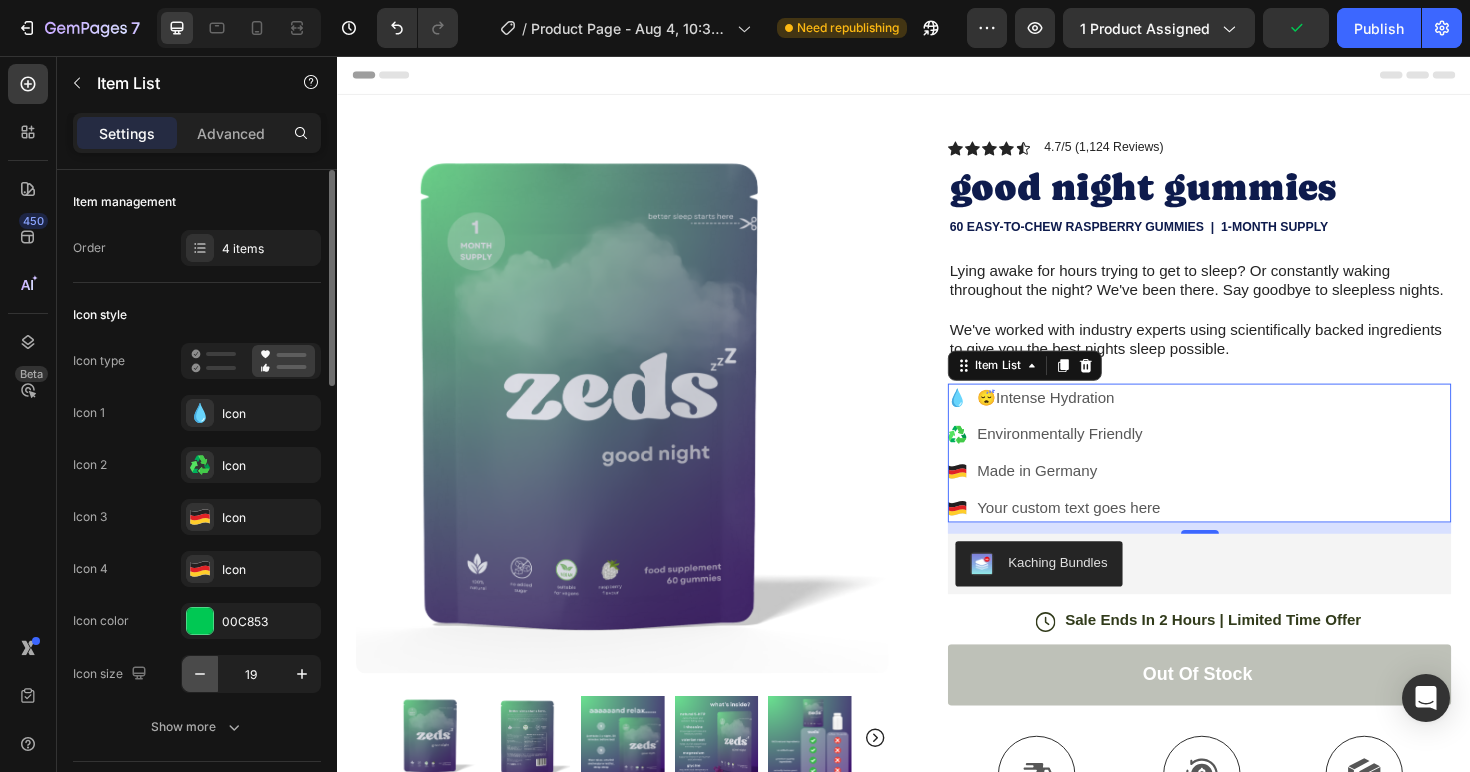click 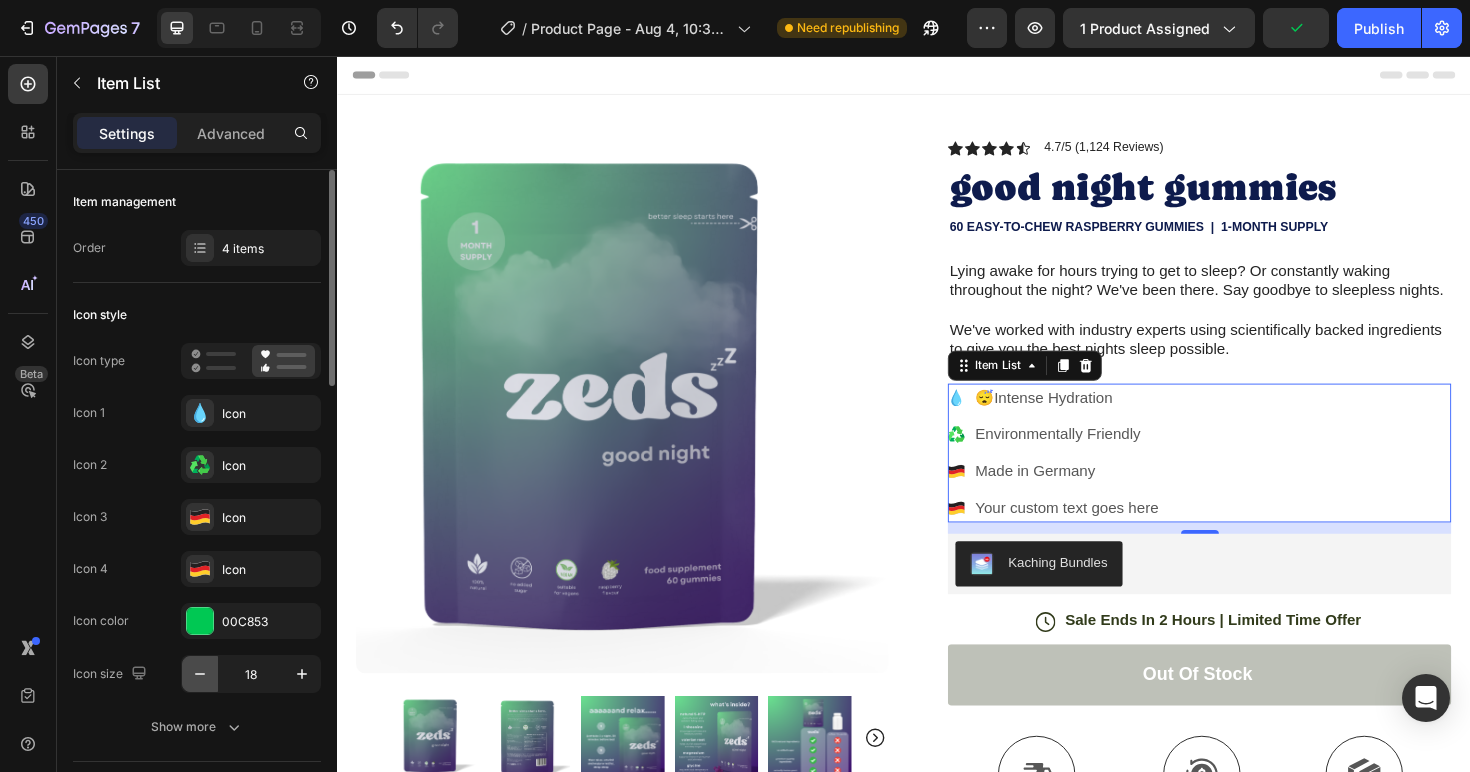 click 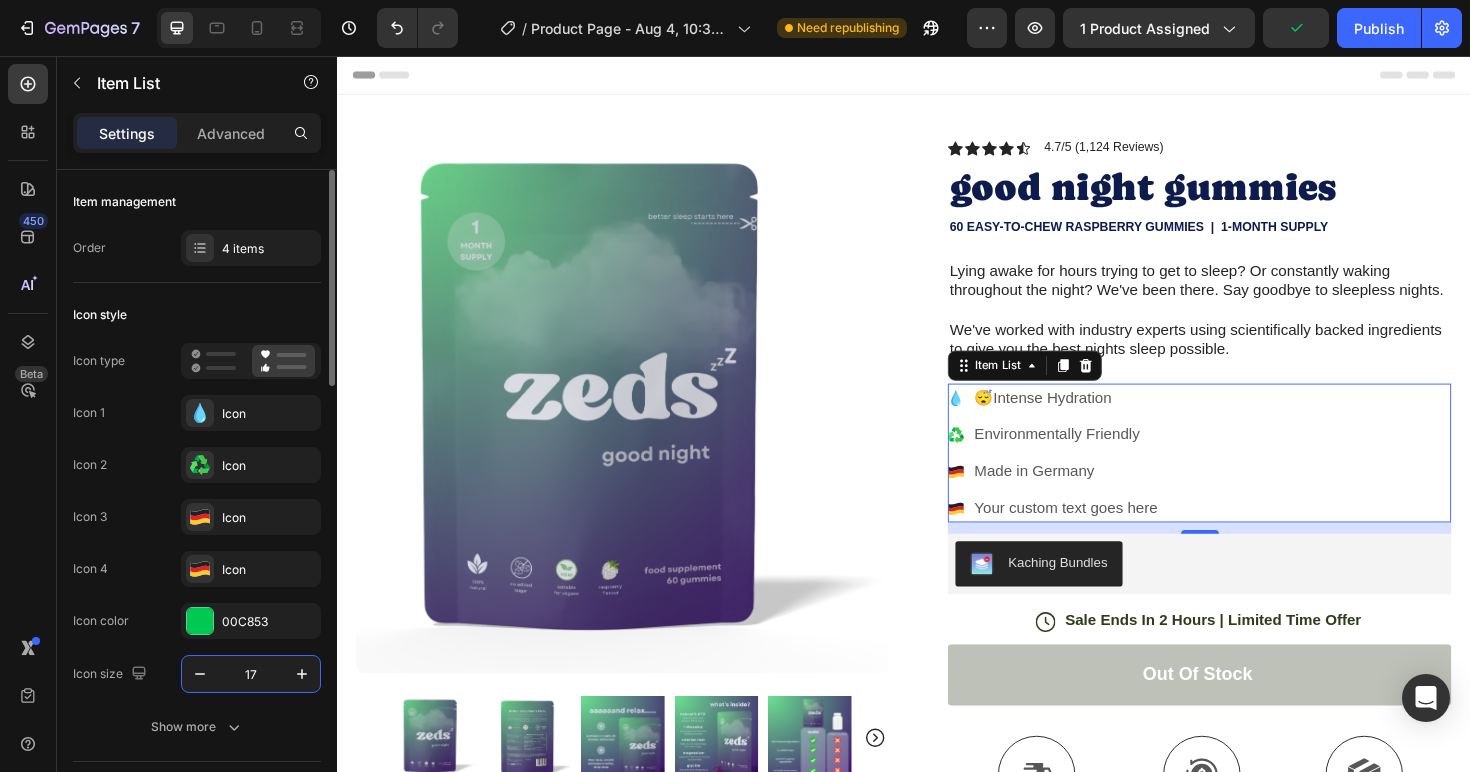 click on "17" at bounding box center [251, 674] 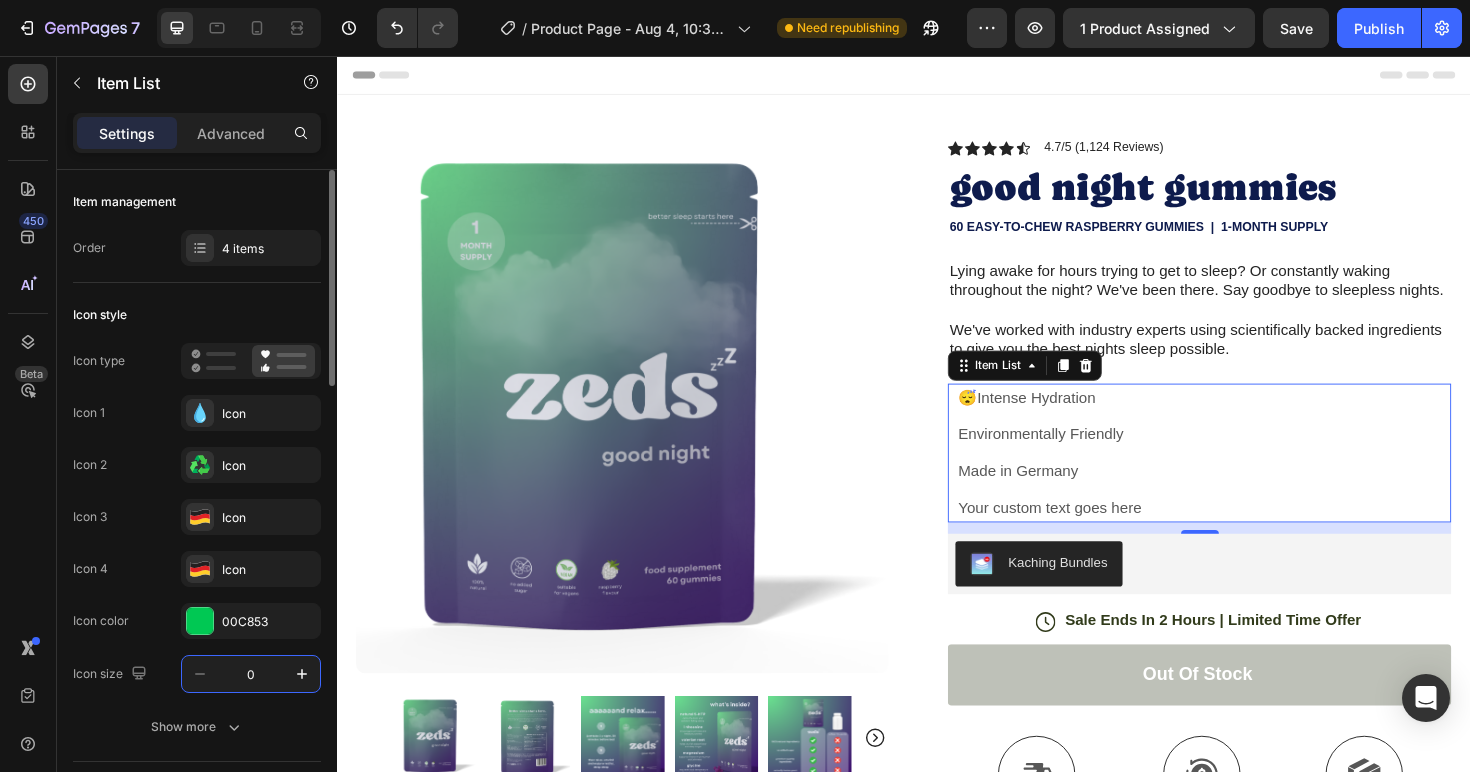 type on "0" 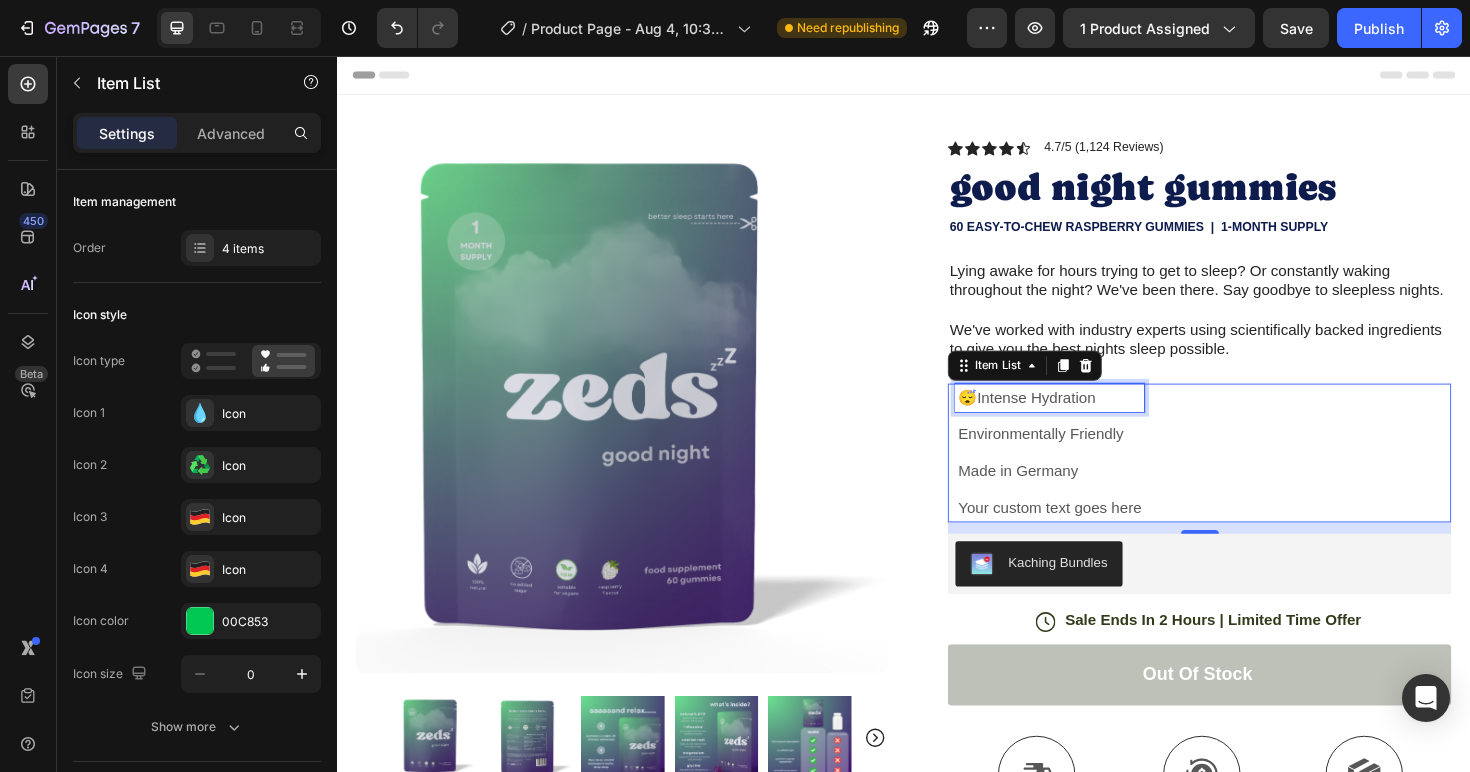 click on "😴Intense Hydration" at bounding box center (1092, 418) 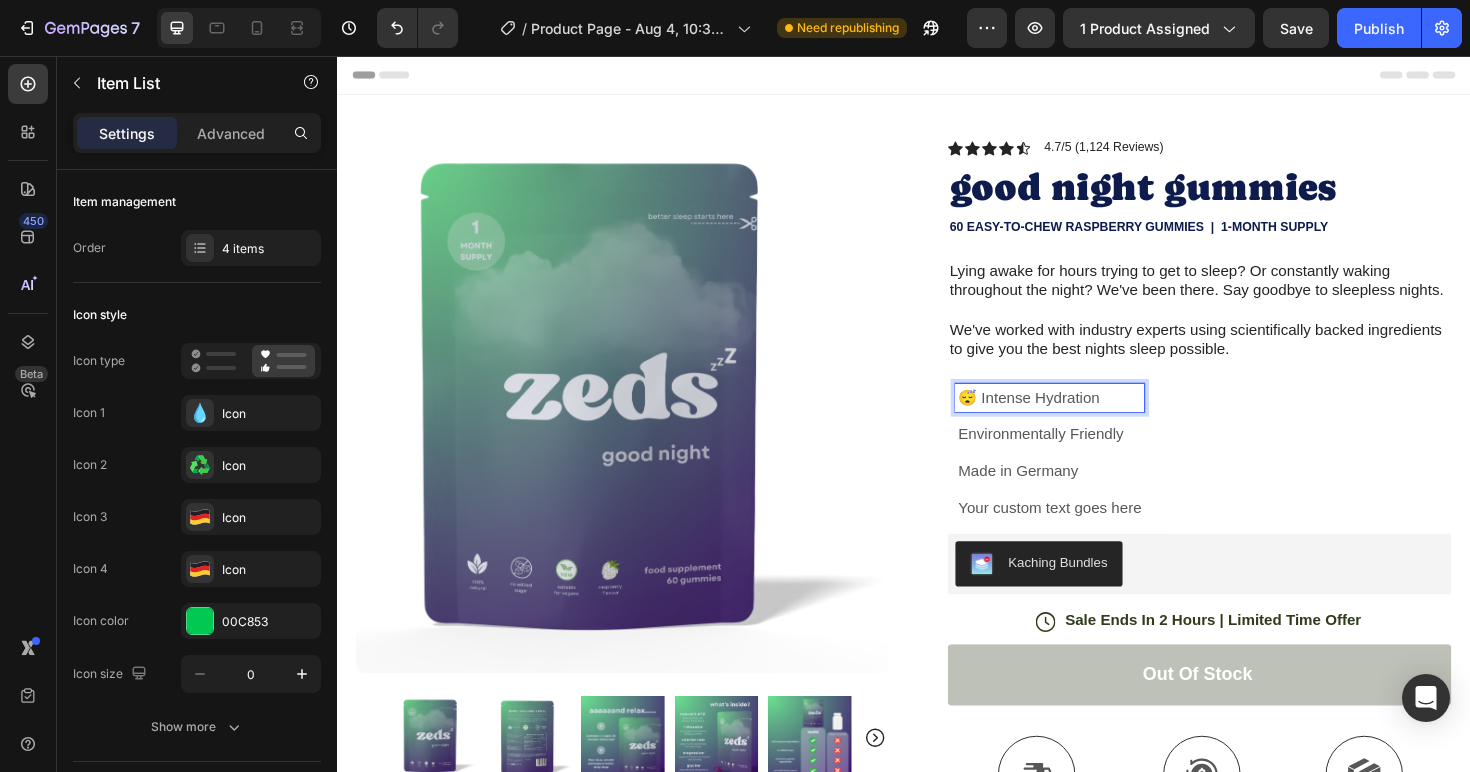 drag, startPoint x: 1106, startPoint y: 423, endPoint x: 1121, endPoint y: 422, distance: 15.033297 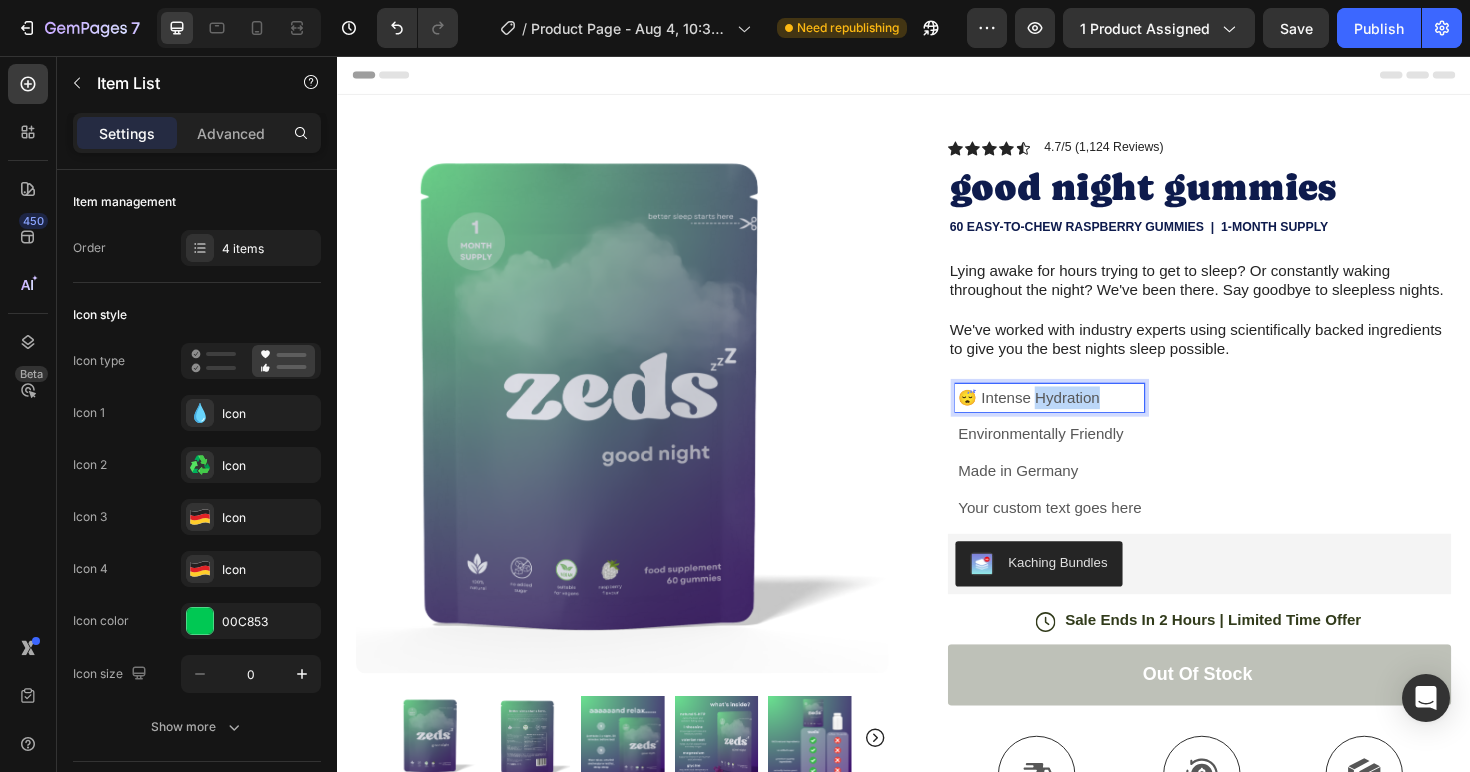 click on "😴 Intense Hydration" at bounding box center [1092, 418] 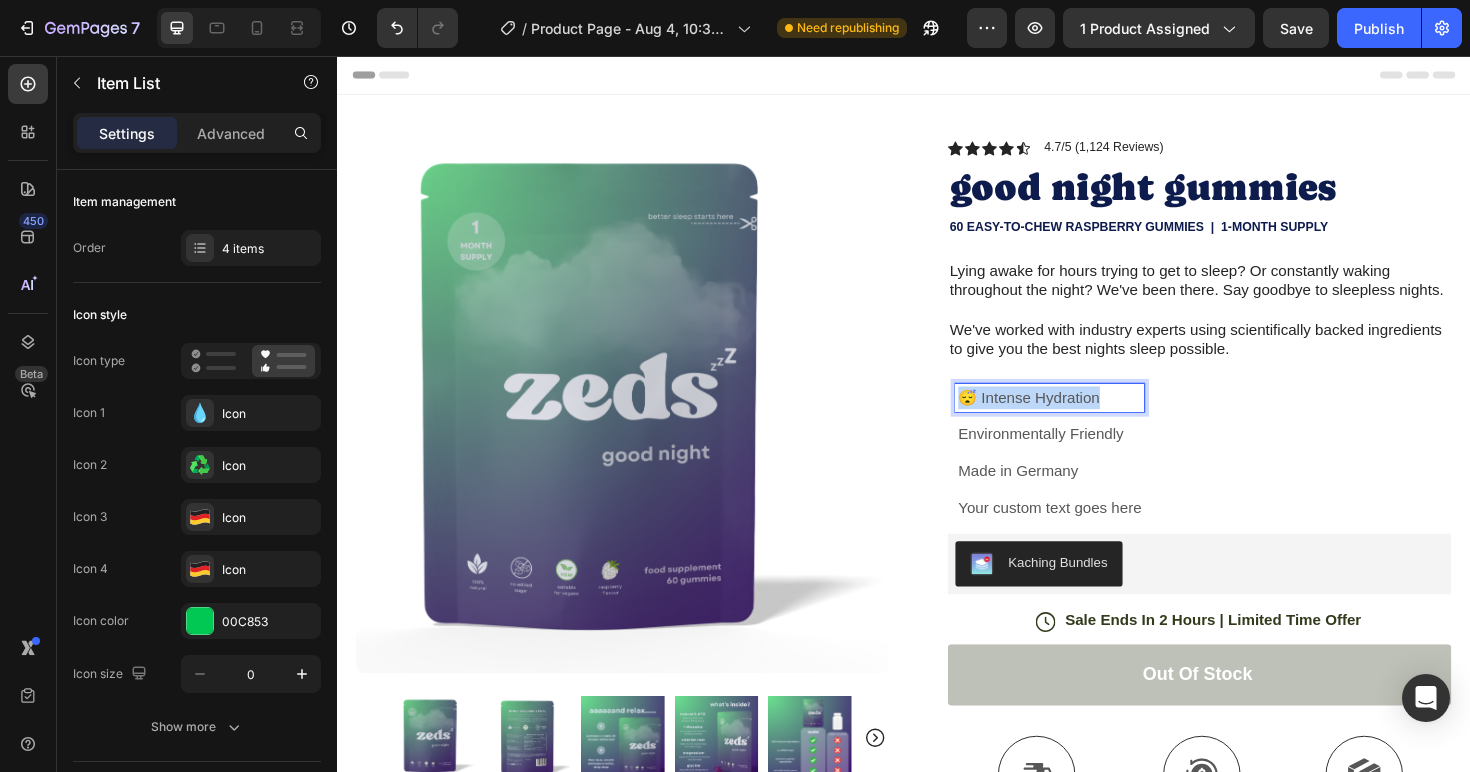 click on "😴 Intense Hydration" at bounding box center [1092, 418] 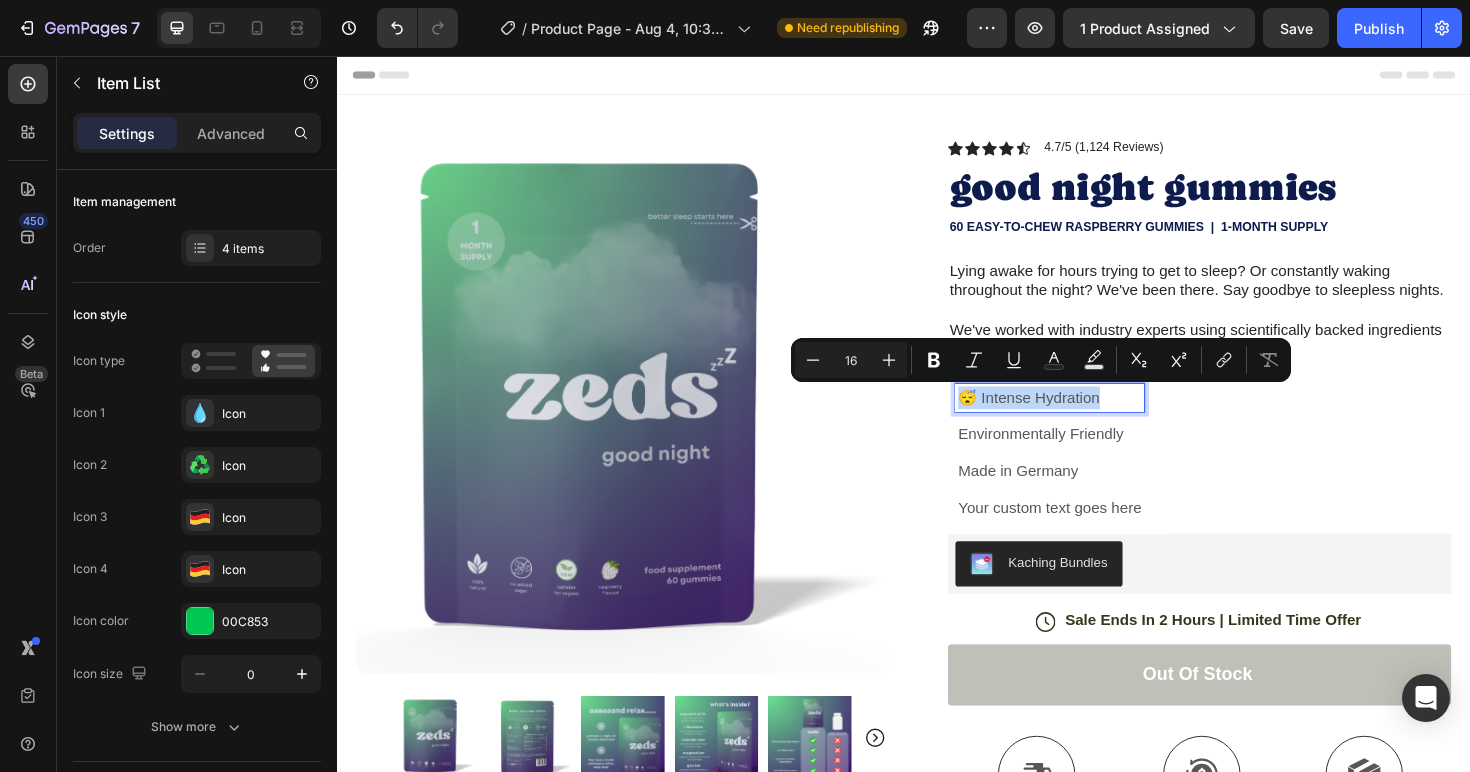 click on "😴 Intense Hydration" at bounding box center [1092, 418] 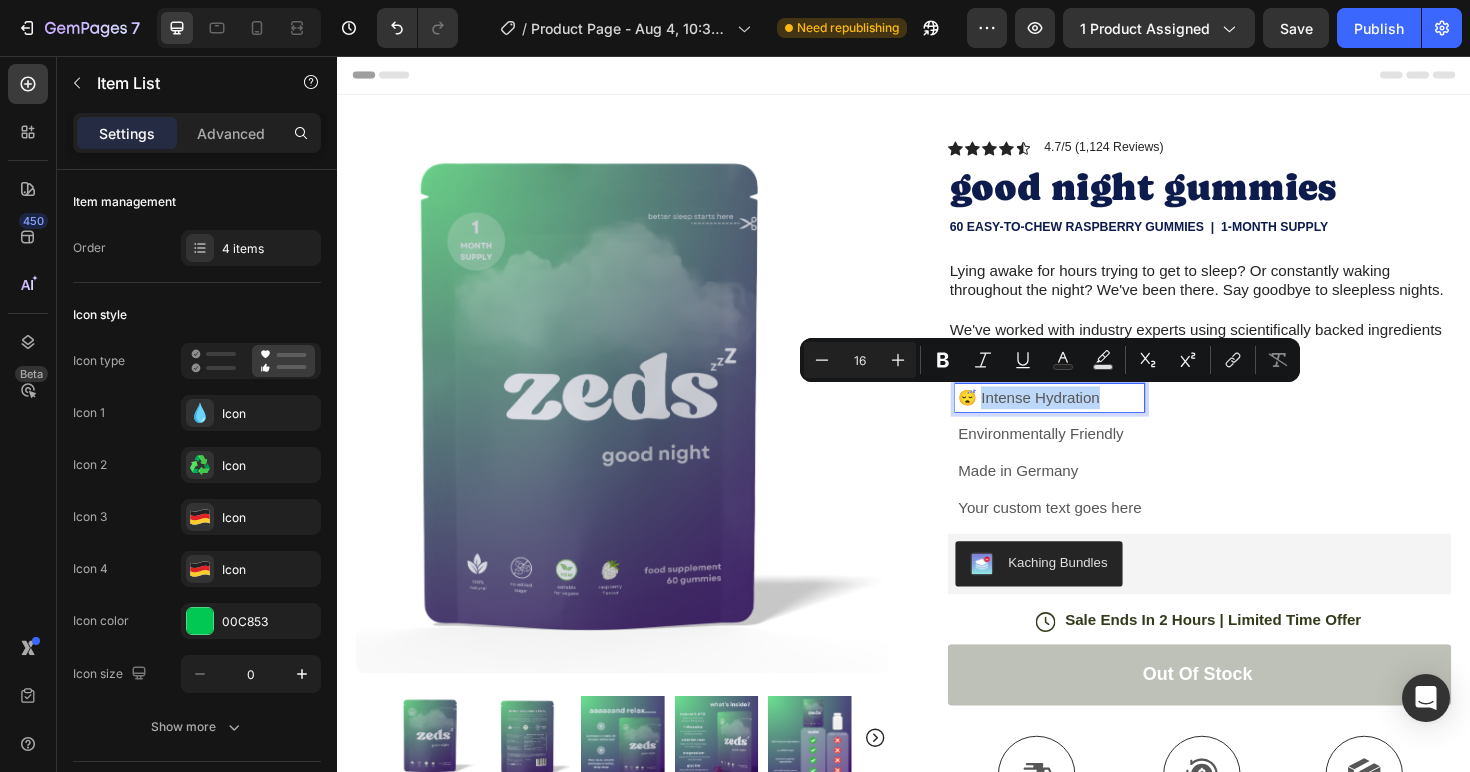drag, startPoint x: 1145, startPoint y: 419, endPoint x: 1021, endPoint y: 423, distance: 124.0645 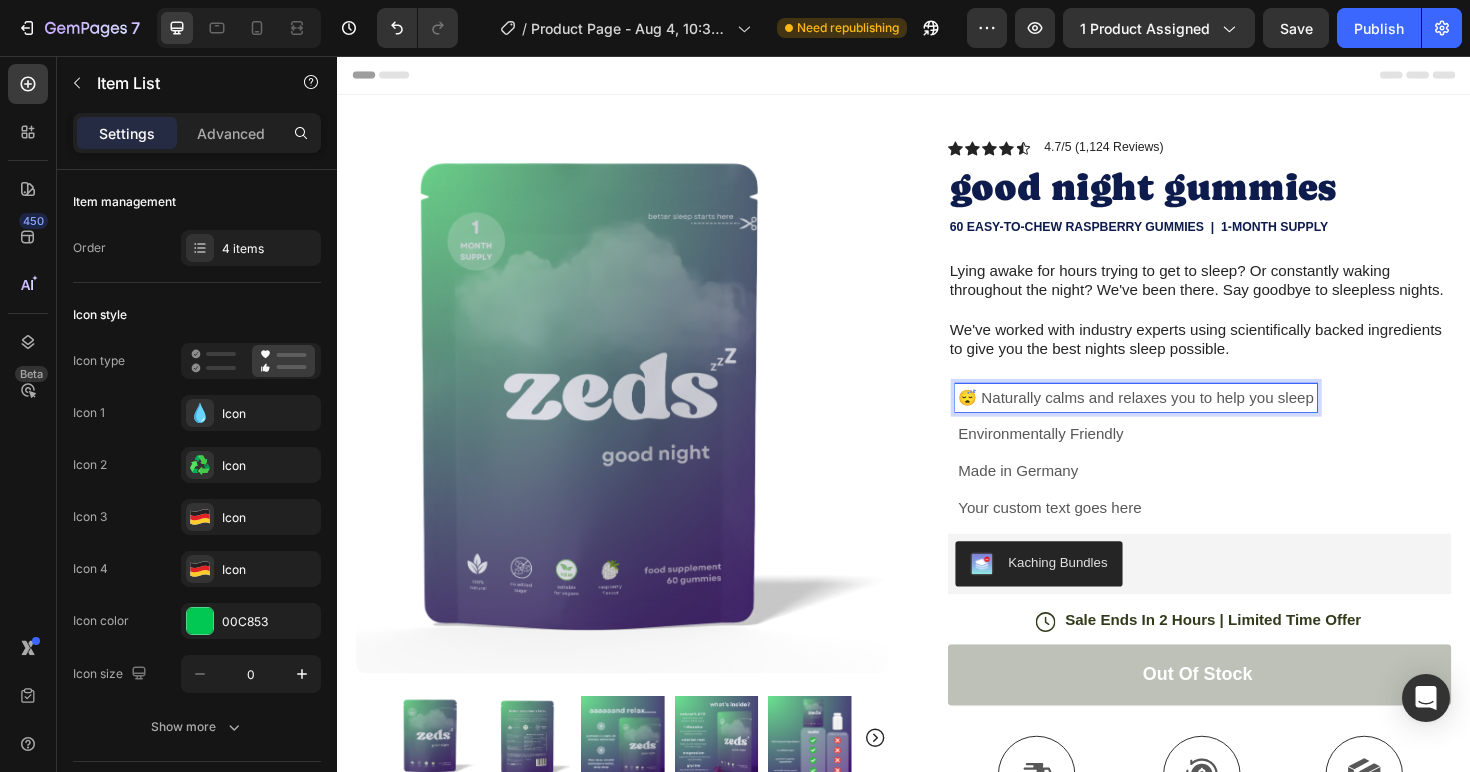 click on "😴 Naturally calms and relaxes you to help you sleep" at bounding box center [1183, 418] 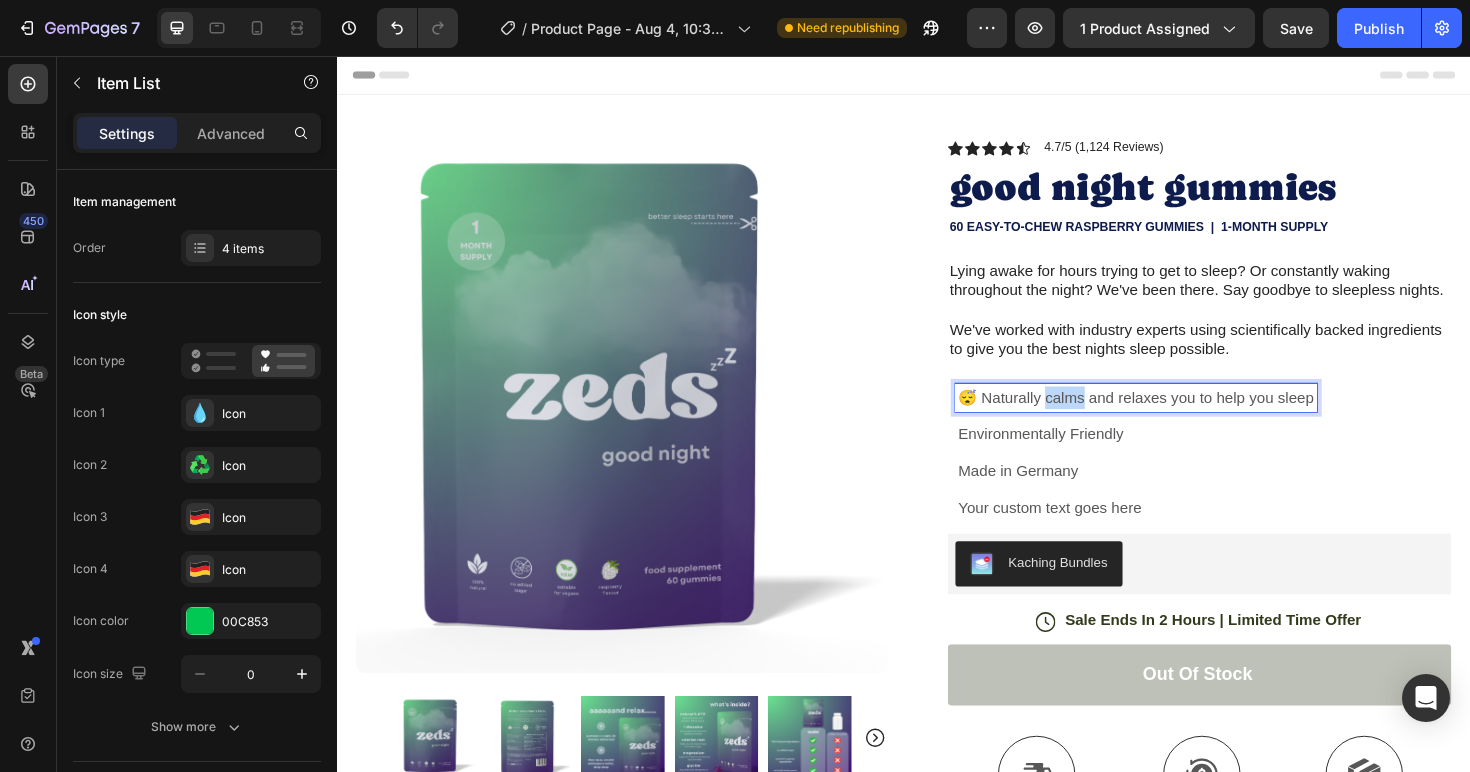 click on "😴 Naturally calms and relaxes you to help you sleep" at bounding box center [1183, 418] 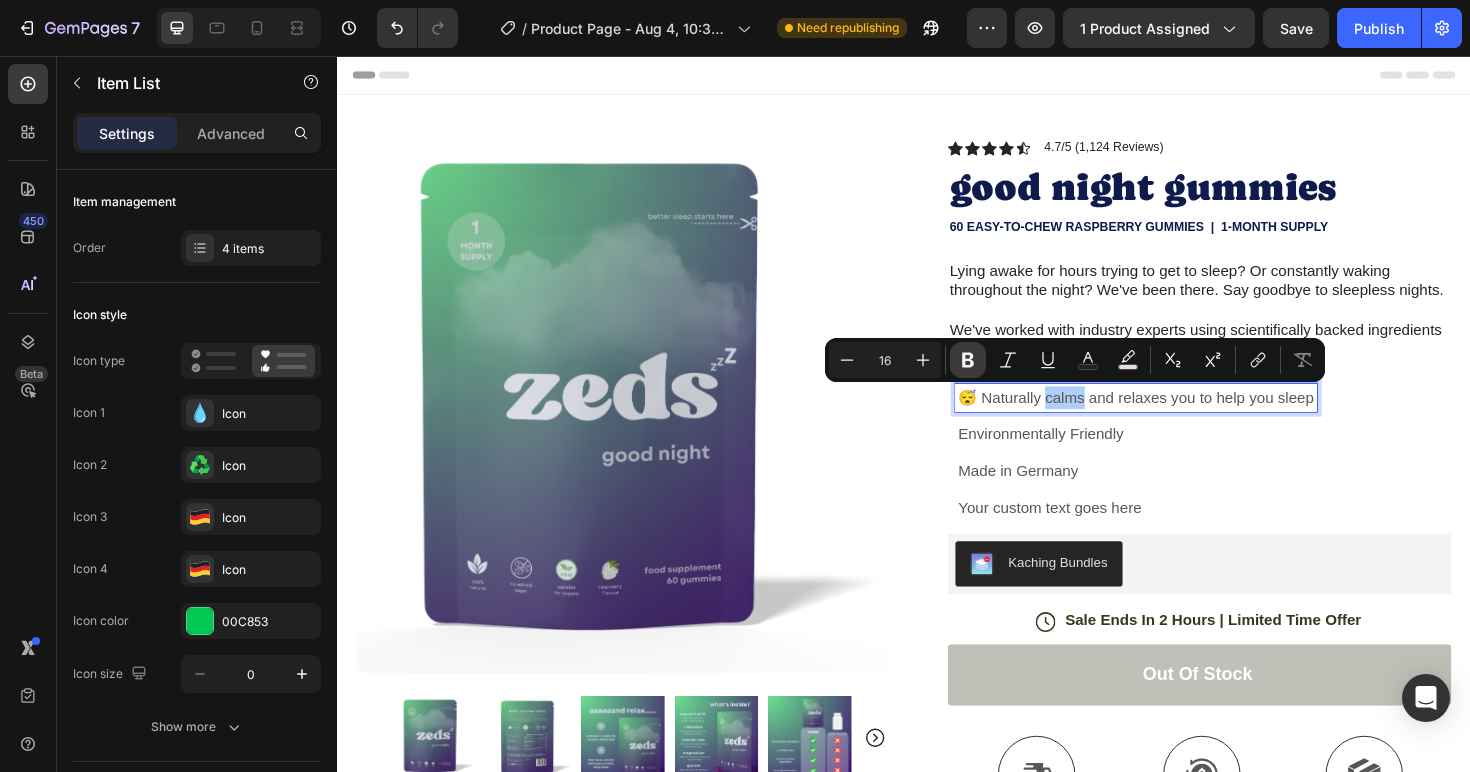 click 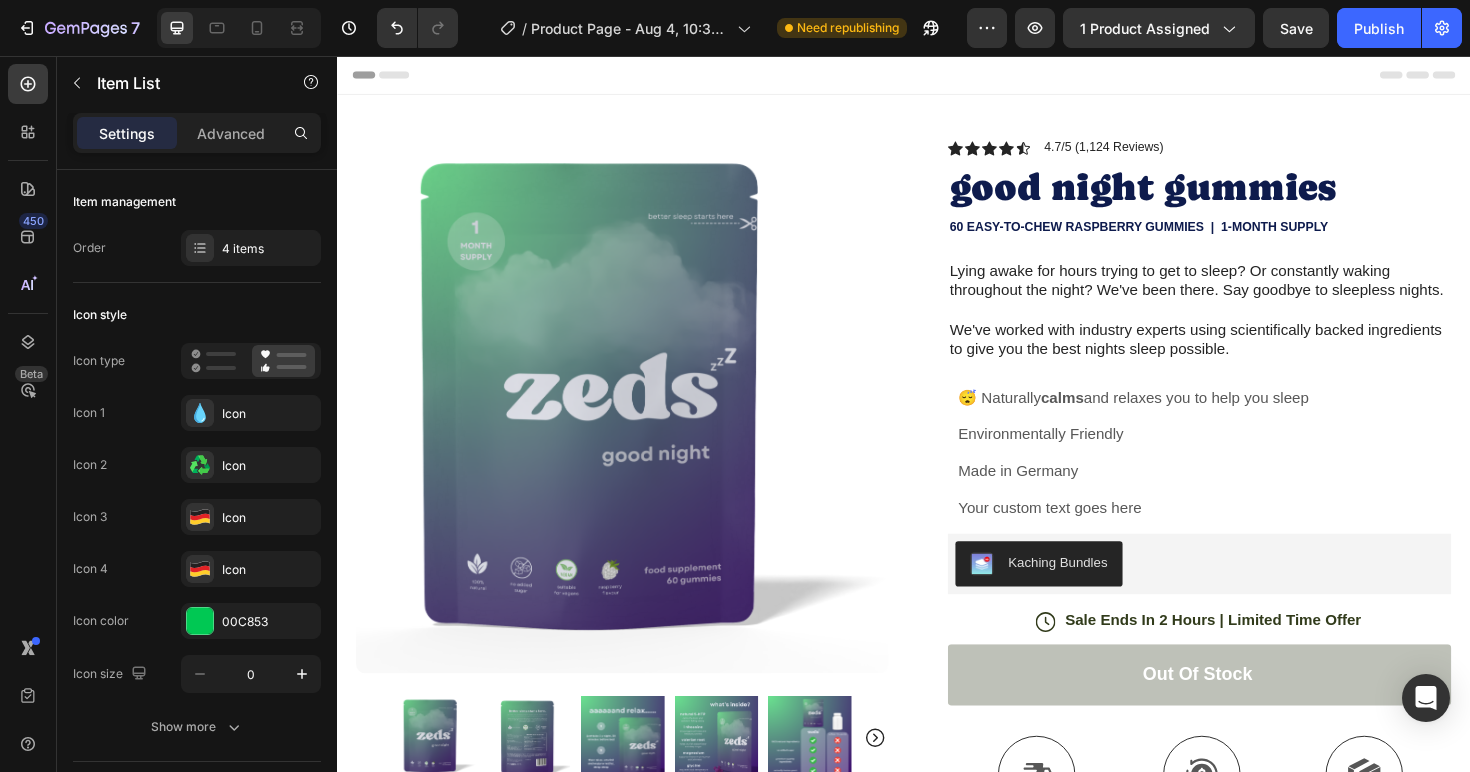 click on "😴 Naturally  calms  and relaxes you to help you sleep" at bounding box center [1180, 418] 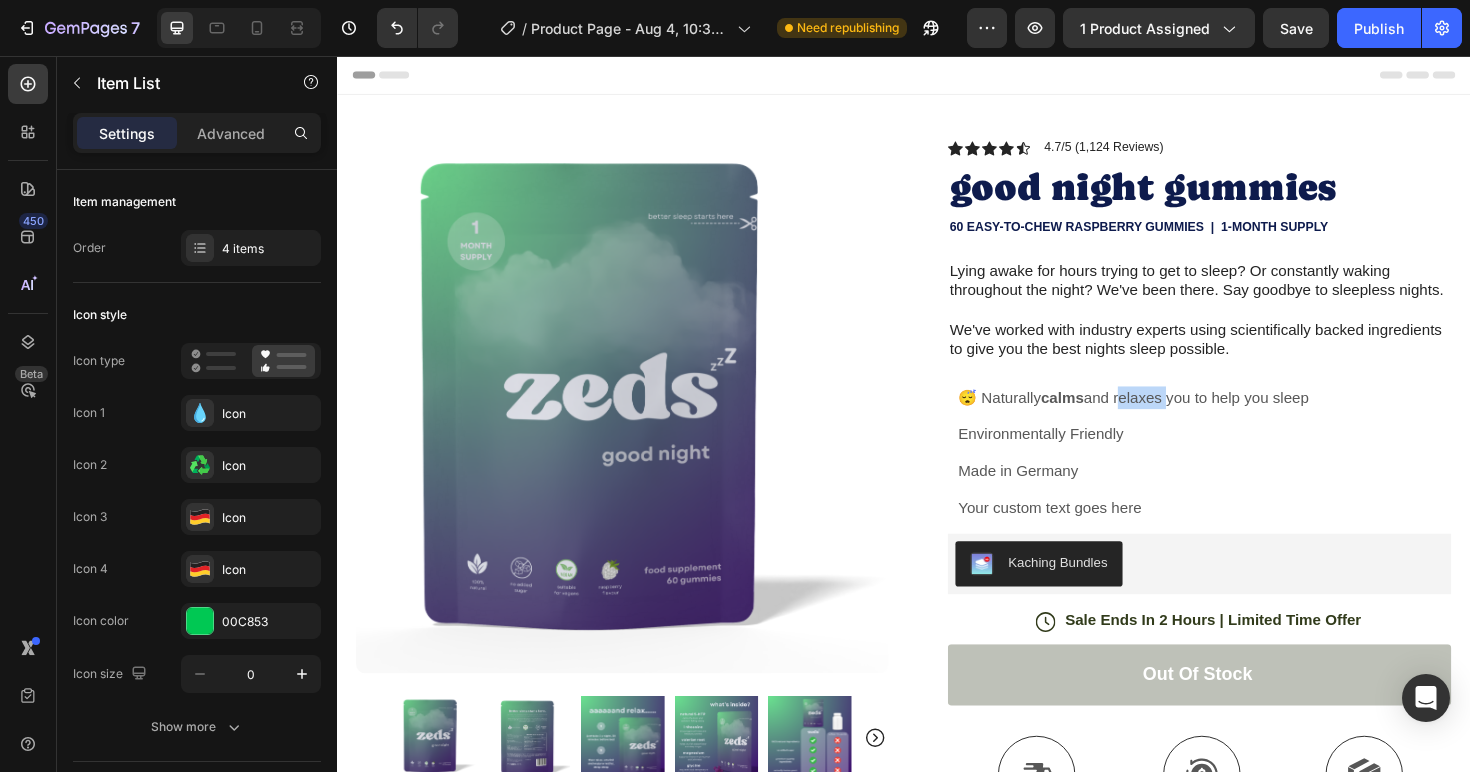 click on "😴 Naturally  calms  and relaxes you to help you sleep" at bounding box center [1180, 418] 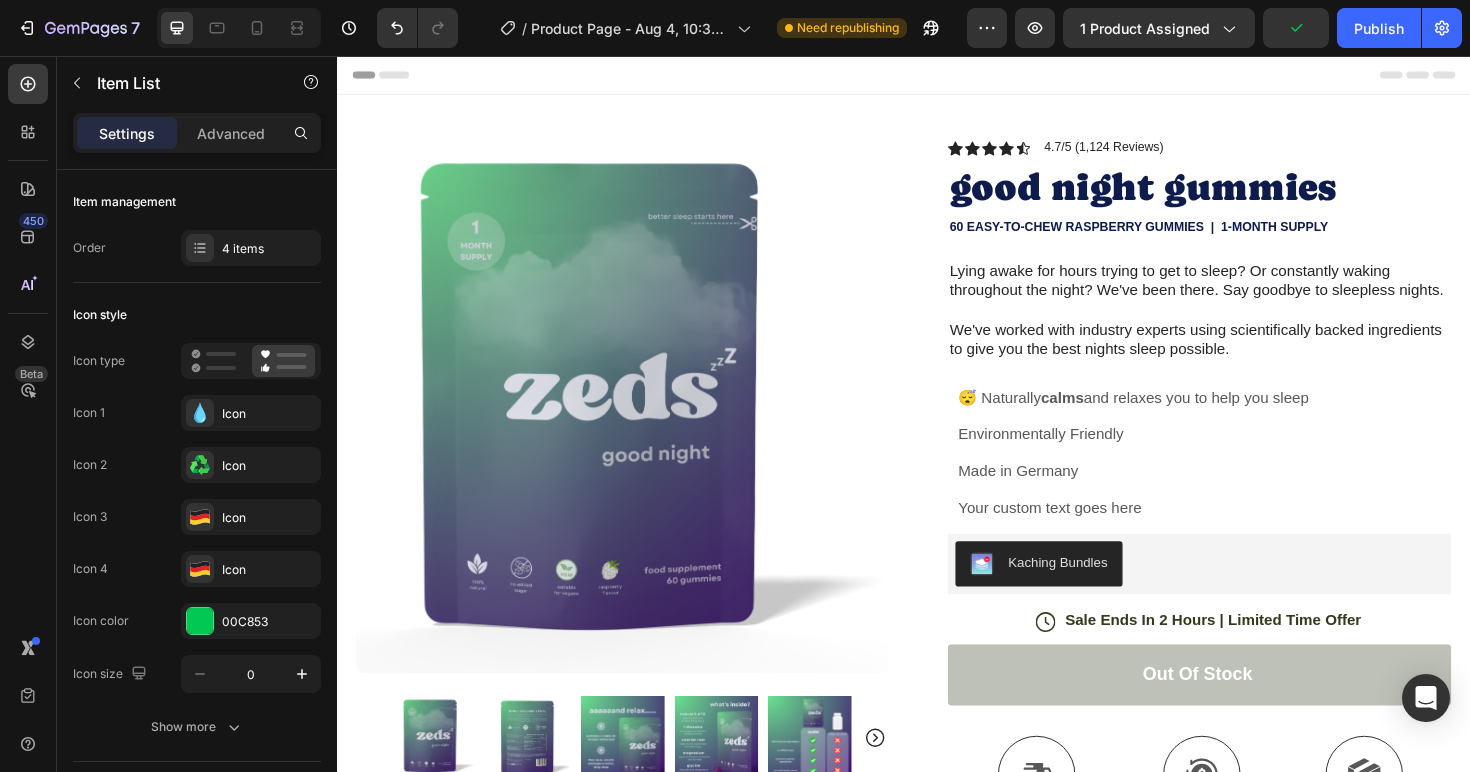 click on "calms" at bounding box center (1105, 417) 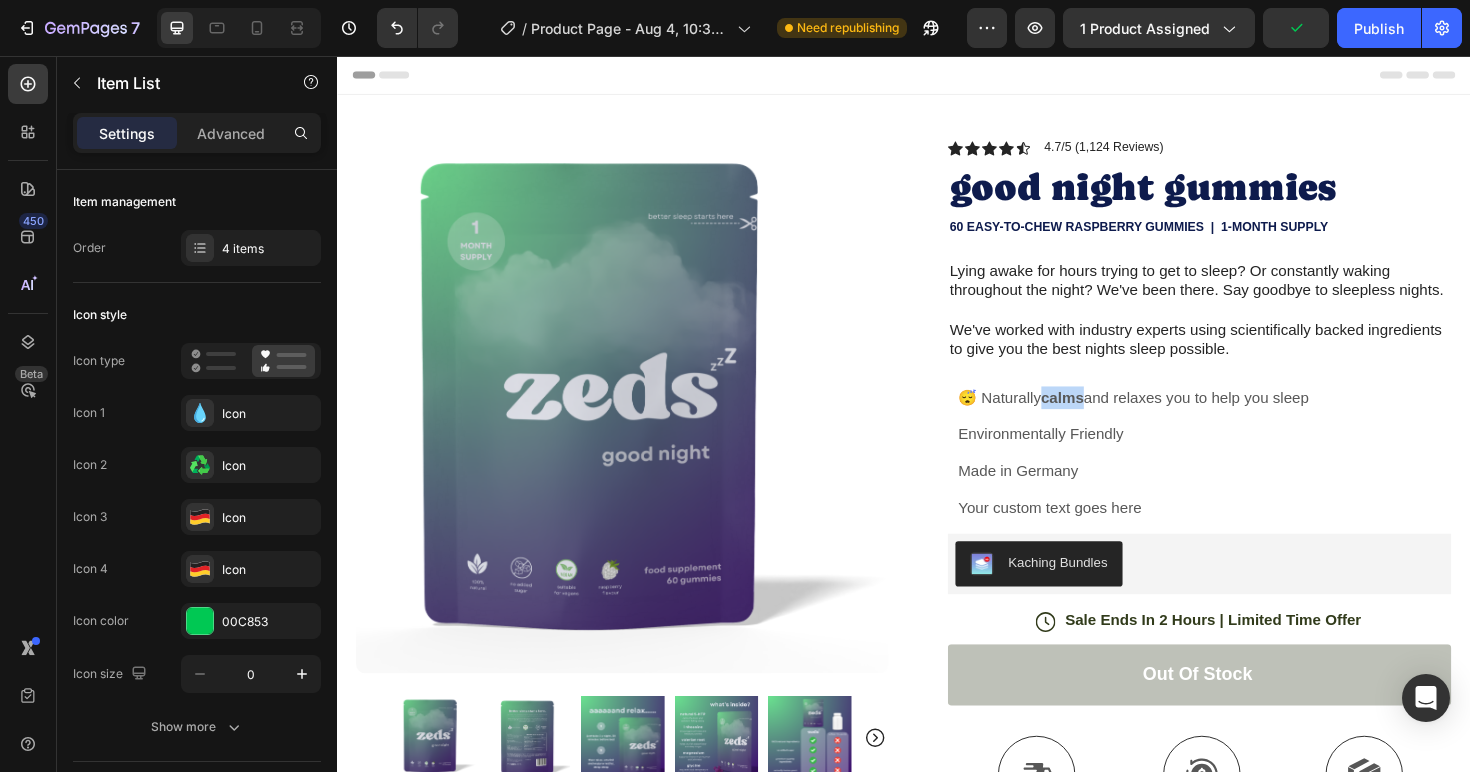 click on "calms" at bounding box center (1105, 417) 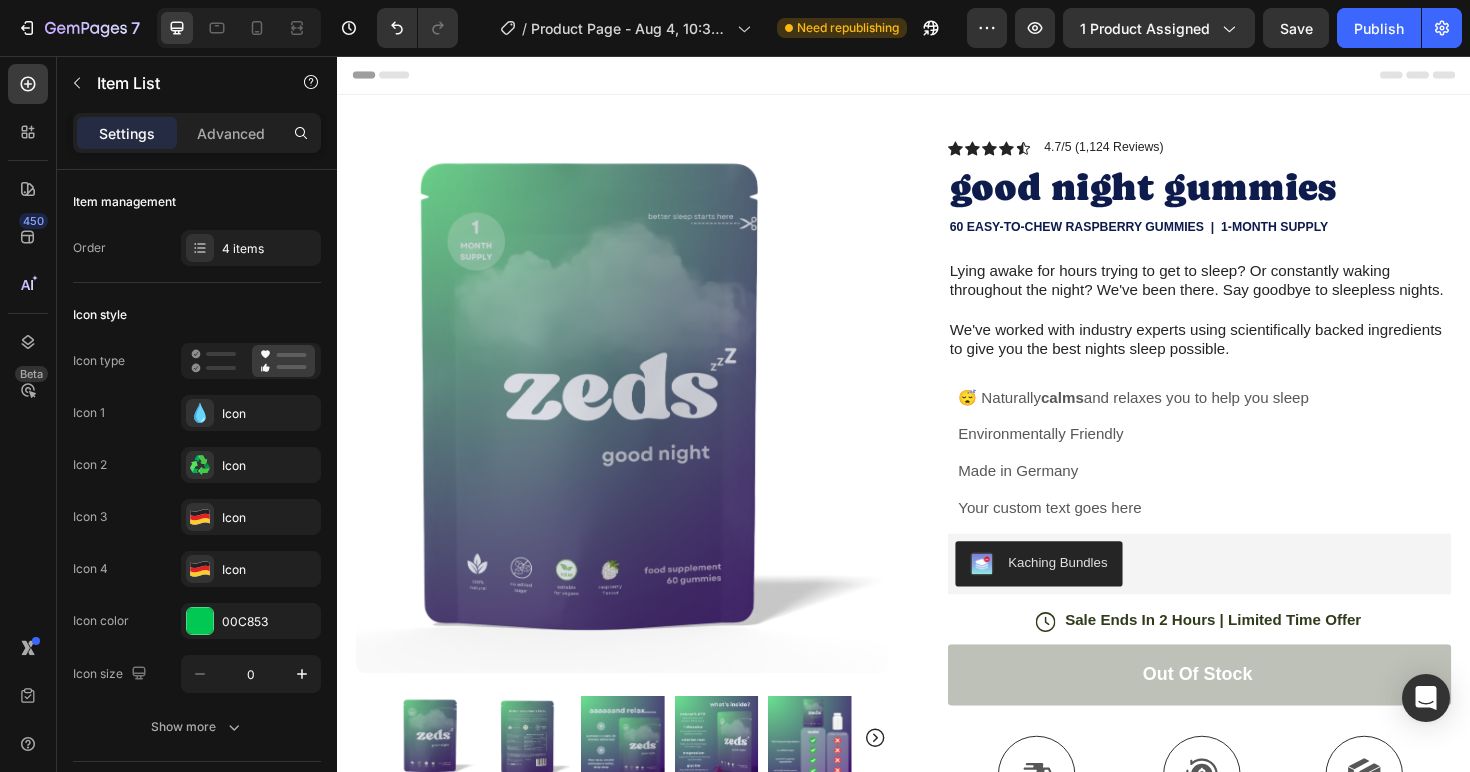 click on "😴 Naturally  calms  and relaxes you to help you sleep" at bounding box center [1180, 418] 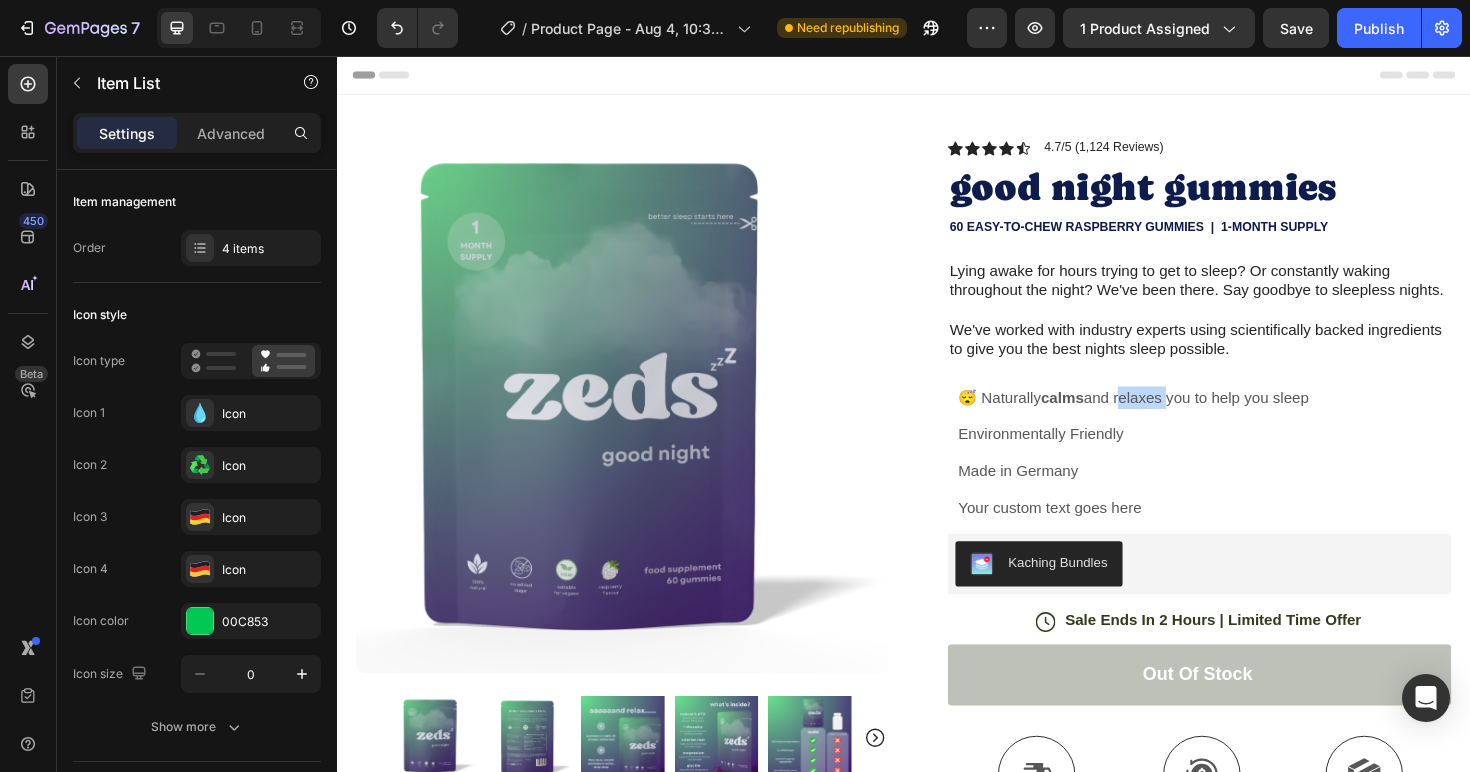 click on "😴 Naturally  calms  and relaxes you to help you sleep" at bounding box center (1180, 418) 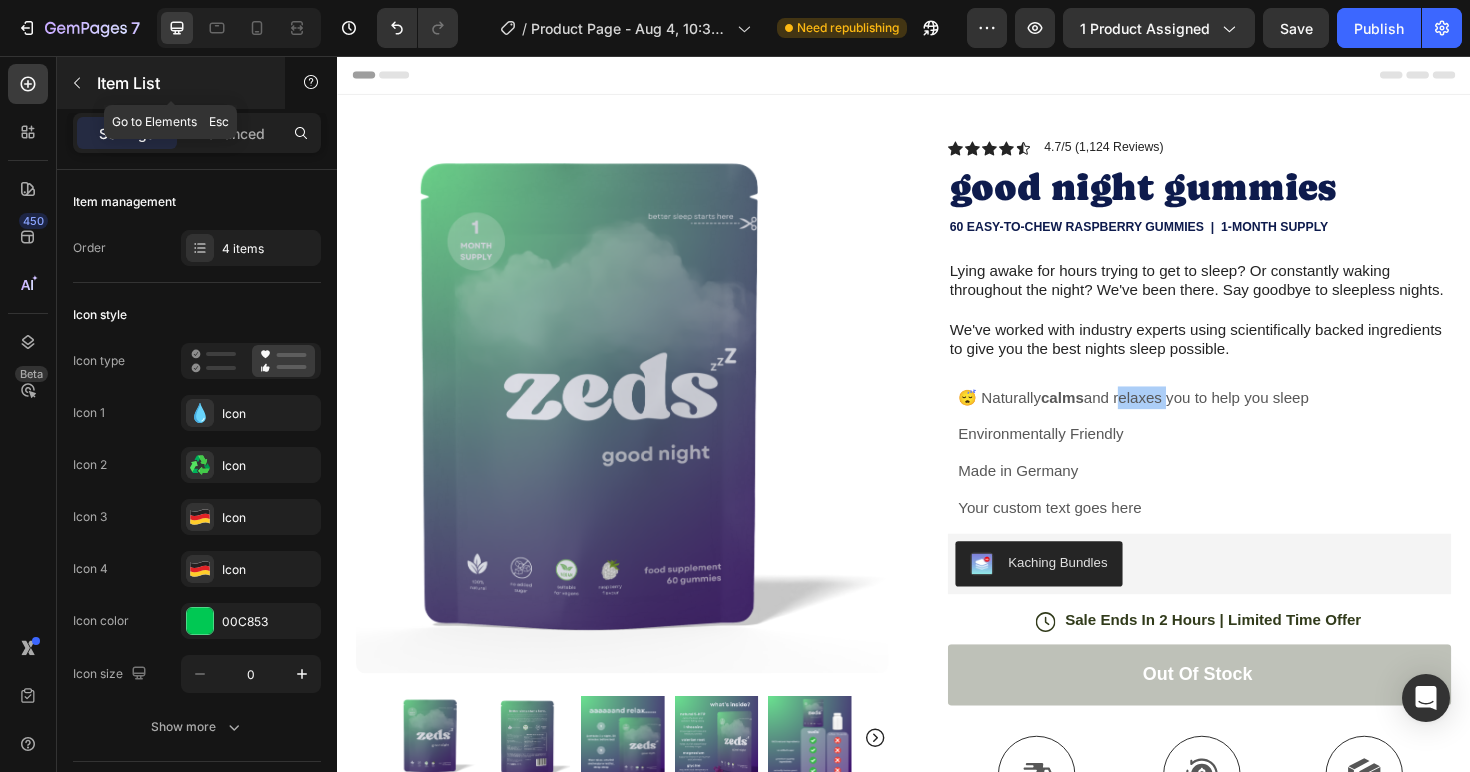 click at bounding box center (77, 83) 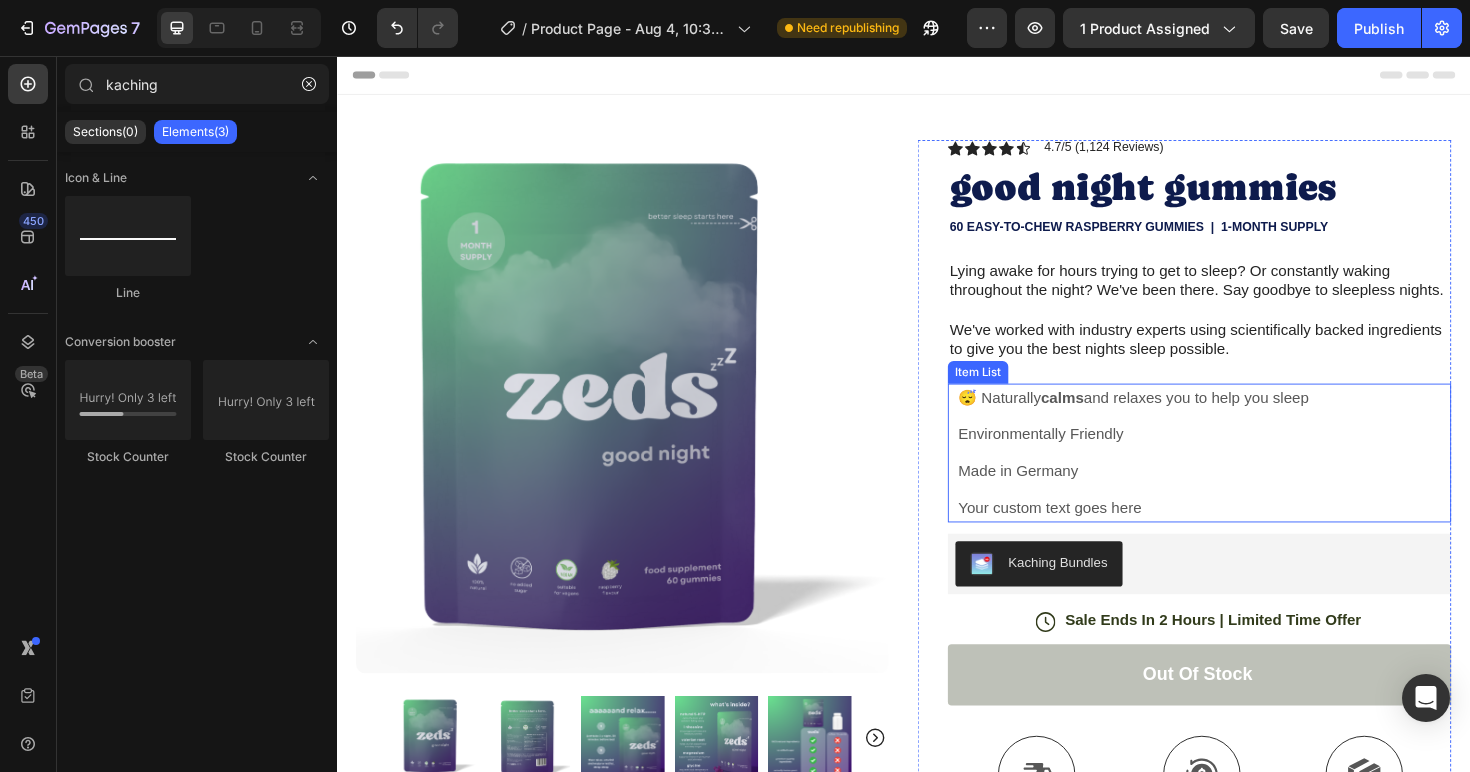 click on "😴 Naturally  calms  and relaxes you to help you sleep" at bounding box center [1180, 418] 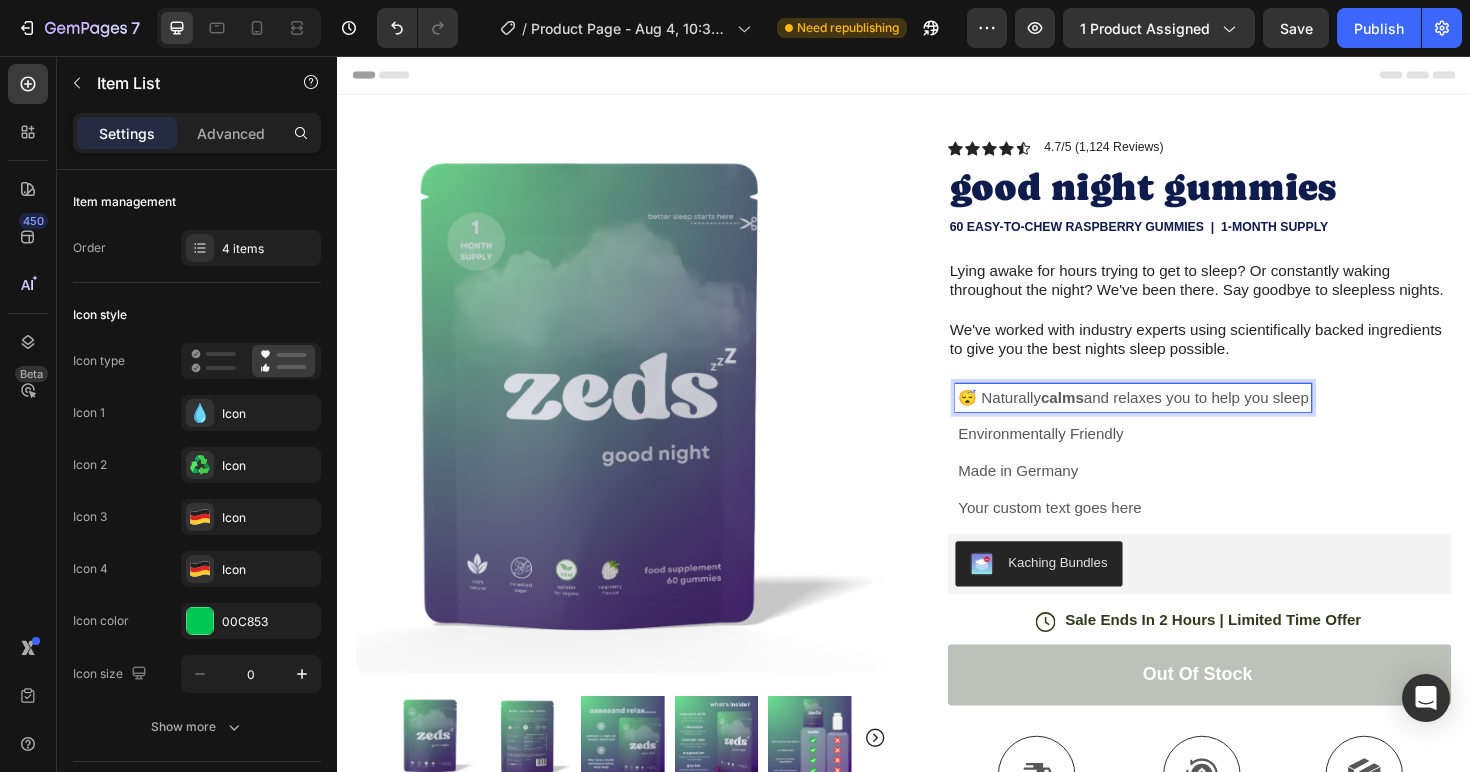 click on "😴 Naturally  calms  and relaxes you to help you sleep" at bounding box center (1180, 418) 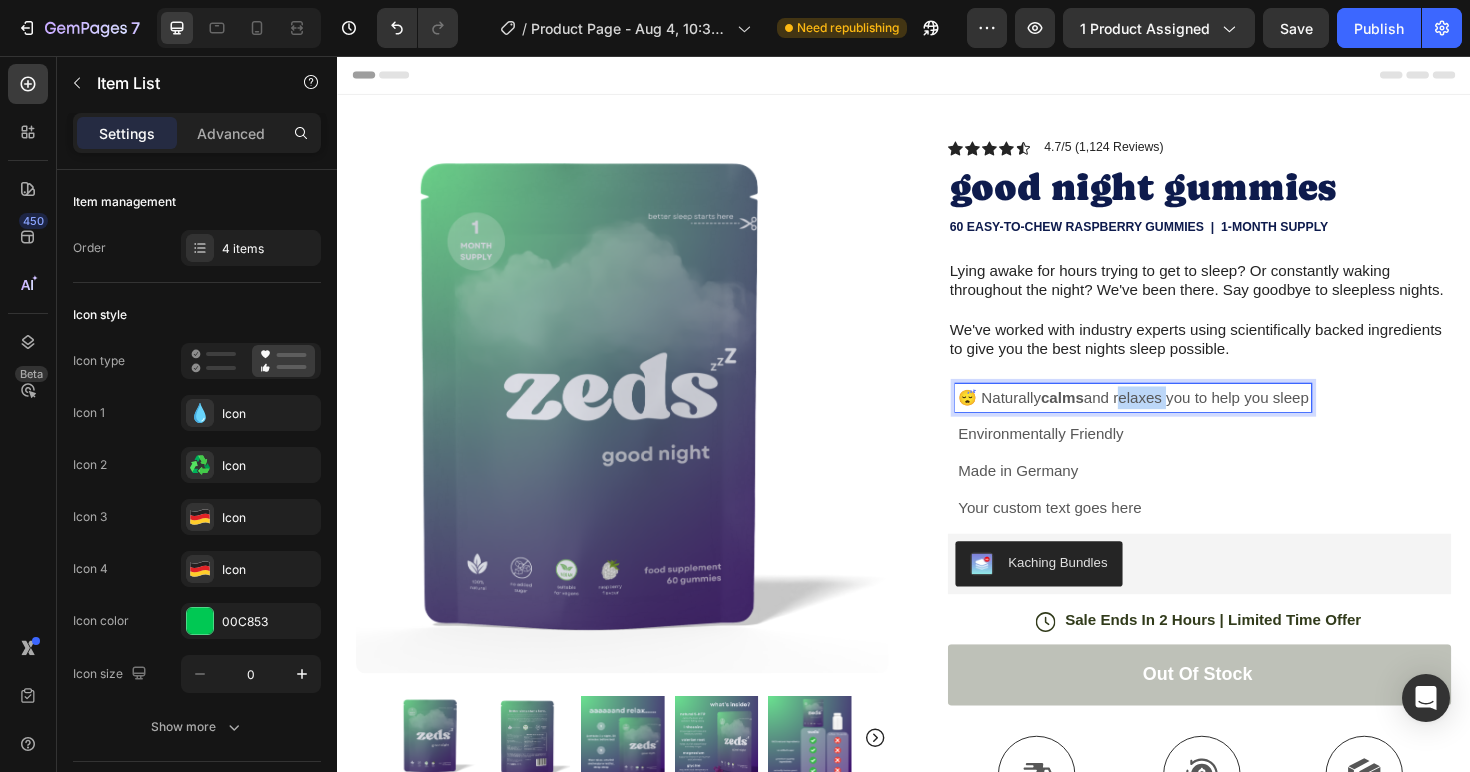 click on "😴 Naturally  calms  and relaxes you to help you sleep" at bounding box center (1180, 418) 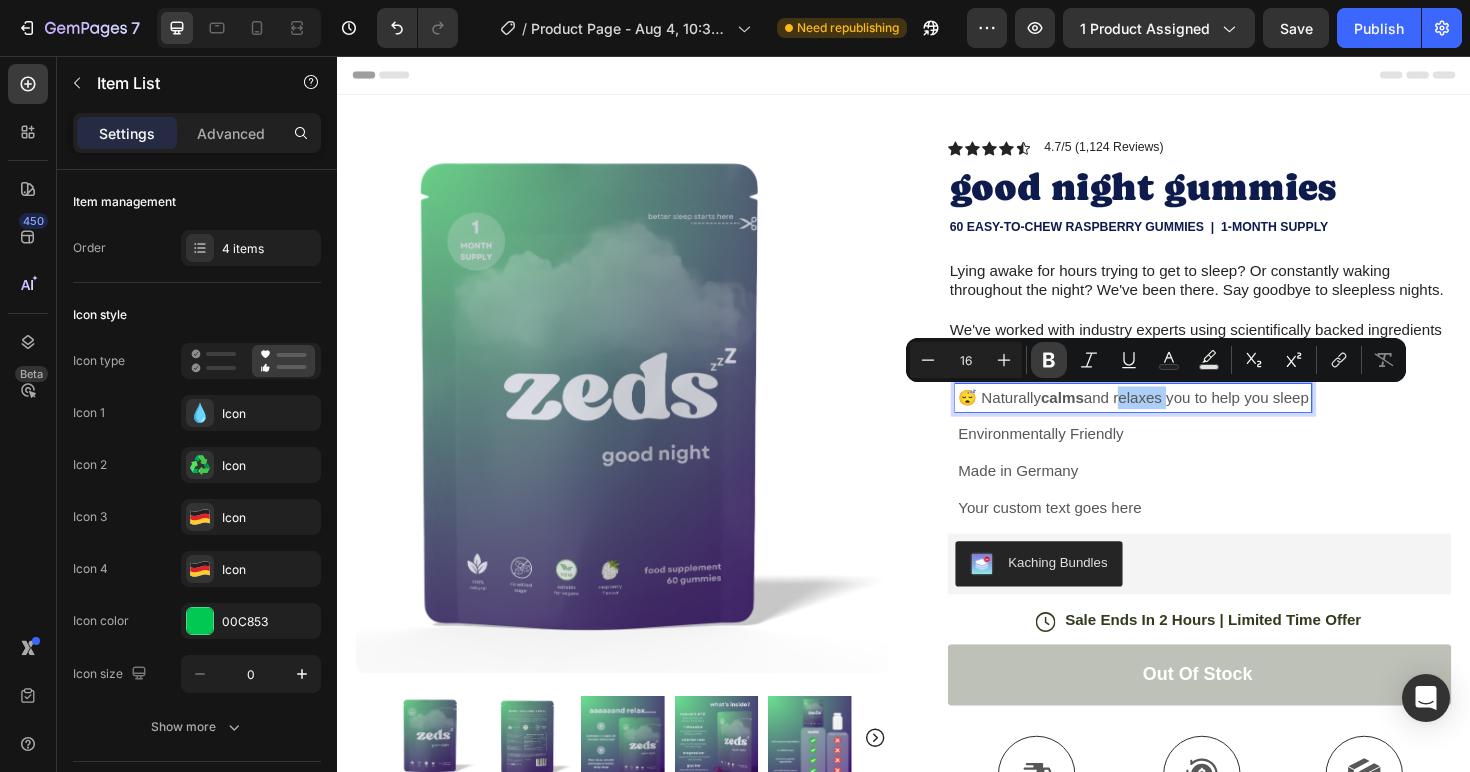 click 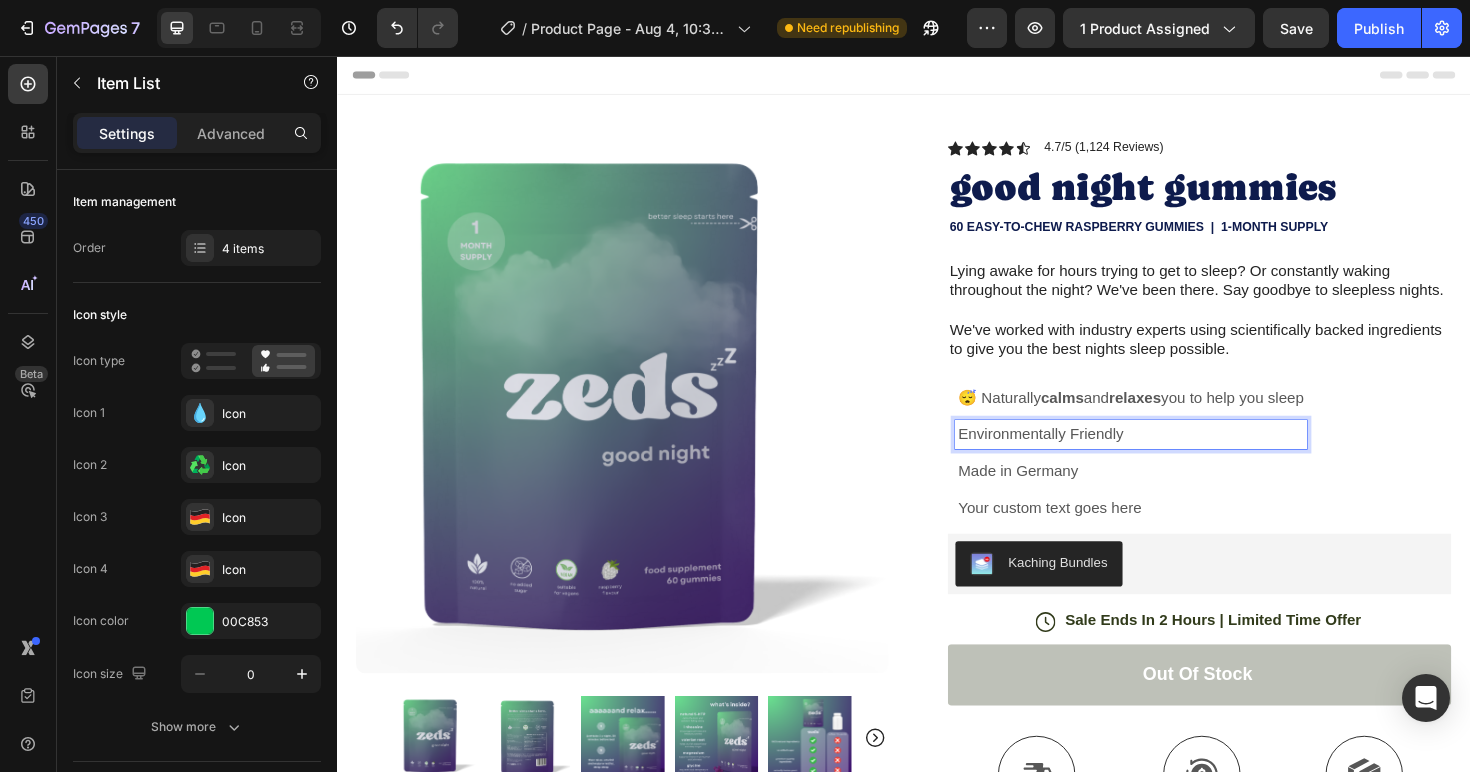 click on "Environmentally Friendly" at bounding box center (1178, 457) 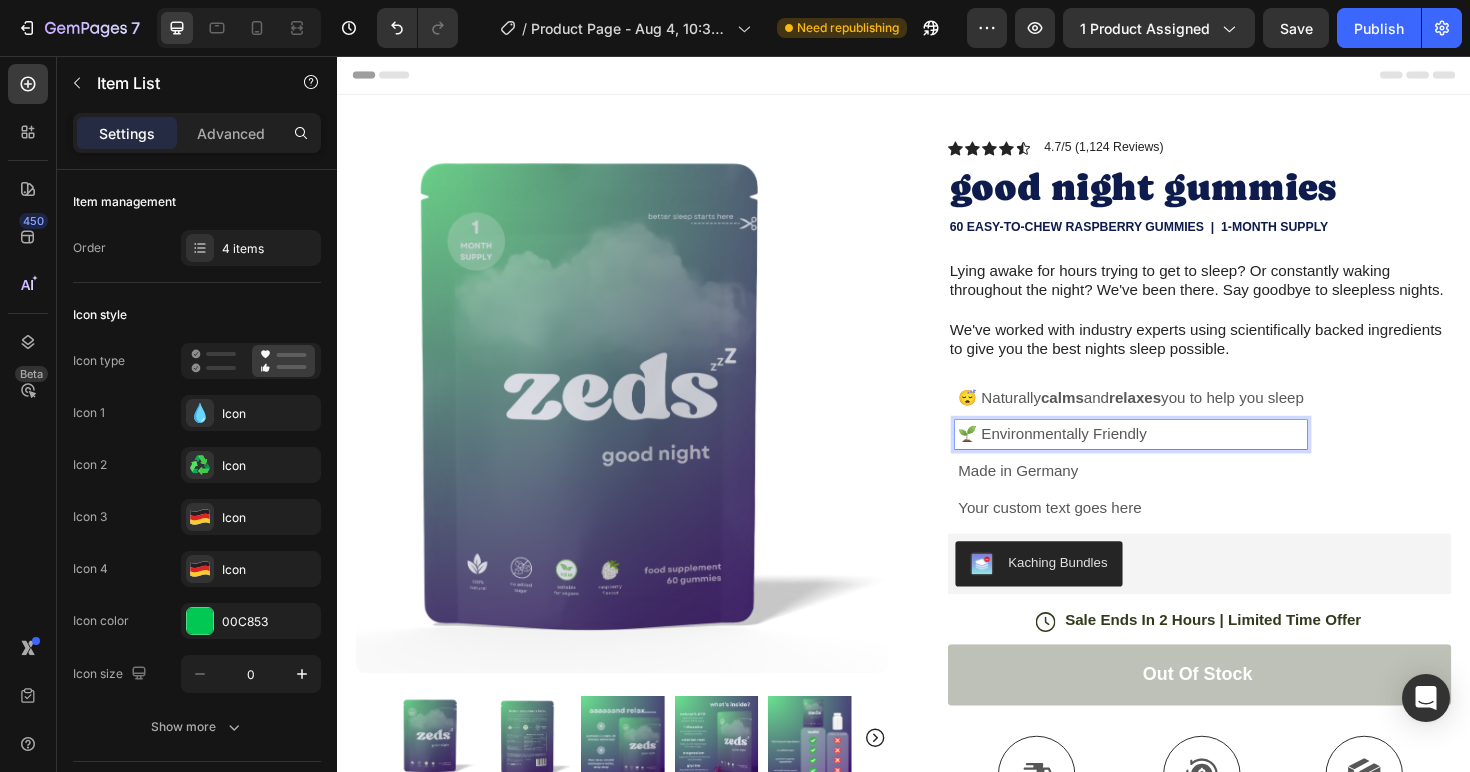 click on "🌱 Environmentally Friendly" at bounding box center (1178, 457) 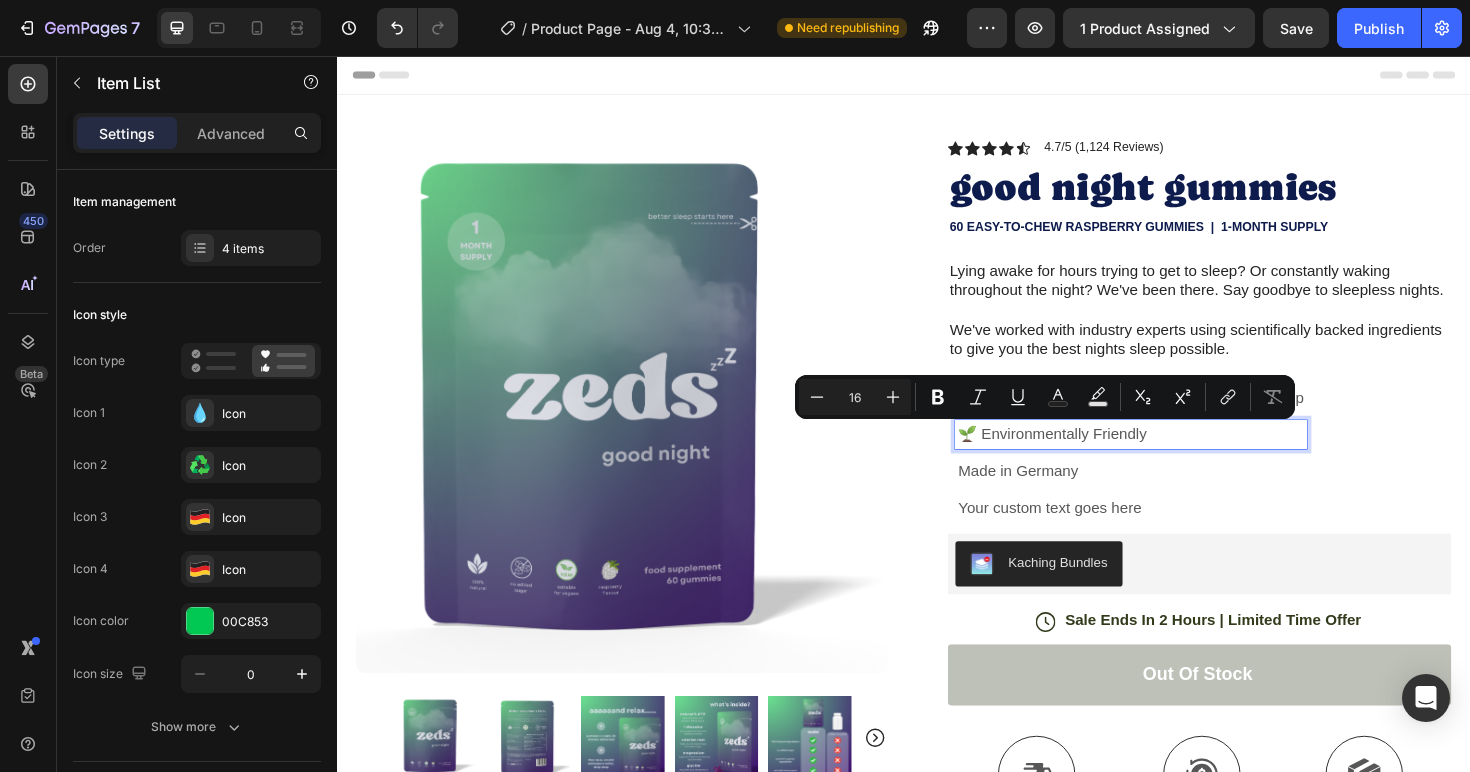 click on "🌱 Environmentally Friendly" at bounding box center [1178, 457] 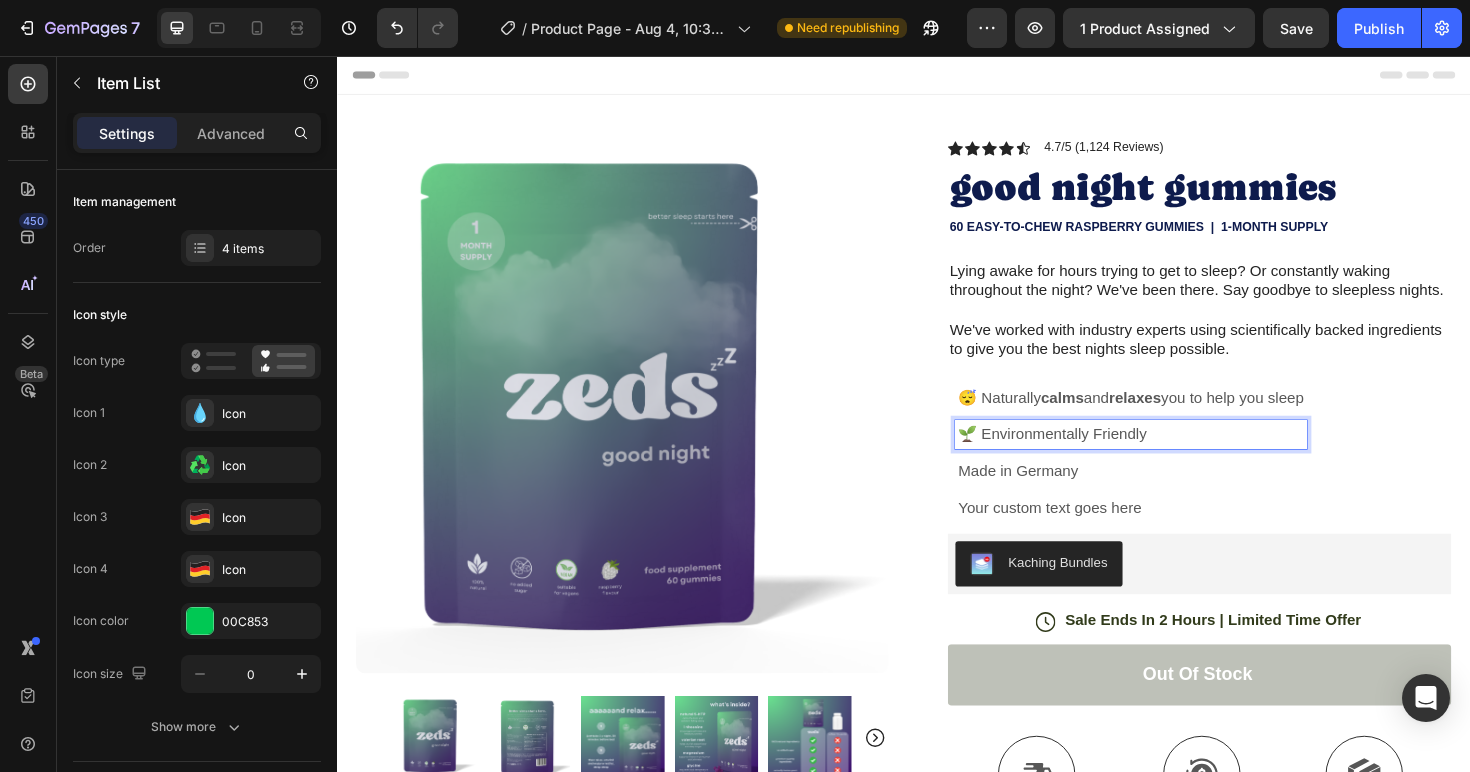 click on "🌱 Environmentally Friendly" at bounding box center [1178, 457] 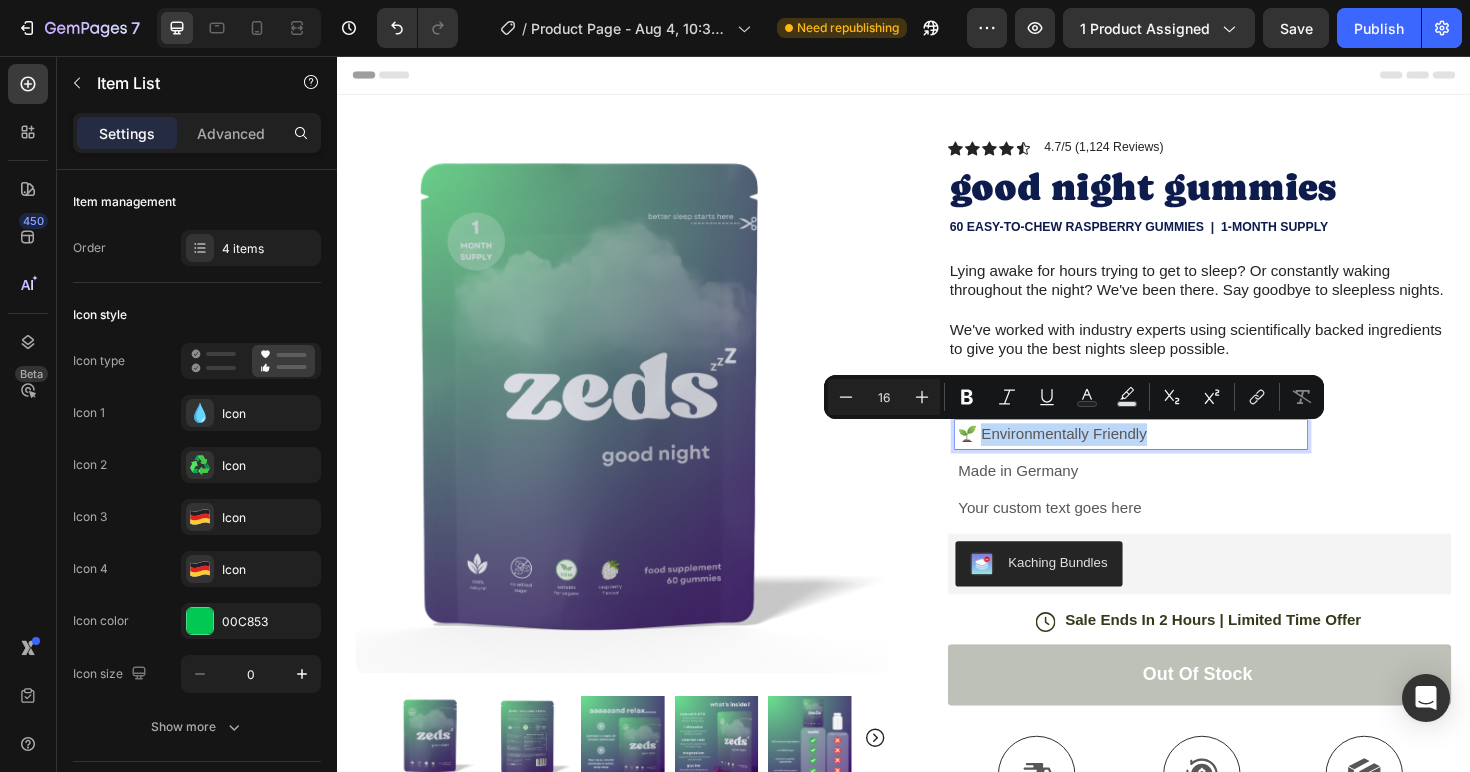 drag, startPoint x: 1189, startPoint y: 458, endPoint x: 1019, endPoint y: 461, distance: 170.02647 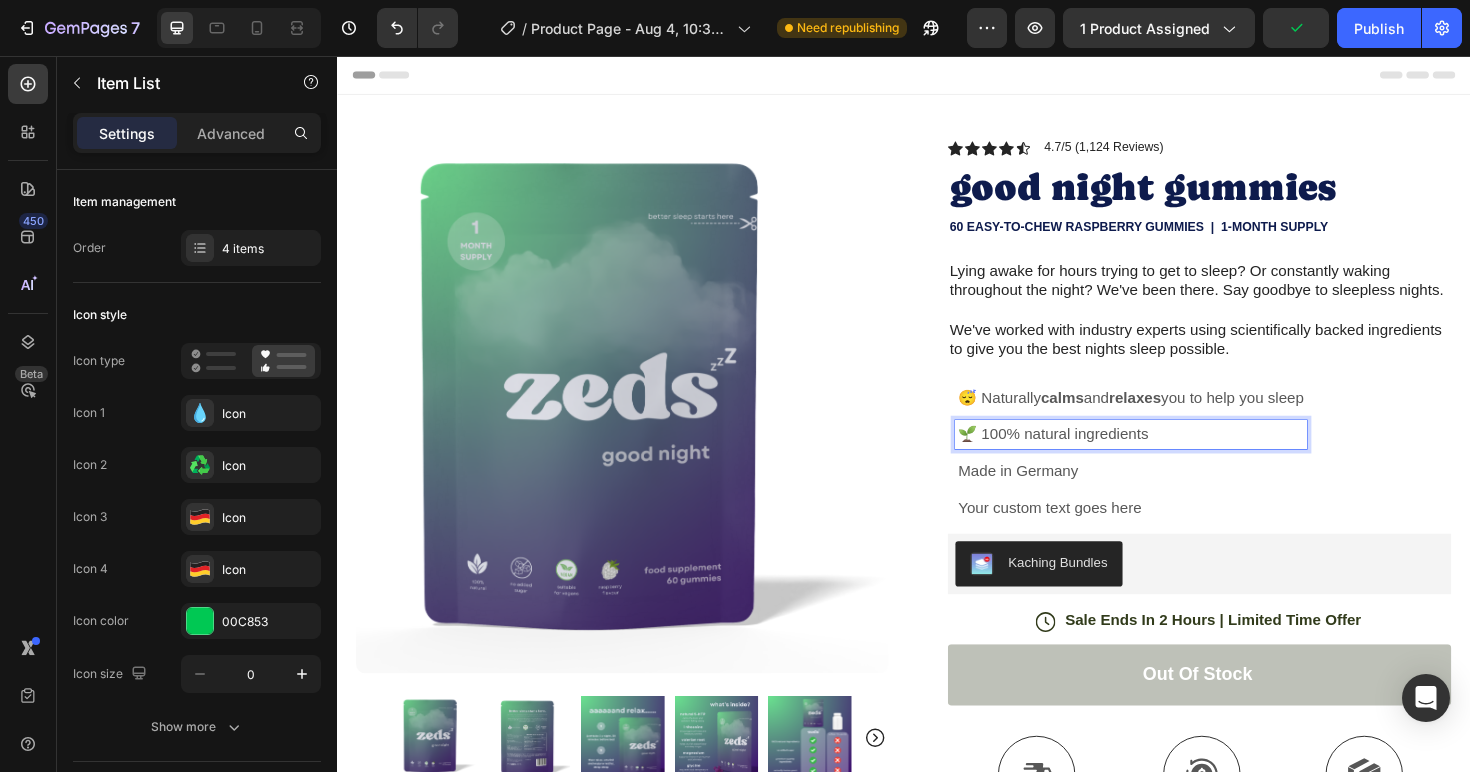click on "🌱 100% natural ingredients" at bounding box center (1178, 457) 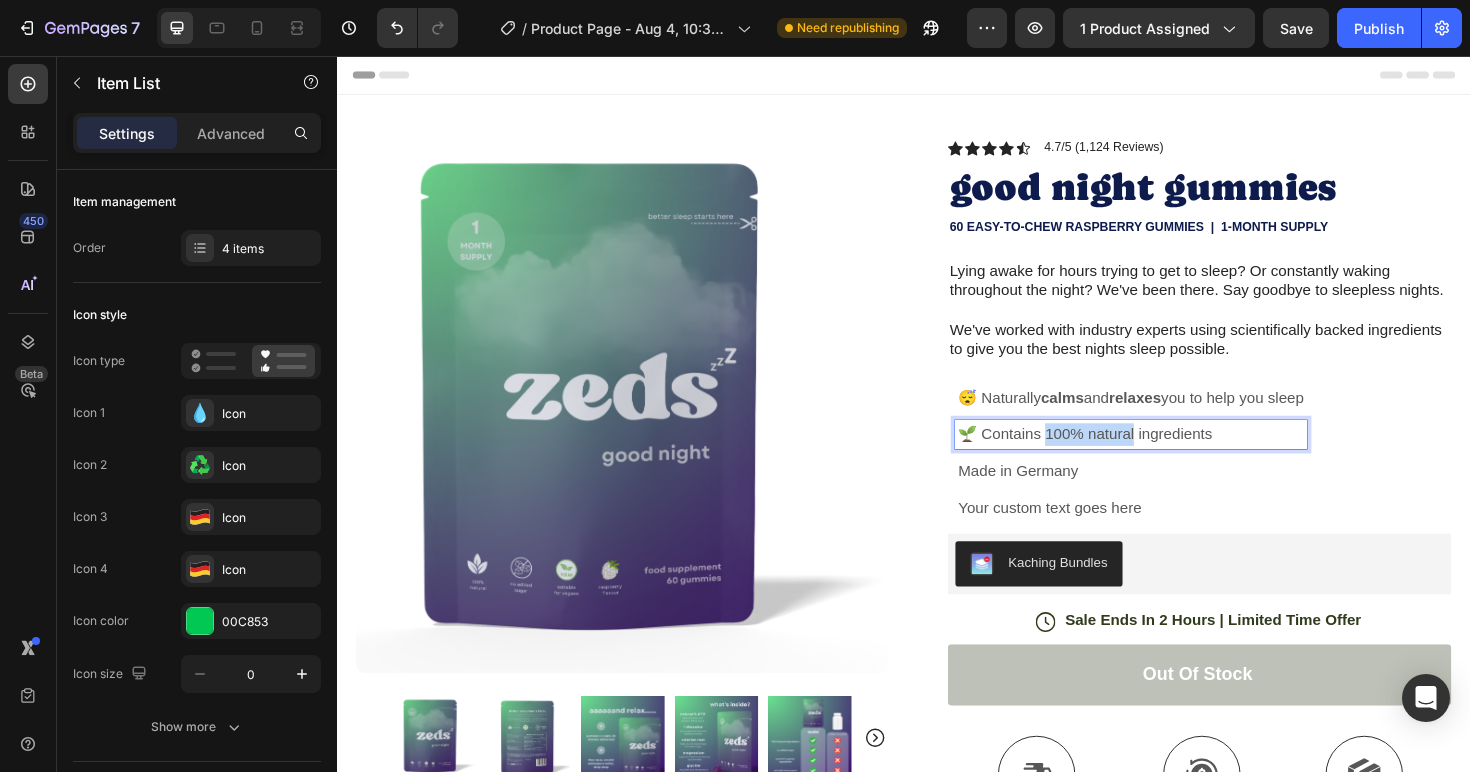 drag, startPoint x: 1085, startPoint y: 458, endPoint x: 1178, endPoint y: 466, distance: 93.34345 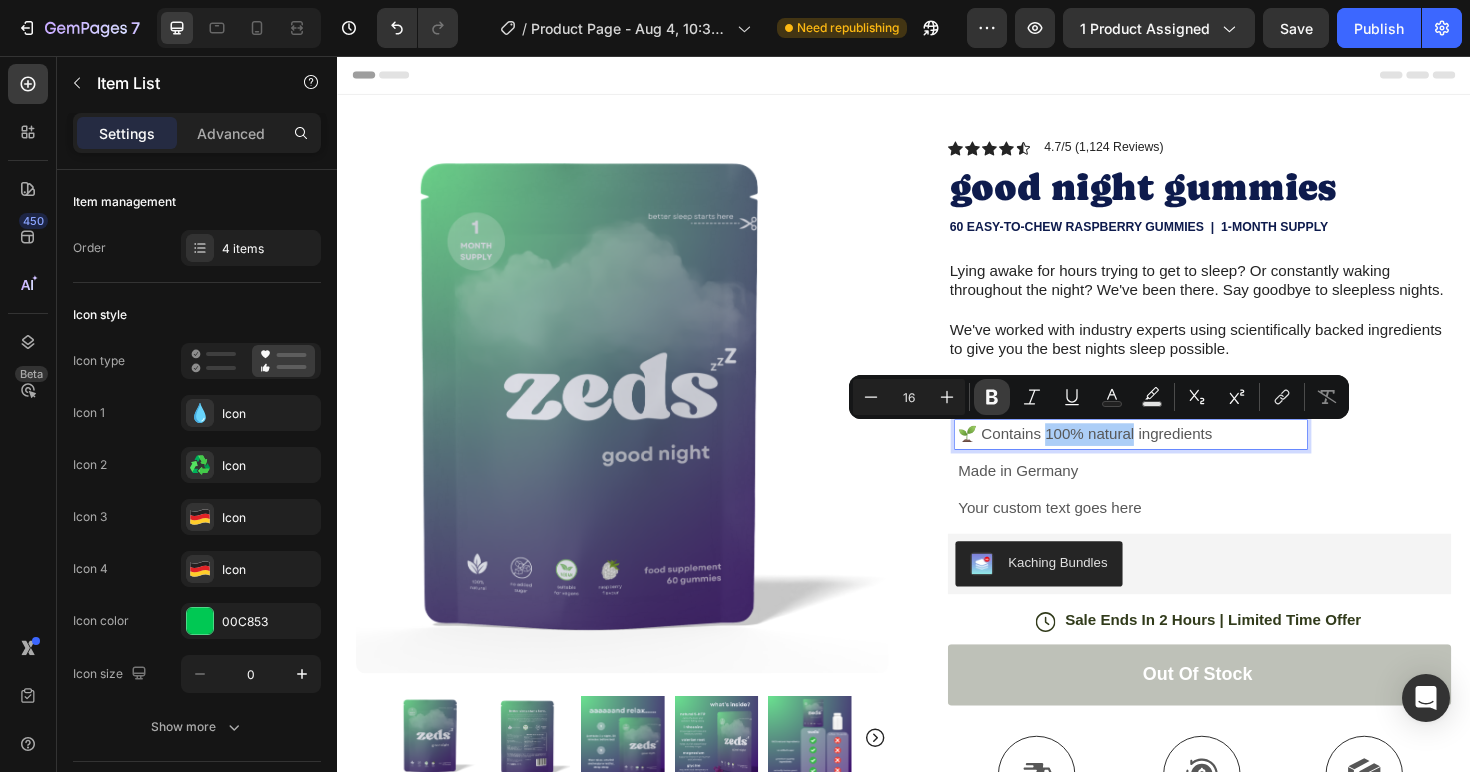 click 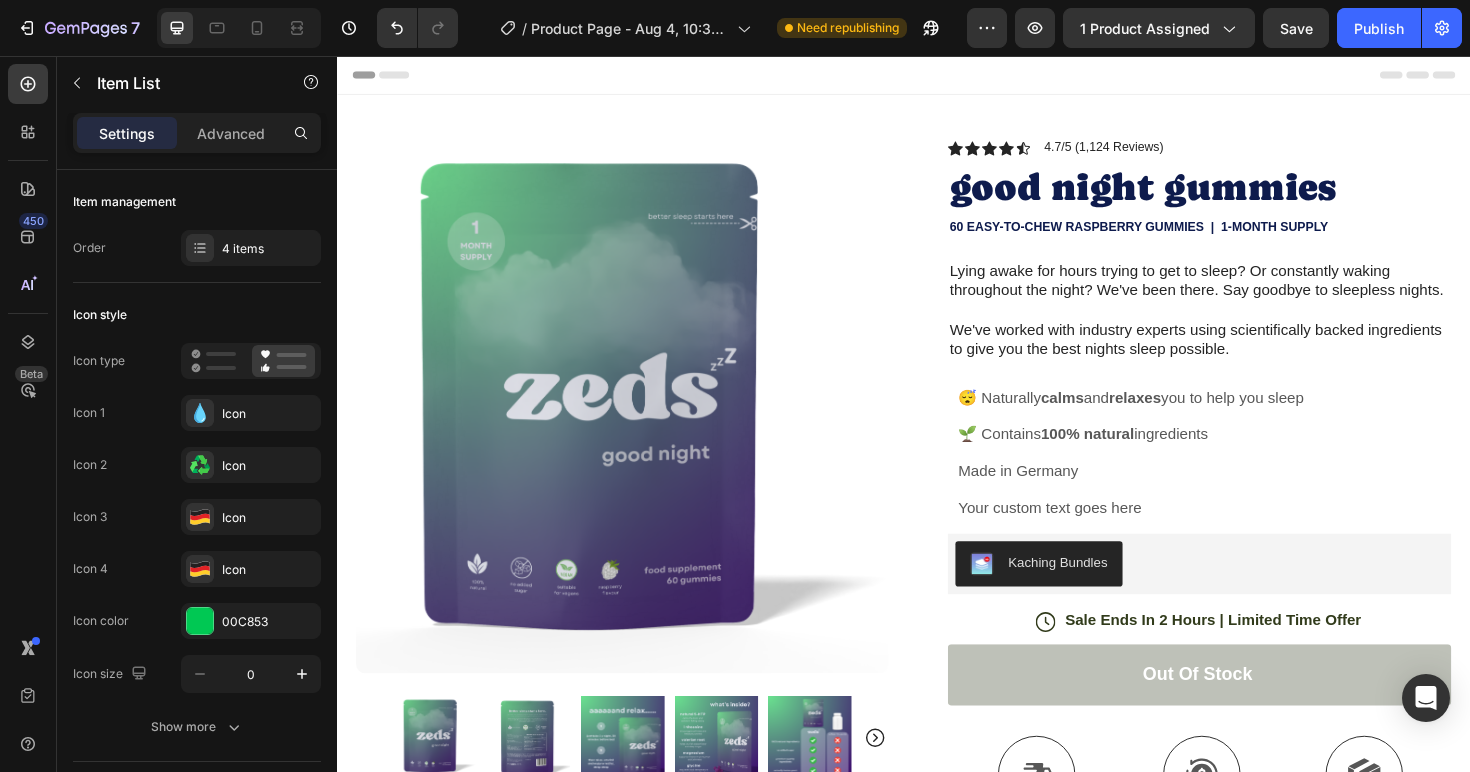 click on "Made in Germany" at bounding box center [1178, 496] 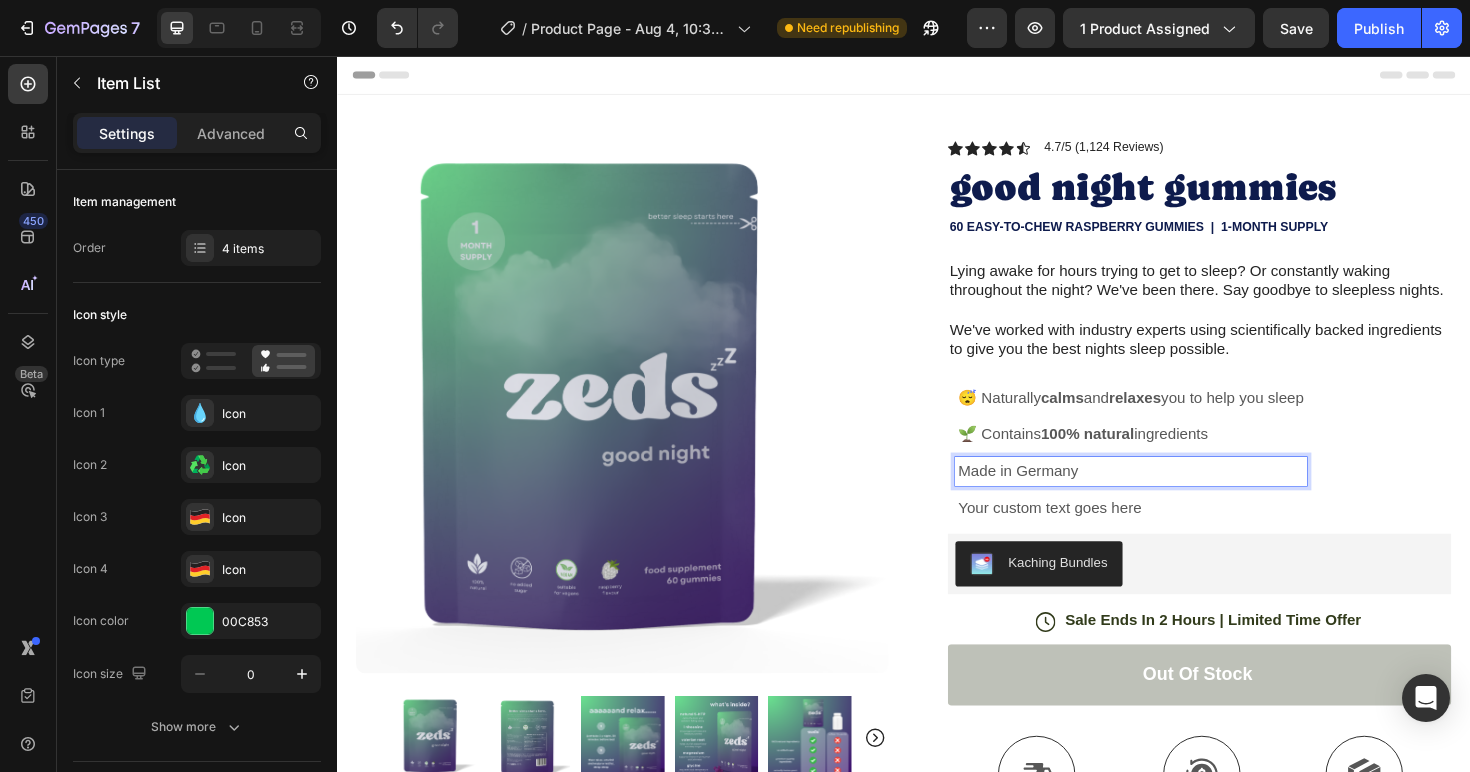 click on "Made in Germany" at bounding box center [1178, 496] 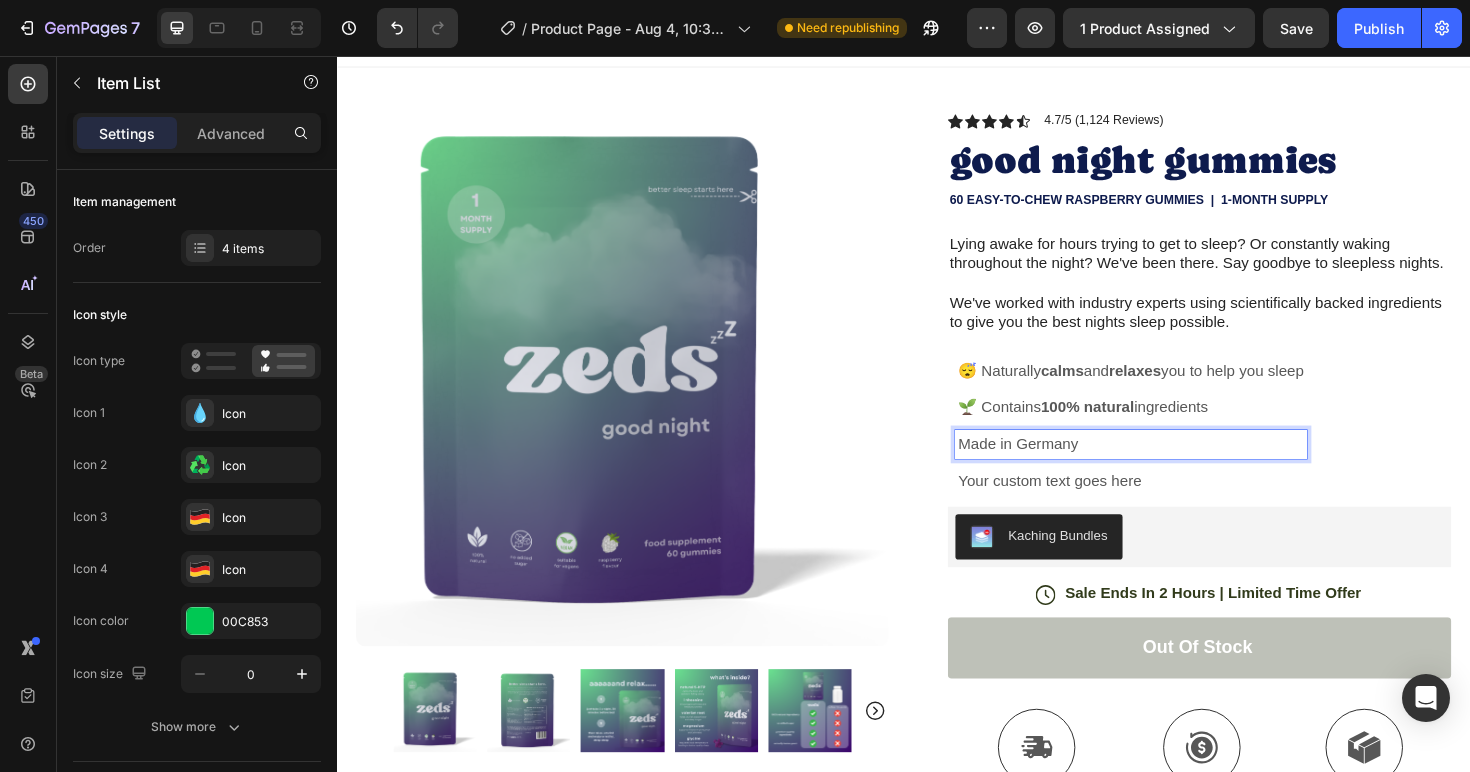 scroll, scrollTop: 25, scrollLeft: 0, axis: vertical 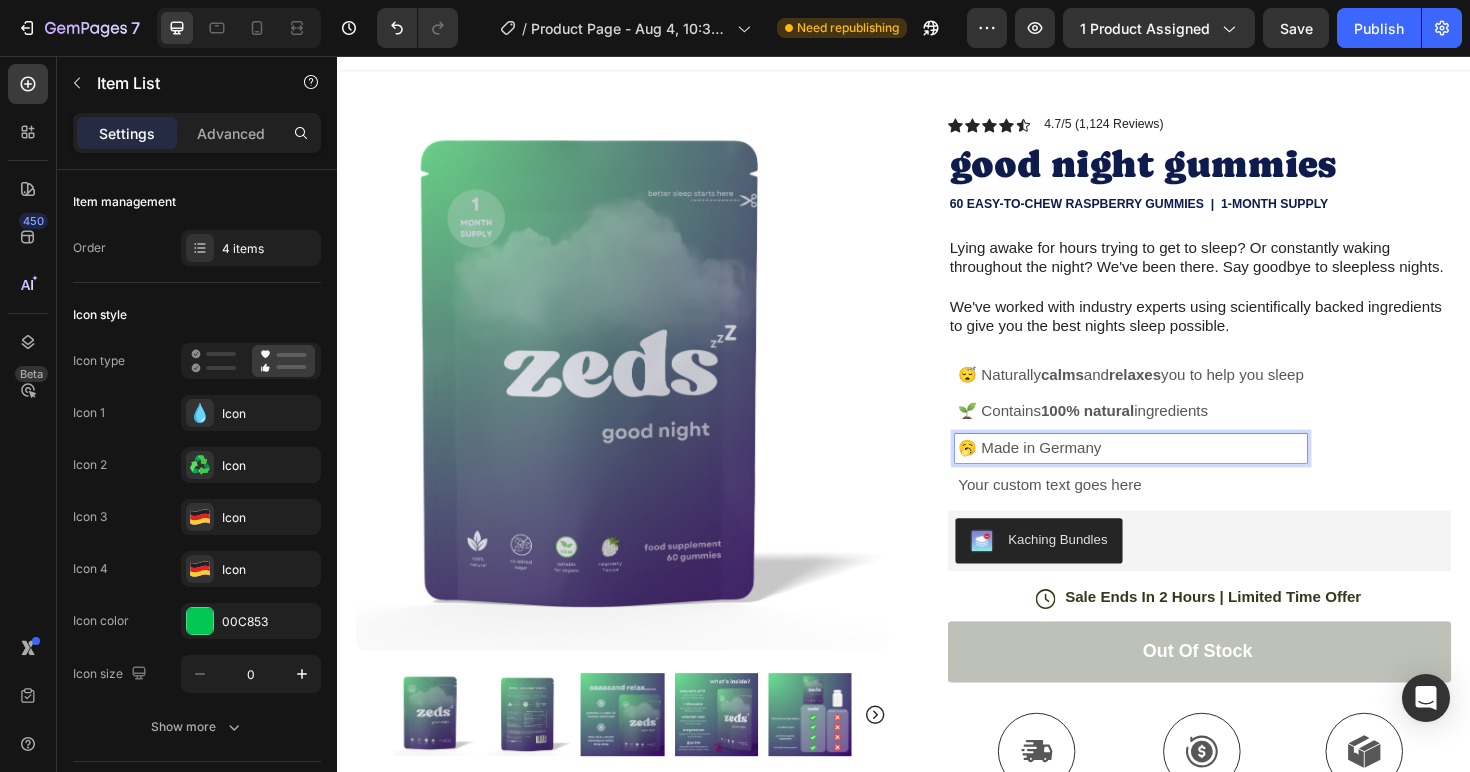 click on "🥱 Made in Germany" at bounding box center [1178, 471] 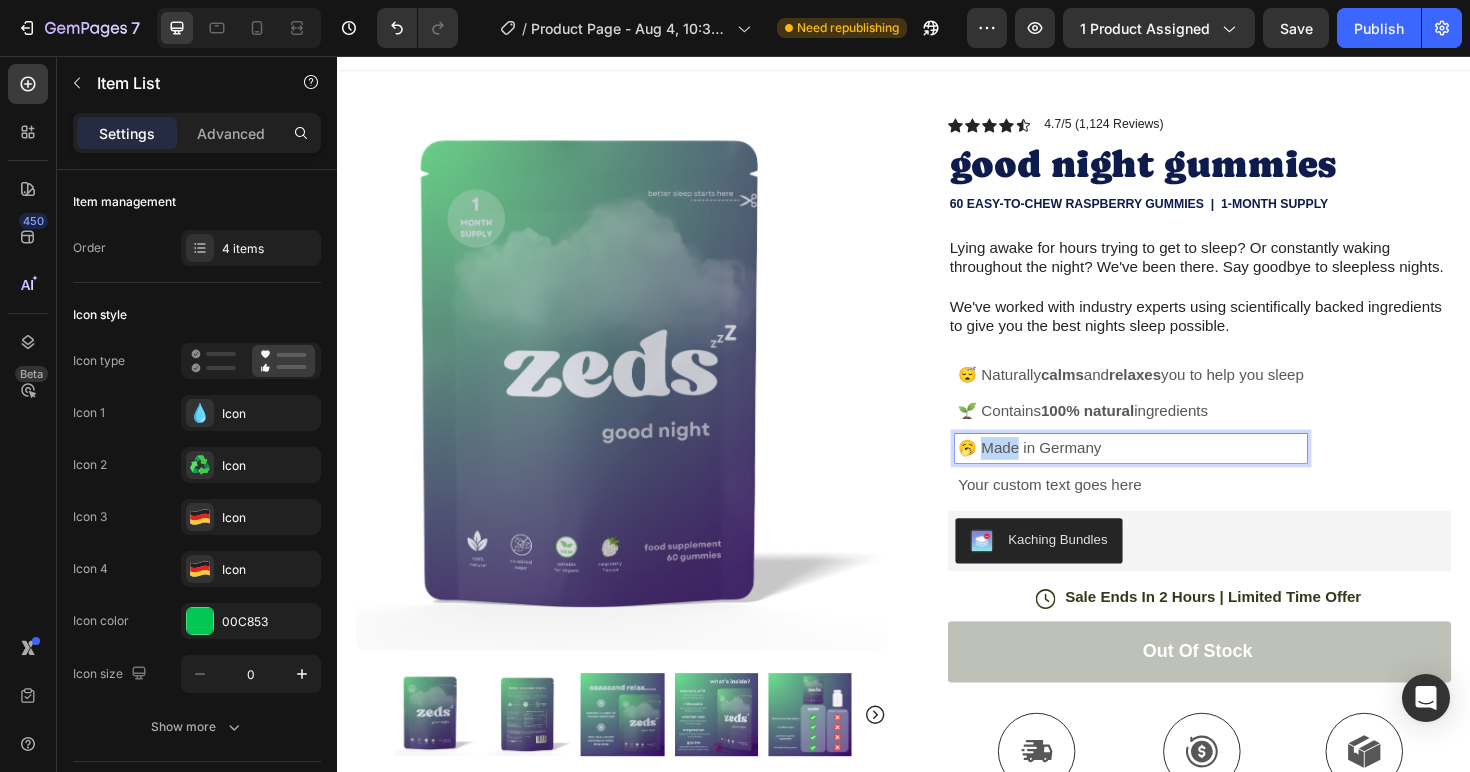 click on "🥱 Made in Germany" at bounding box center [1178, 471] 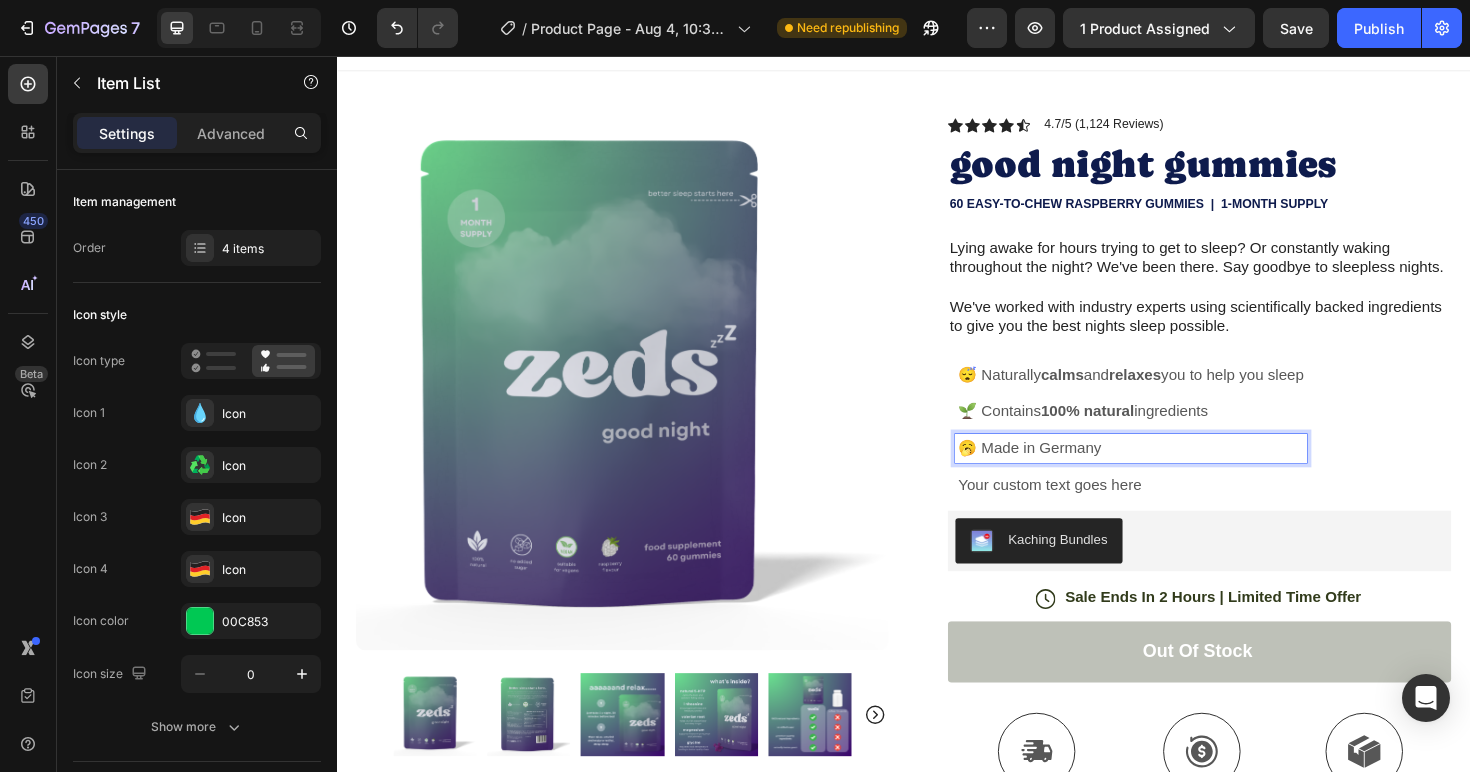 click on "🥱 Made in Germany" at bounding box center (1178, 471) 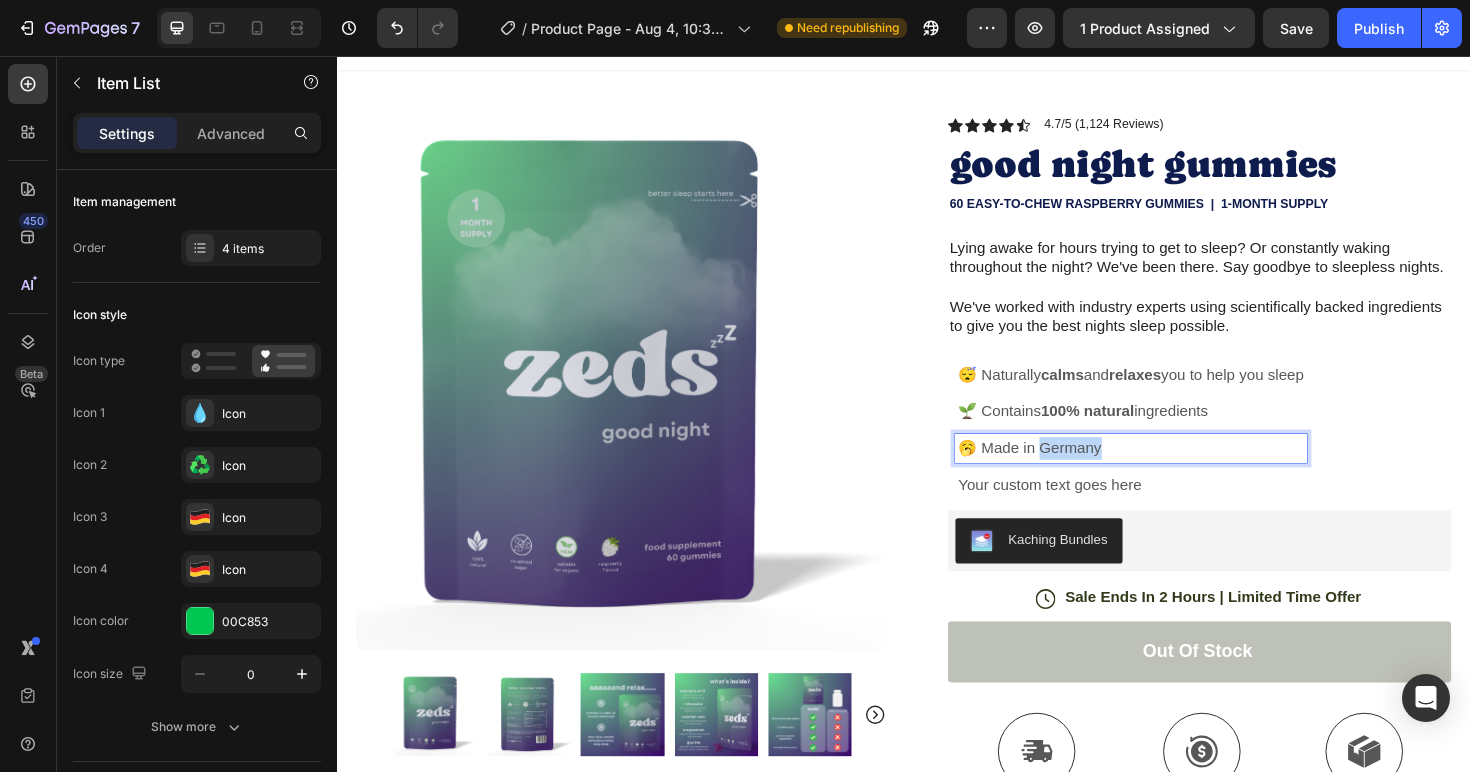 click on "🥱 Made in Germany" at bounding box center [1178, 471] 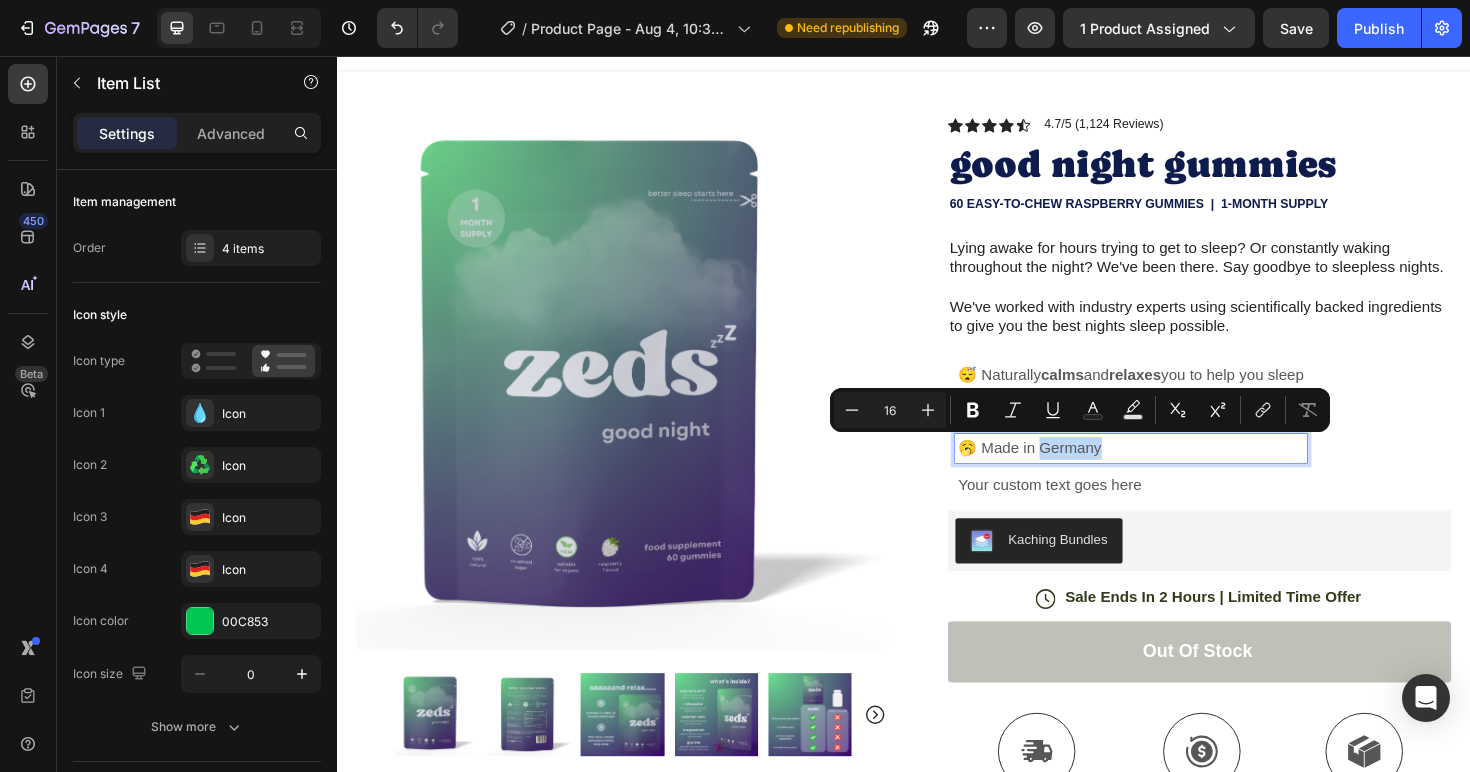 click on "🥱 Made in Germany" at bounding box center (1178, 471) 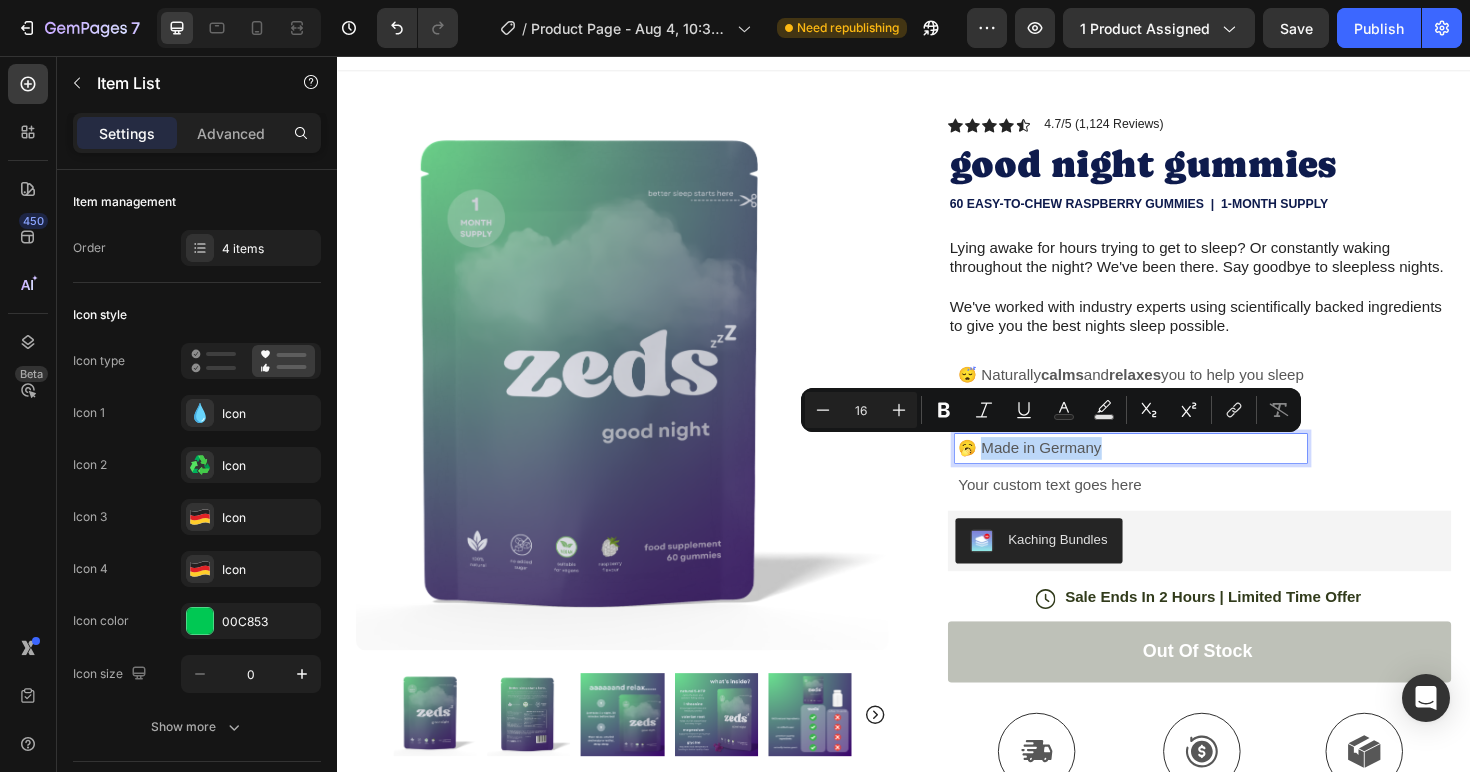 drag, startPoint x: 1158, startPoint y: 472, endPoint x: 1020, endPoint y: 476, distance: 138.05795 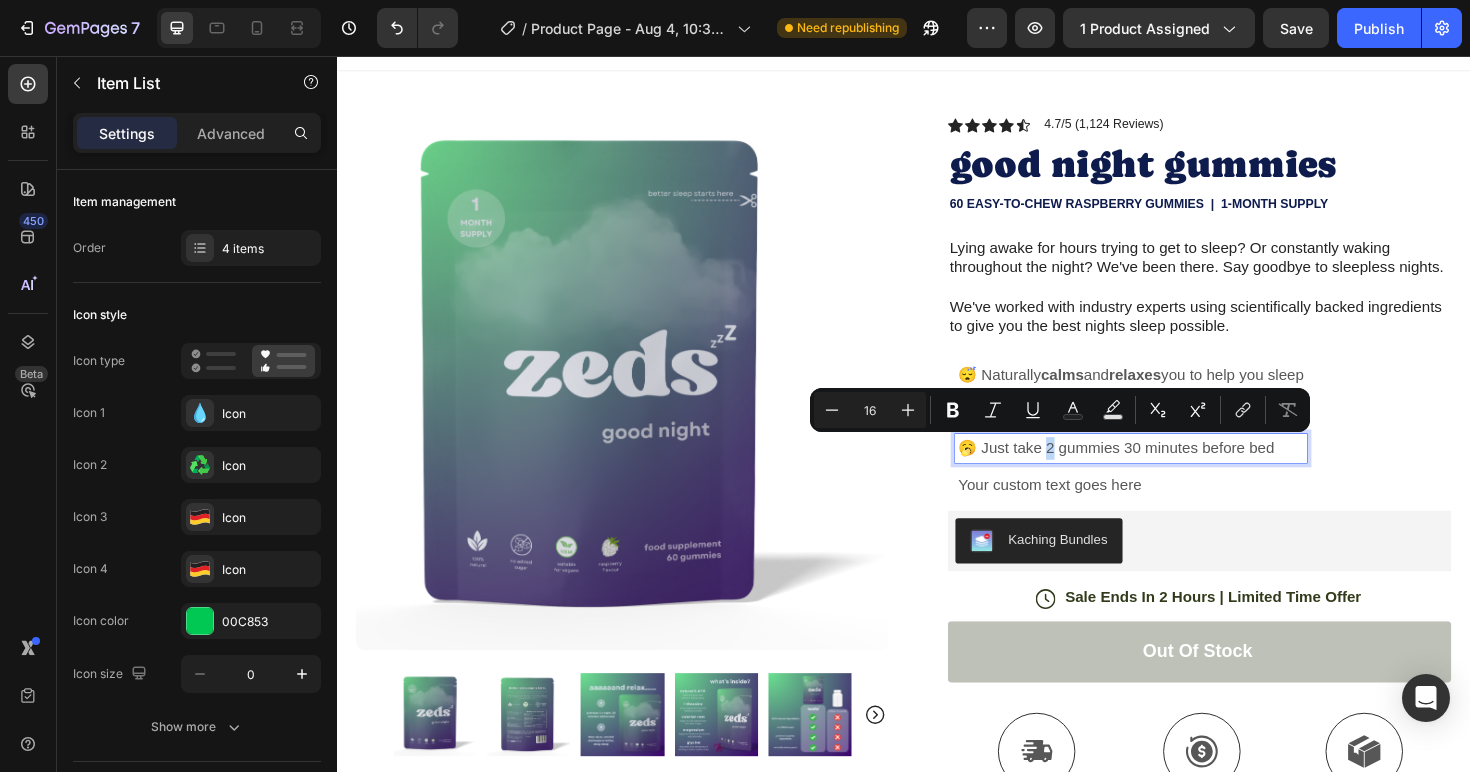 click on "🥱 Just take 2 gummies 30 minutes before bed" at bounding box center [1178, 471] 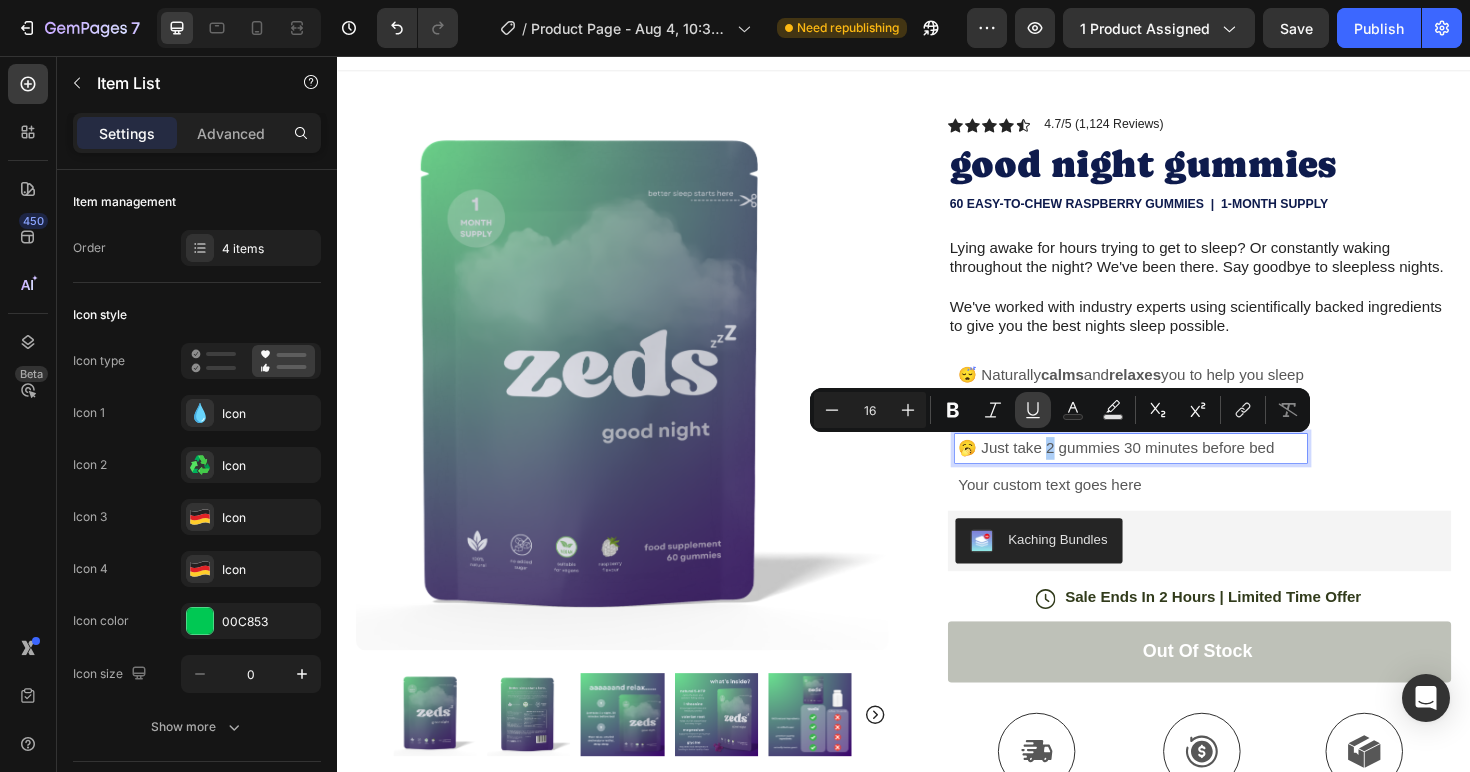 drag, startPoint x: 960, startPoint y: 411, endPoint x: 1026, endPoint y: 421, distance: 66.75328 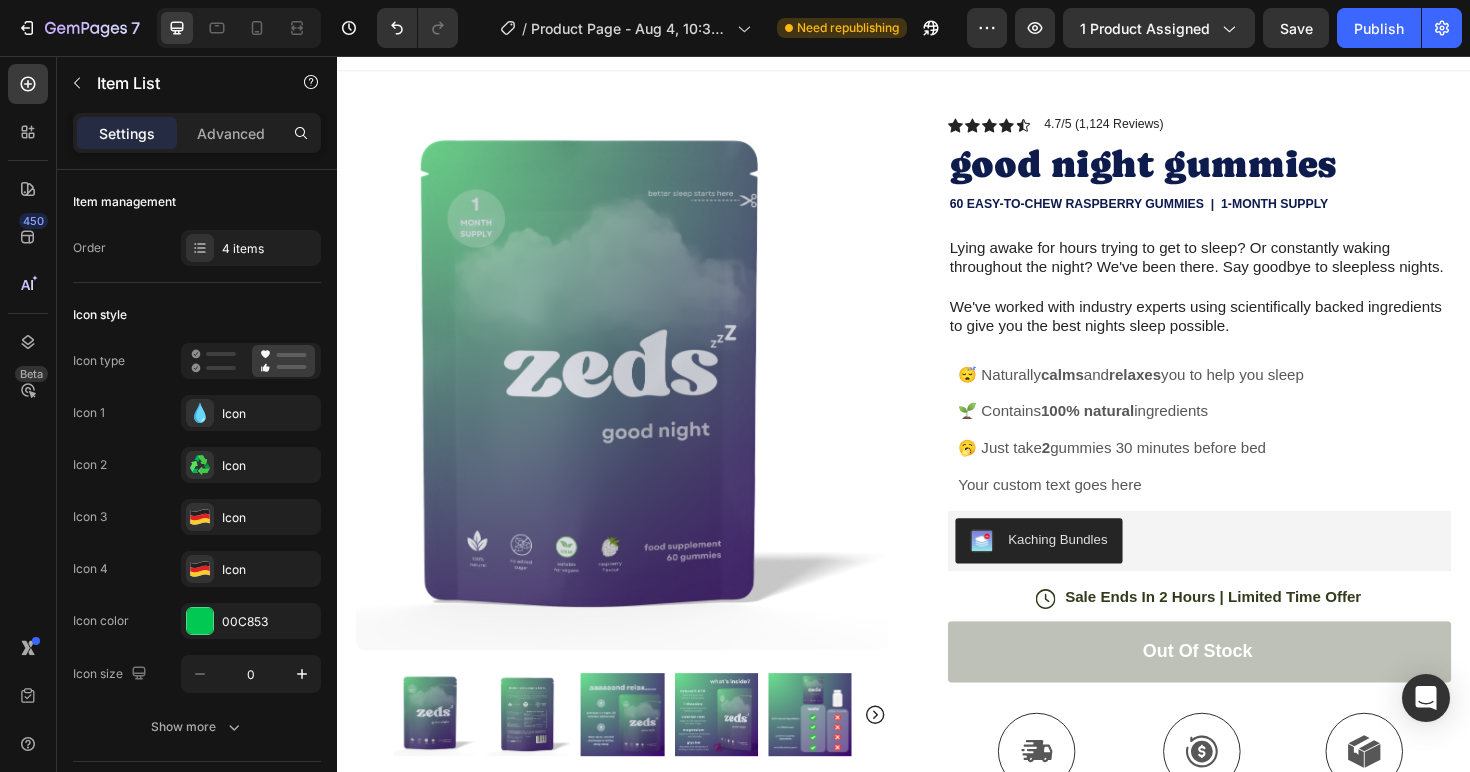 drag, startPoint x: 1166, startPoint y: 474, endPoint x: 1327, endPoint y: 475, distance: 161.00311 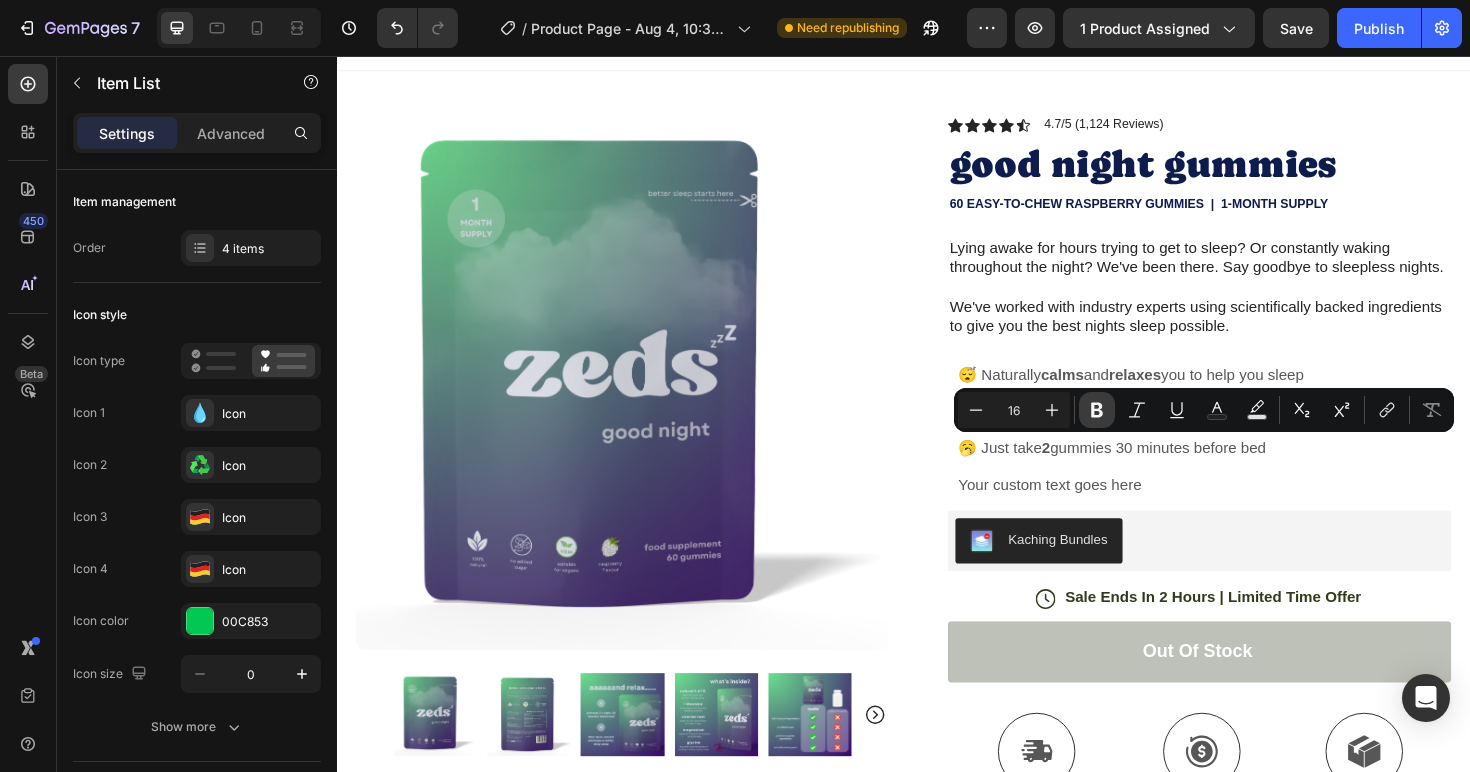 click 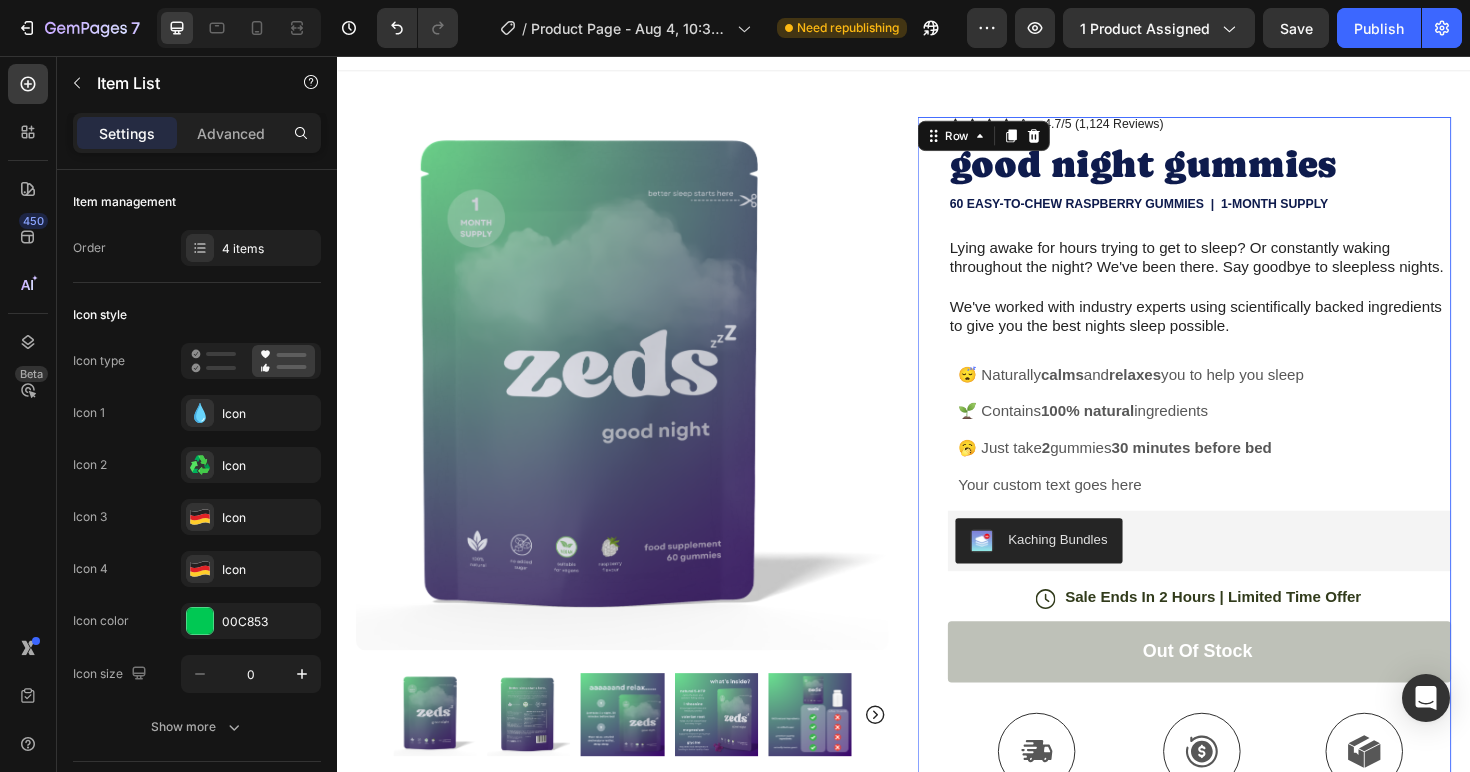 click on "Icon Icon Icon Icon
Icon Icon List 4.7/5 (1,124 Reviews) Text Block Row good night gummies Product Title 60 easy-to-chew RASPBERRY GUMMIES  |  1-MONTH SUPPLY Text Block Lying awake for hours trying to get to sleep? Or constantly waking throughout the night? We've been there. Say goodbye to sleepless nights. We've worked with industry experts using scientifically backed ingredients to give you the best nights sleep possible. Text Block
😴 Naturally  calms  and  relaxes  you to help you sleep
🌱 Contains  100% natural  ingredients
🥱 Just take  2  gummies  30 minutes before bed
Your custom text goes here Item List Kaching Bundles Kaching Bundles
Icon Sale Ends In 2 Hours | Limited Time Offer Text Block Row Out of stock Add to Cart
Icon Free Shipping Text Block
Icon Money-Back Text Block
Icon Easy Returns Text Block Row Image Icon Icon Icon Icon Icon Icon List" at bounding box center [1250, 637] 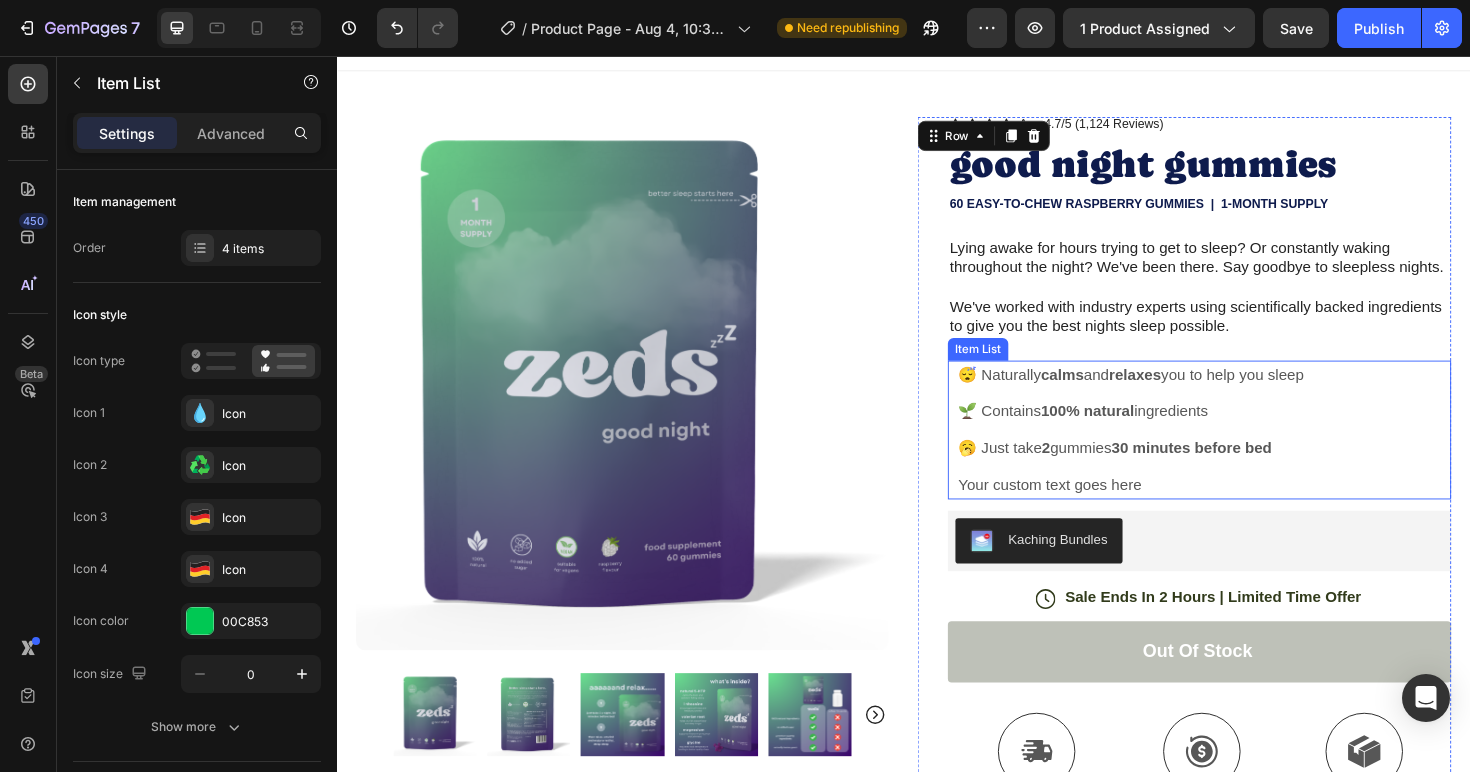 click on "Your custom text goes here" at bounding box center [1178, 510] 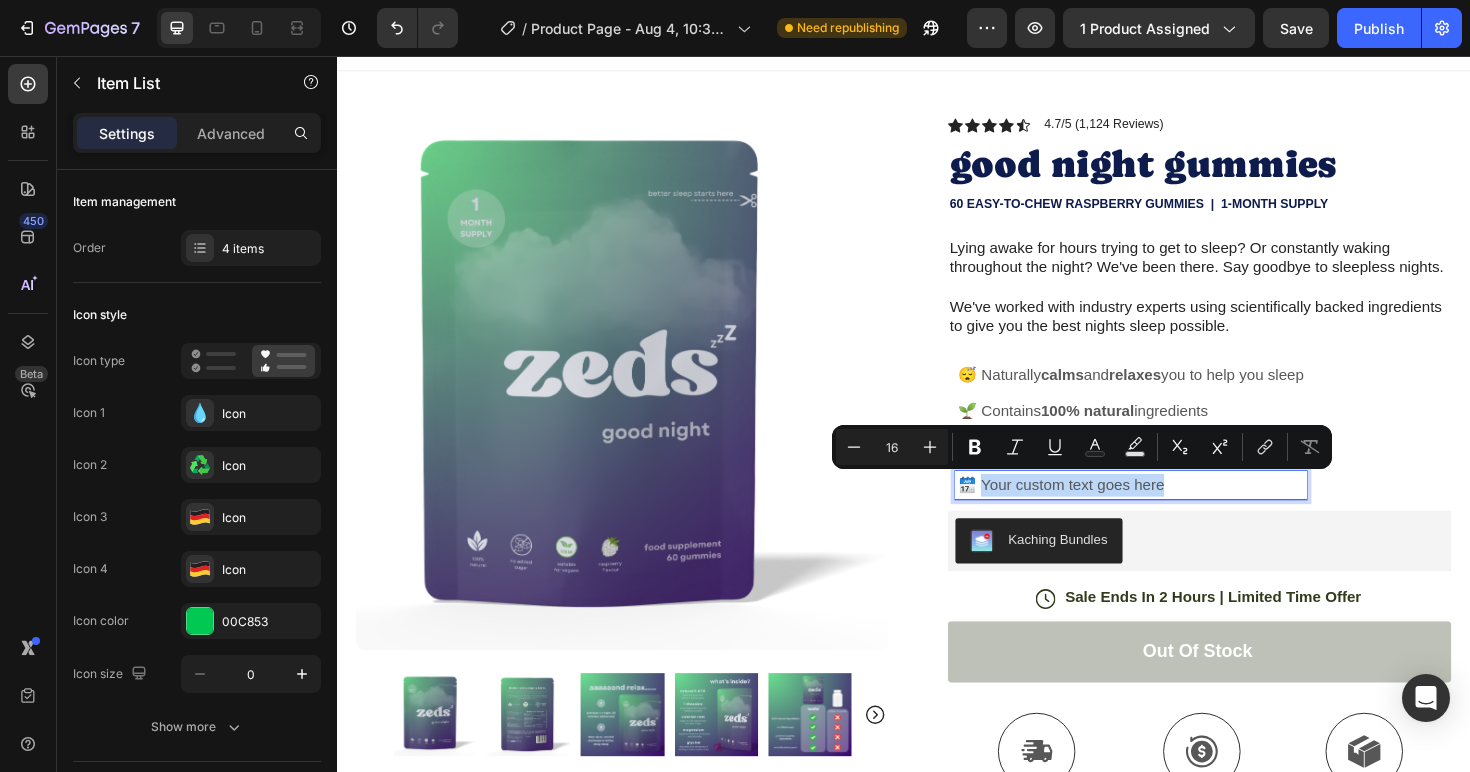 drag, startPoint x: 1222, startPoint y: 510, endPoint x: 1019, endPoint y: 509, distance: 203.00246 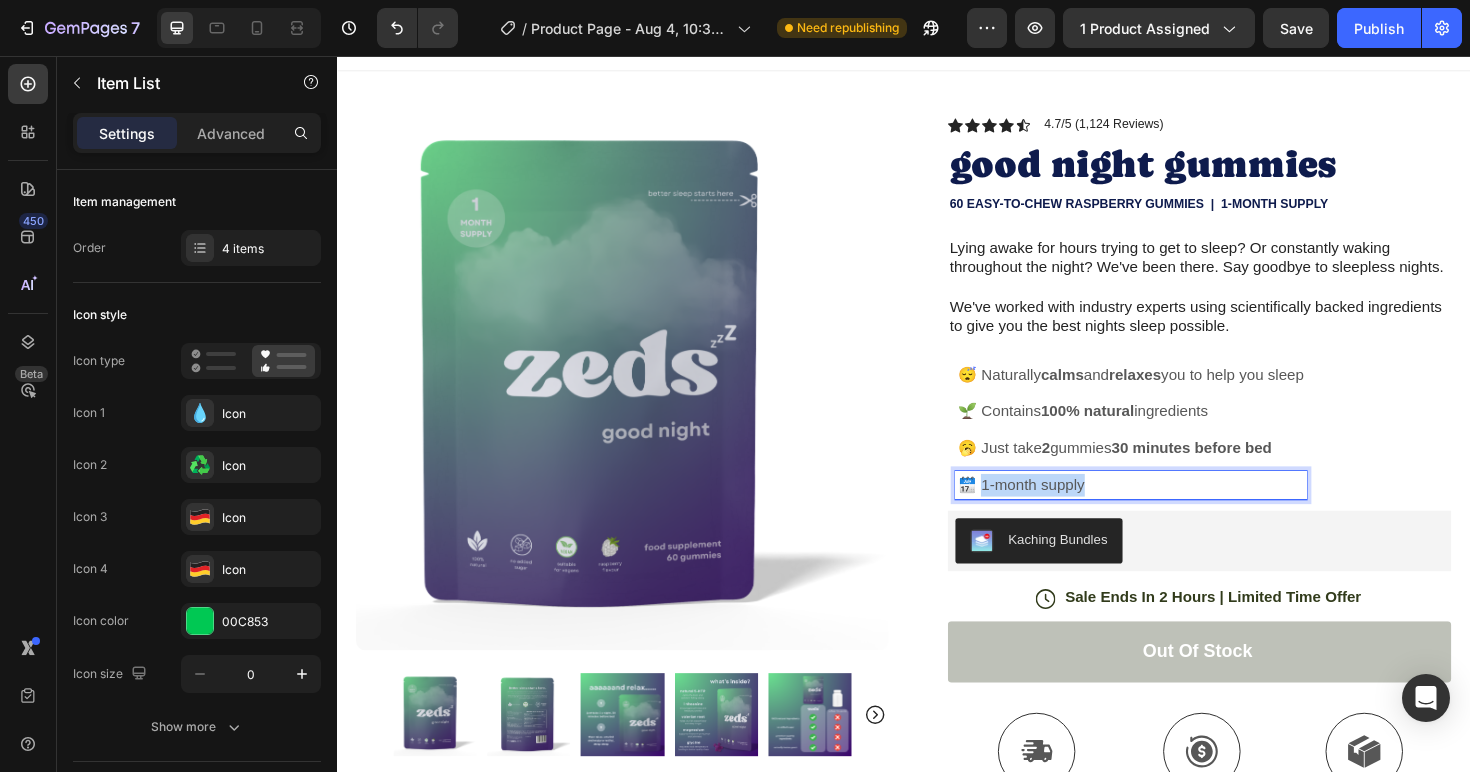 drag, startPoint x: 1130, startPoint y: 509, endPoint x: 1016, endPoint y: 513, distance: 114.07015 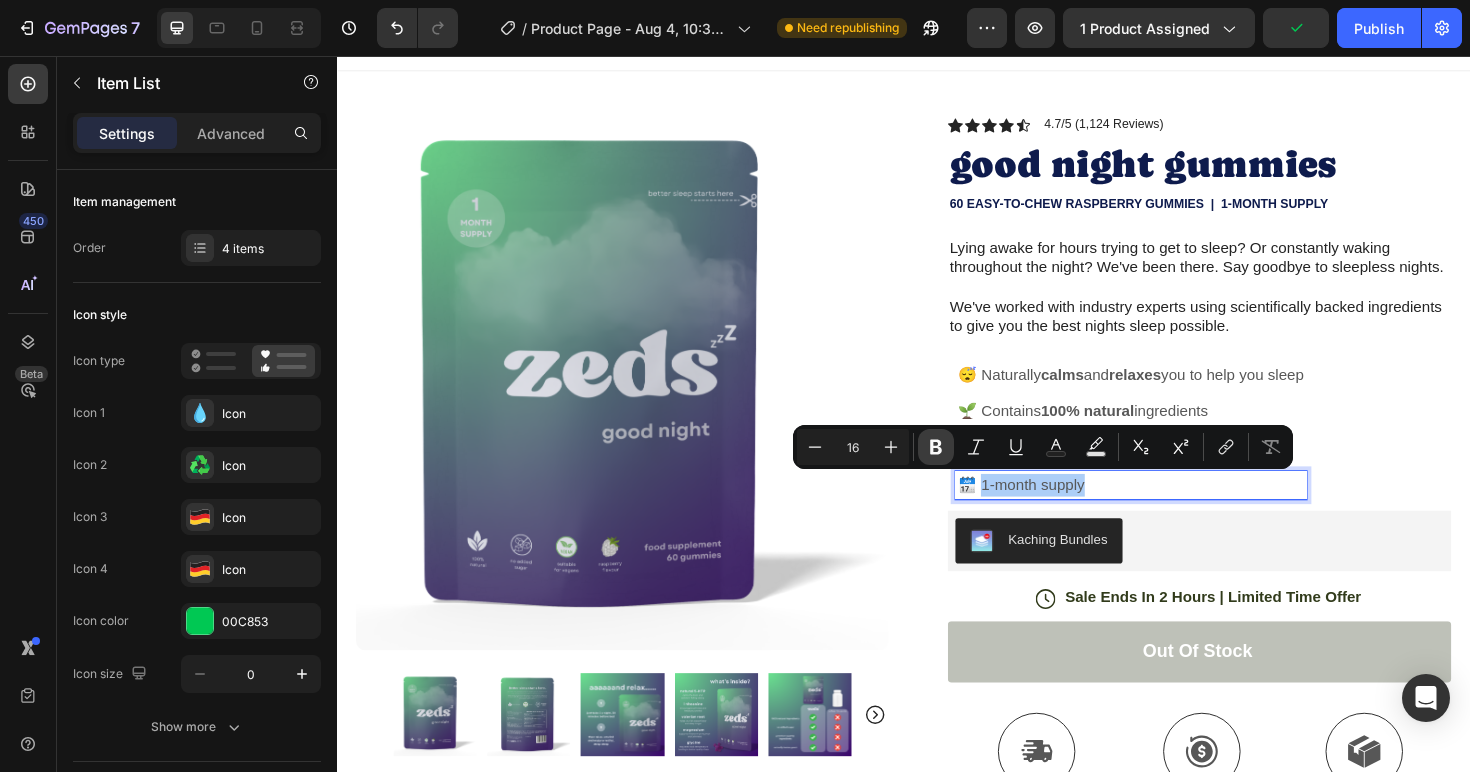 click 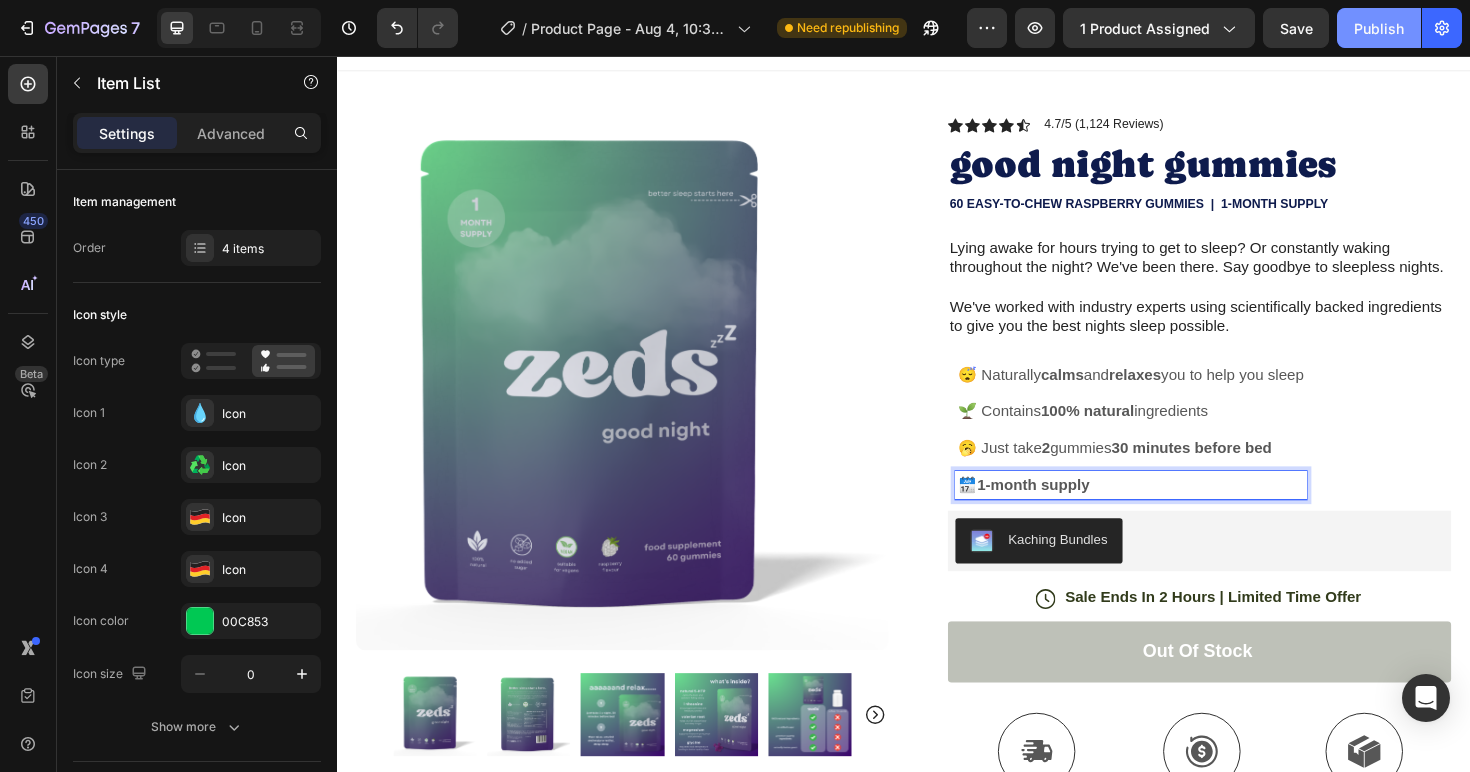 click on "Publish" at bounding box center [1379, 28] 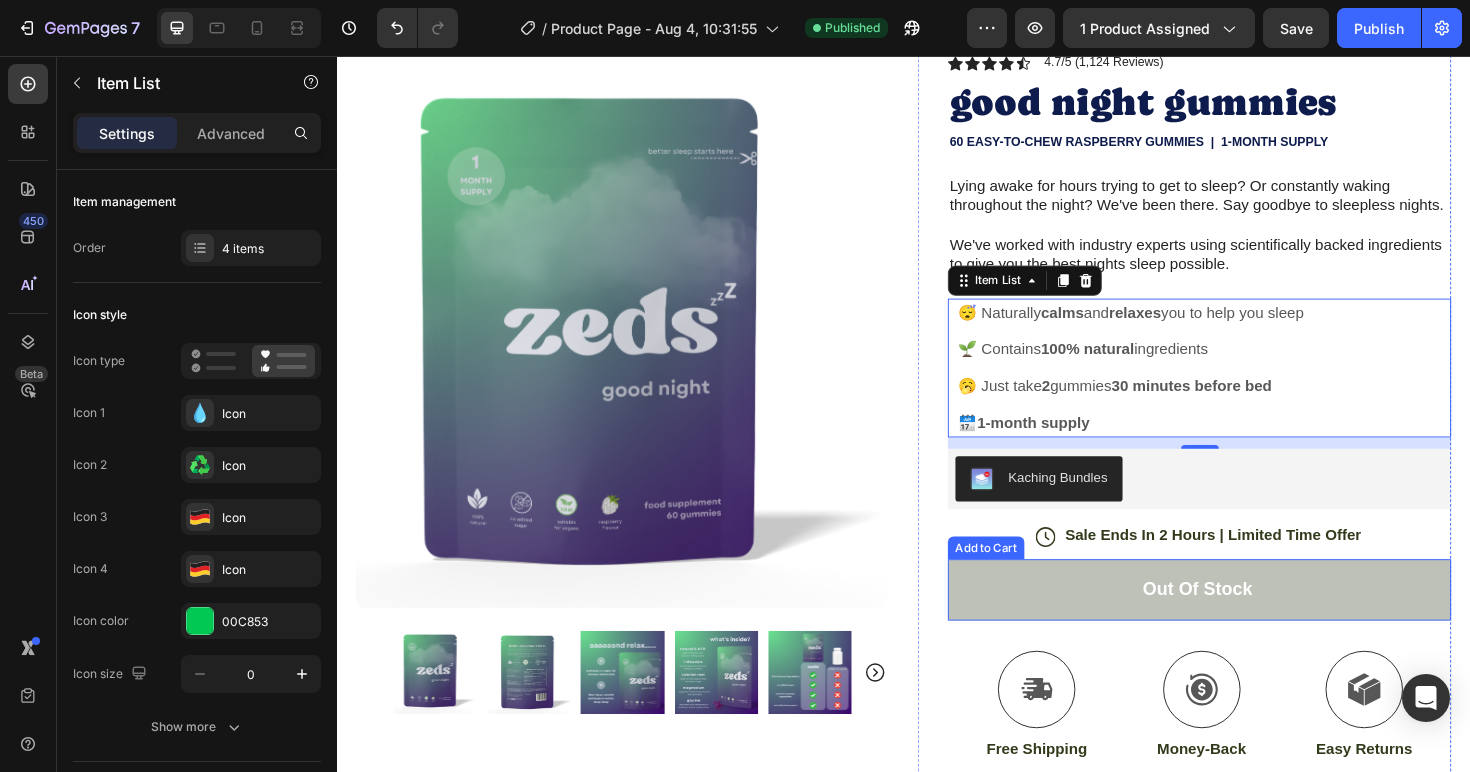 scroll, scrollTop: 71, scrollLeft: 0, axis: vertical 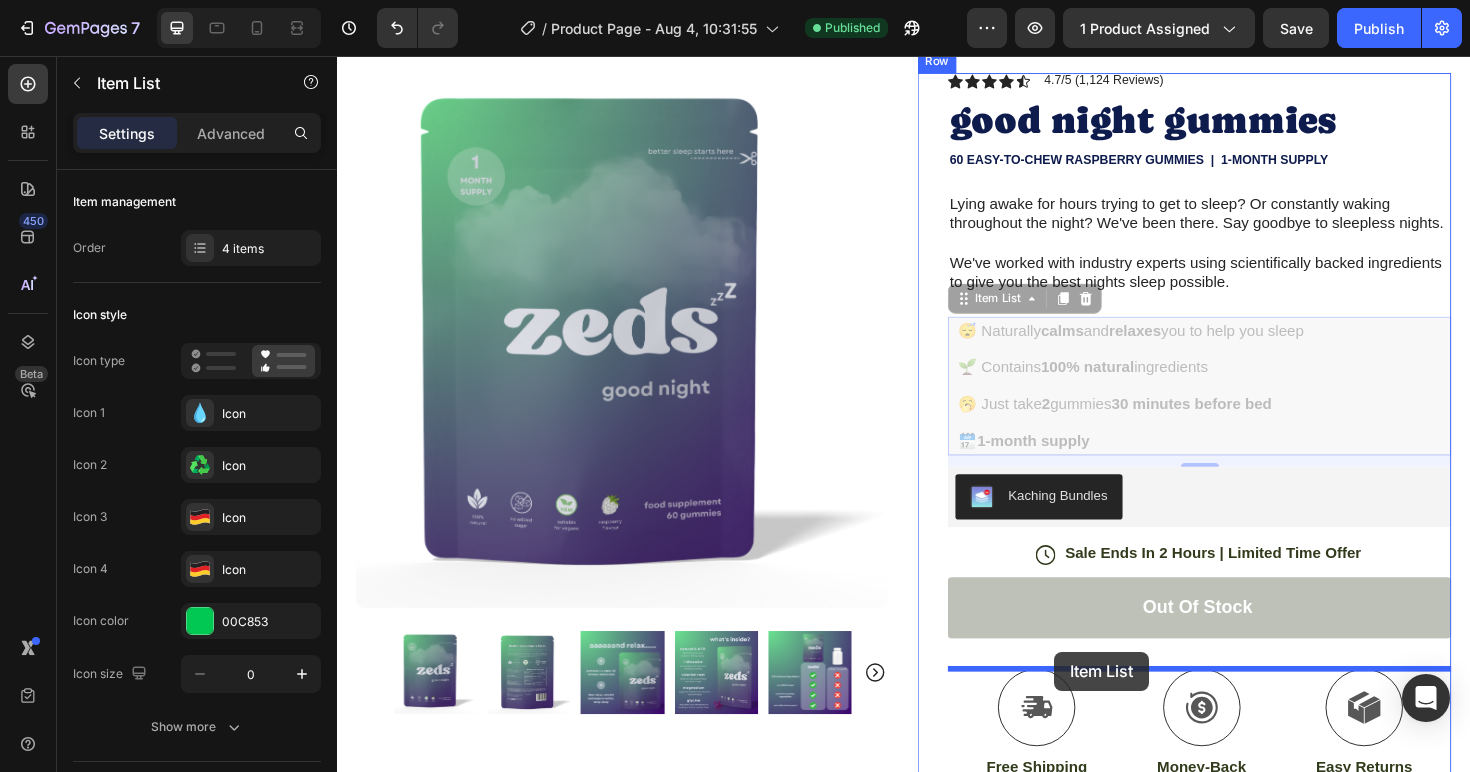 drag, startPoint x: 1039, startPoint y: 317, endPoint x: 1095, endPoint y: 687, distance: 374.21384 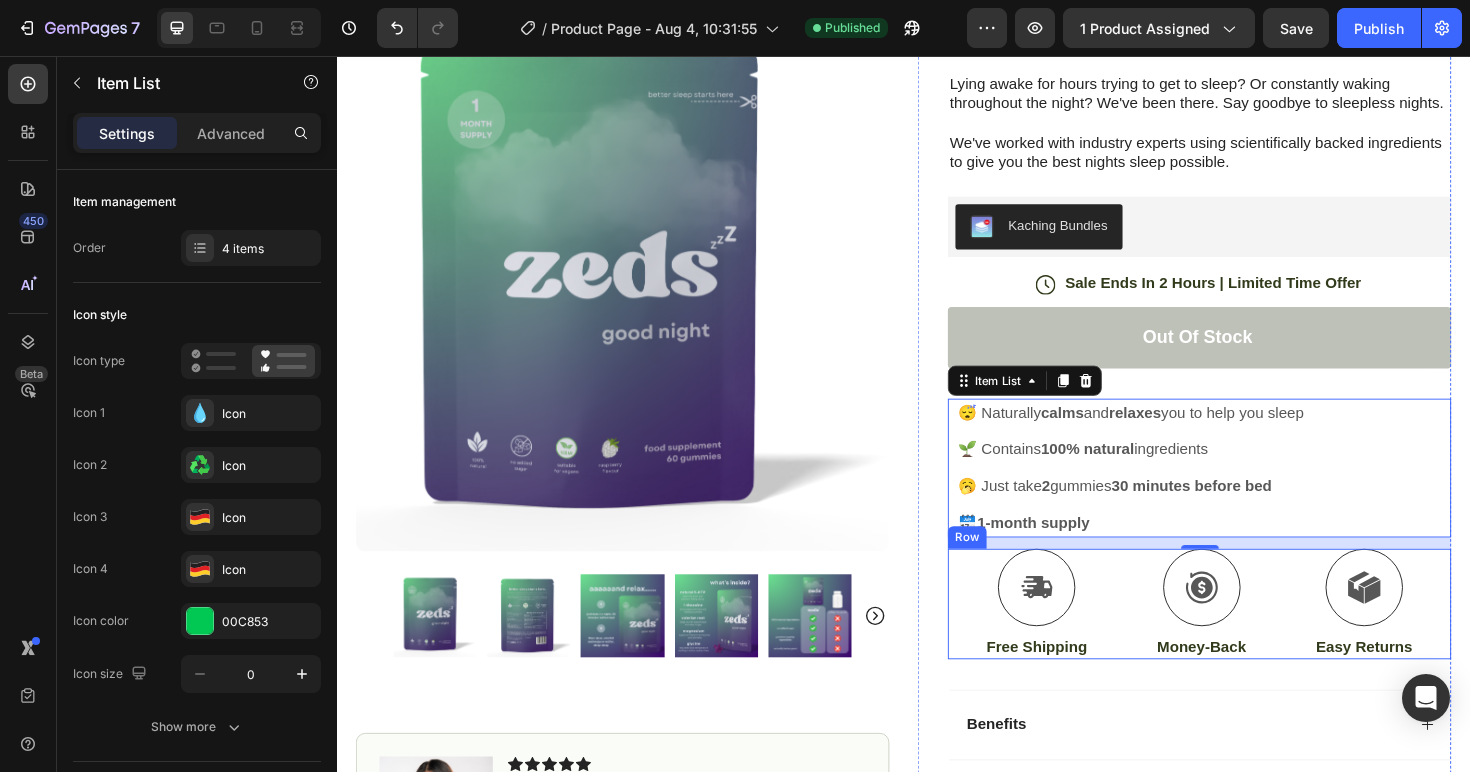 scroll, scrollTop: 203, scrollLeft: 0, axis: vertical 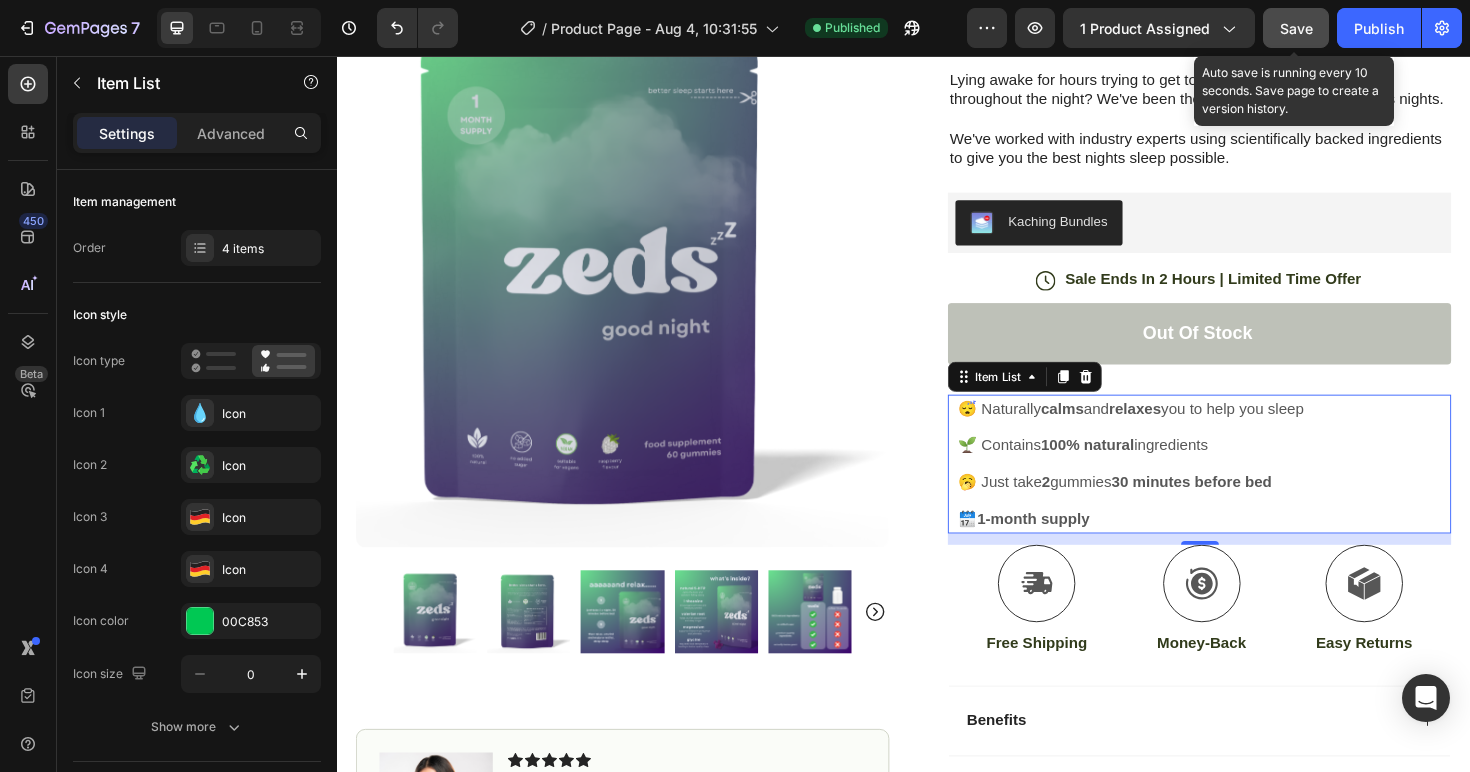 click on "Save" 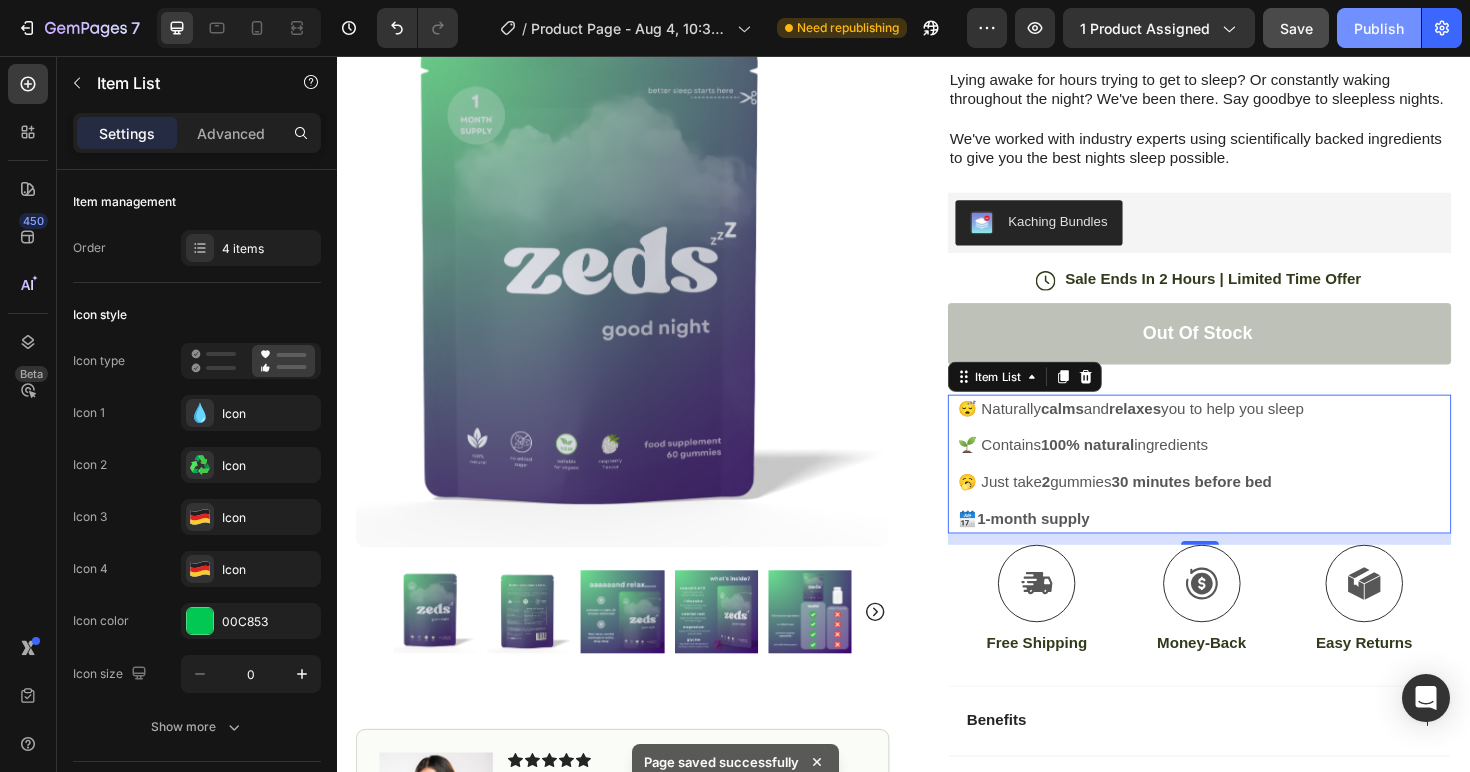 click on "Publish" at bounding box center (1379, 28) 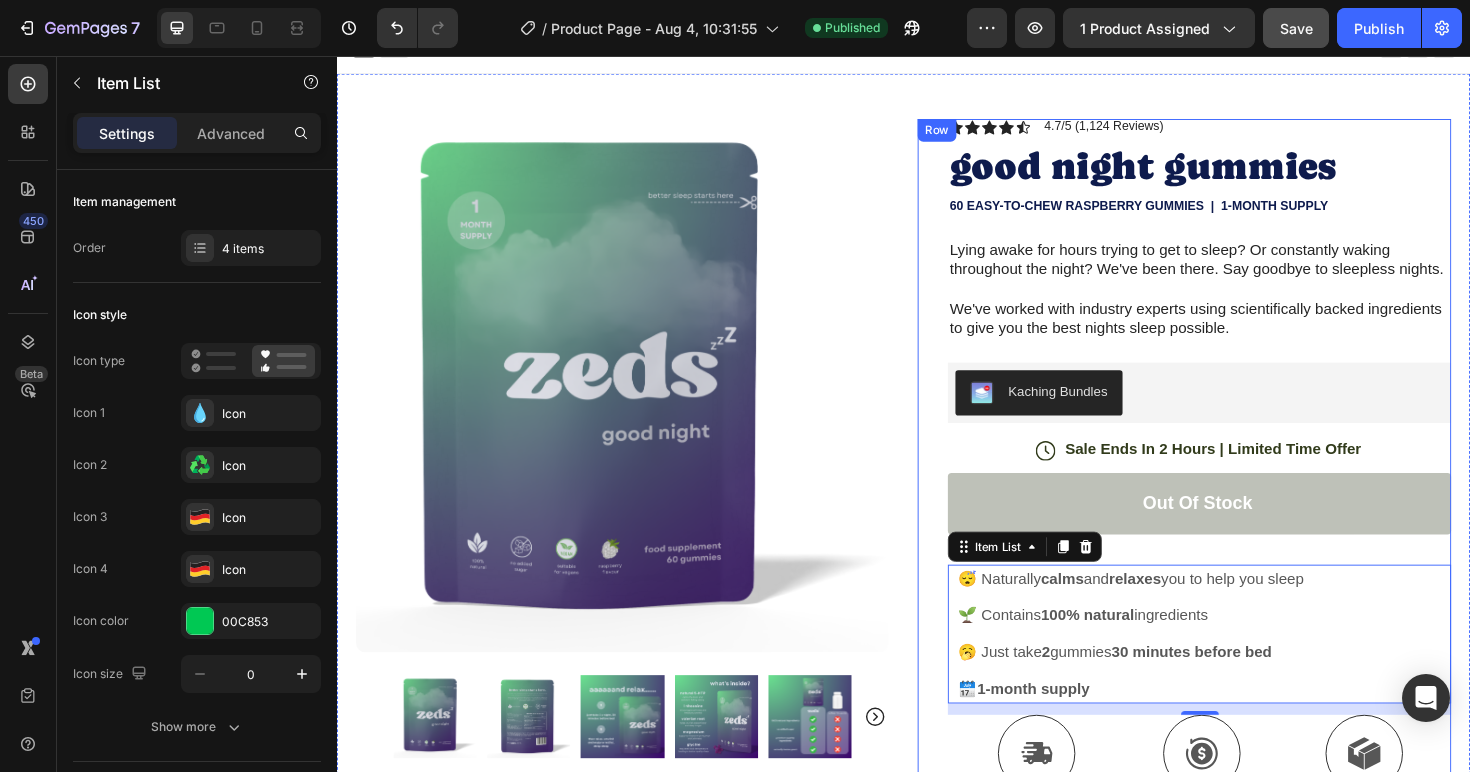 scroll, scrollTop: 0, scrollLeft: 0, axis: both 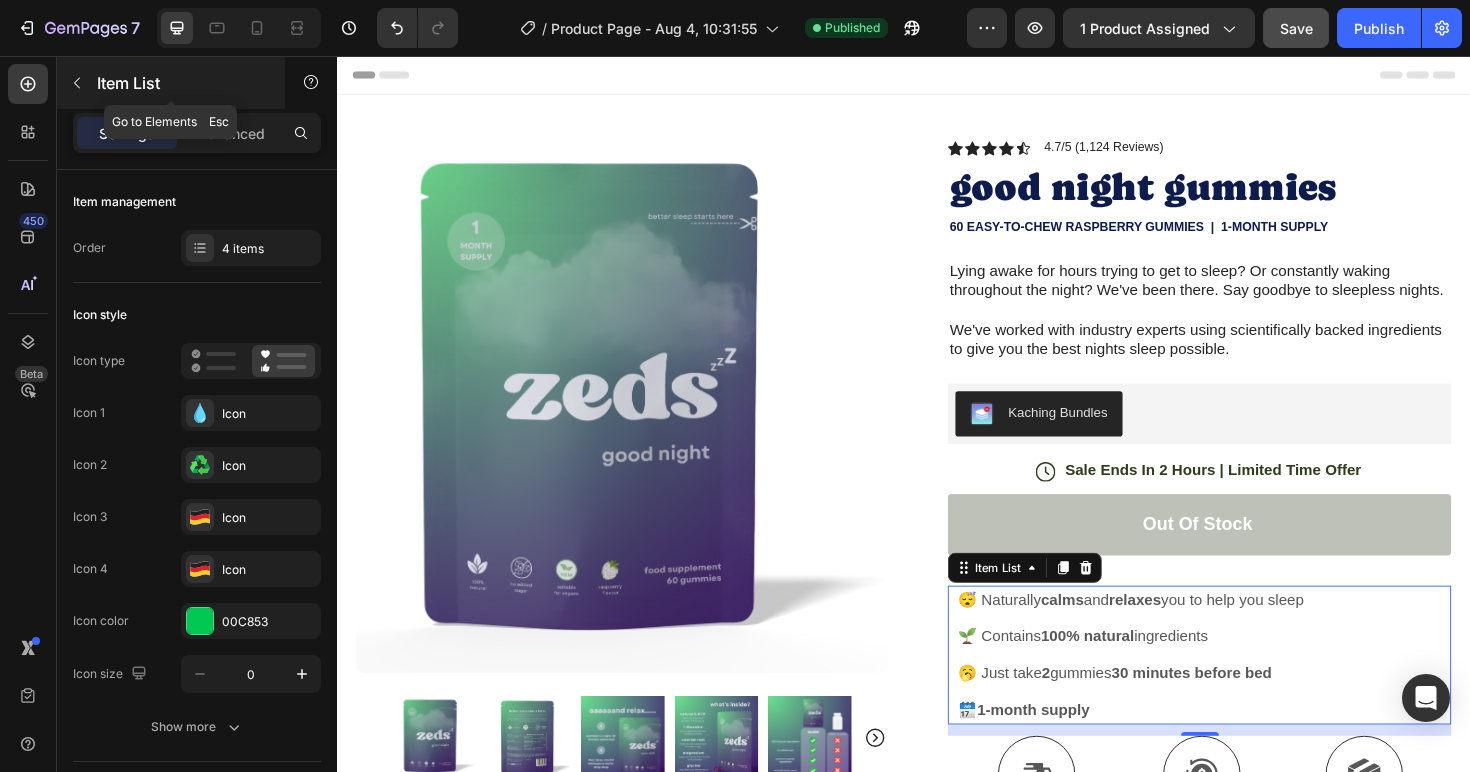 click 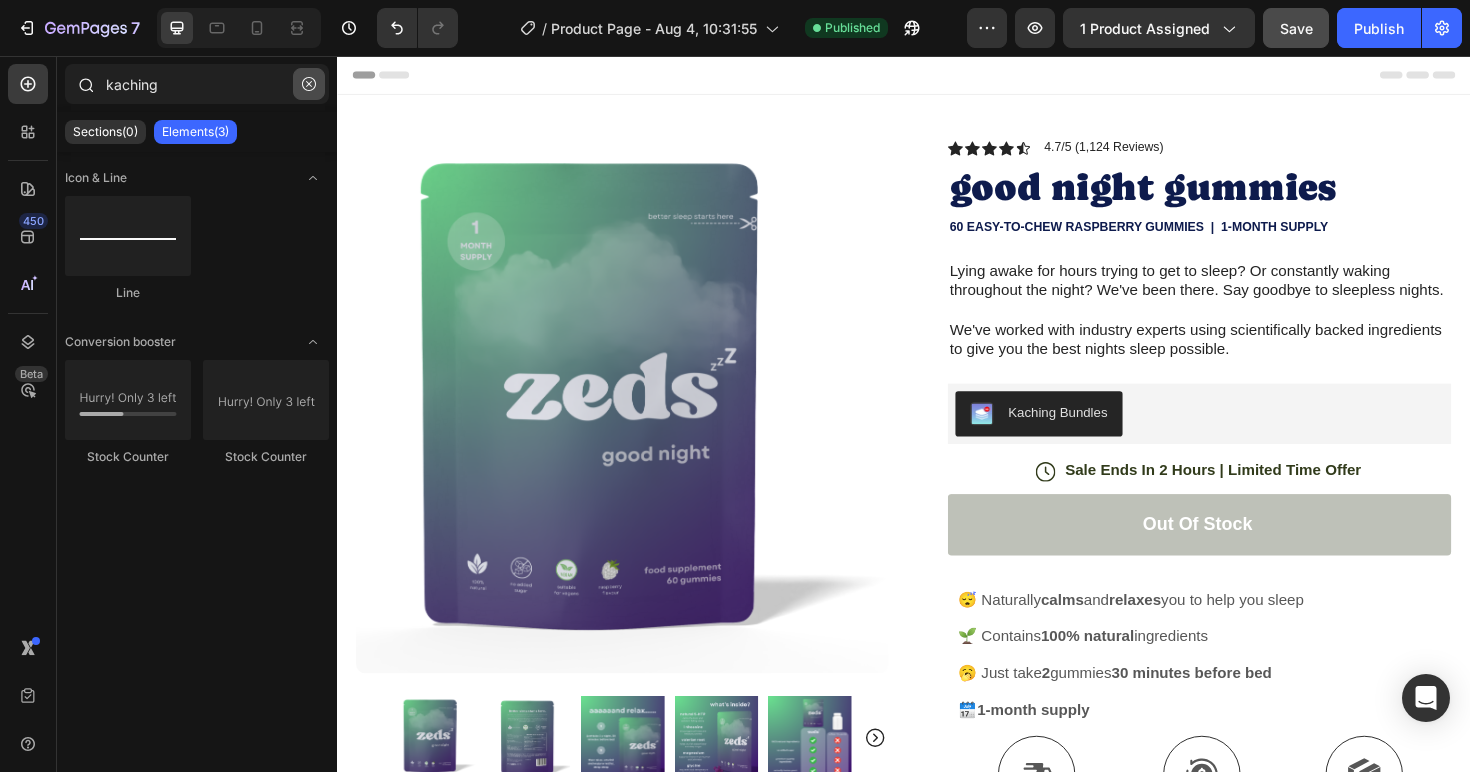 click 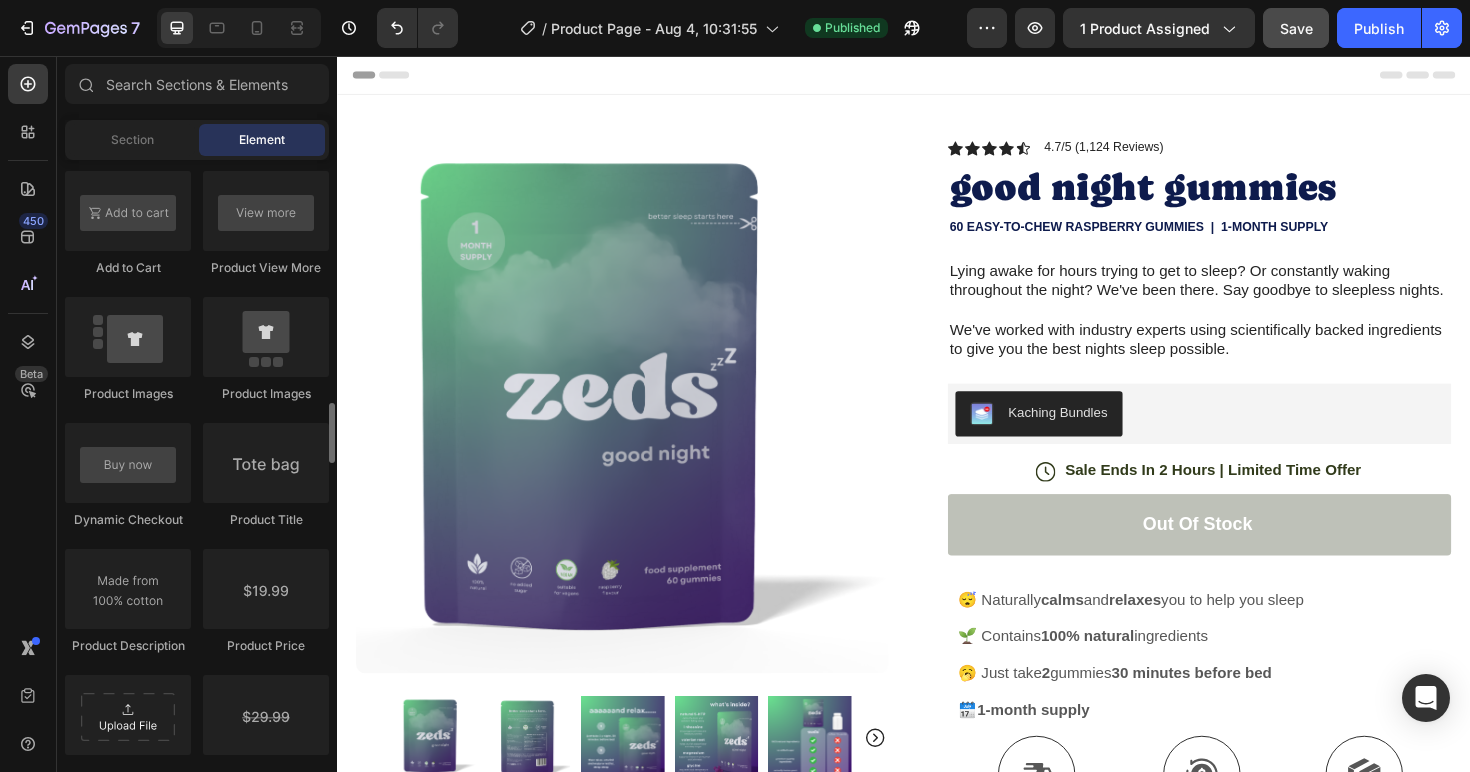 scroll, scrollTop: 3018, scrollLeft: 0, axis: vertical 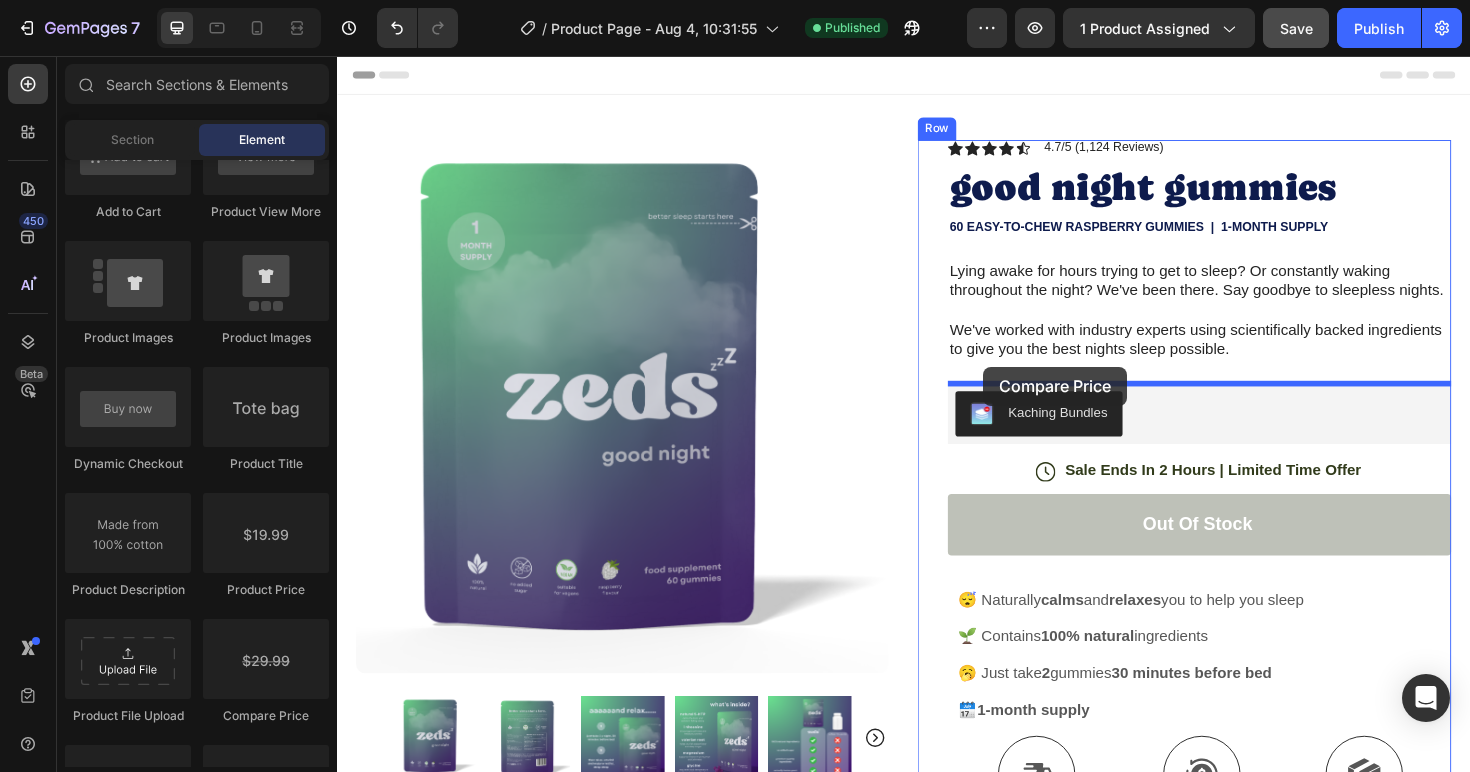 drag, startPoint x: 614, startPoint y: 729, endPoint x: 1021, endPoint y: 385, distance: 532.9024 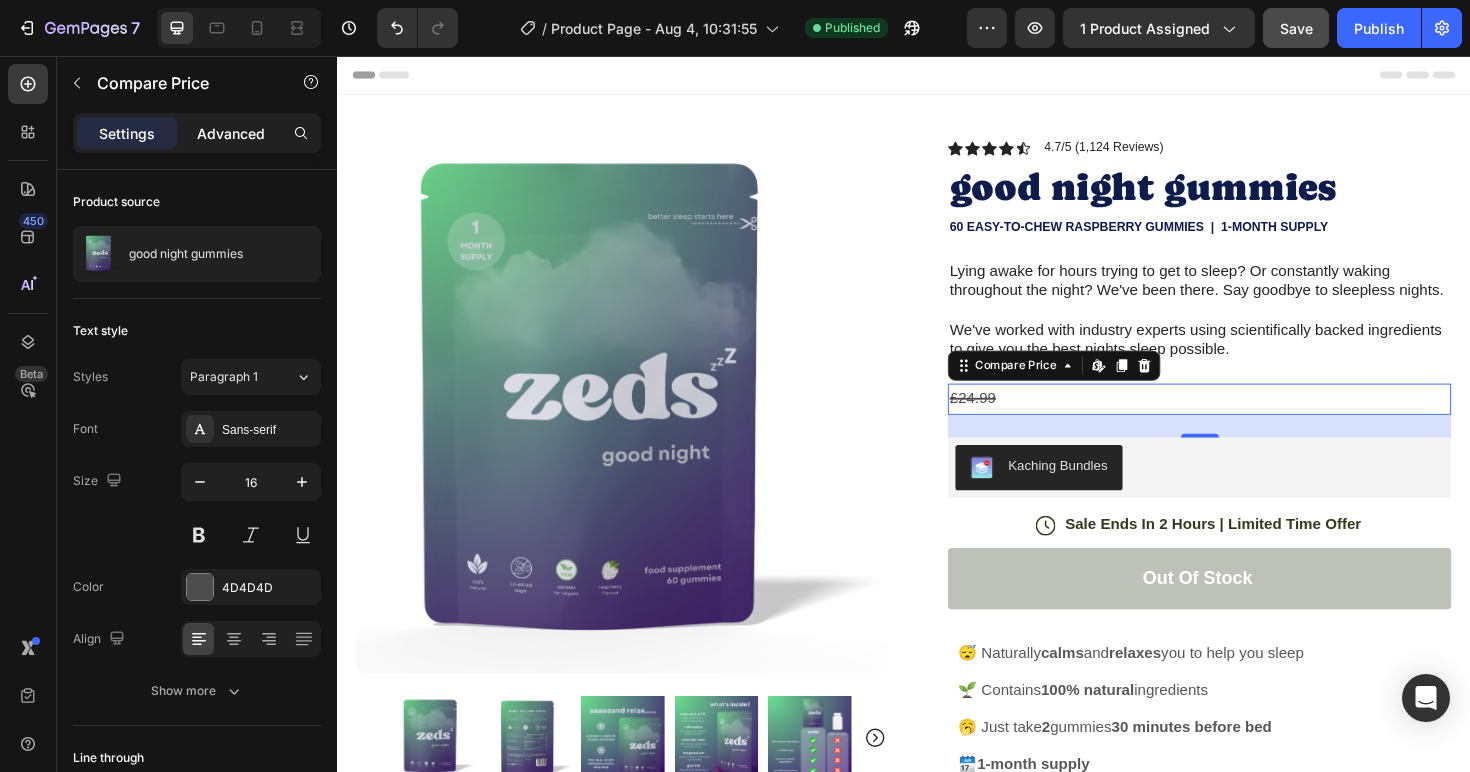 click on "Advanced" at bounding box center (231, 133) 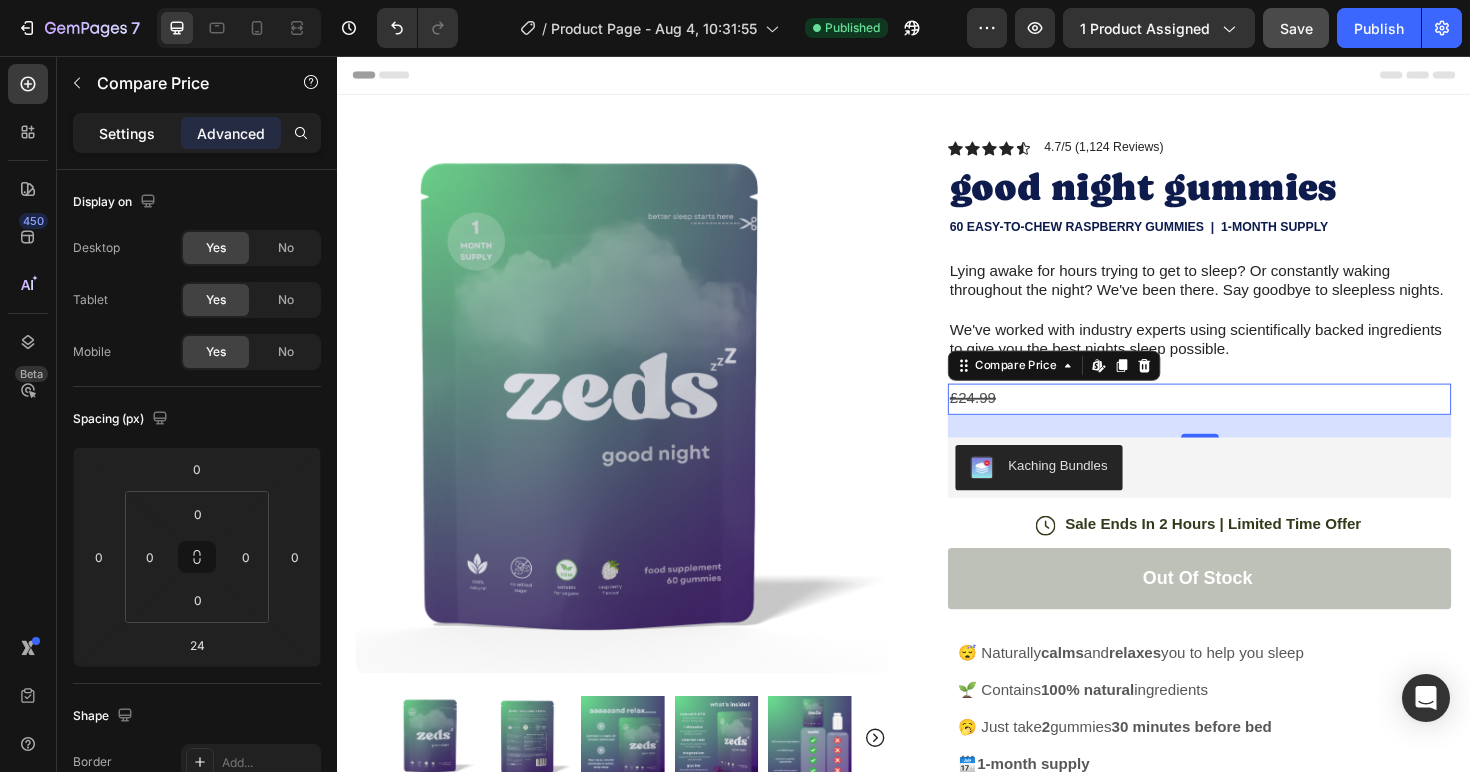 click on "Settings" at bounding box center [127, 133] 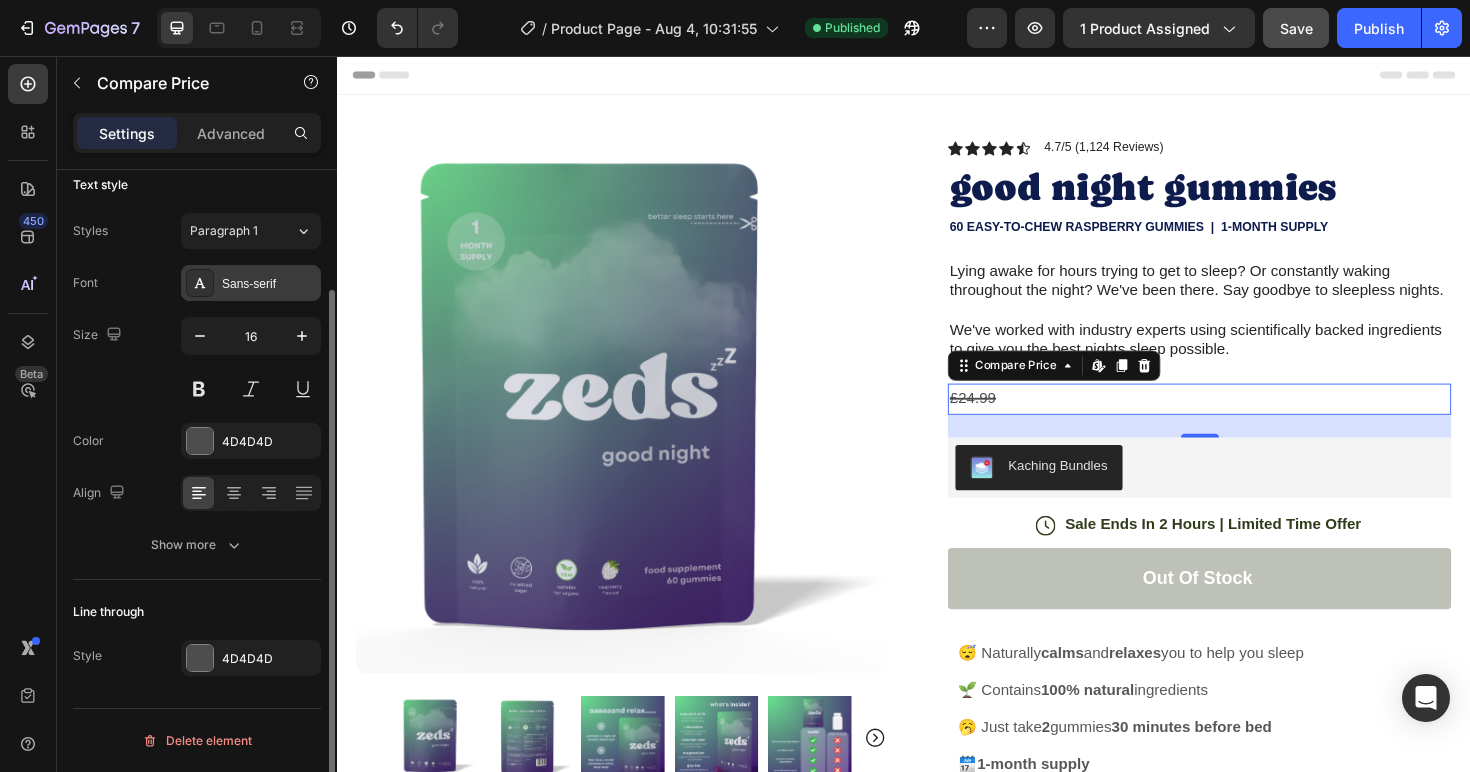 scroll, scrollTop: 0, scrollLeft: 0, axis: both 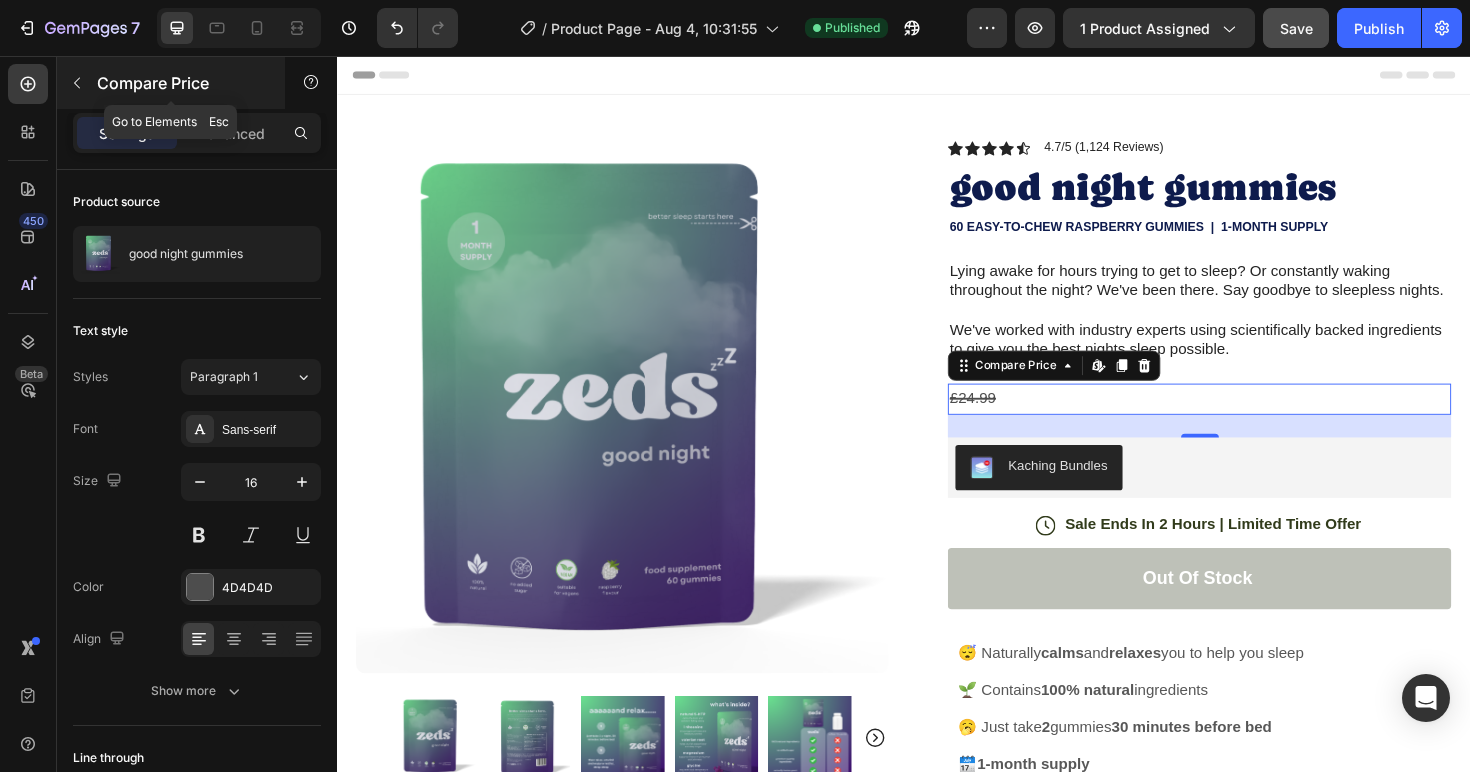 click 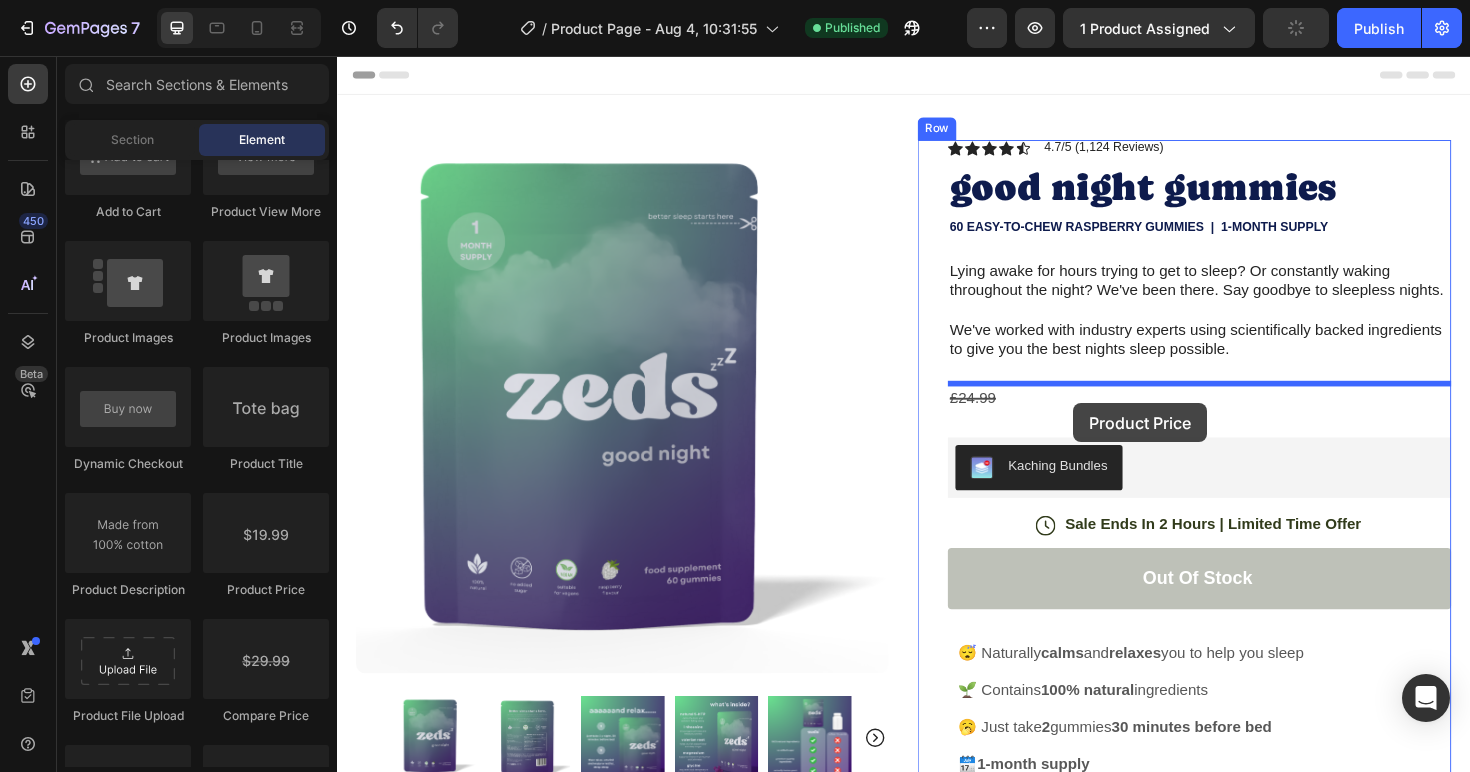 drag, startPoint x: 622, startPoint y: 607, endPoint x: 1128, endPoint y: 424, distance: 538.07526 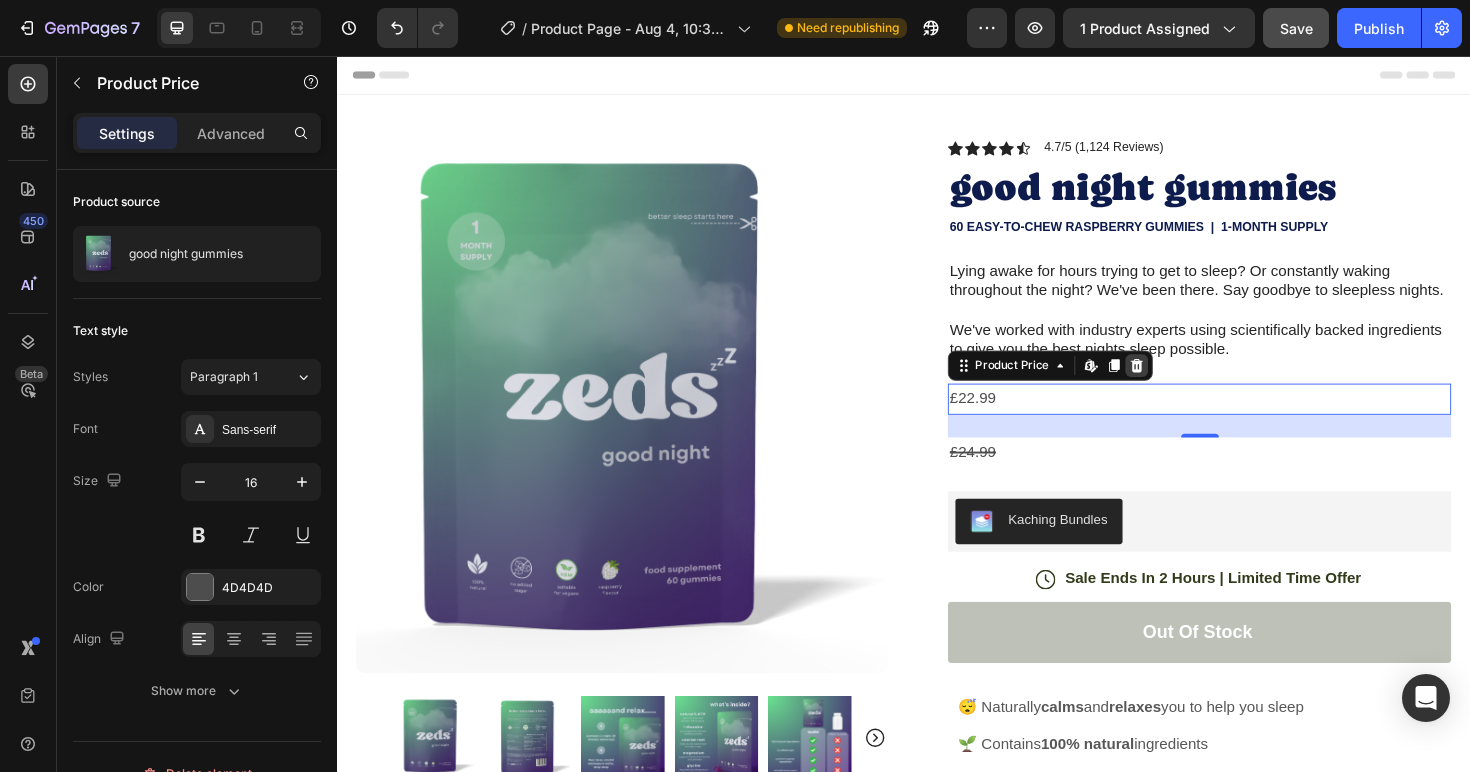 click 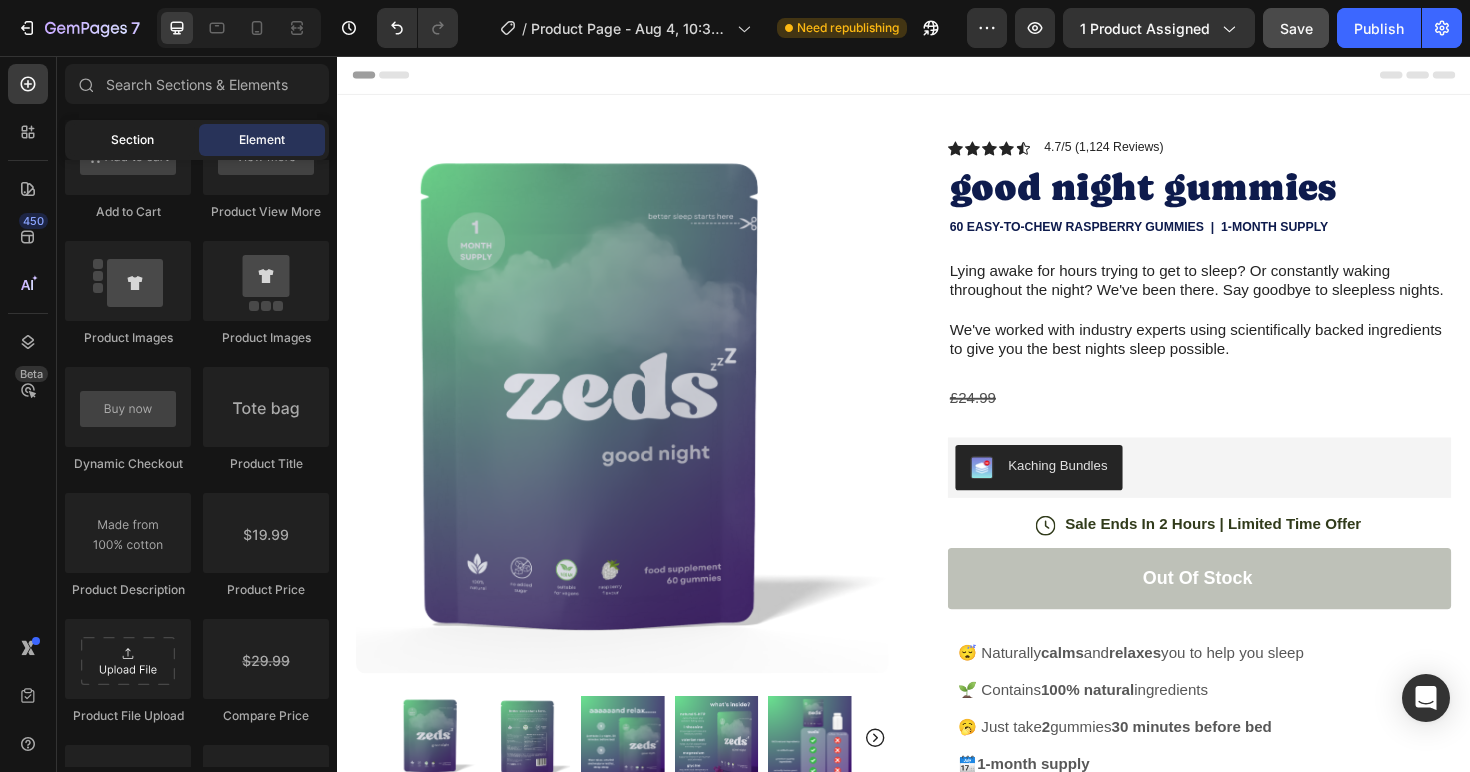 click on "Section" at bounding box center [132, 140] 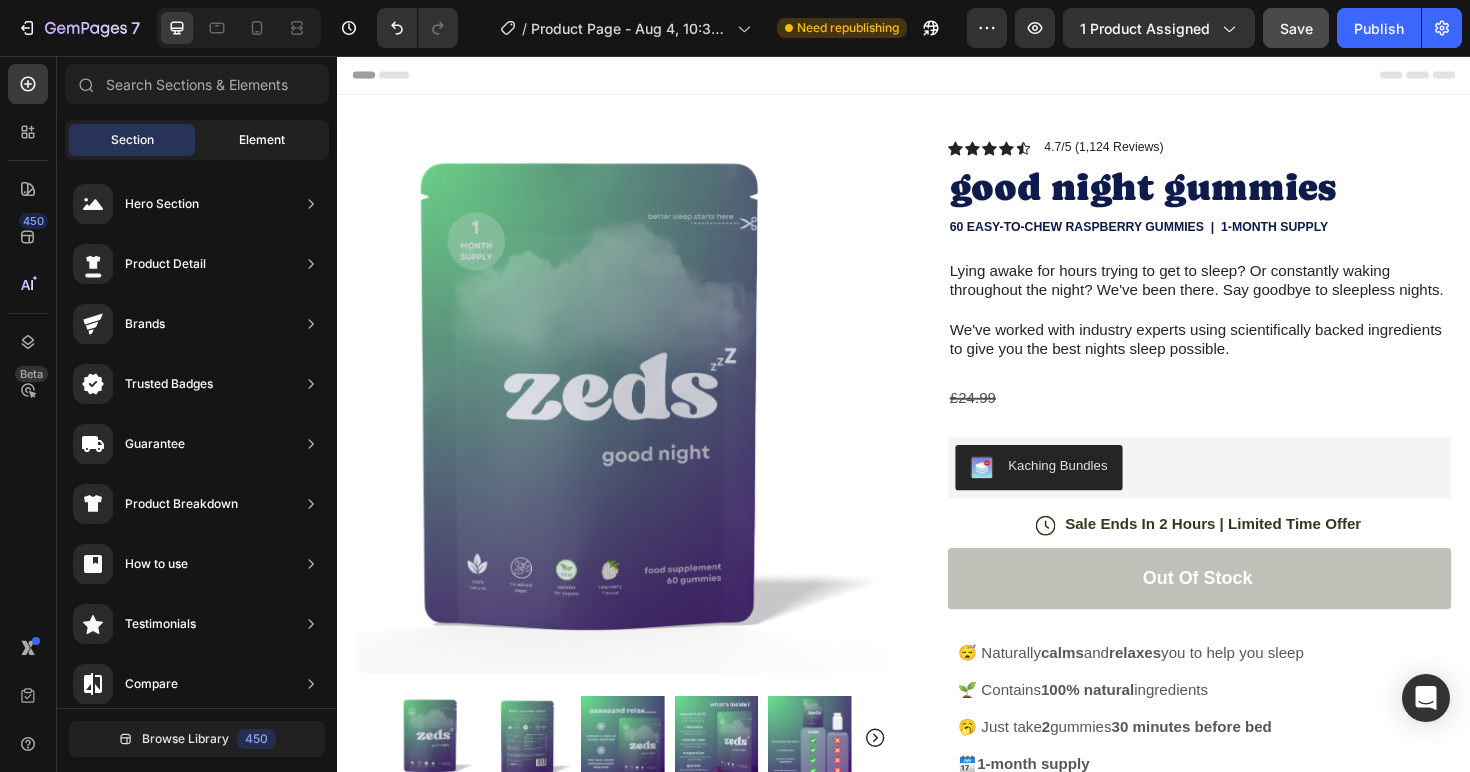 click on "Element" at bounding box center (262, 140) 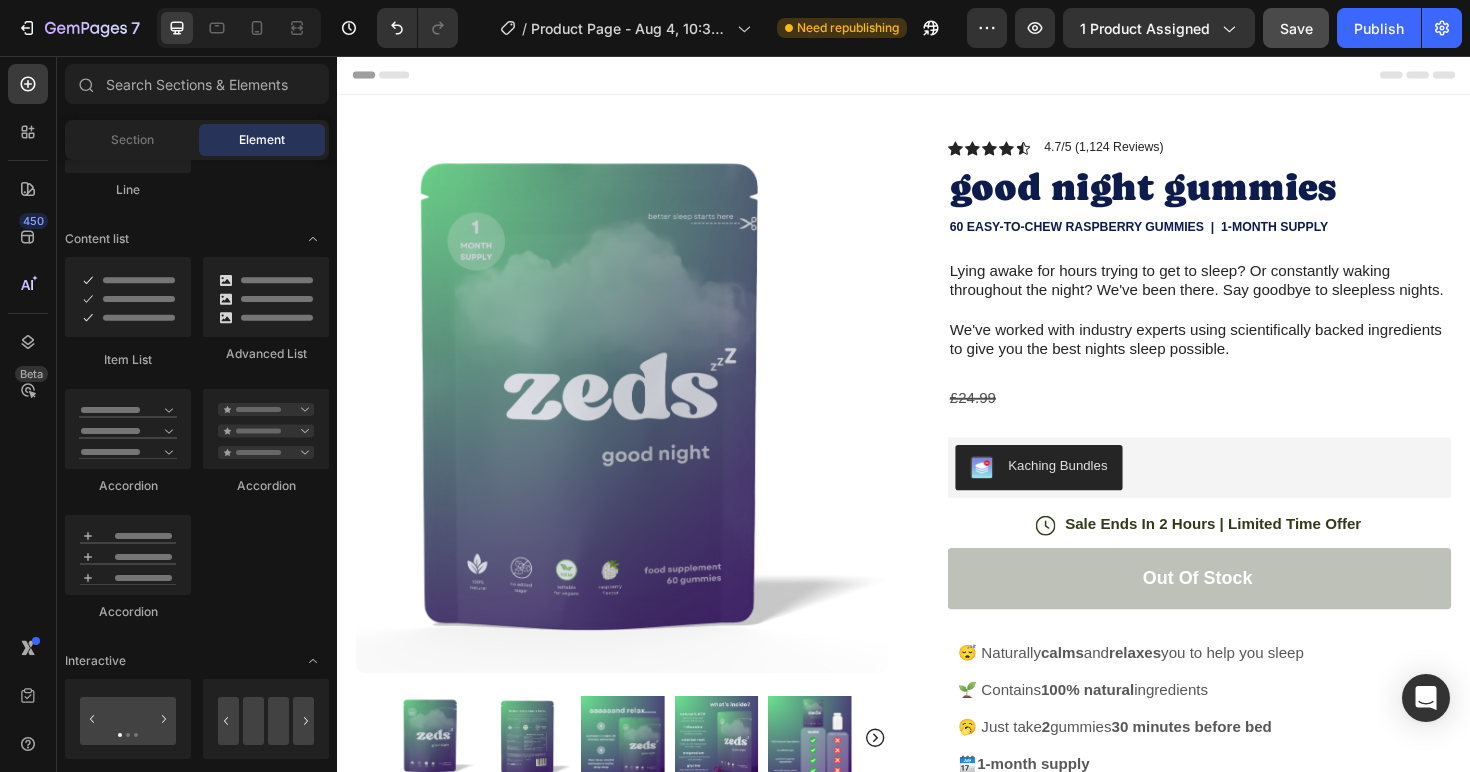 scroll, scrollTop: 0, scrollLeft: 0, axis: both 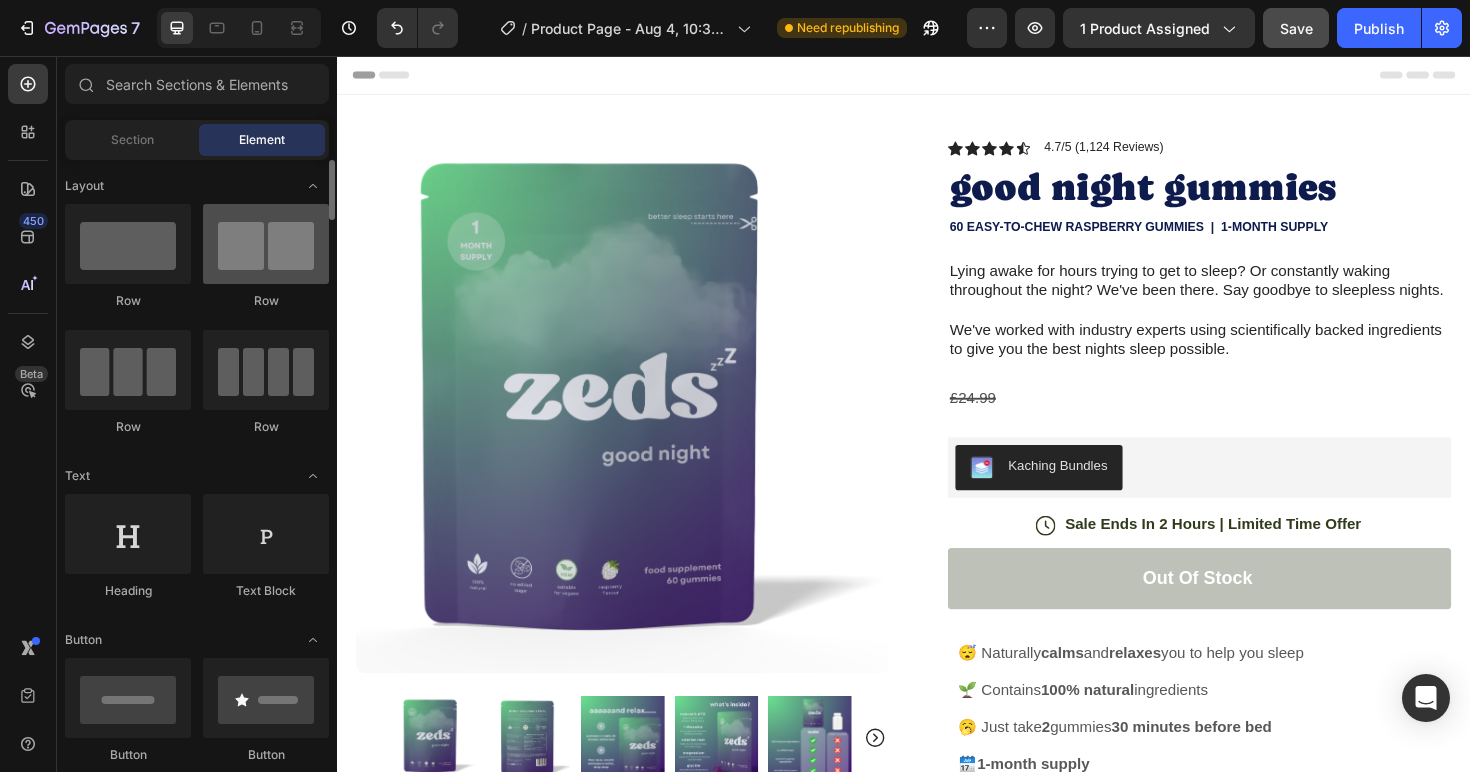click at bounding box center (266, 244) 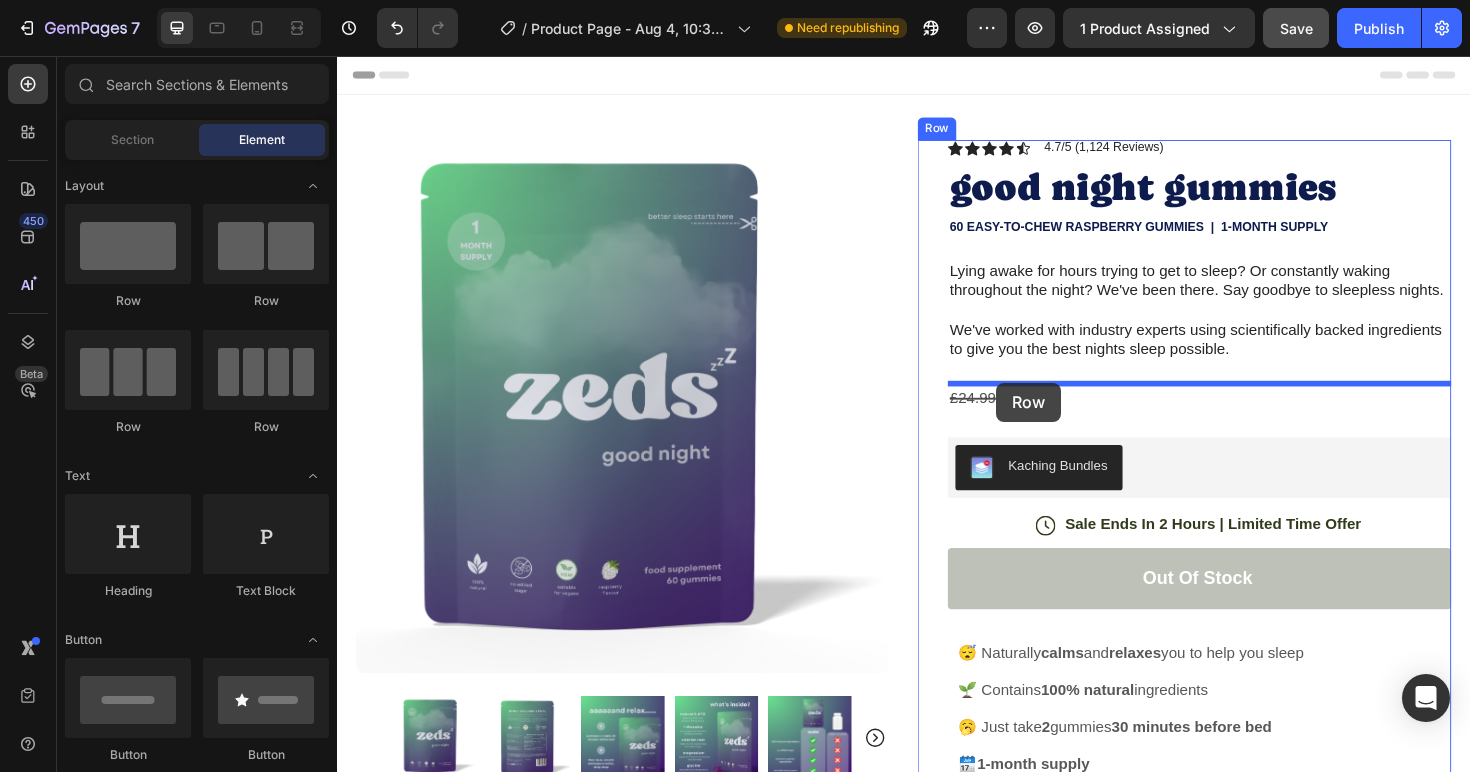 drag, startPoint x: 582, startPoint y: 314, endPoint x: 1035, endPoint y: 402, distance: 461.46832 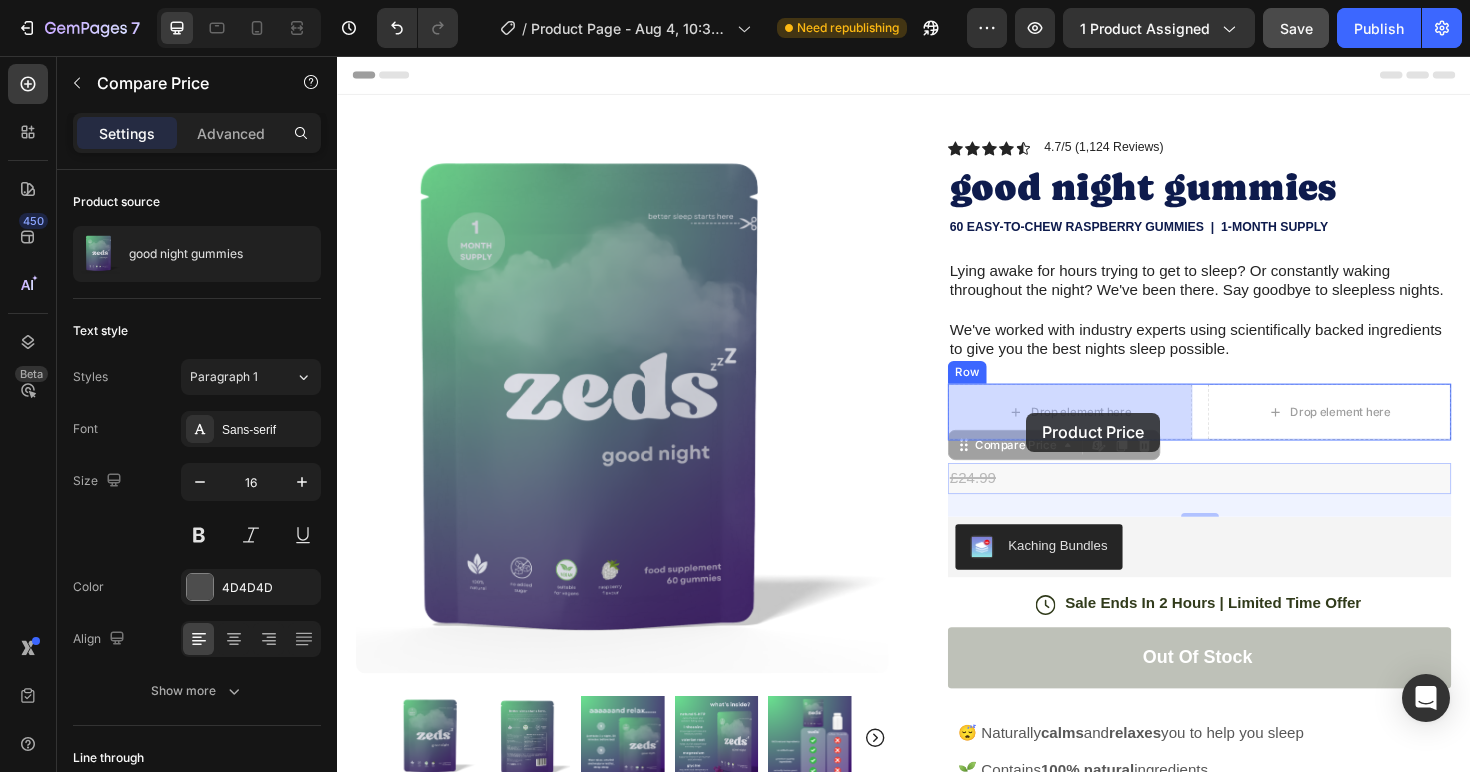 drag, startPoint x: 1050, startPoint y: 502, endPoint x: 1067, endPoint y: 434, distance: 70.0928 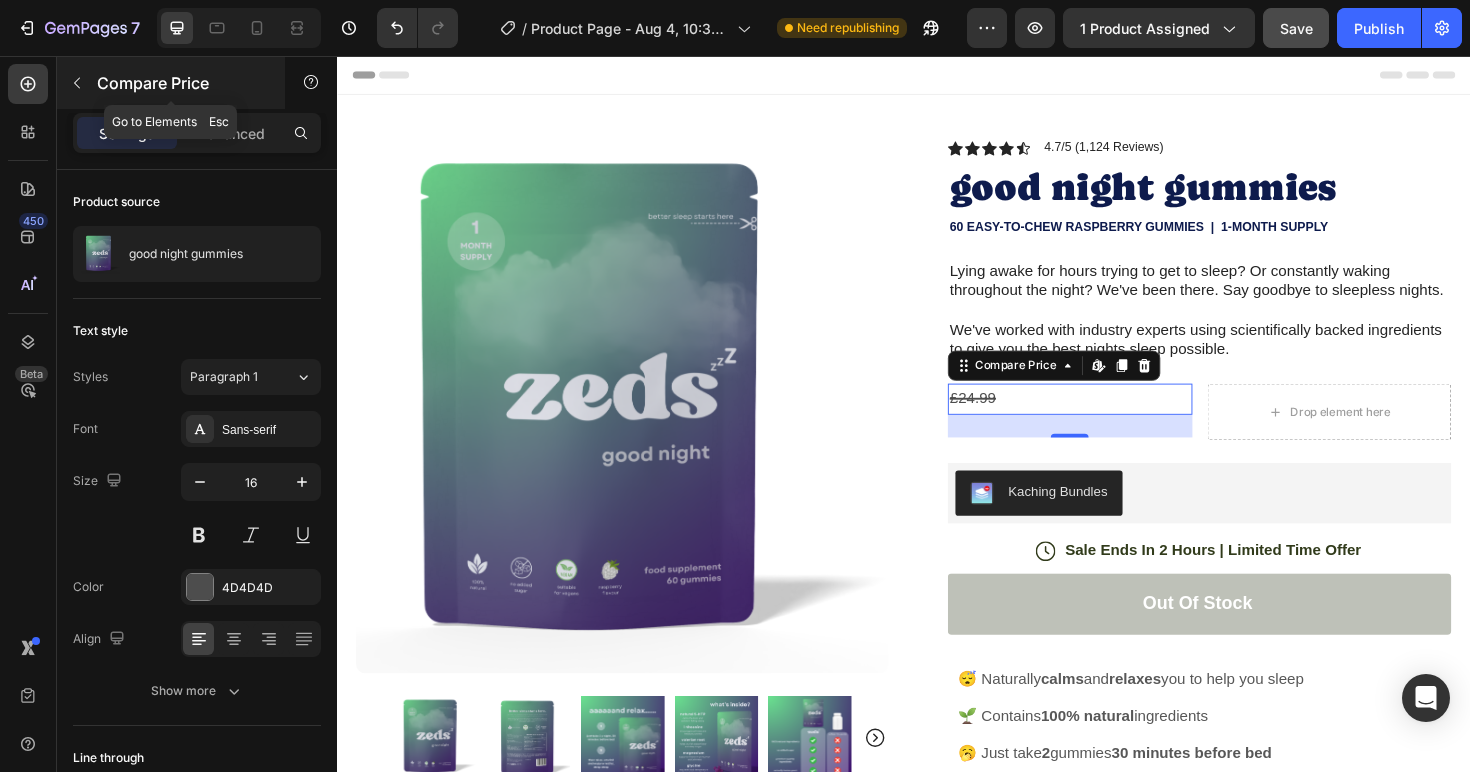 click at bounding box center (77, 83) 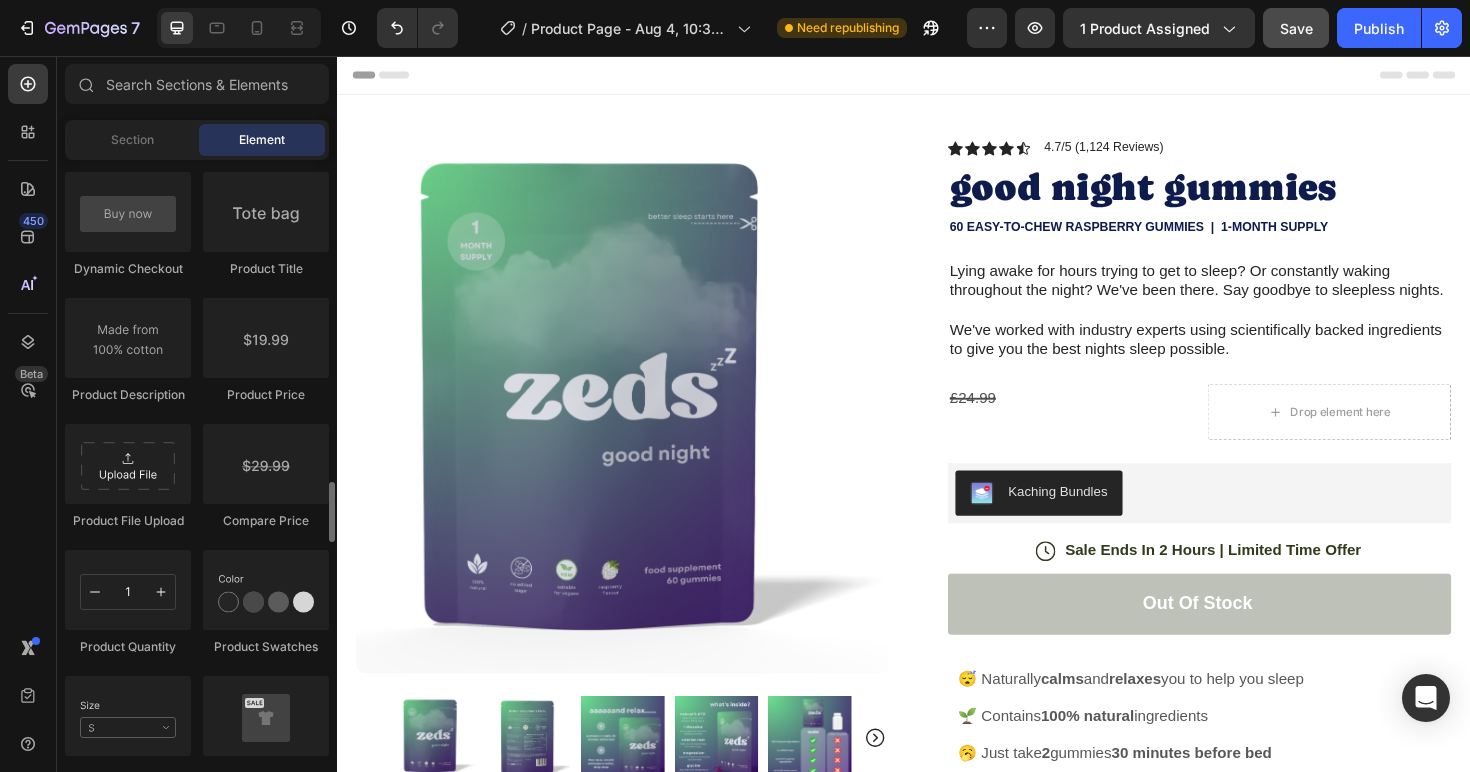 scroll, scrollTop: 3224, scrollLeft: 0, axis: vertical 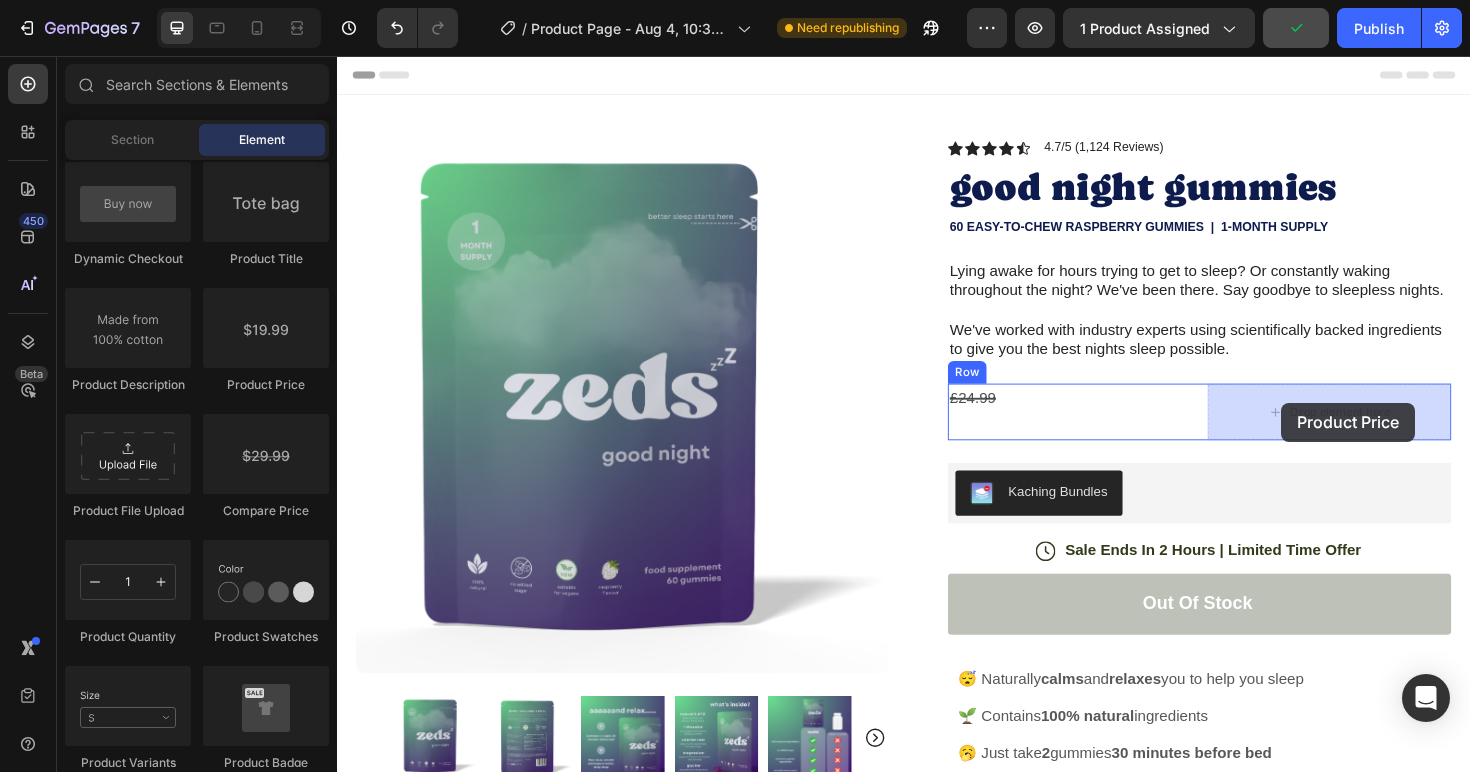 drag, startPoint x: 610, startPoint y: 402, endPoint x: 1337, endPoint y: 423, distance: 727.3032 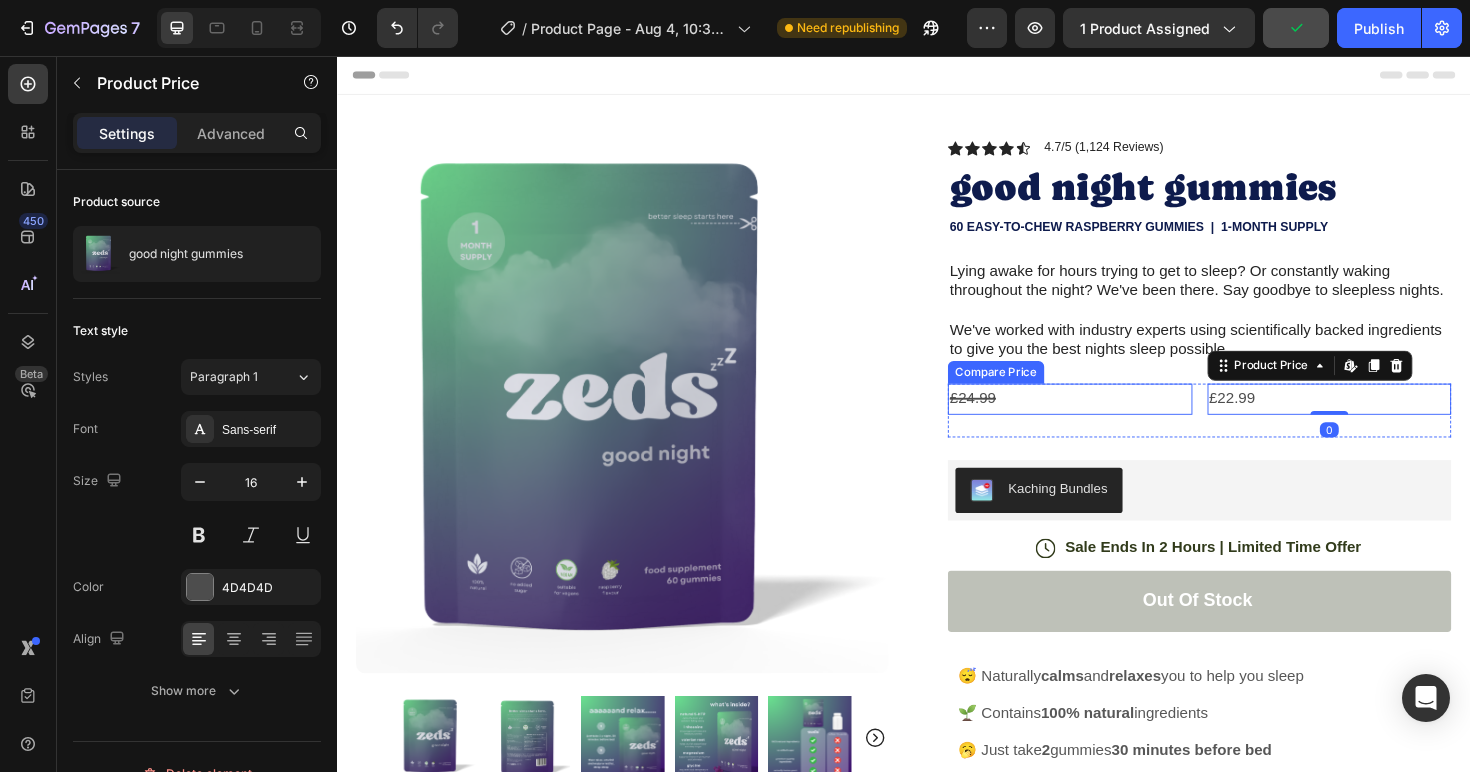 click on "£24.99" at bounding box center (1113, 419) 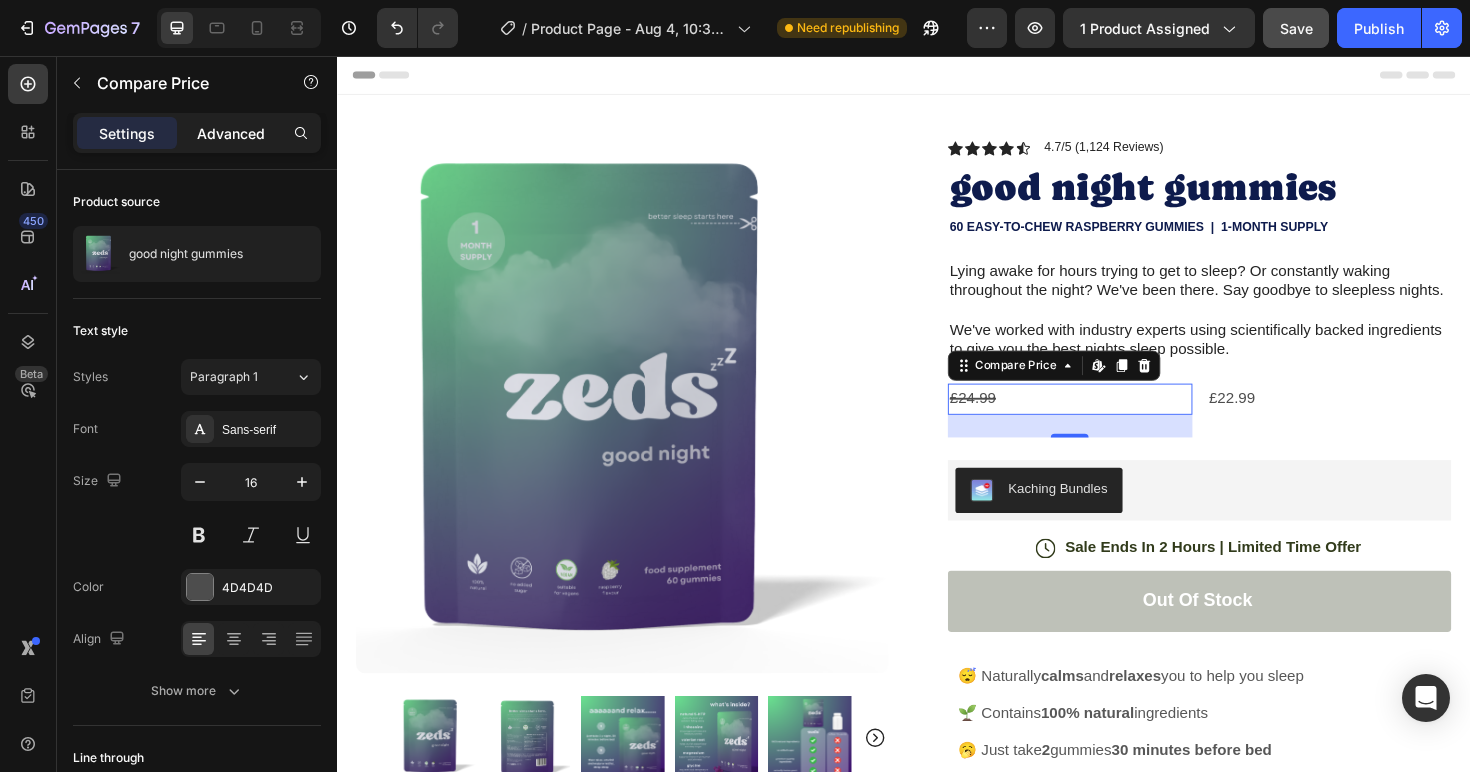 click on "Advanced" at bounding box center [231, 133] 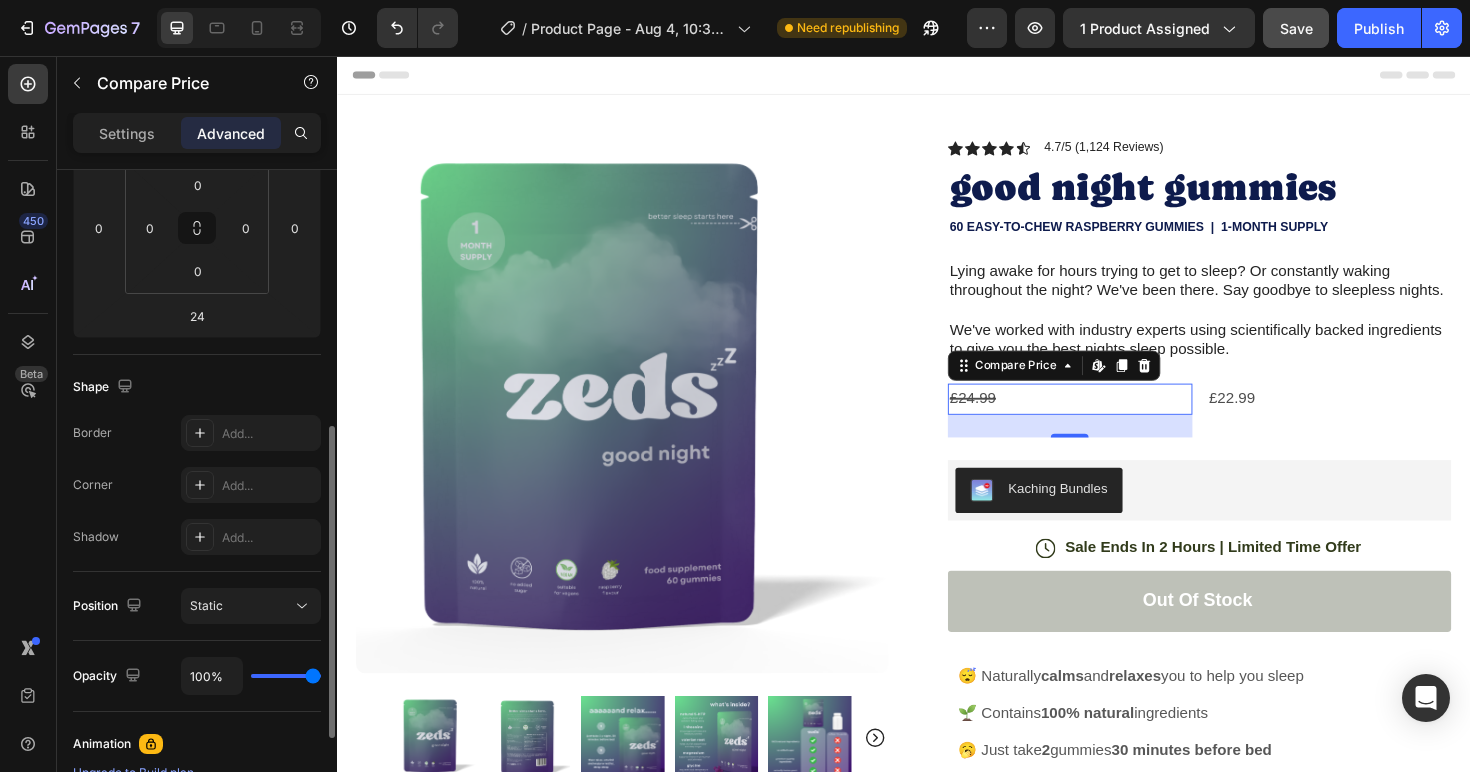 scroll, scrollTop: 434, scrollLeft: 0, axis: vertical 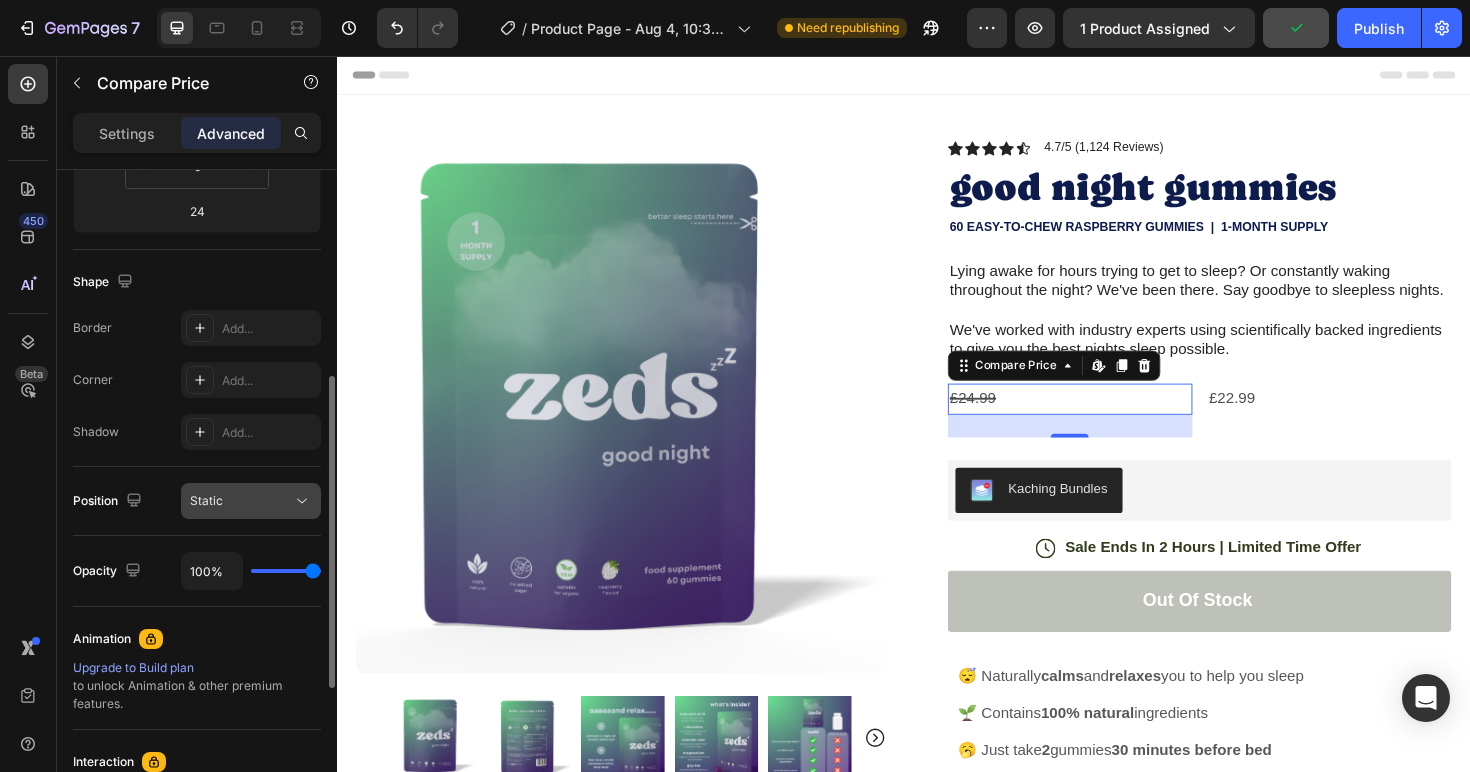 click 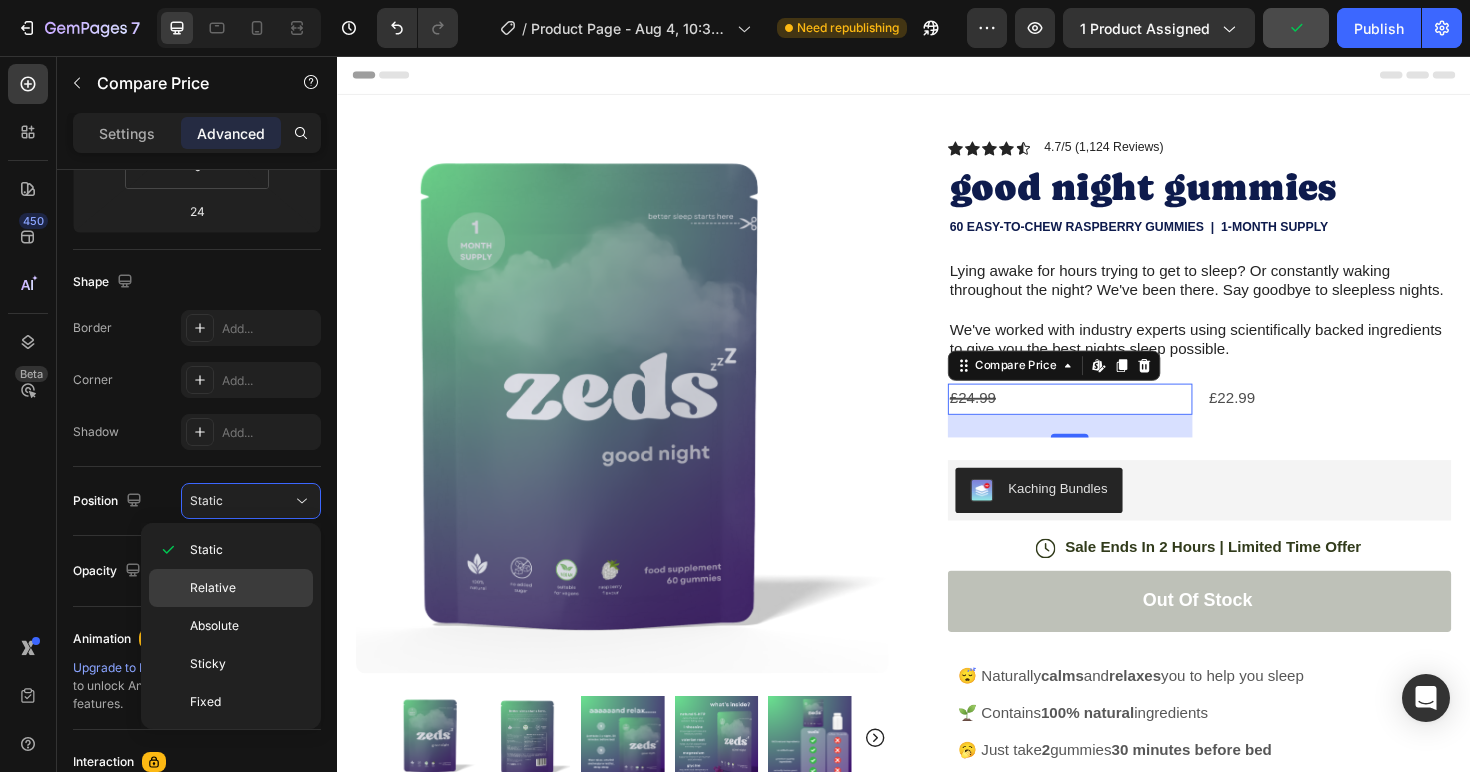 click on "Relative" 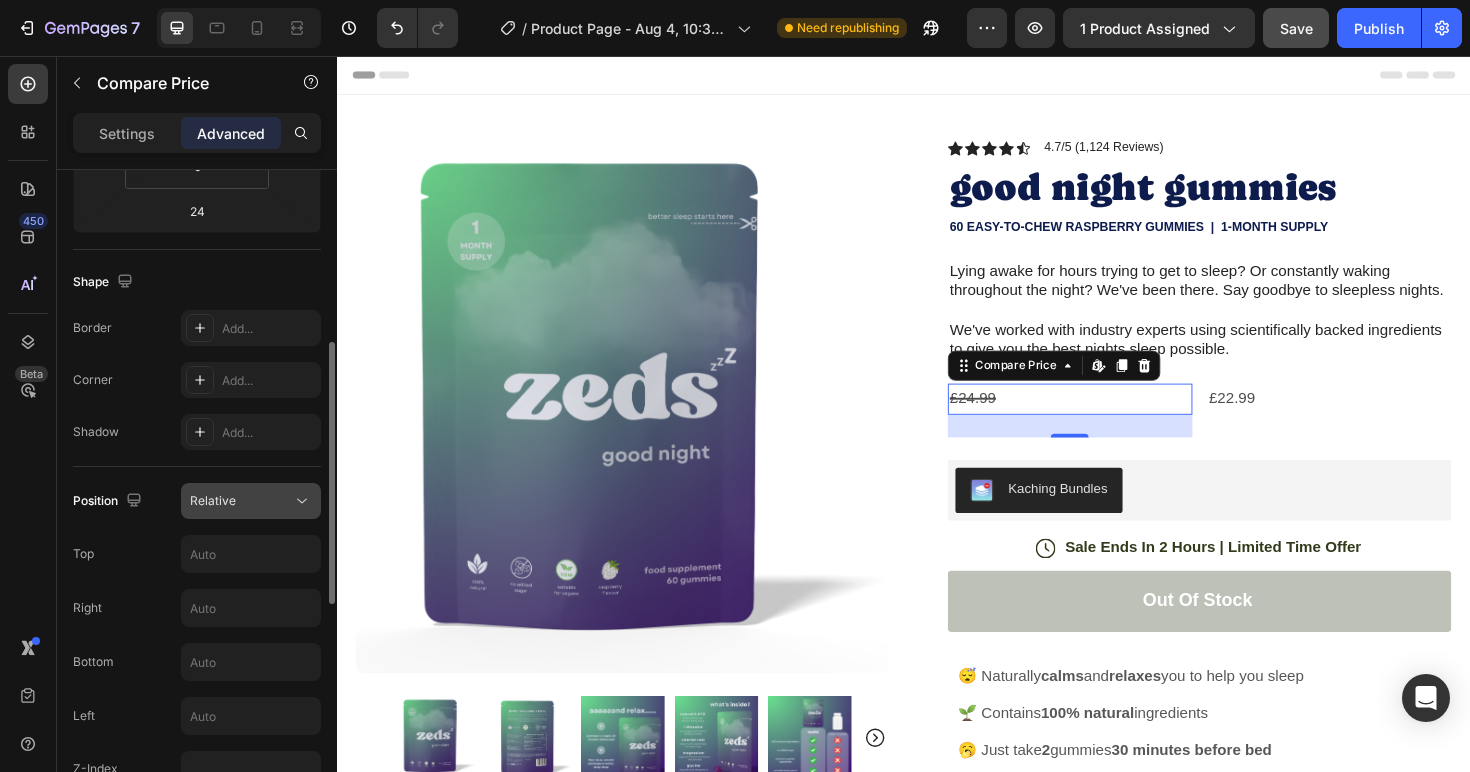 click 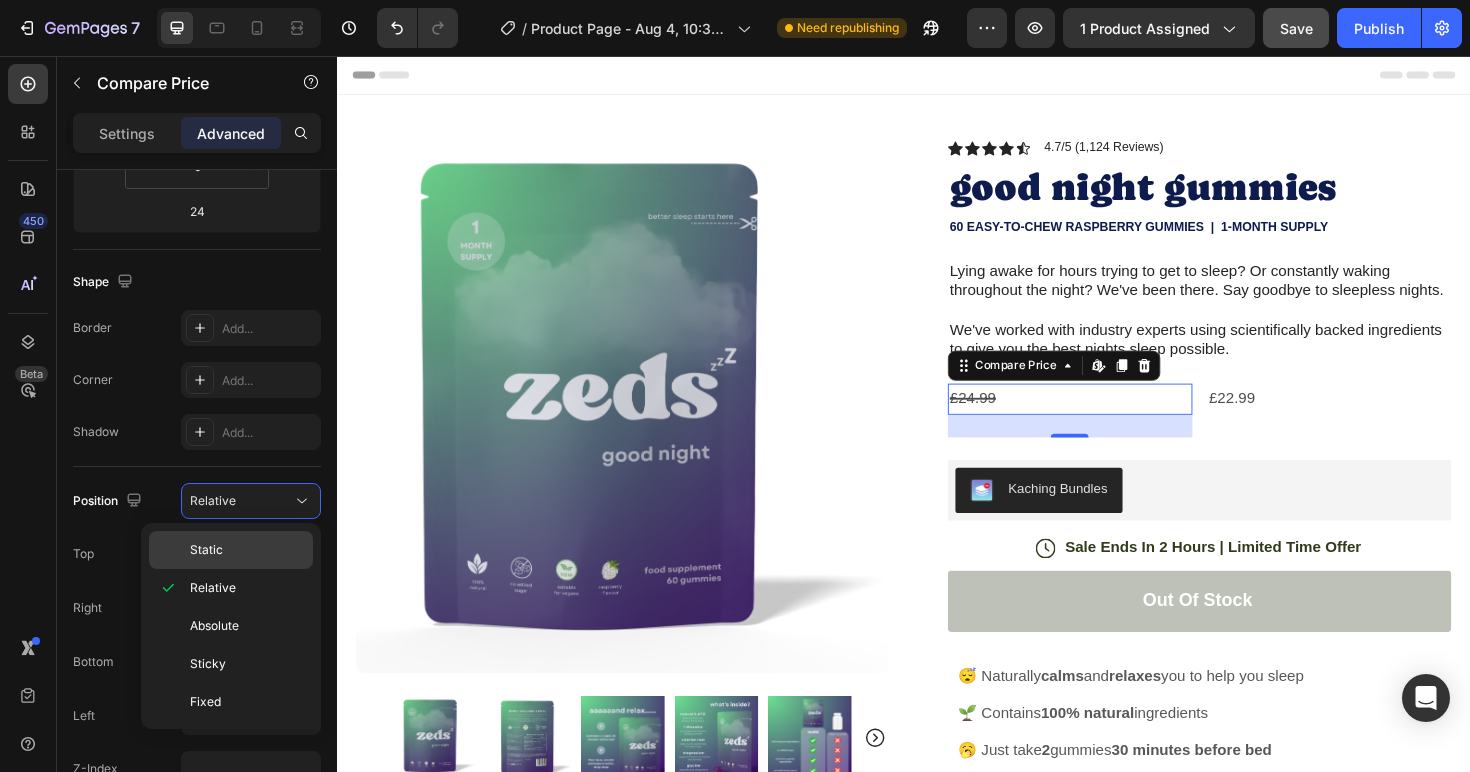 click on "Static" at bounding box center (247, 550) 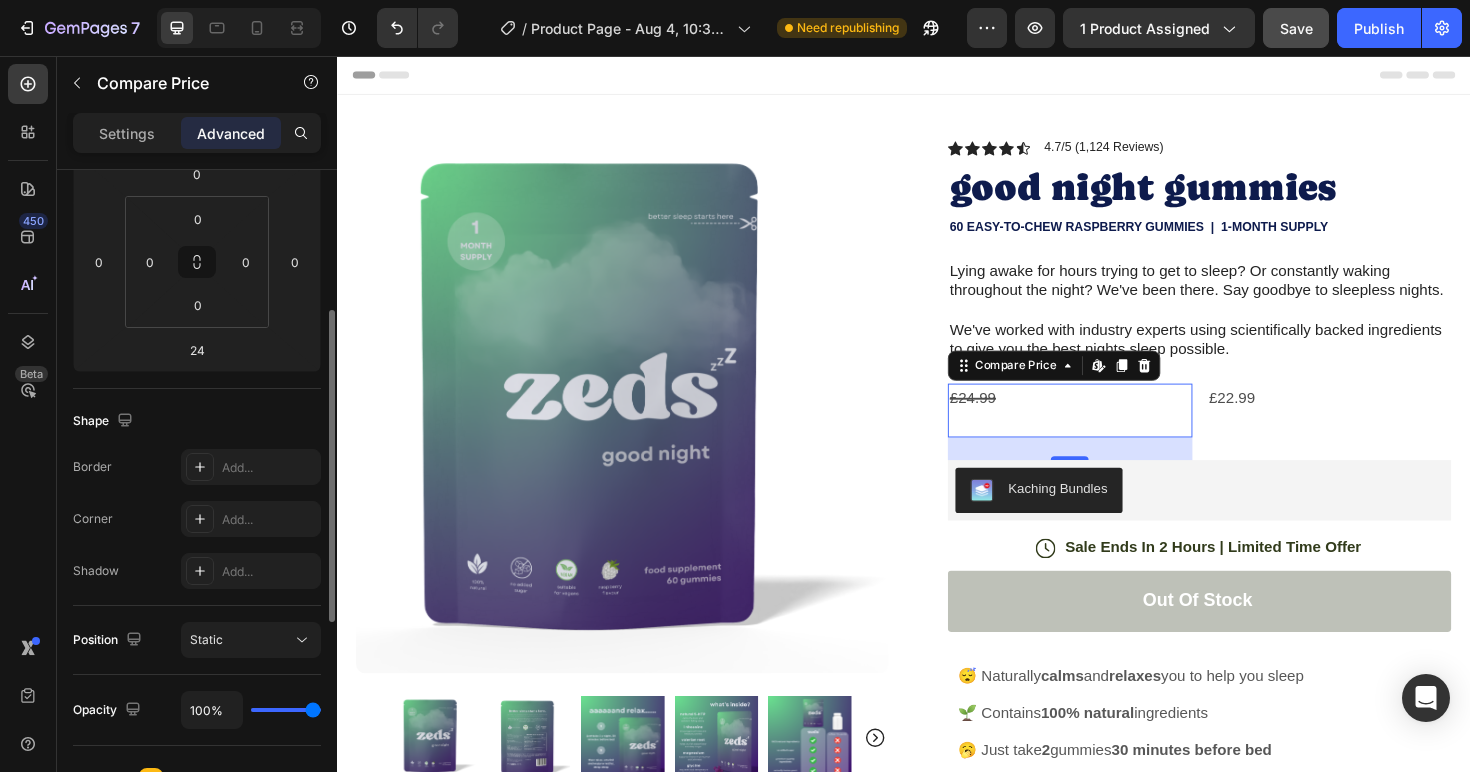 scroll, scrollTop: 0, scrollLeft: 0, axis: both 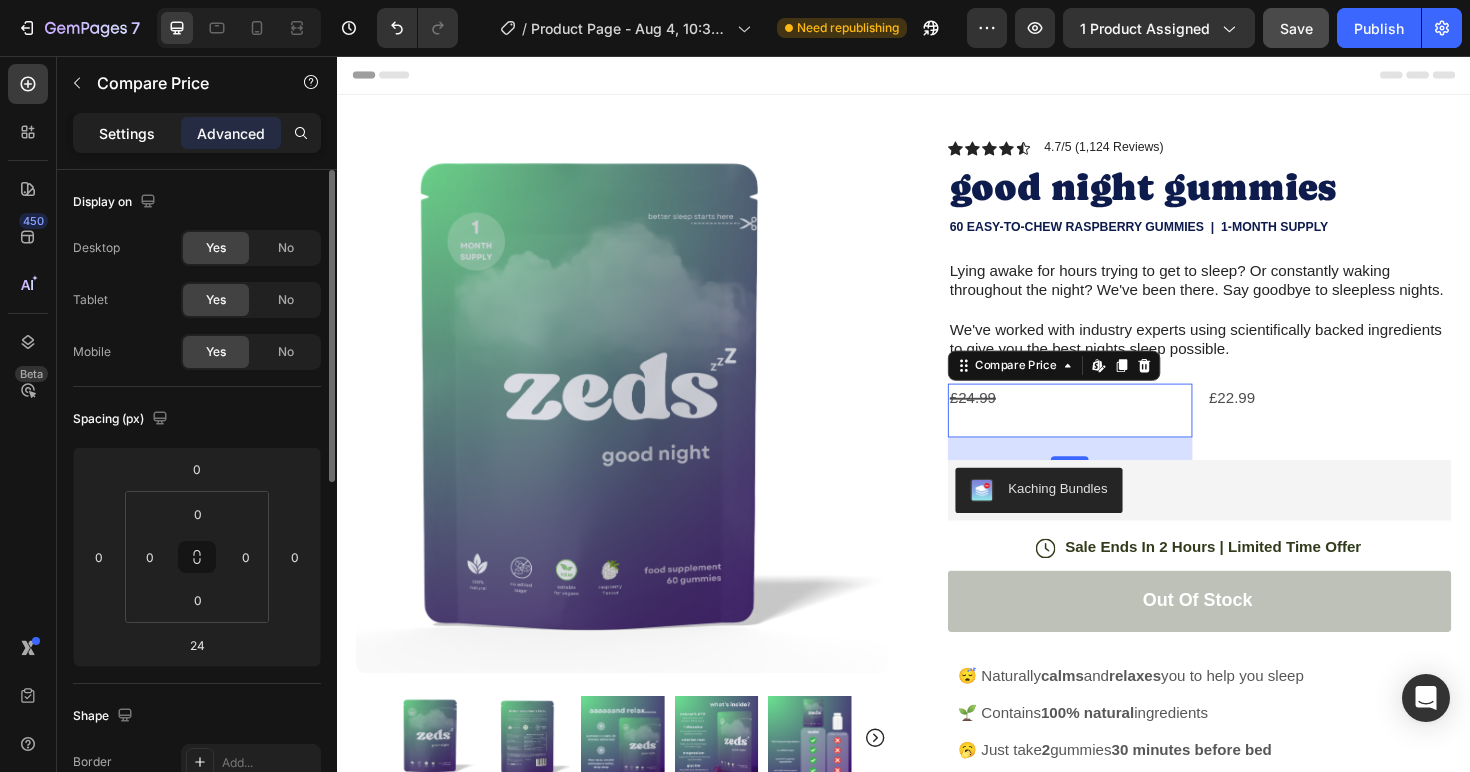click on "Settings" at bounding box center (127, 133) 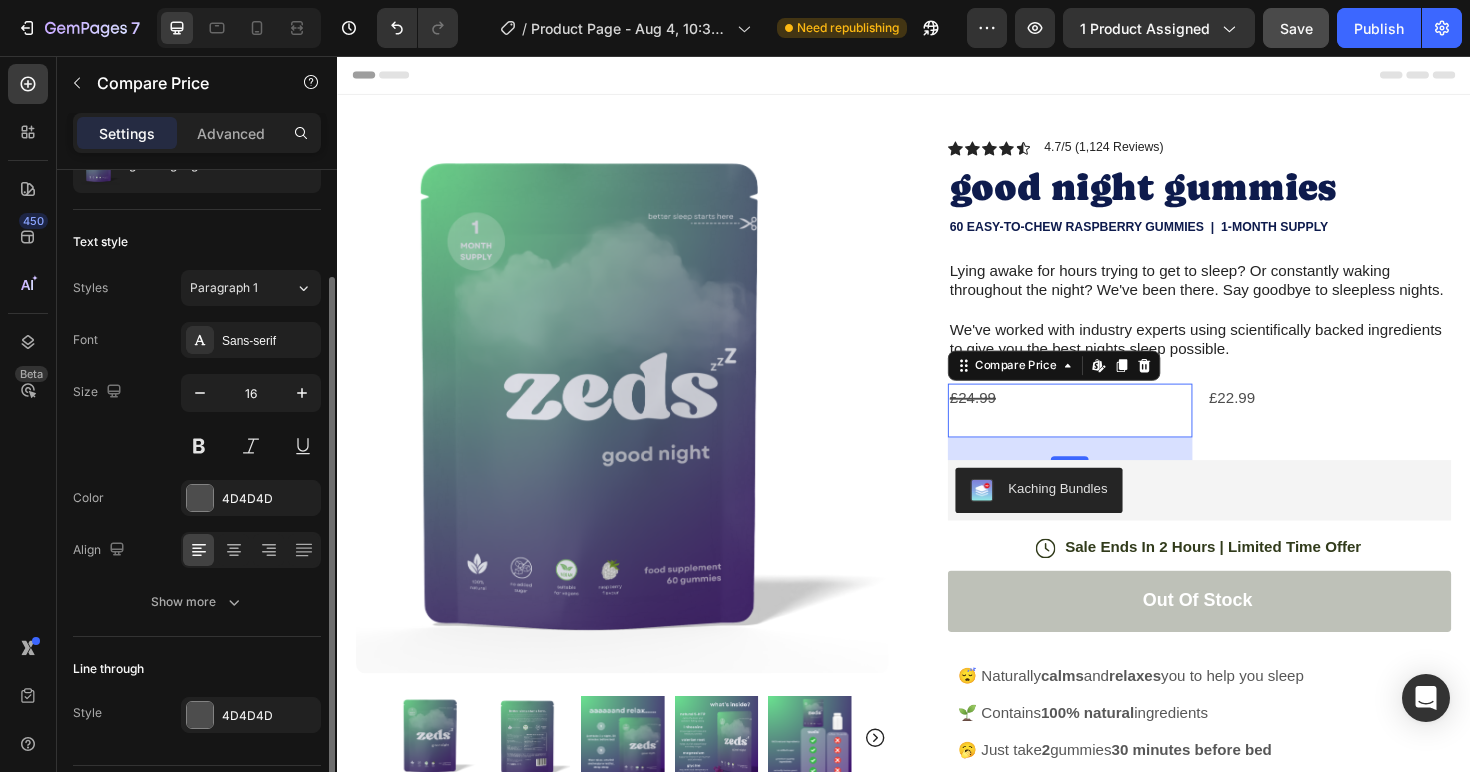 scroll, scrollTop: 146, scrollLeft: 0, axis: vertical 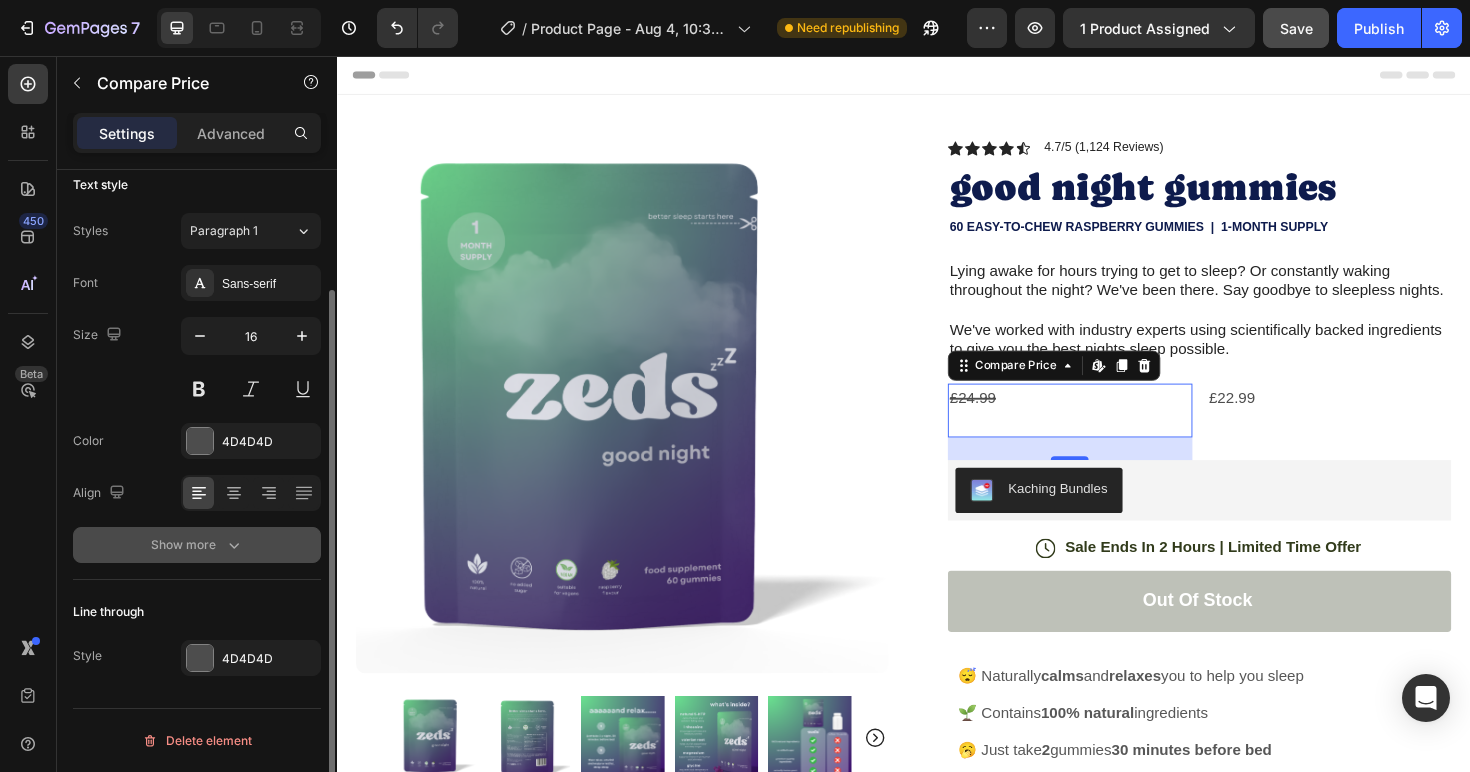 click 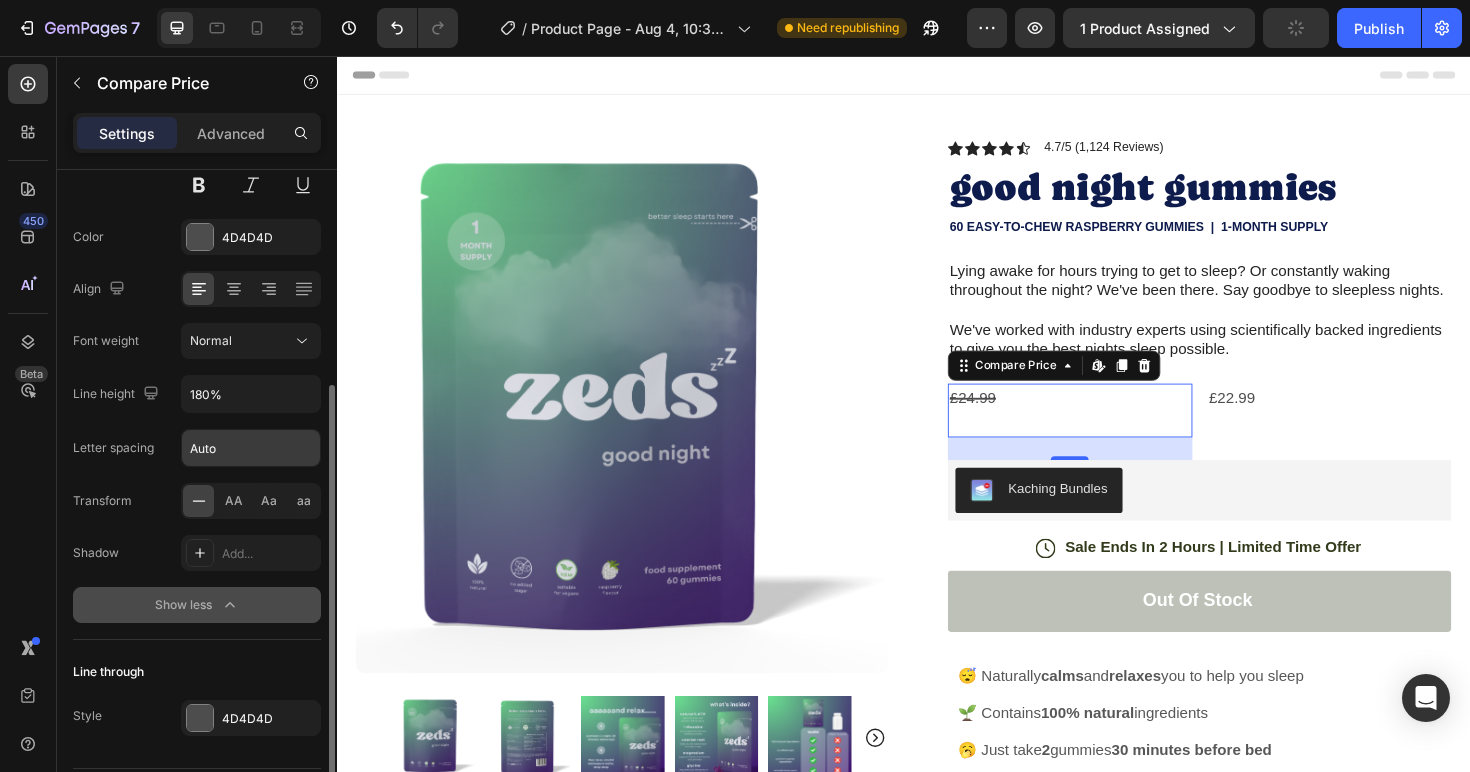 scroll, scrollTop: 410, scrollLeft: 0, axis: vertical 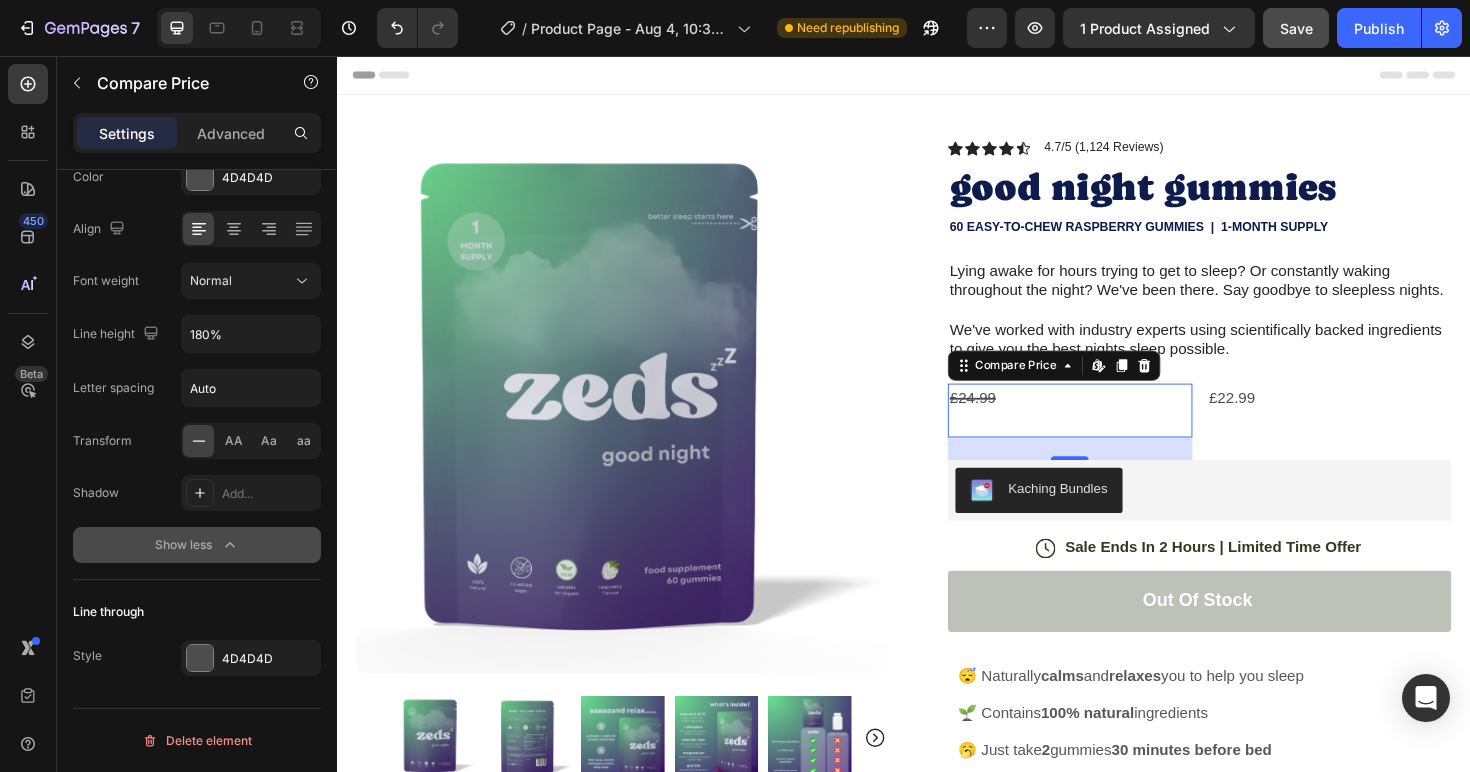 click on "24" at bounding box center [1113, 472] 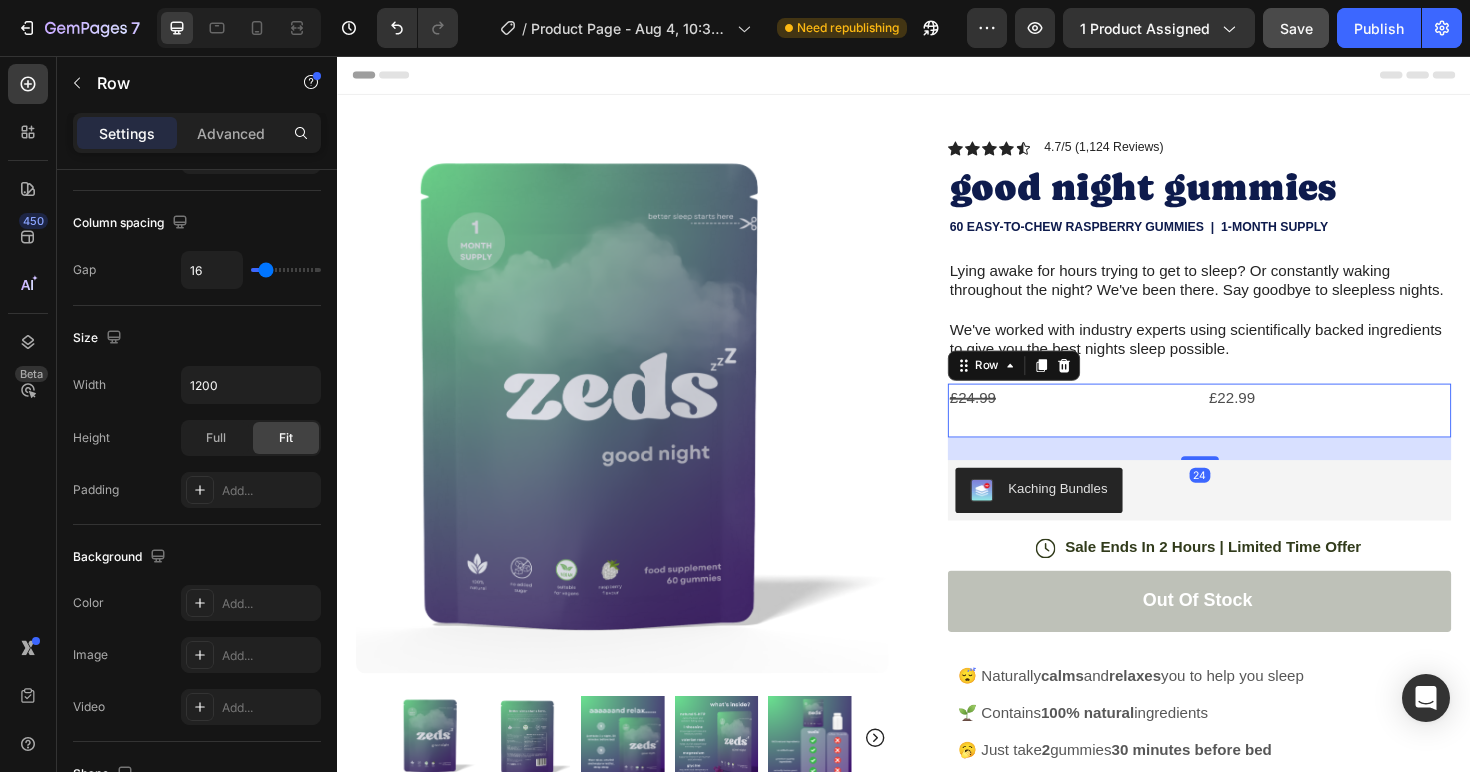 click on "£22.99 Product Price Product Price" at bounding box center [1388, 431] 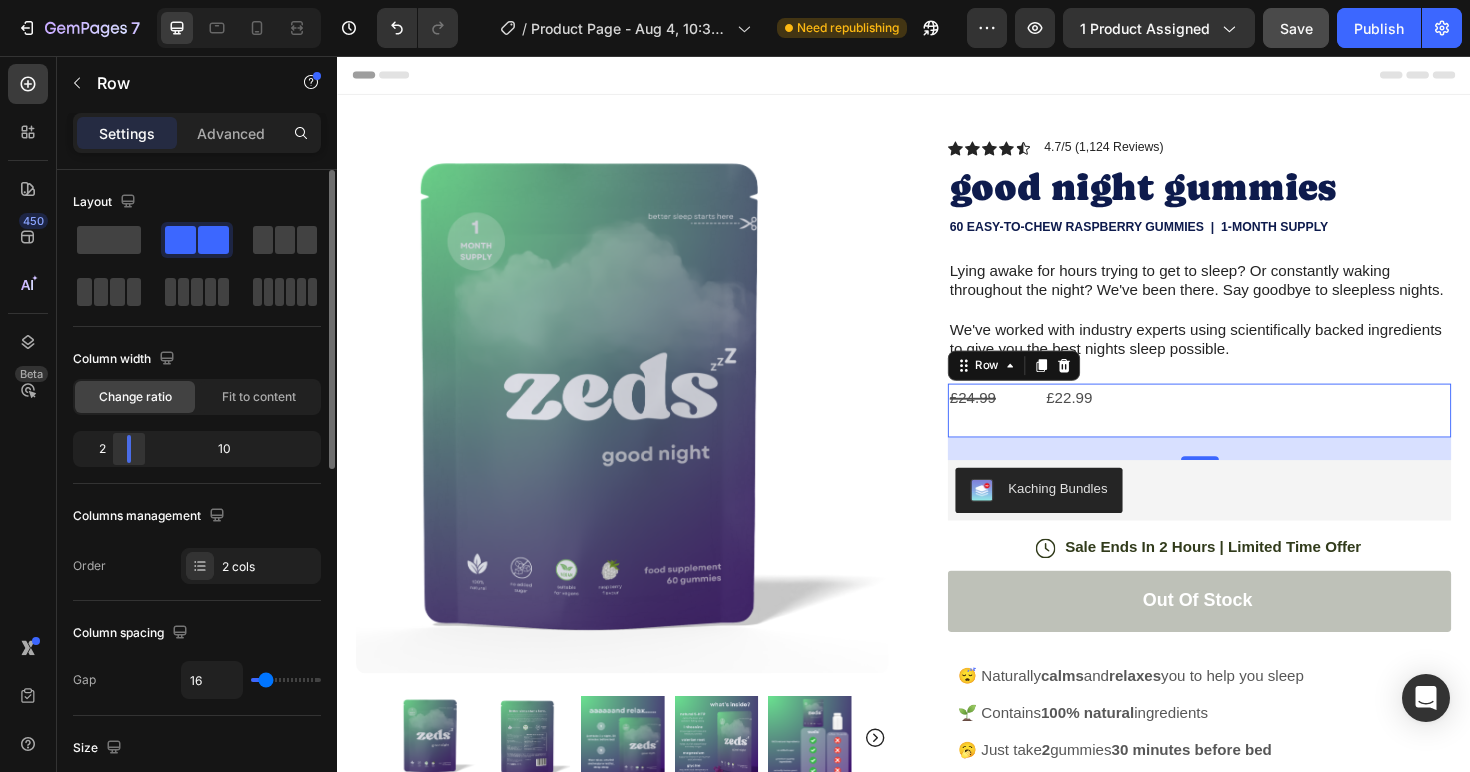 drag, startPoint x: 195, startPoint y: 457, endPoint x: 116, endPoint y: 461, distance: 79.101204 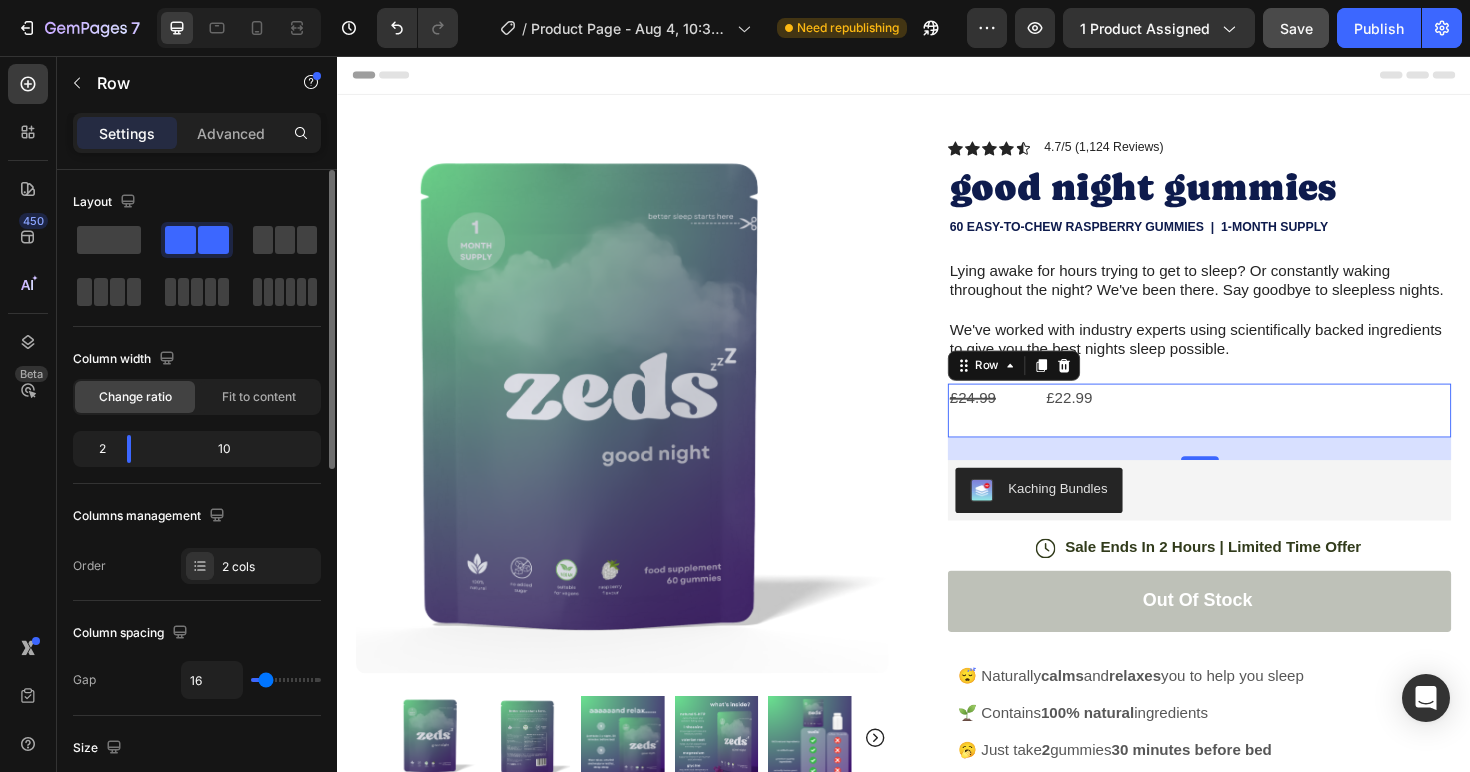 type on "15" 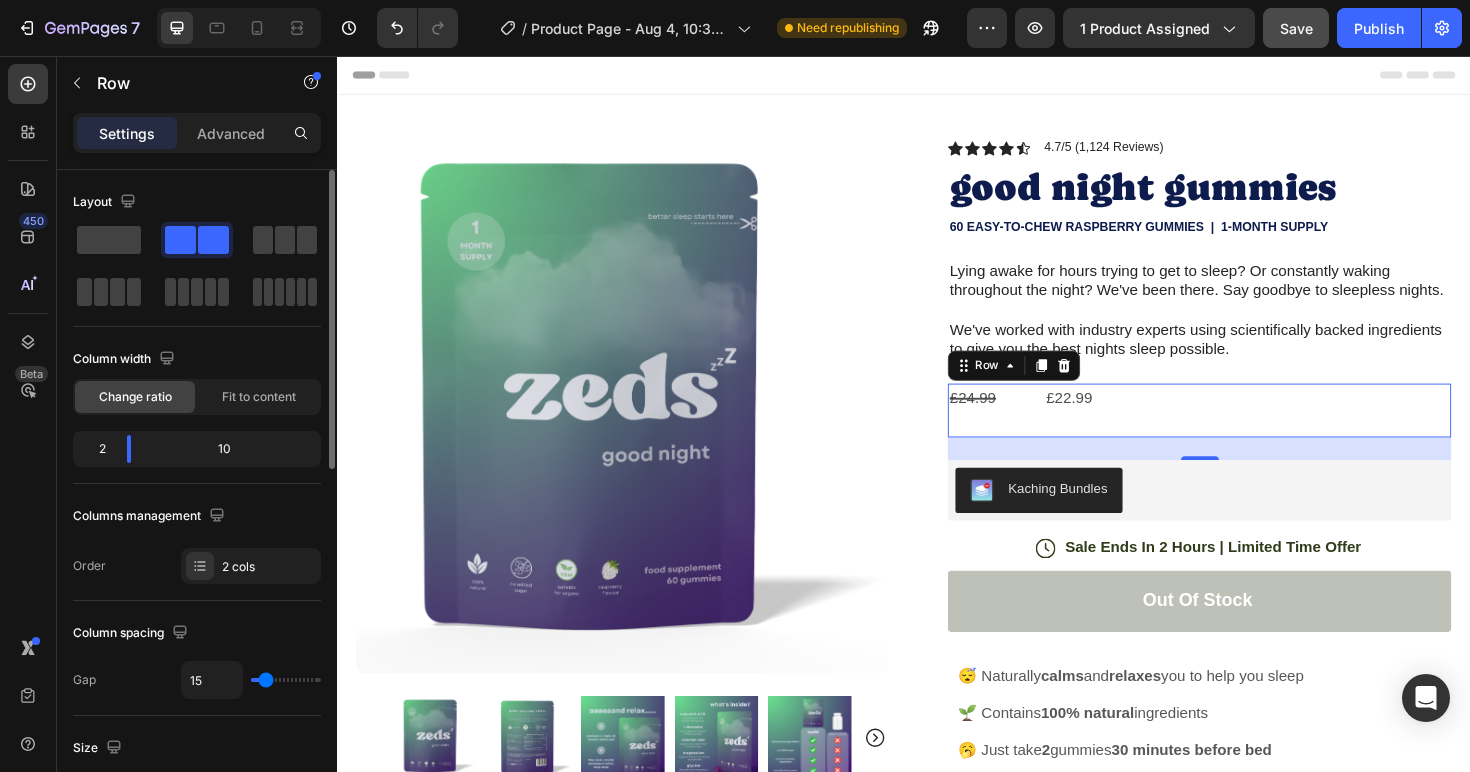 type on "5" 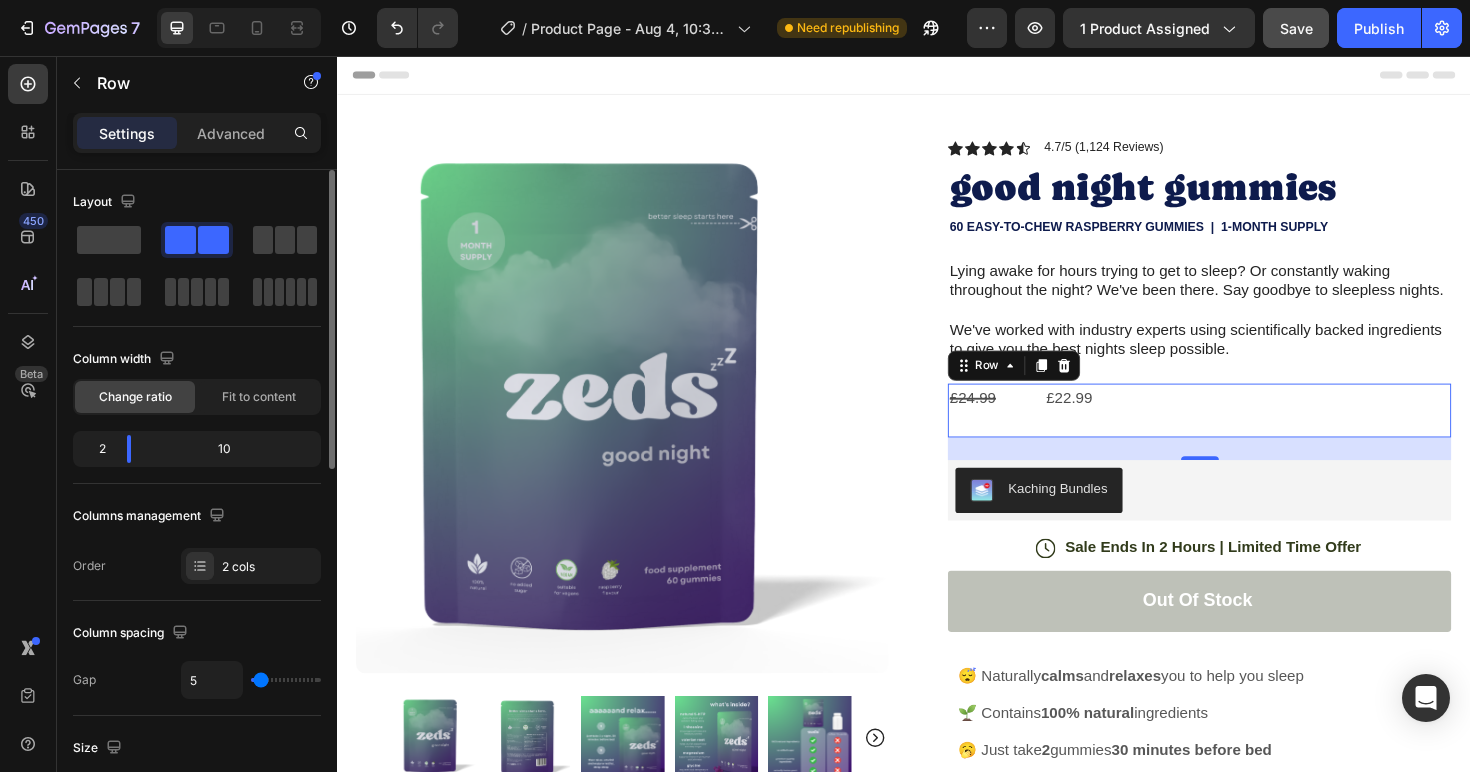 type on "1" 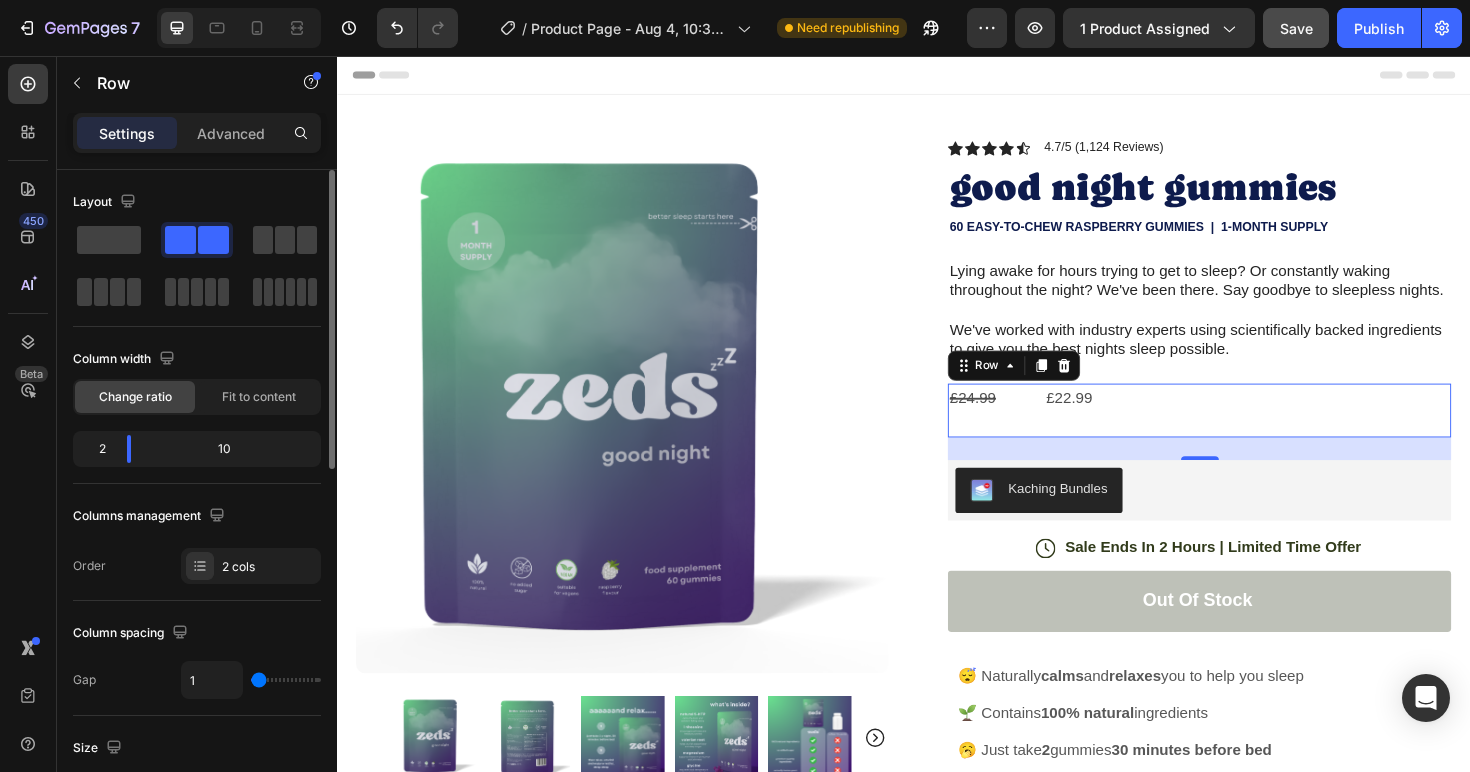 type on "0" 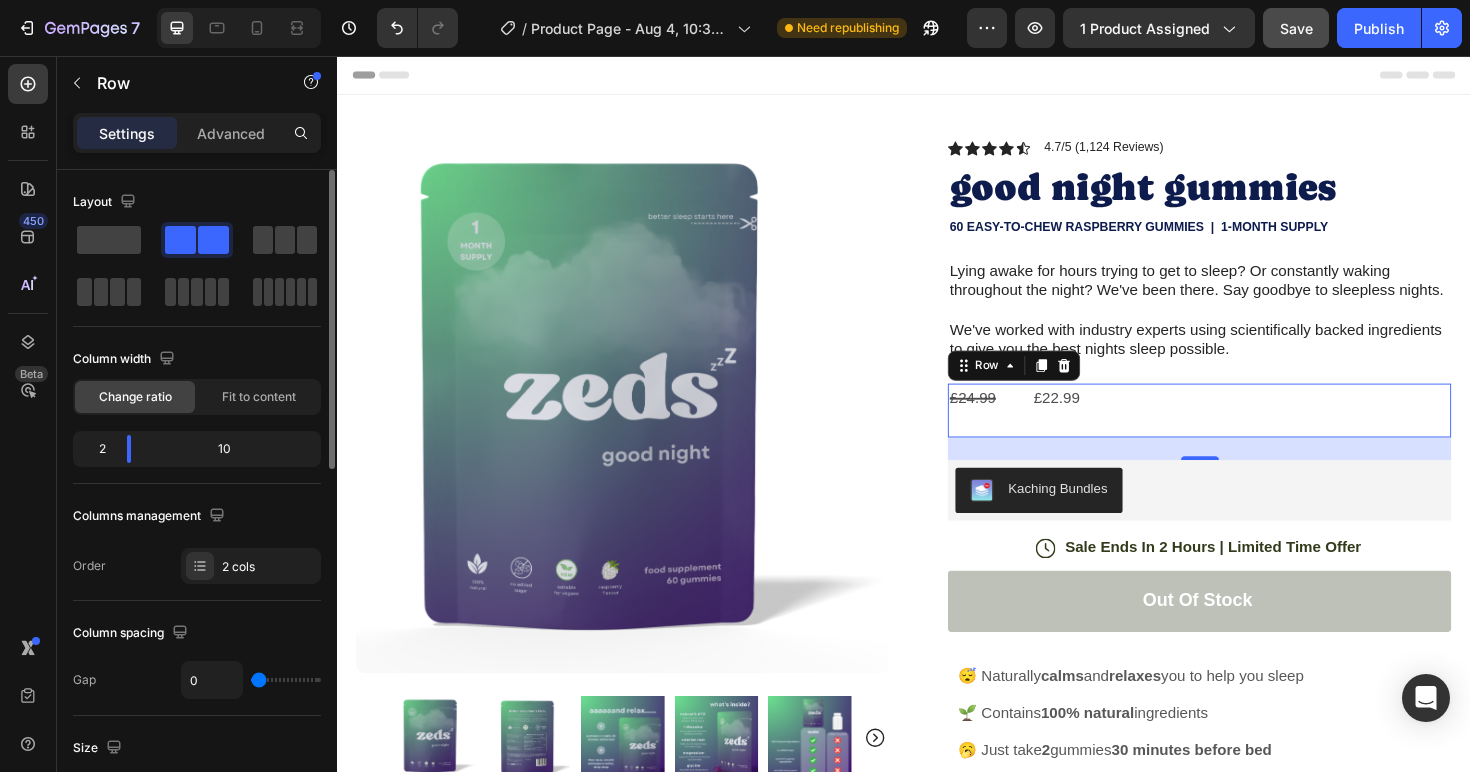drag, startPoint x: 267, startPoint y: 676, endPoint x: 243, endPoint y: 671, distance: 24.5153 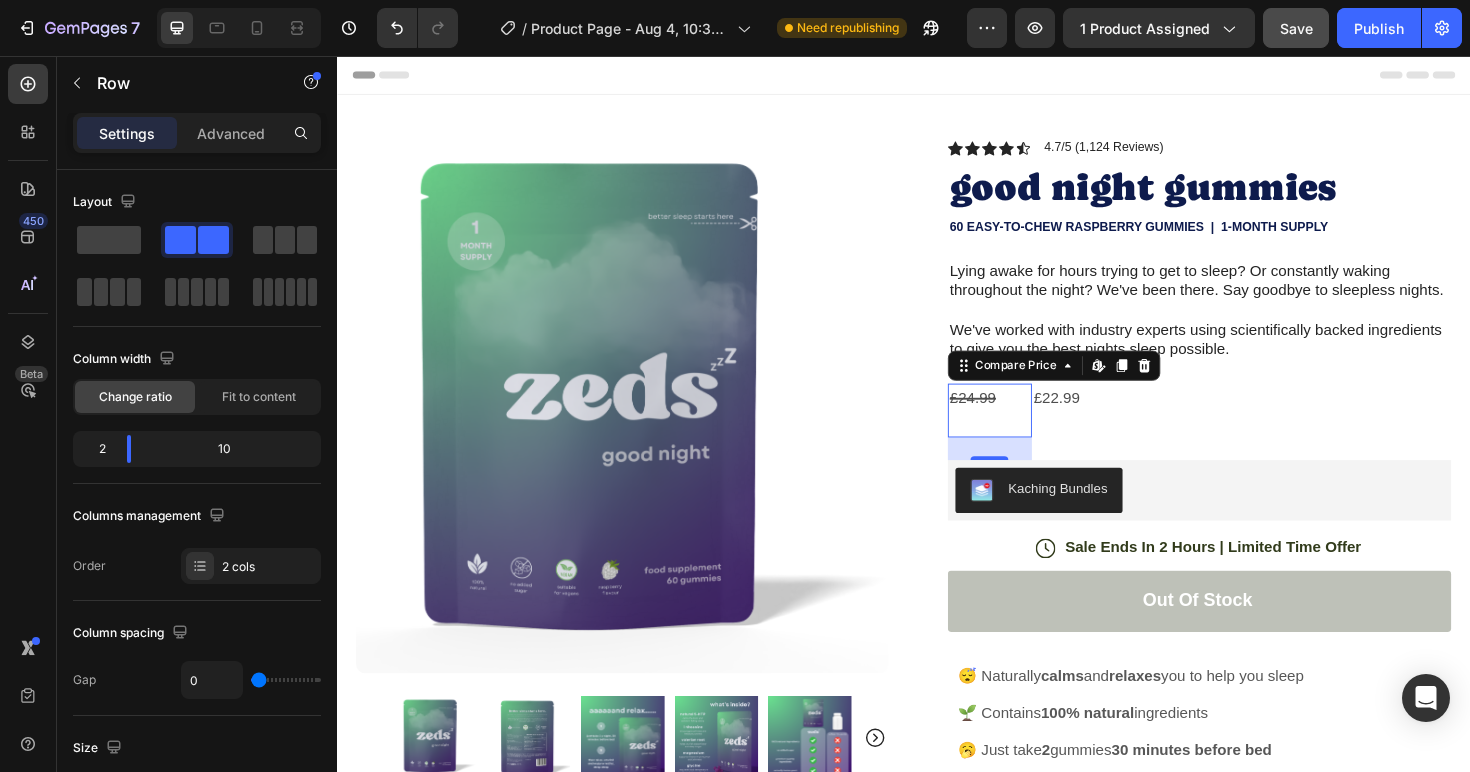 click on "£24.99" at bounding box center [1028, 419] 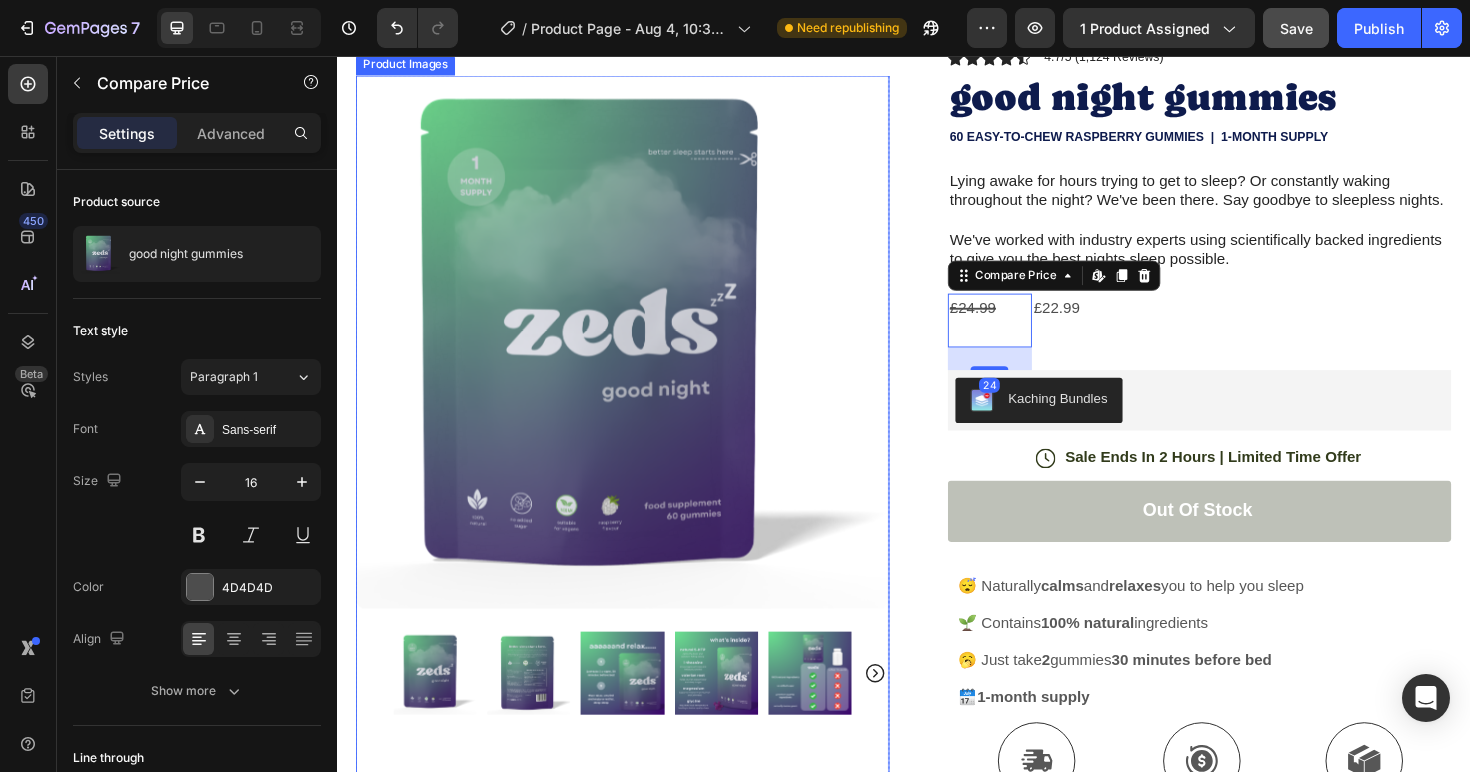 scroll, scrollTop: 134, scrollLeft: 0, axis: vertical 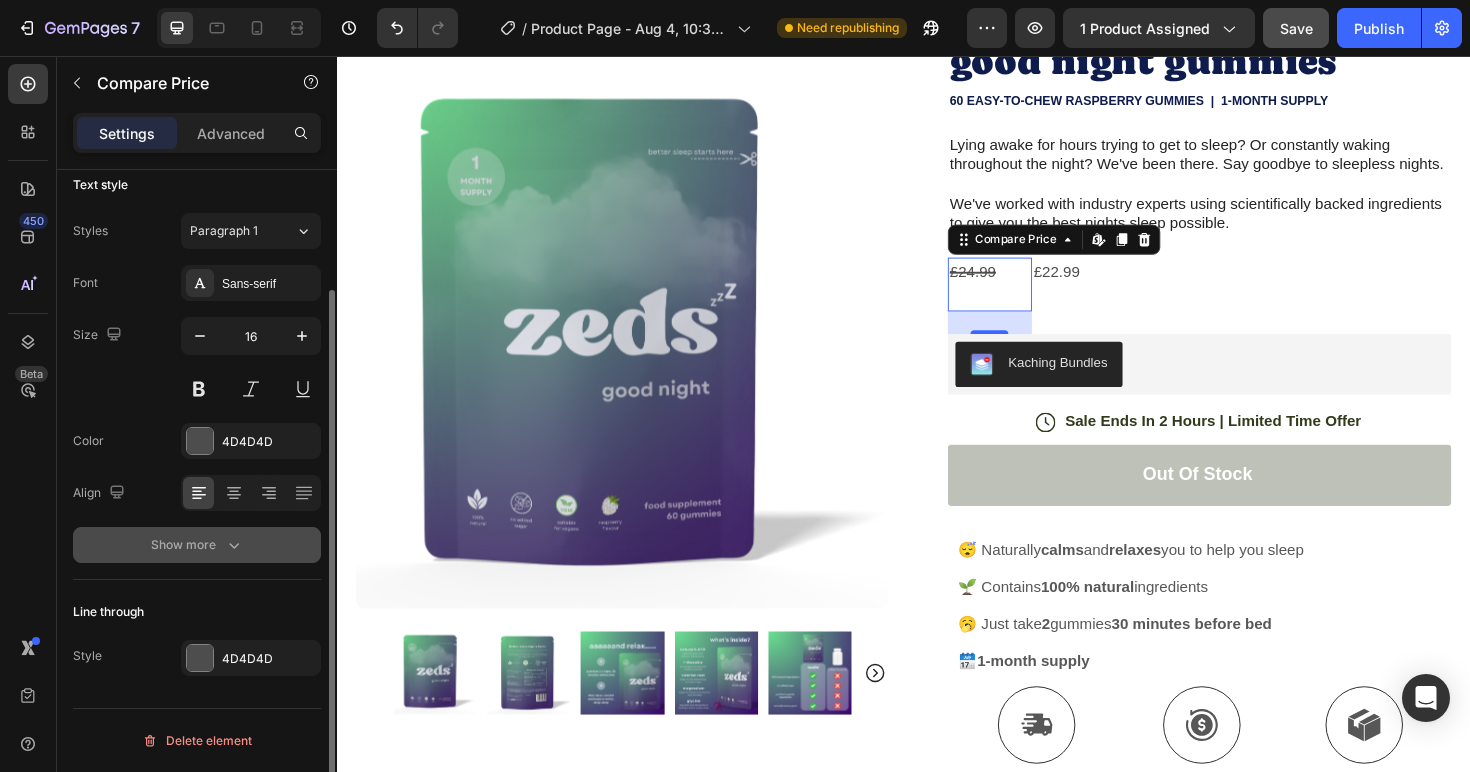 click on "Show more" at bounding box center [197, 545] 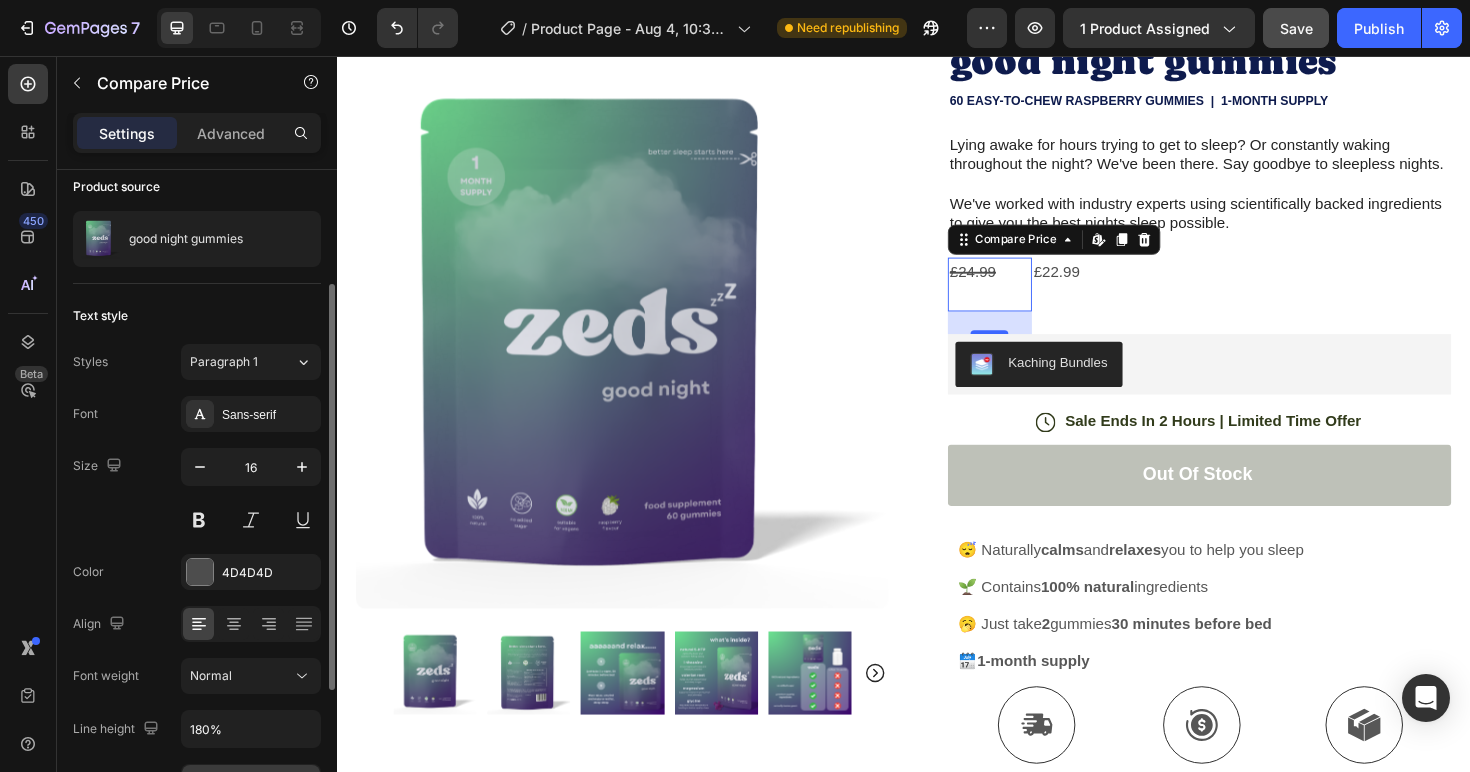 scroll, scrollTop: 0, scrollLeft: 0, axis: both 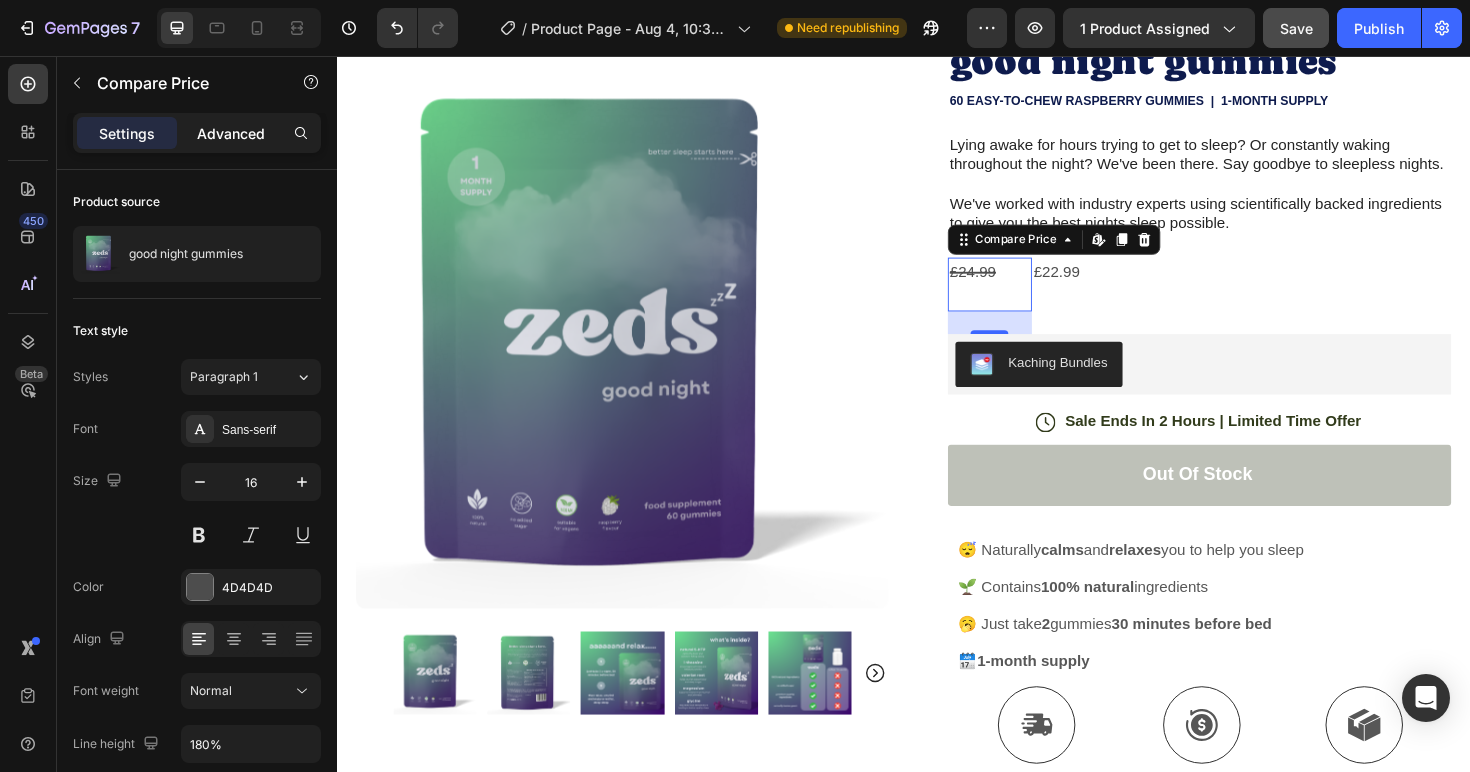 click on "Advanced" at bounding box center [231, 133] 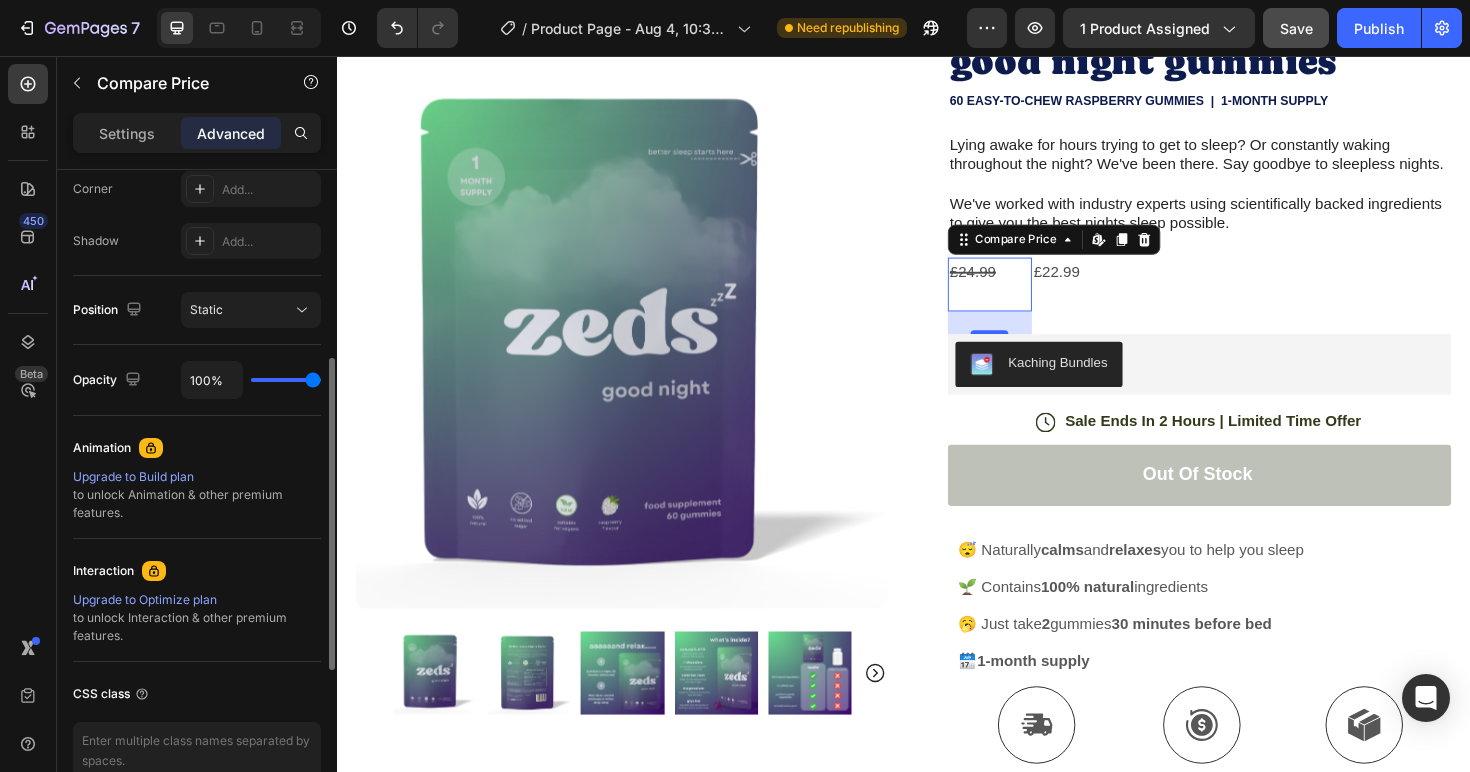 scroll, scrollTop: 639, scrollLeft: 0, axis: vertical 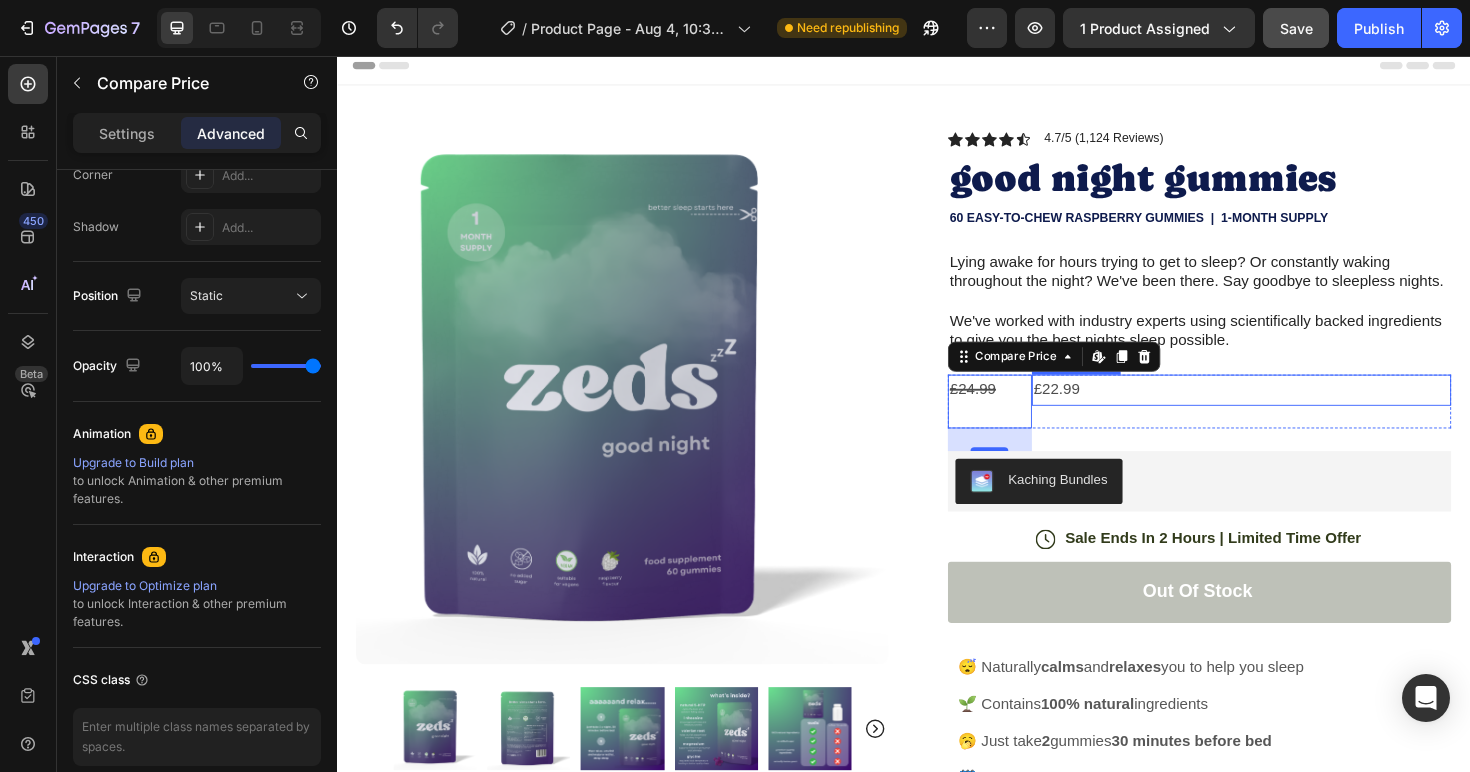click on "£22.99" at bounding box center (1295, 409) 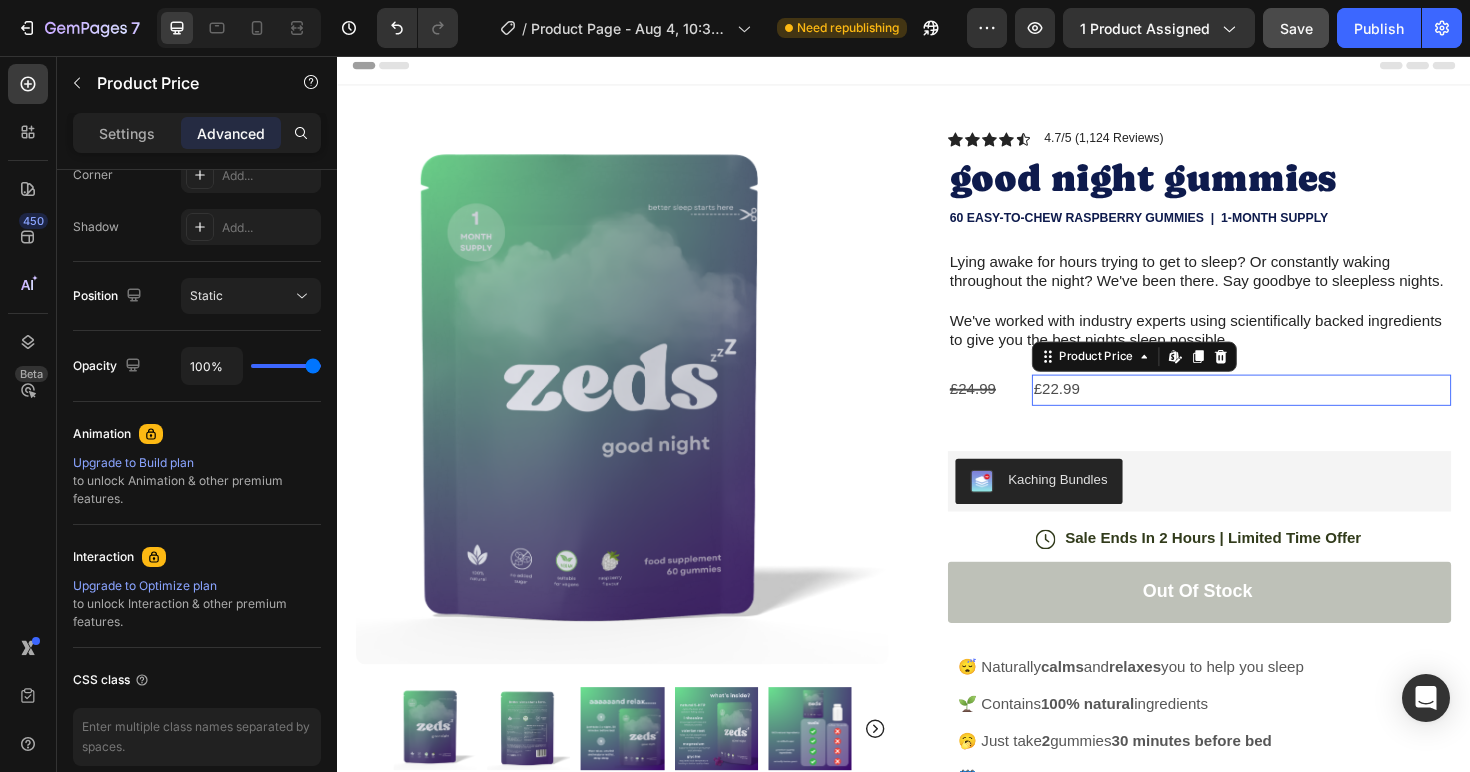 scroll, scrollTop: 9, scrollLeft: 0, axis: vertical 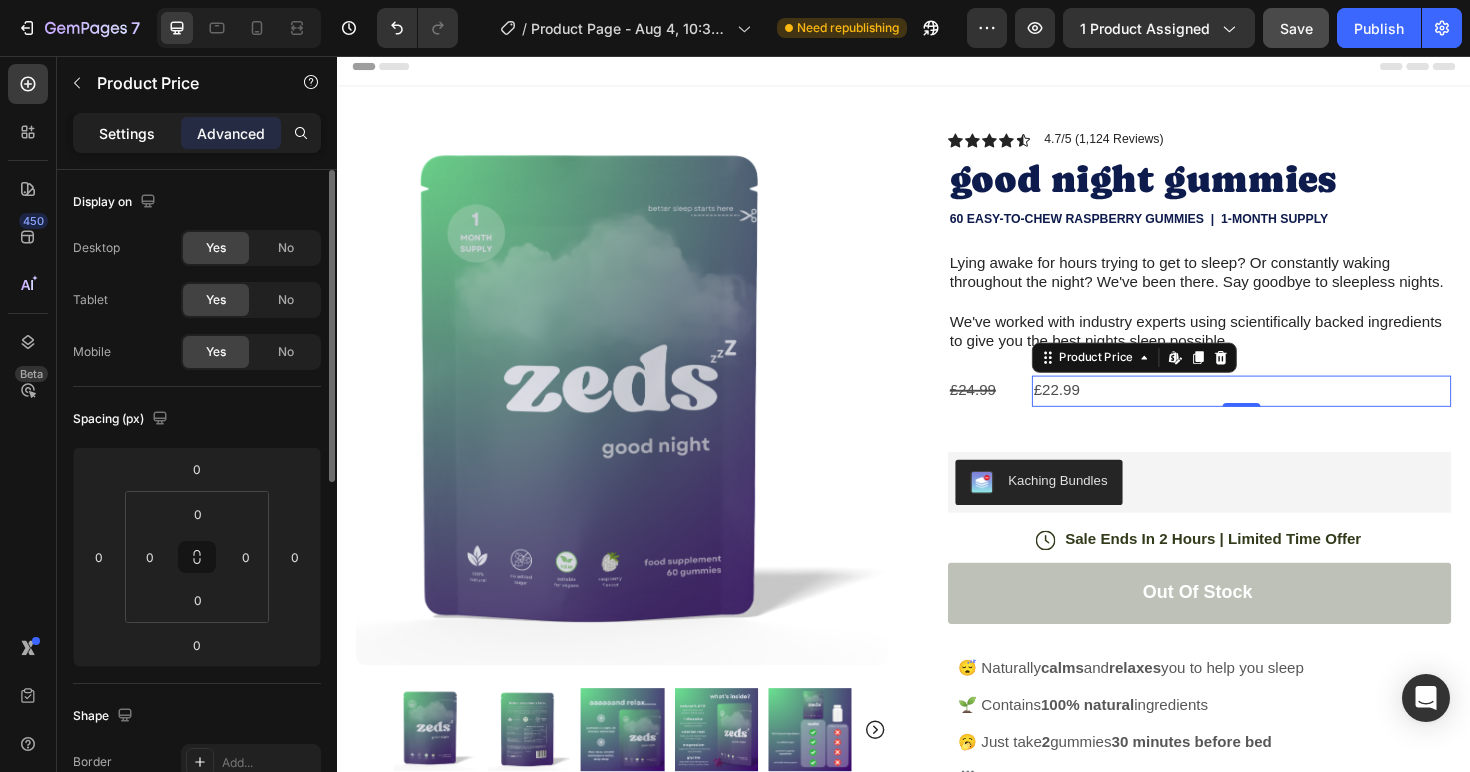 click on "Settings" at bounding box center (127, 133) 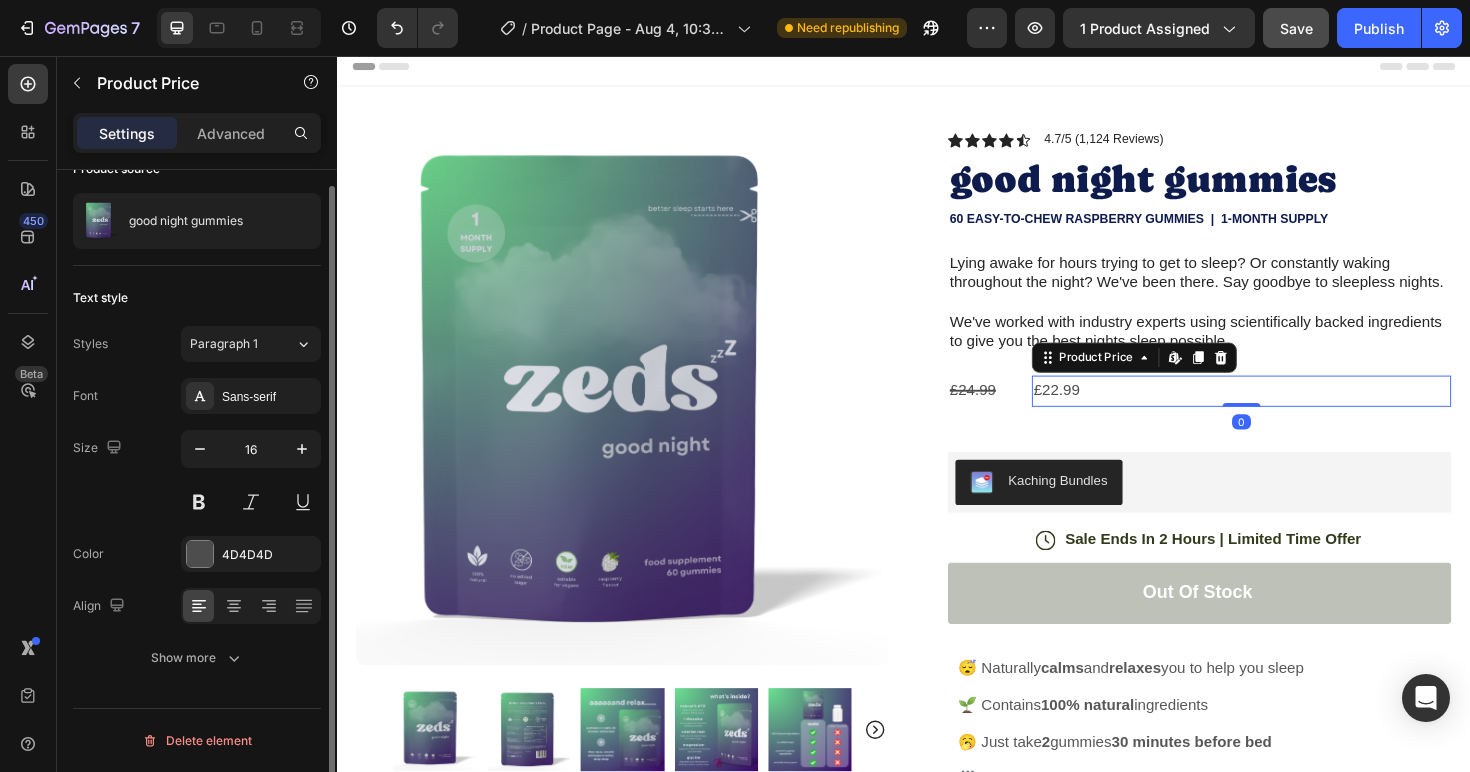 scroll, scrollTop: 0, scrollLeft: 0, axis: both 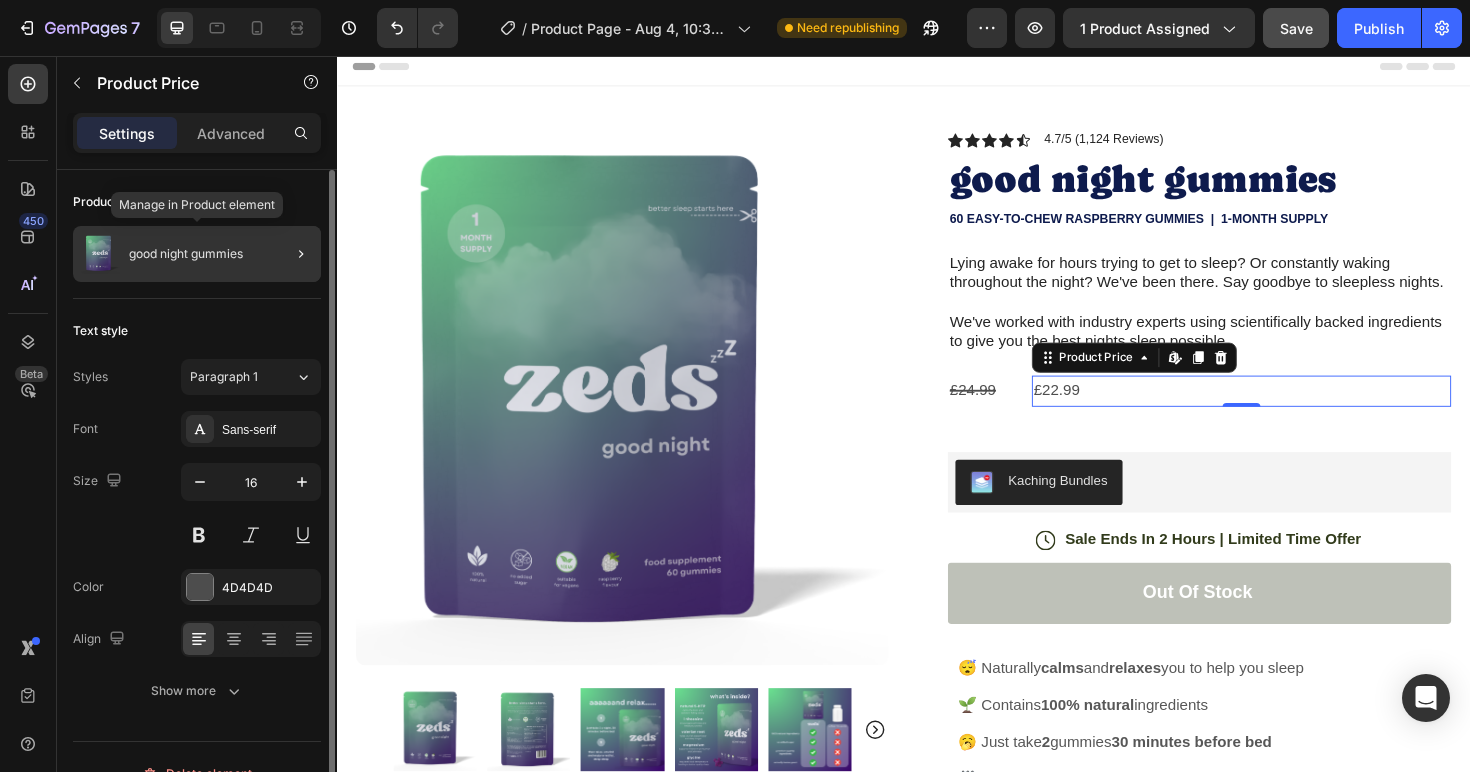 click on "good night gummies" 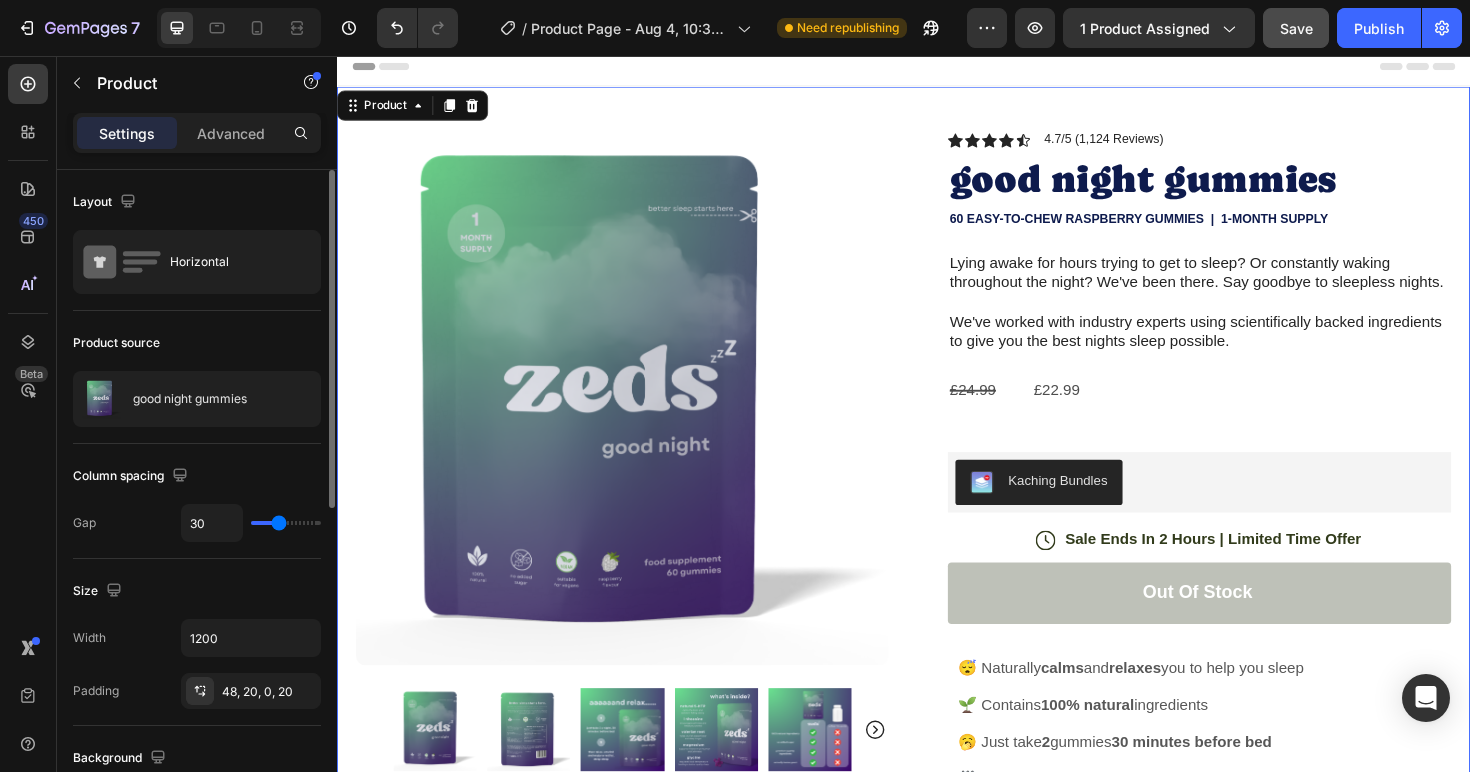 type on "22" 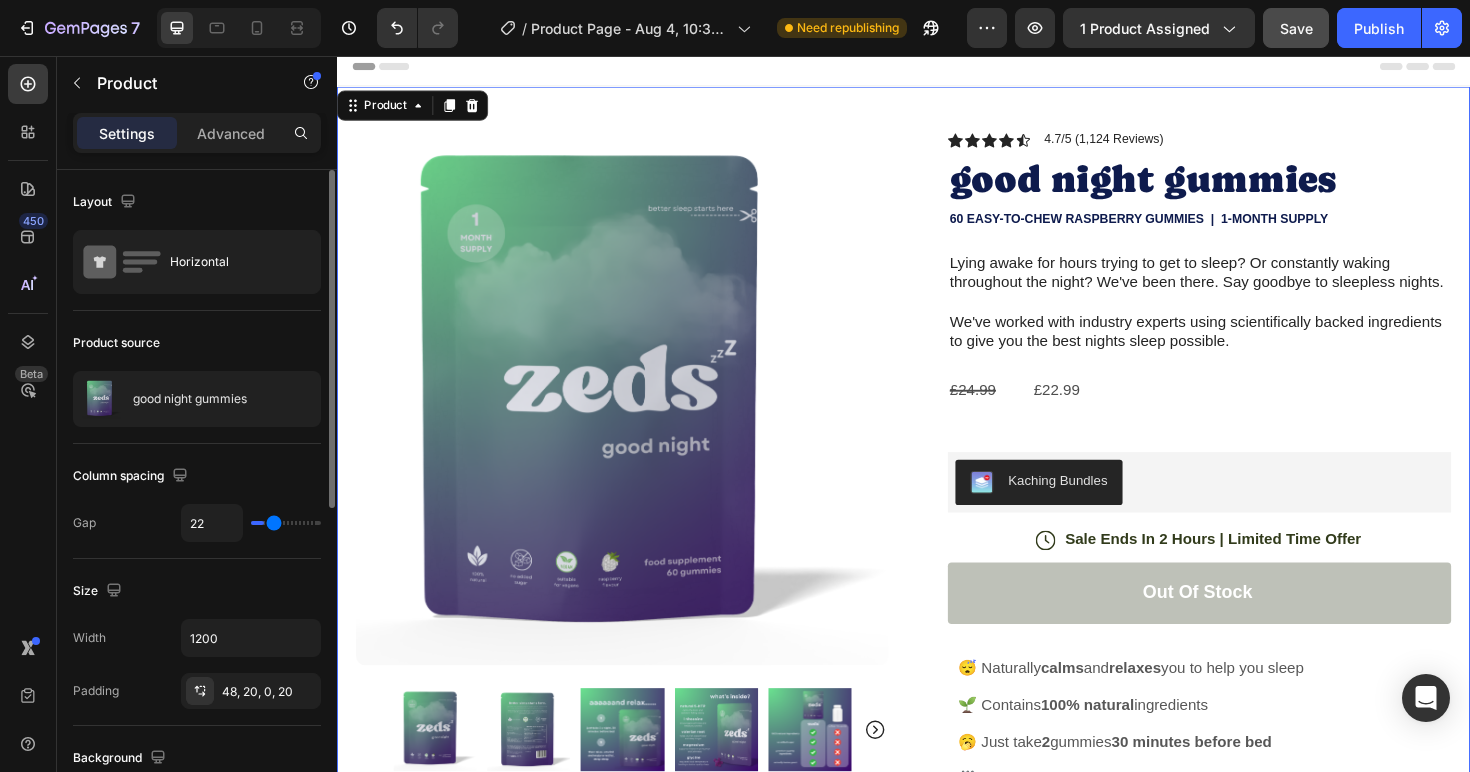 type on "3" 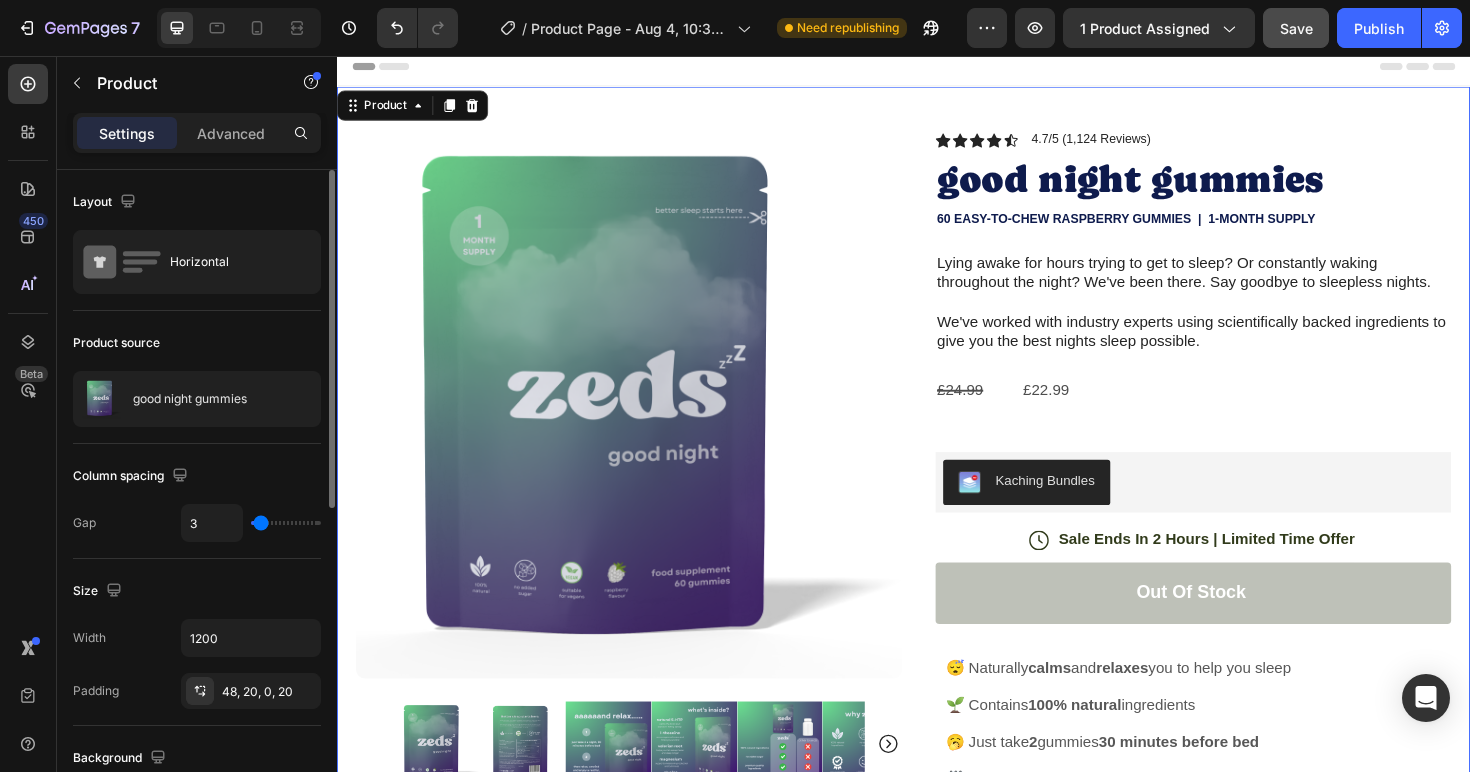 type on "1" 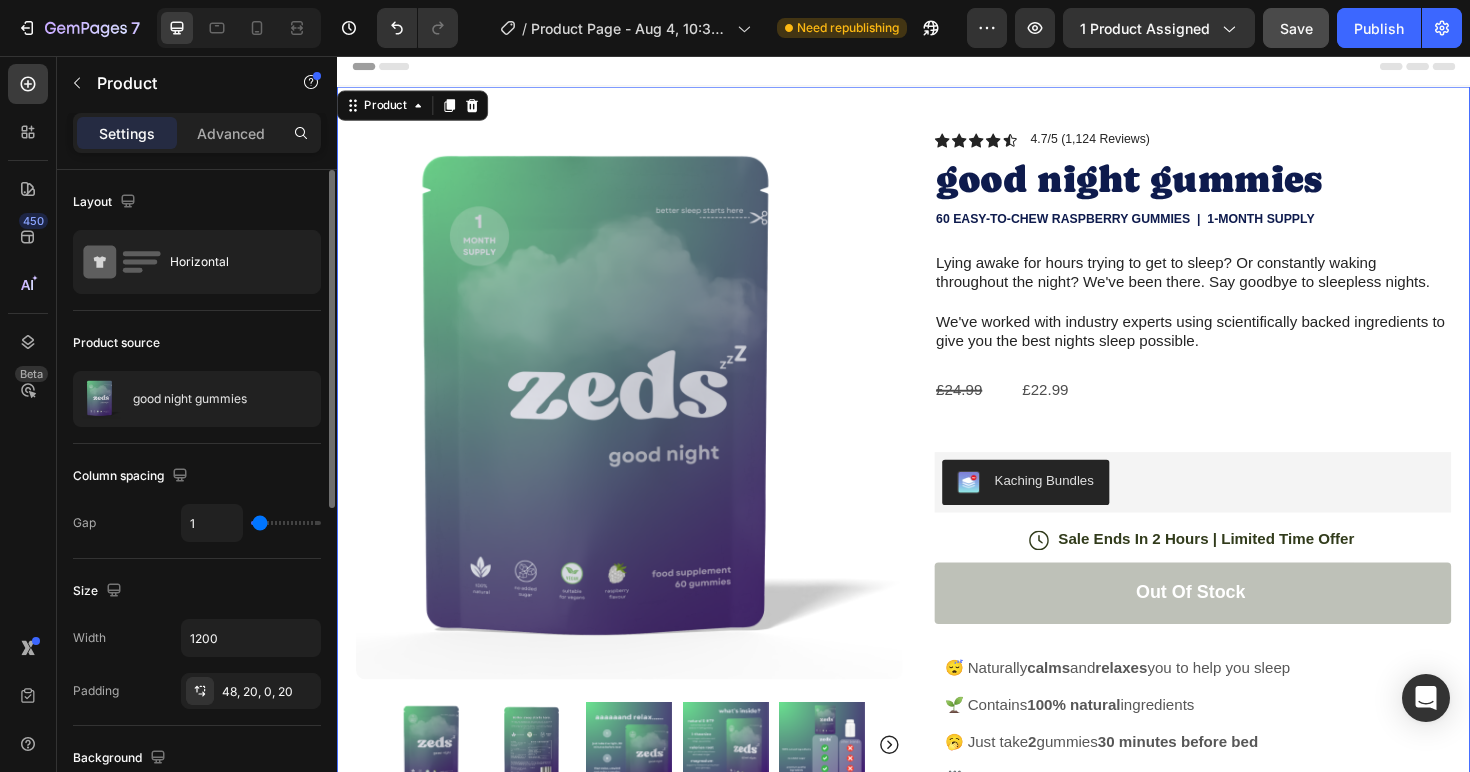 type on "0" 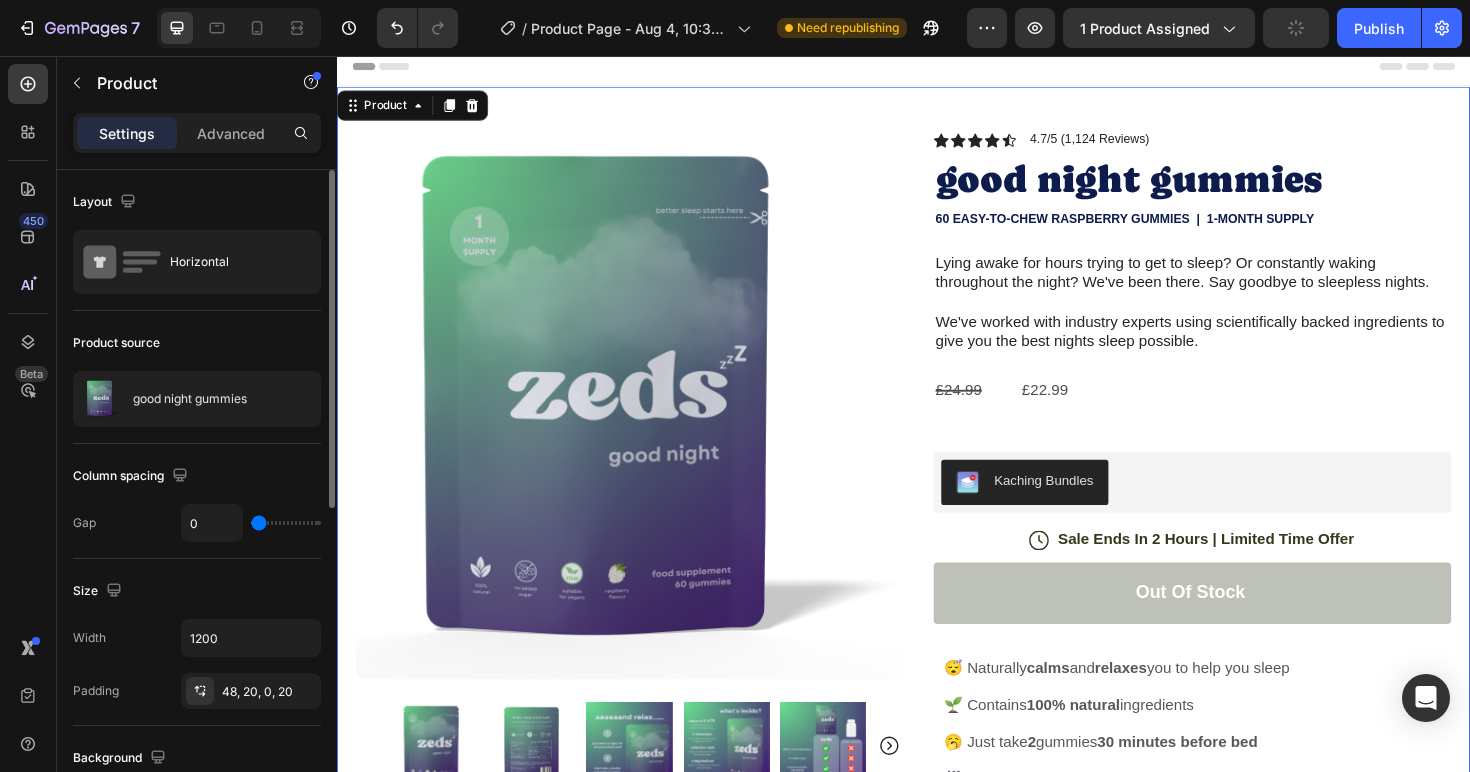 type on "28" 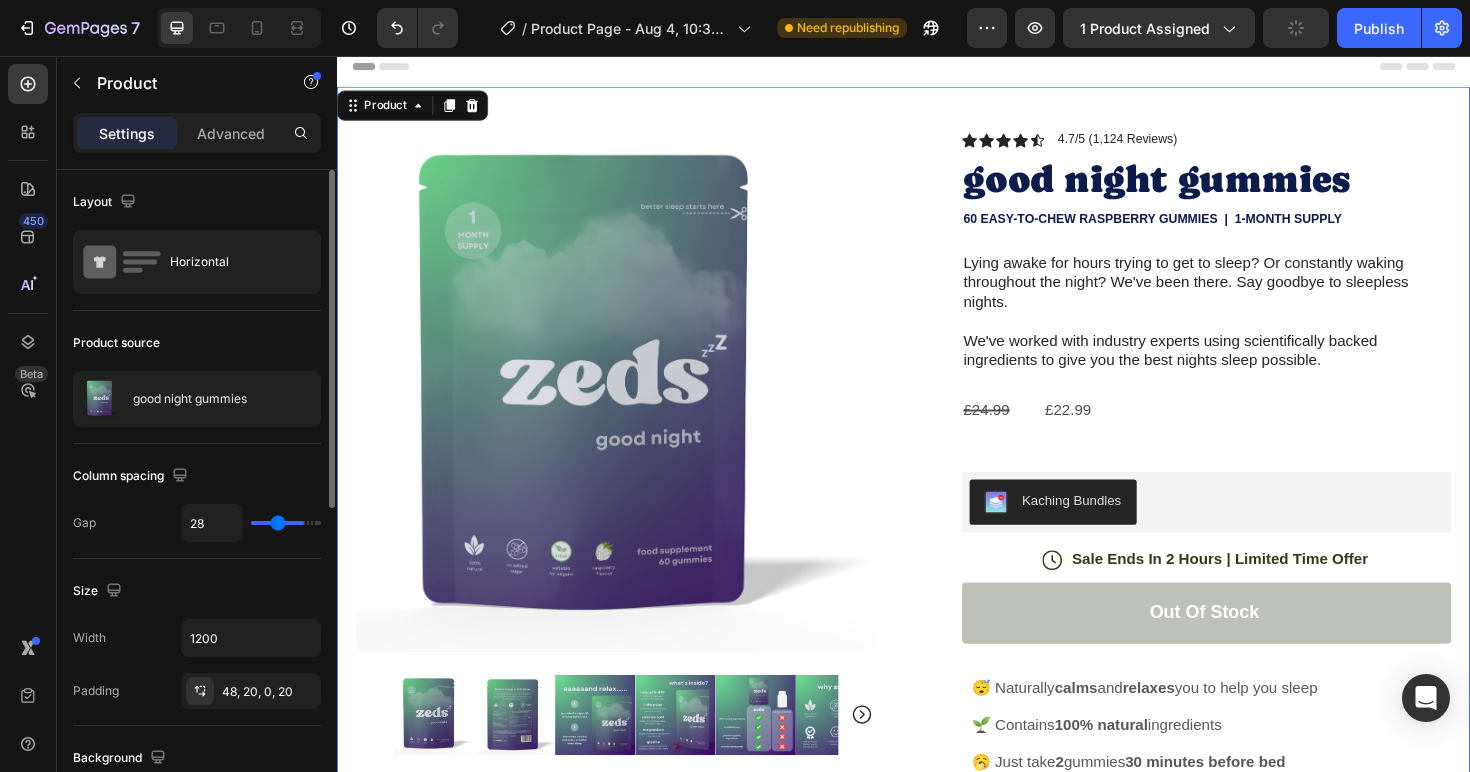 type on "59" 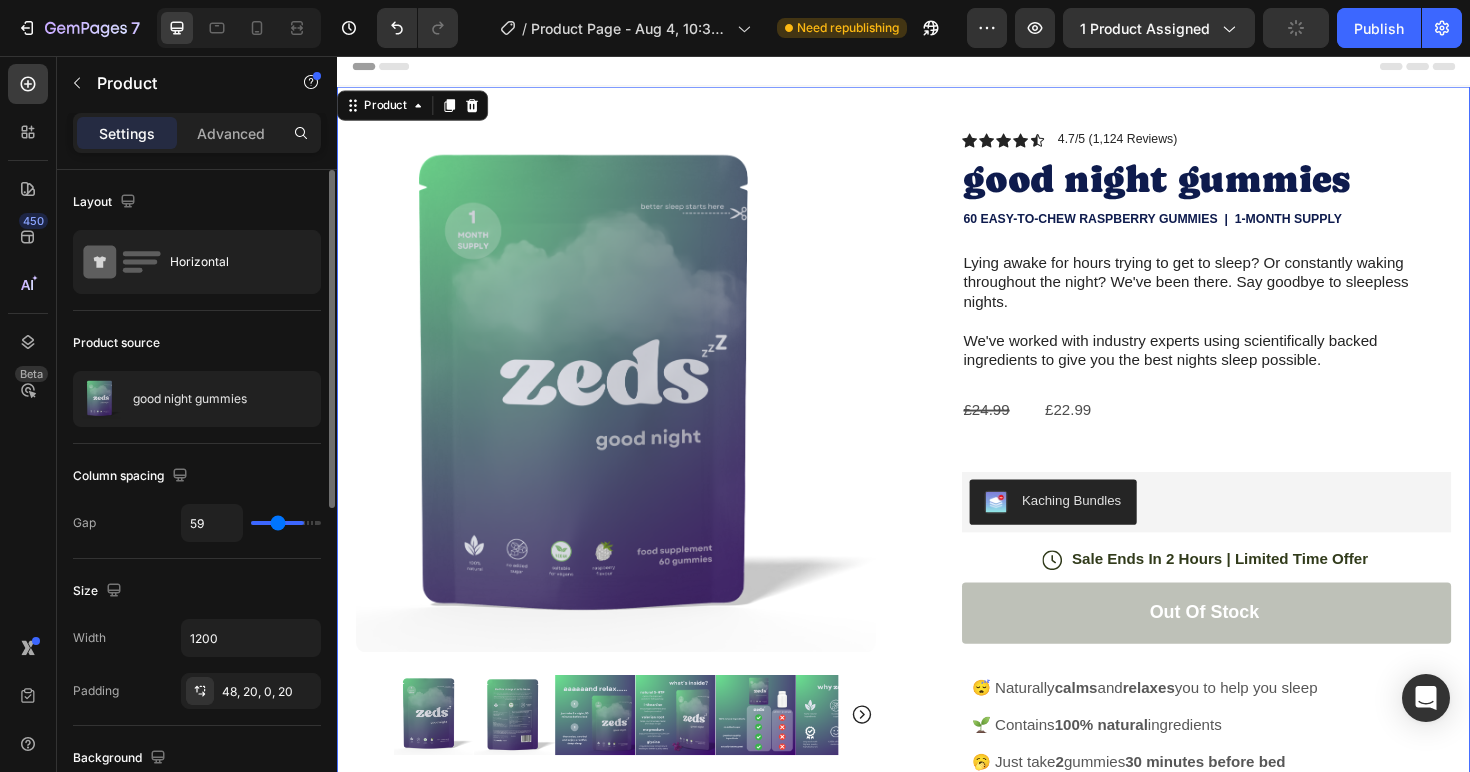 type on "59" 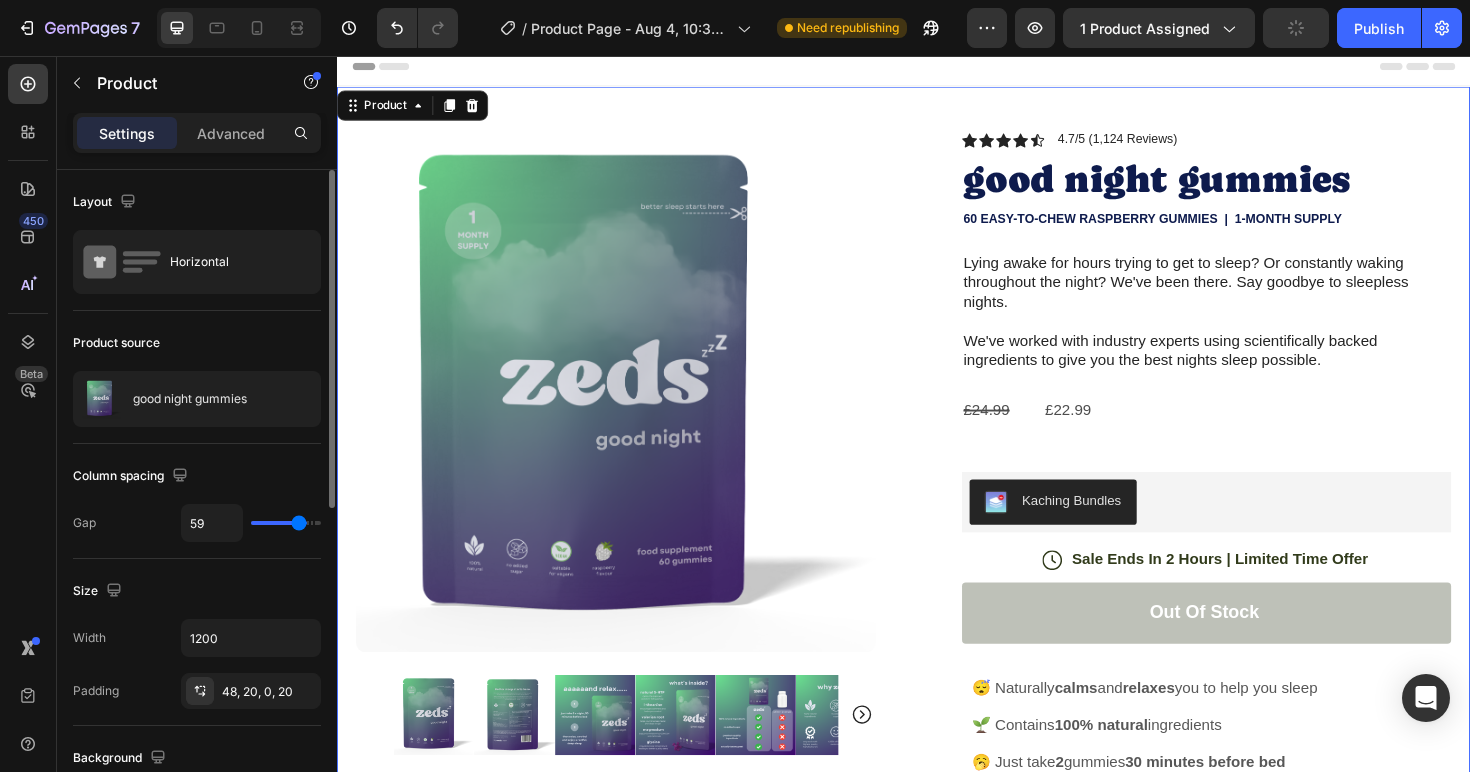 type on "62" 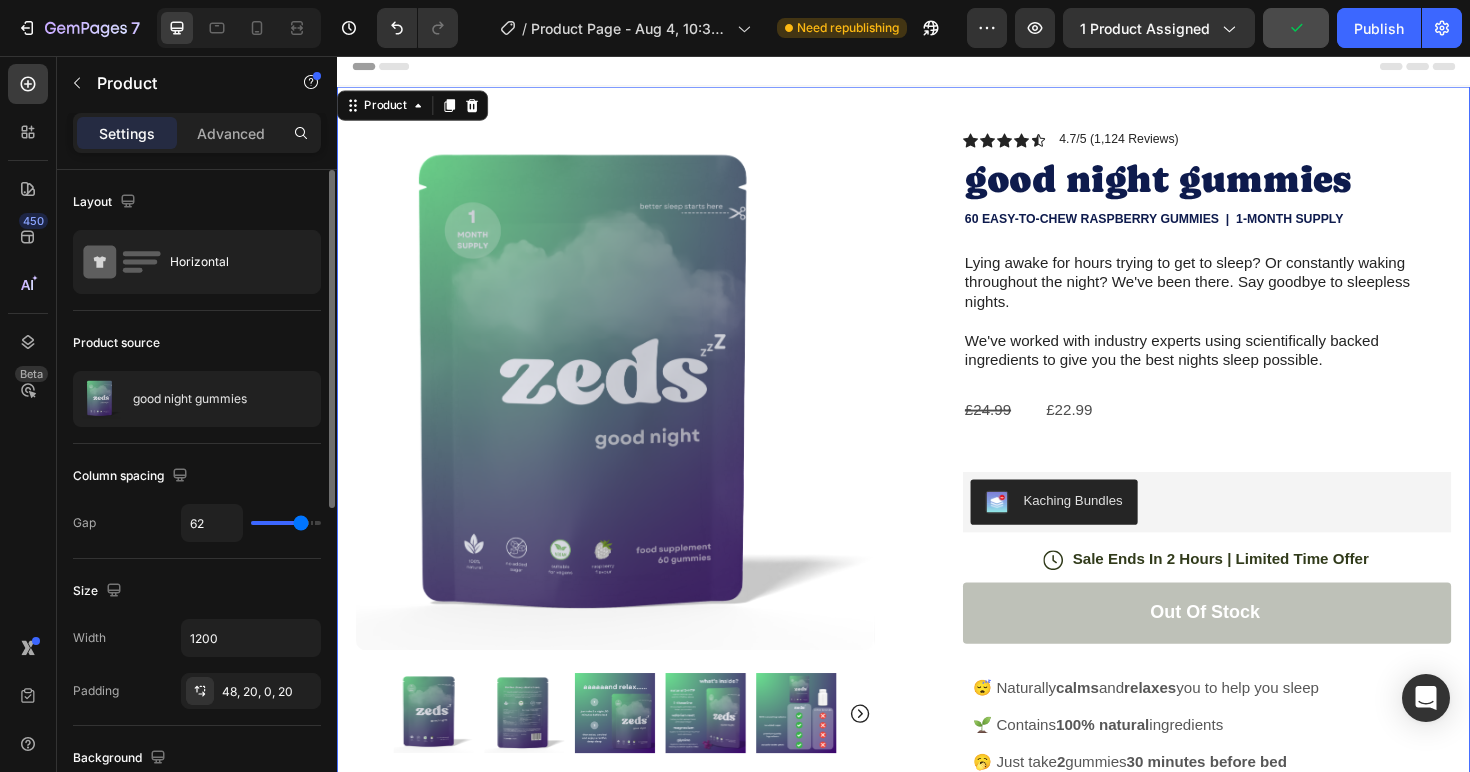type on "10" 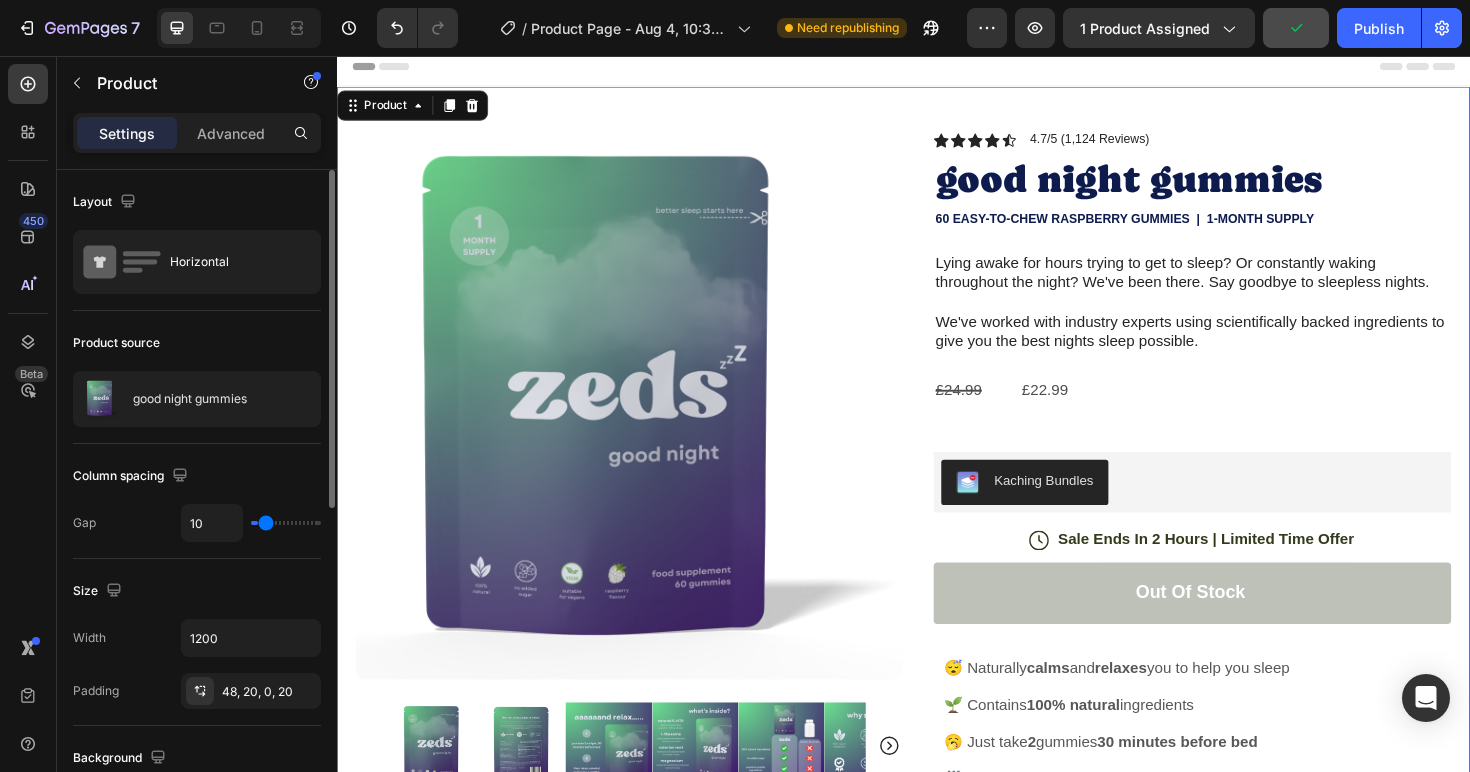 type on "0" 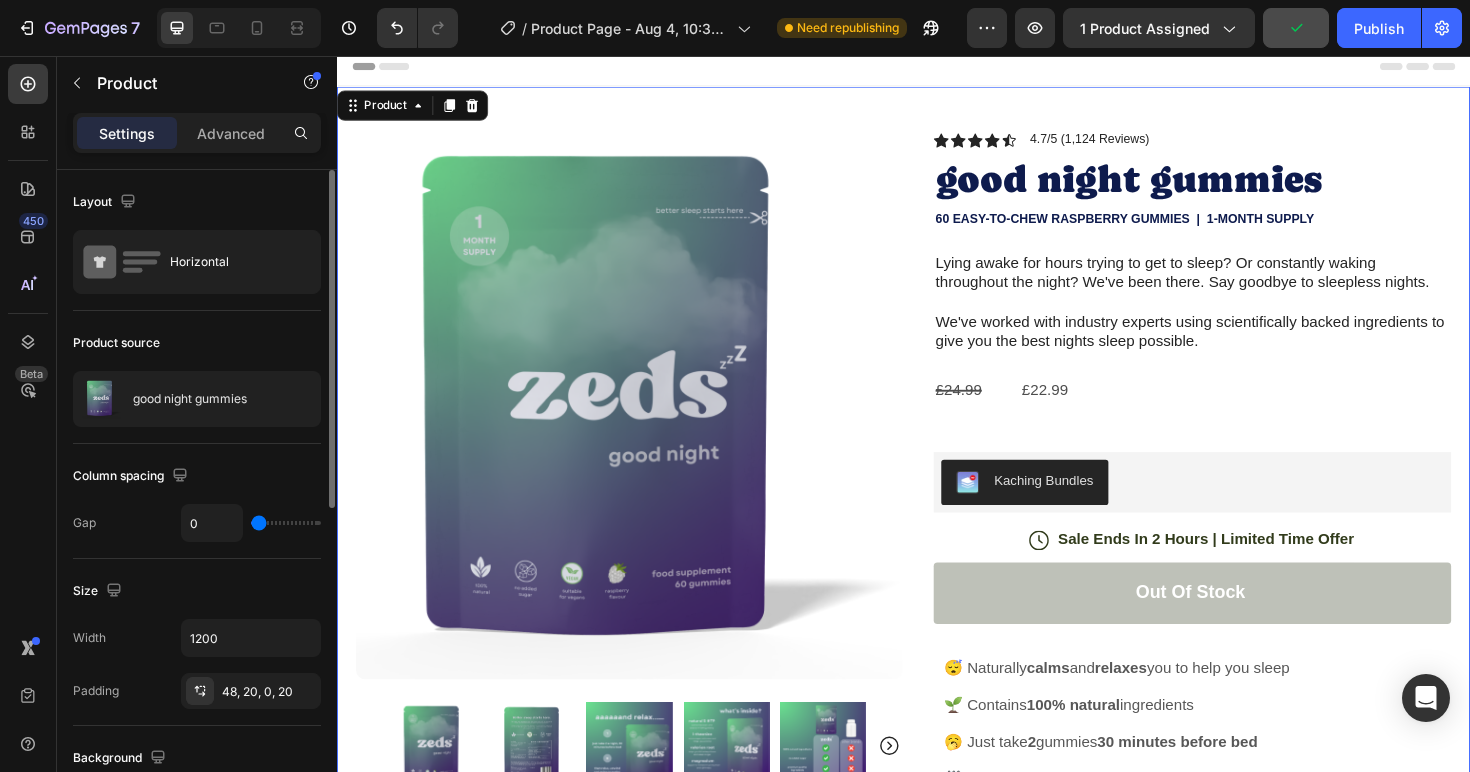 drag, startPoint x: 280, startPoint y: 524, endPoint x: 235, endPoint y: 525, distance: 45.01111 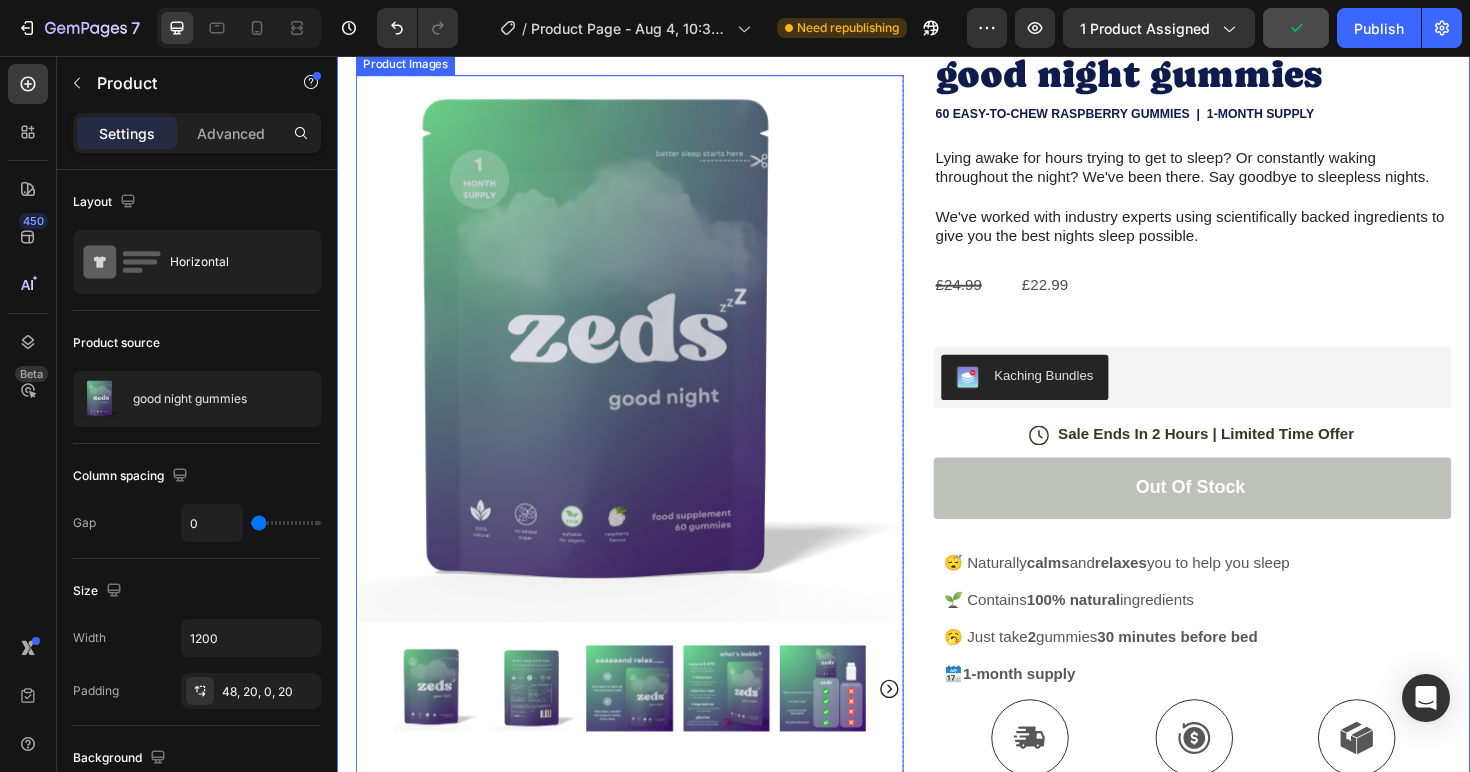 scroll, scrollTop: 158, scrollLeft: 0, axis: vertical 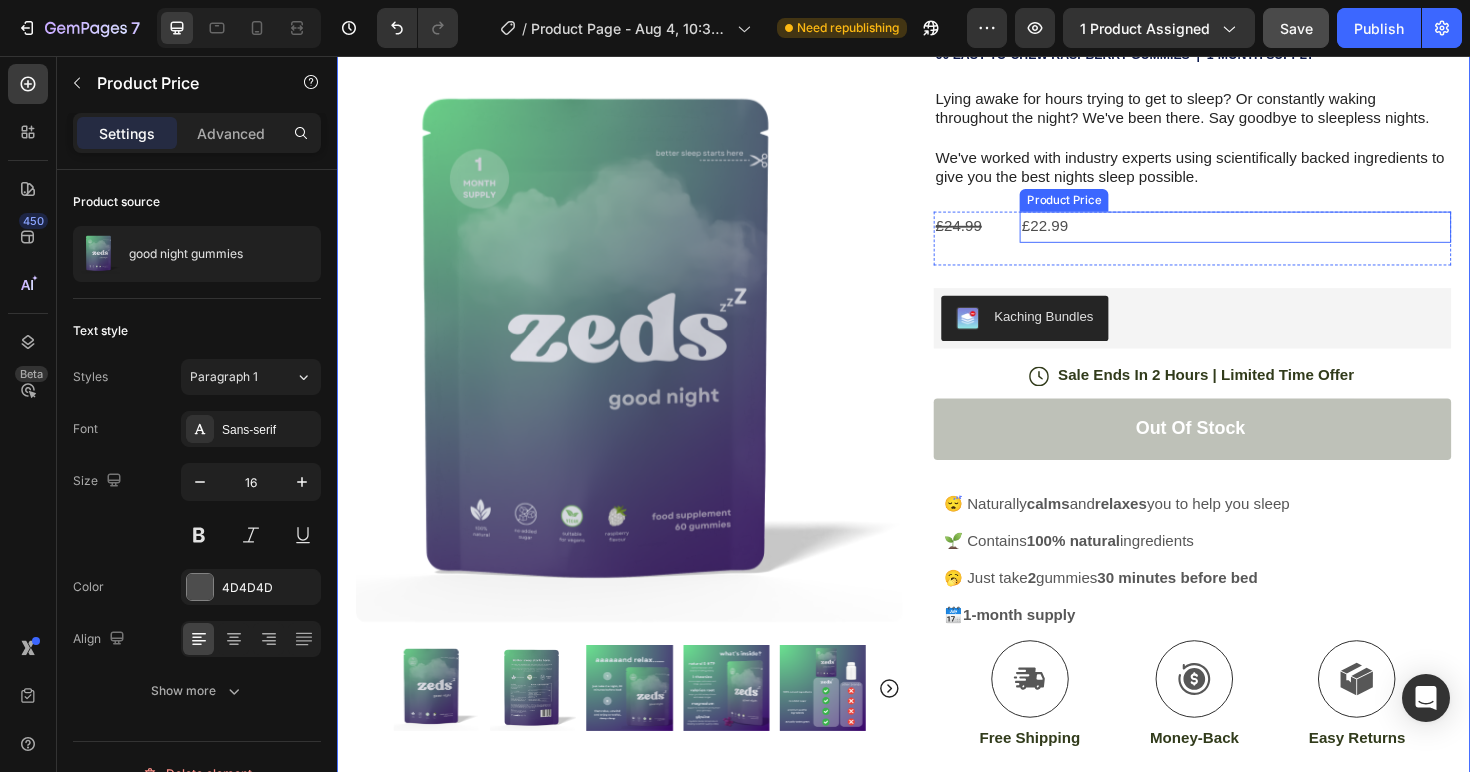 click on "£22.99" at bounding box center [1288, 237] 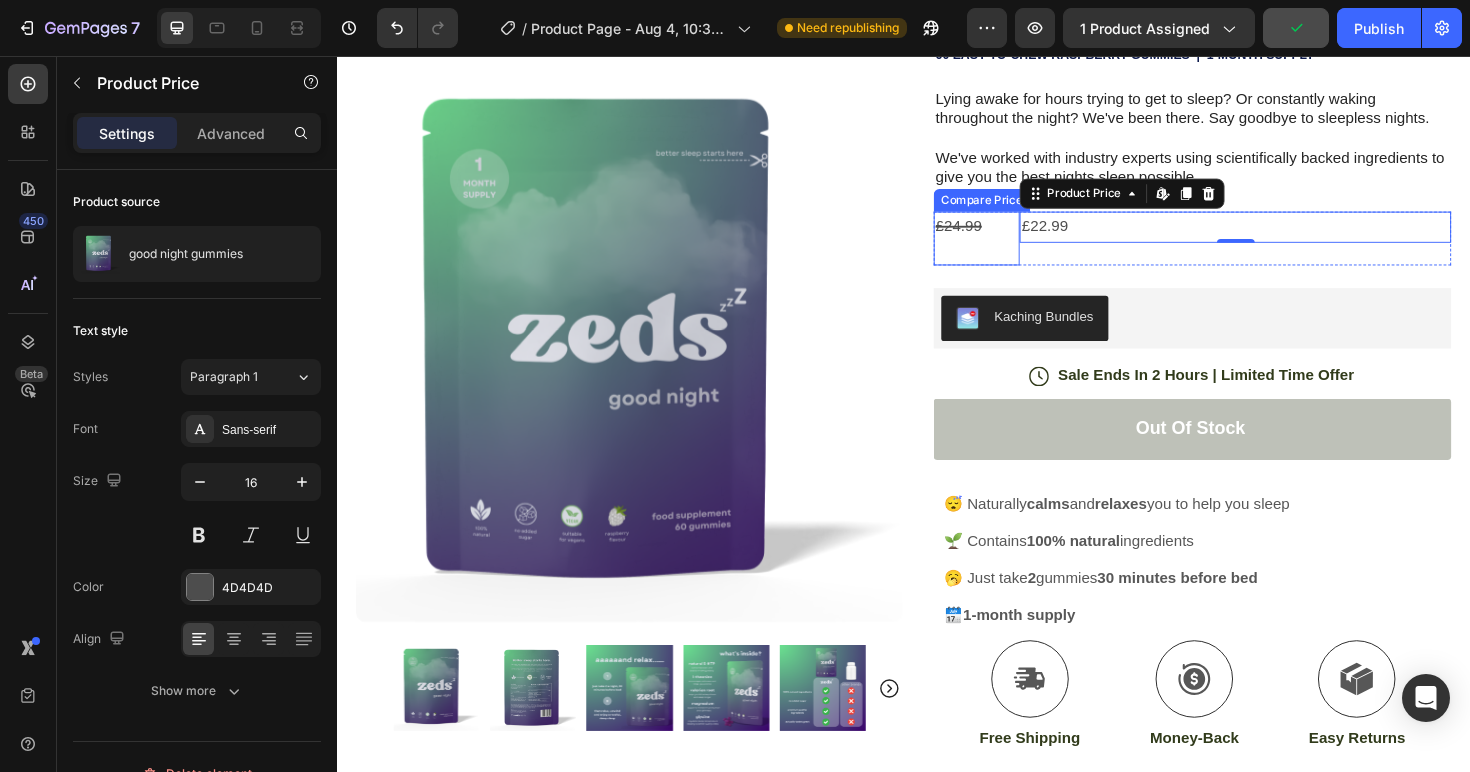 click on "£24.99" at bounding box center [1014, 237] 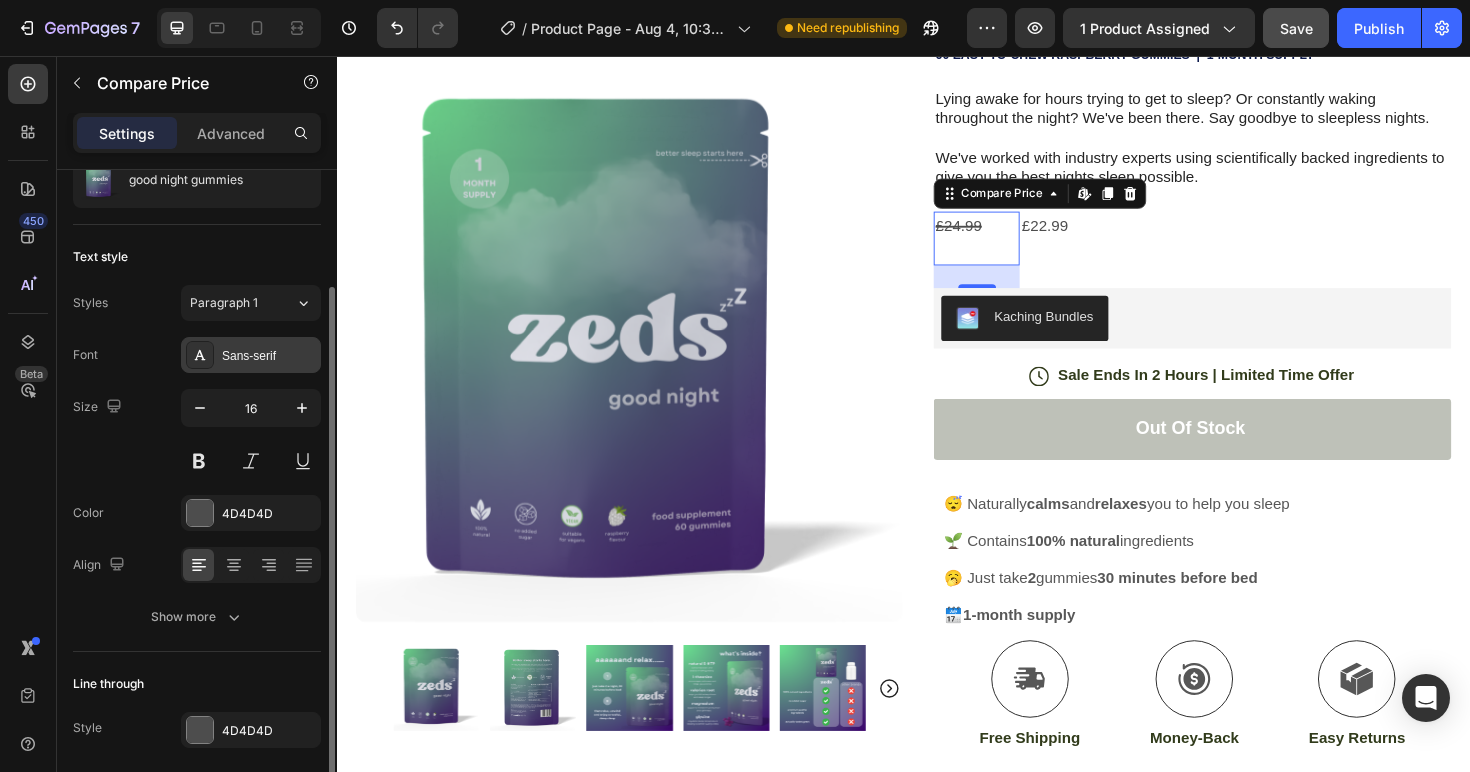 scroll, scrollTop: 146, scrollLeft: 0, axis: vertical 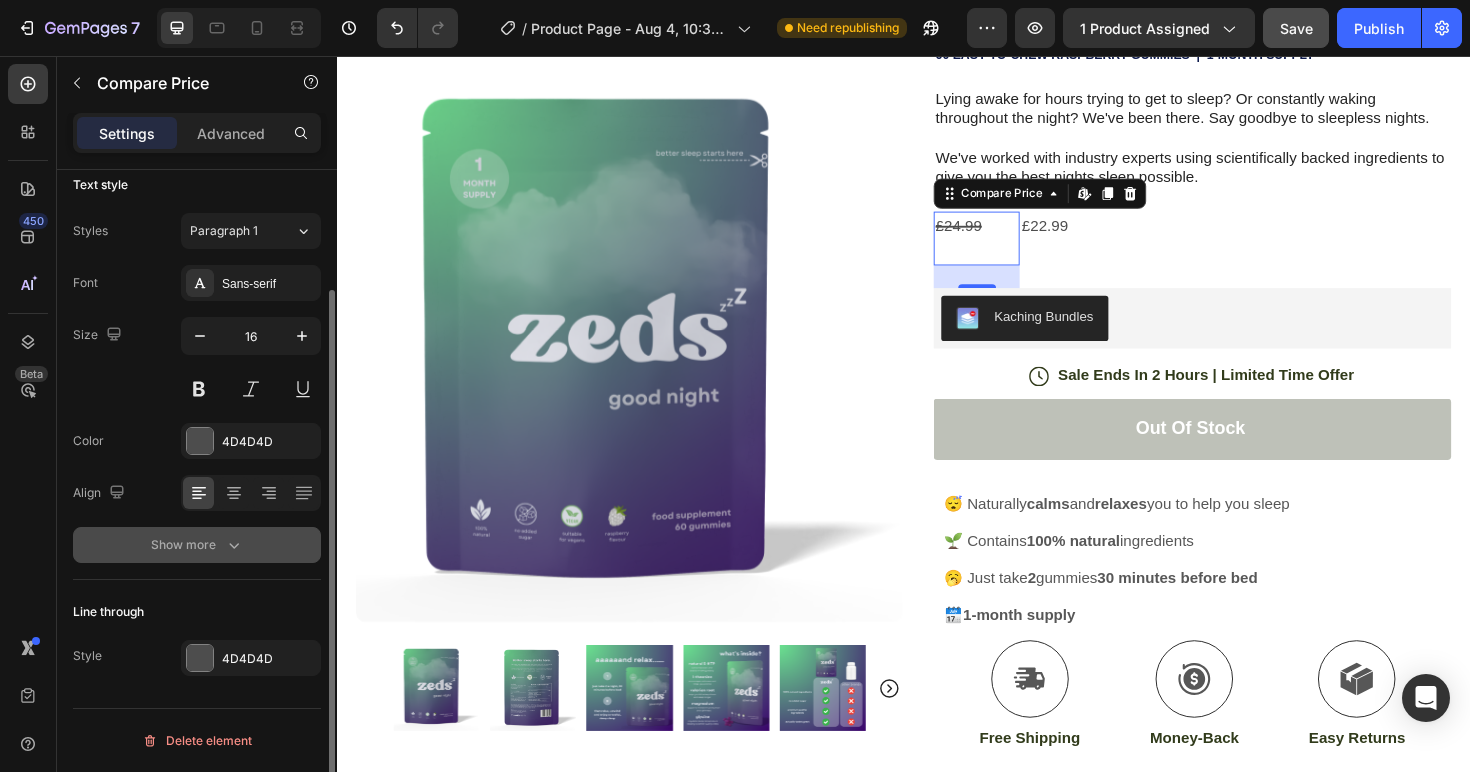 click on "Show more" at bounding box center (197, 545) 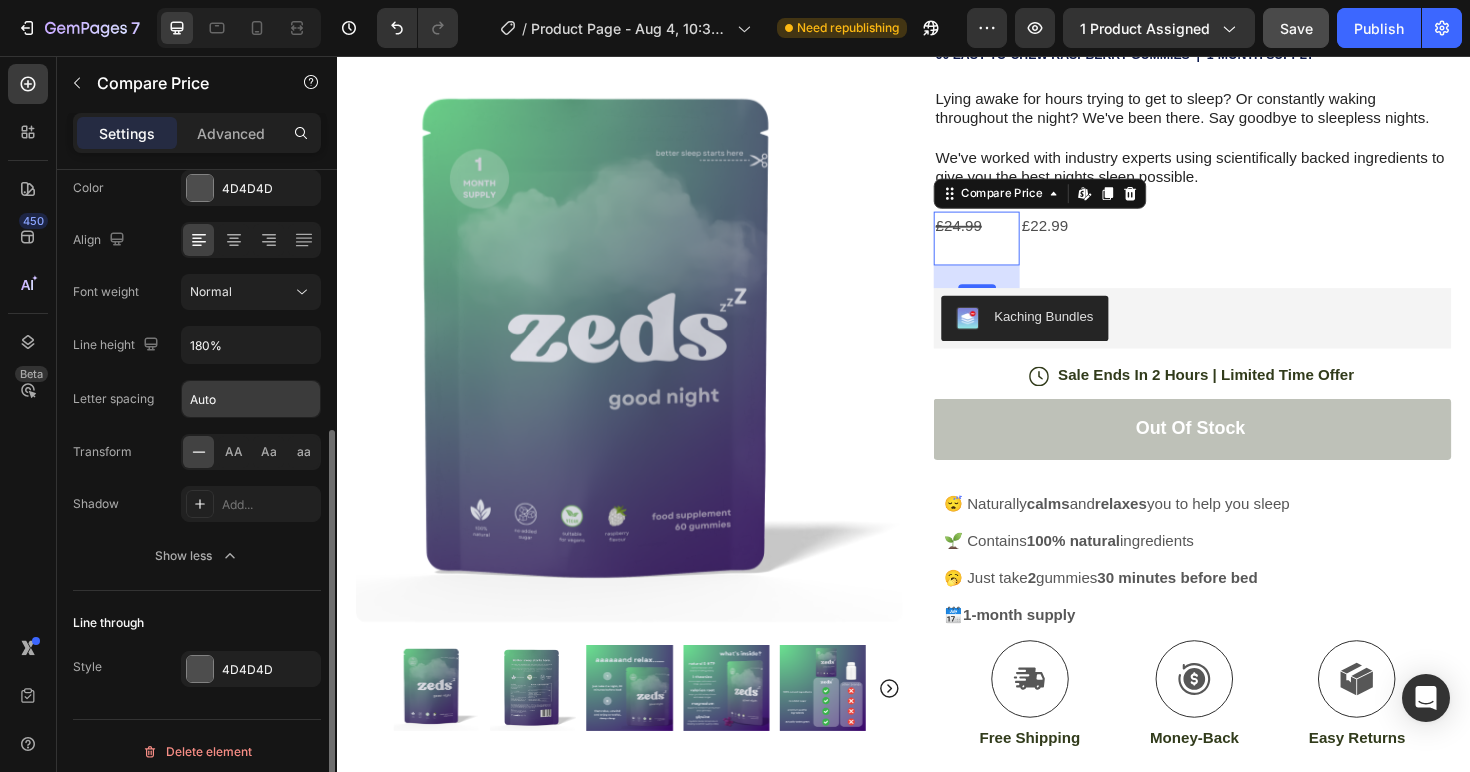 scroll, scrollTop: 410, scrollLeft: 0, axis: vertical 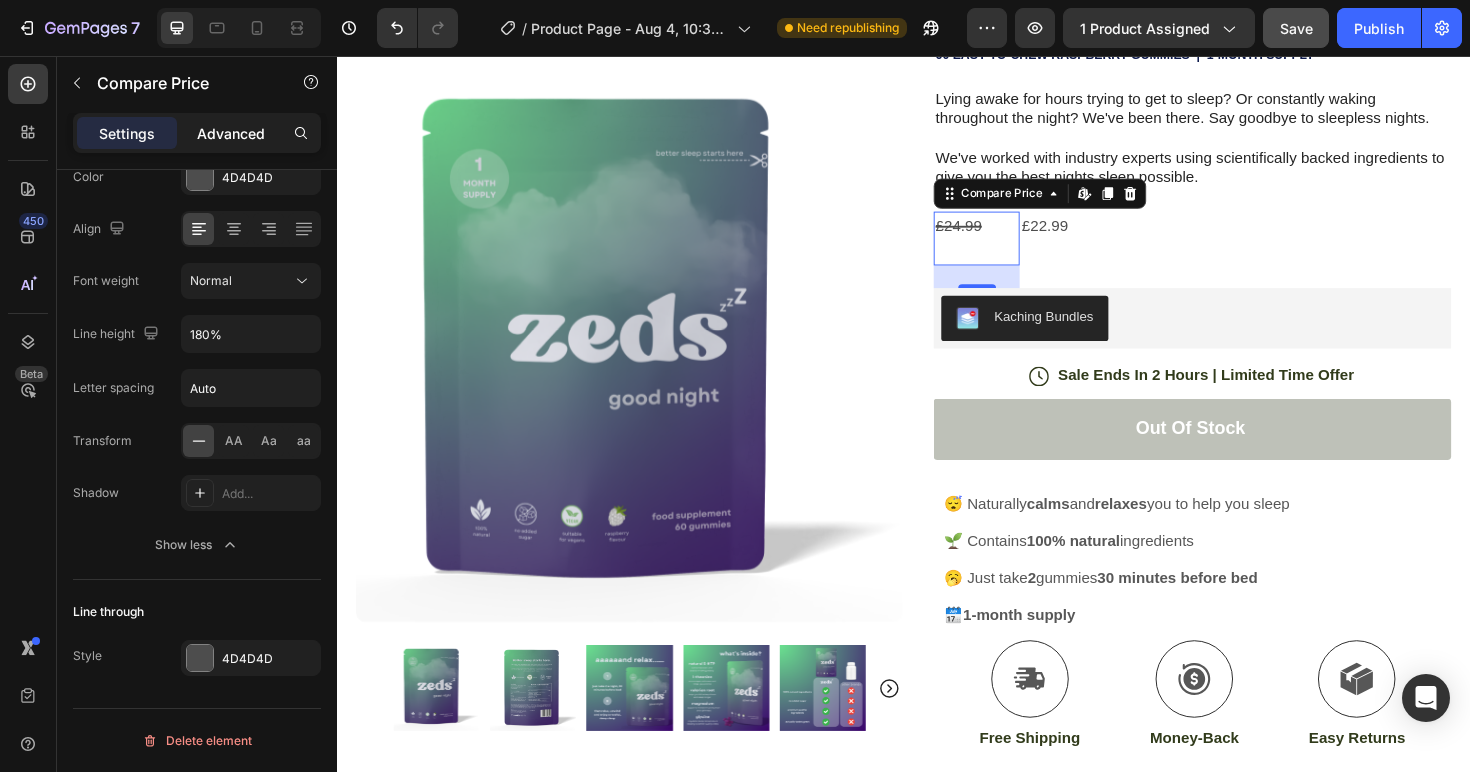 click on "Advanced" at bounding box center [231, 133] 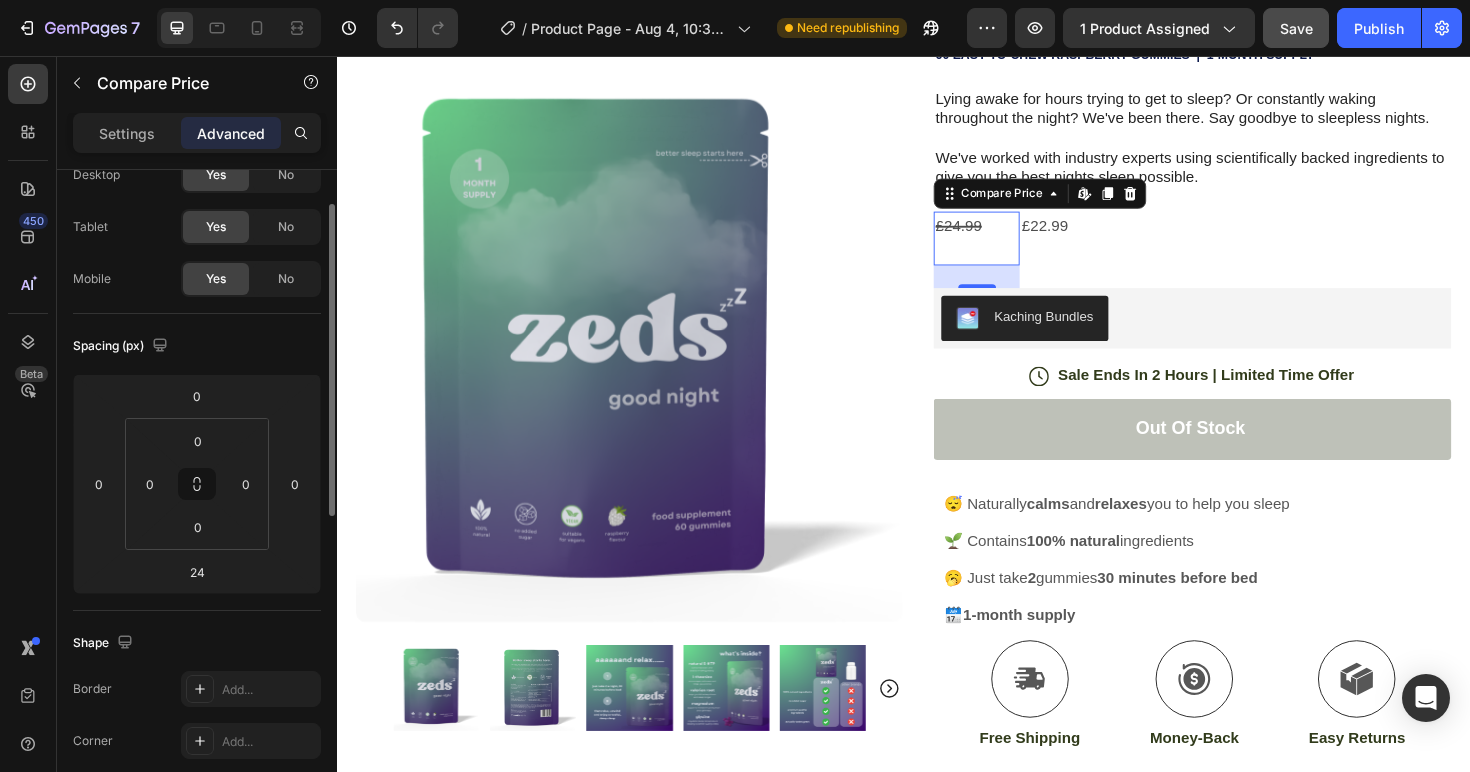 scroll, scrollTop: 0, scrollLeft: 0, axis: both 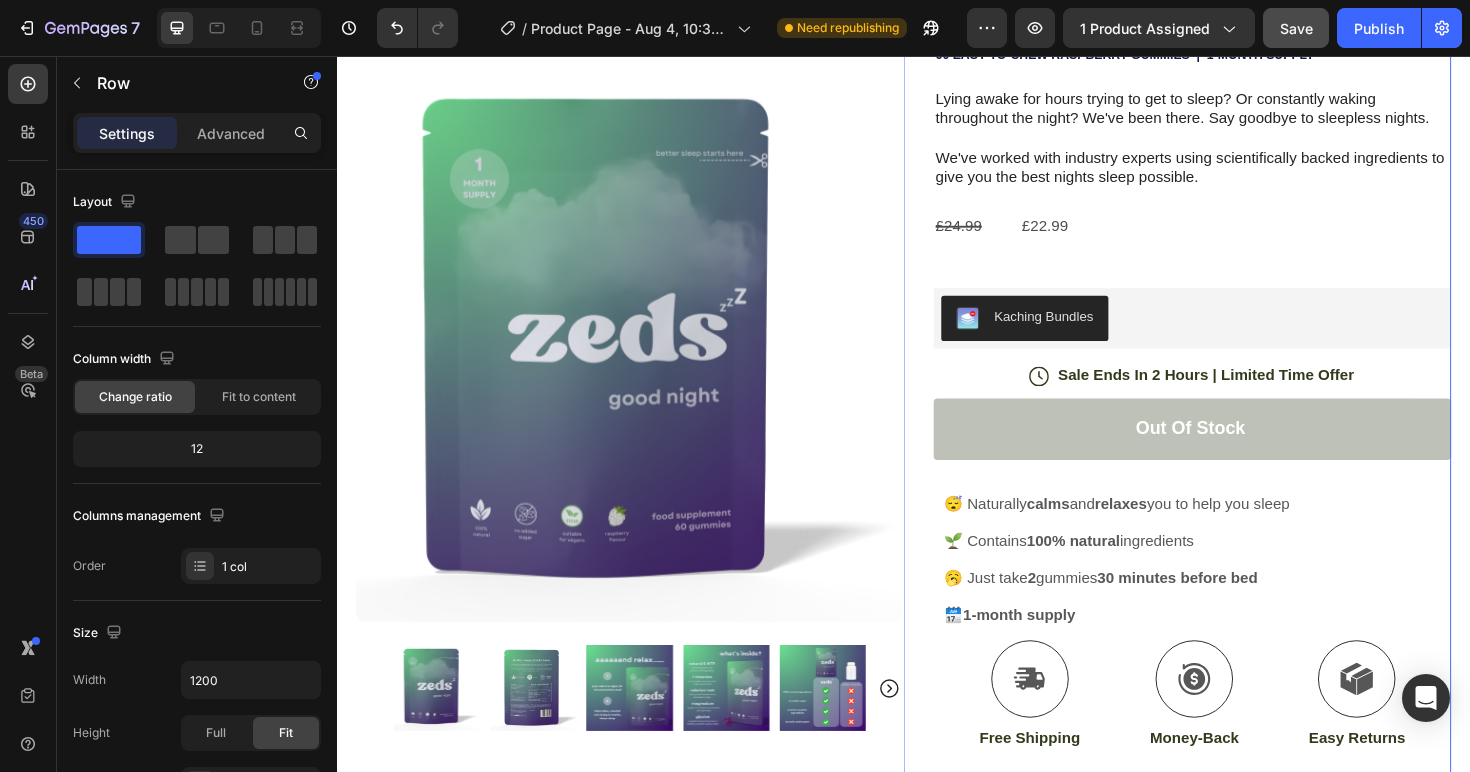 click on "Icon Icon Icon Icon
Icon Icon List 4.7/5 (1,124 Reviews) Text Block Row good night gummies Product Title 60 easy-to-chew RASPBERRY GUMMIES  |  1-MONTH SUPPLY Text Block Lying awake for hours trying to get to sleep? Or constantly waking throughout the night? We've been there. Say goodbye to sleepless nights. We've worked with industry experts using scientifically backed ingredients to give you the best nights sleep possible. Text Block £24.99 Compare Price Compare Price £22.99 Product Price Product Price Row Kaching Bundles Kaching Bundles
Icon Sale Ends In 2 Hours | Limited Time Offer Text Block Row Out of stock Add to Cart
😴 Naturally  calms  and  relaxes  you to help you sleep
🌱 Contains  100% natural  ingredients
🥱 Just take  2  gummies  30 minutes before bed
🗓️  1-month supply Item List
Icon Free Shipping Text Block
Icon Money-Back Text Block
Row" at bounding box center (1243, 520) 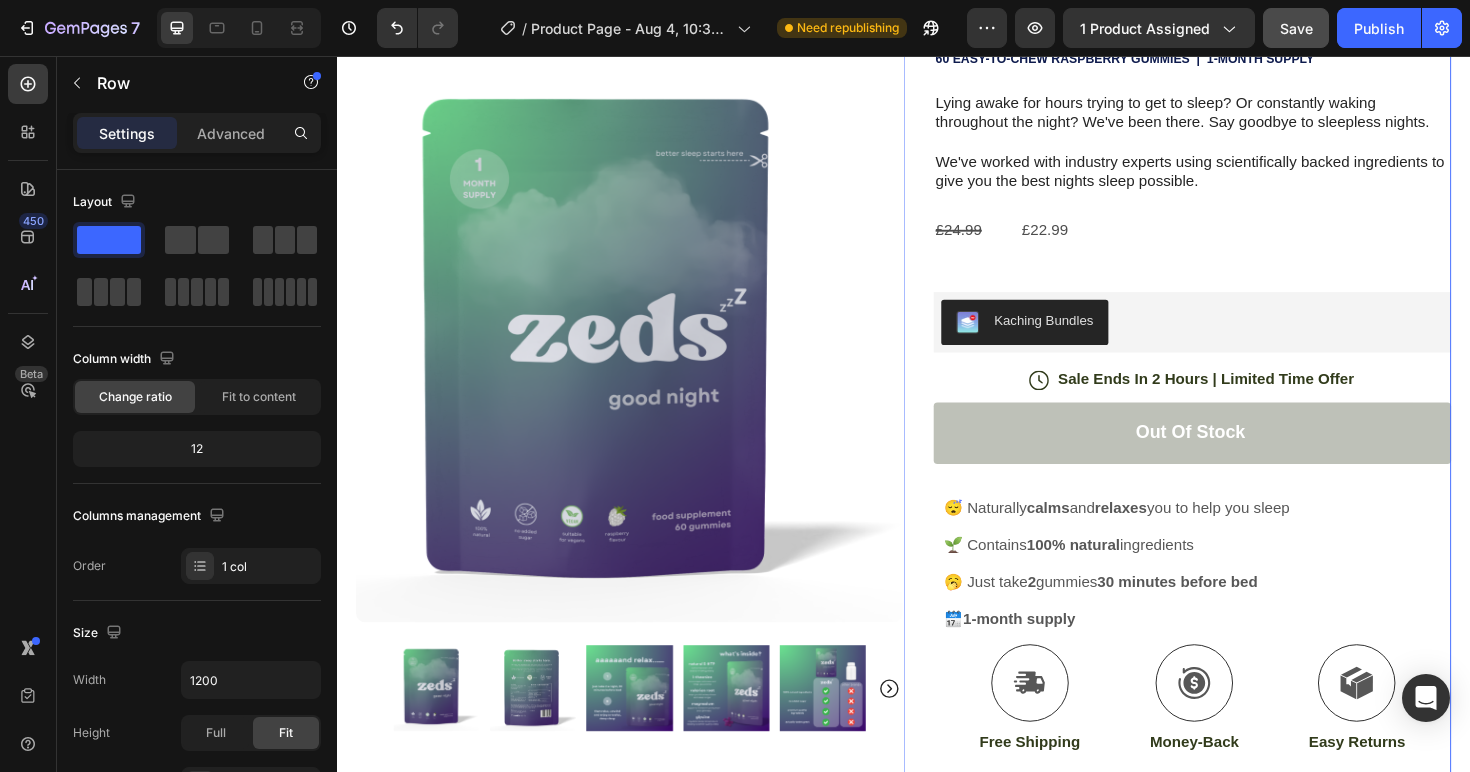 click on "Icon Icon Icon Icon
Icon Icon List 4.7/5 (1,124 Reviews) Text Block Row good night gummies Product Title 60 easy-to-chew RASPBERRY GUMMIES  |  1-MONTH SUPPLY Text Block Lying awake for hours trying to get to sleep? Or constantly waking throughout the night? We've been there. Say goodbye to sleepless nights. We've worked with industry experts using scientifically backed ingredients to give you the best nights sleep possible. Text Block £24.99 Compare Price Compare Price £22.99 Product Price Product Price Row Kaching Bundles Kaching Bundles
Icon Sale Ends In 2 Hours | Limited Time Offer Text Block Row Out of stock Add to Cart
😴 Naturally  calms  and  relaxes  you to help you sleep
🌱 Contains  100% natural  ingredients
🥱 Just take  2  gummies  30 minutes before bed
🗓️  1-month supply Item List
Icon Free Shipping Text Block
Icon Money-Back Text Block
Row" at bounding box center (1243, 524) 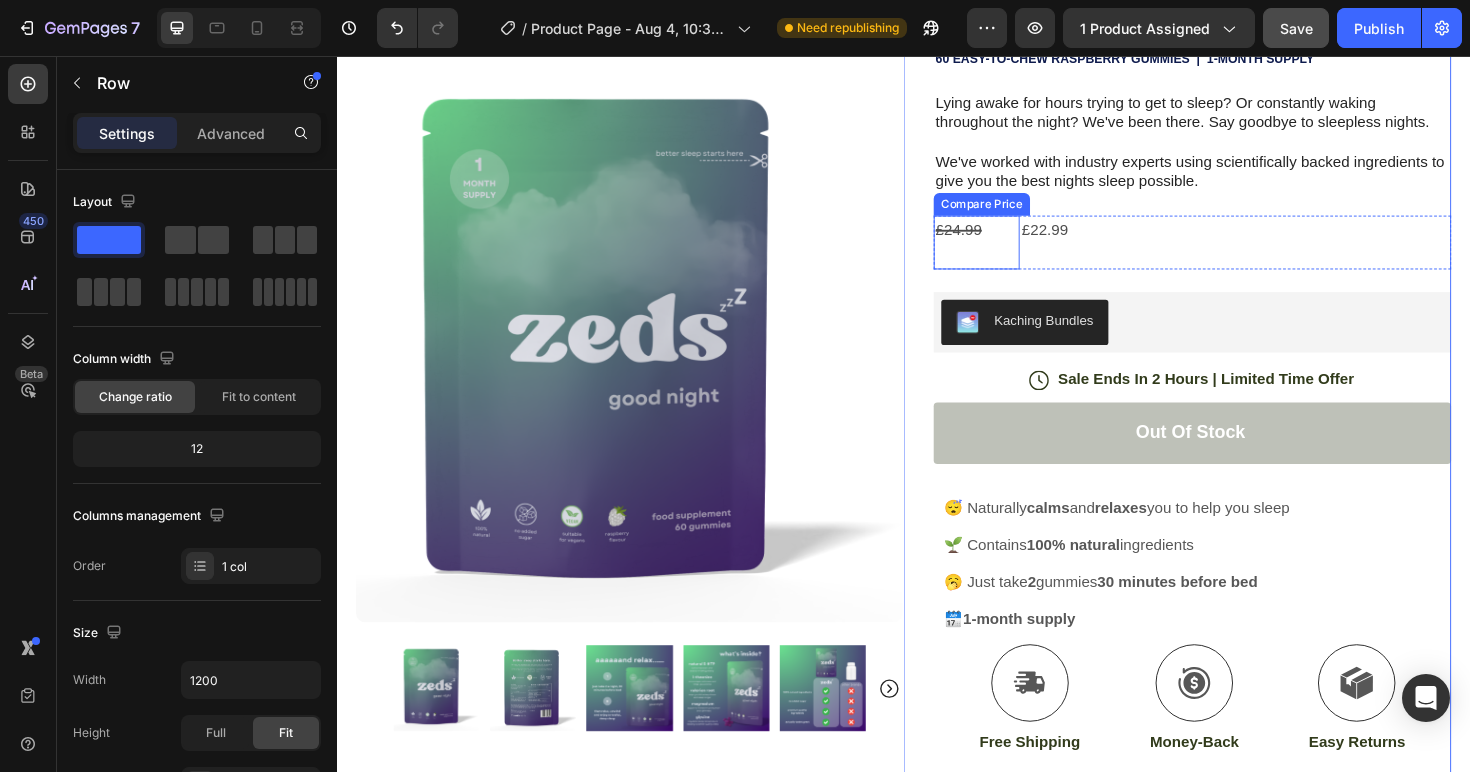 click on "£24.99" at bounding box center (1014, 241) 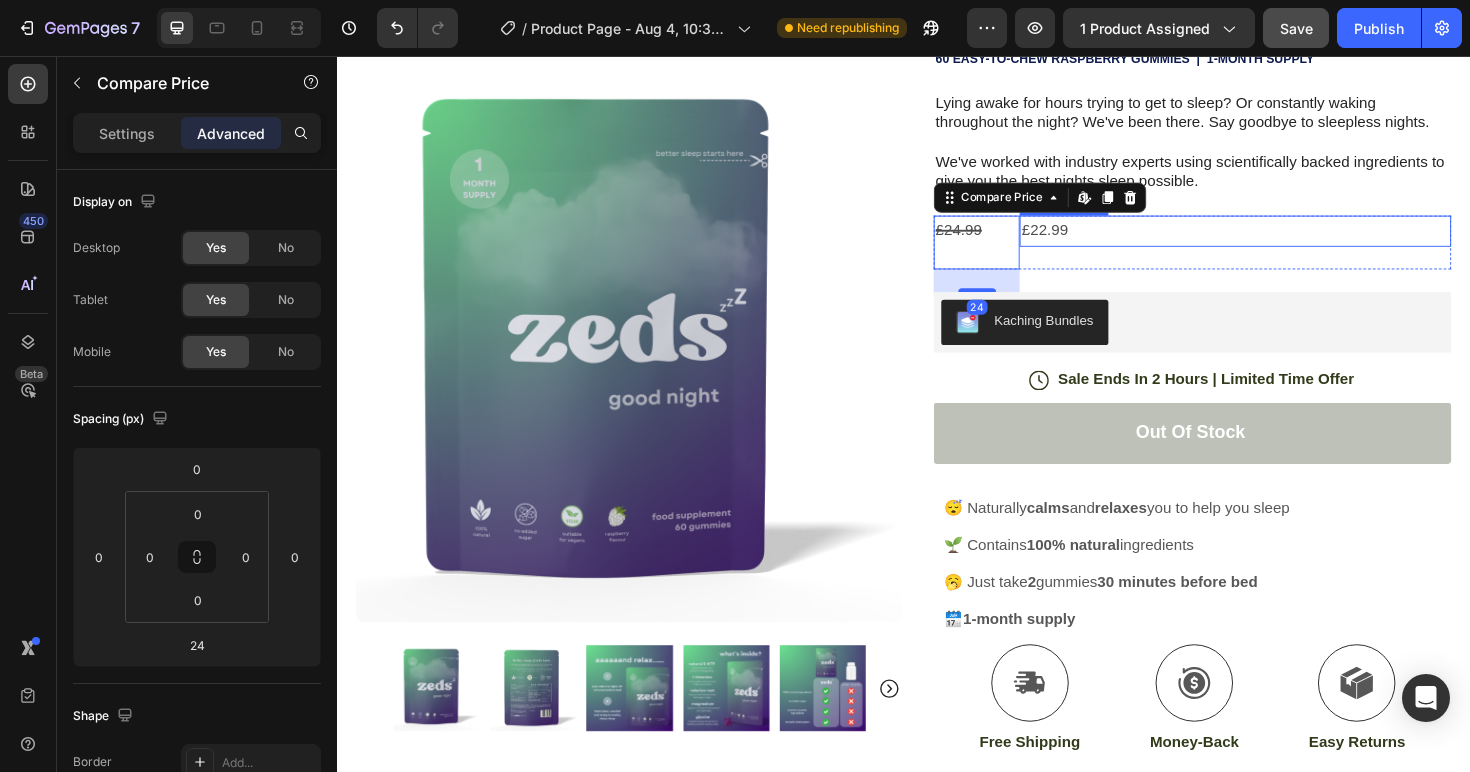 click on "£22.99" at bounding box center [1288, 241] 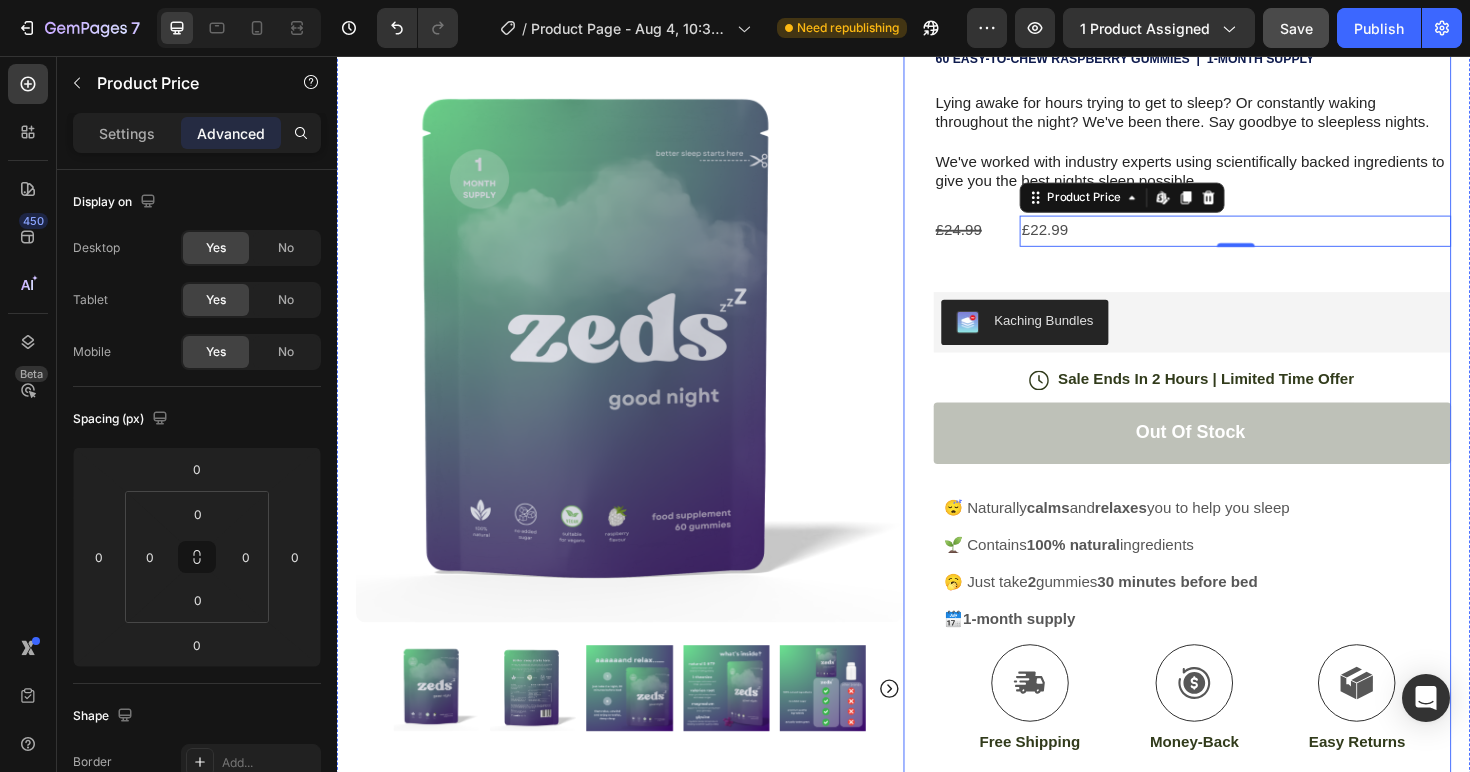 click on "Icon Icon Icon Icon
Icon Icon List 4.7/5 (1,124 Reviews) Text Block Row good night gummies Product Title 60 easy-to-chew RASPBERRY GUMMIES  |  1-MONTH SUPPLY Text Block Lying awake for hours trying to get to sleep? Or constantly waking throughout the night? We've been there. Say goodbye to sleepless nights. We've worked with industry experts using scientifically backed ingredients to give you the best nights sleep possible. Text Block £24.99 Compare Price Compare Price £22.99 Product Price   Edit content in Shopify 0 Product Price   Edit content in Shopify 0 Row Kaching Bundles Kaching Bundles
Icon Sale Ends In 2 Hours | Limited Time Offer Text Block Row Out of stock Add to Cart
😴 Naturally  calms  and  relaxes  you to help you sleep
🌱 Contains  100% natural  ingredients
🥱 Just take  2  gummies  30 minutes before bed
🗓️  1-month supply Item List
Icon Free Shipping Text Block" at bounding box center (1243, 524) 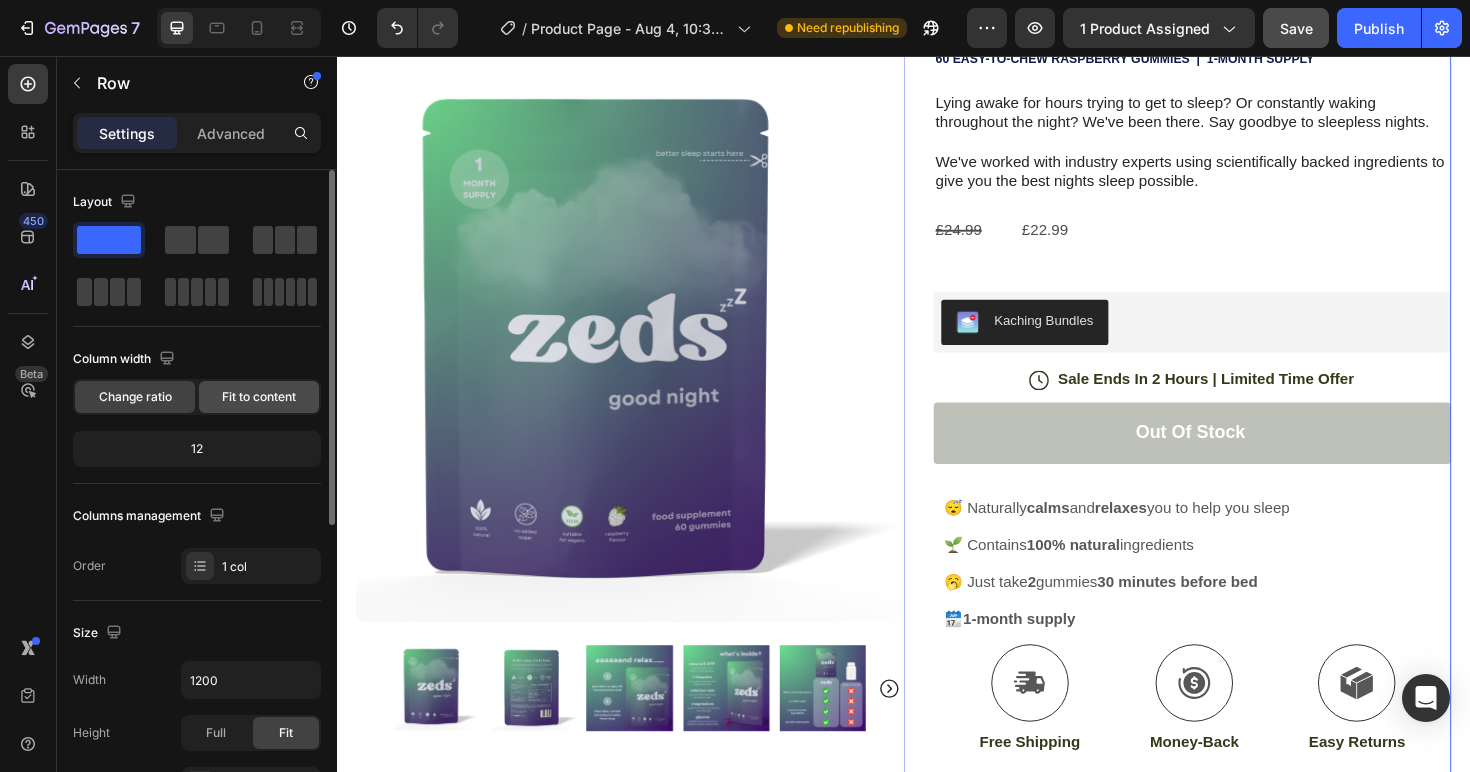 click on "Fit to content" 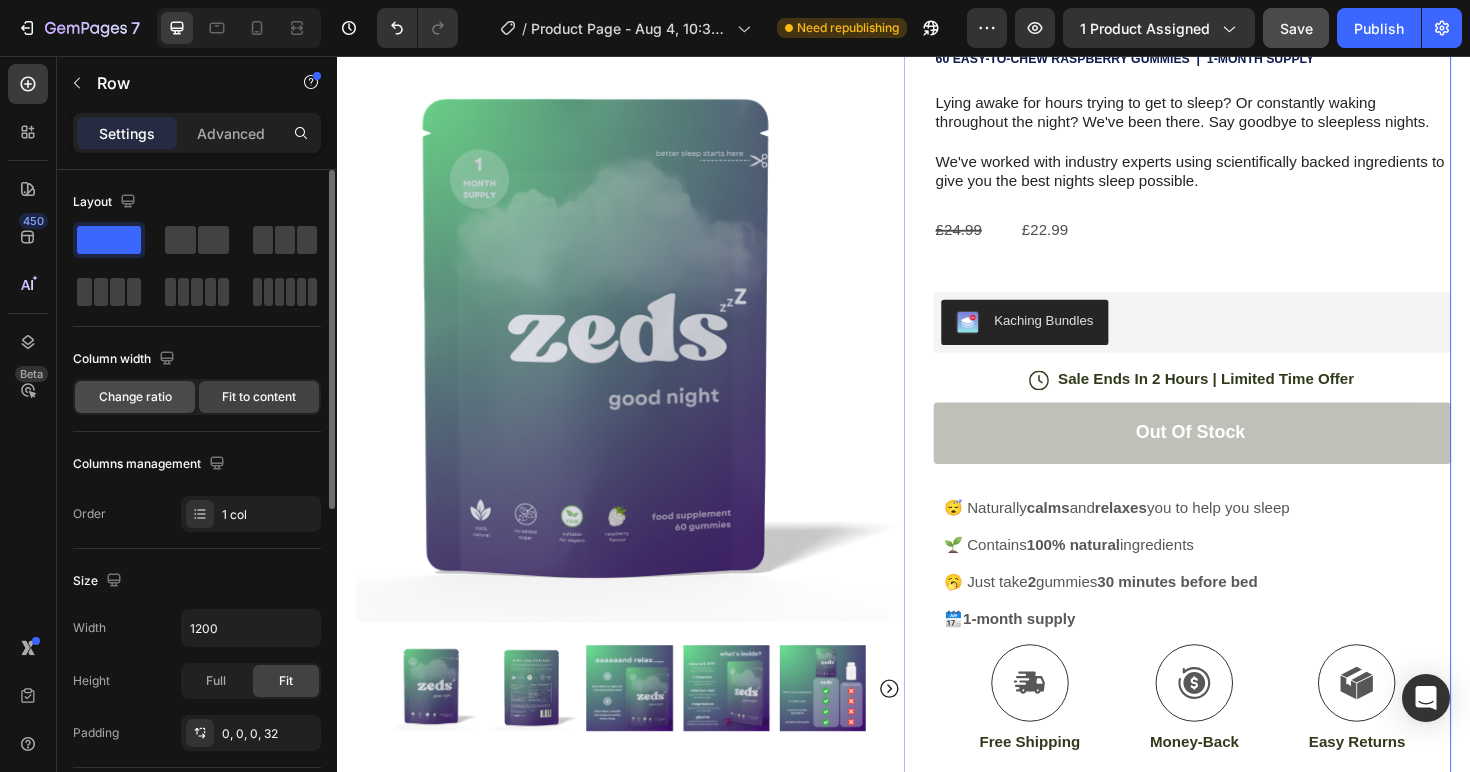 click on "Change ratio" 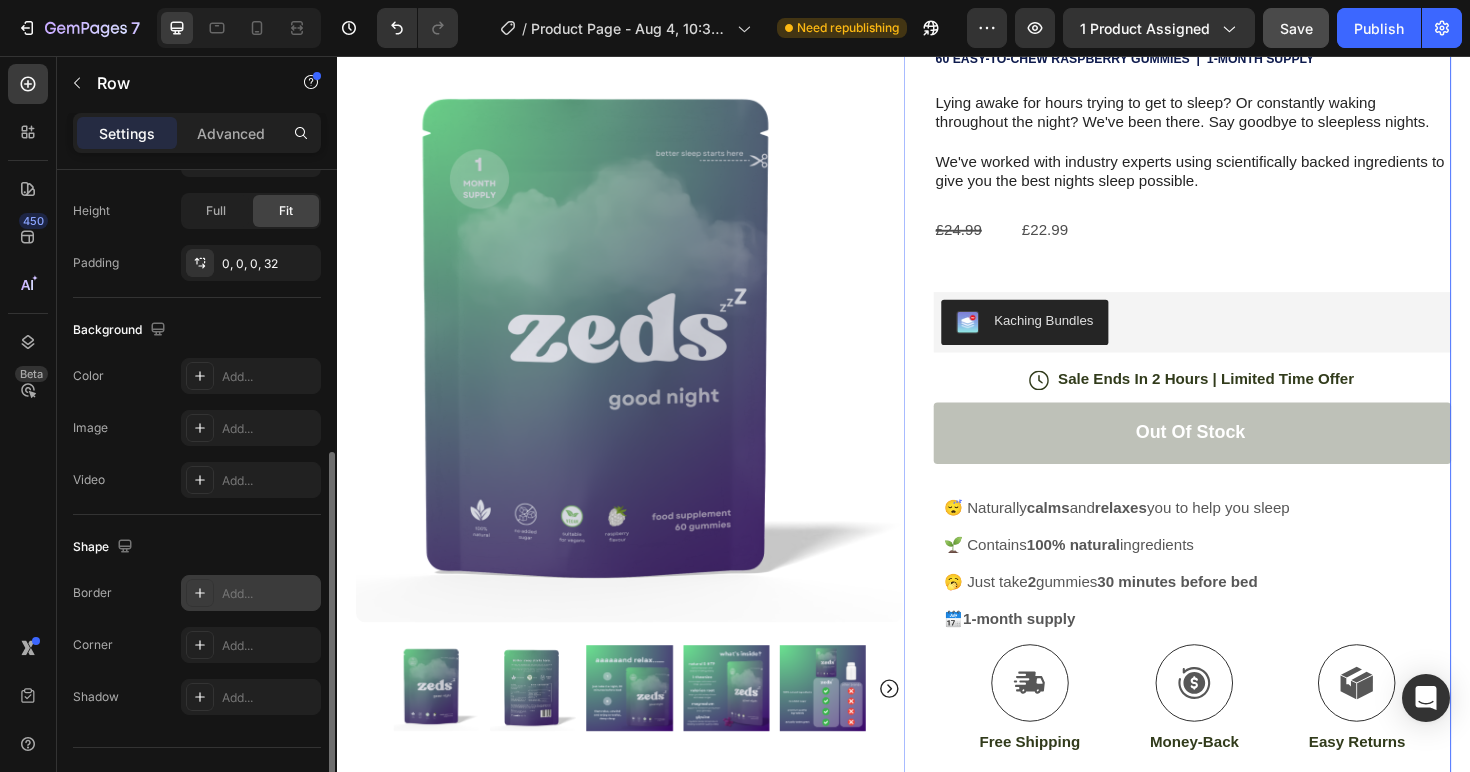 scroll, scrollTop: 561, scrollLeft: 0, axis: vertical 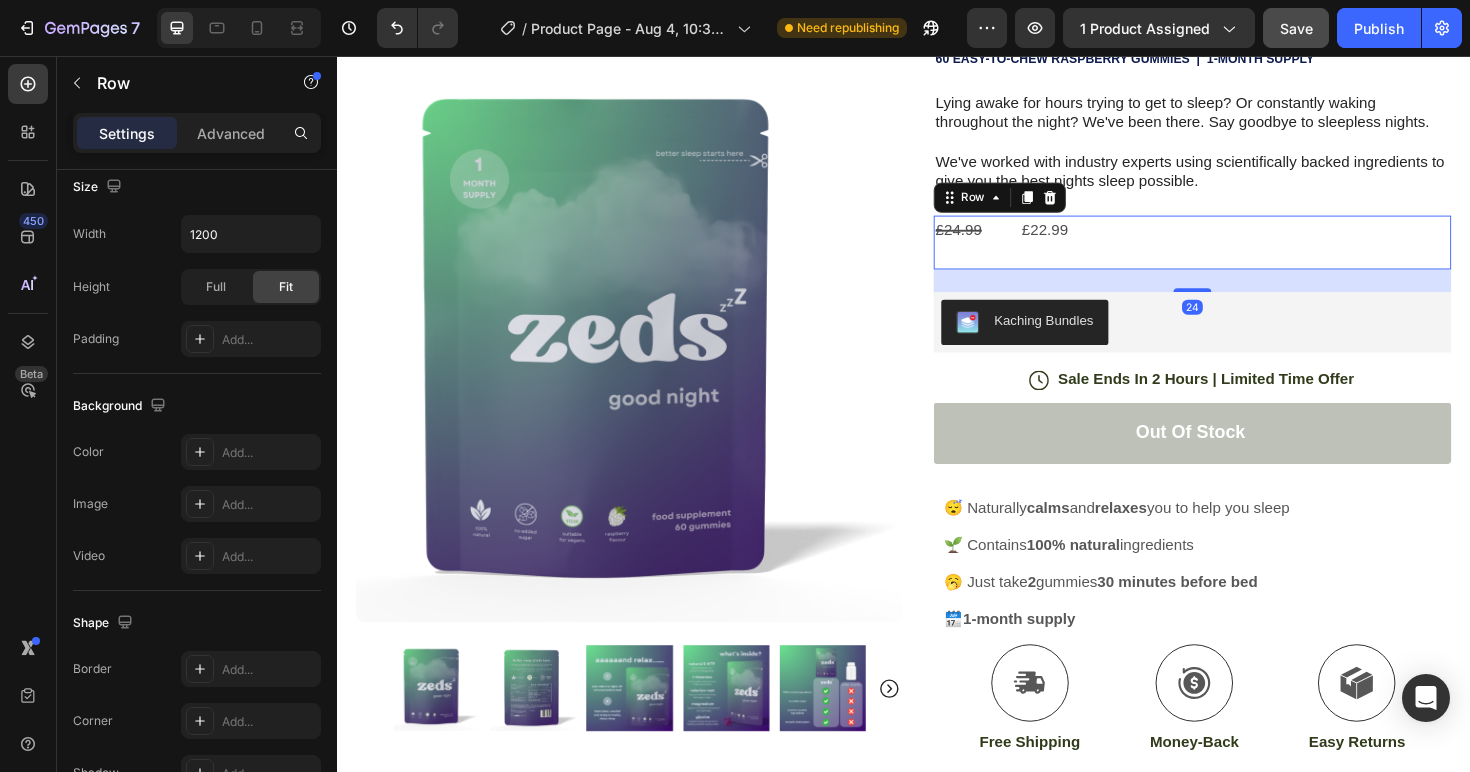 click on "£22.99 Product Price Product Price" at bounding box center [1288, 253] 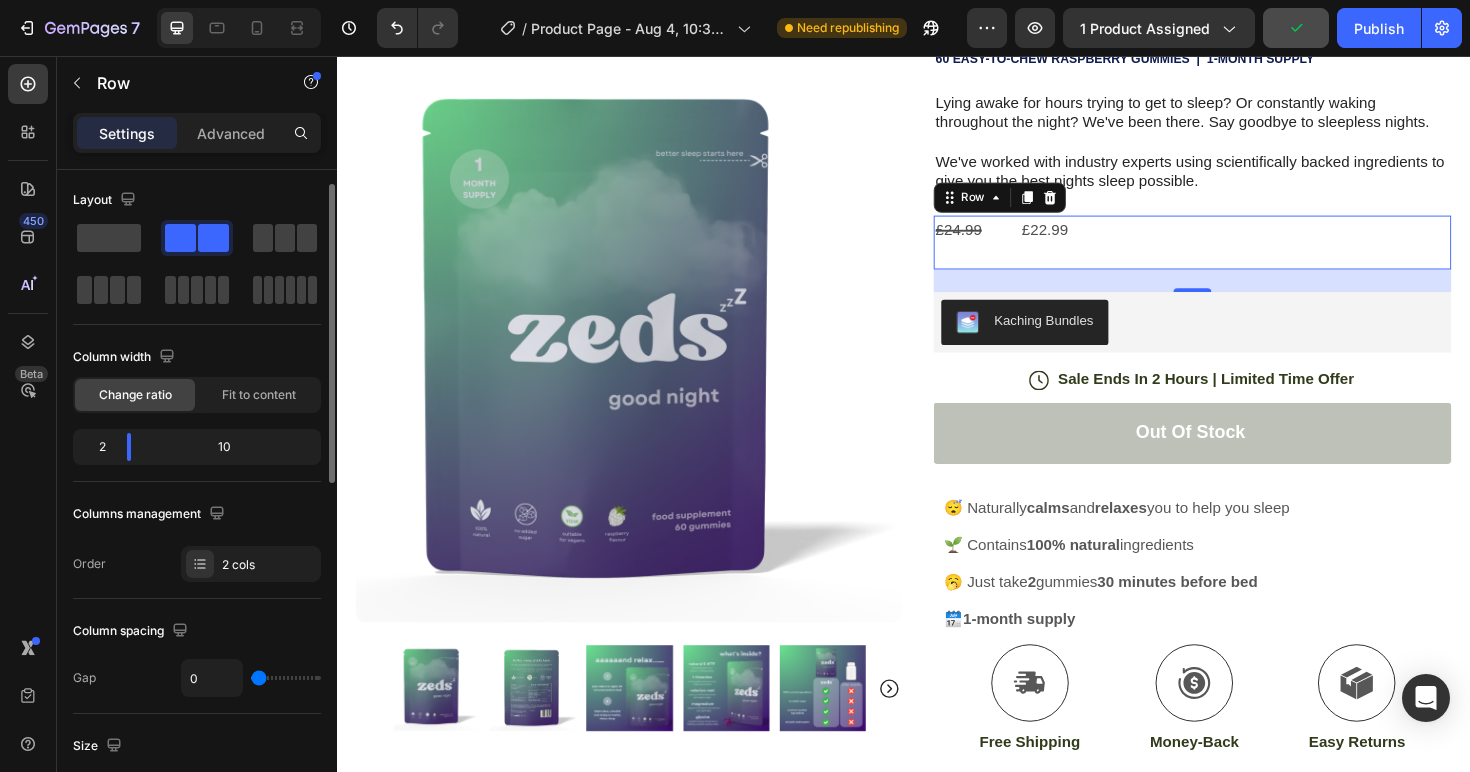 scroll, scrollTop: 0, scrollLeft: 0, axis: both 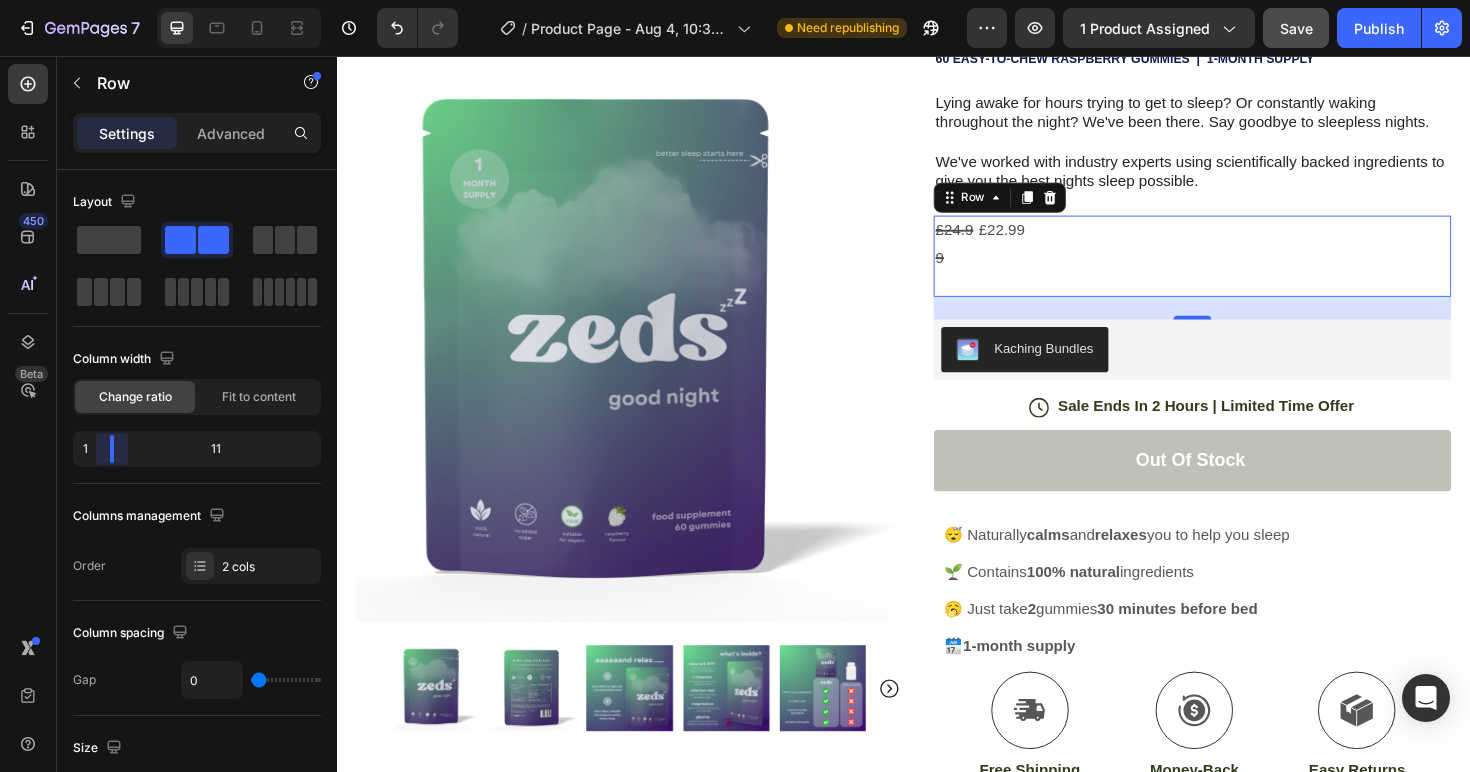 drag, startPoint x: 130, startPoint y: 452, endPoint x: 100, endPoint y: 451, distance: 30.016663 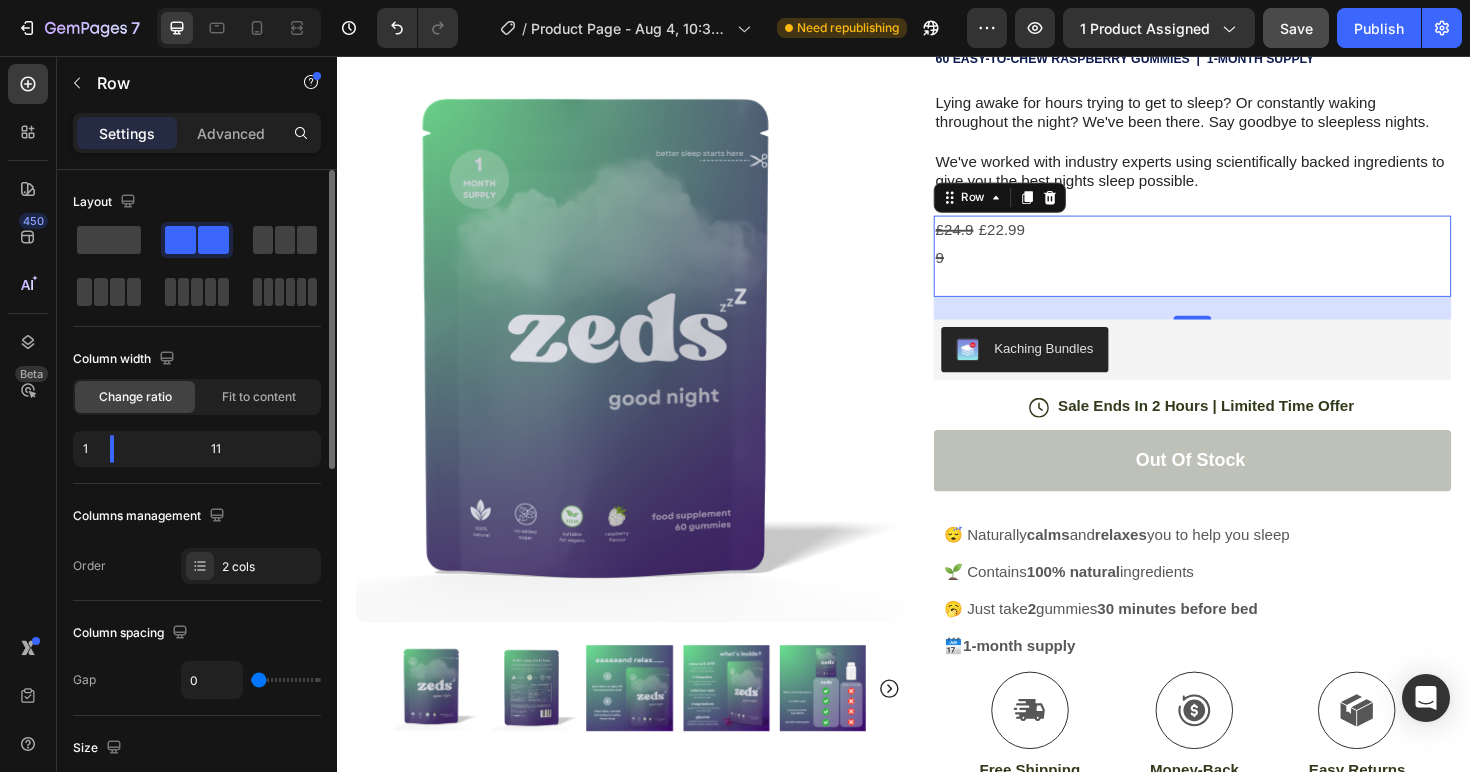 type on "8" 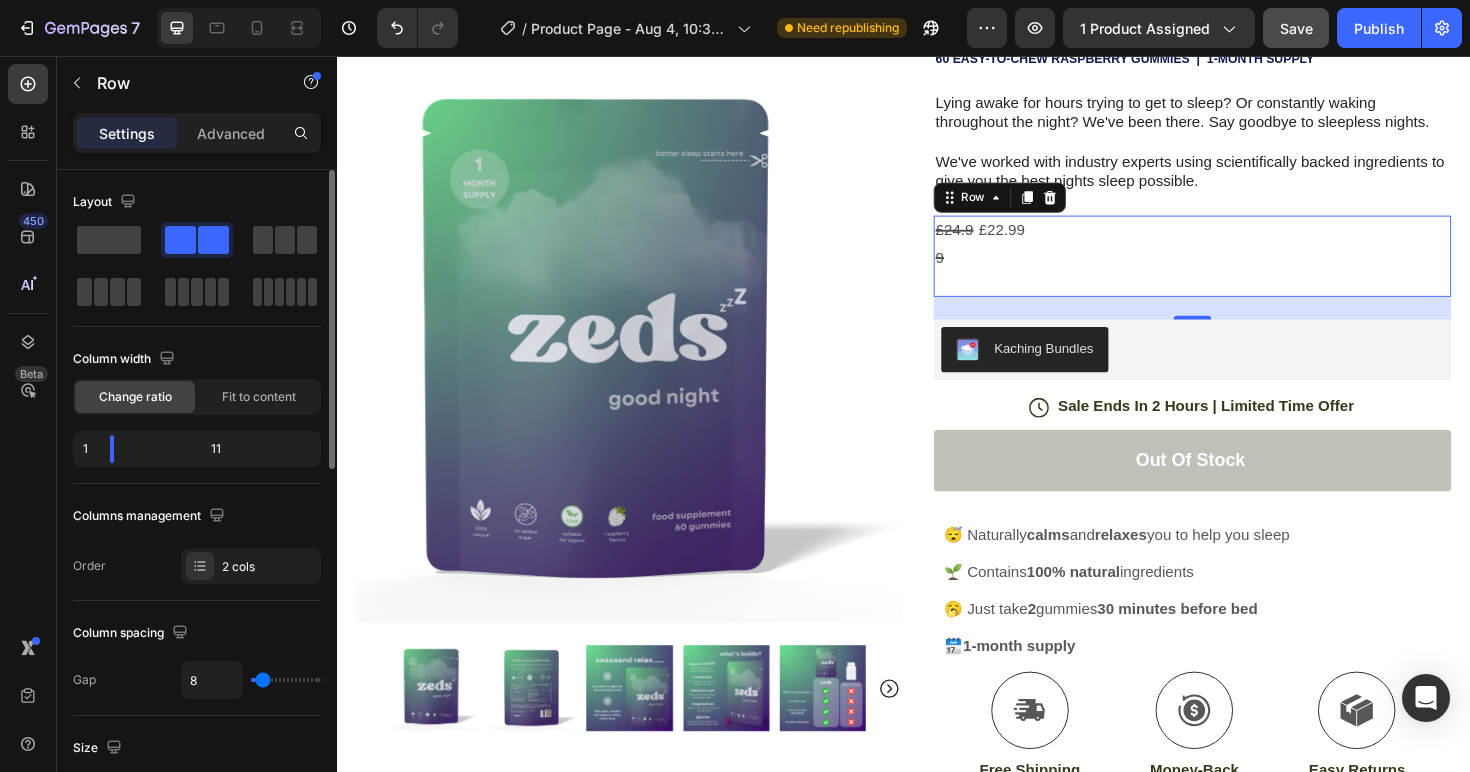 type on "13" 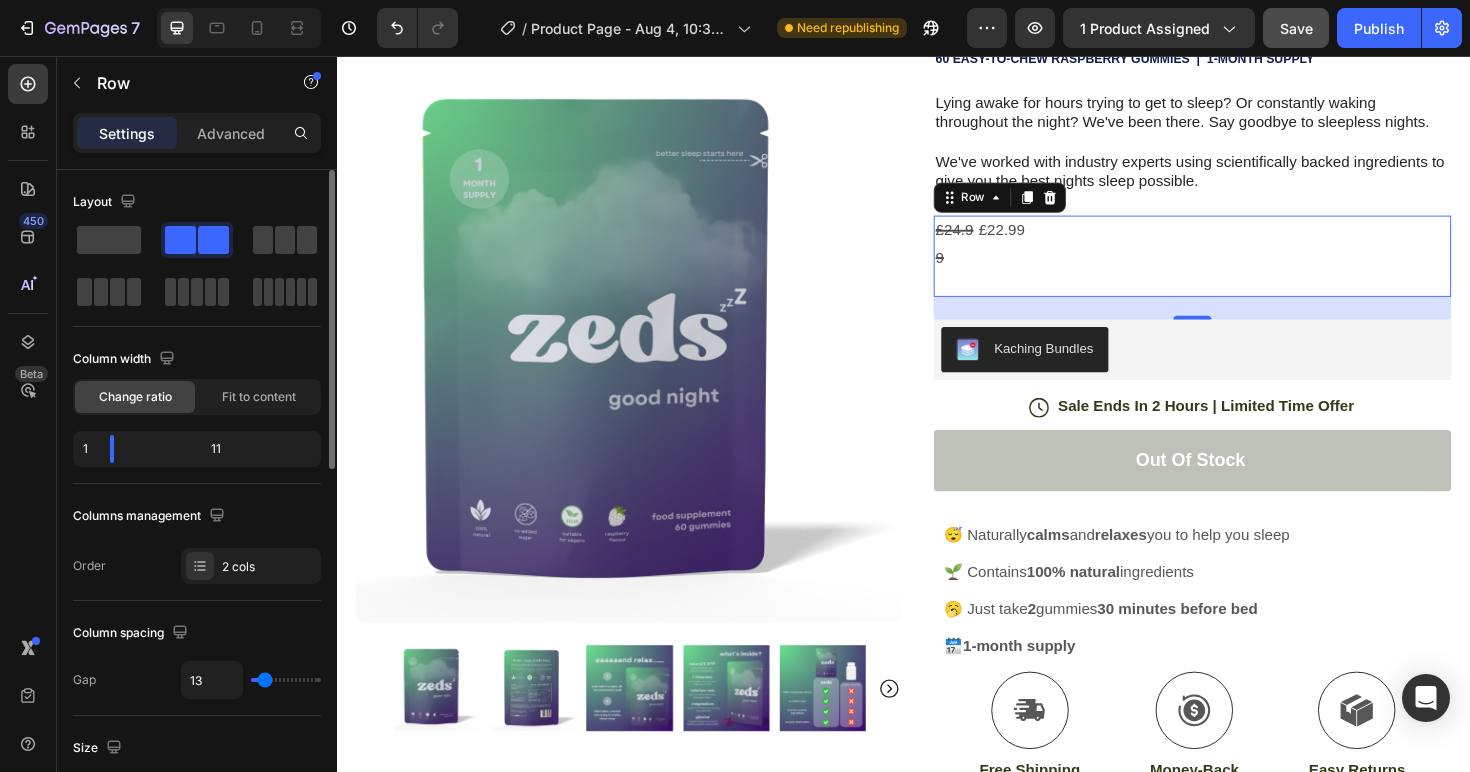 type on "14" 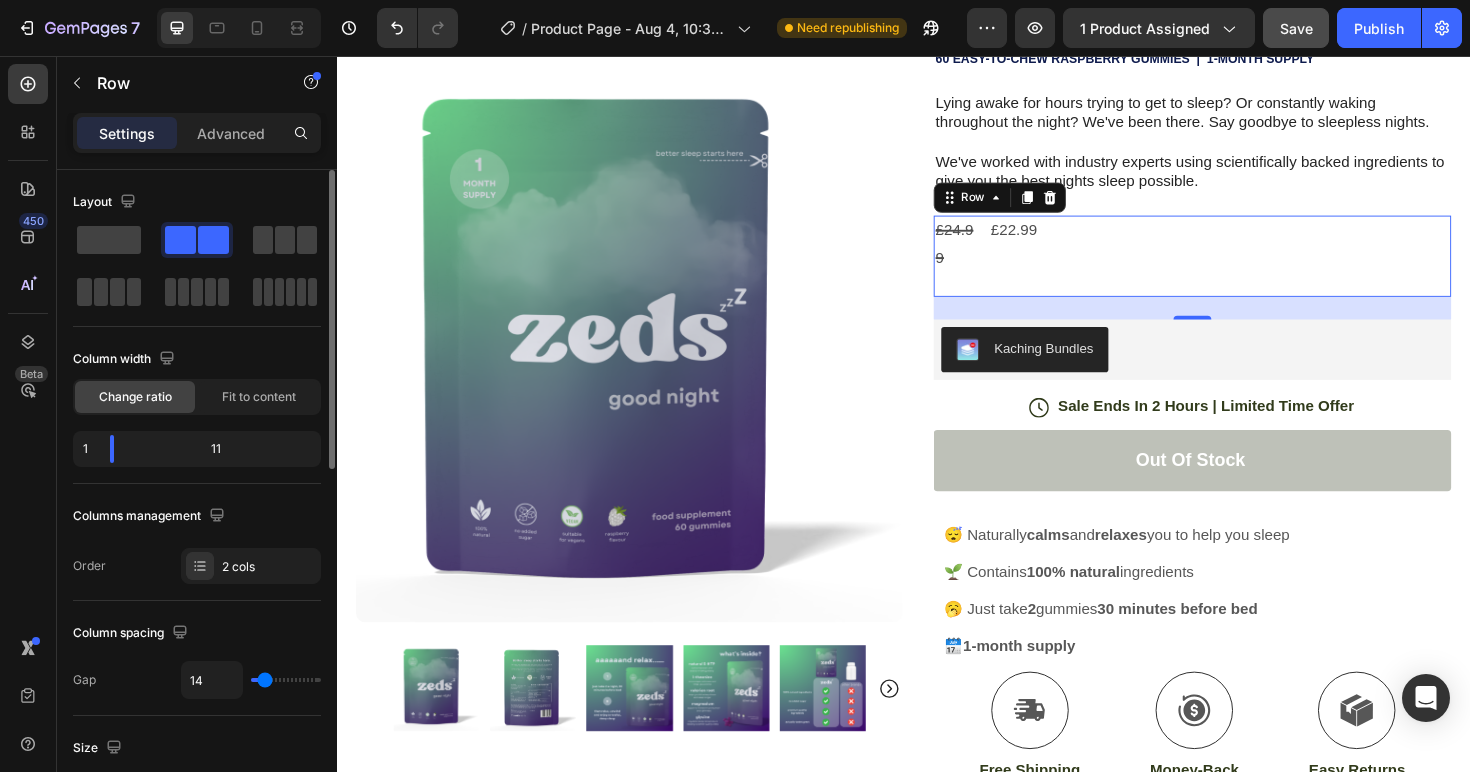 type on "15" 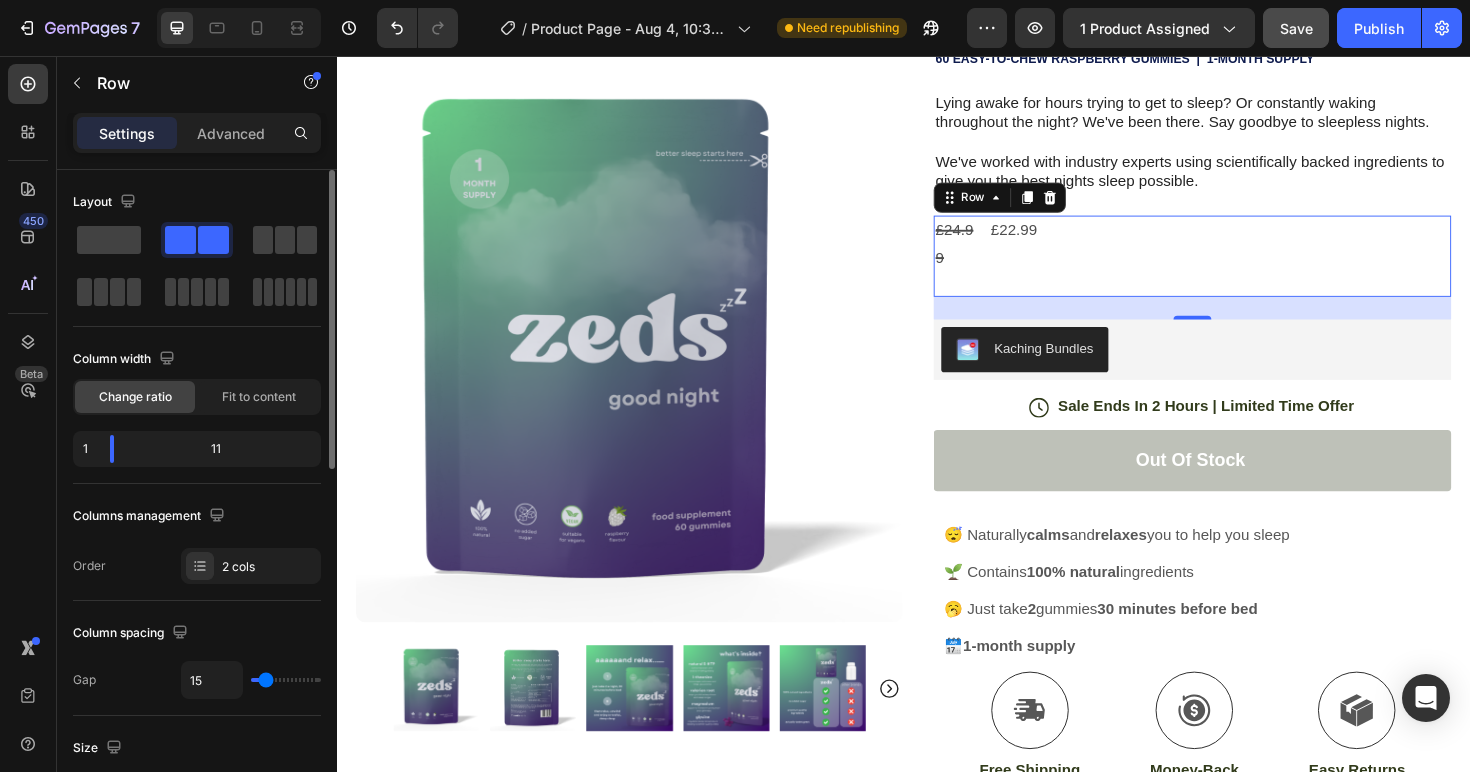 type on "16" 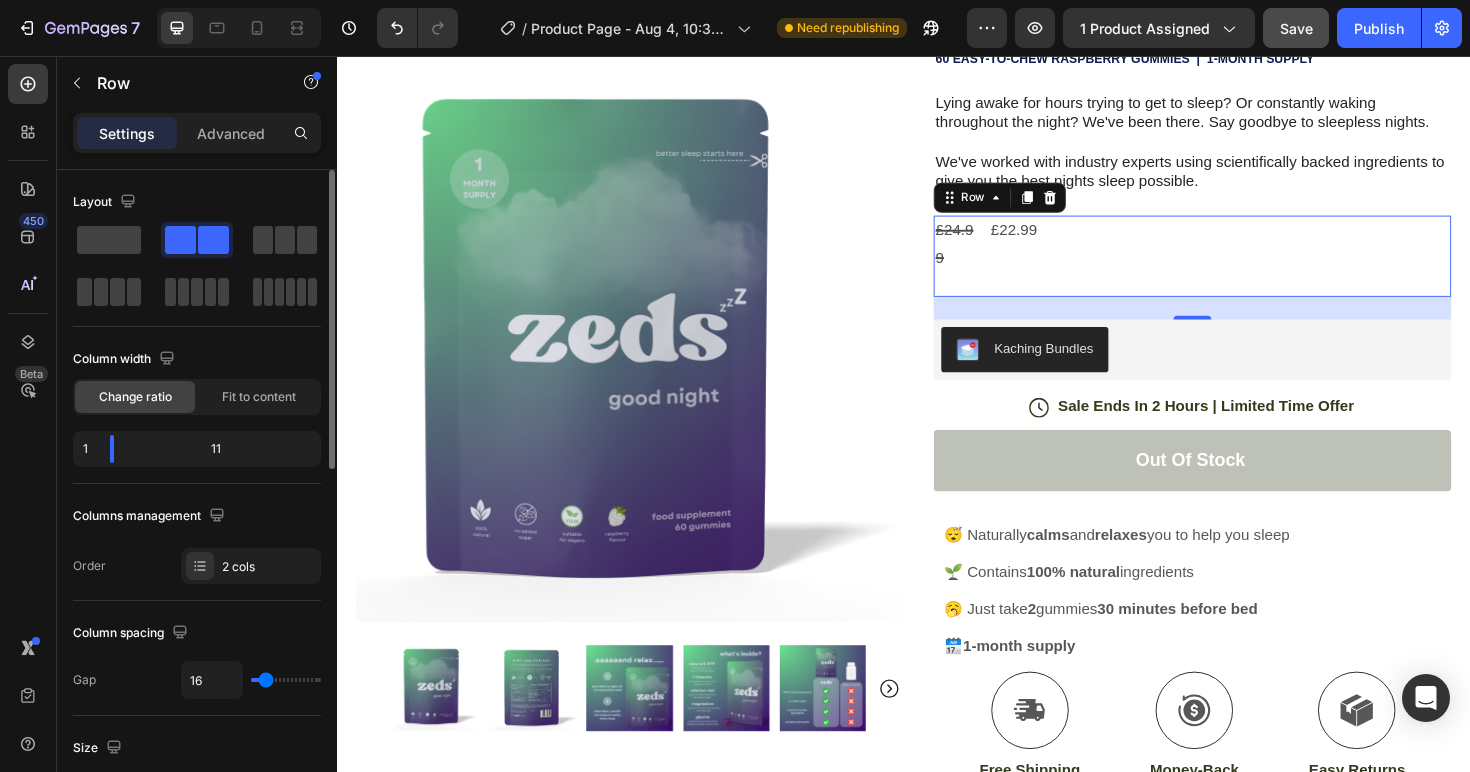 type on "17" 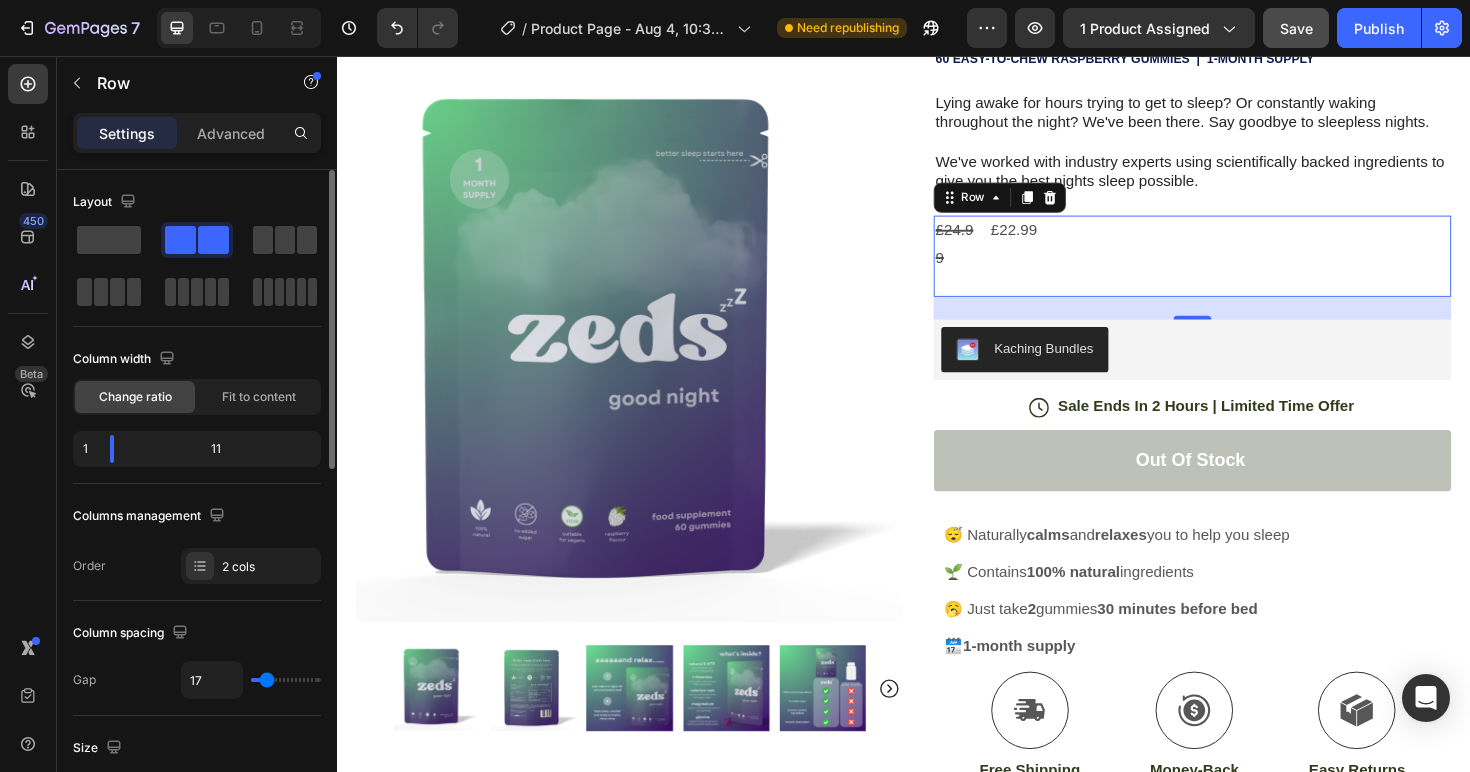type on "18" 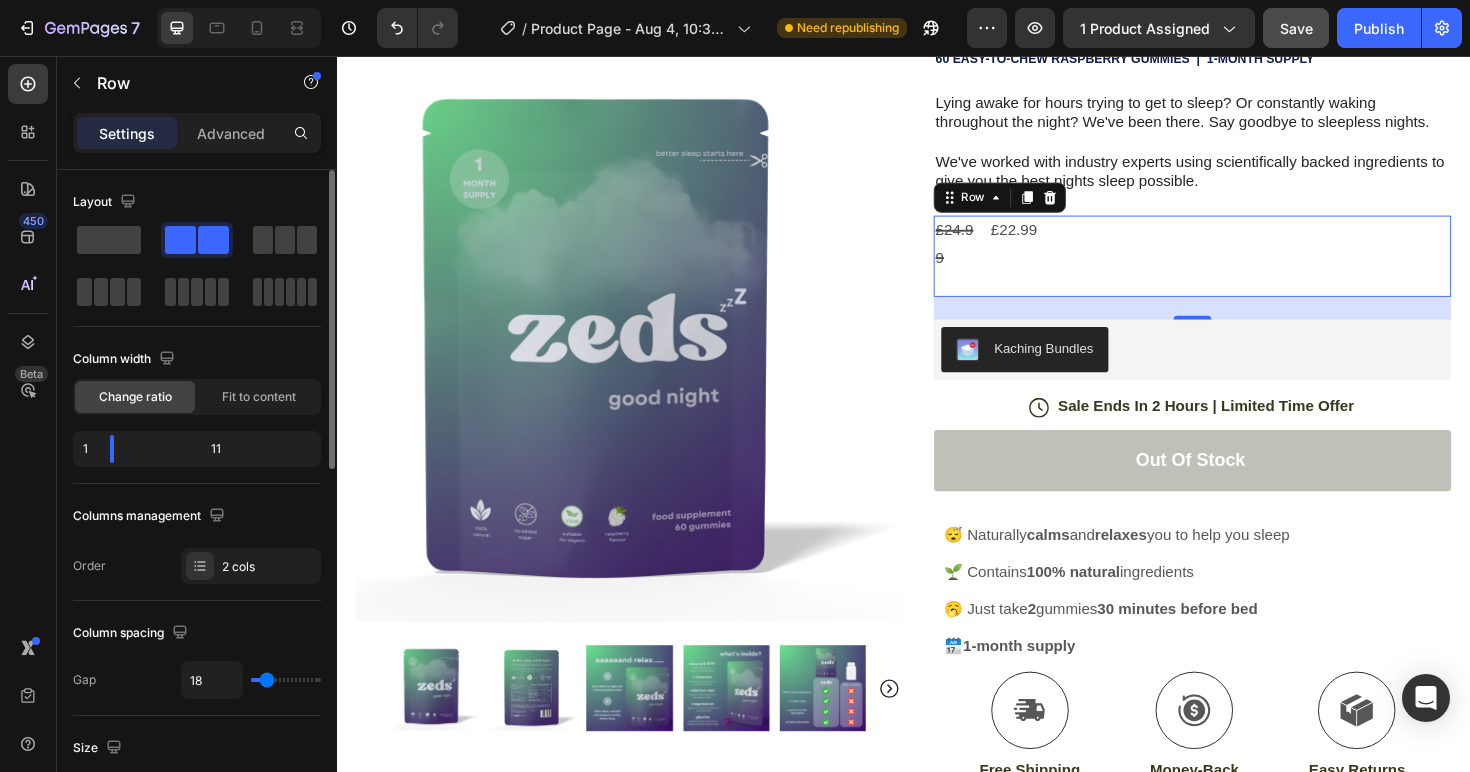 type on "19" 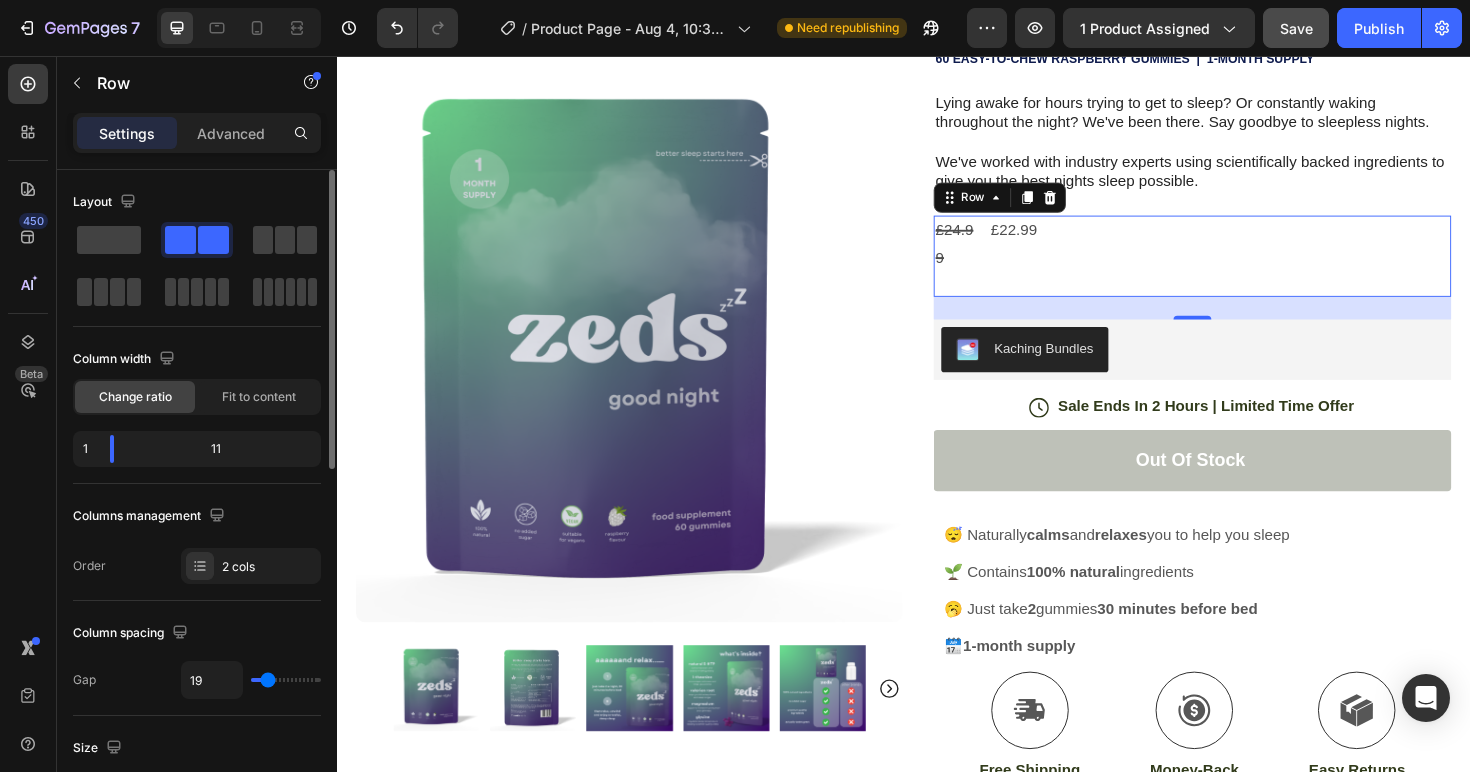 type on "20" 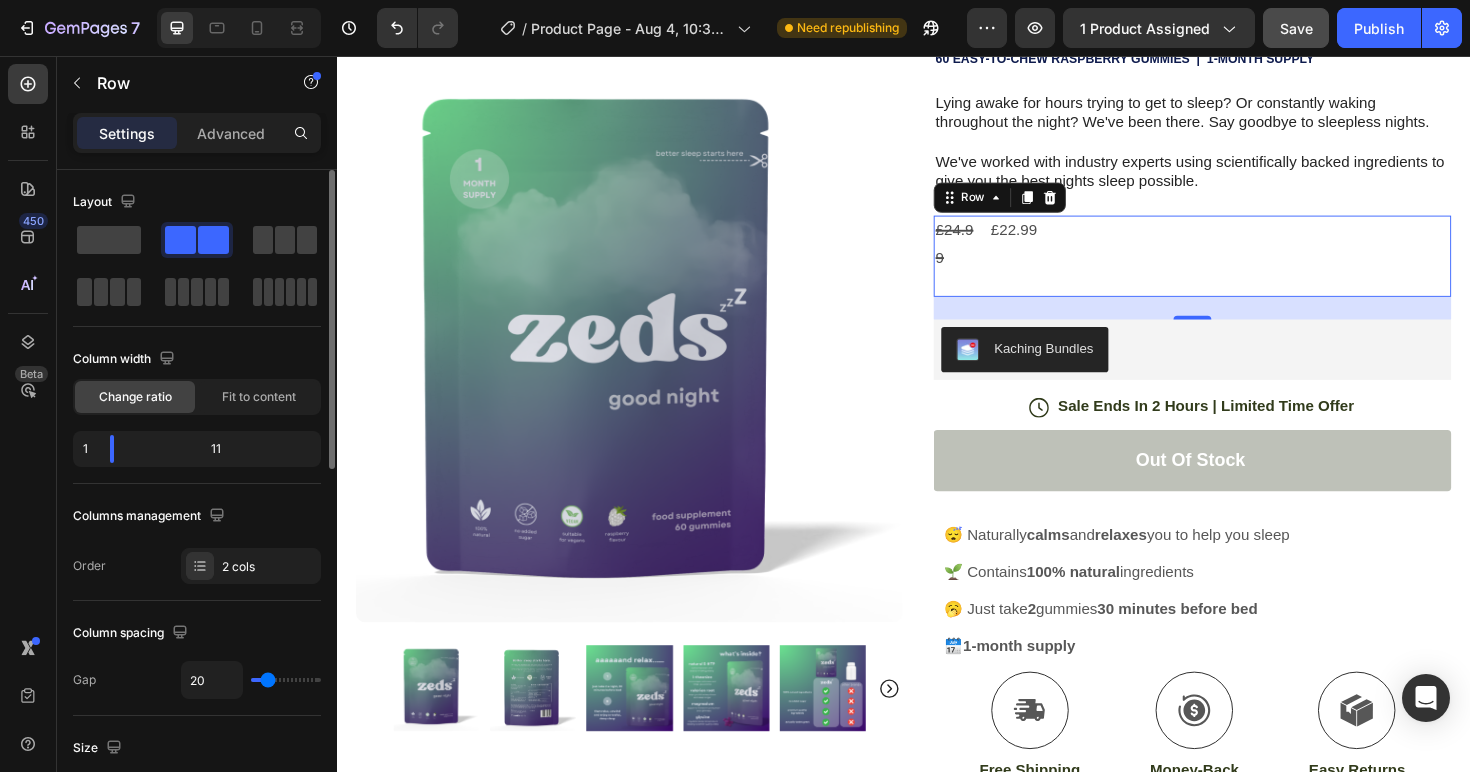 type on "21" 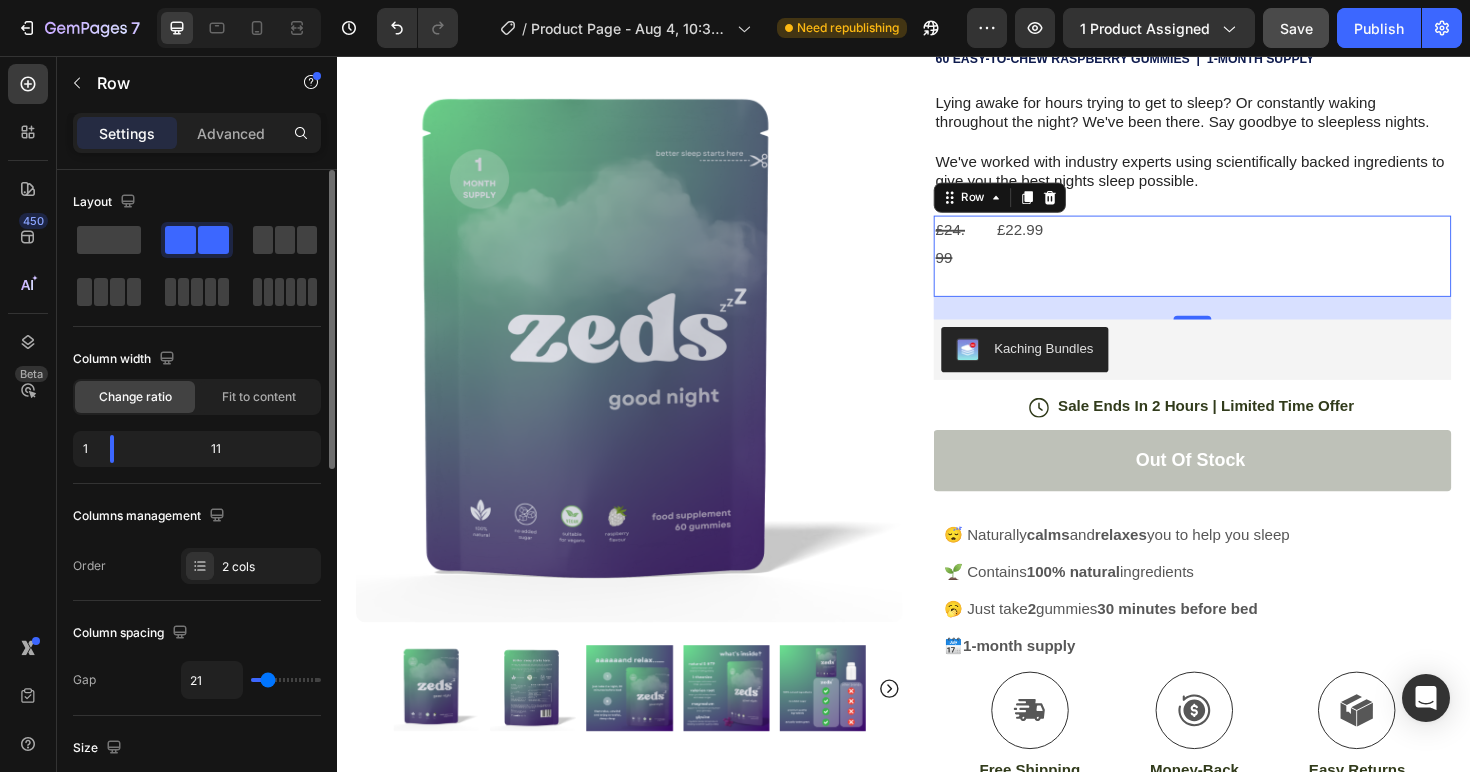 type on "22" 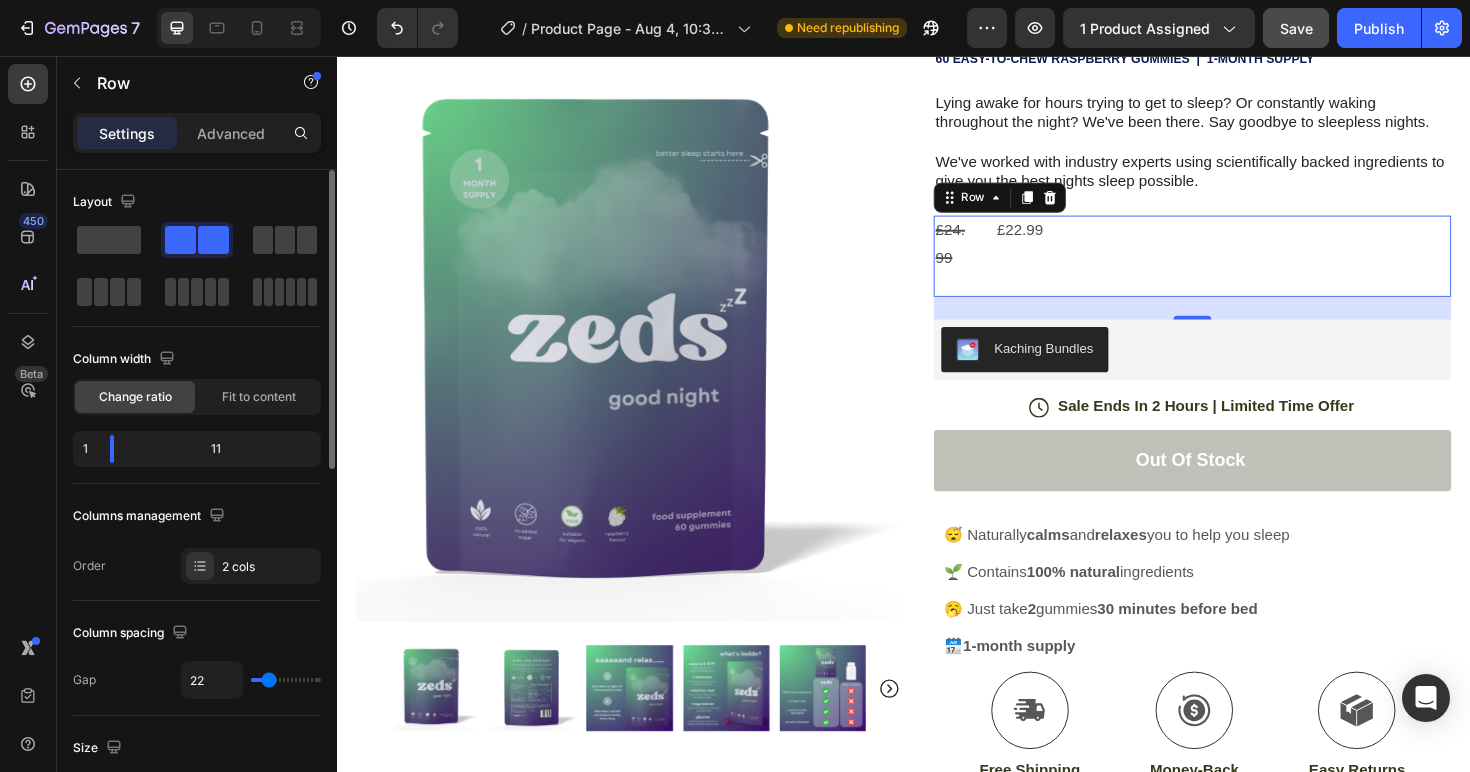 type on "23" 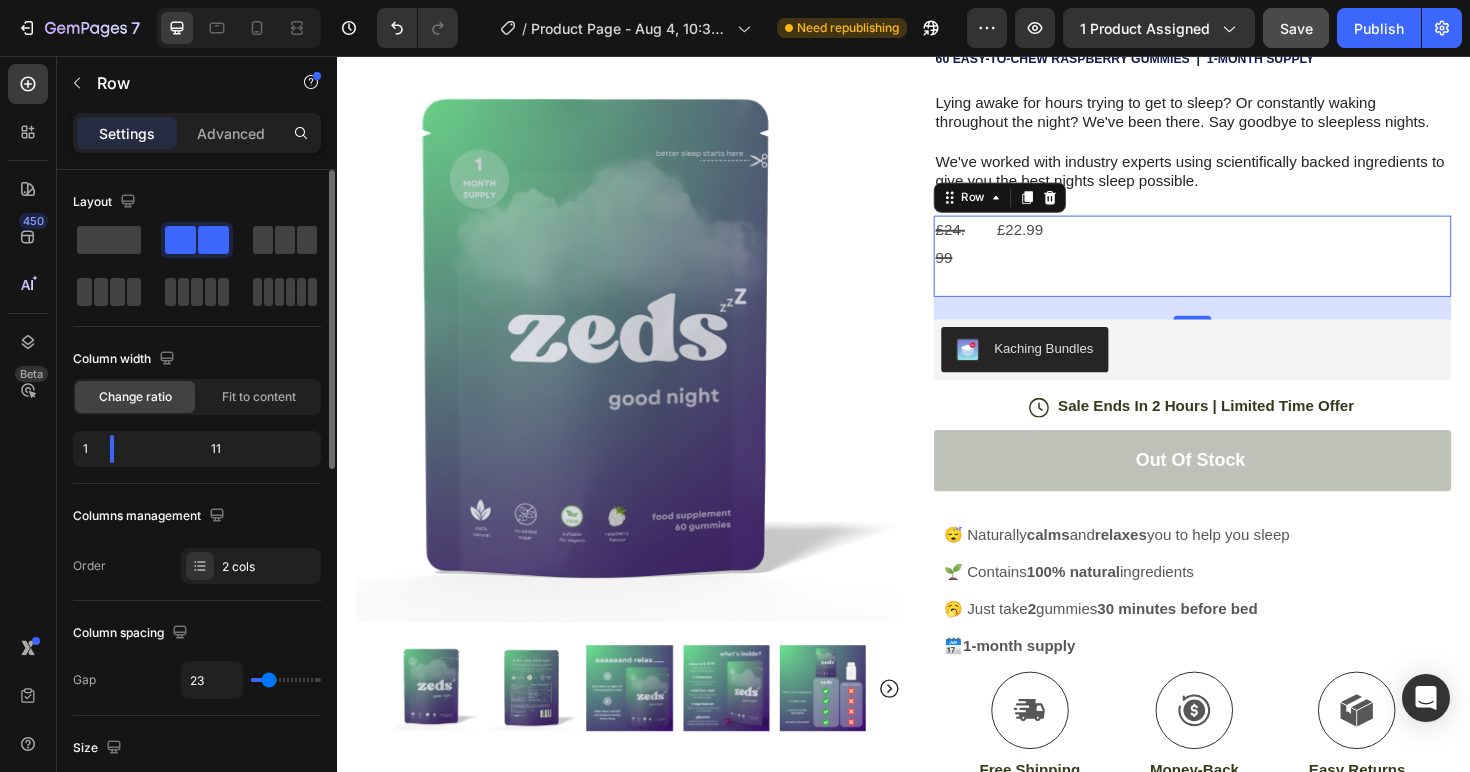 type on "24" 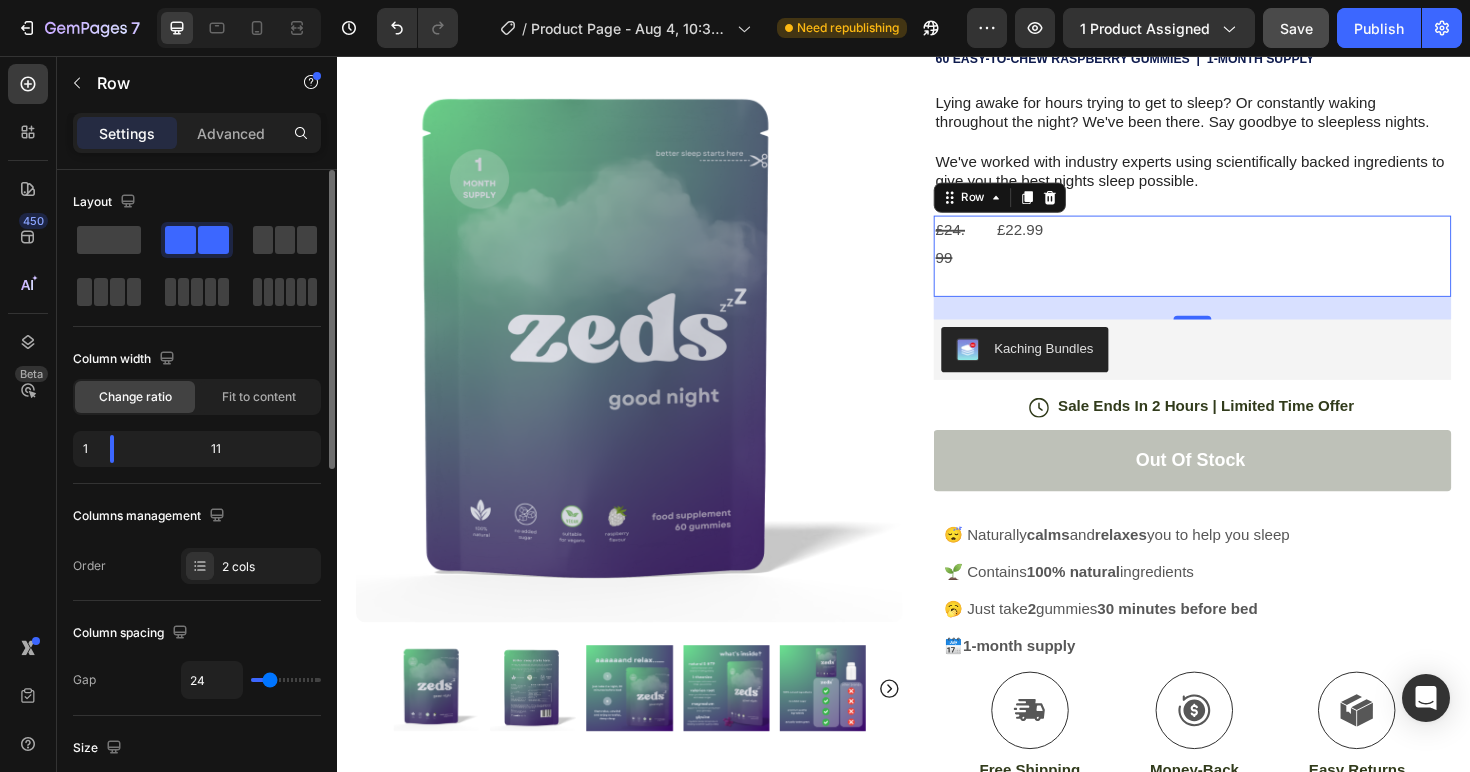type on "25" 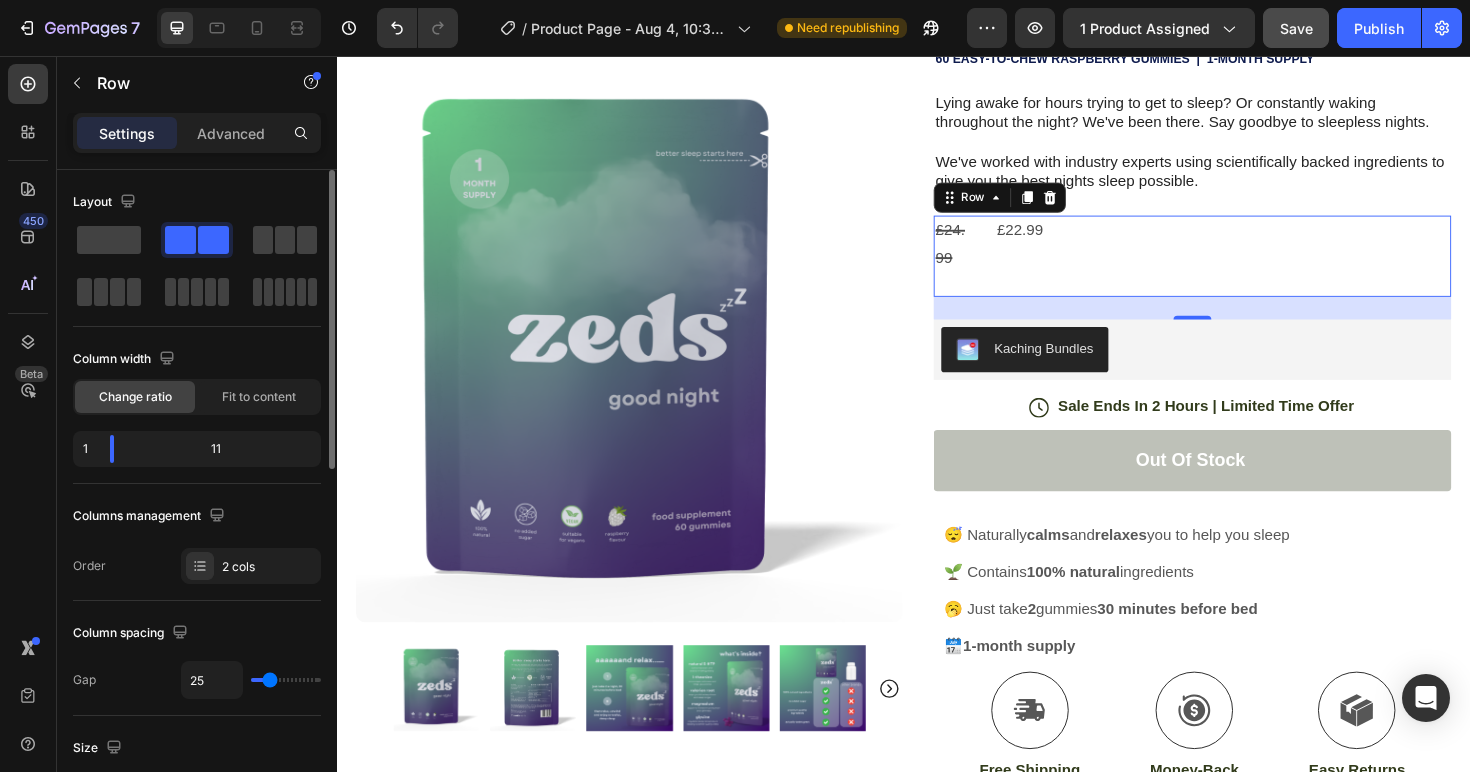 type on "26" 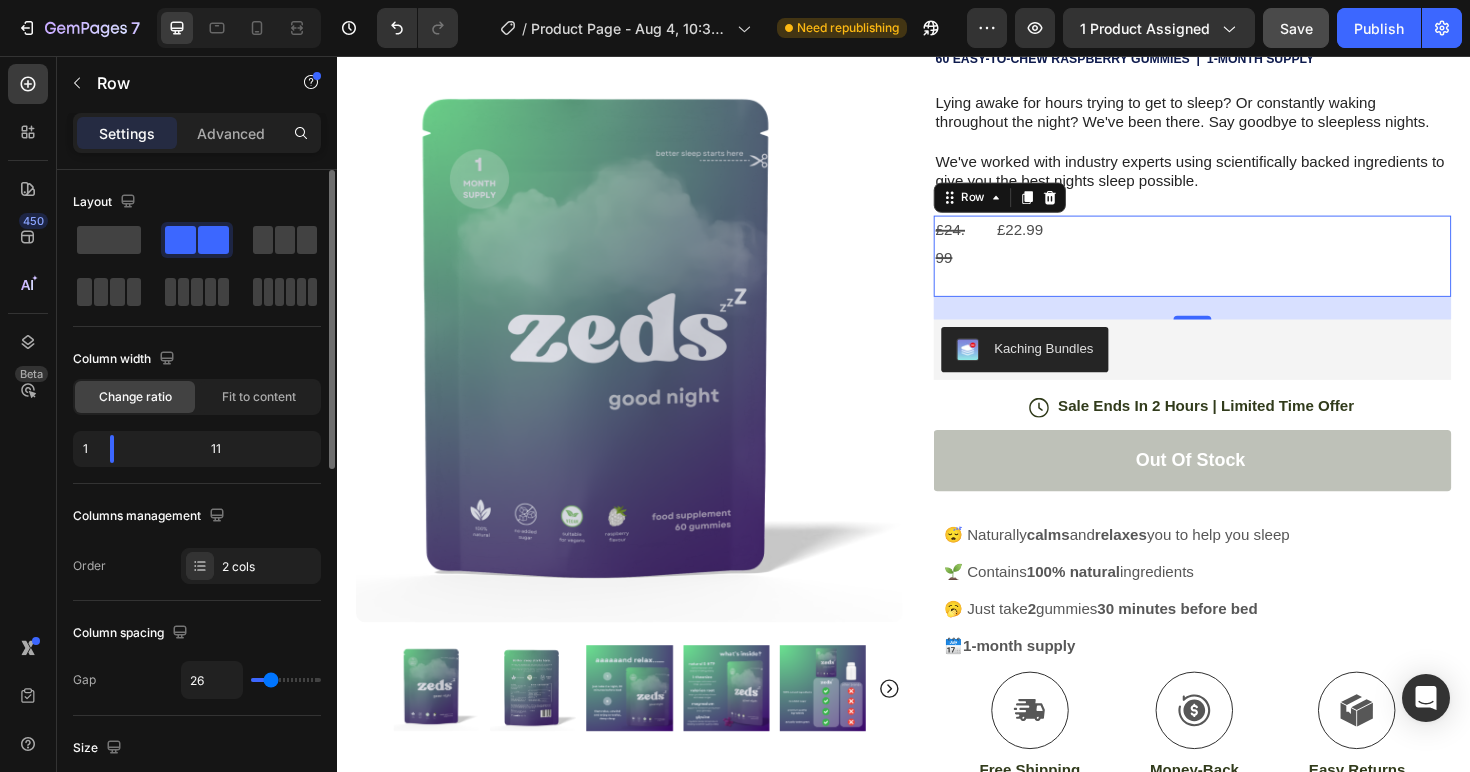 type on "27" 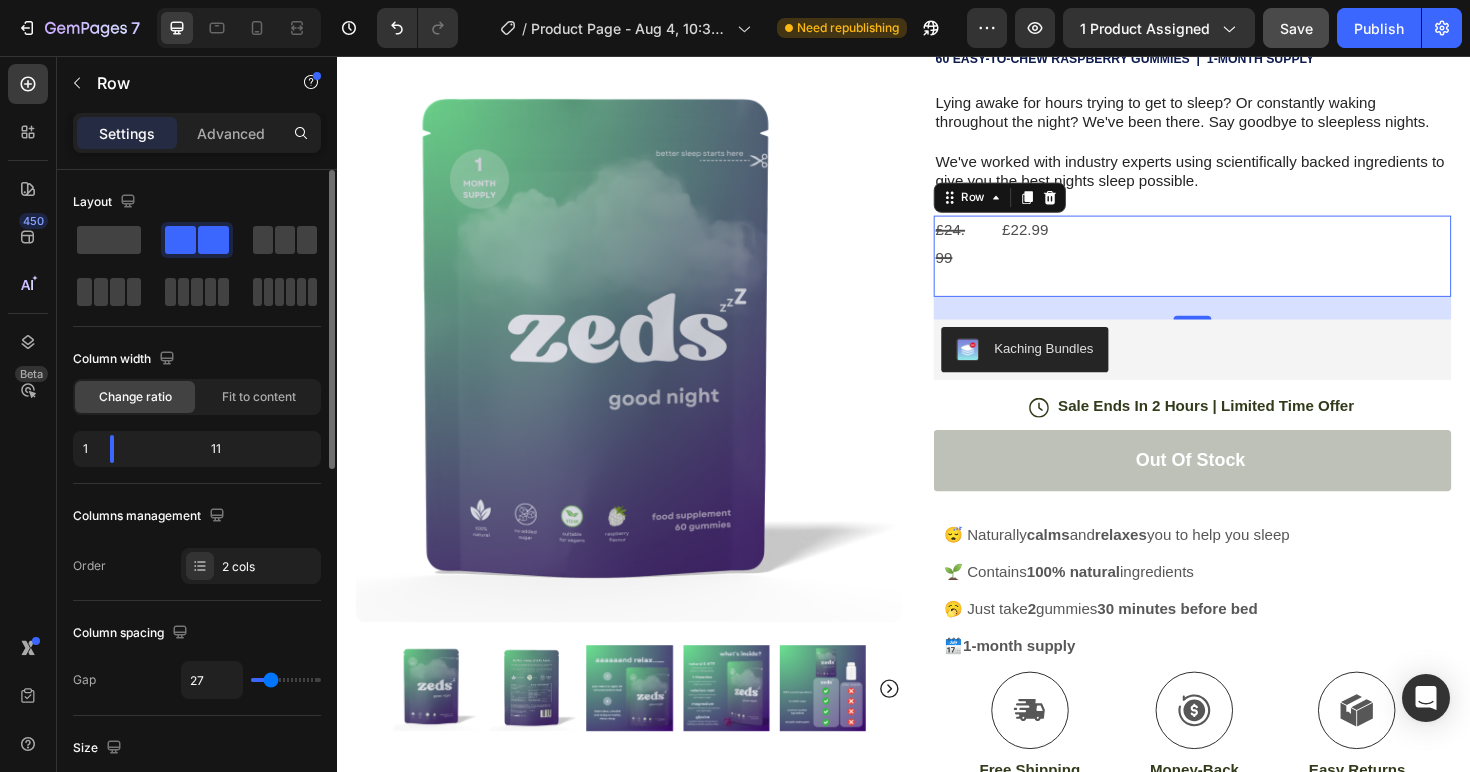type on "28" 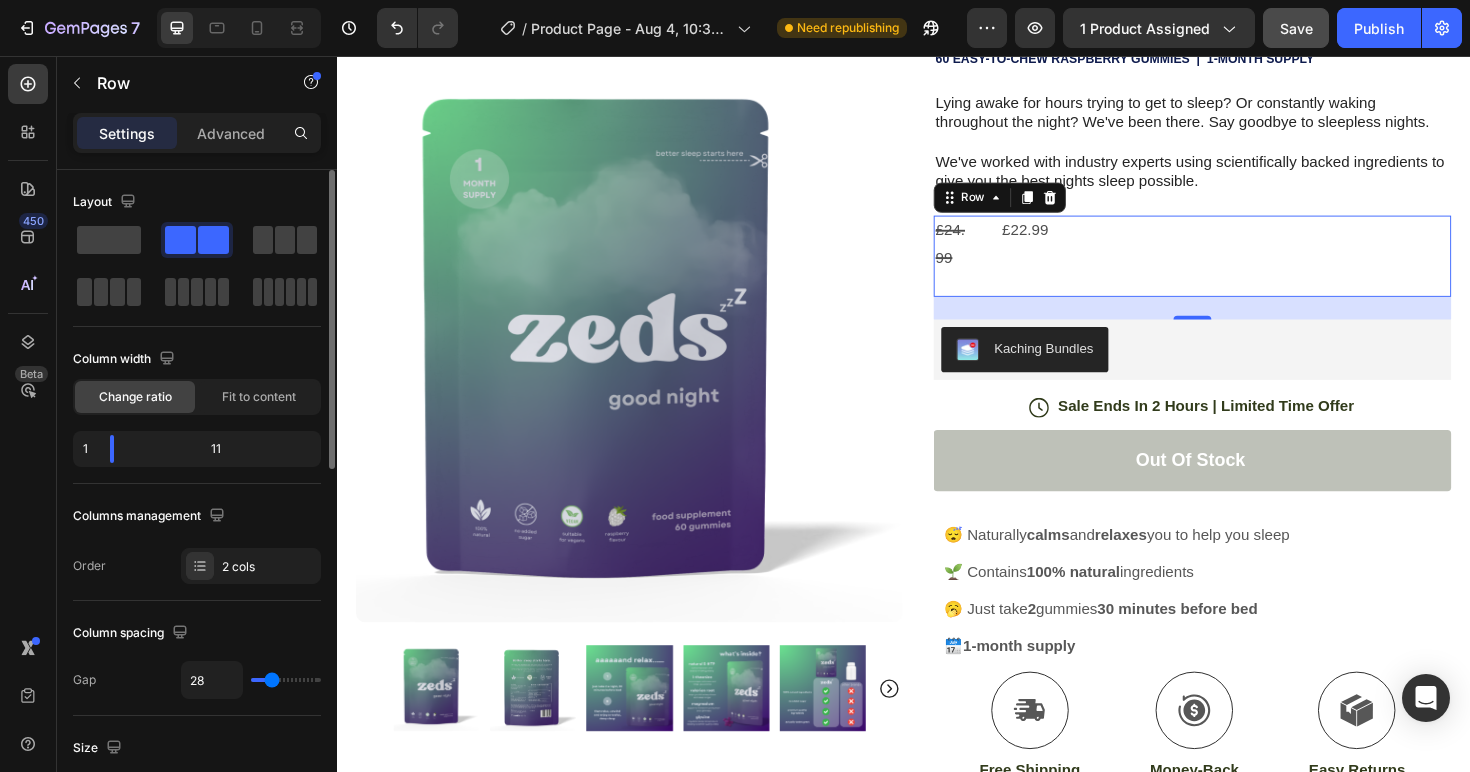 type on "32" 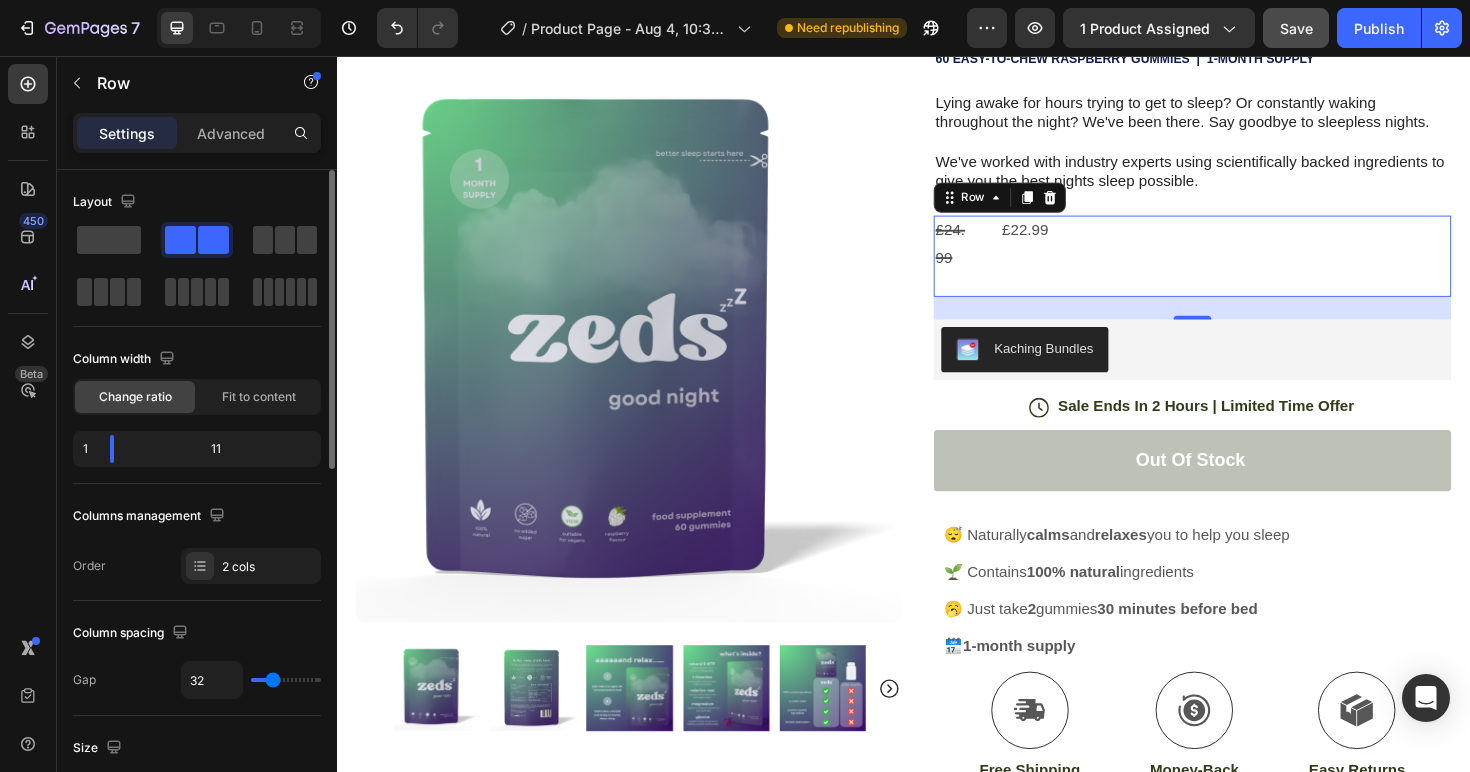 type on "37" 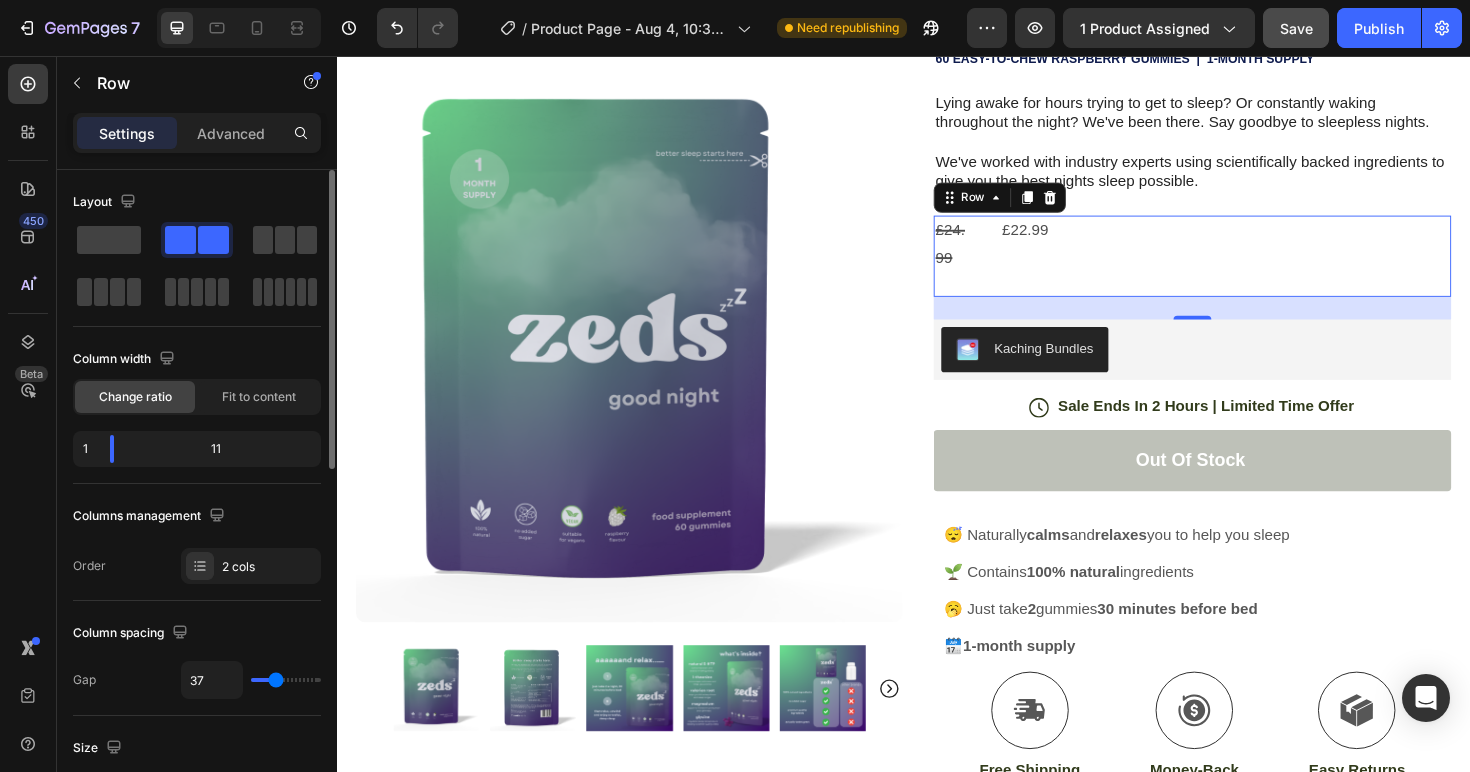 type on "40" 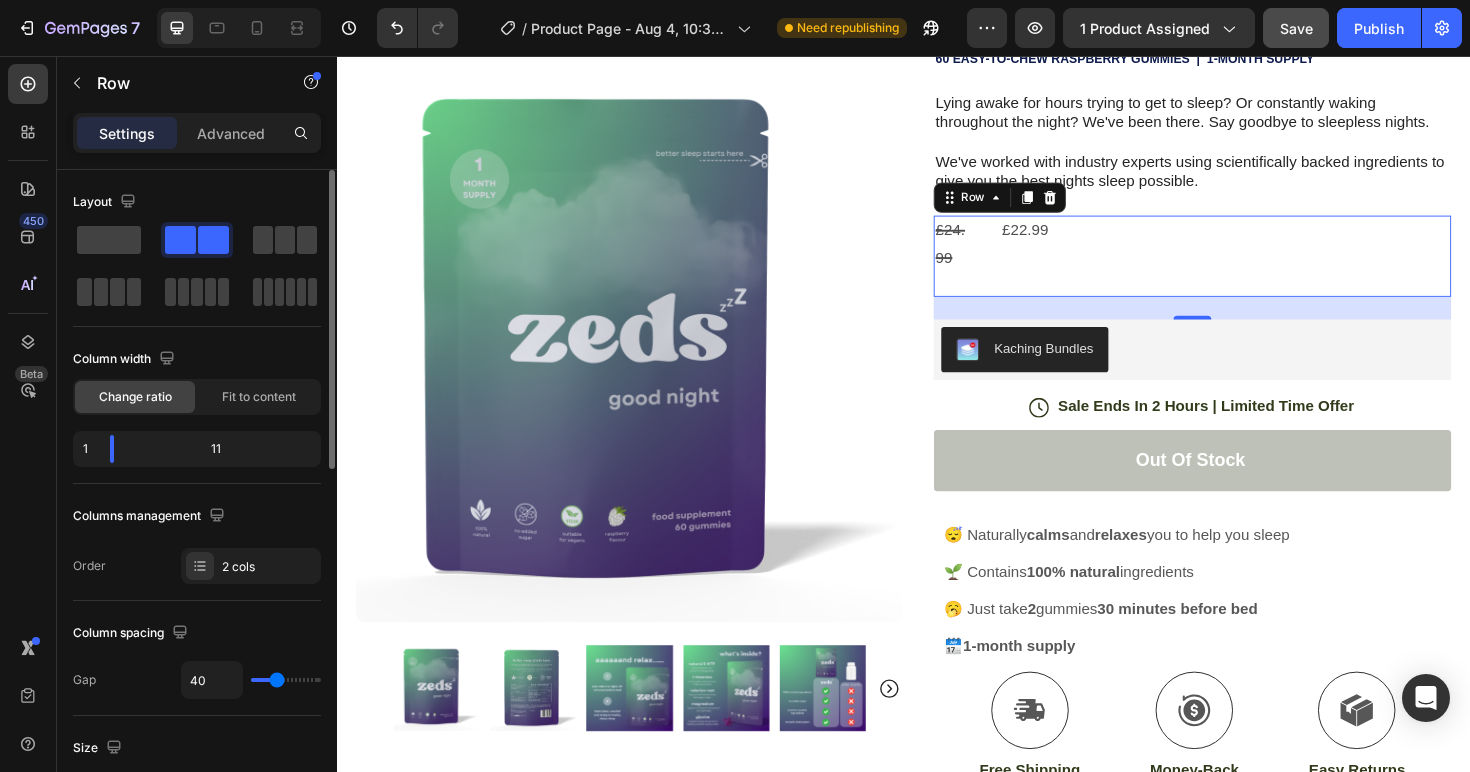 type on "42" 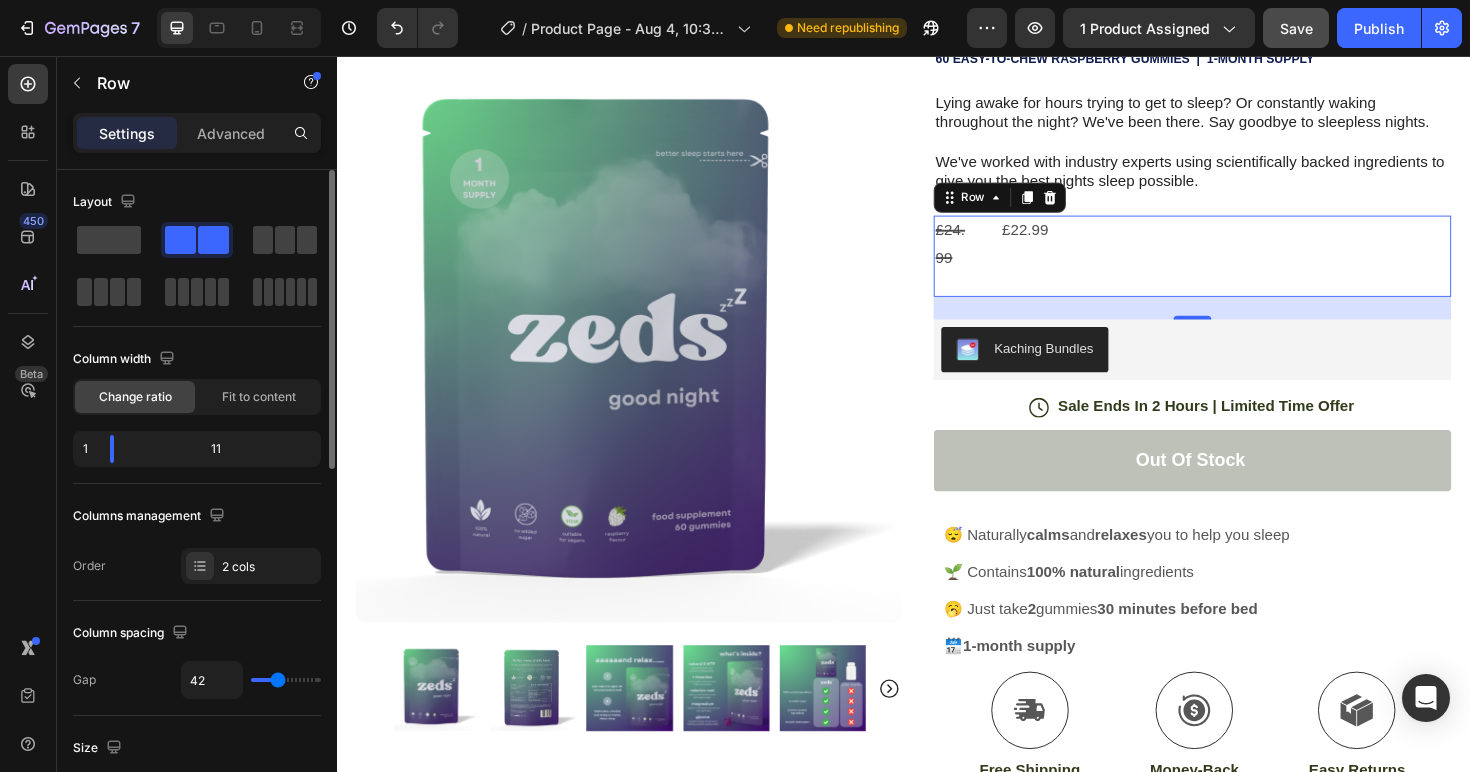 type on "43" 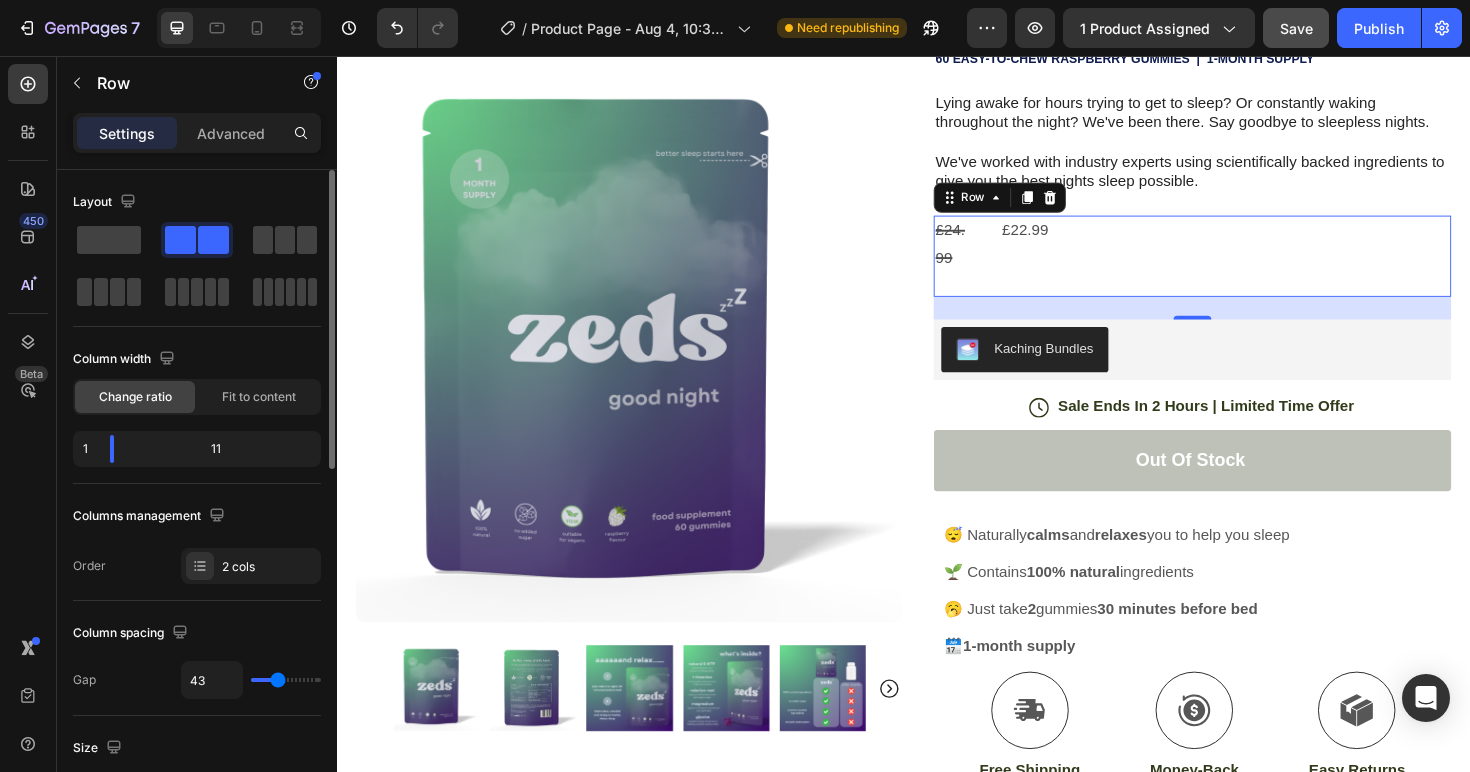 type on "44" 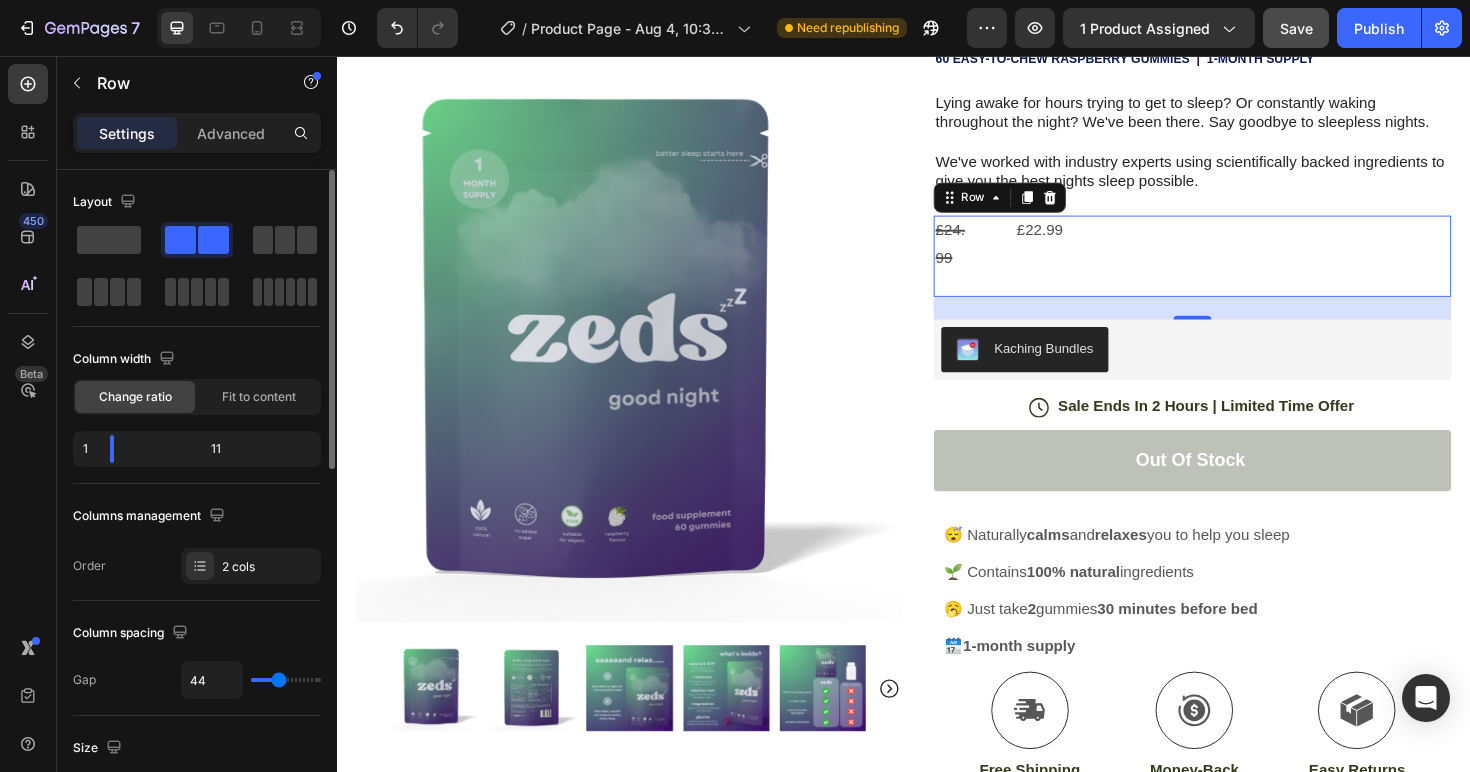 type on "45" 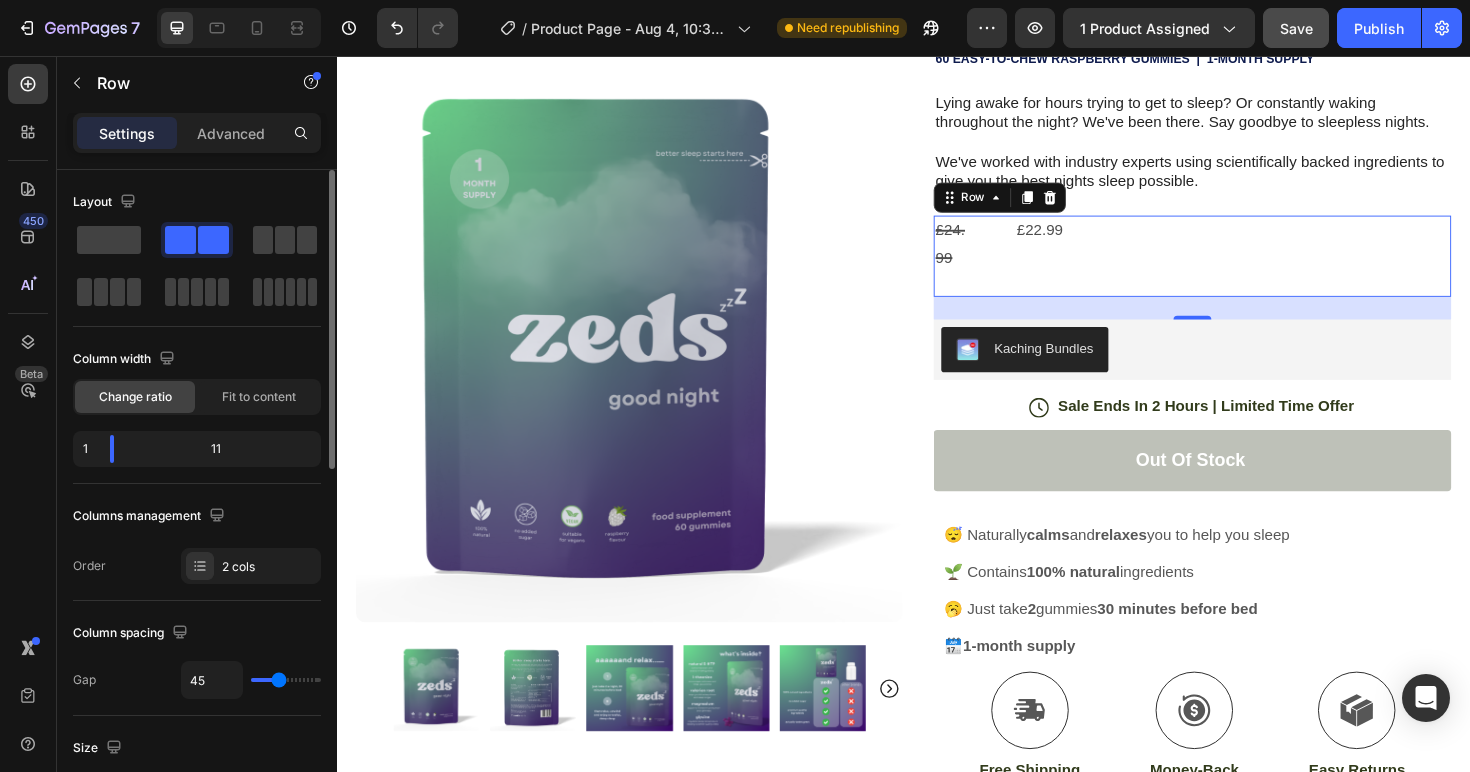 type on "46" 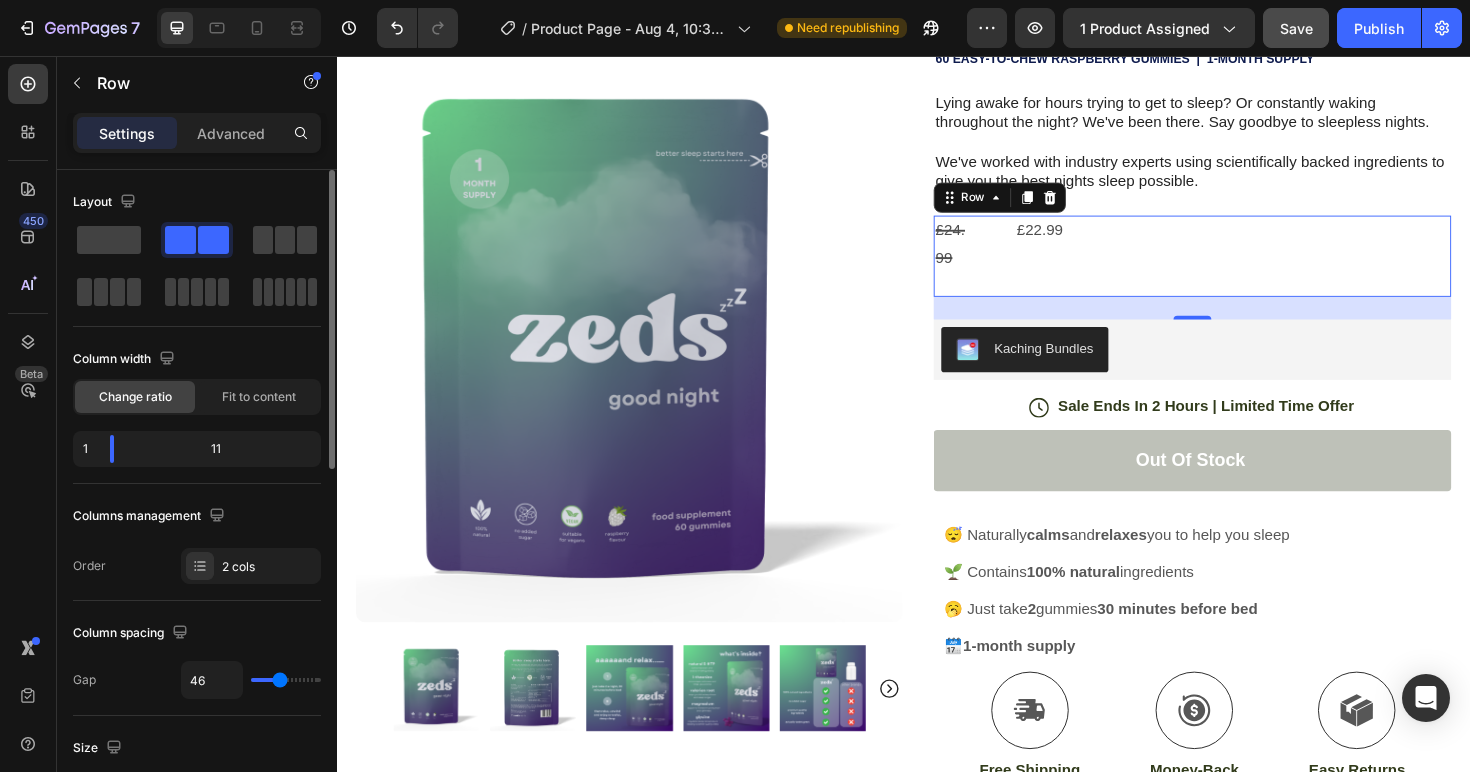 type on "47" 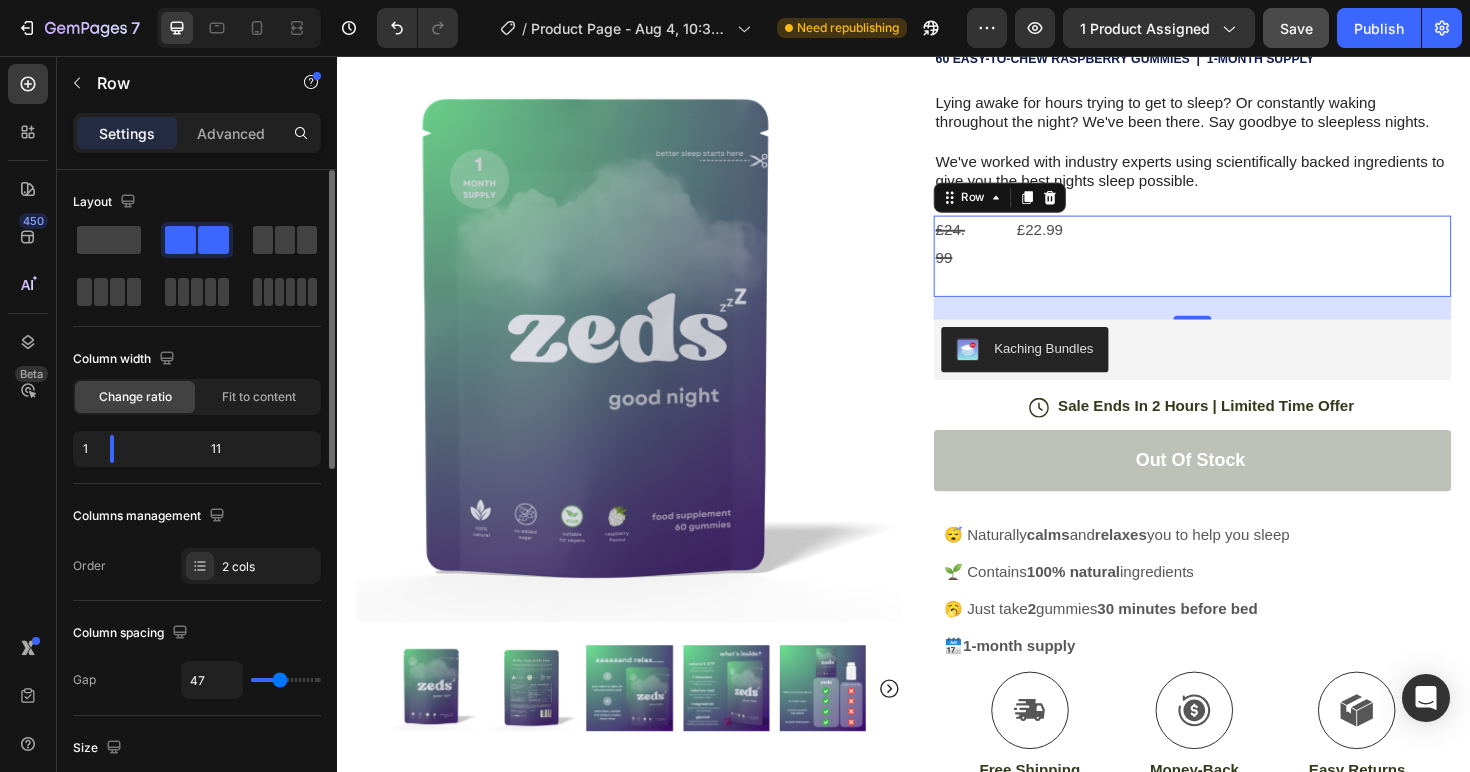 type on "48" 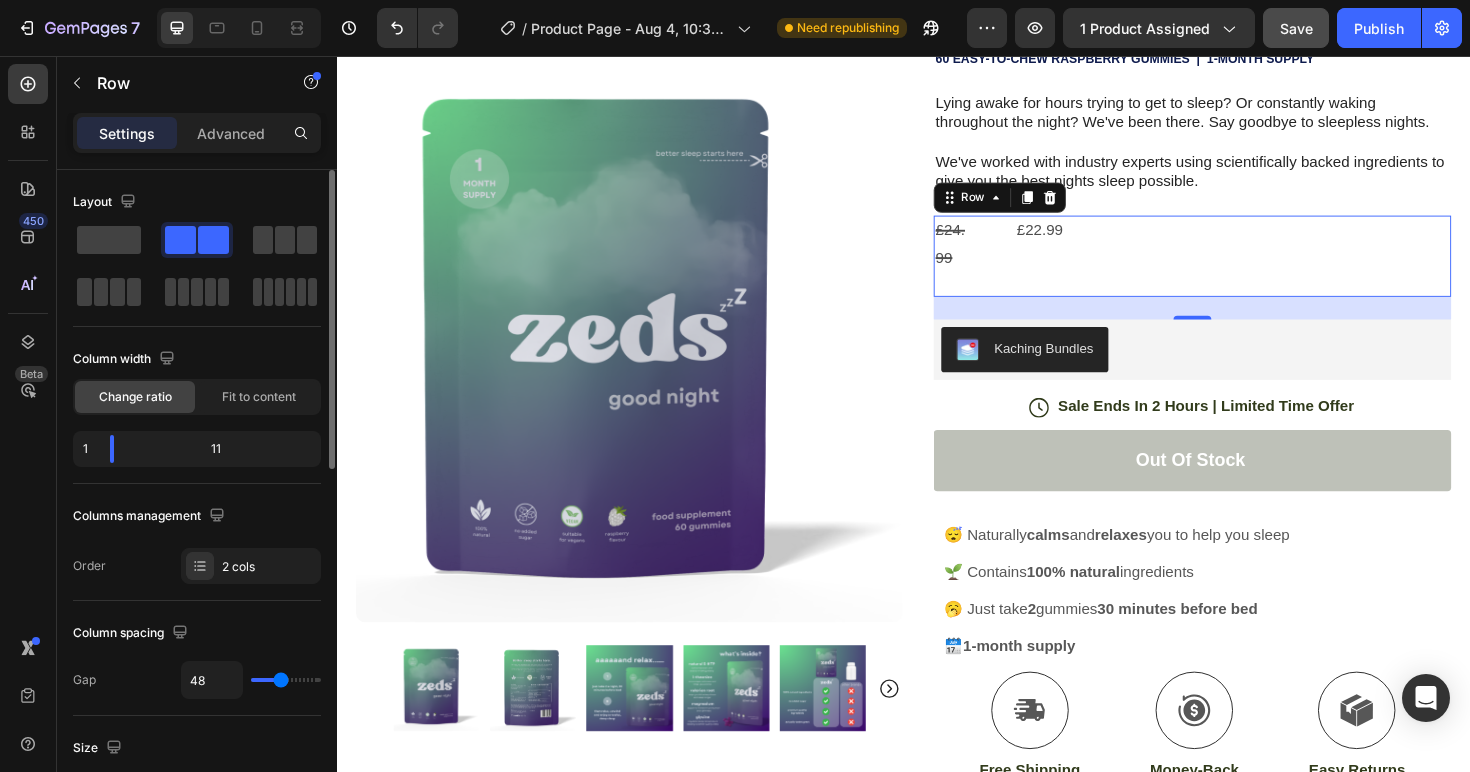 type on "49" 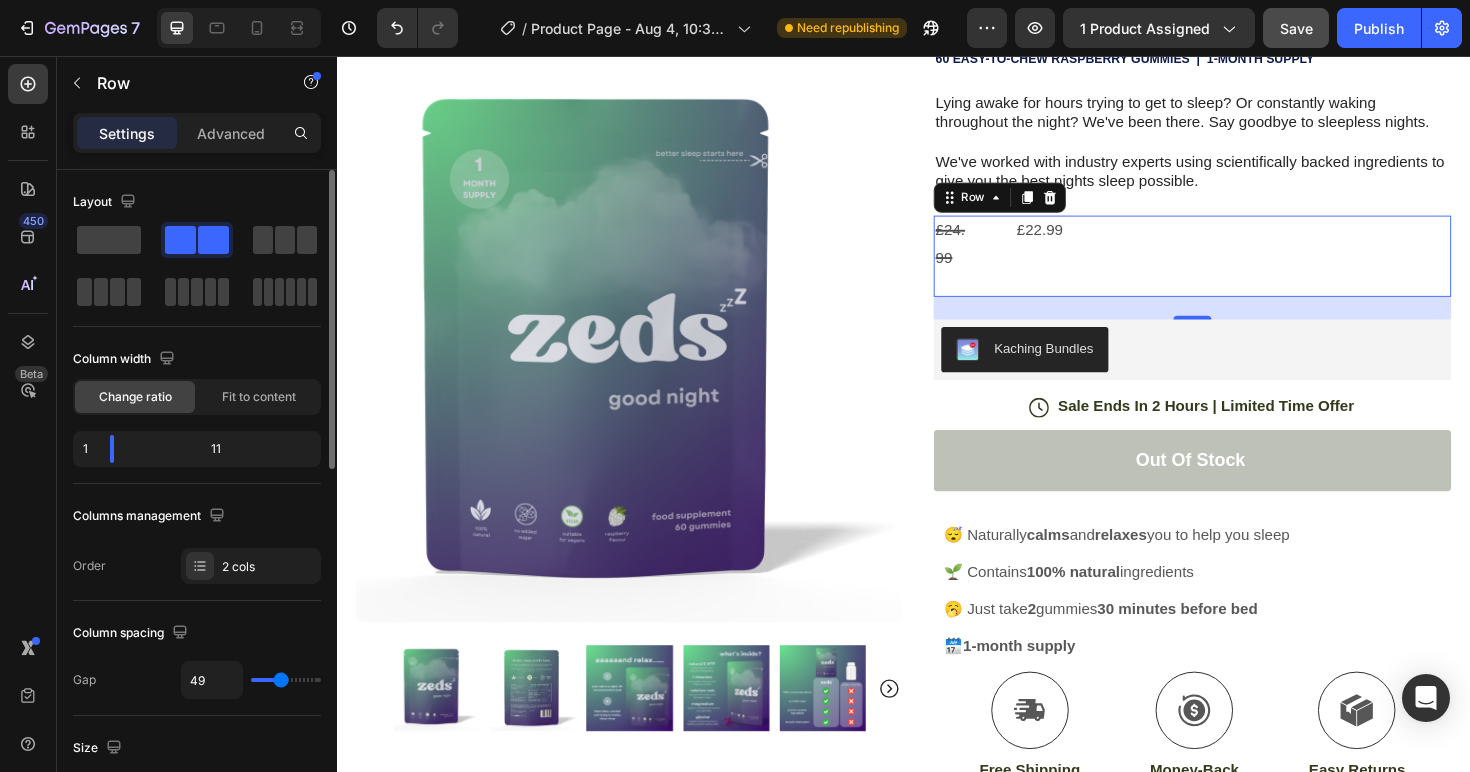 type on "50" 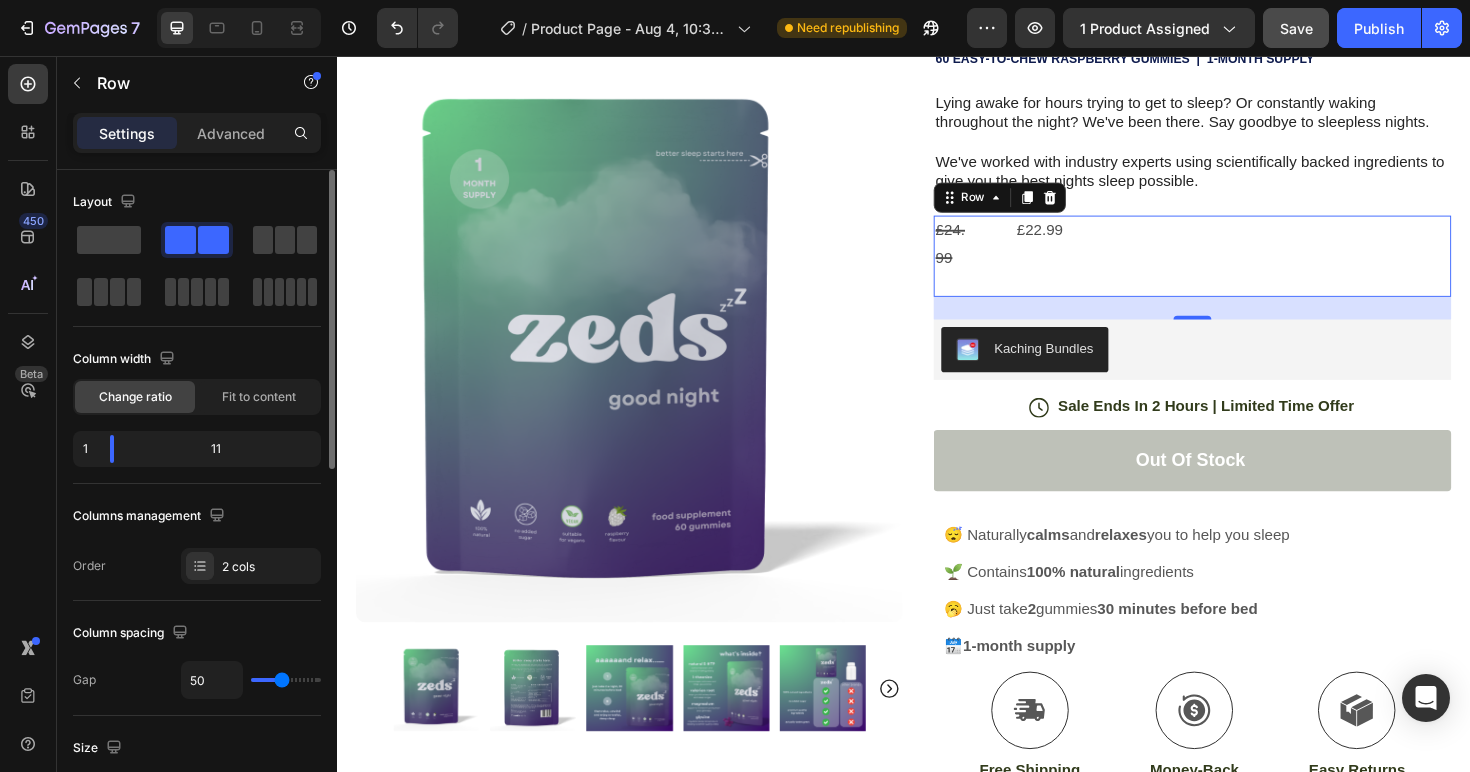 type on "51" 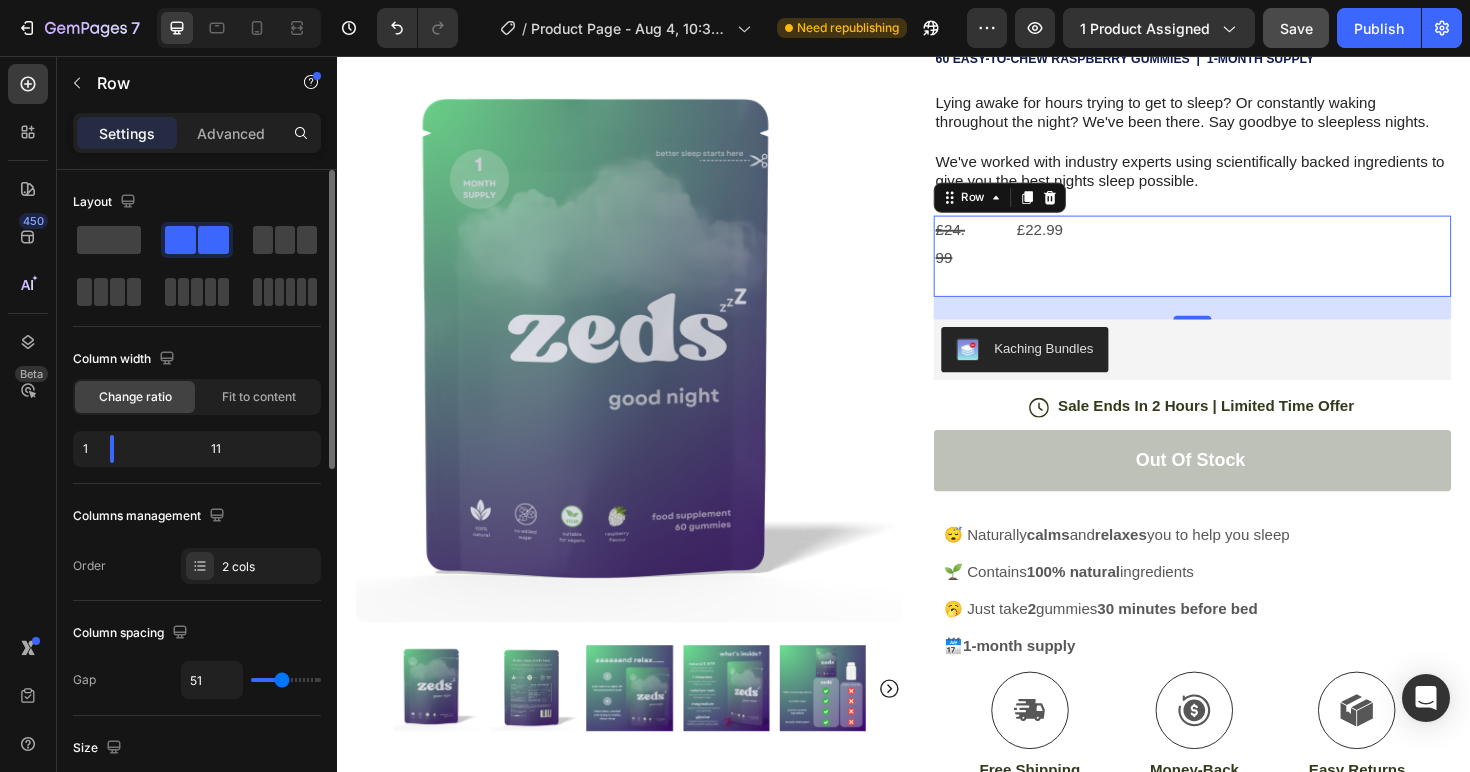 type on "52" 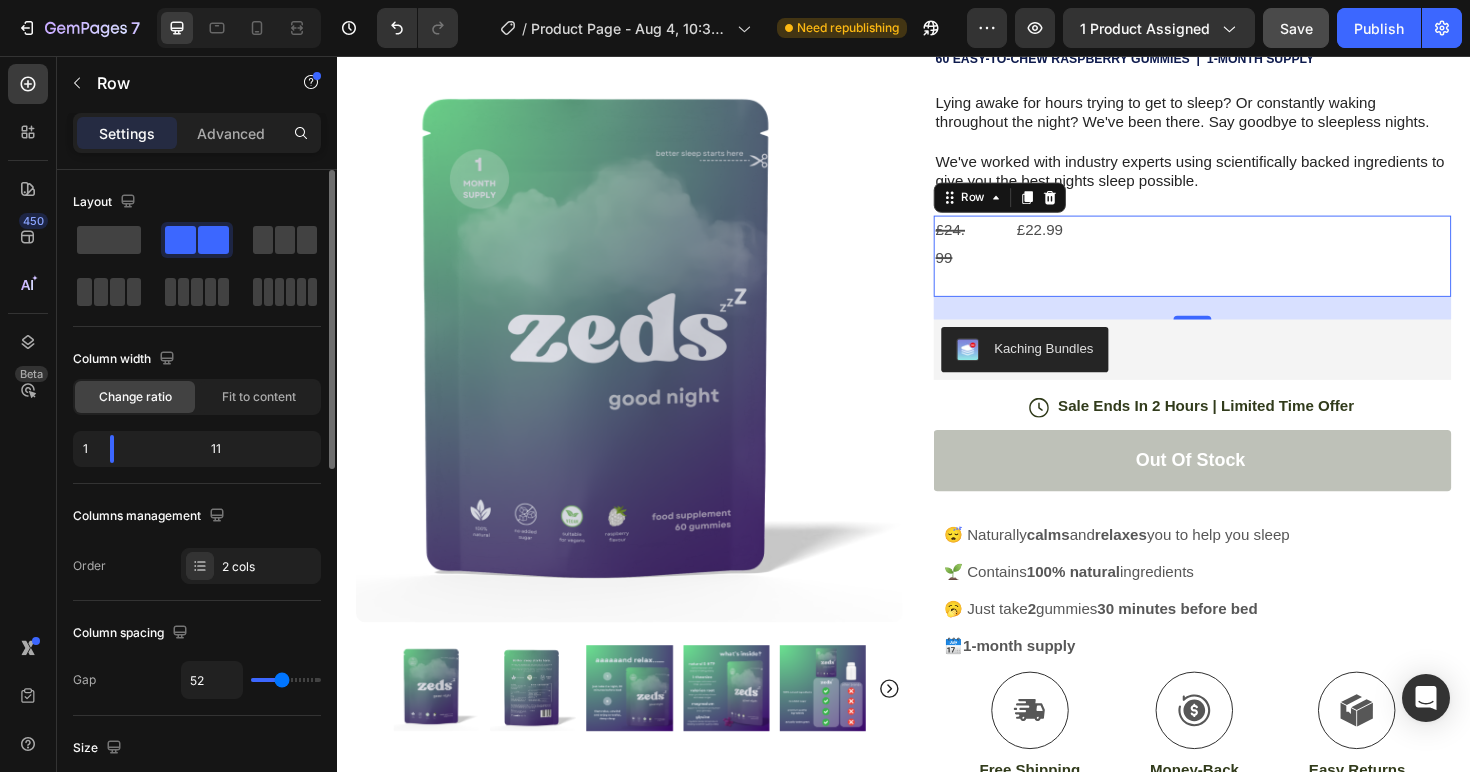 type on "54" 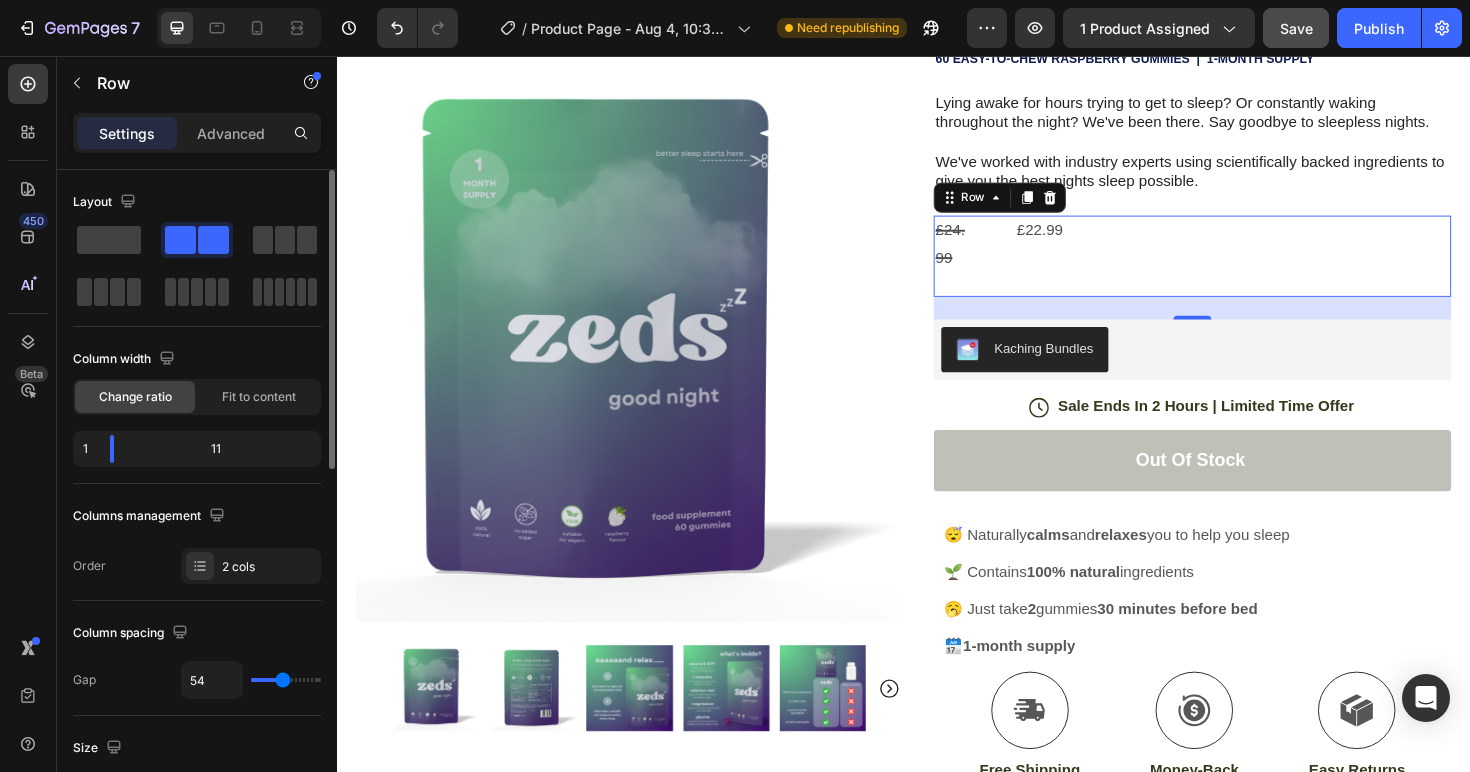 type on "56" 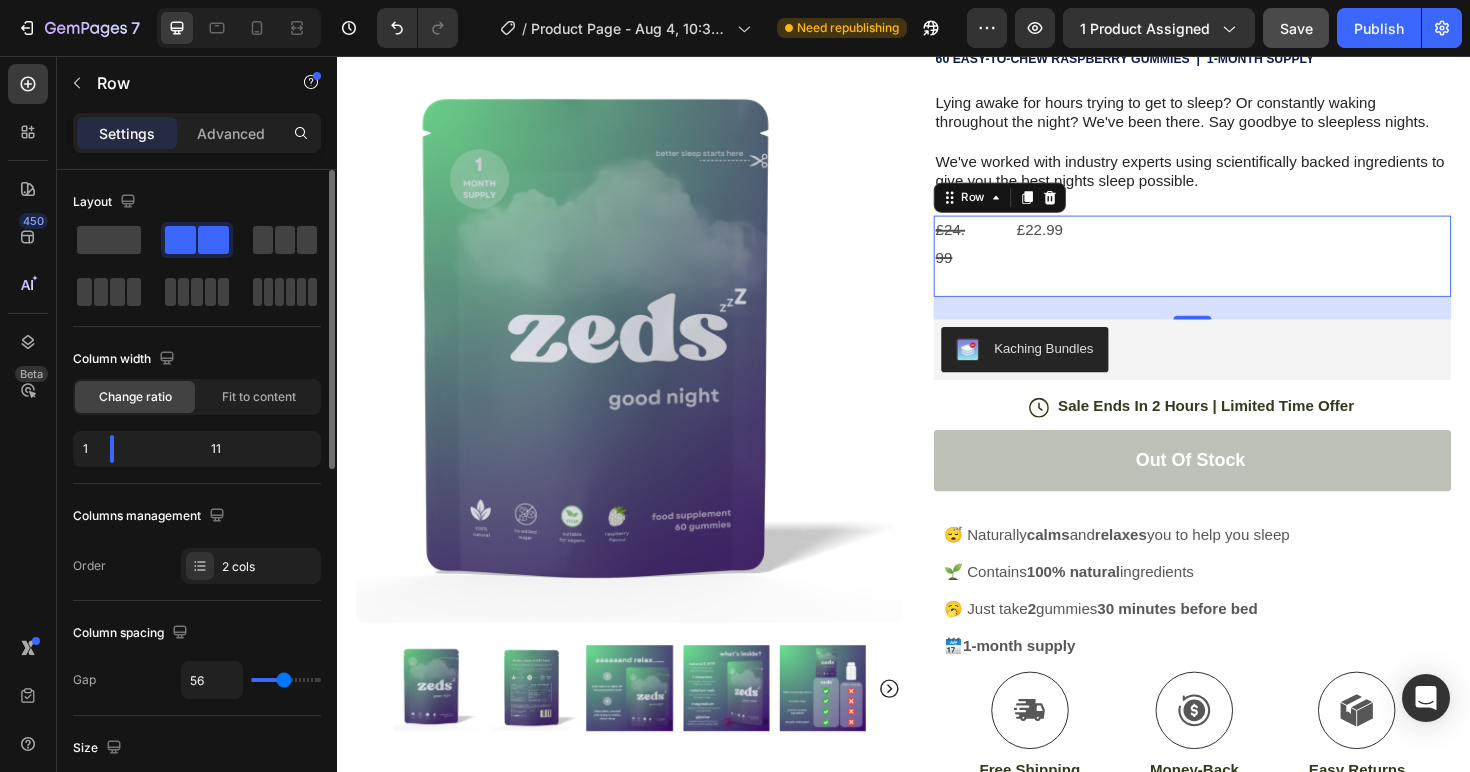 type on "58" 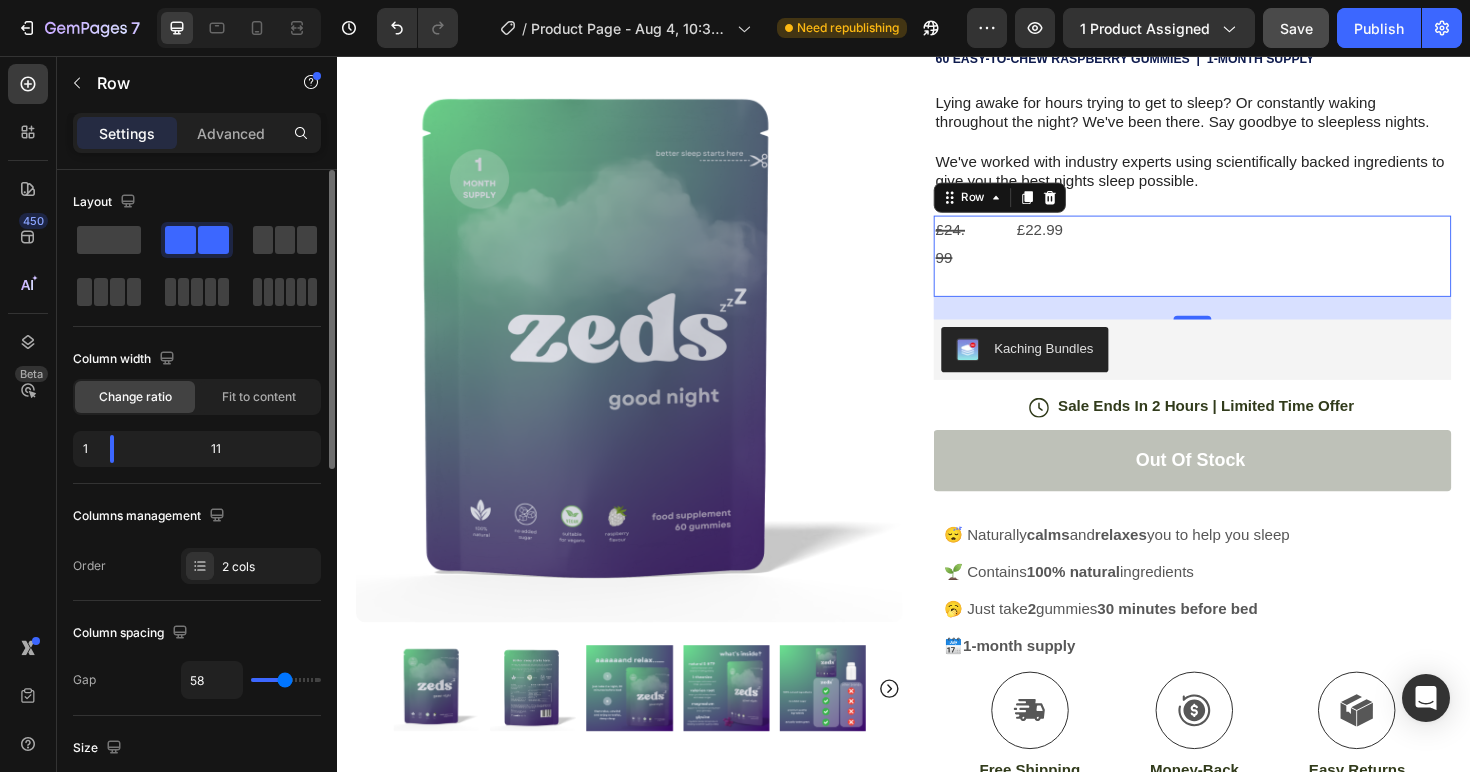 type on "60" 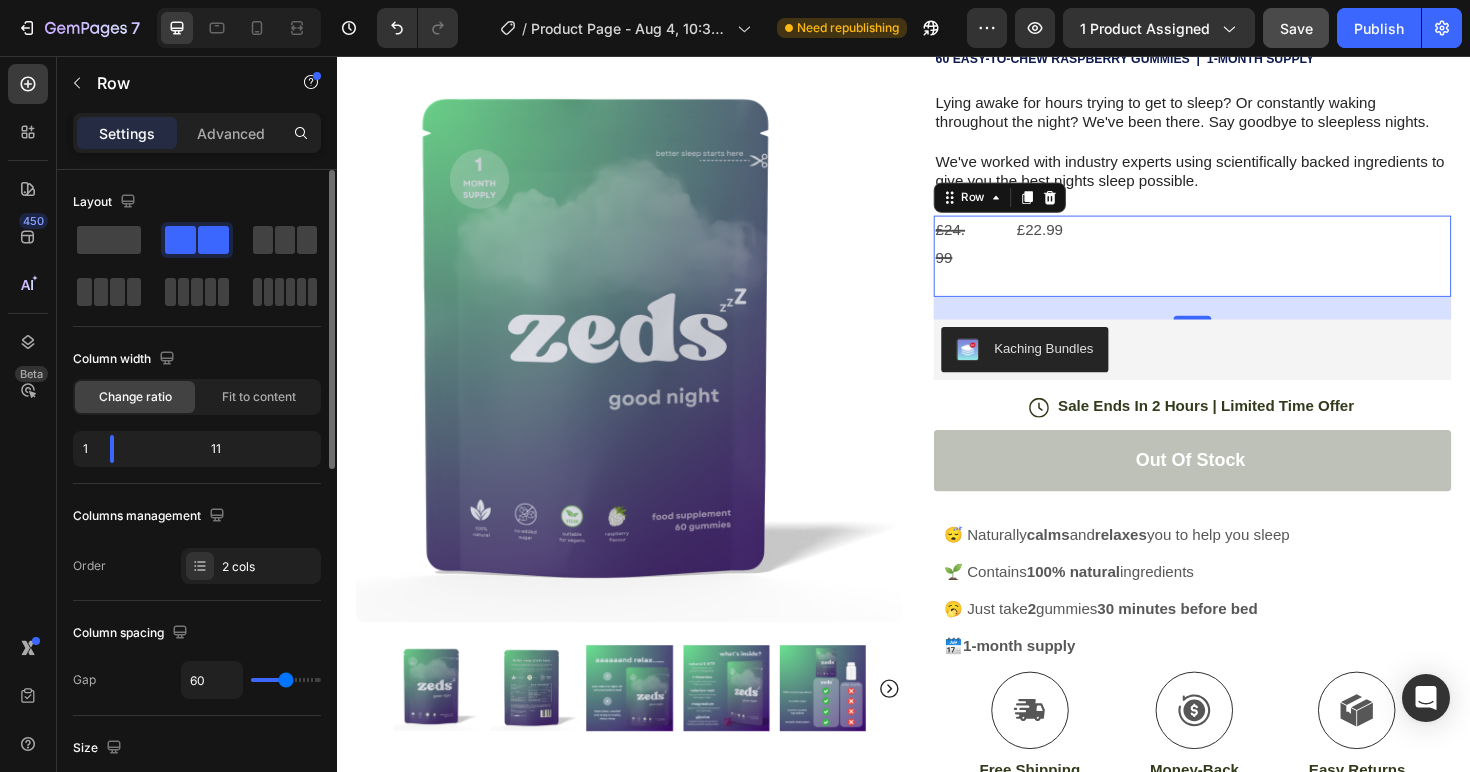type on "62" 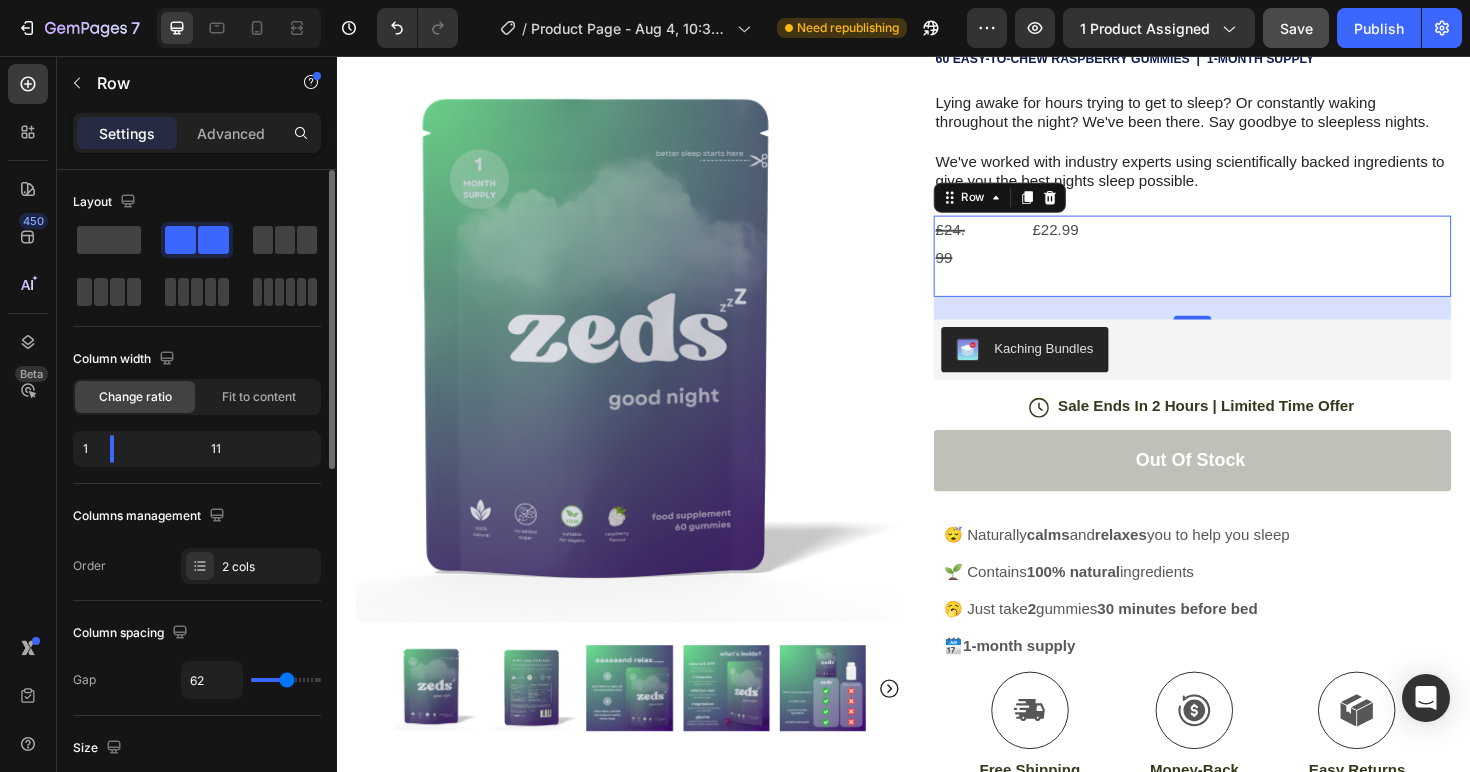 type on "63" 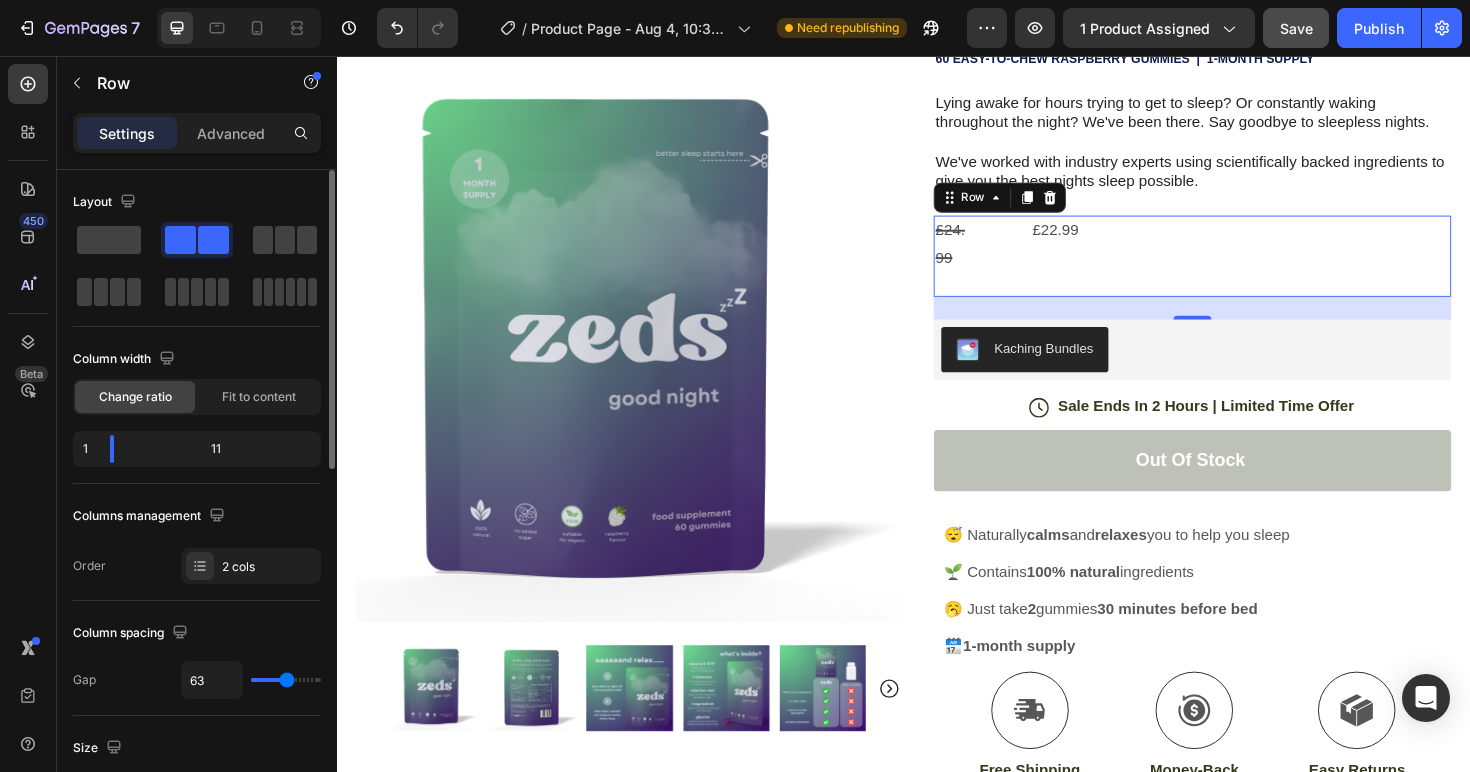 type on "64" 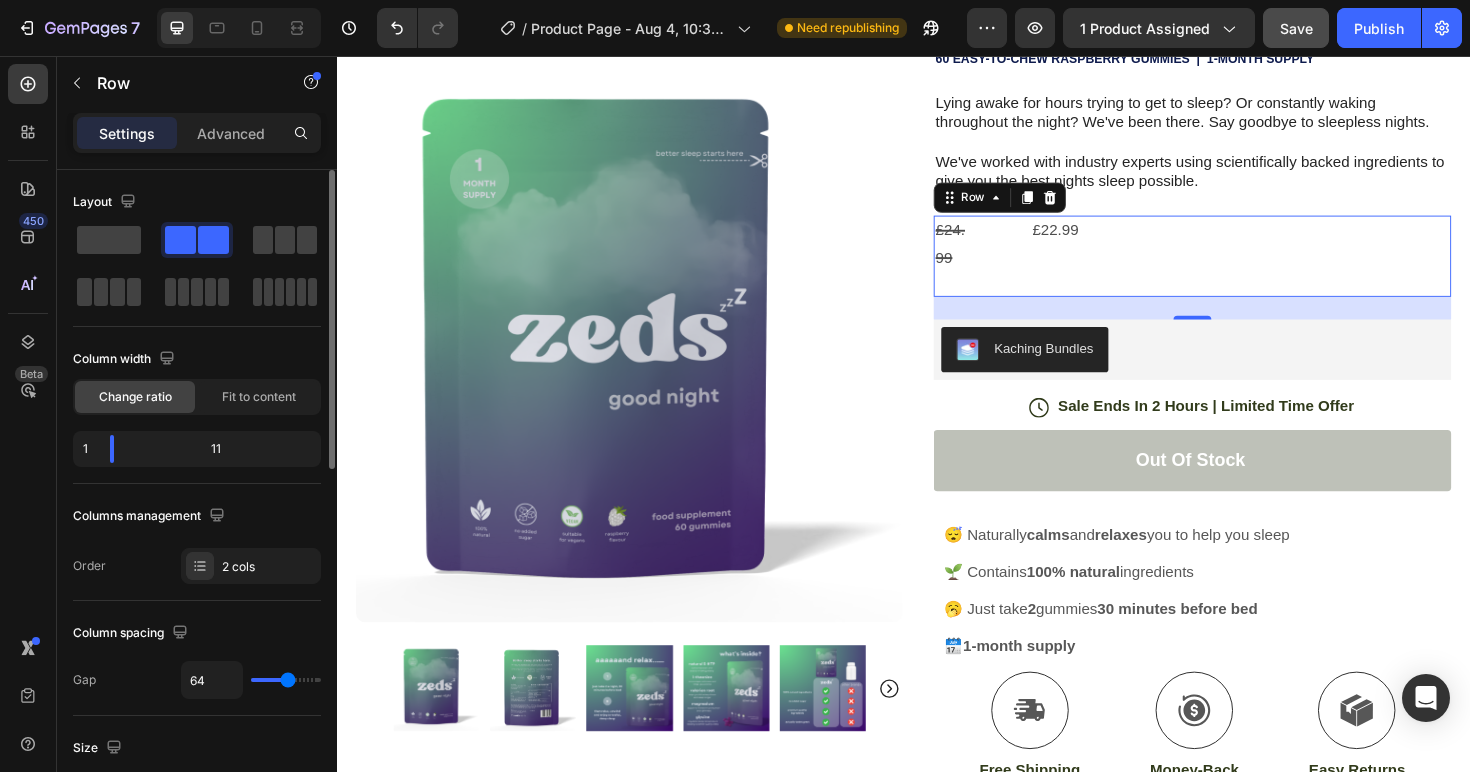 type on "65" 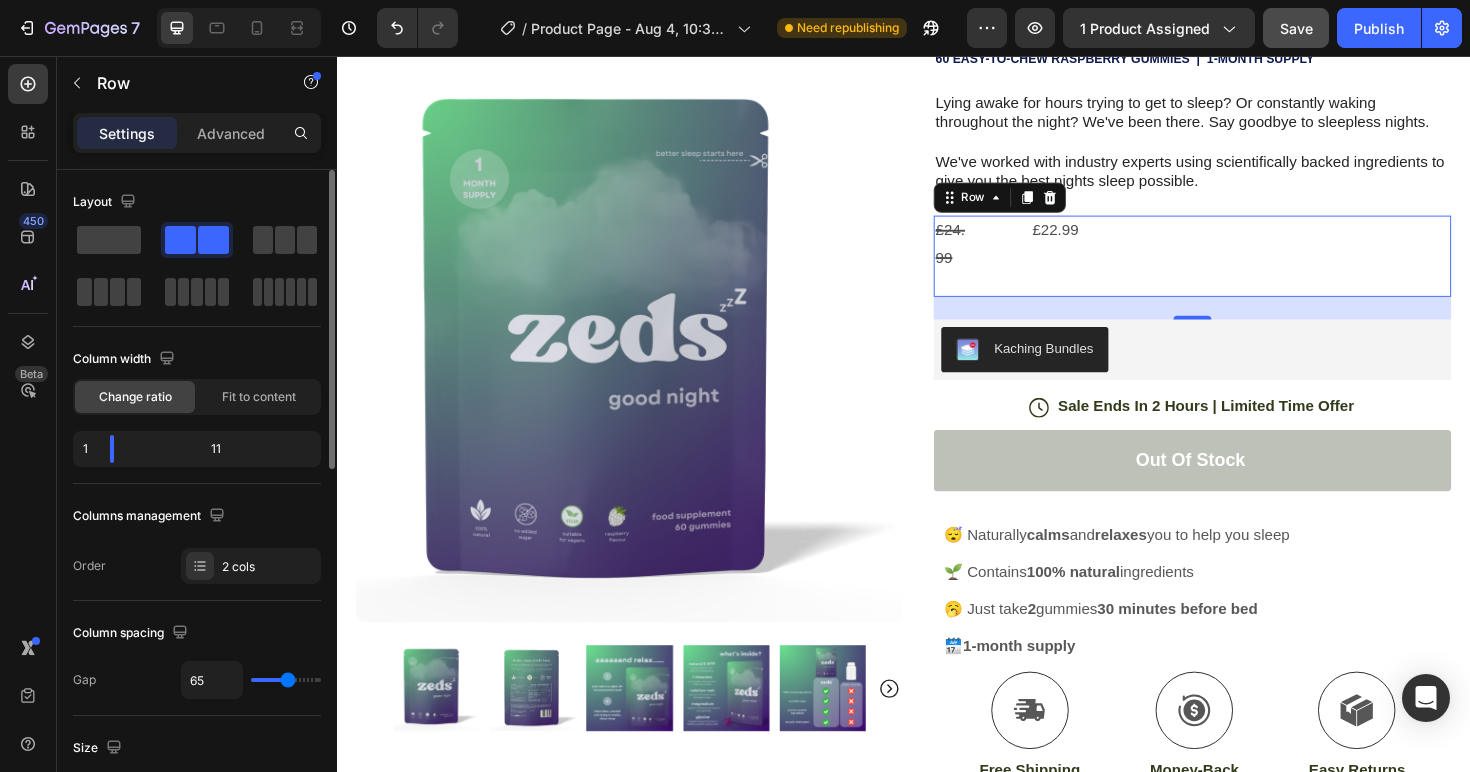 type on "66" 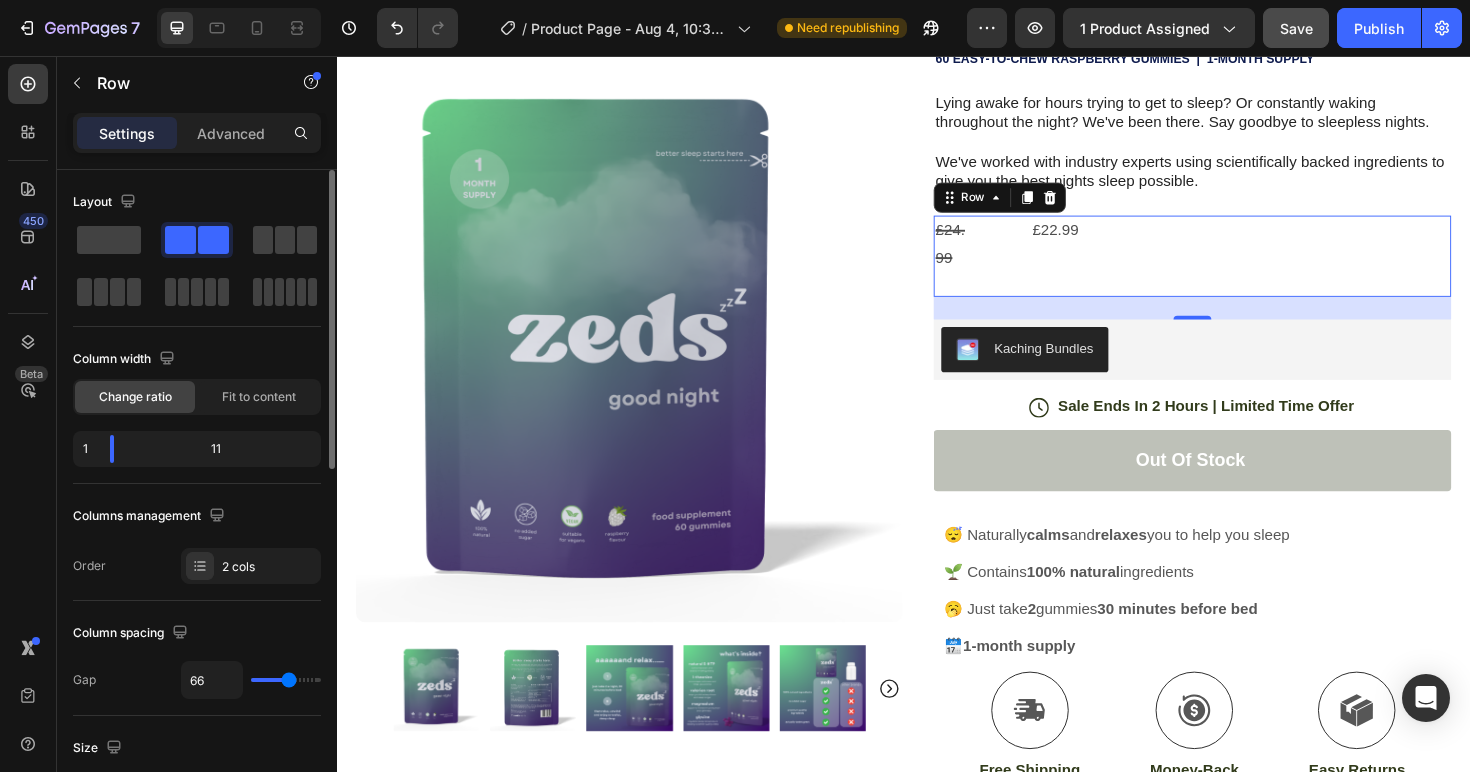 type on "68" 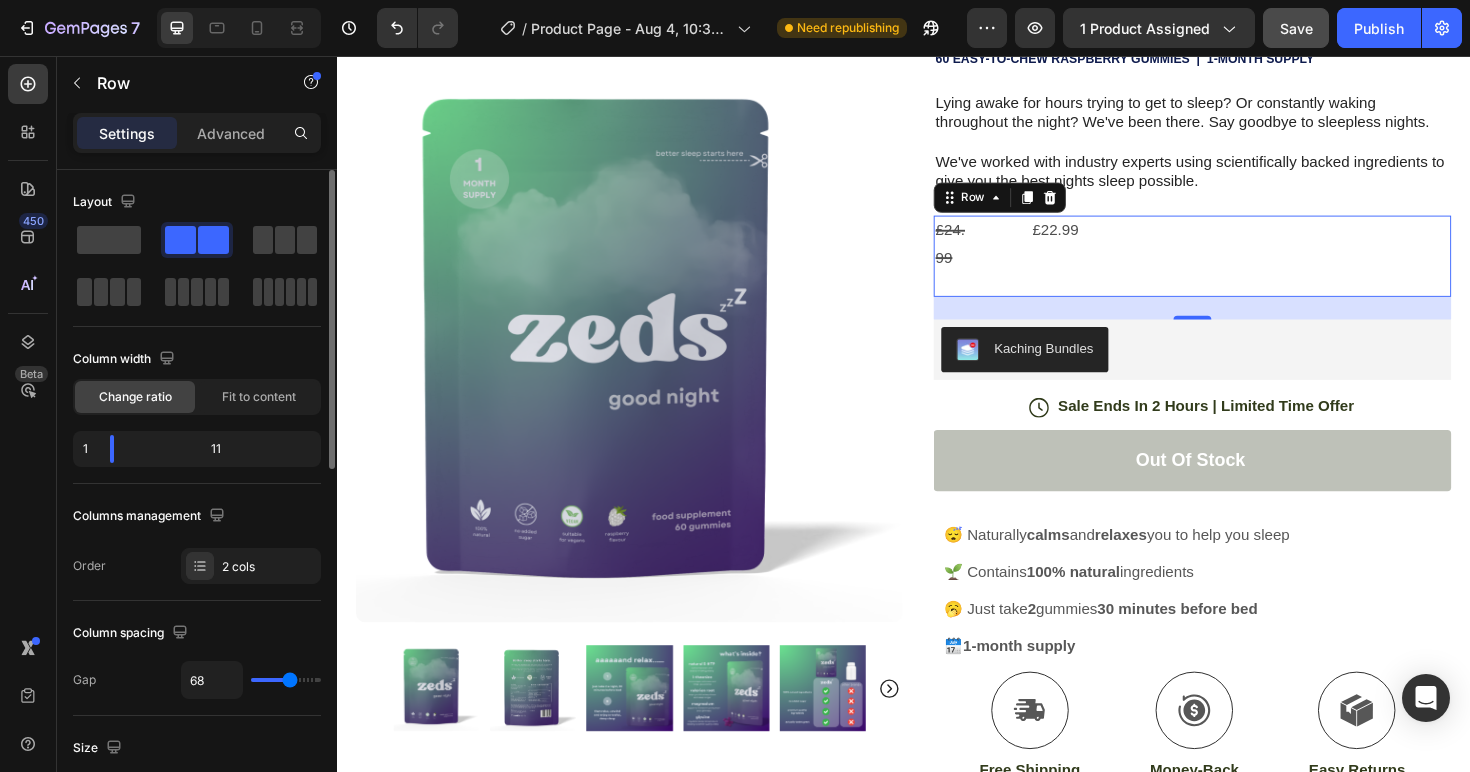 type on "69" 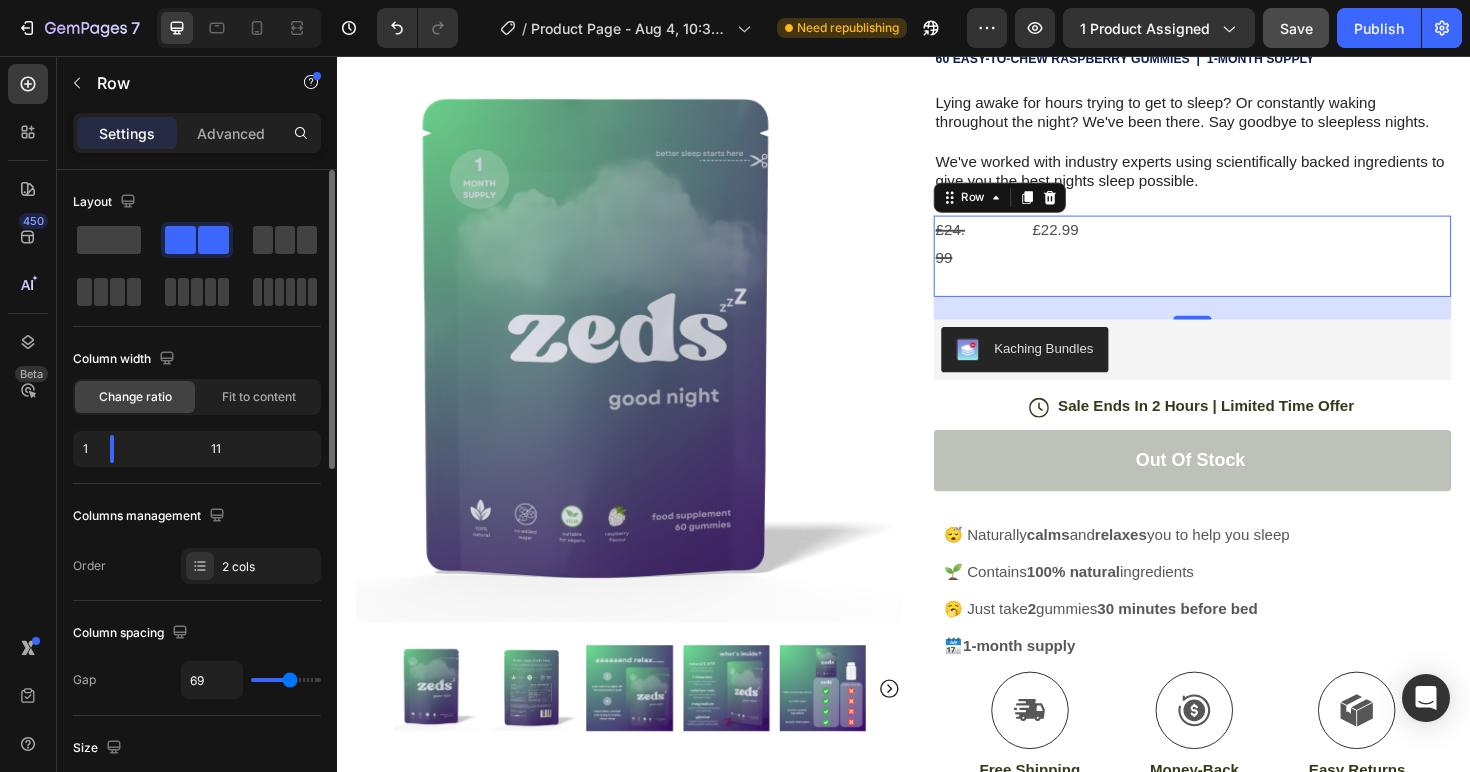 type on "71" 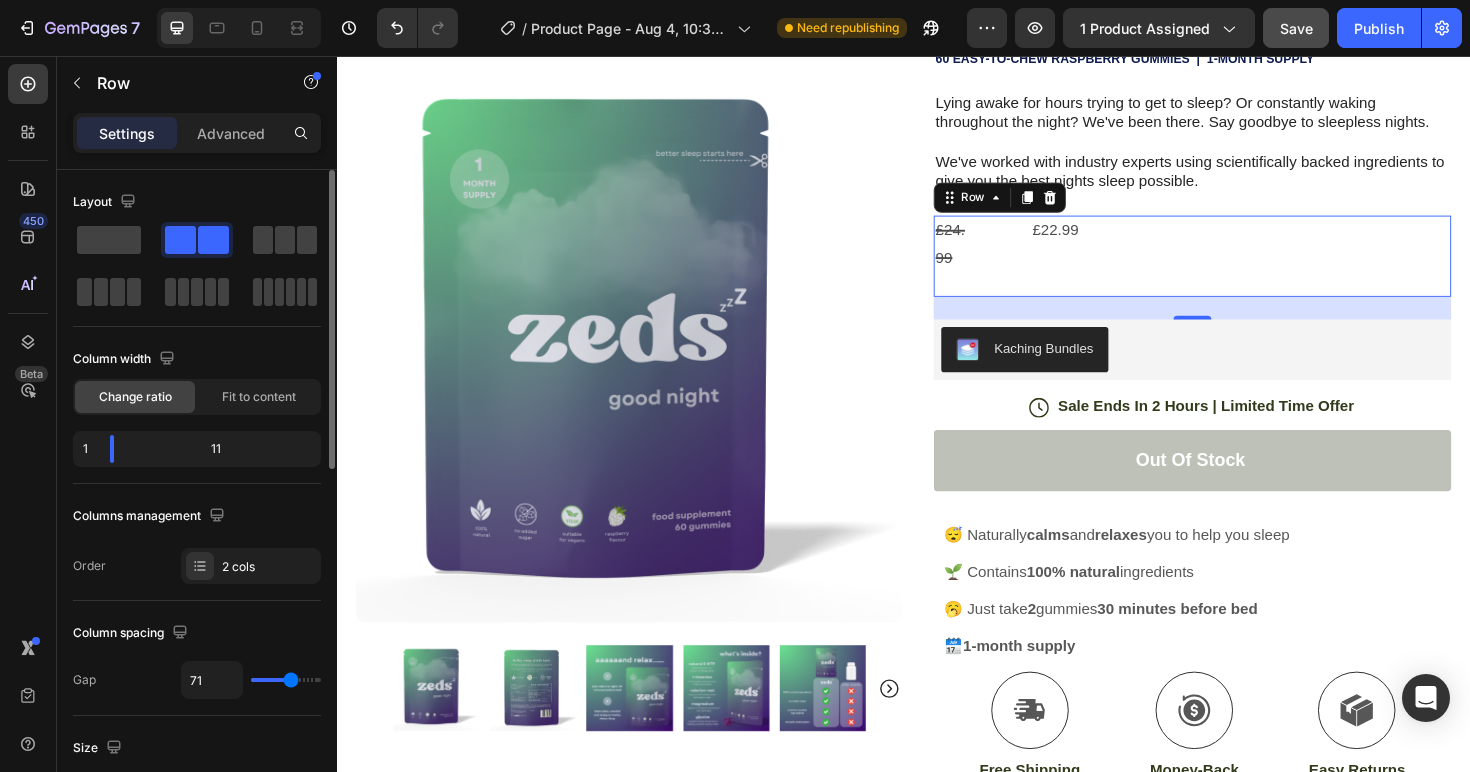 type on "74" 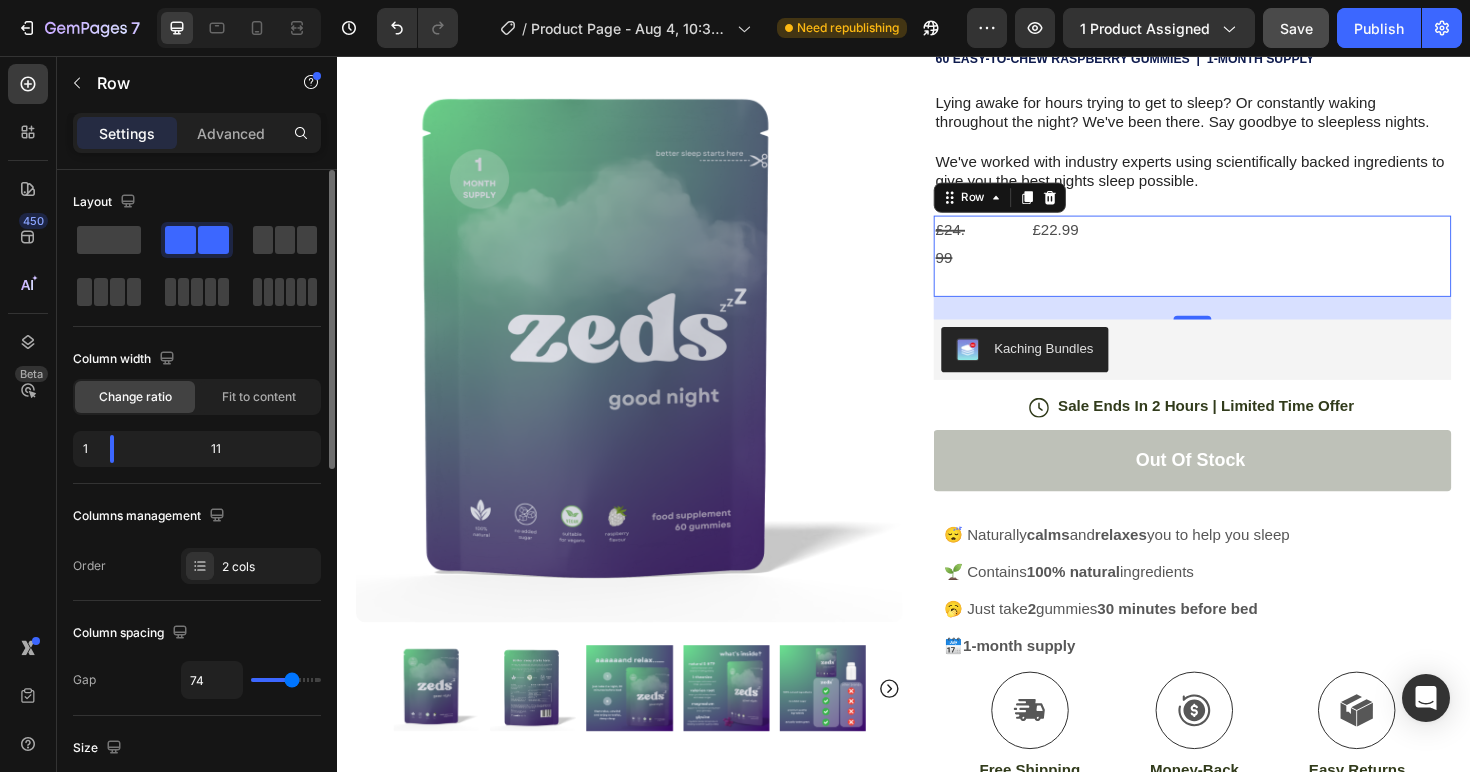 type on "76" 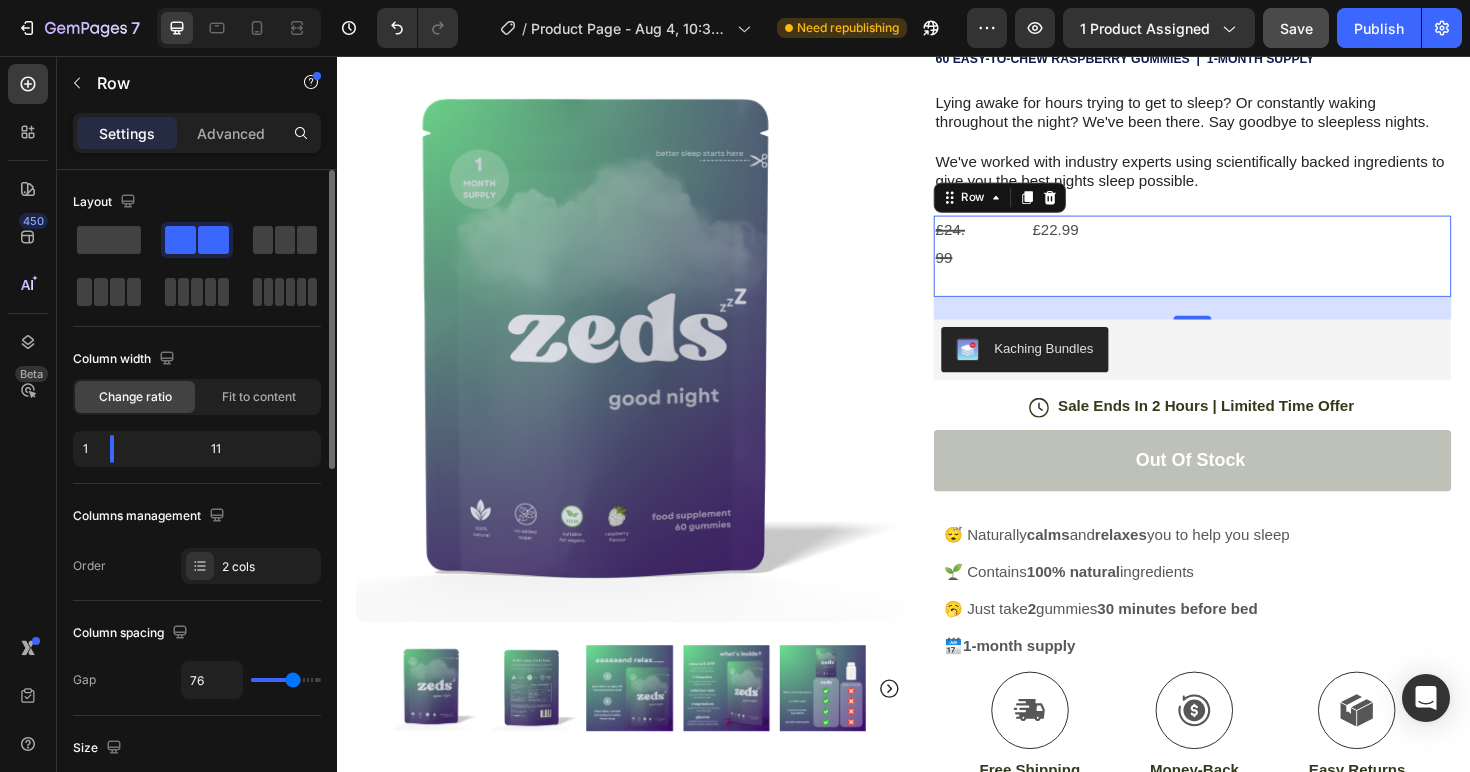 type on "79" 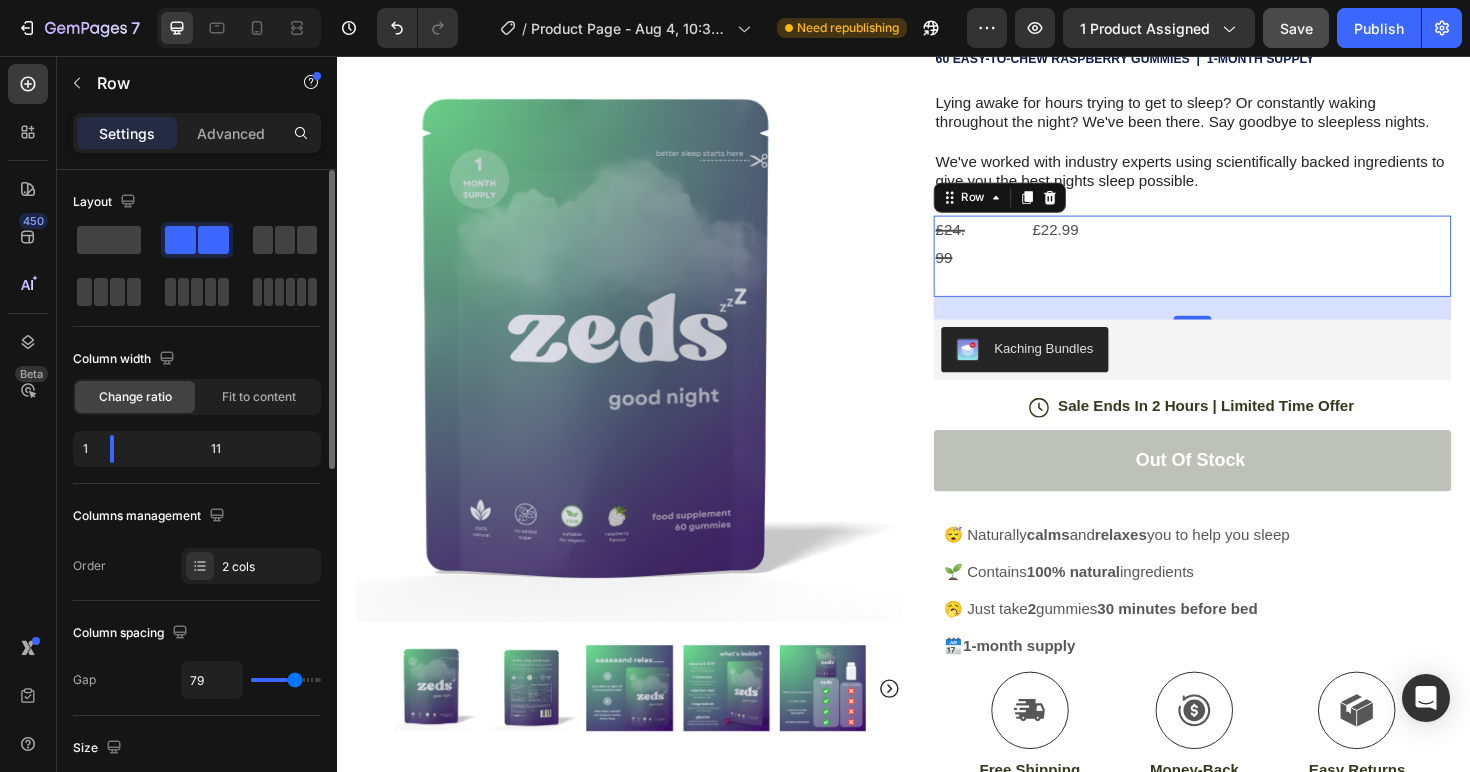 type on "81" 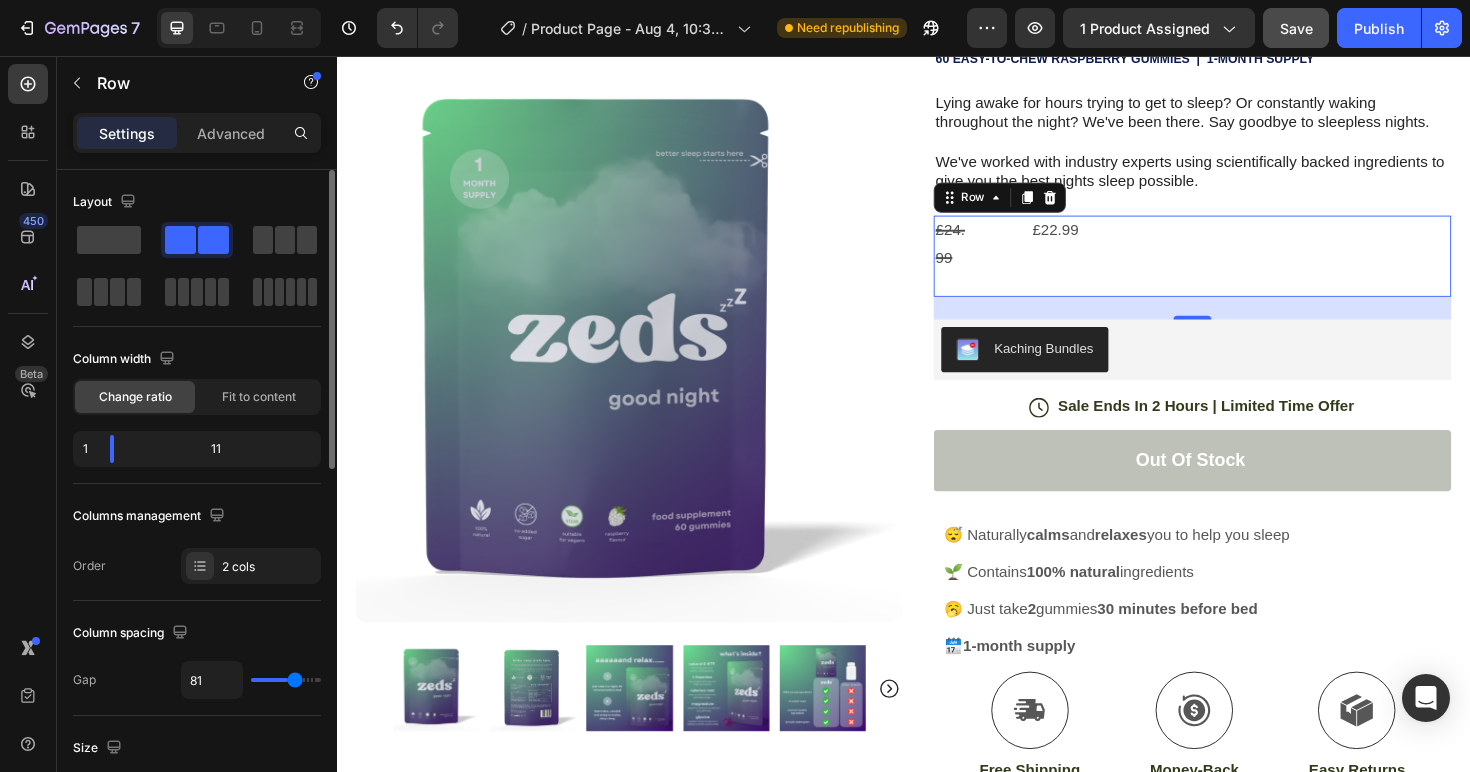 type on "84" 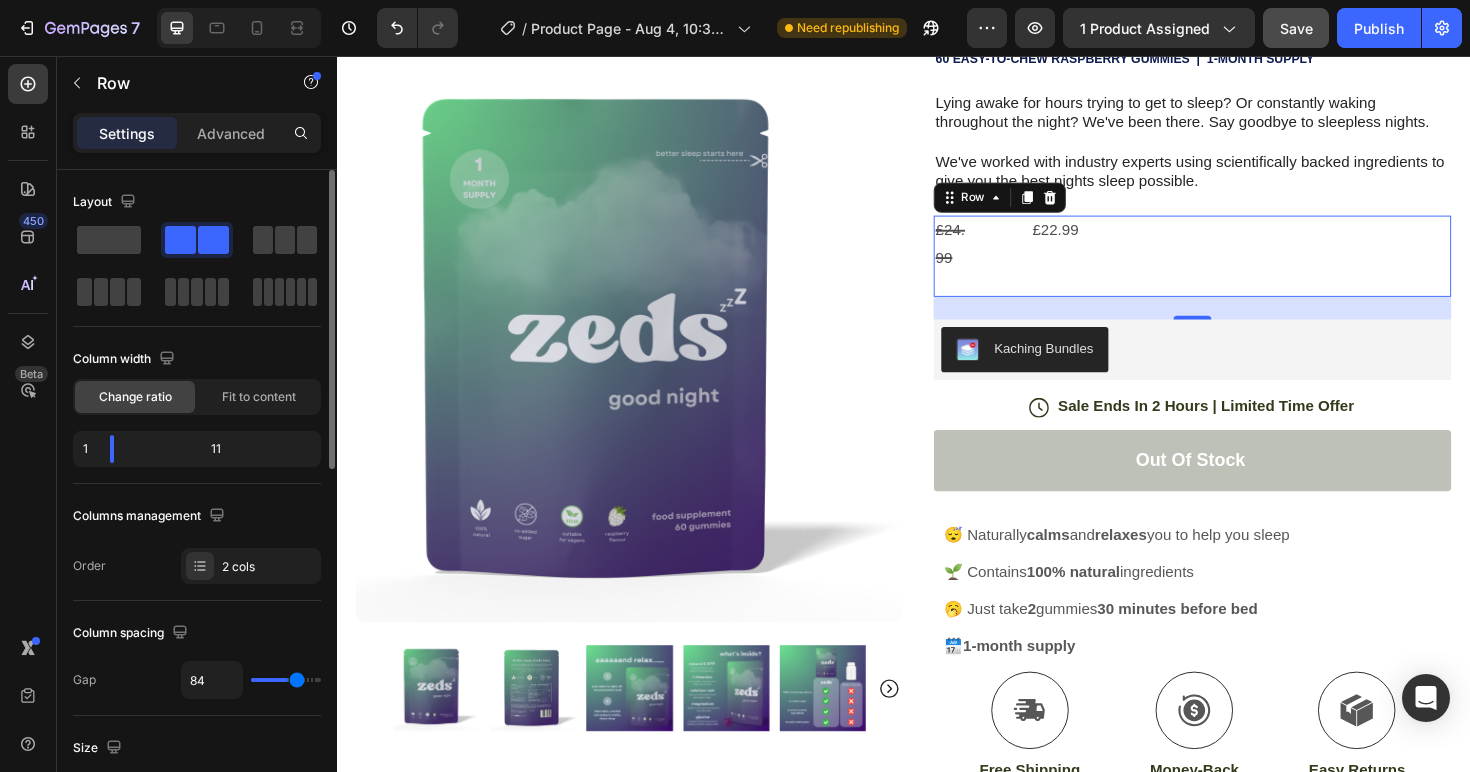 type on "87" 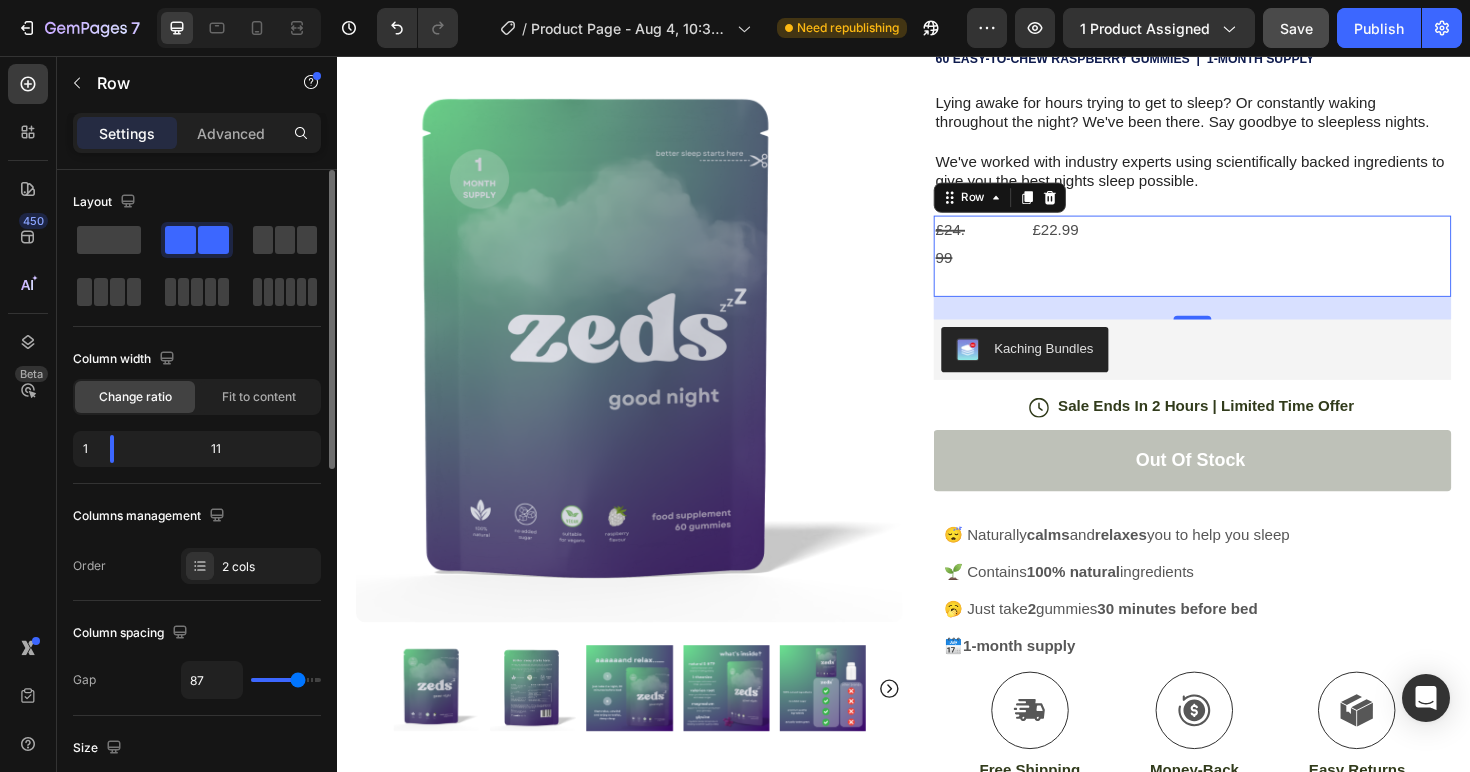 type on "90" 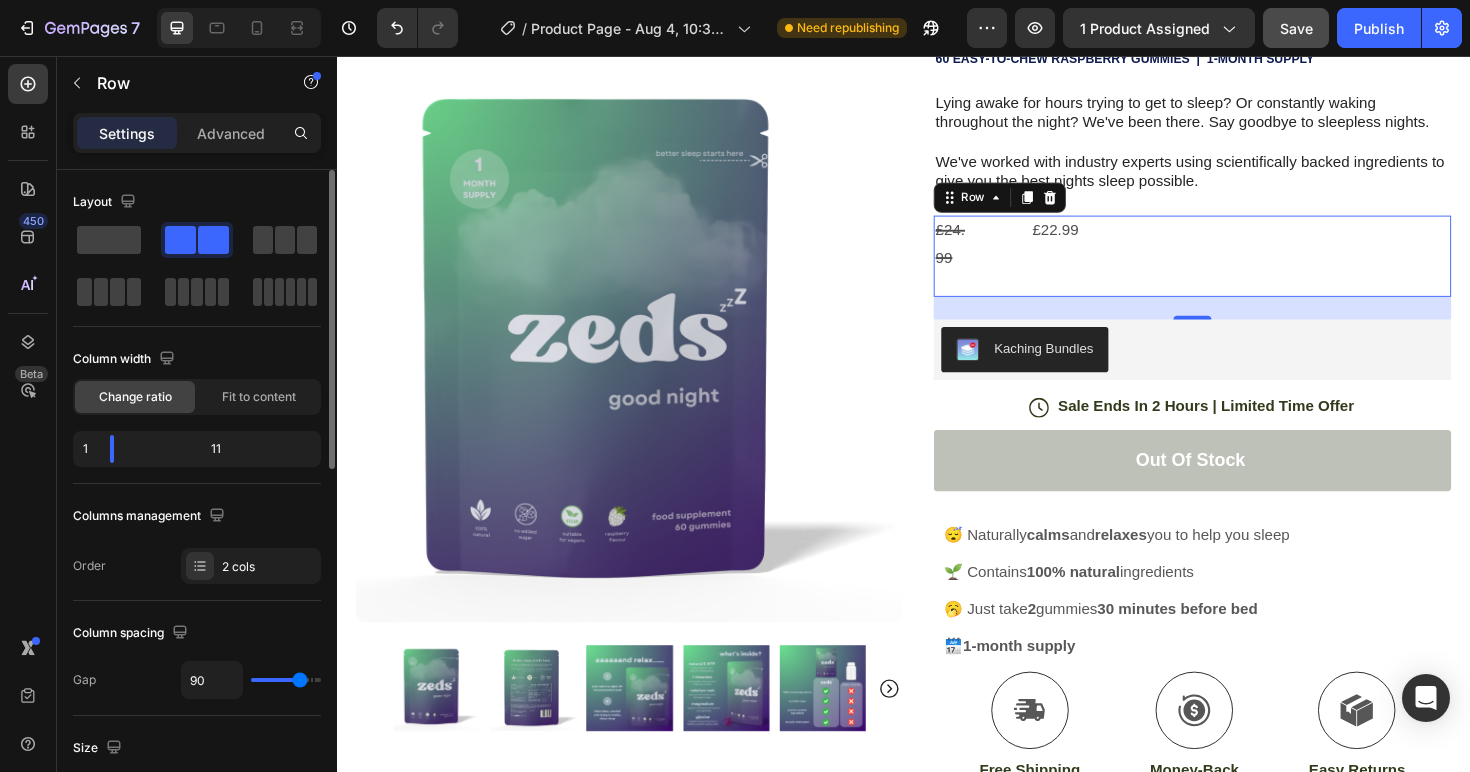 type on "92" 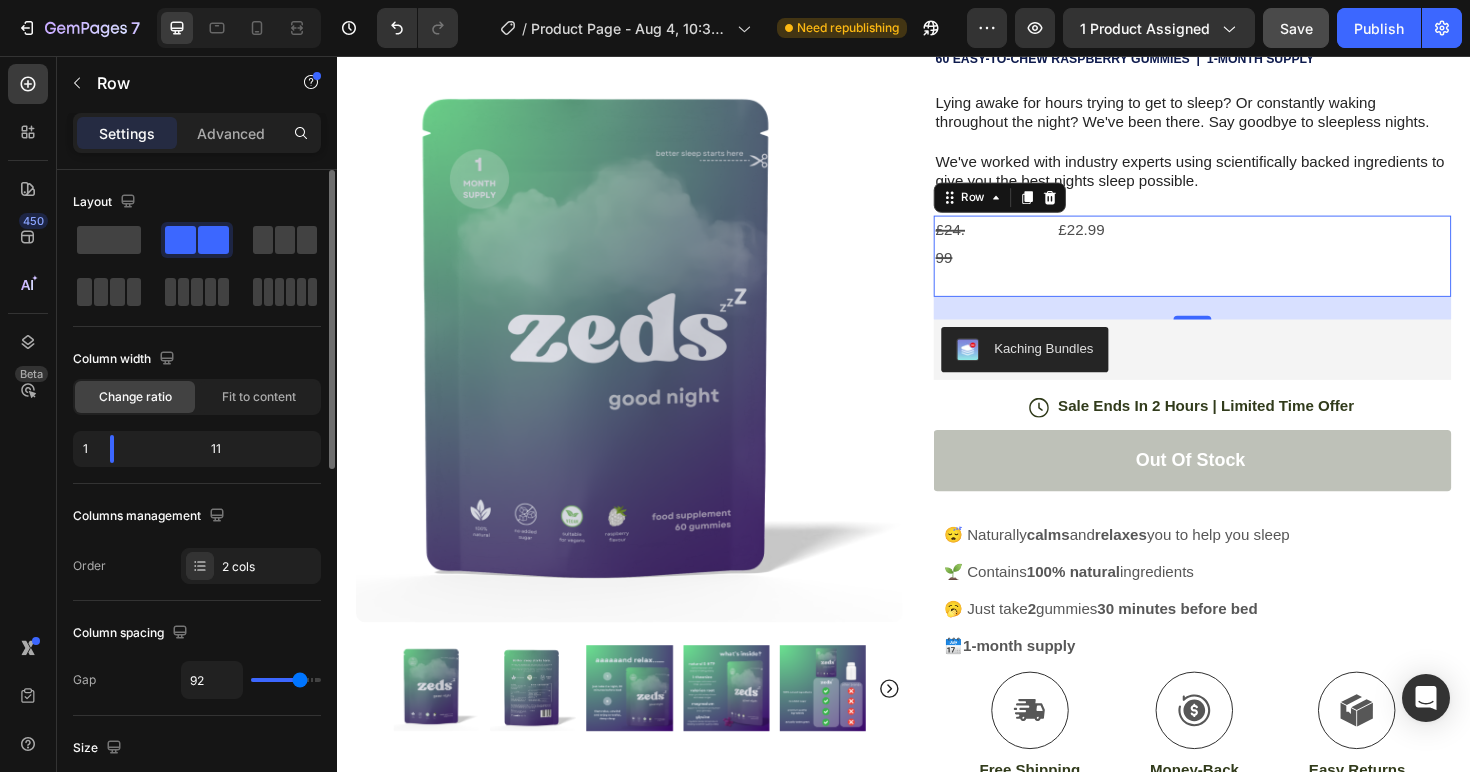 type on "94" 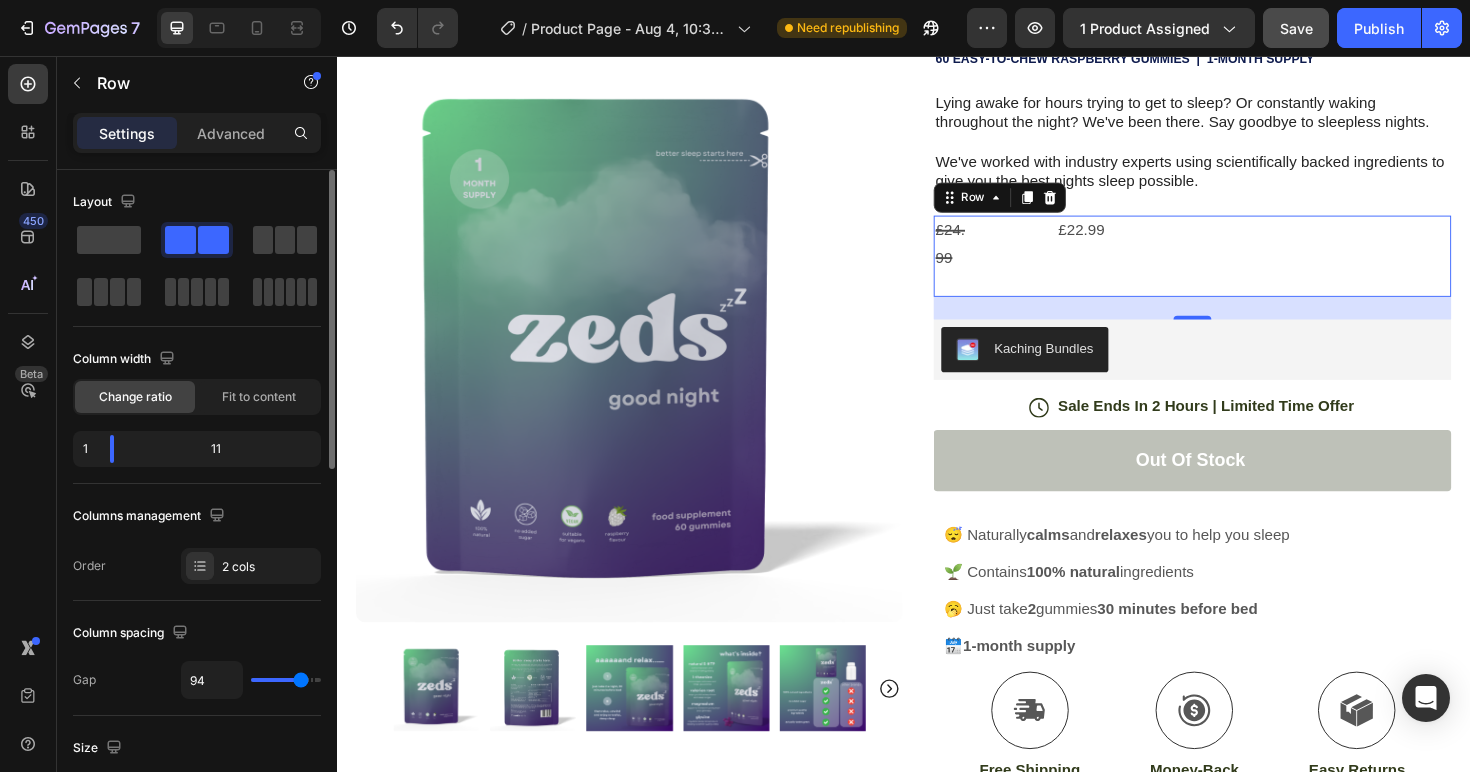 type on "95" 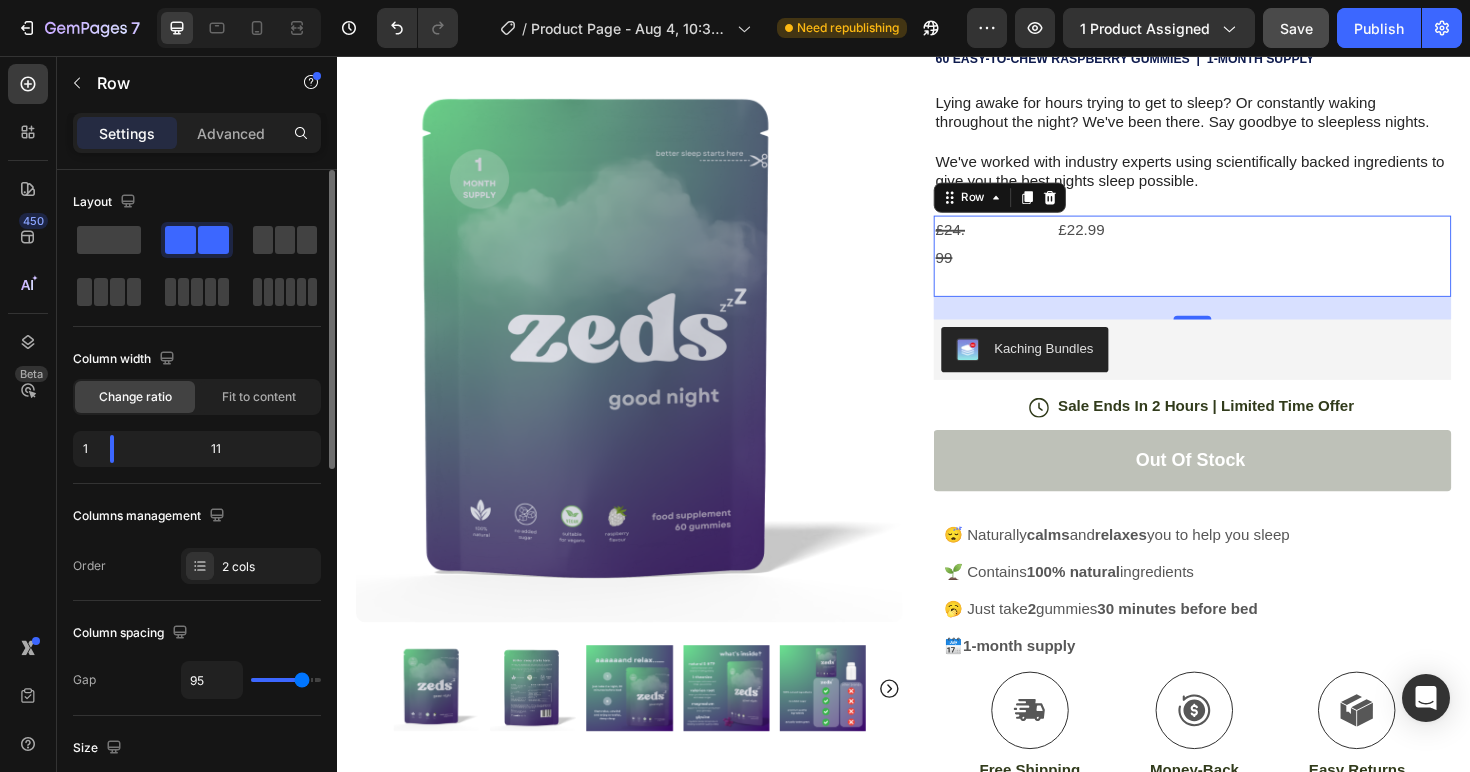 type on "96" 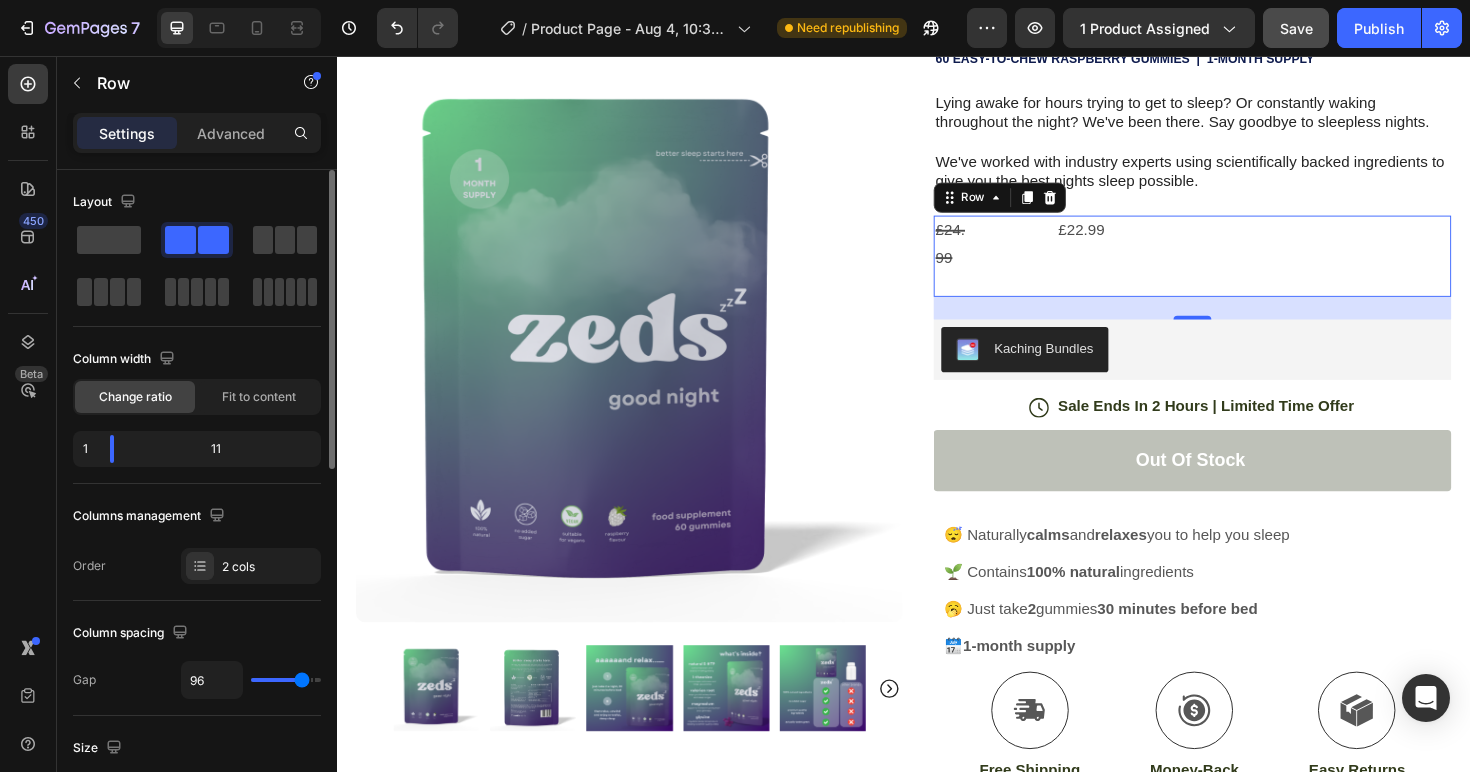 type on "98" 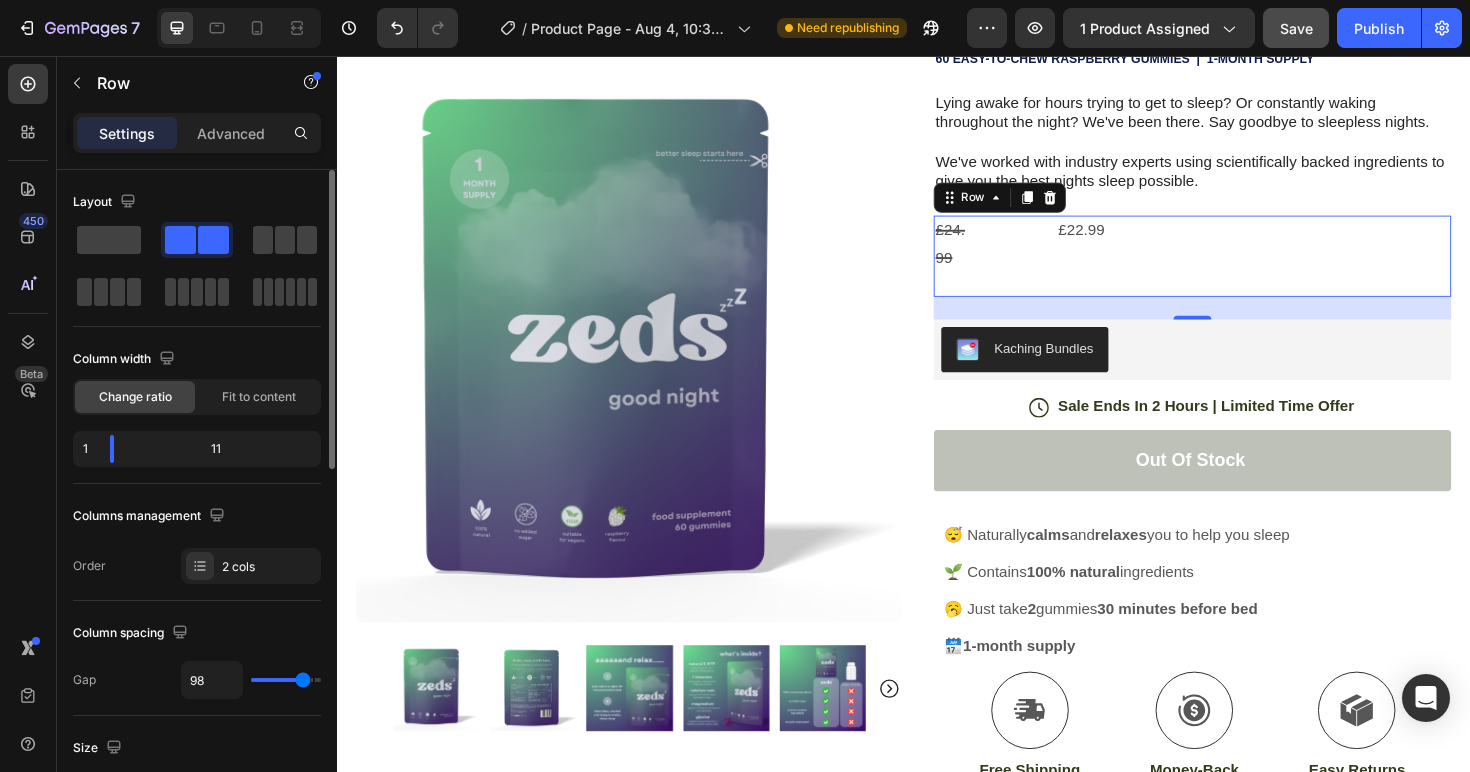 type on "99" 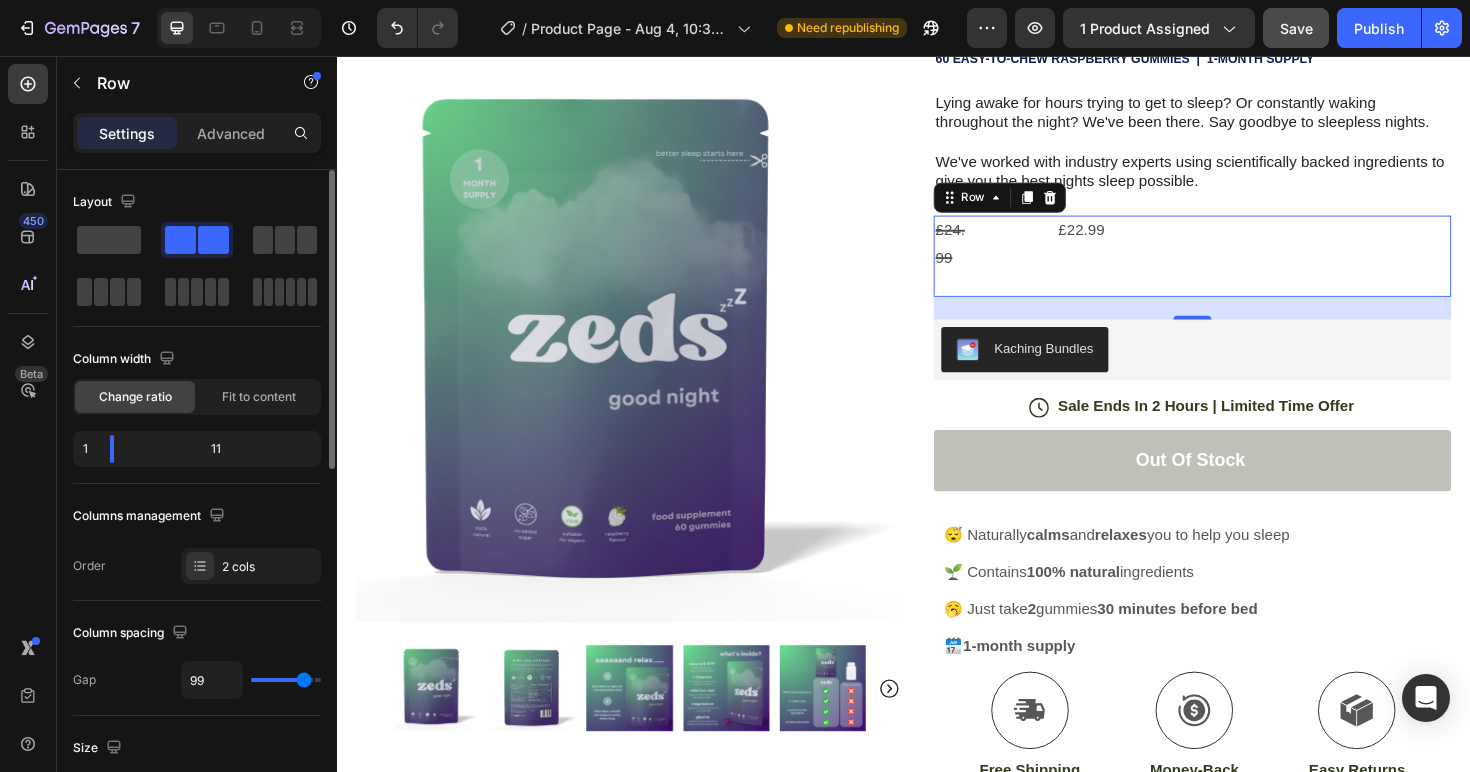 type on "101" 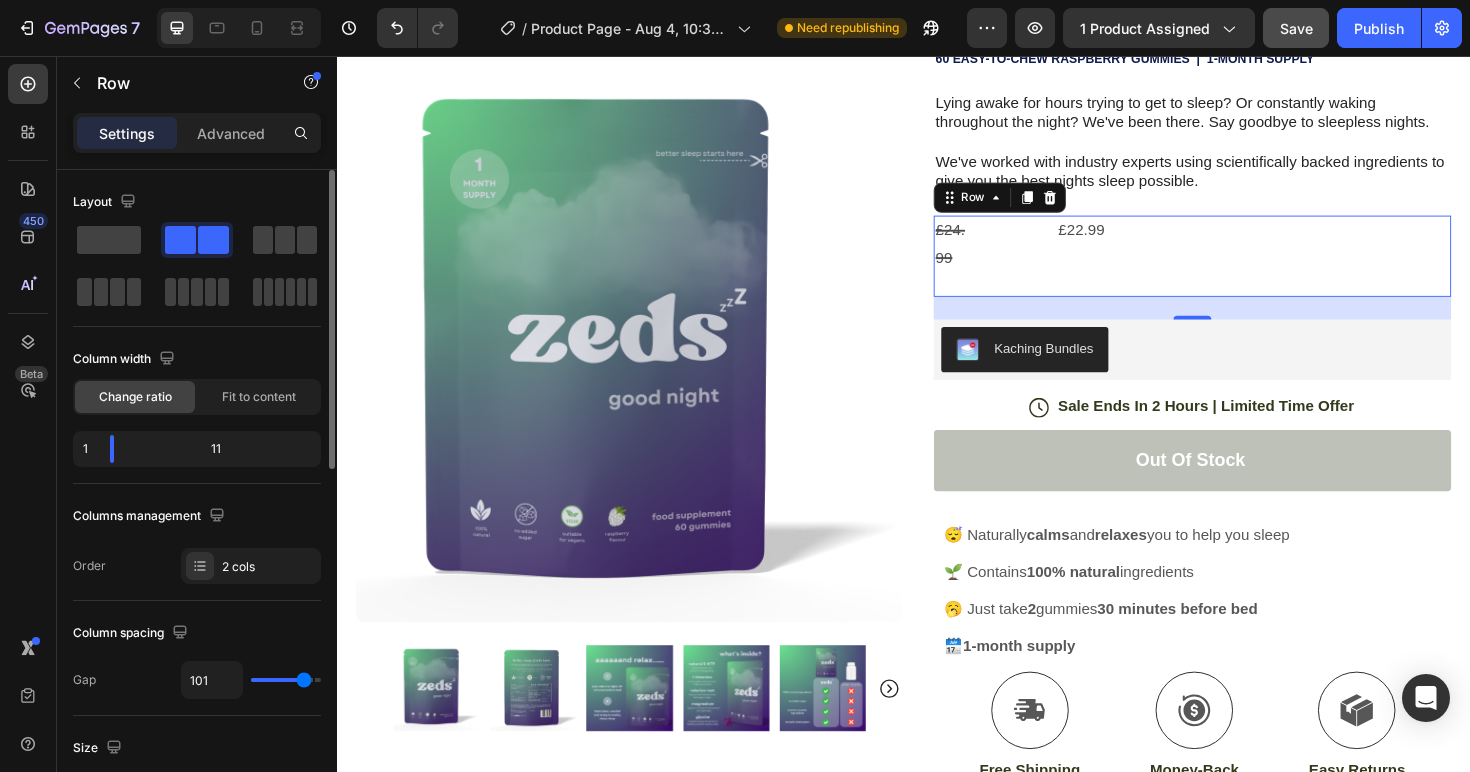type on "102" 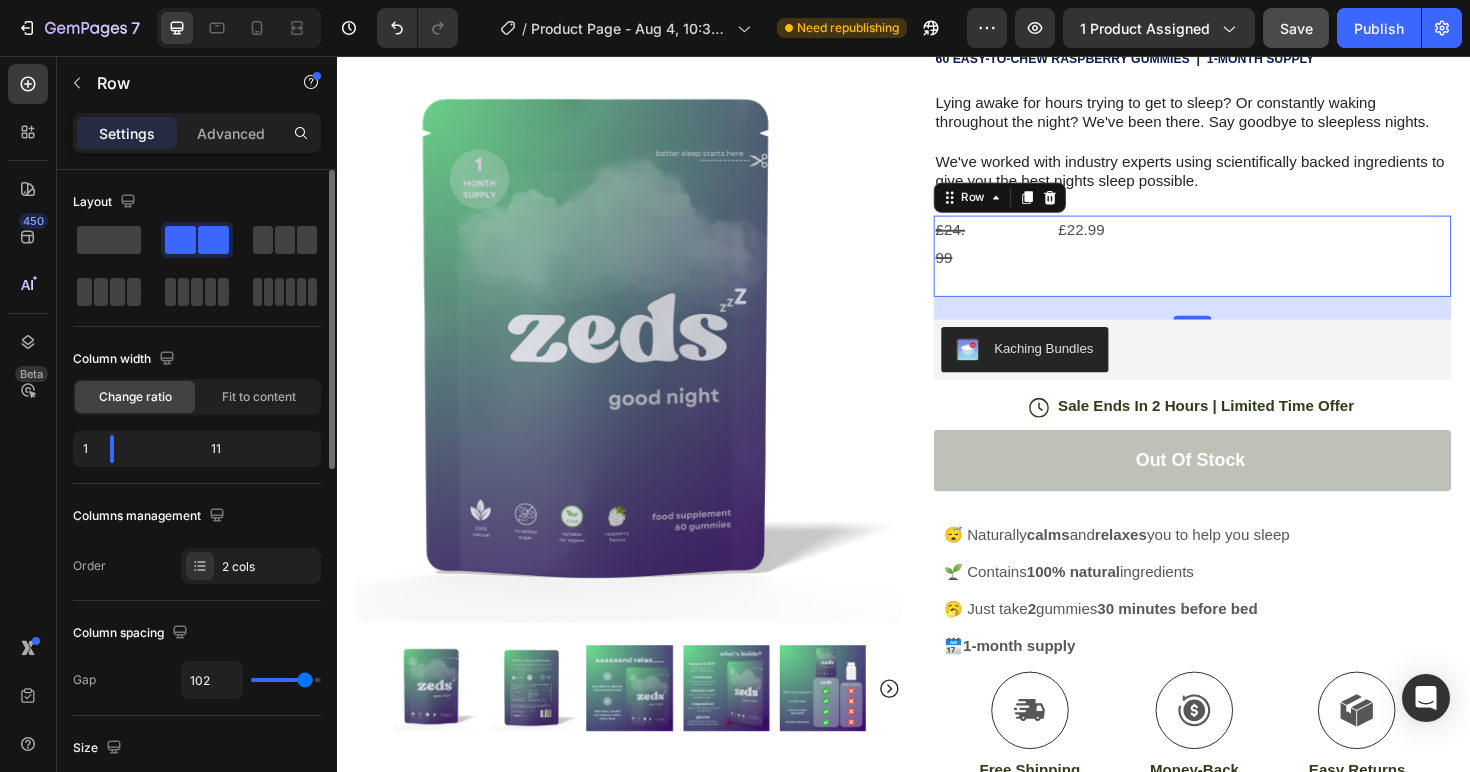 type on "103" 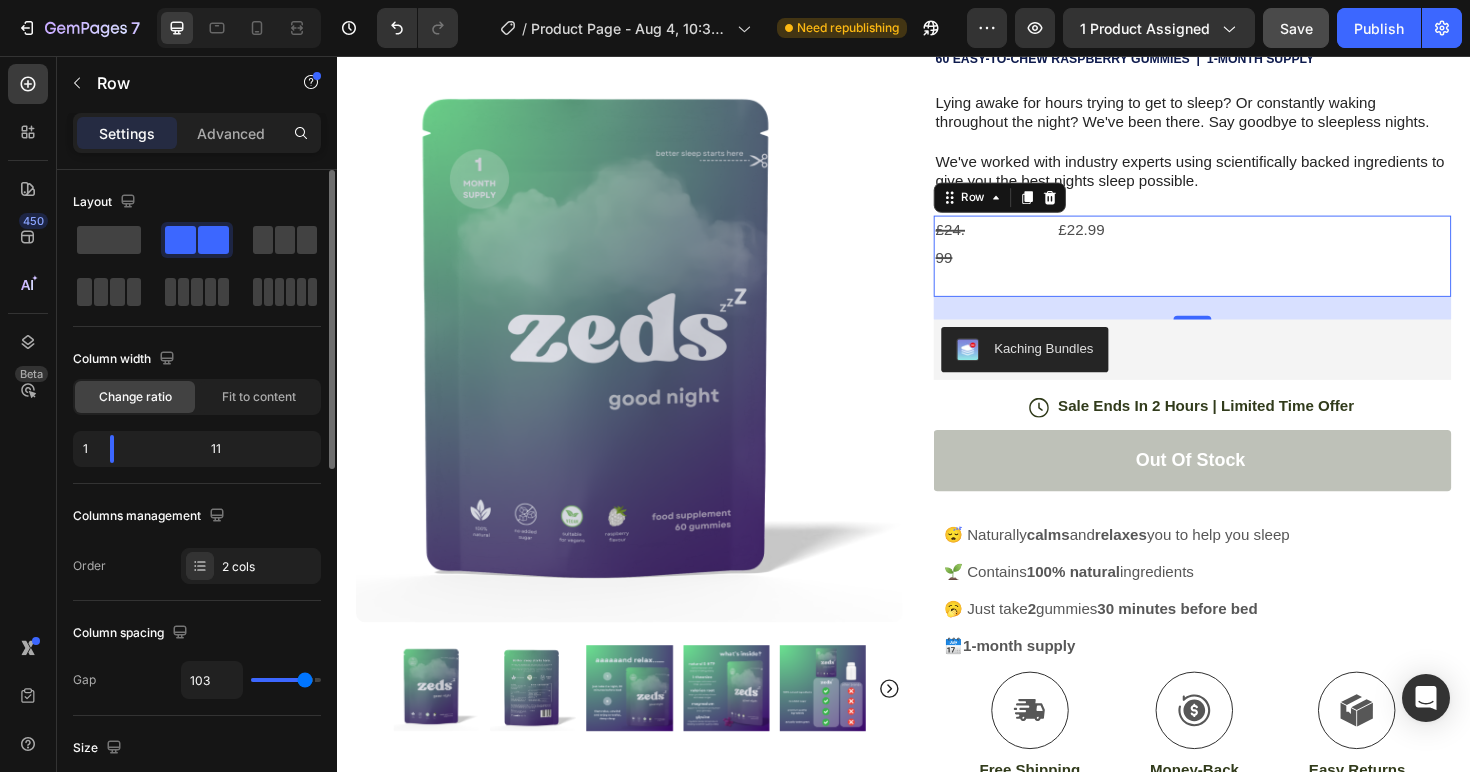 type on "104" 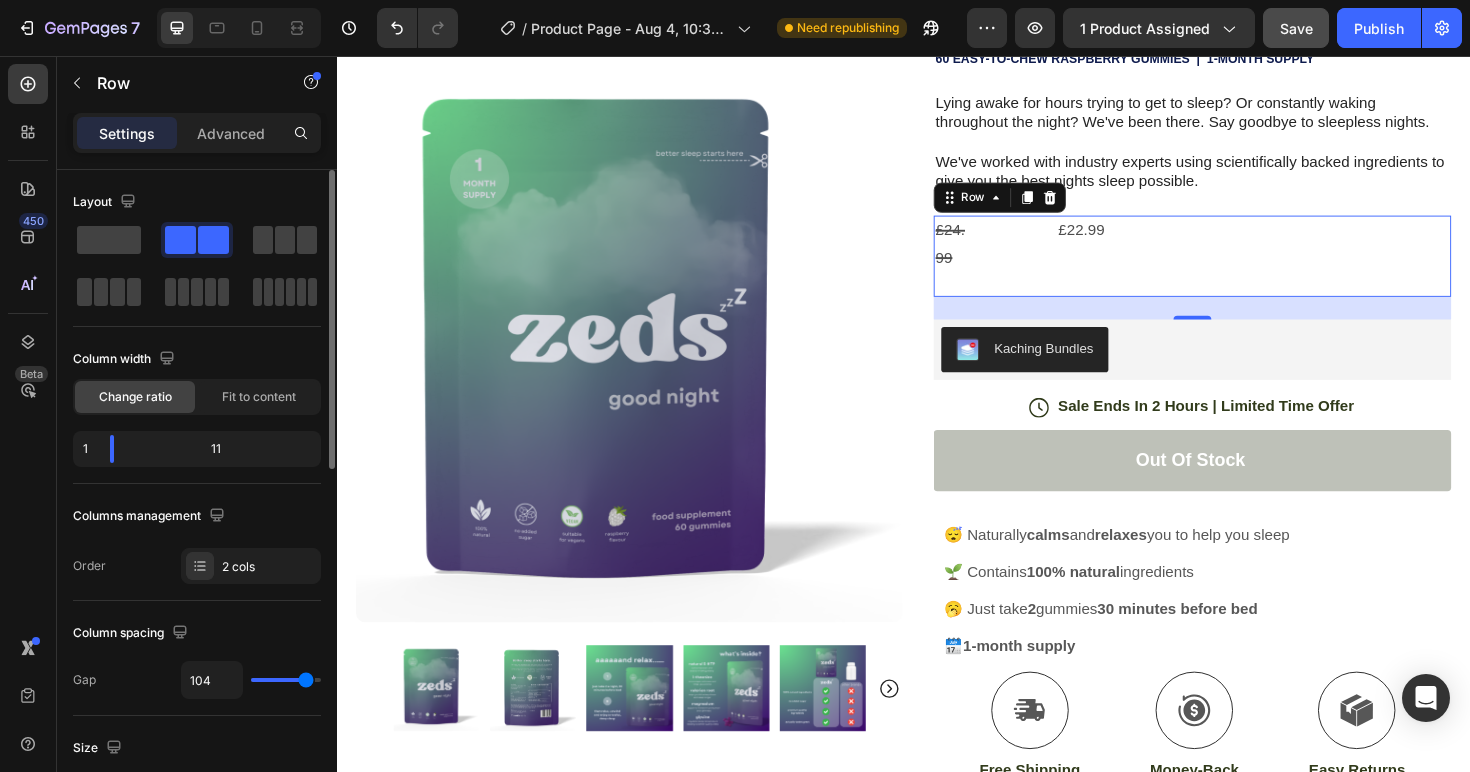 type on "105" 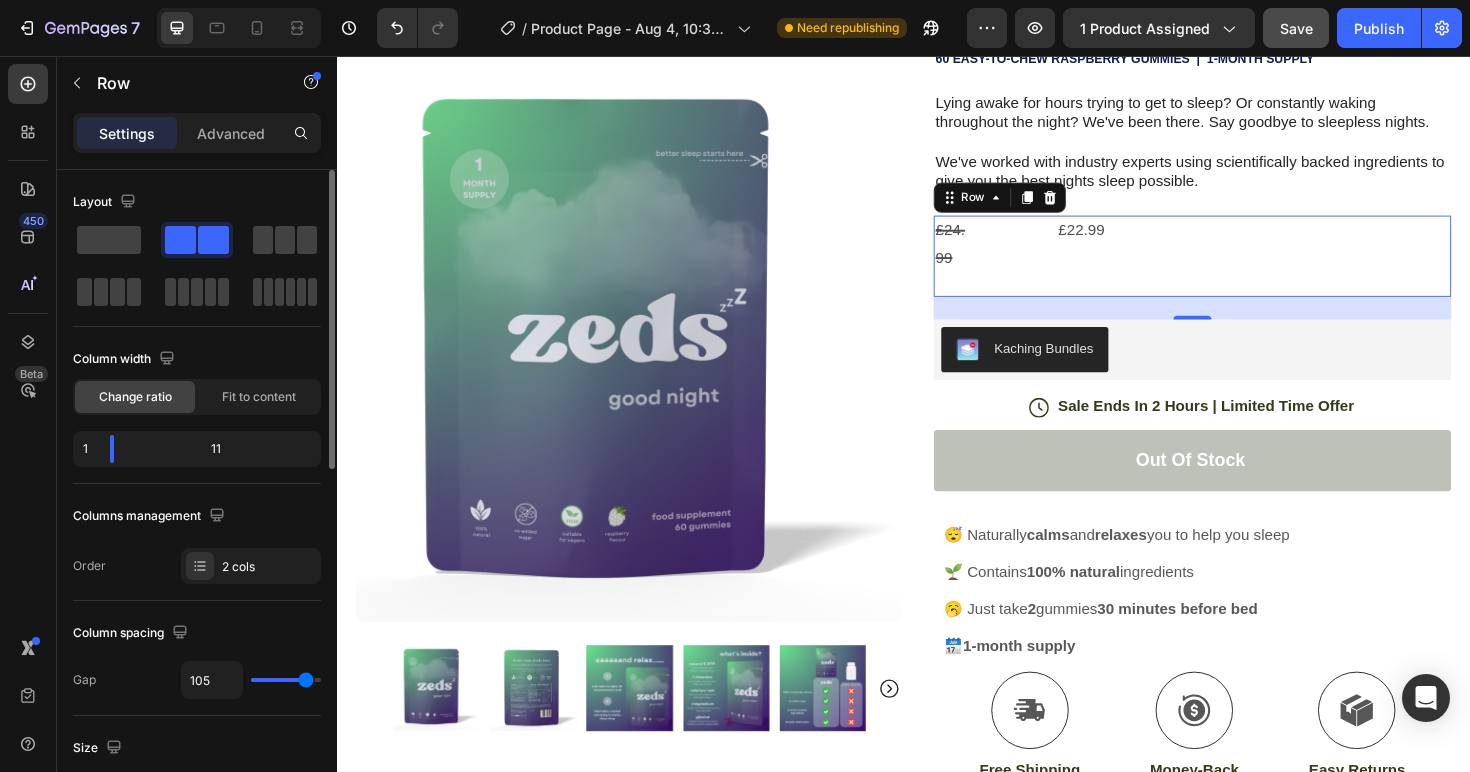 type on "107" 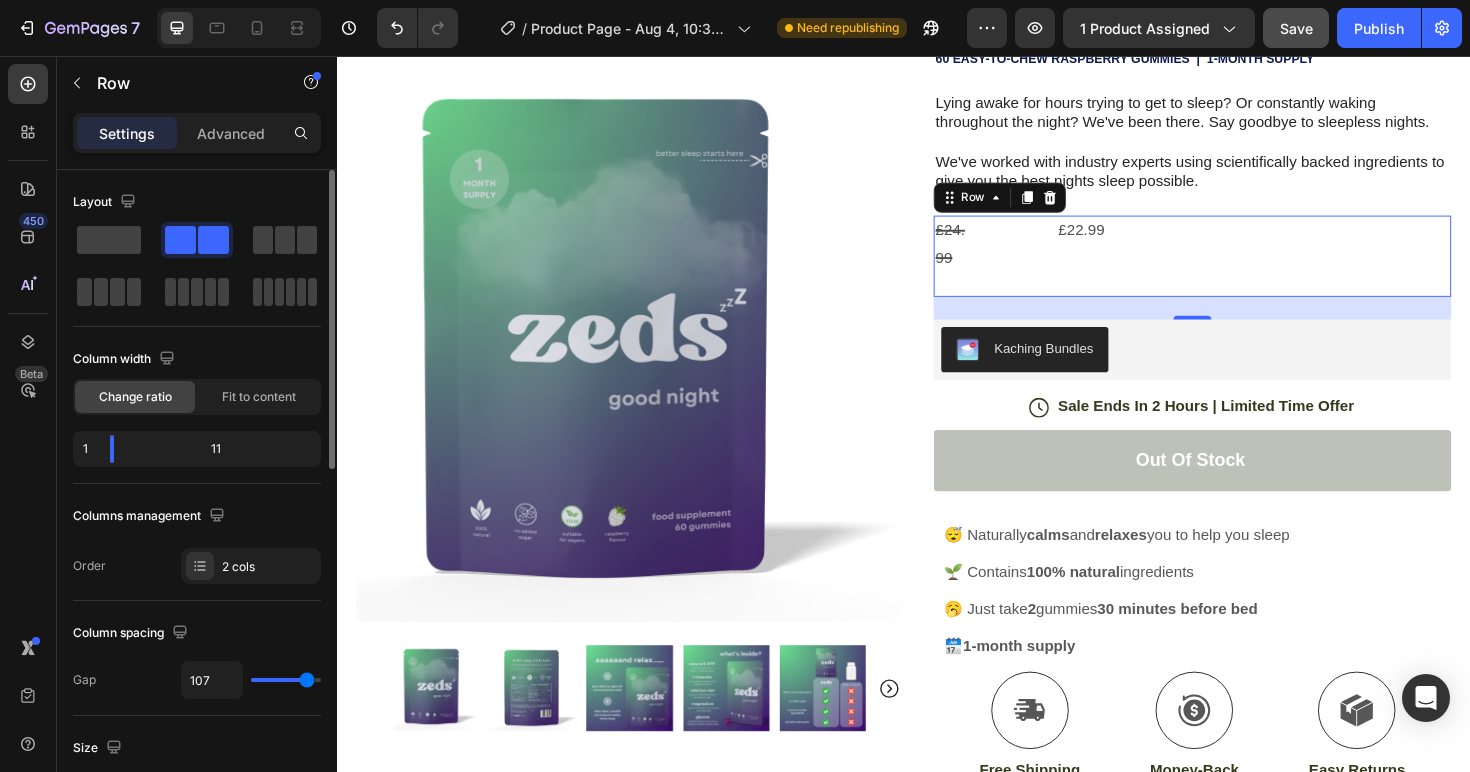 type on "108" 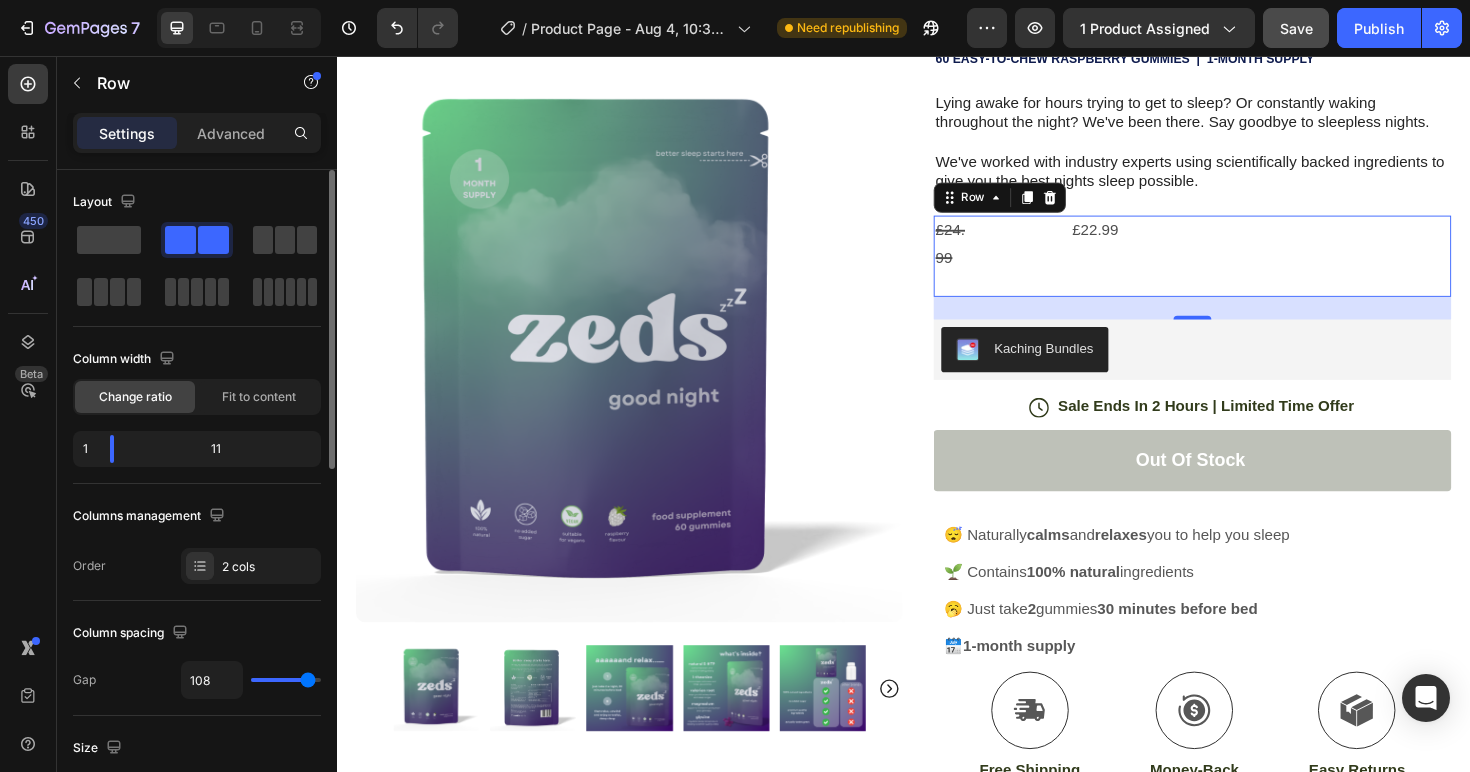 type on "109" 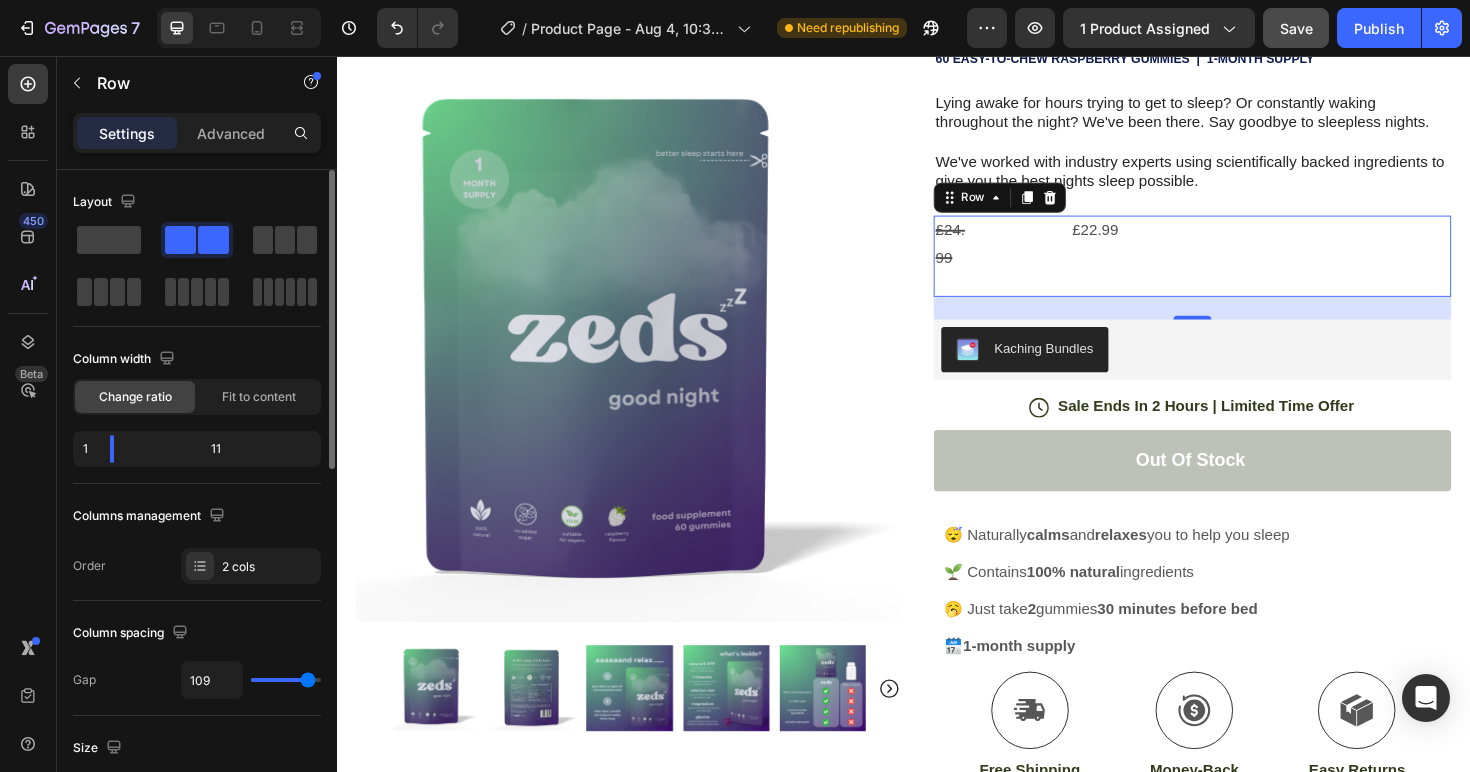 type on "108" 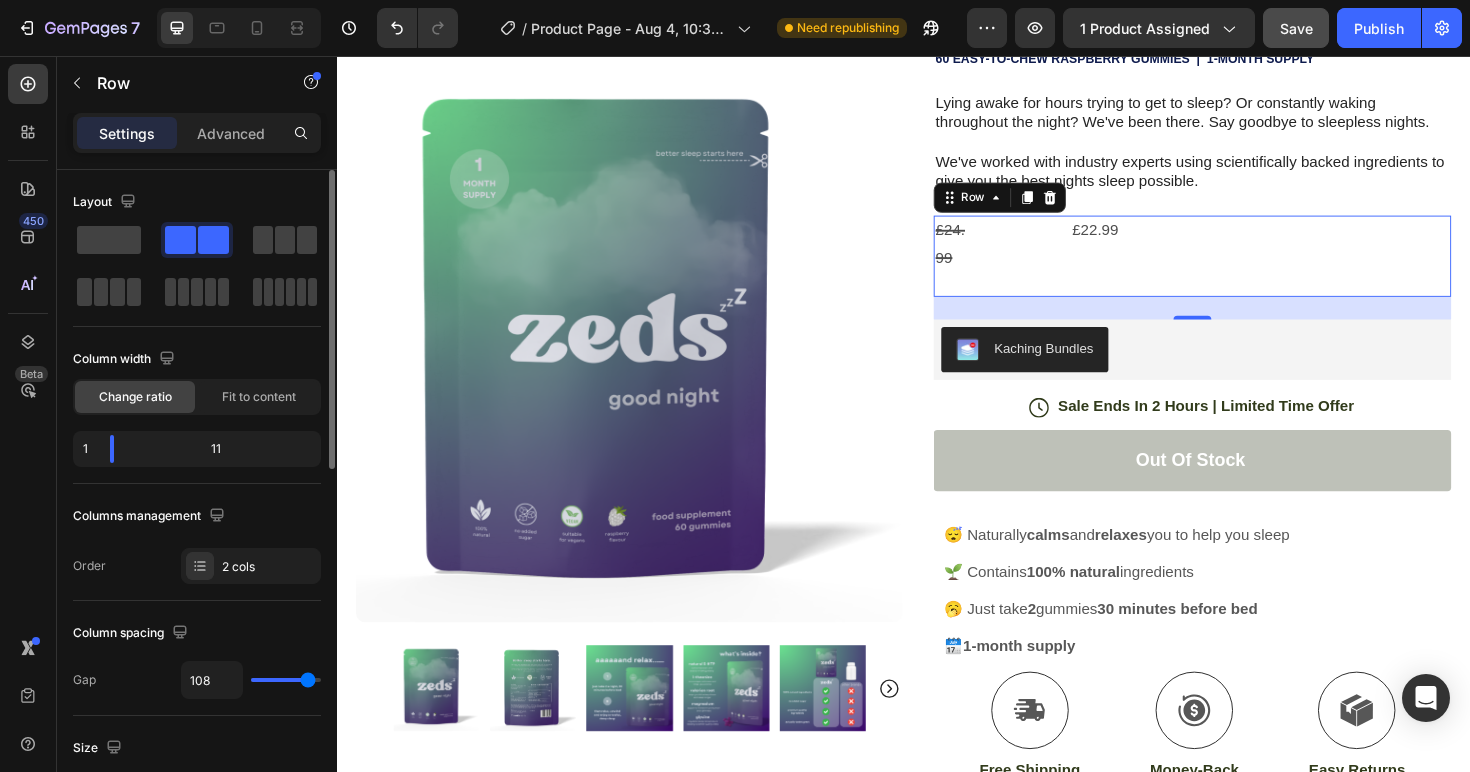 type on "106" 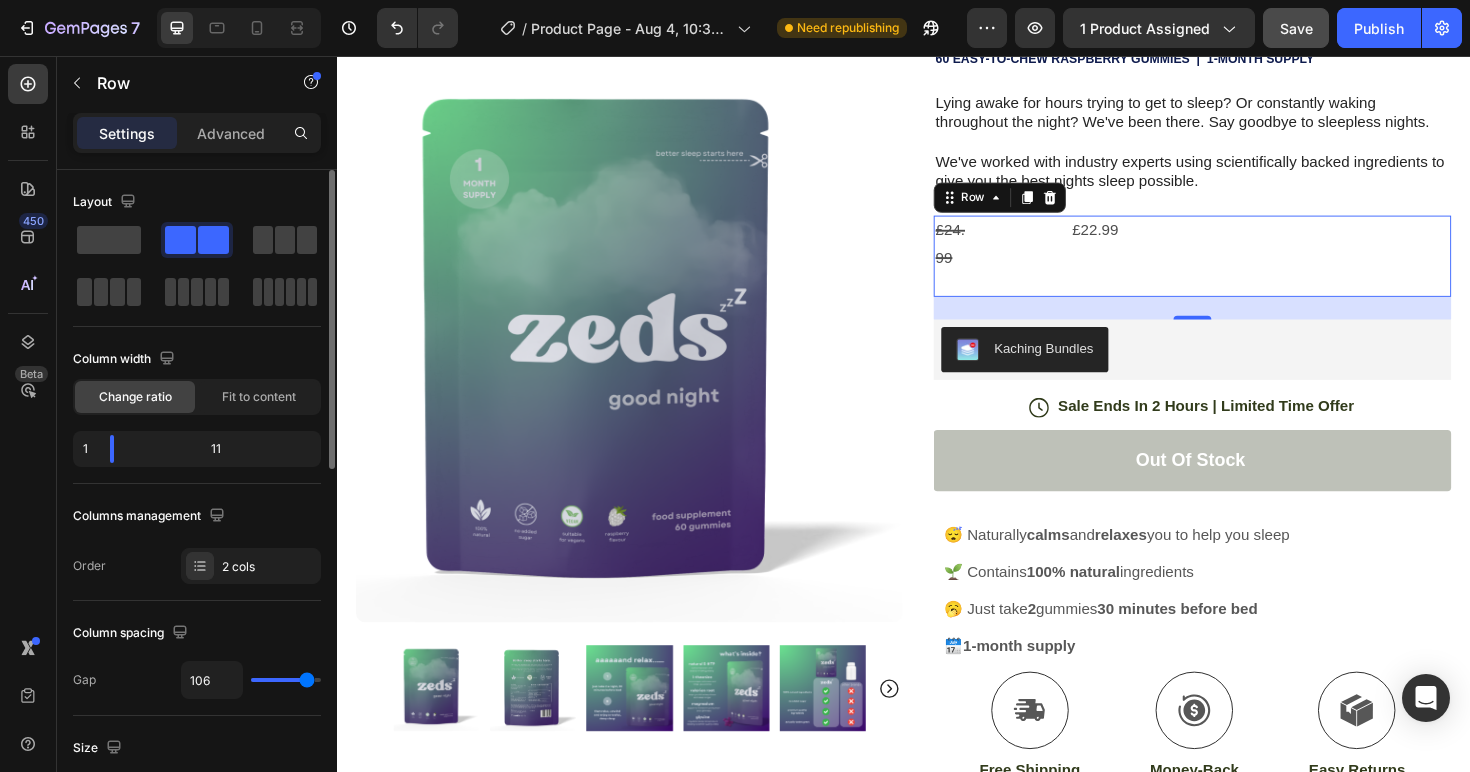type on "103" 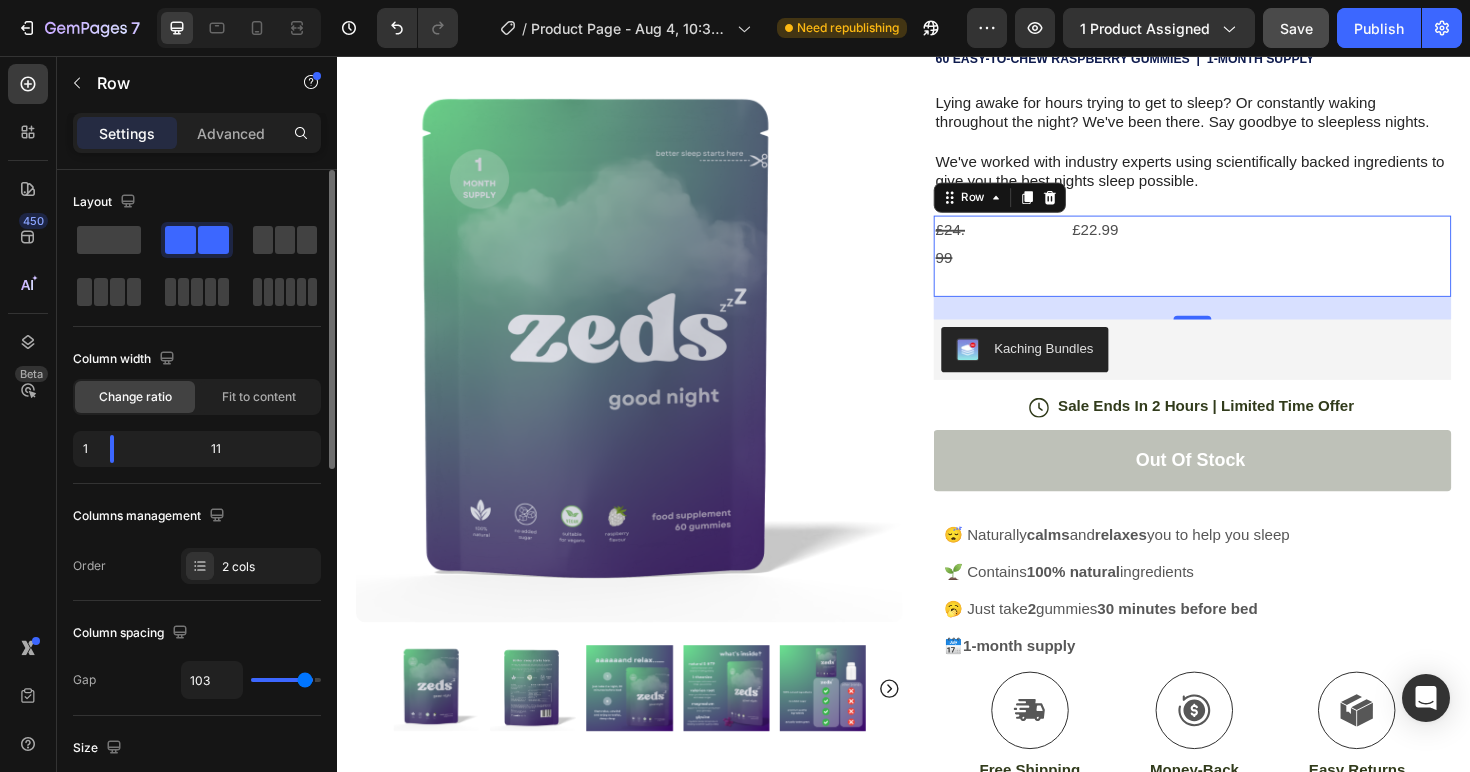 type on "99" 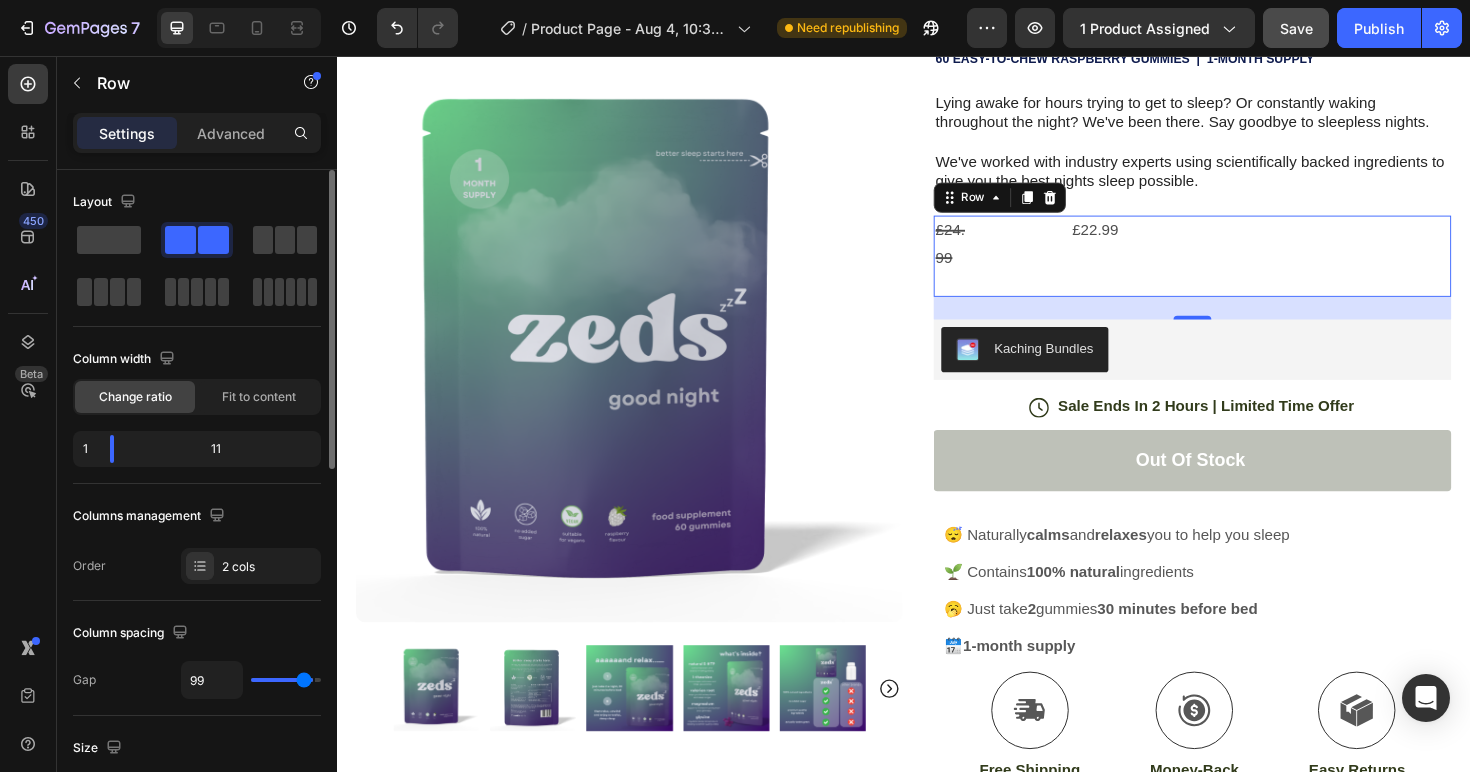type on "95" 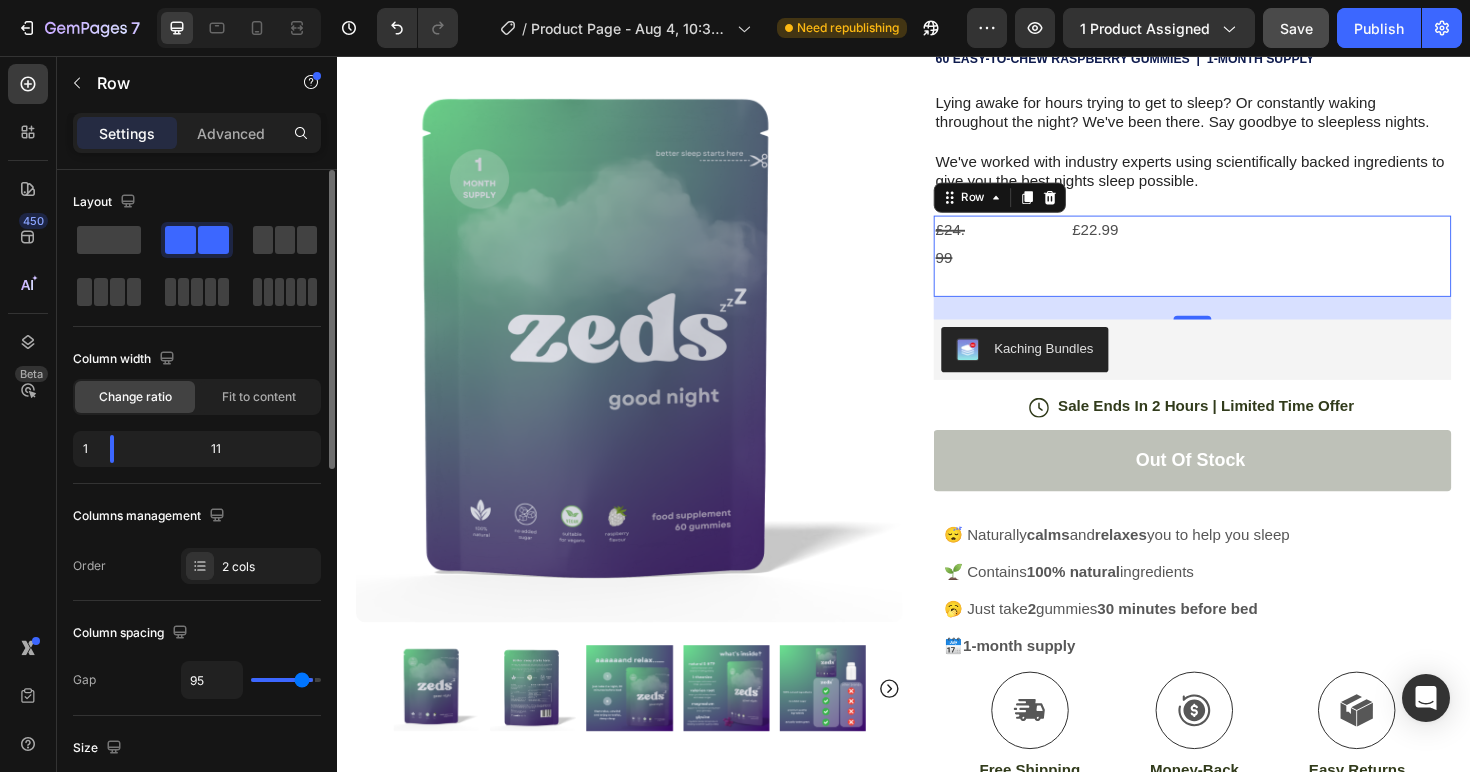 type on "92" 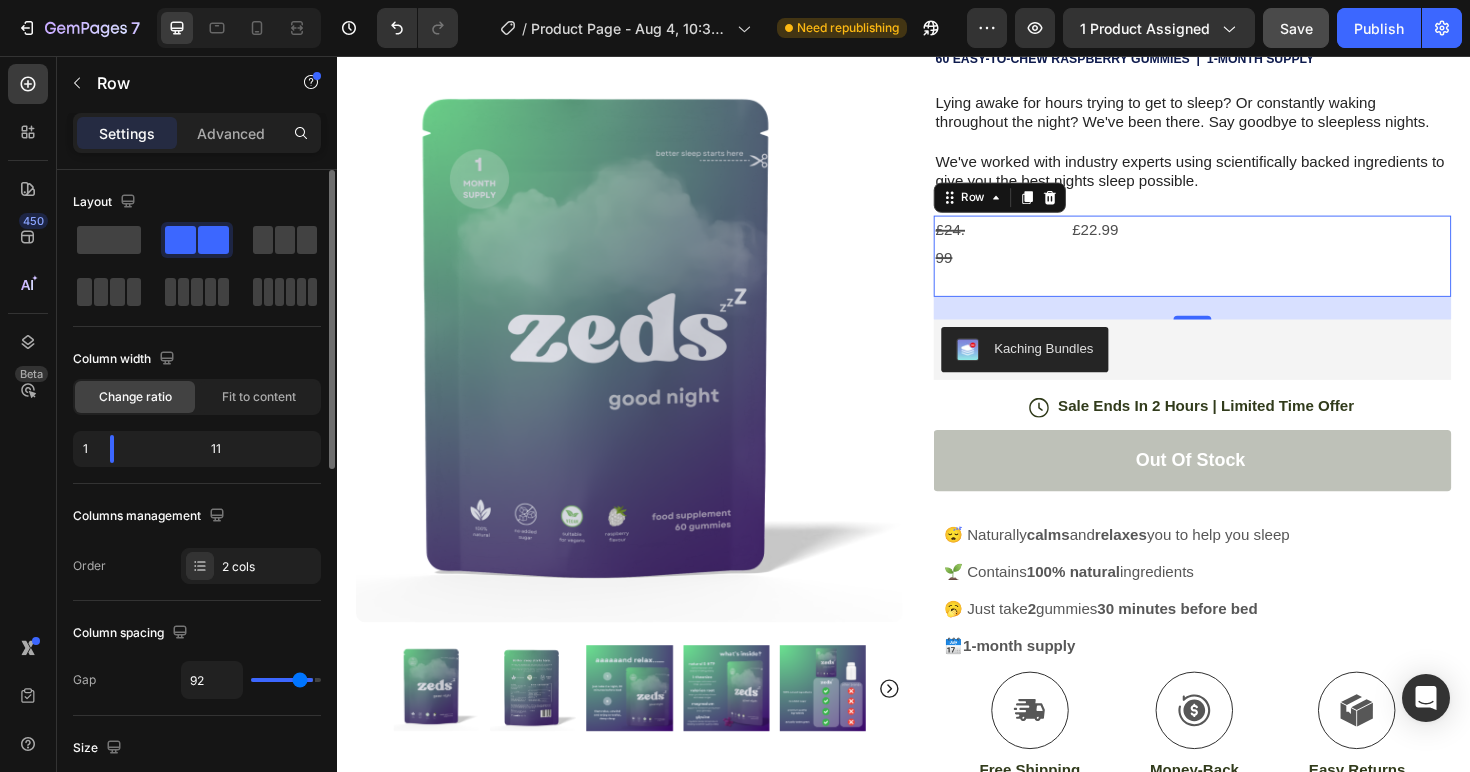 type on "89" 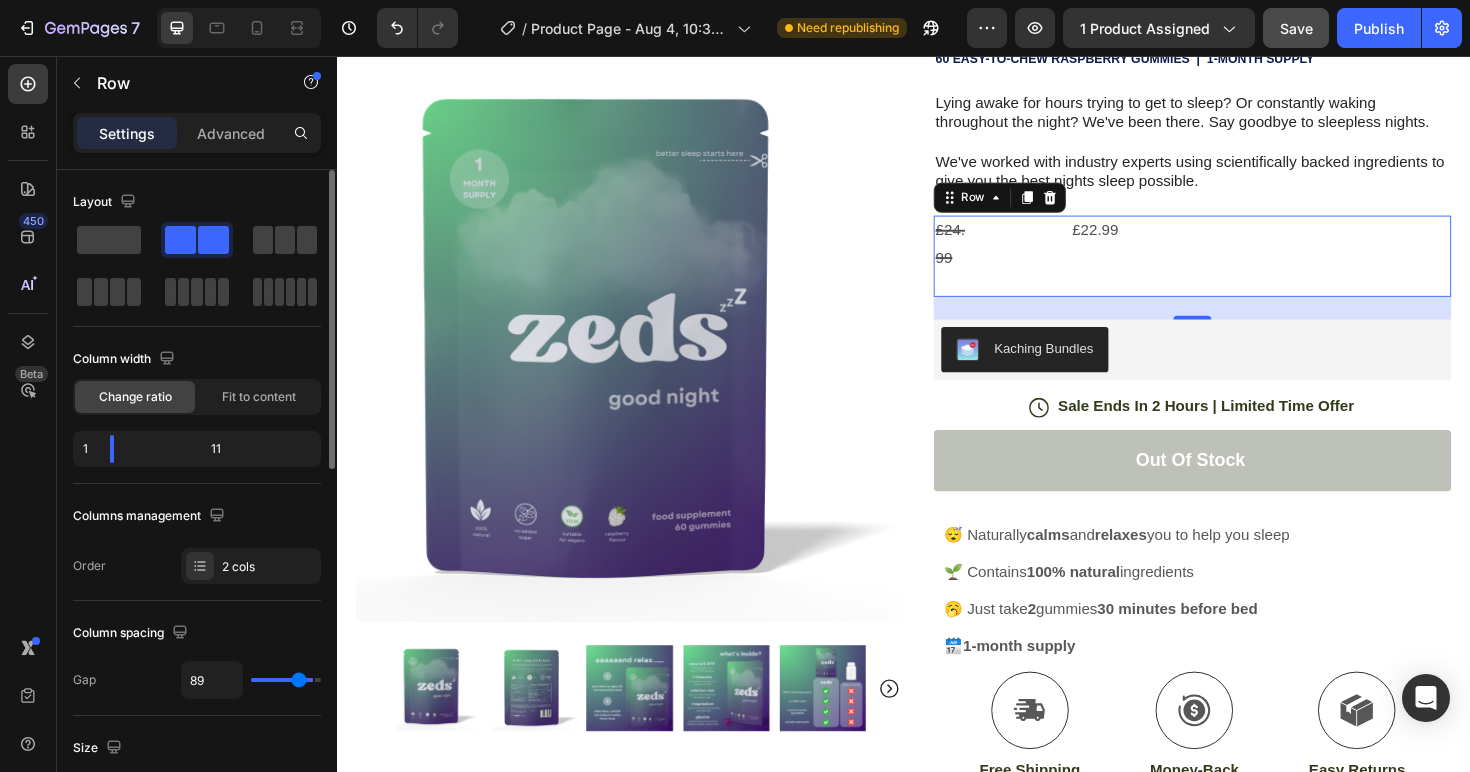 type on "85" 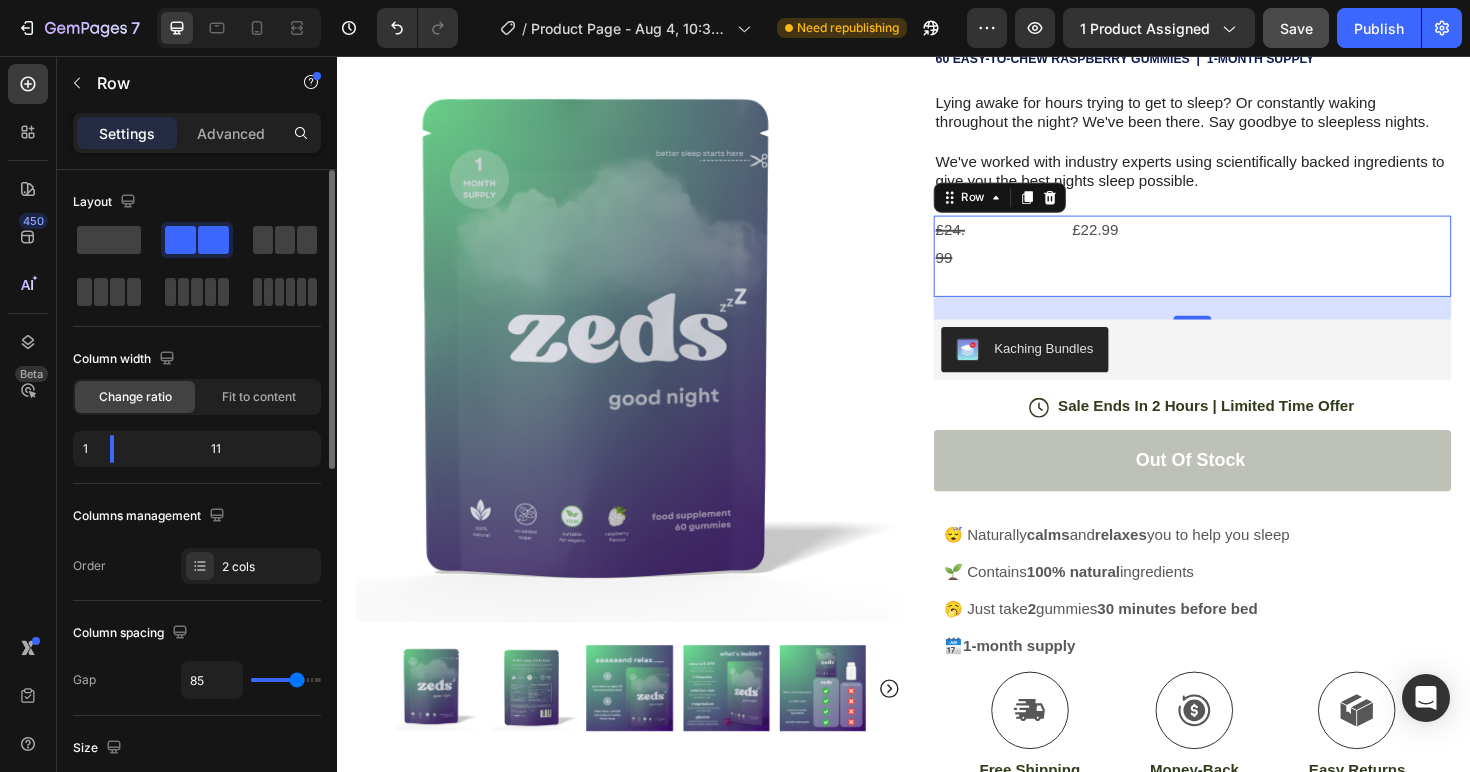 type on "82" 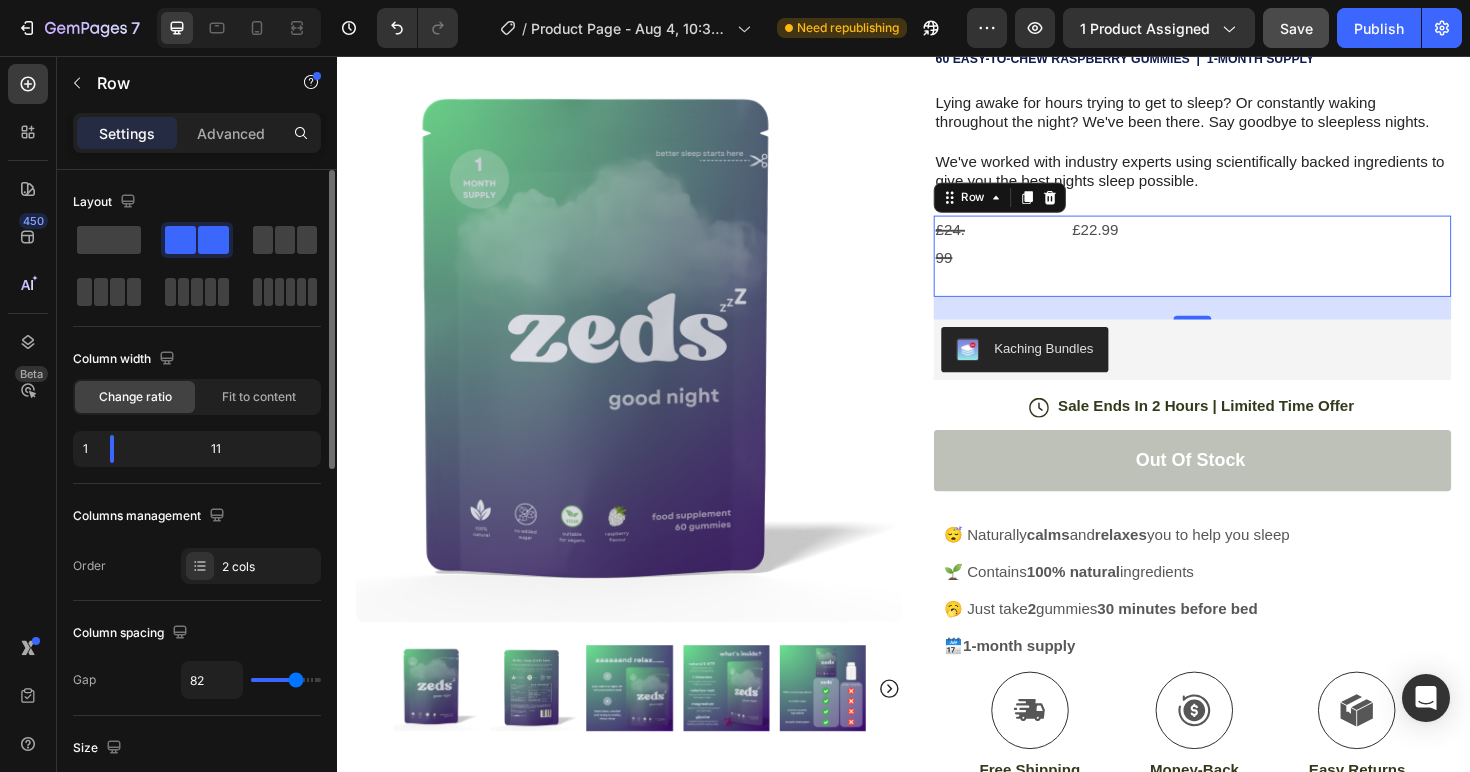 type on "76" 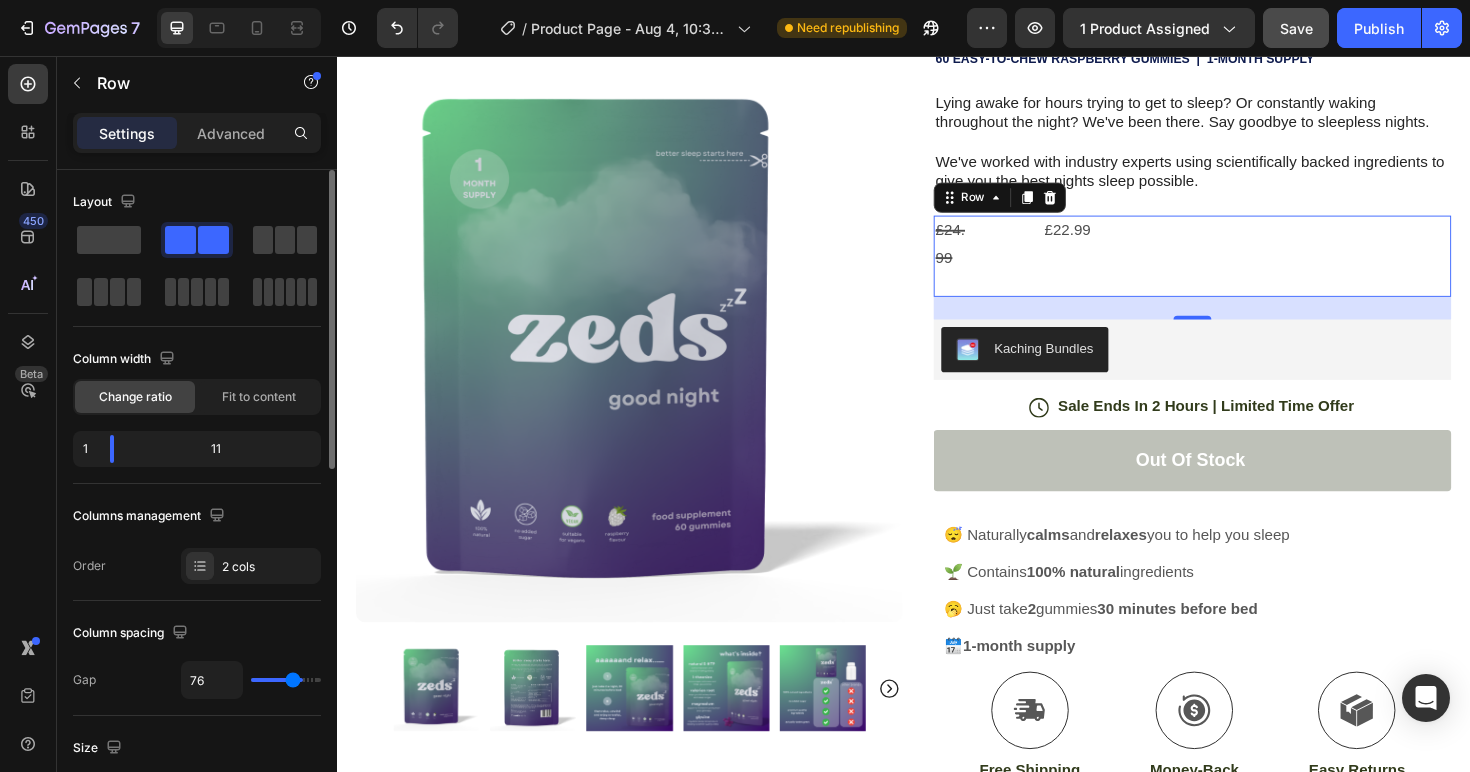 type on "71" 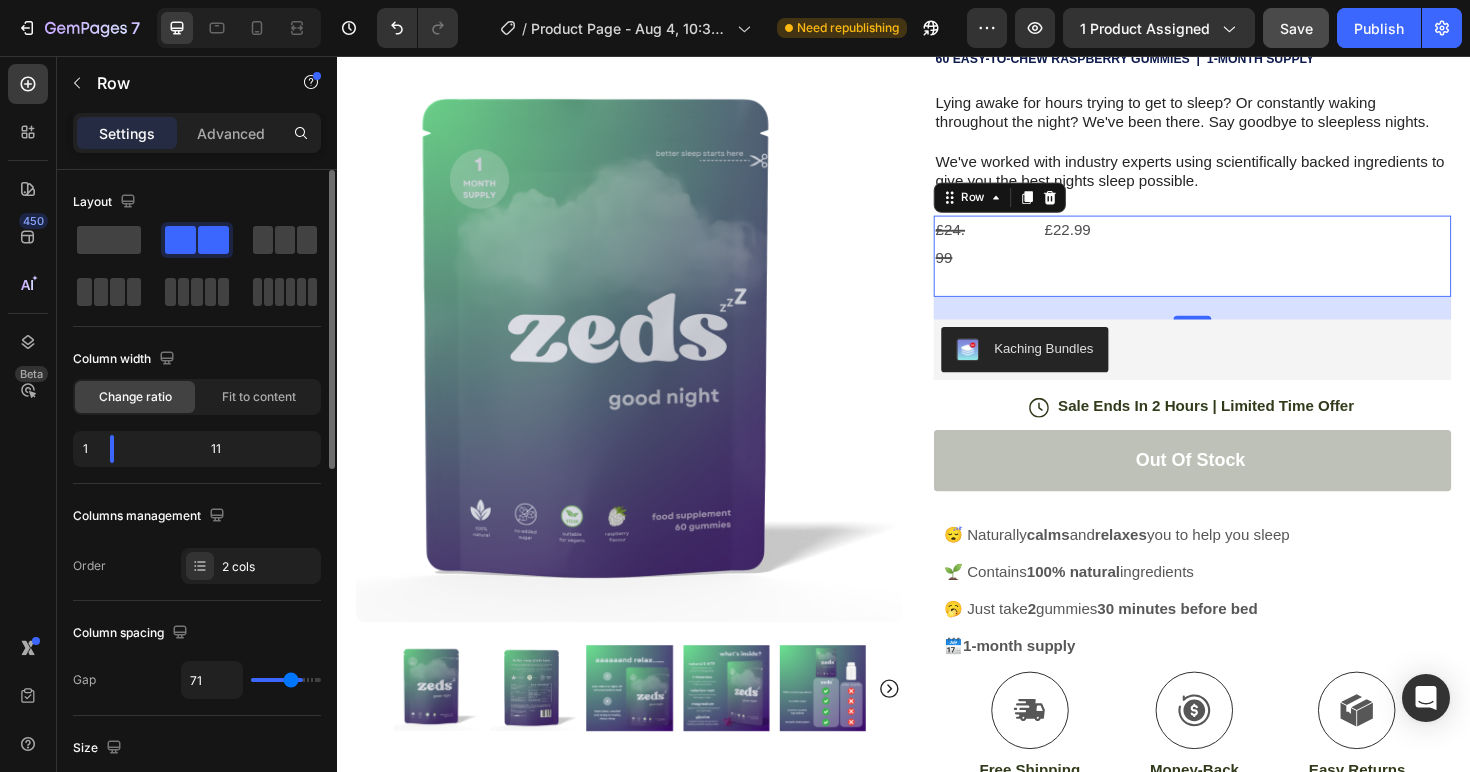 type on "65" 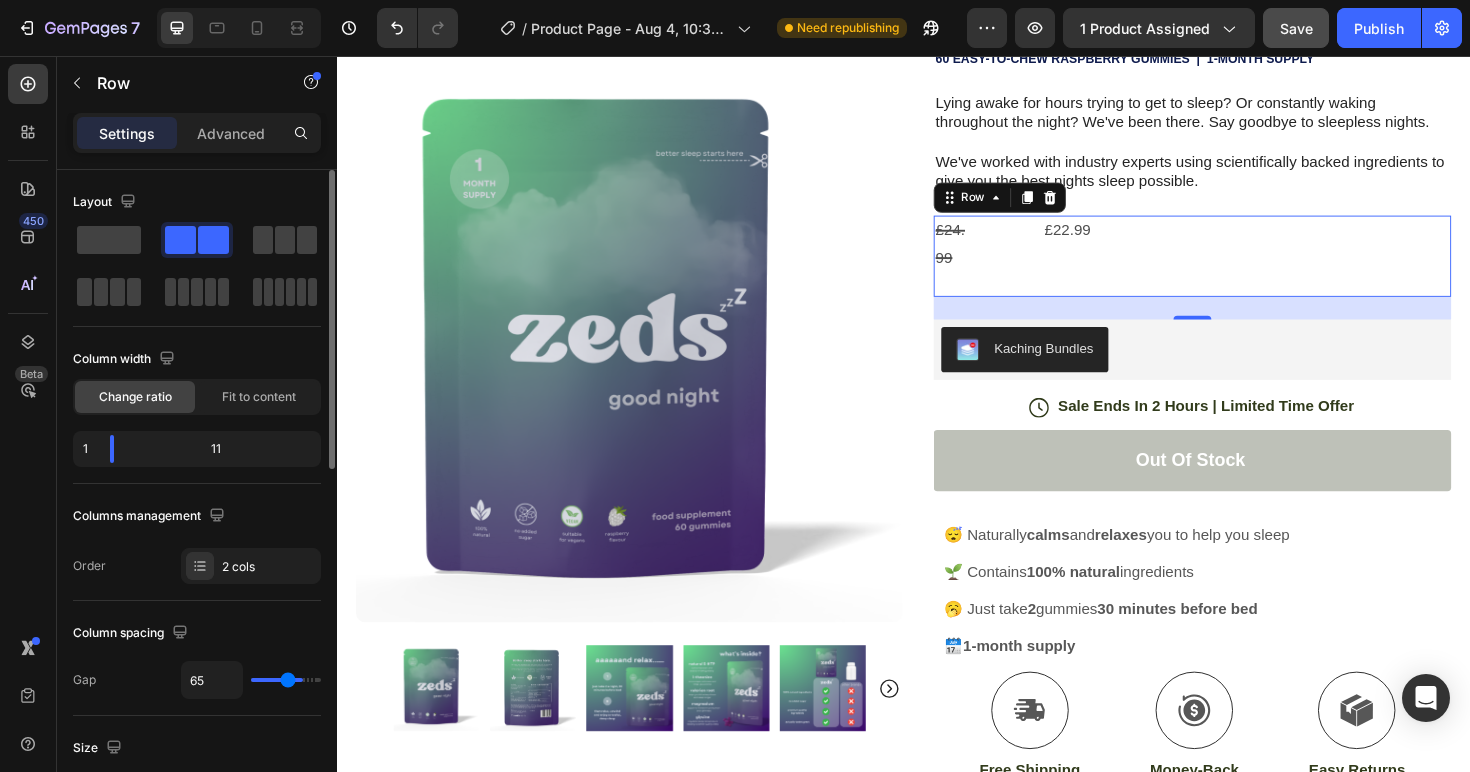 type on "60" 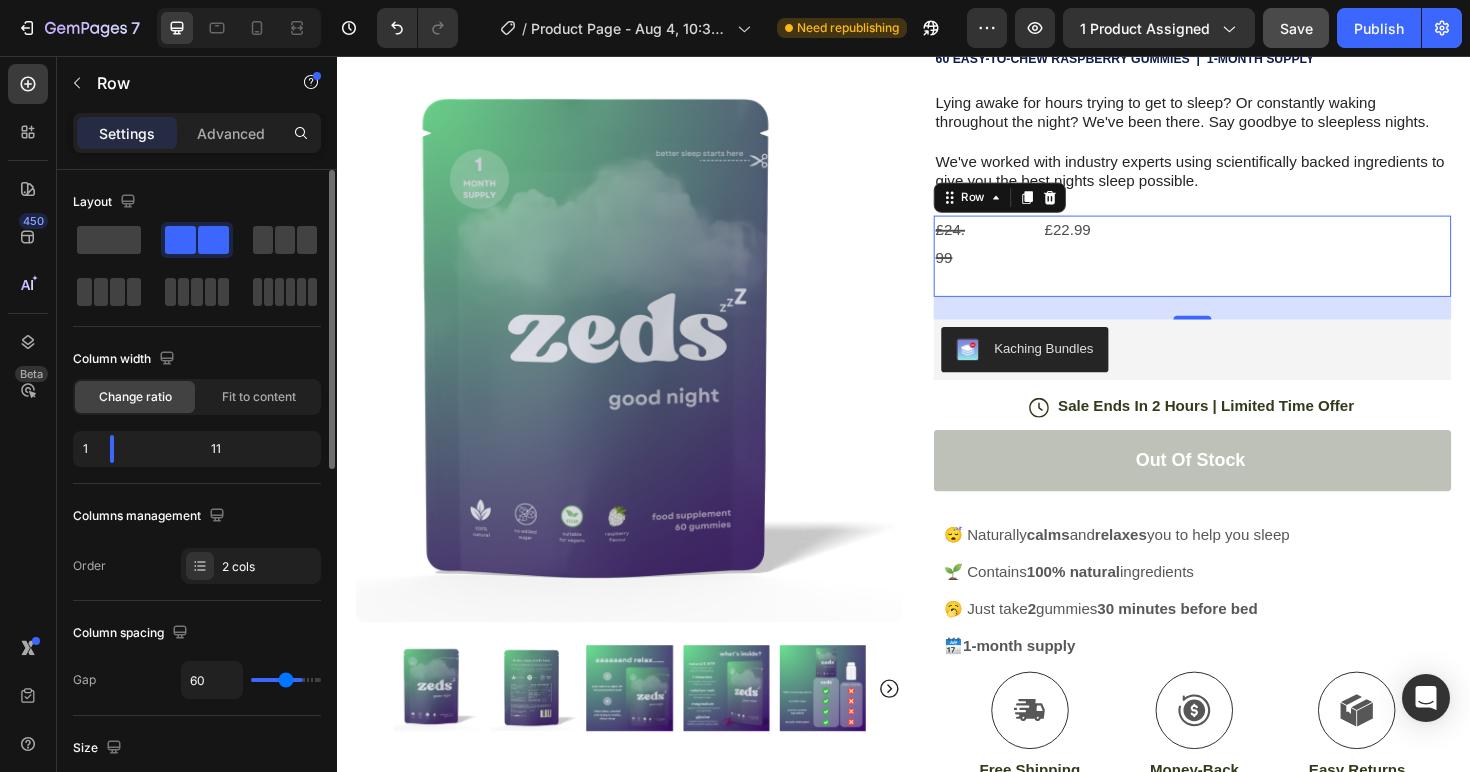 type on "55" 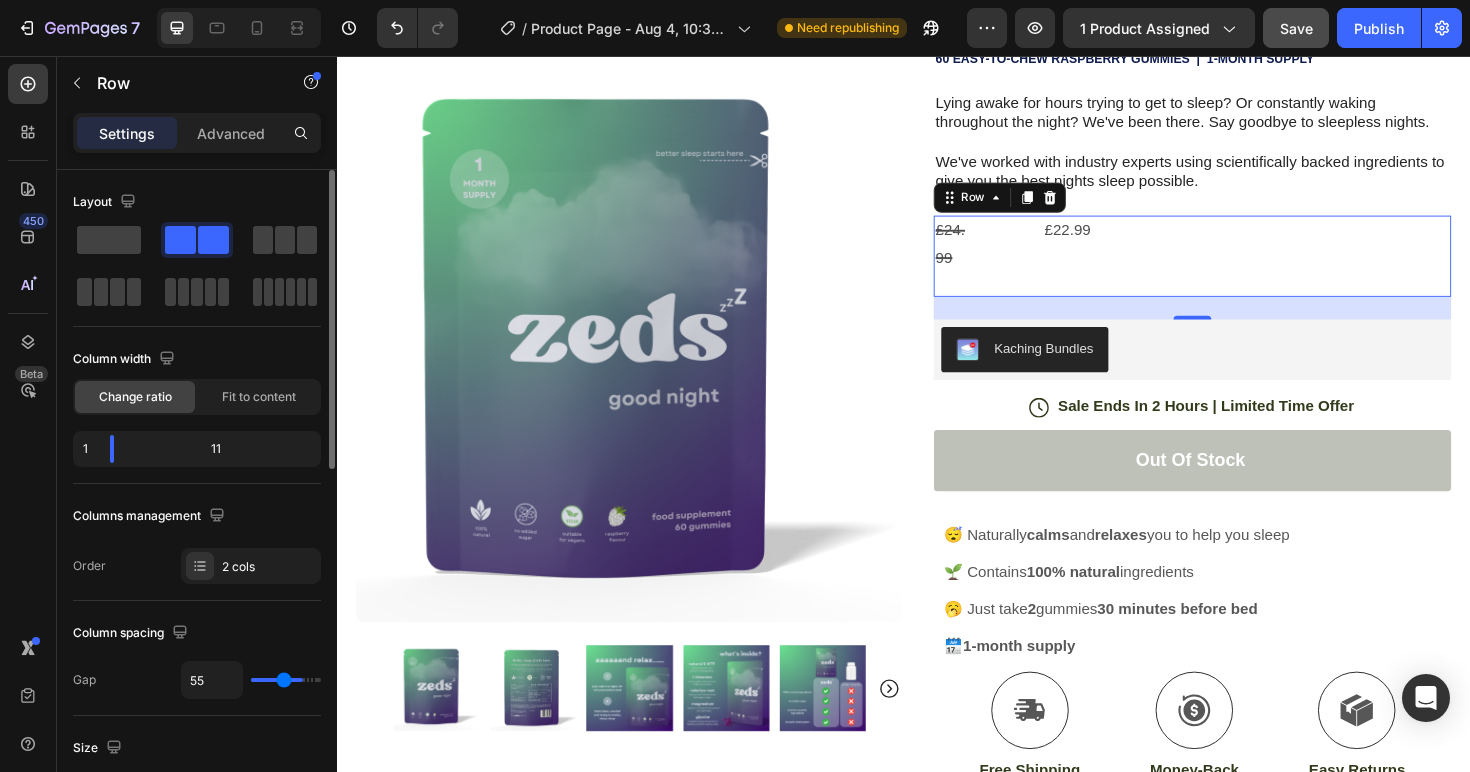 type on "50" 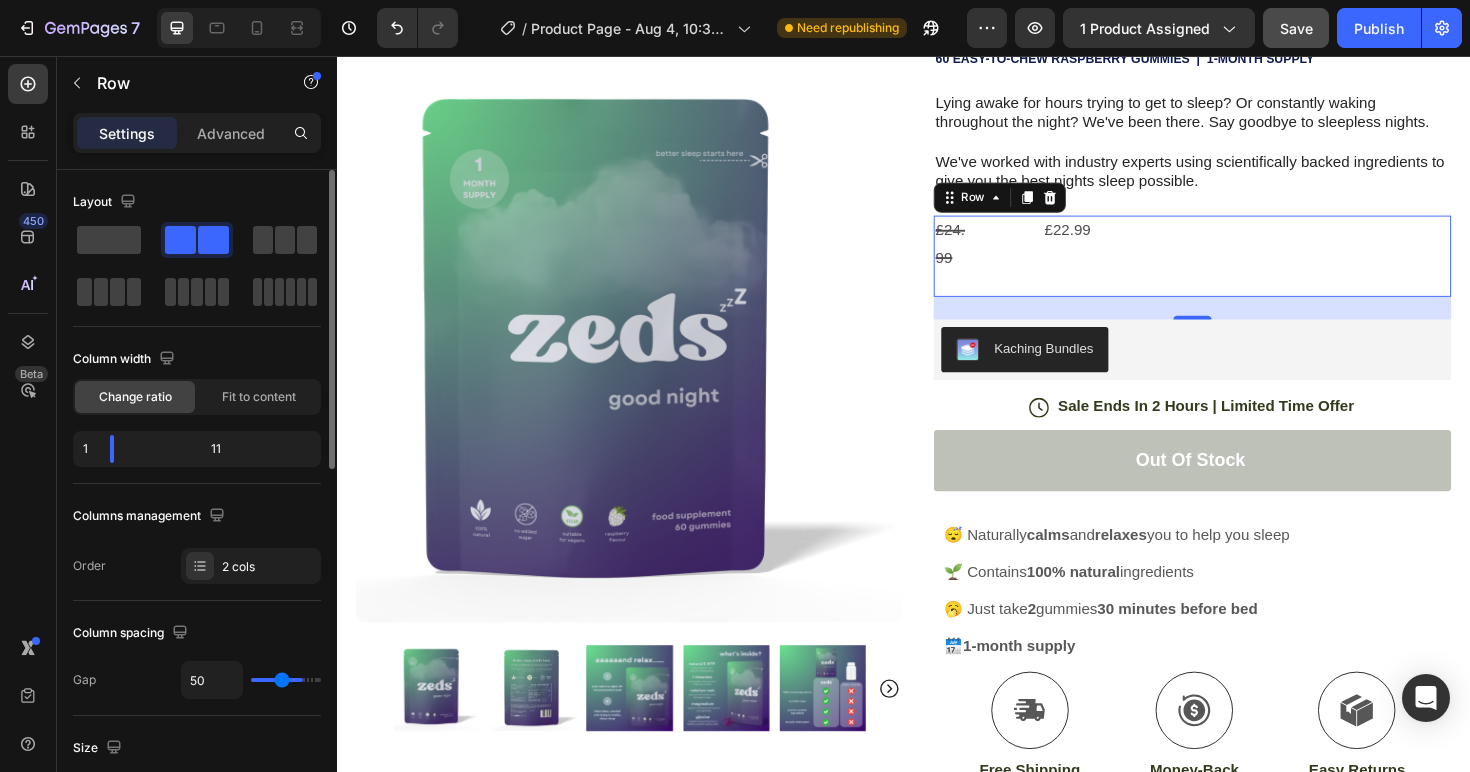 type on "46" 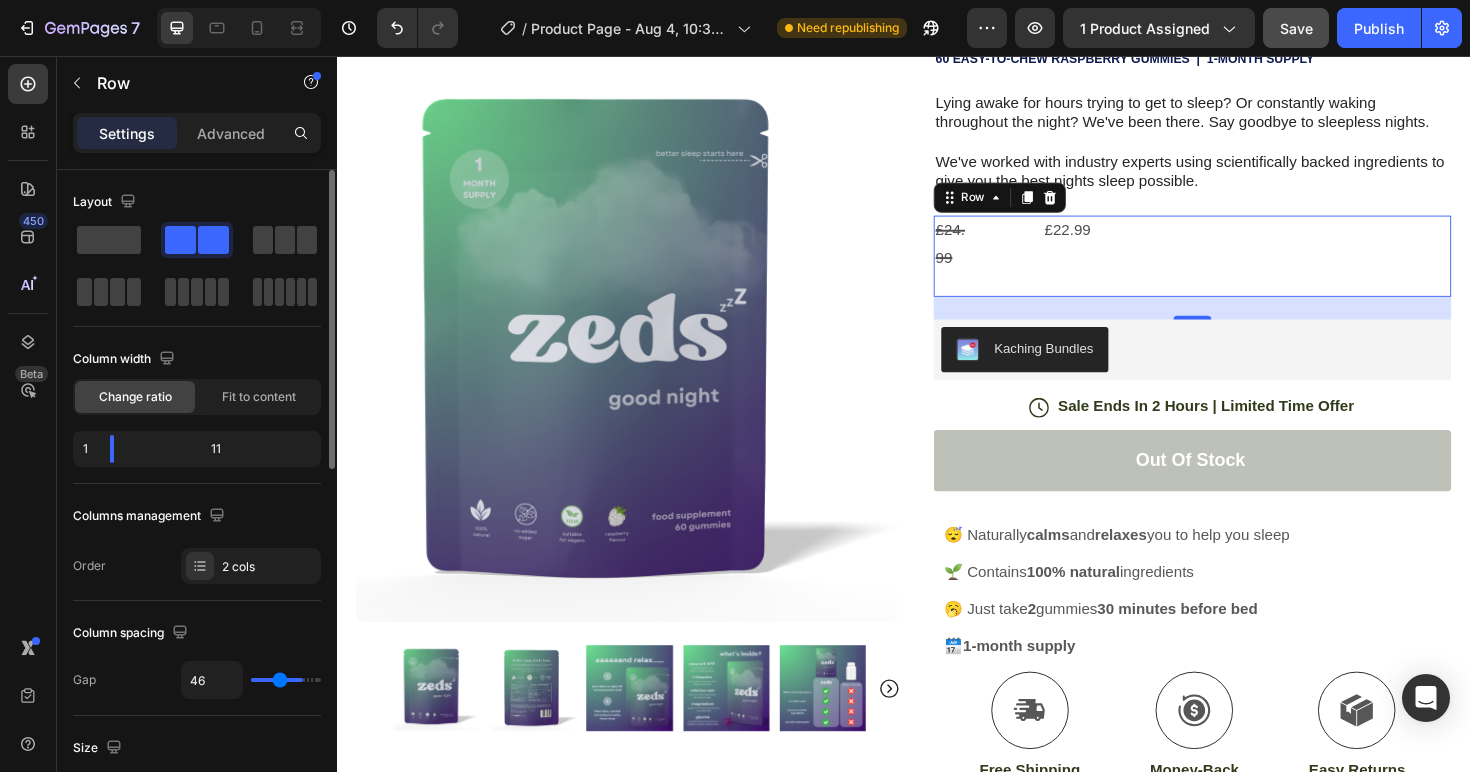 type on "42" 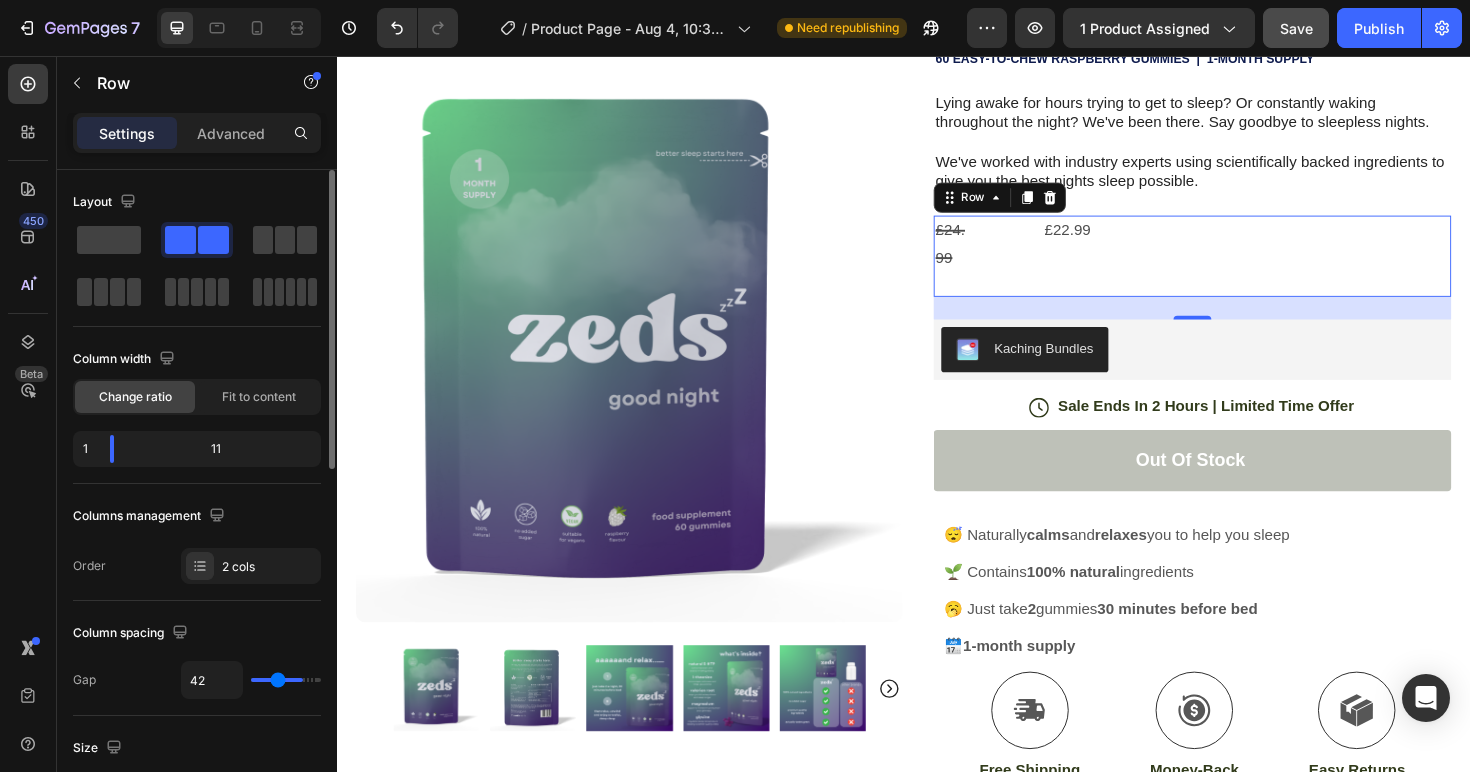 type on "37" 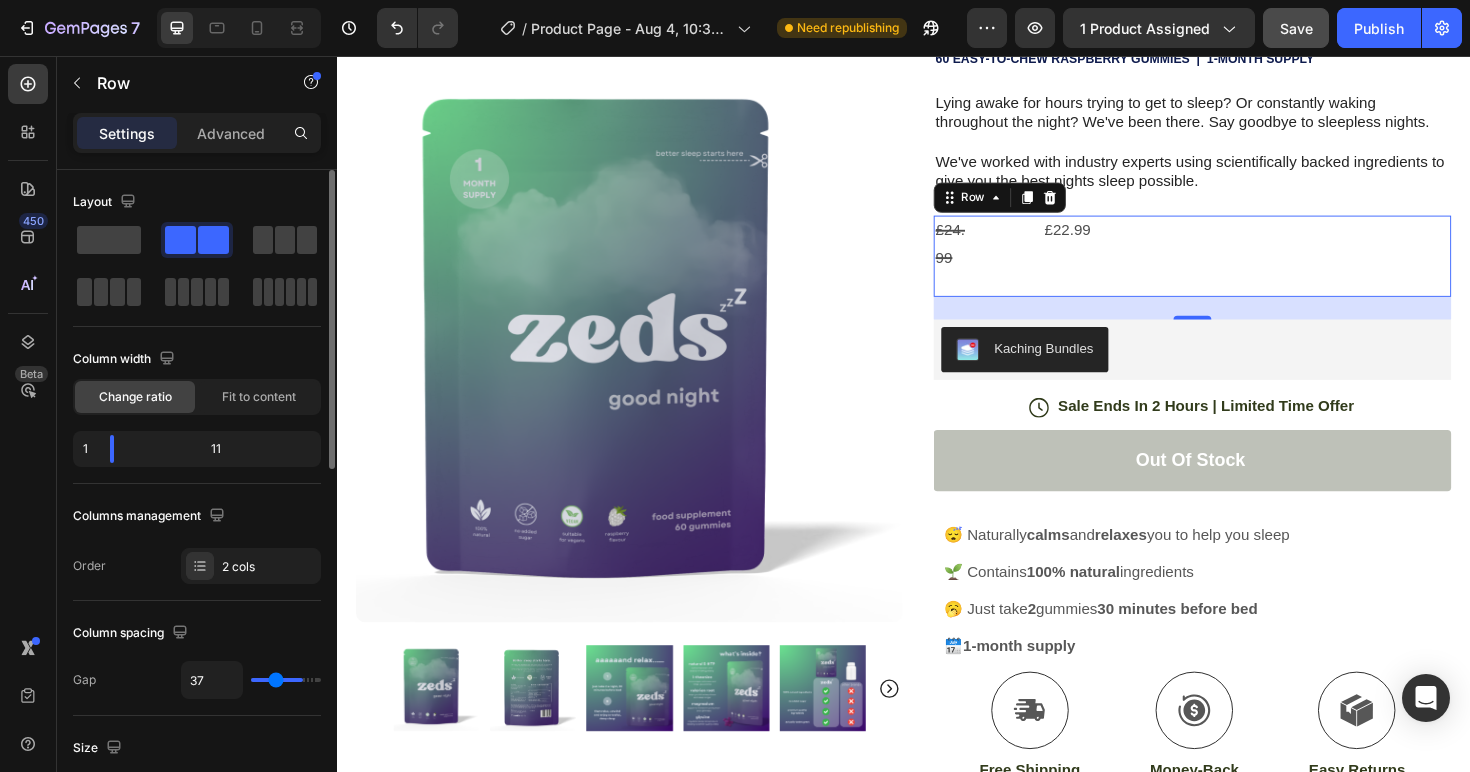 type on "31" 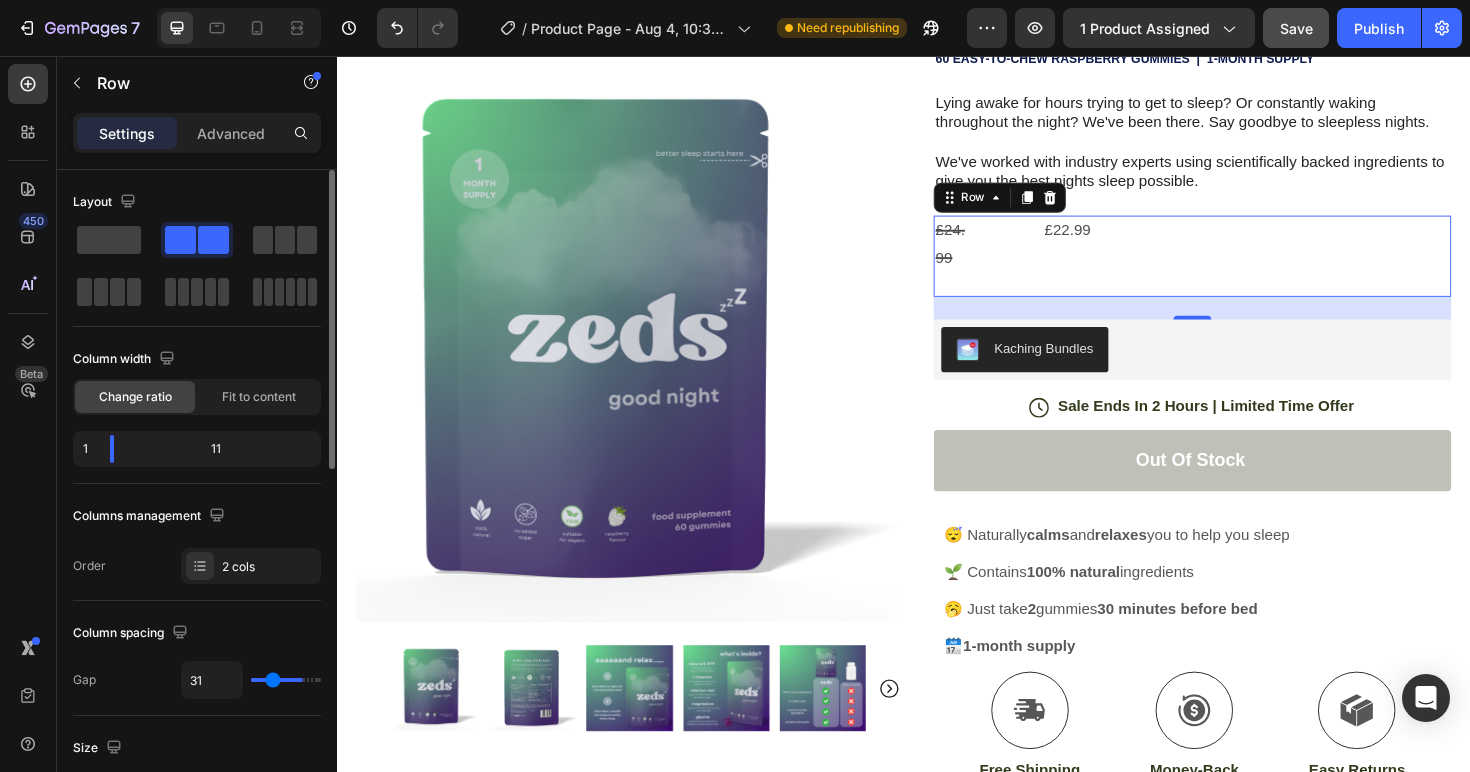 type on "21" 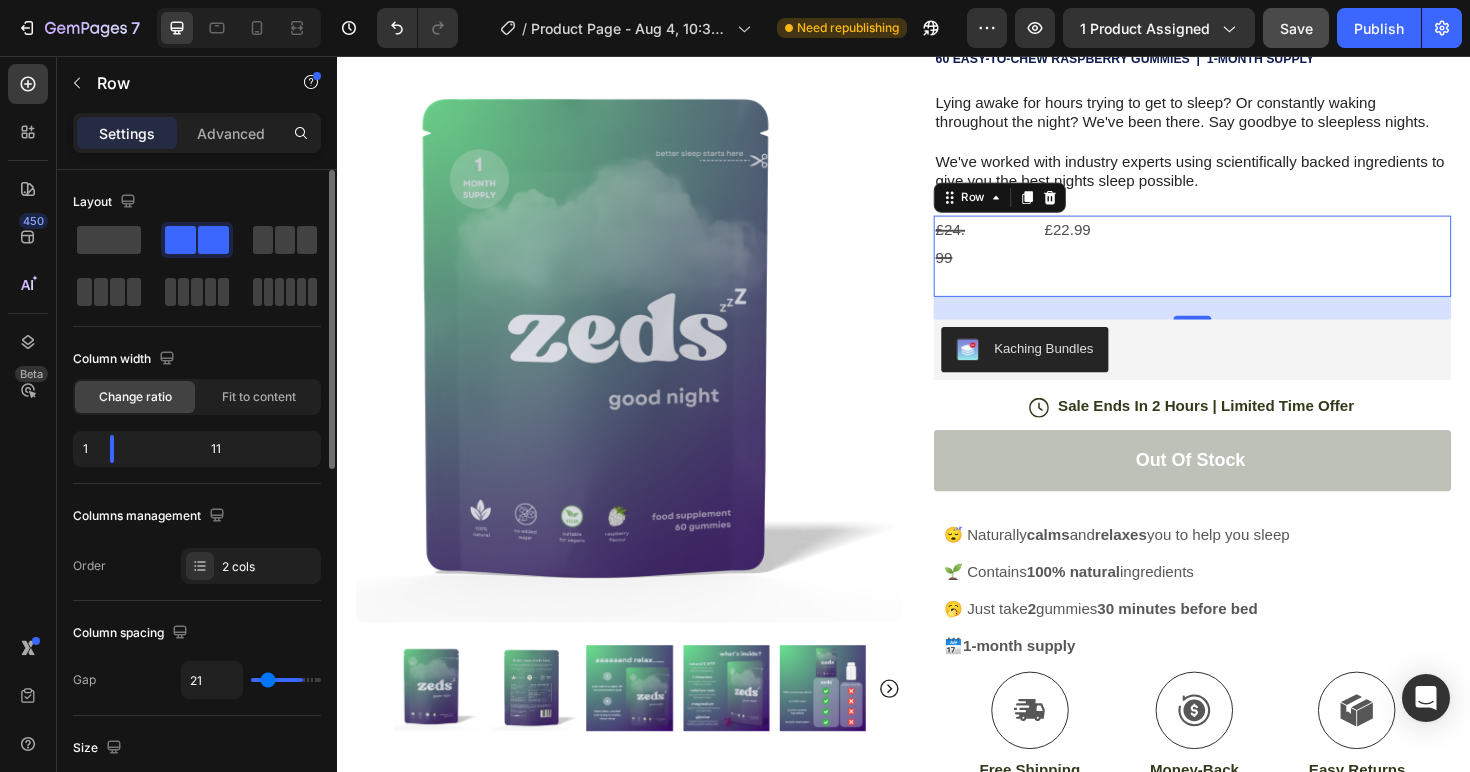 type on "13" 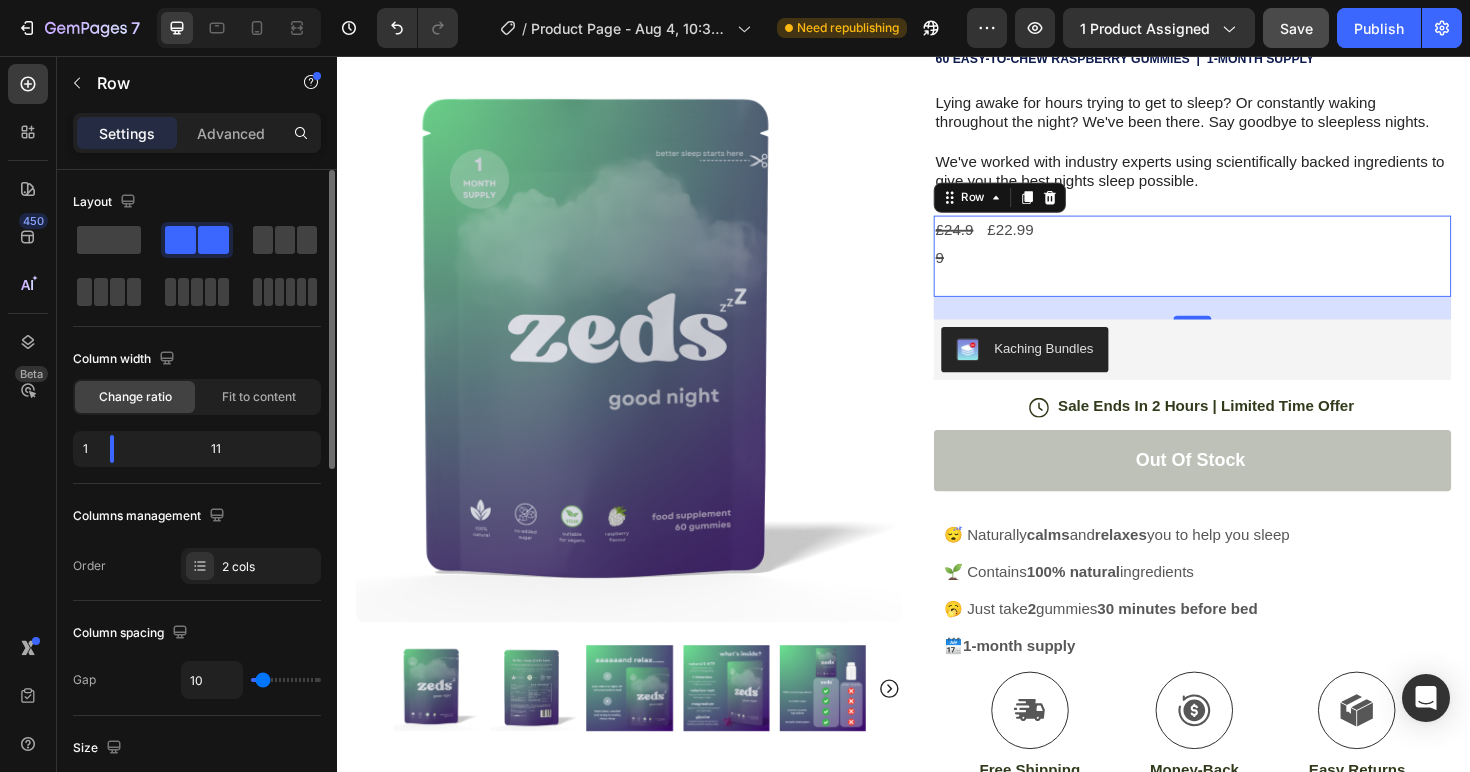 drag, startPoint x: 264, startPoint y: 679, endPoint x: 213, endPoint y: 619, distance: 78.74643 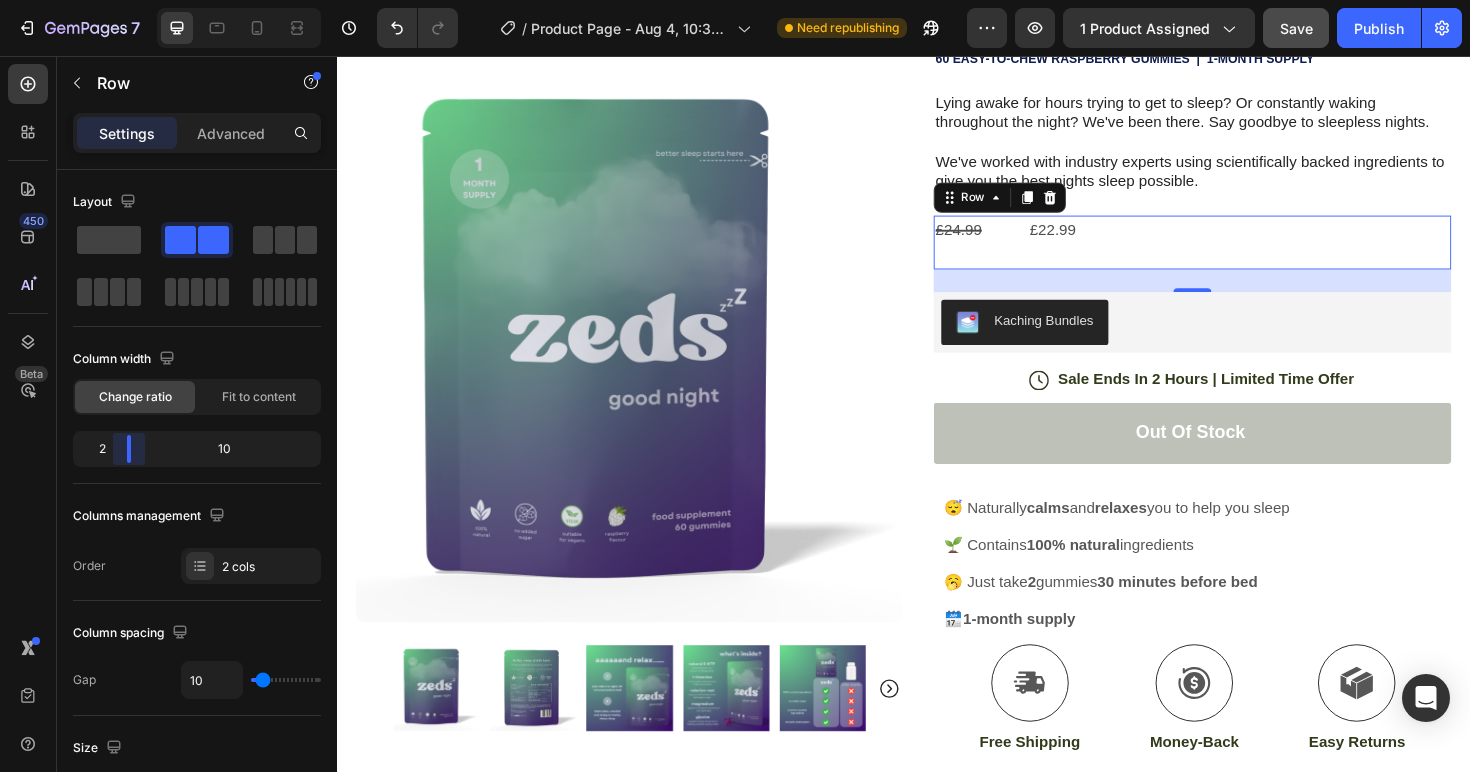 click on "7  Version history  /  Product Page - Aug 4, 10:31:55 Need republishing Preview 1 product assigned  Save   Publish  450 Beta Sections(30) Elements(84) Section Element Hero Section Product Detail Brands Trusted Badges Guarantee Product Breakdown How to use Testimonials Compare Bundle FAQs Social Proof Brand Story Product List Collection Blog List Contact Sticky Add to Cart Custom Footer Browse Library 450 Layout
Row
Row
Row
Row Text
Heading
Text Block Button
Button
Button Media
Image
Image Video" at bounding box center [735, 0] 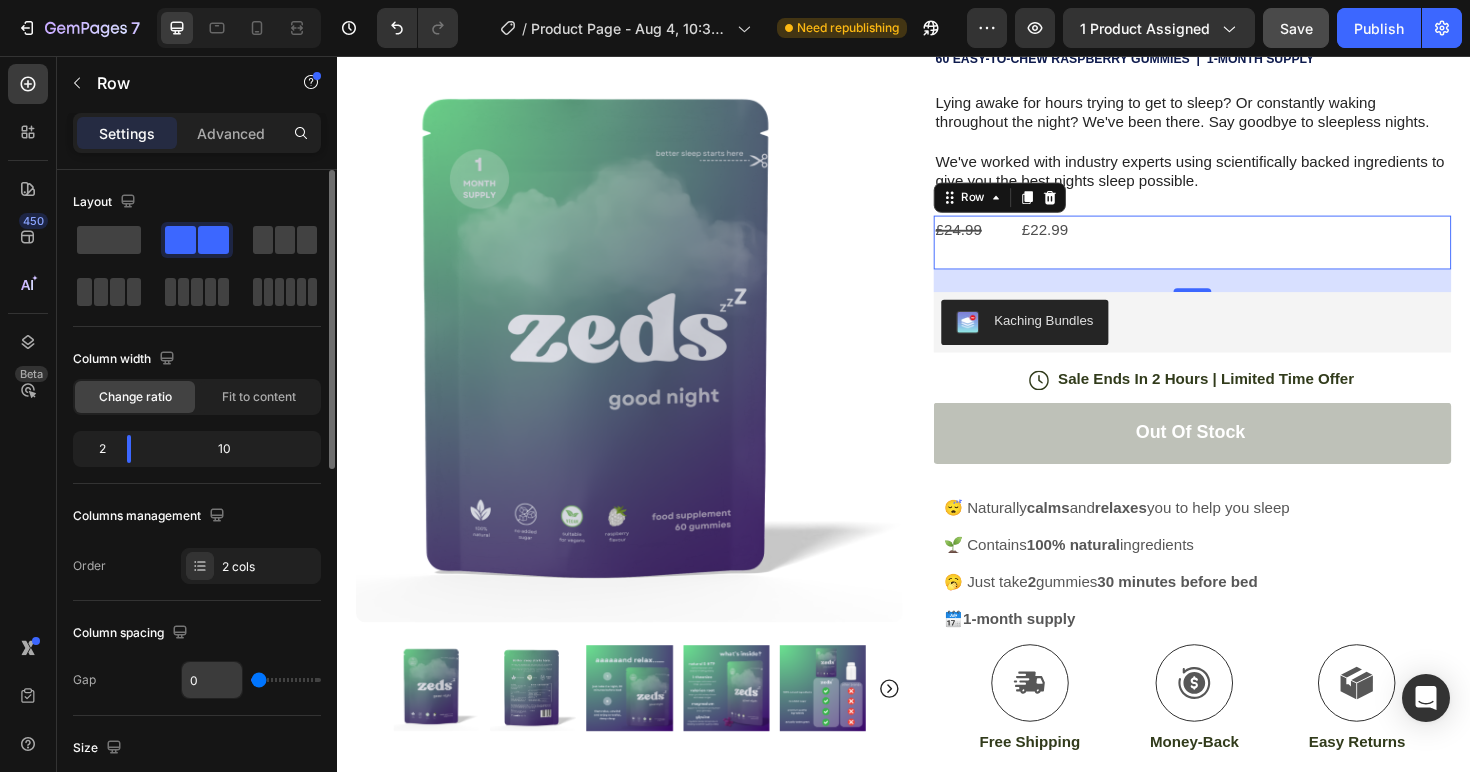 drag, startPoint x: 267, startPoint y: 676, endPoint x: 212, endPoint y: 676, distance: 55 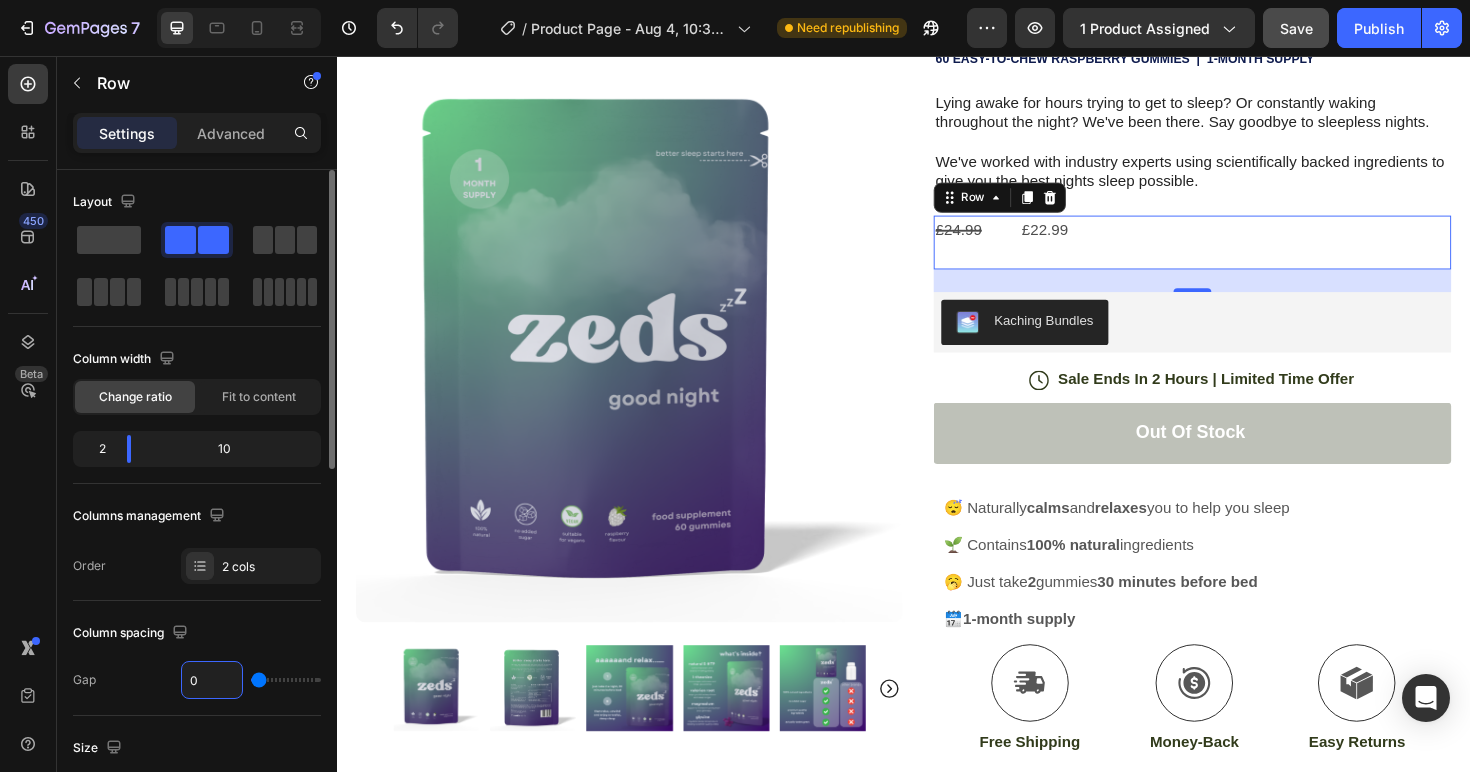 click on "0" at bounding box center [212, 680] 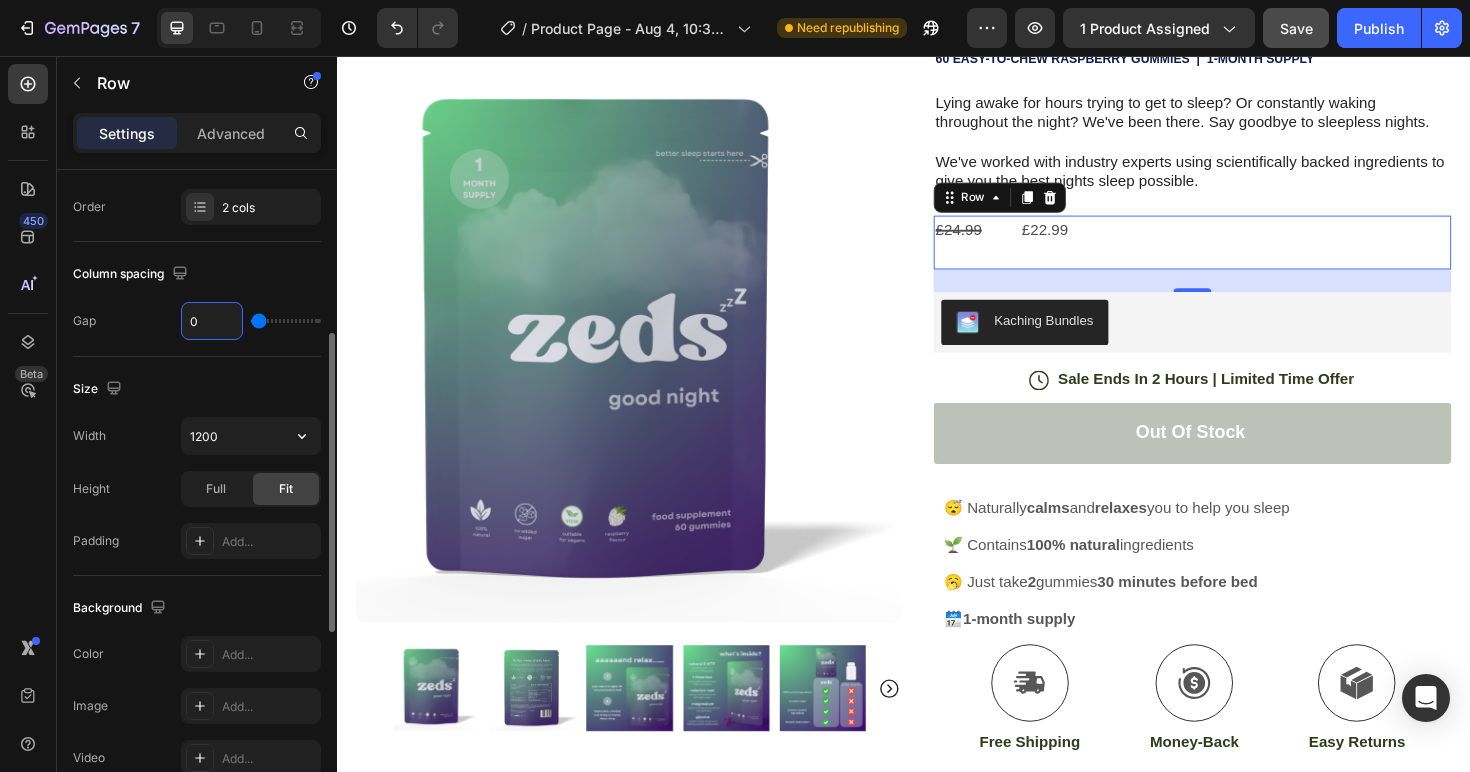 scroll, scrollTop: 331, scrollLeft: 0, axis: vertical 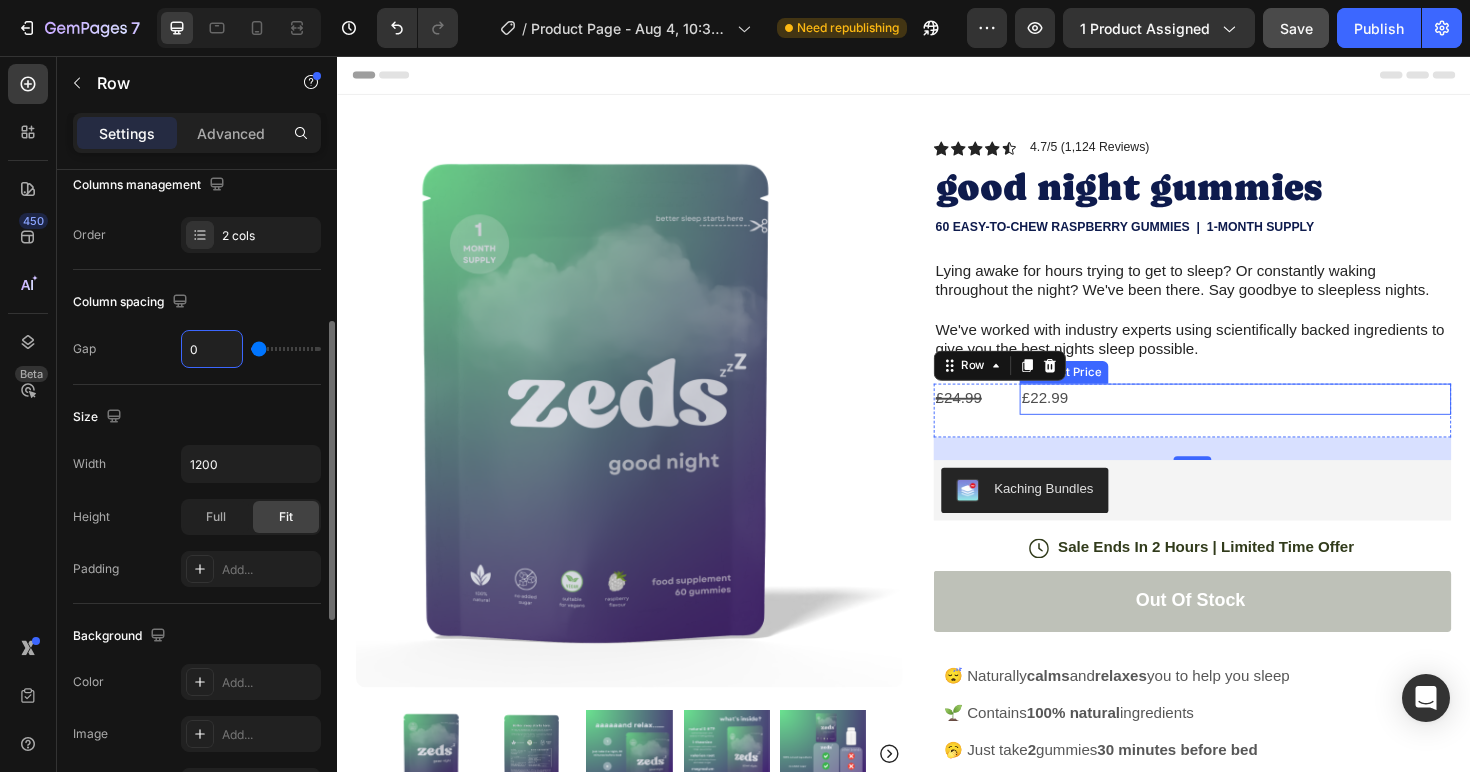 click on "£22.99" at bounding box center (1288, 419) 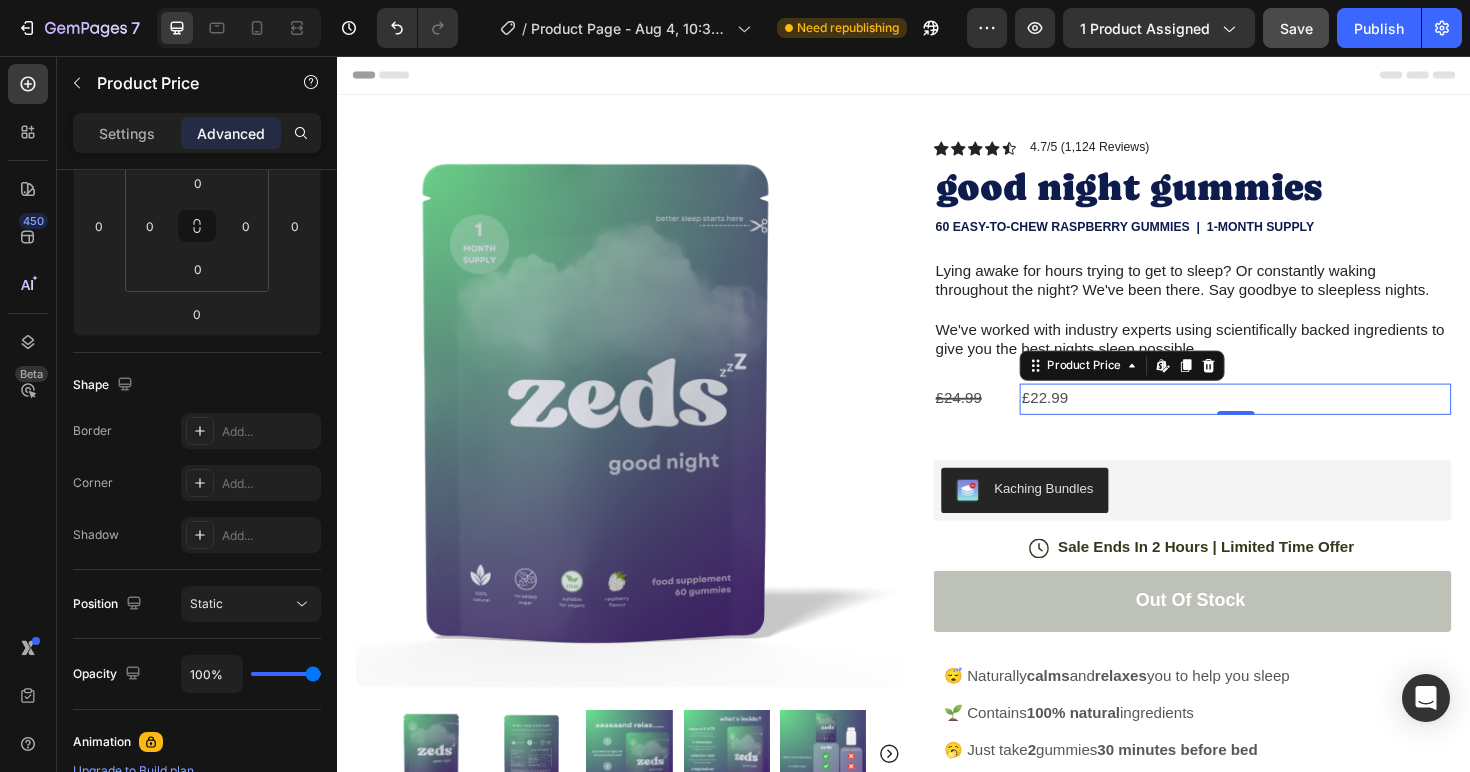 scroll, scrollTop: 0, scrollLeft: 0, axis: both 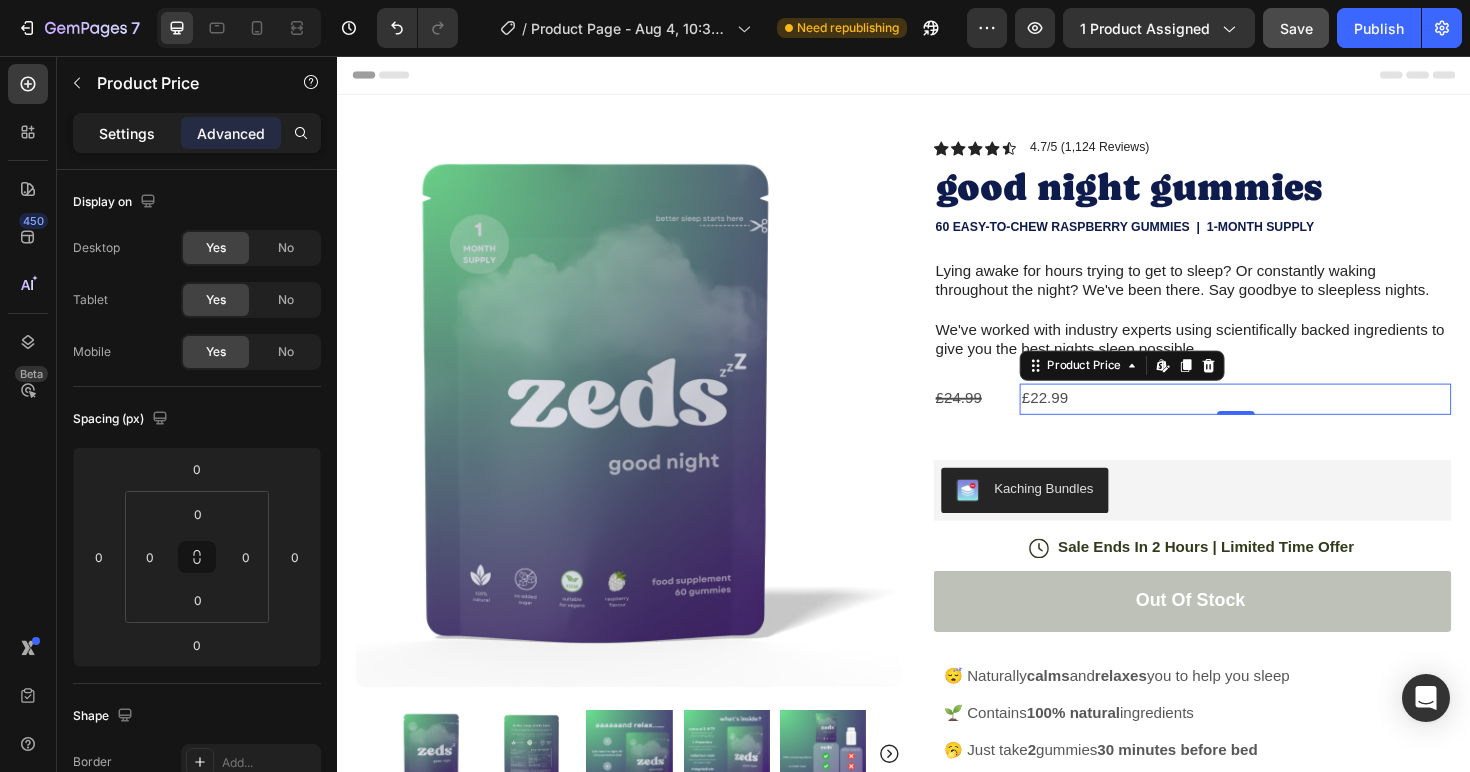 click on "Settings" at bounding box center (127, 133) 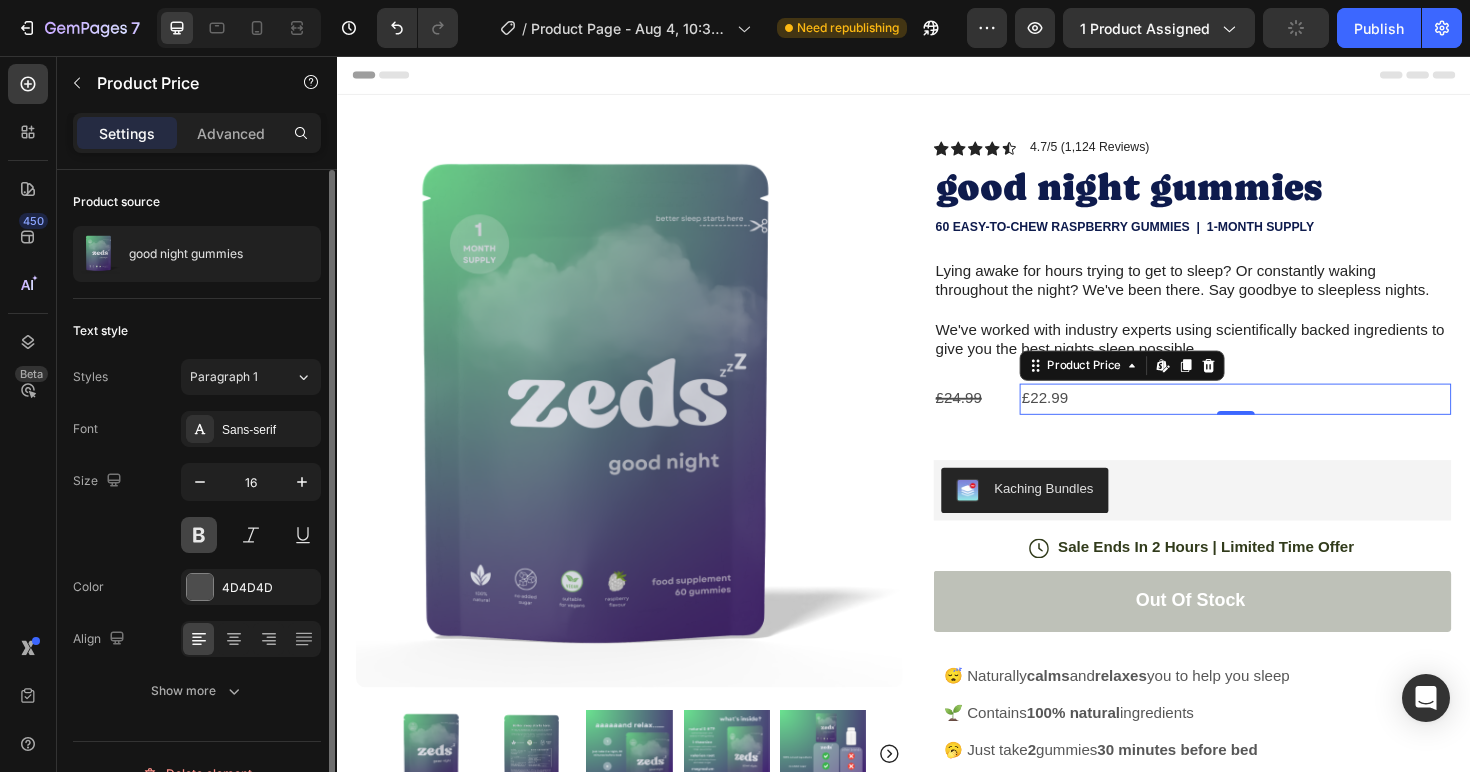 click at bounding box center [199, 535] 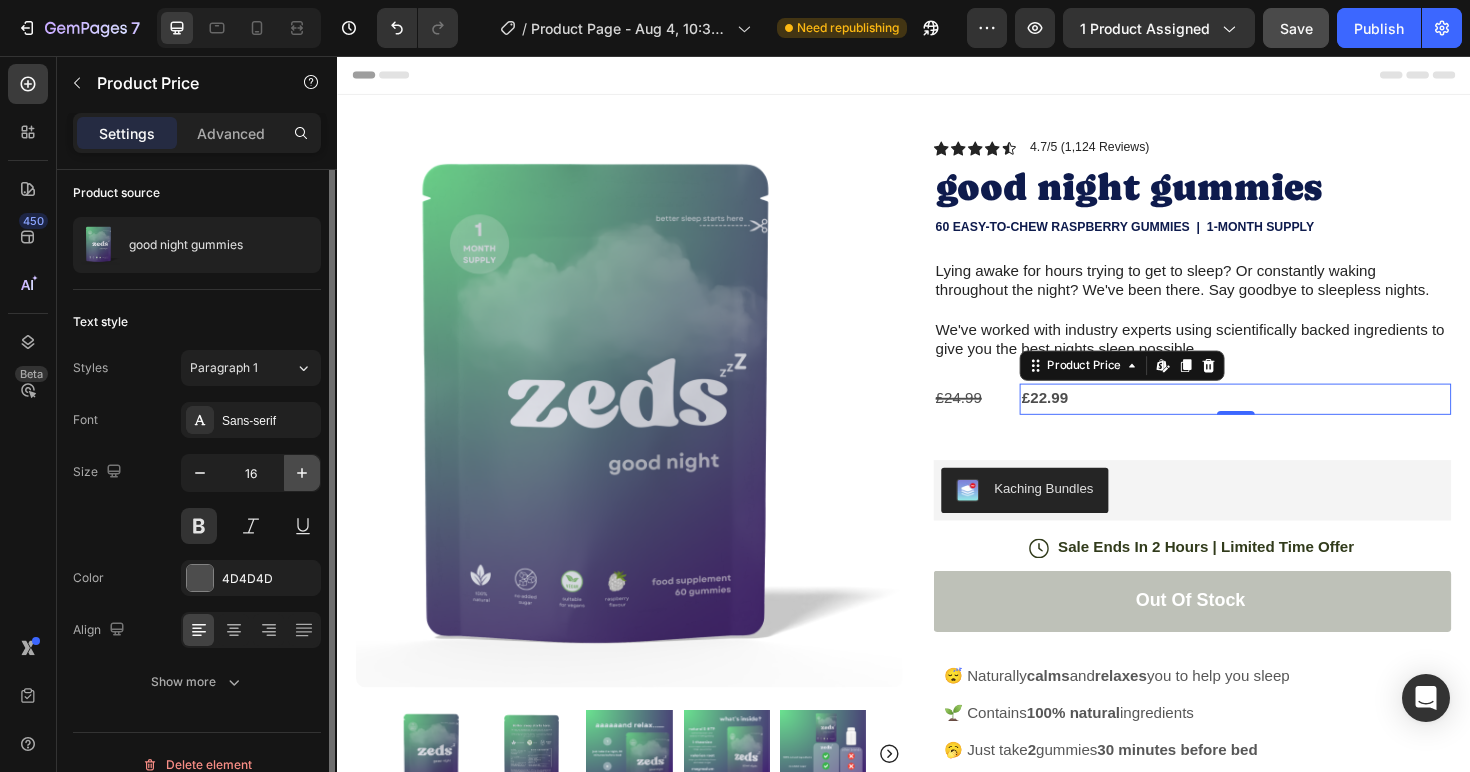 click at bounding box center (302, 473) 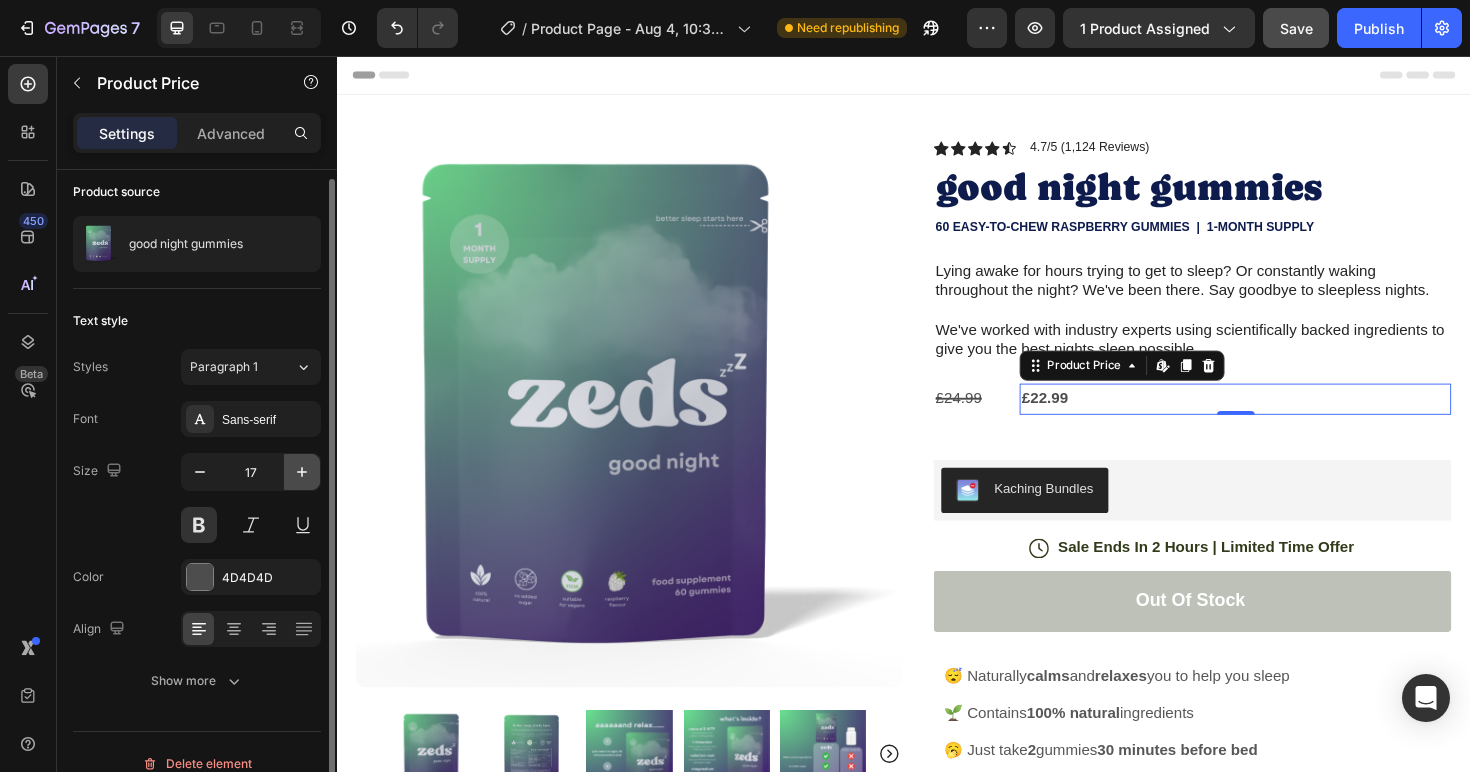 click 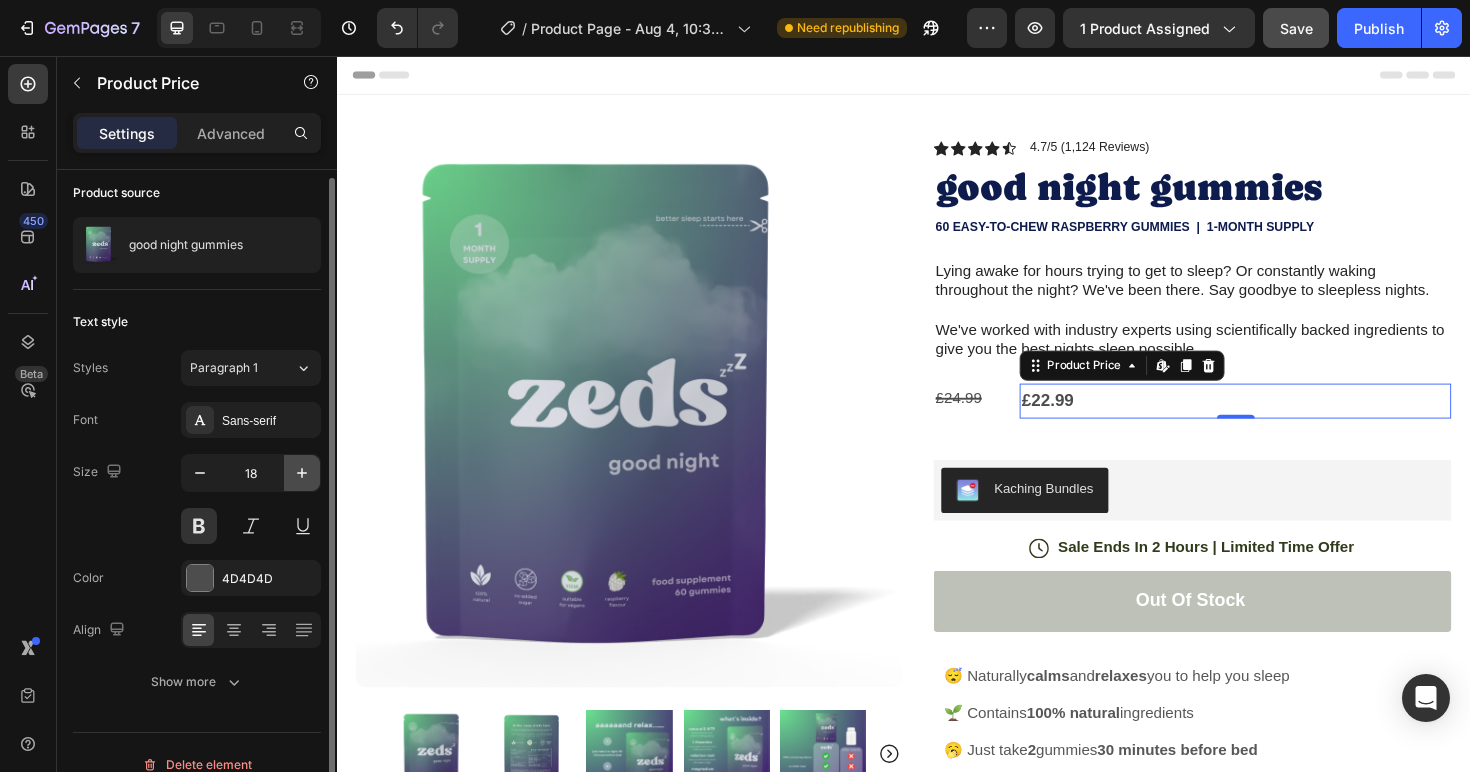 click 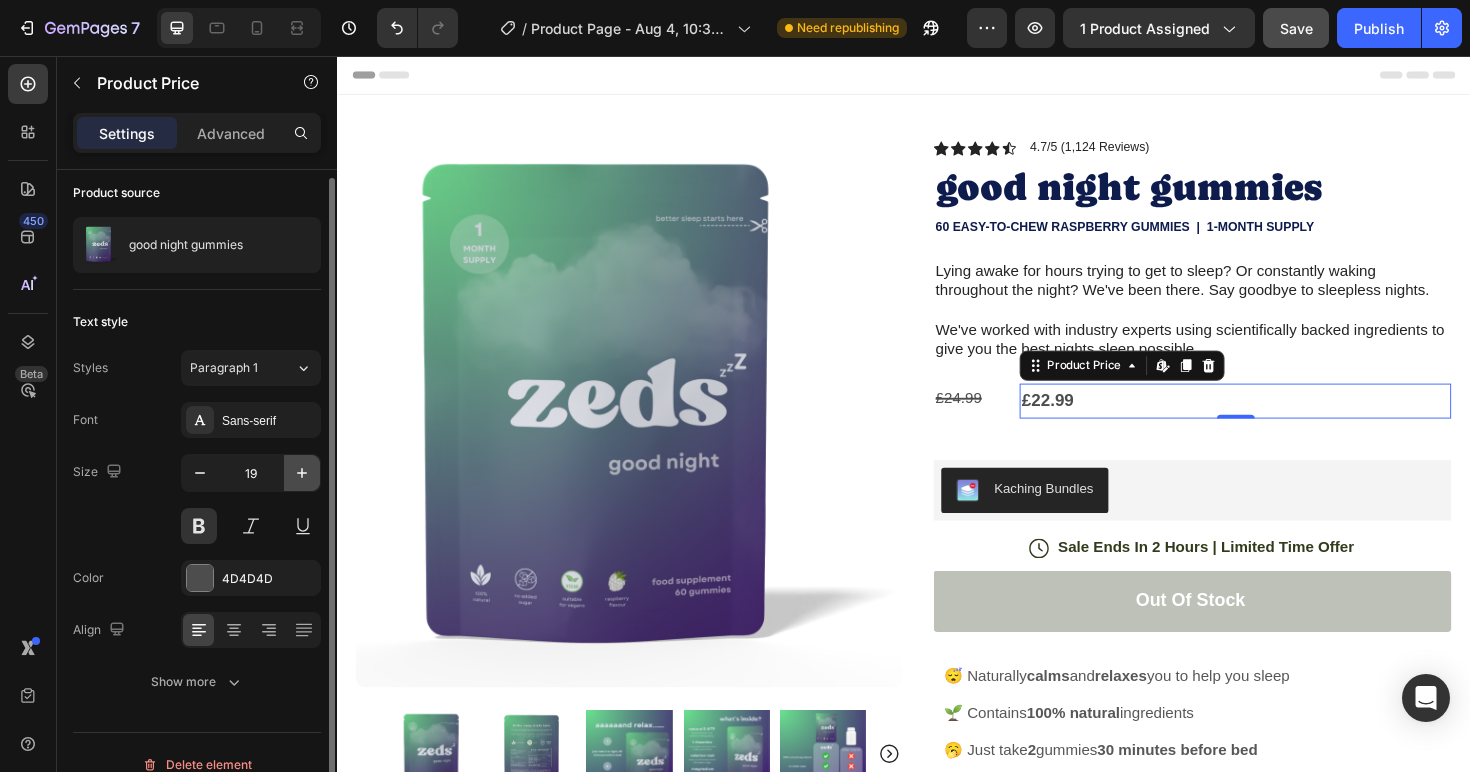 click at bounding box center [302, 473] 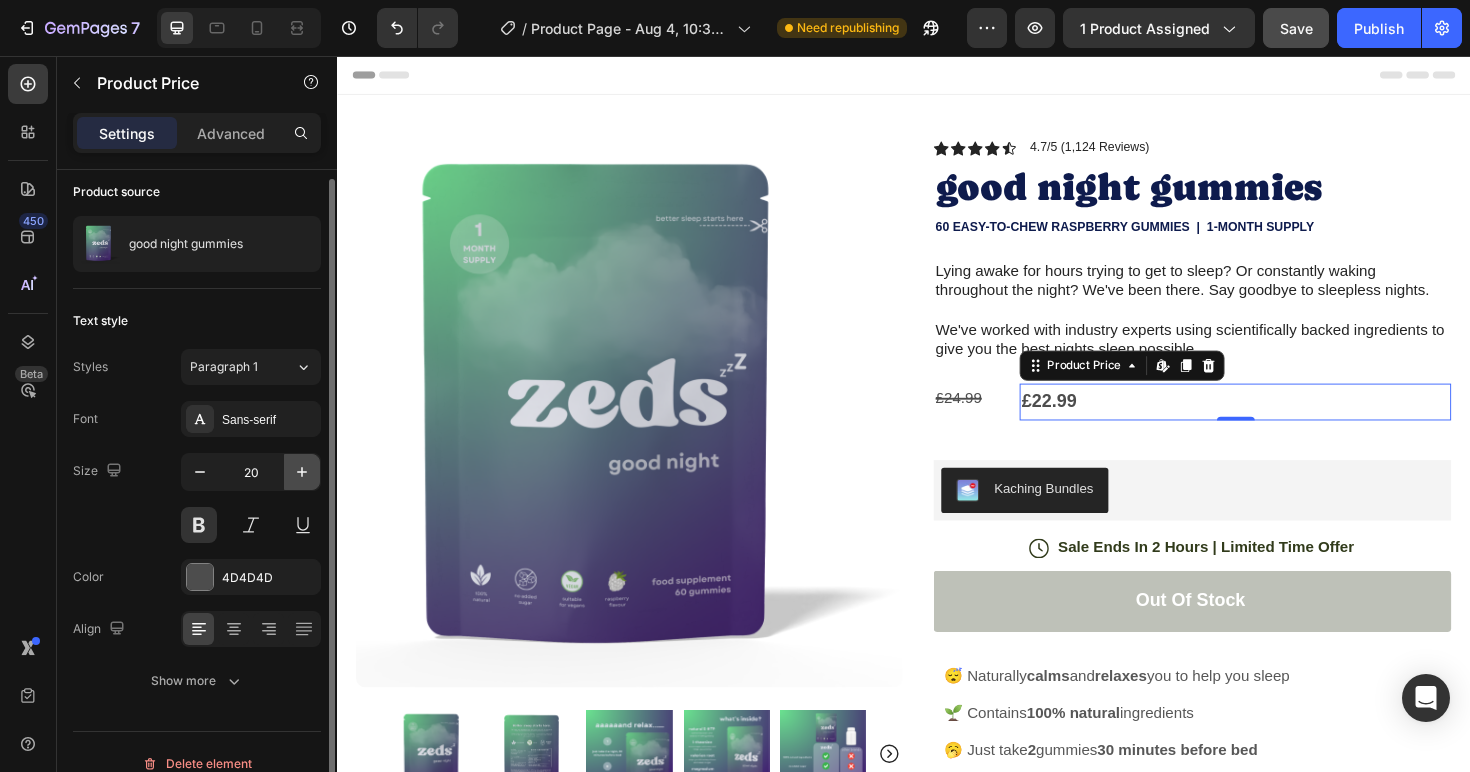 click at bounding box center (302, 472) 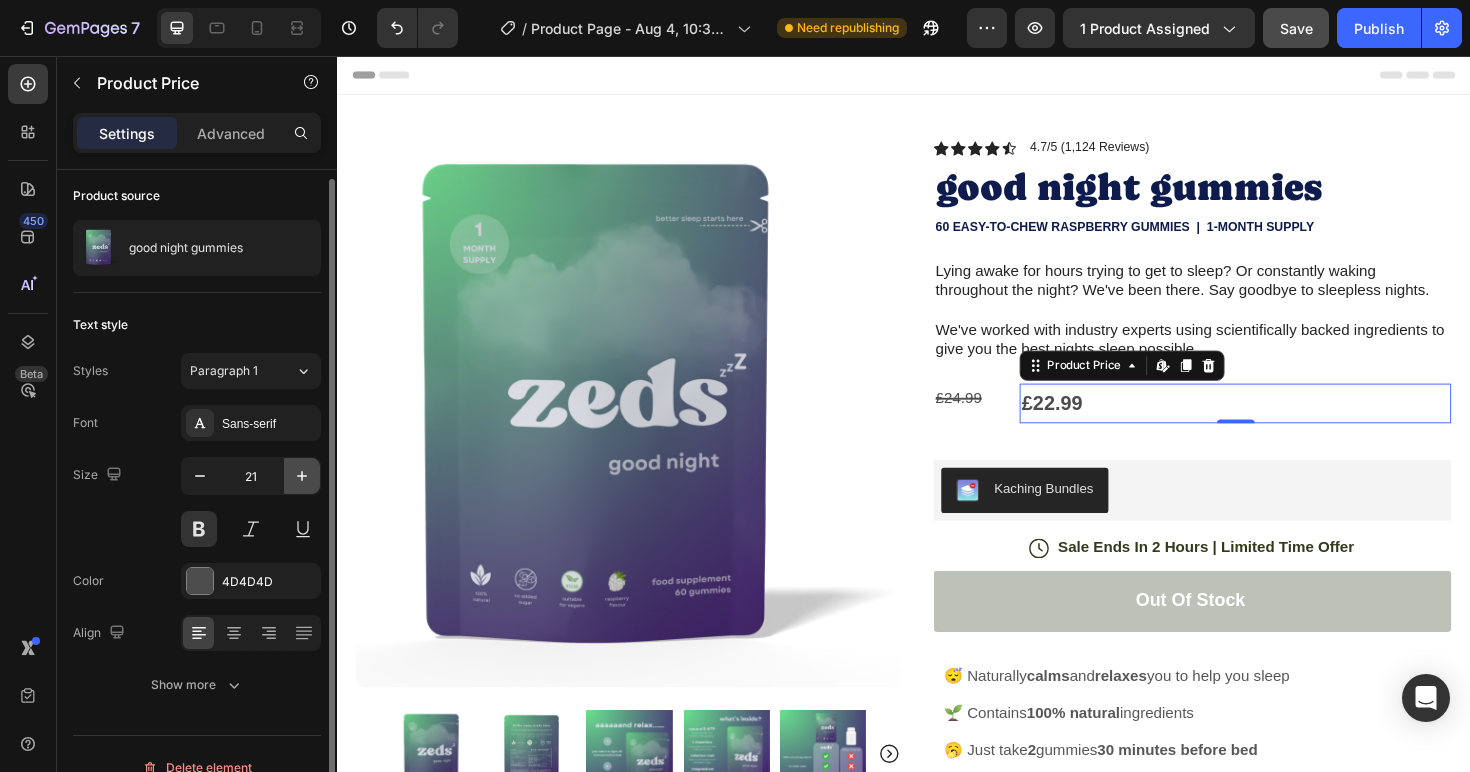 scroll, scrollTop: 8, scrollLeft: 0, axis: vertical 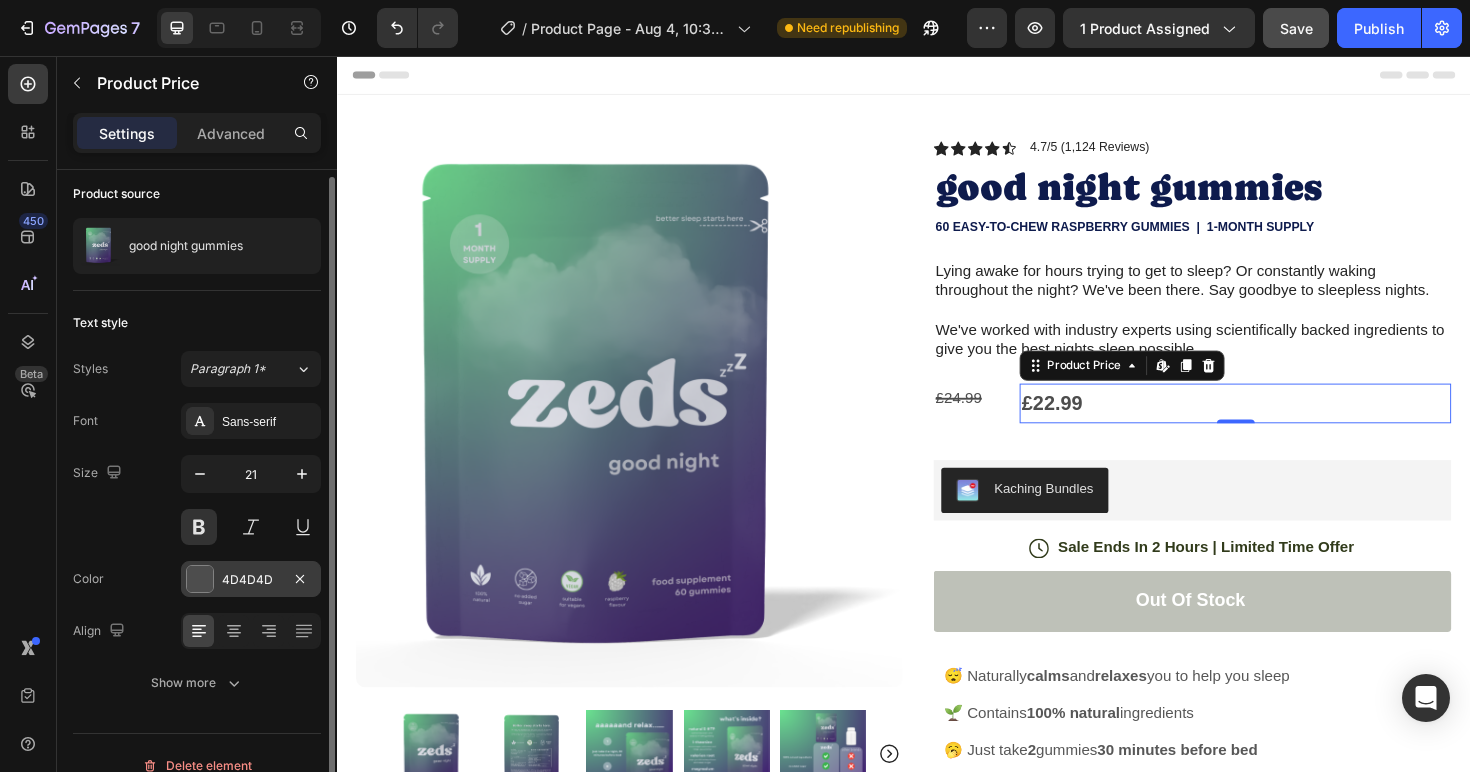 click on "4D4D4D" at bounding box center (251, 579) 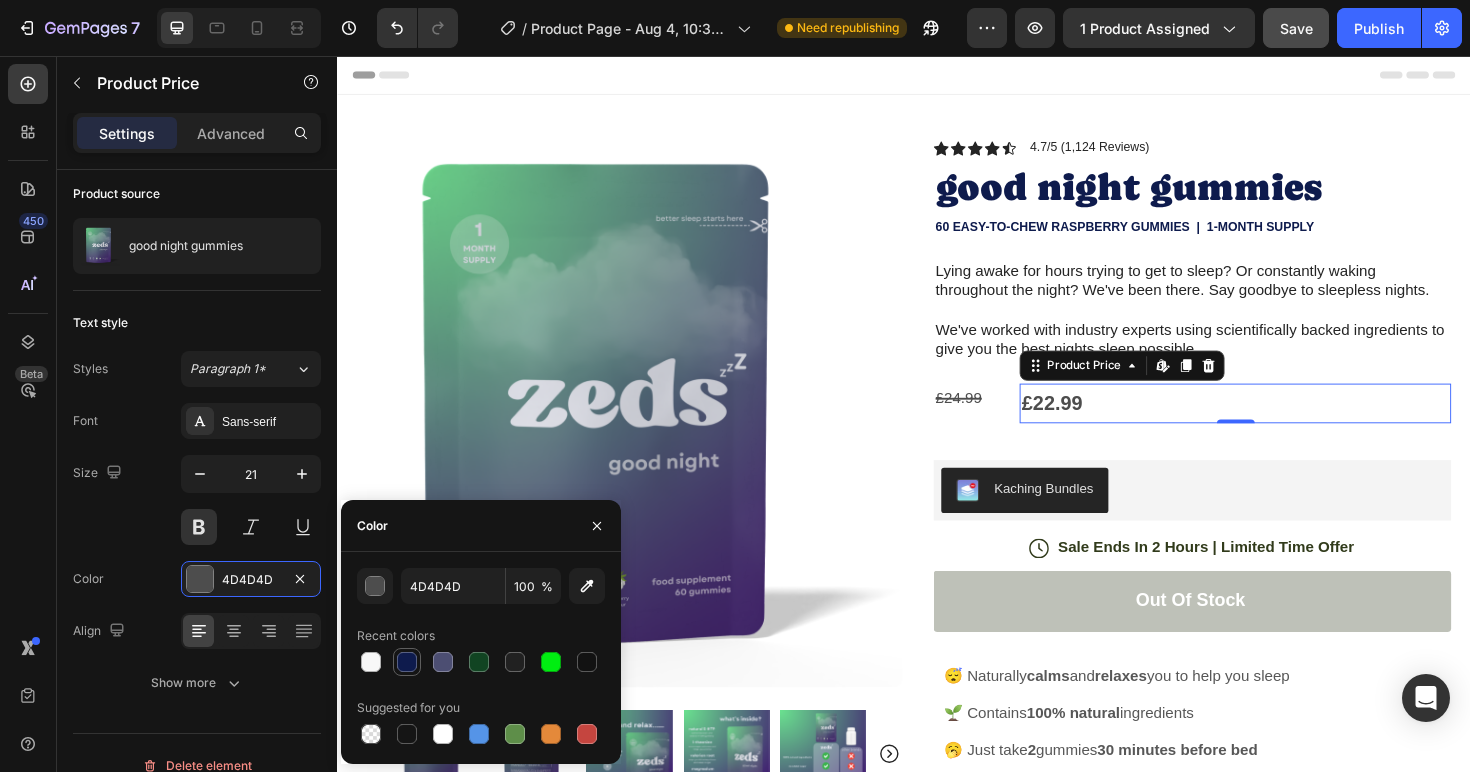 click at bounding box center [407, 662] 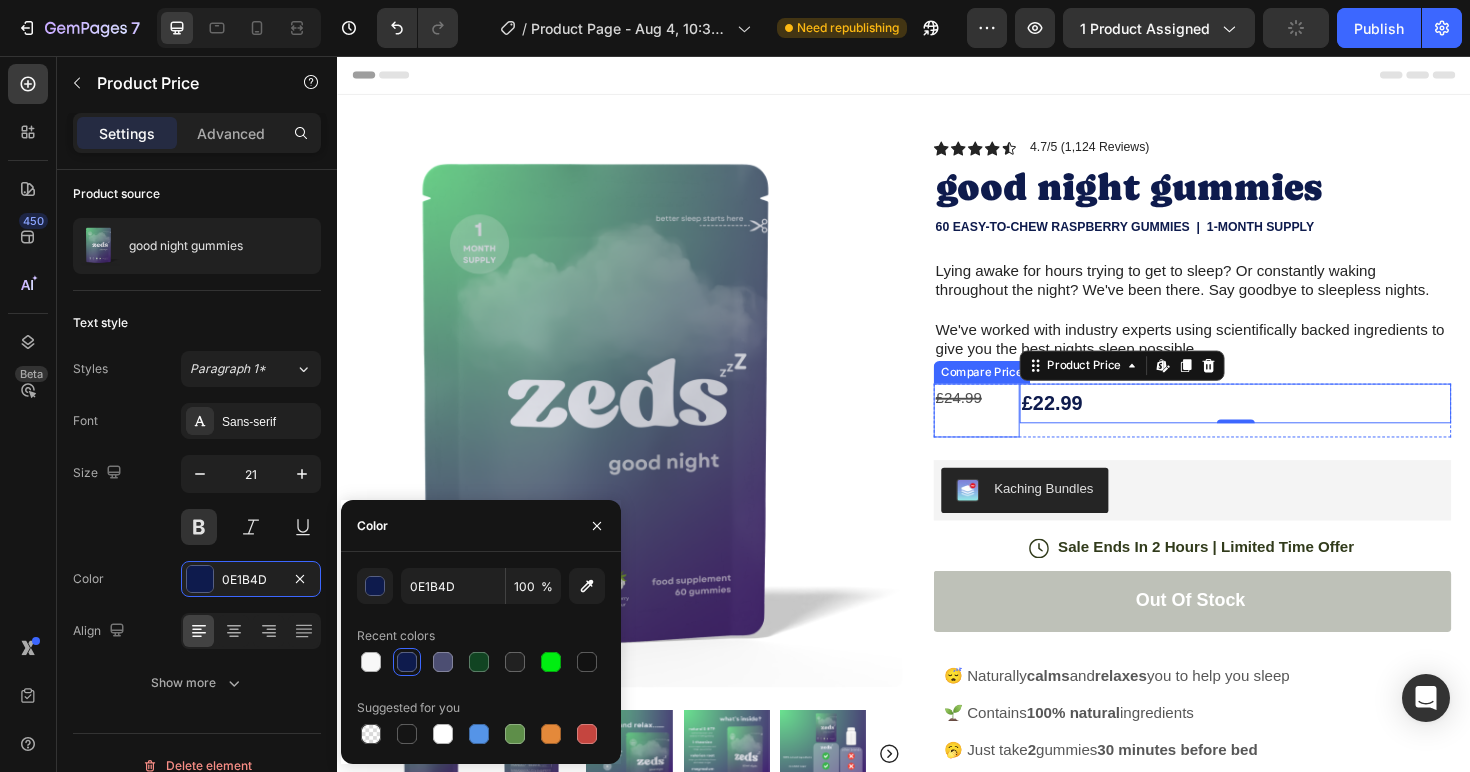click on "£24.99" at bounding box center (1014, 419) 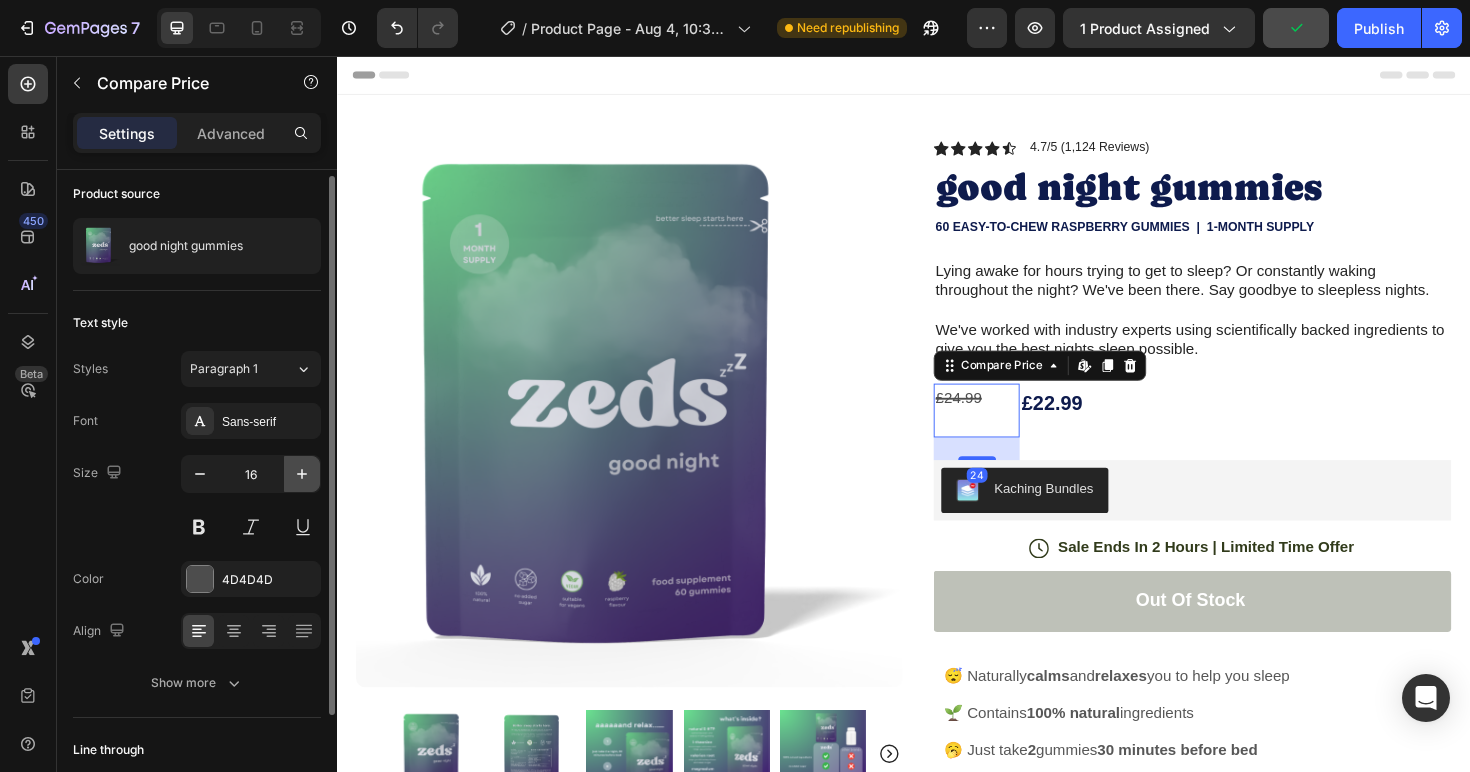 click 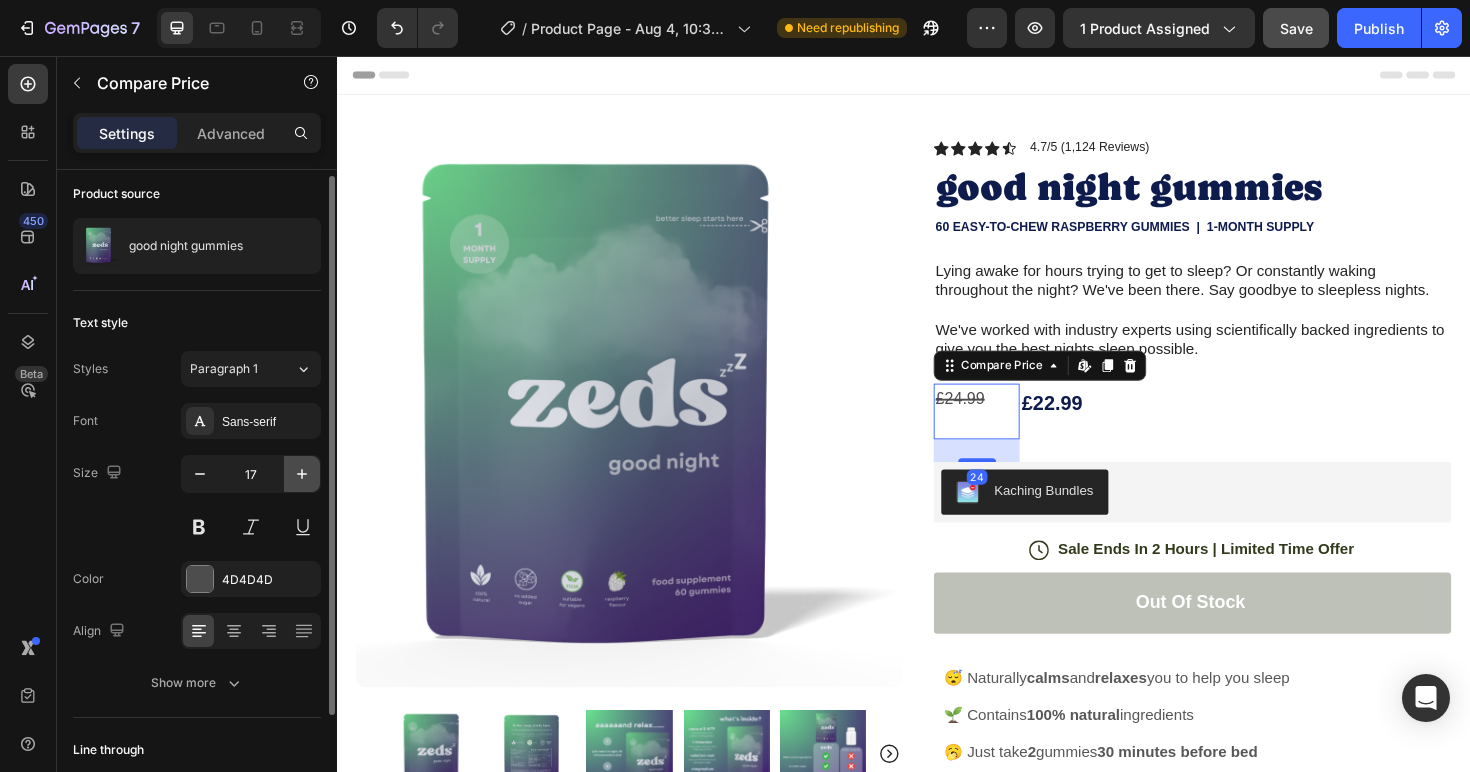 click 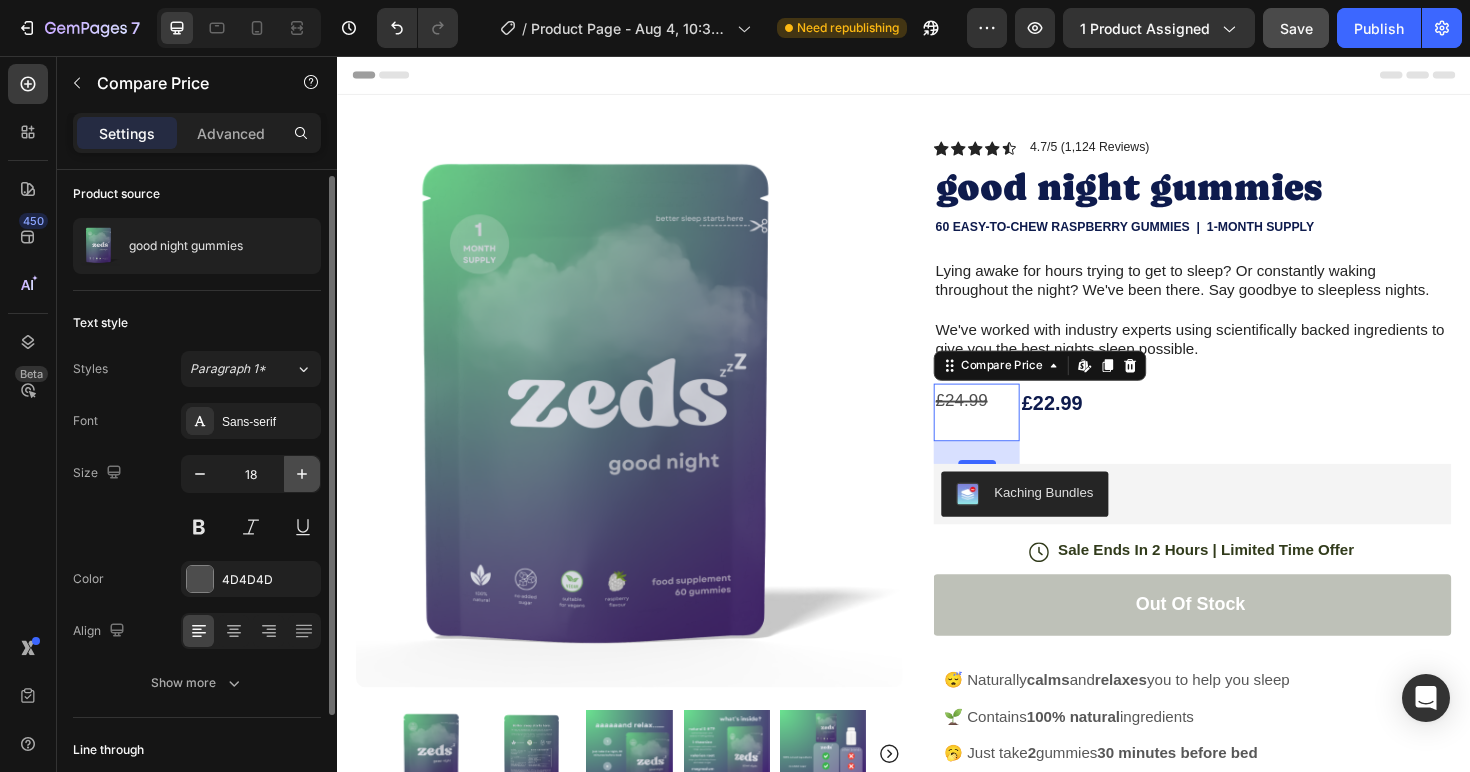 click 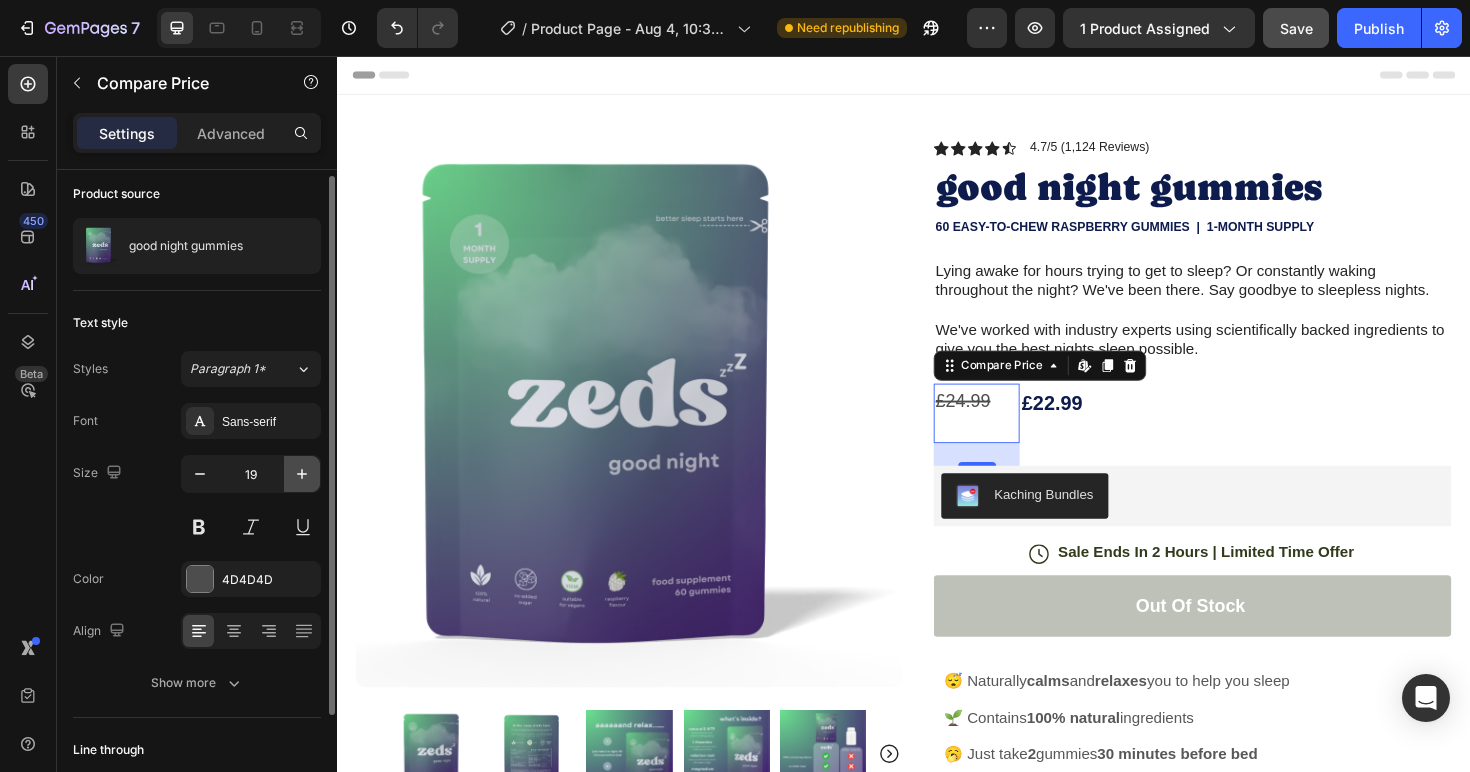 click 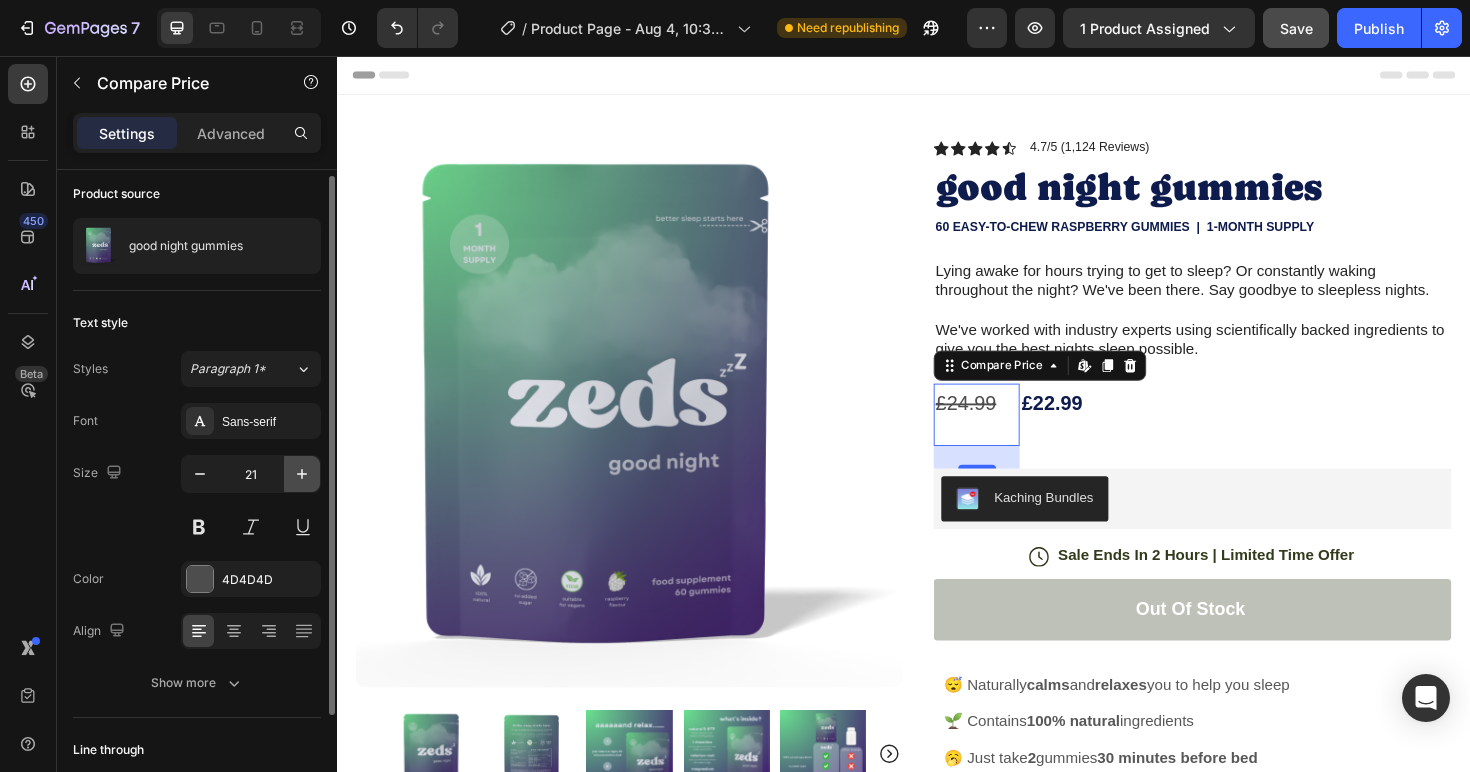 click 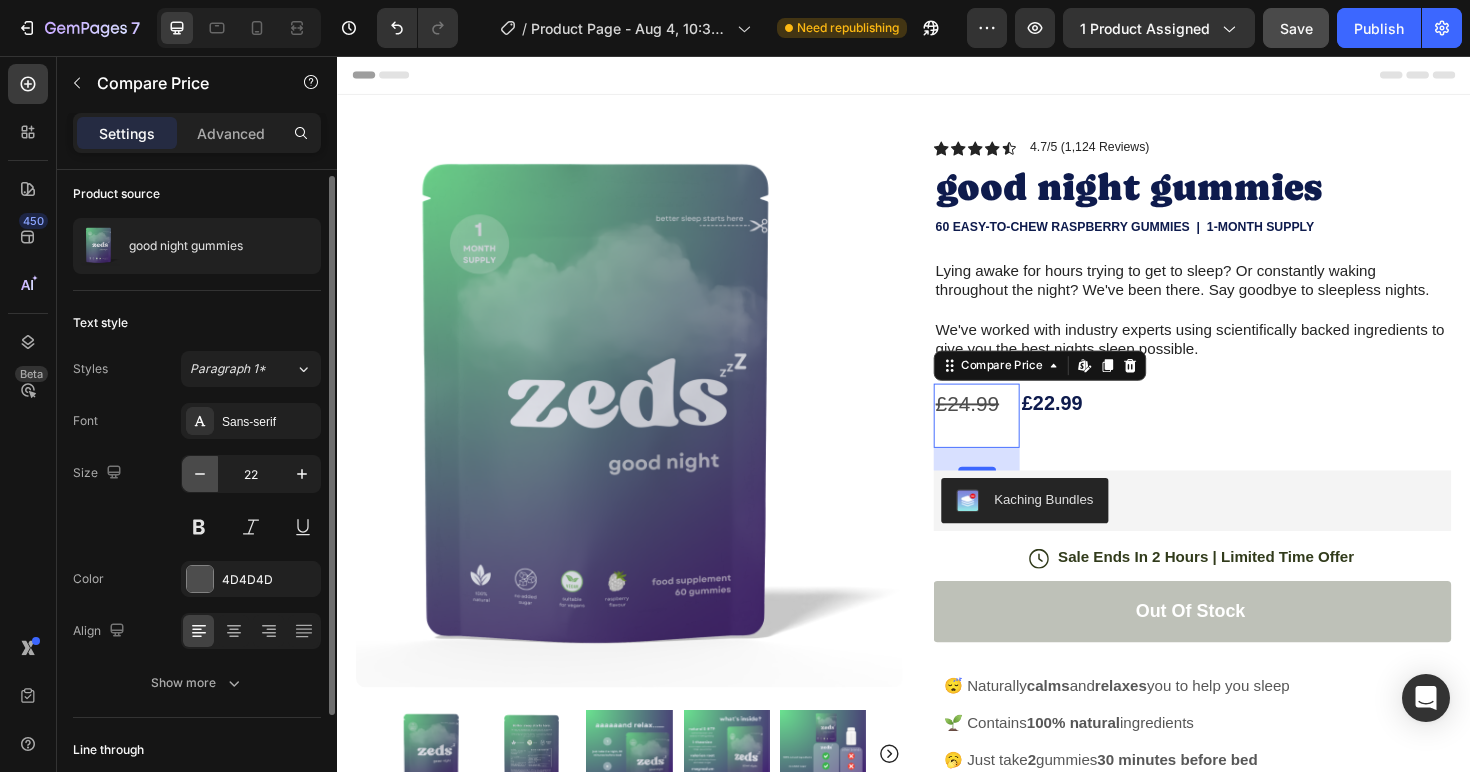 click 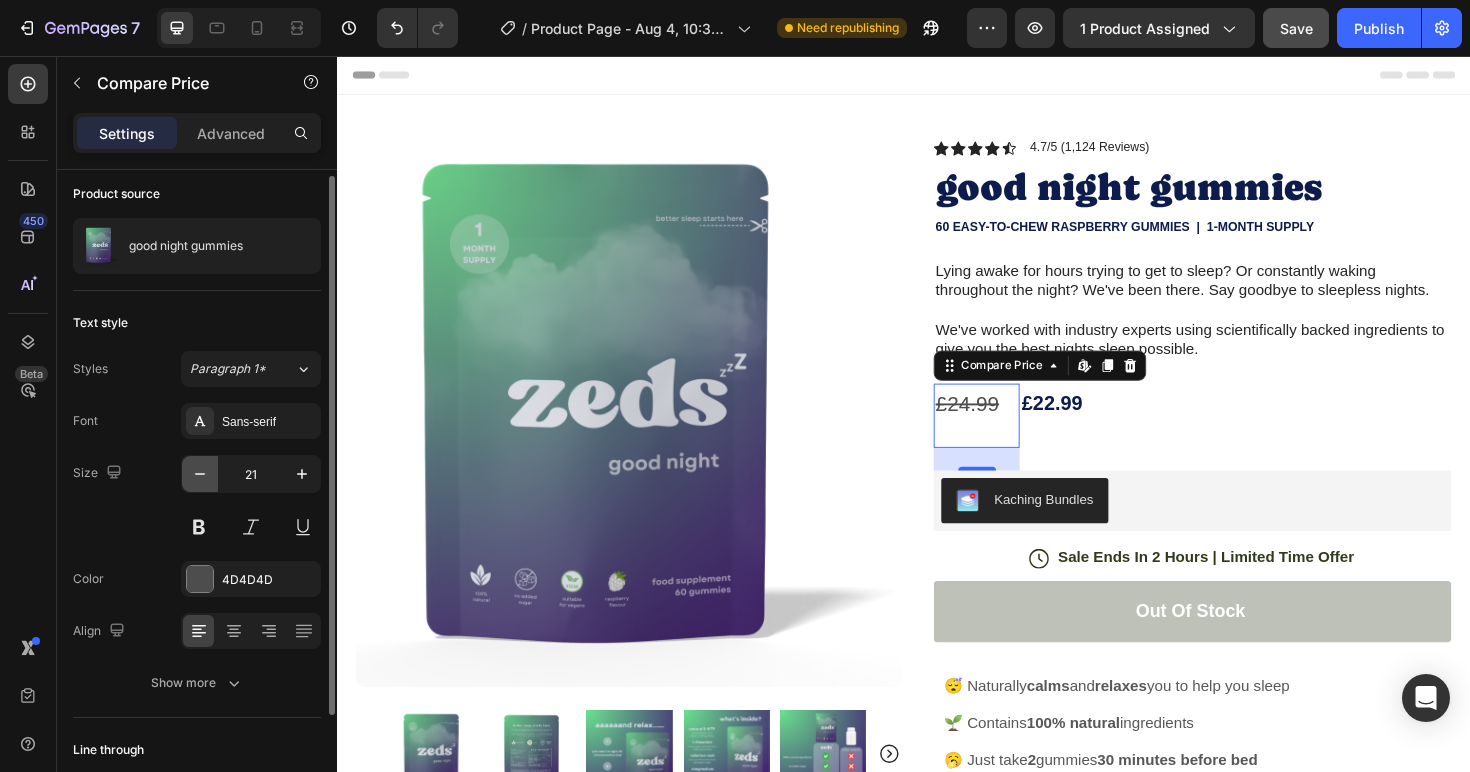 click 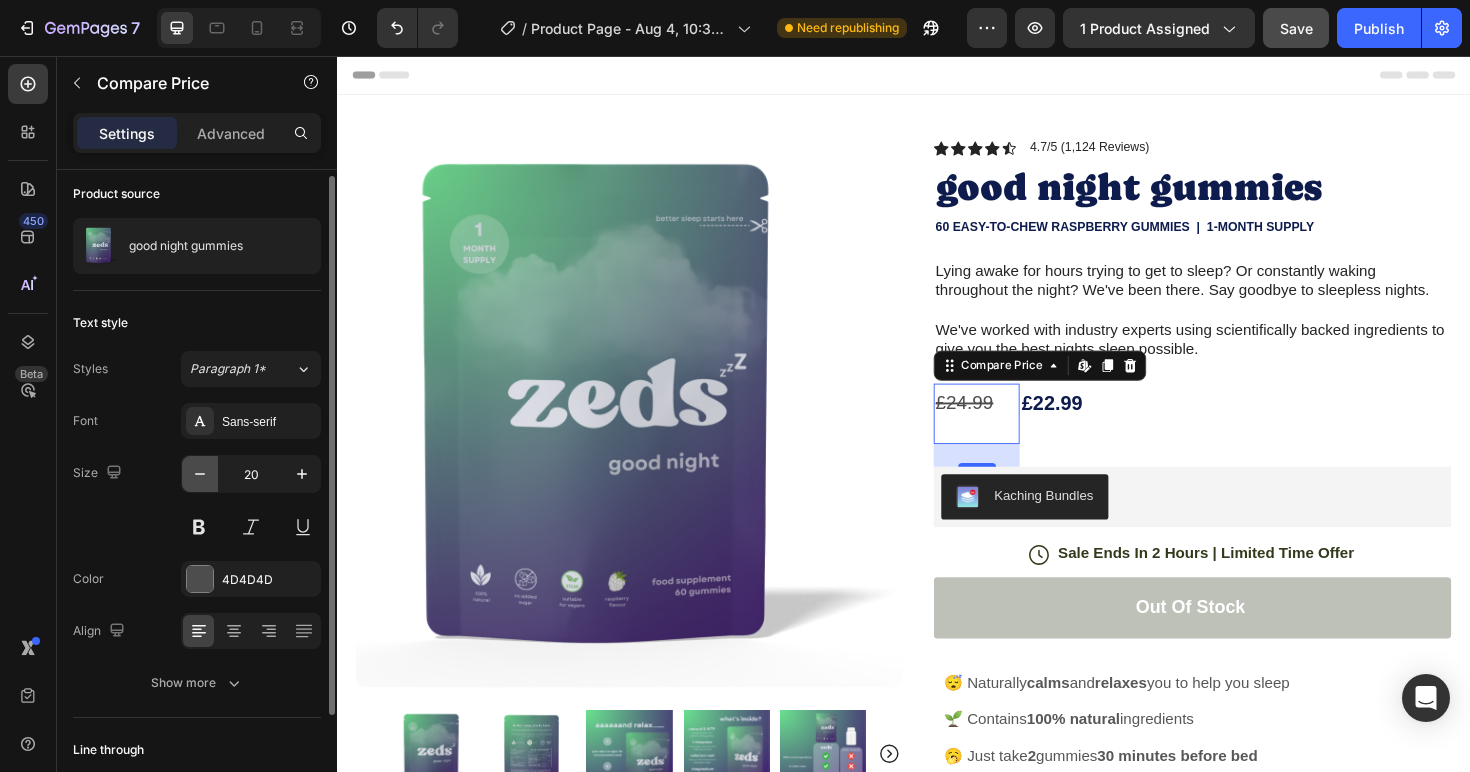 click 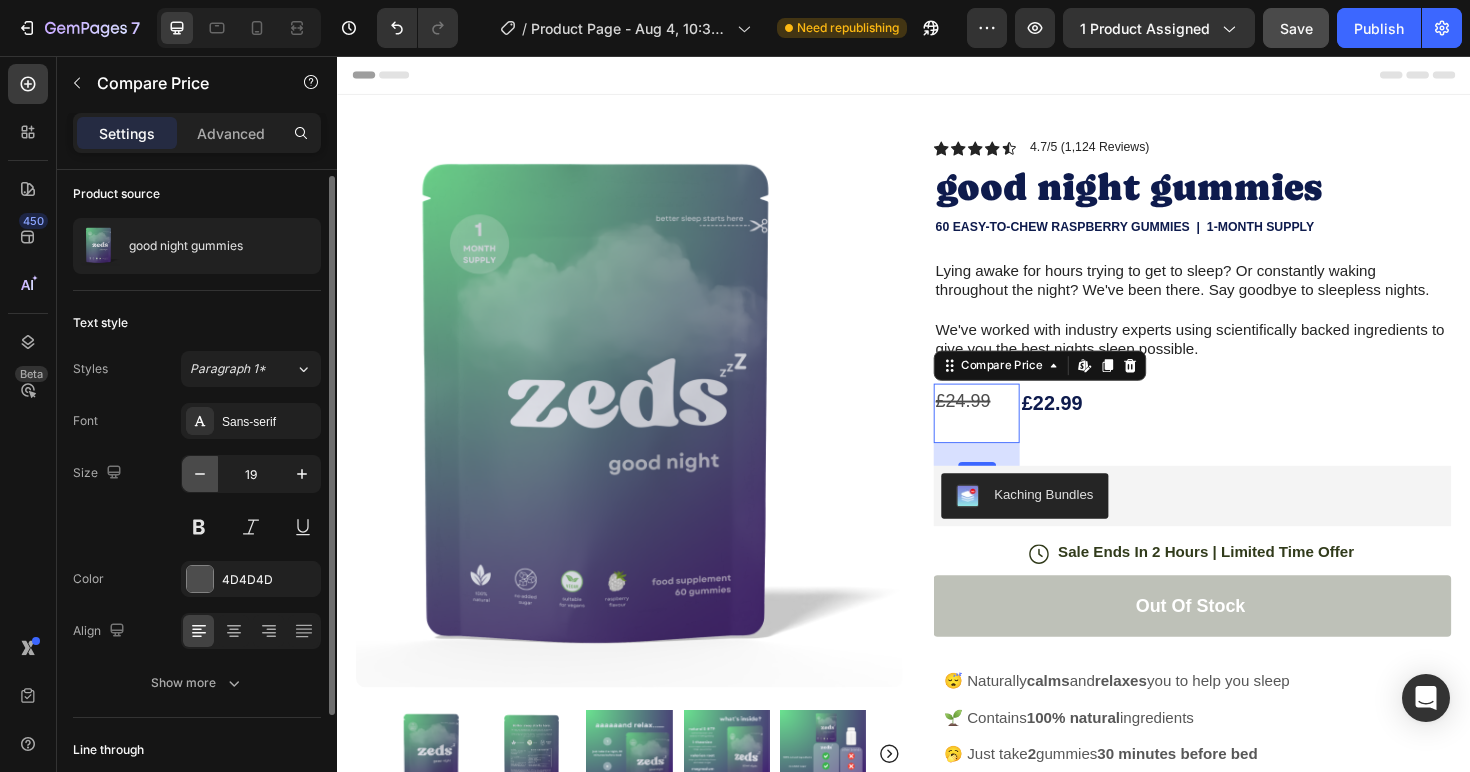 click 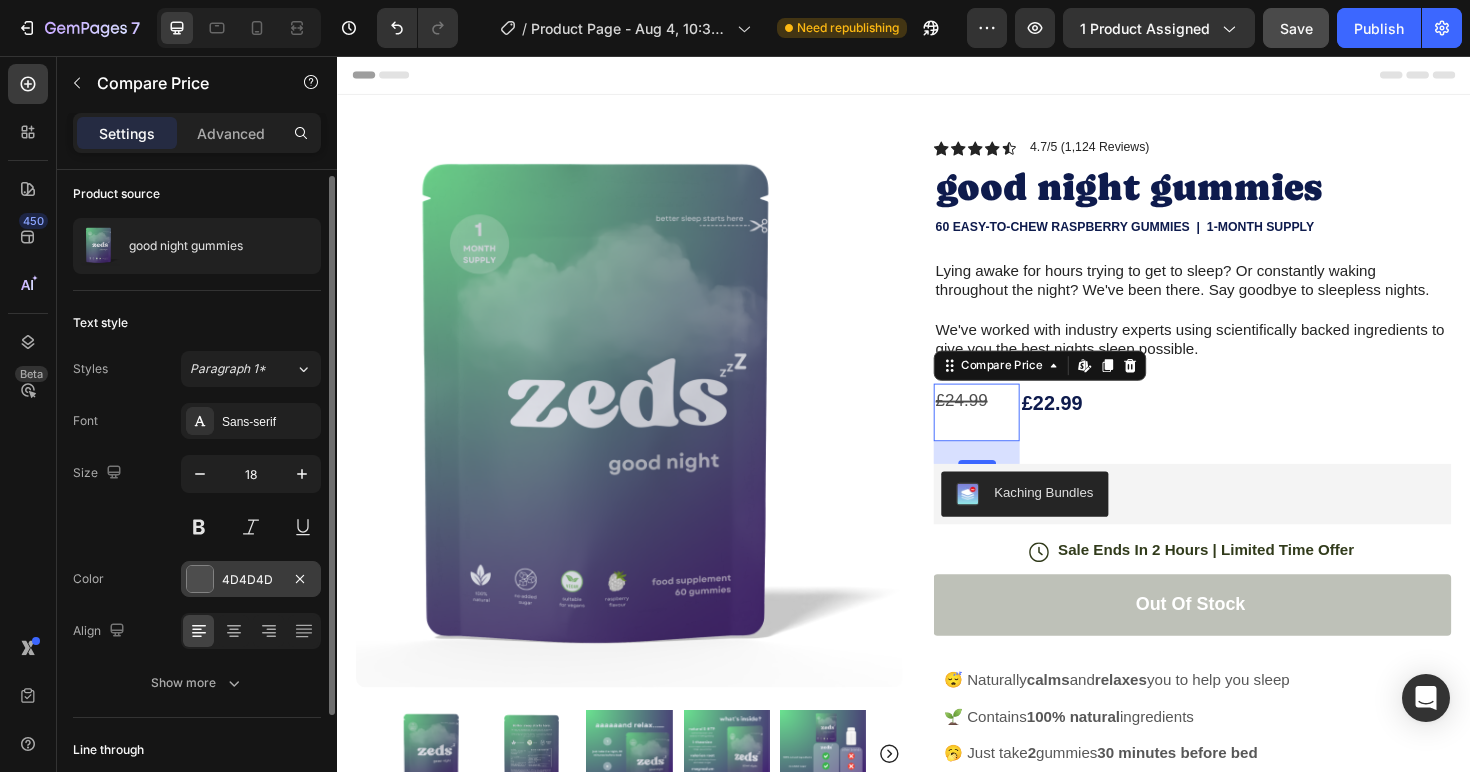 click on "4D4D4D" at bounding box center [251, 580] 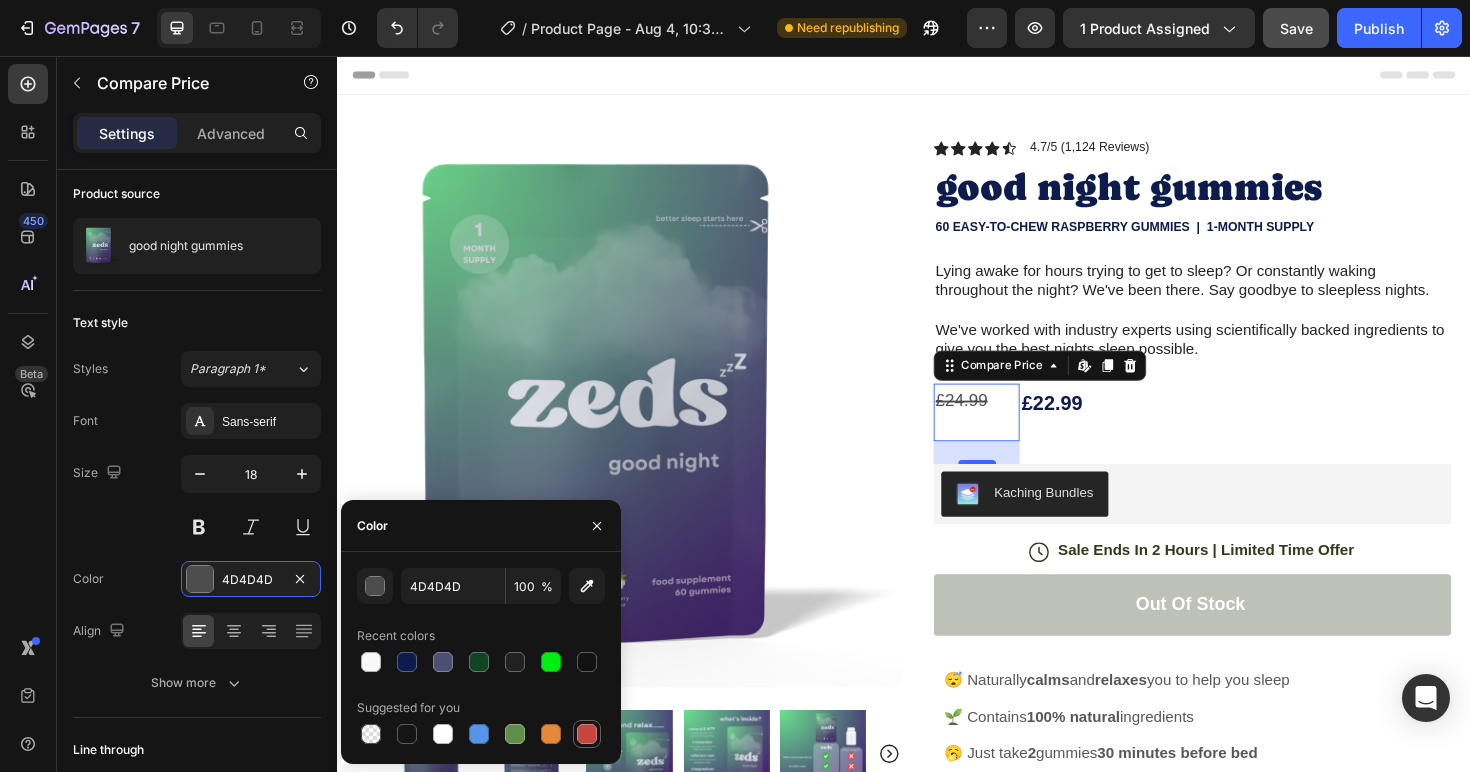 click at bounding box center (587, 734) 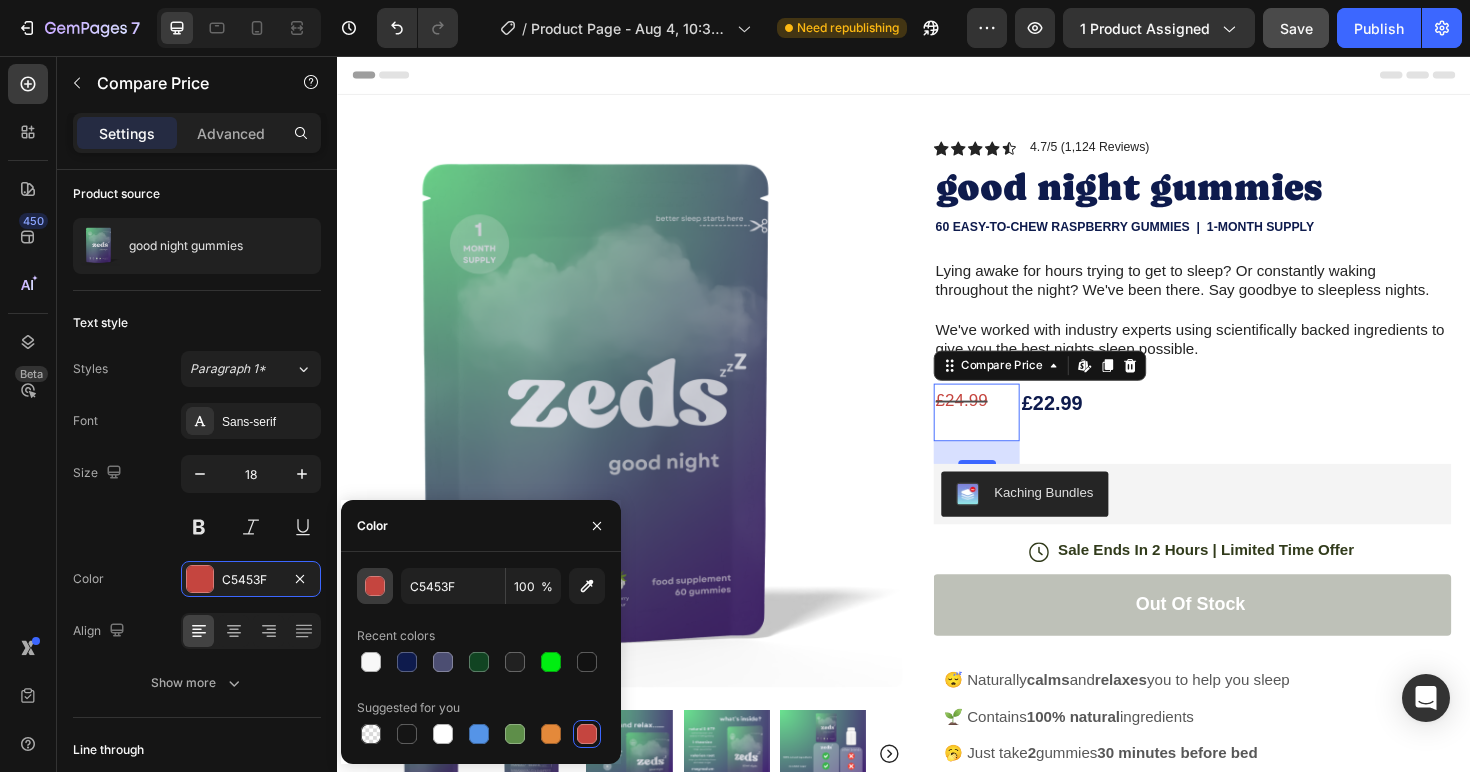 click at bounding box center [376, 587] 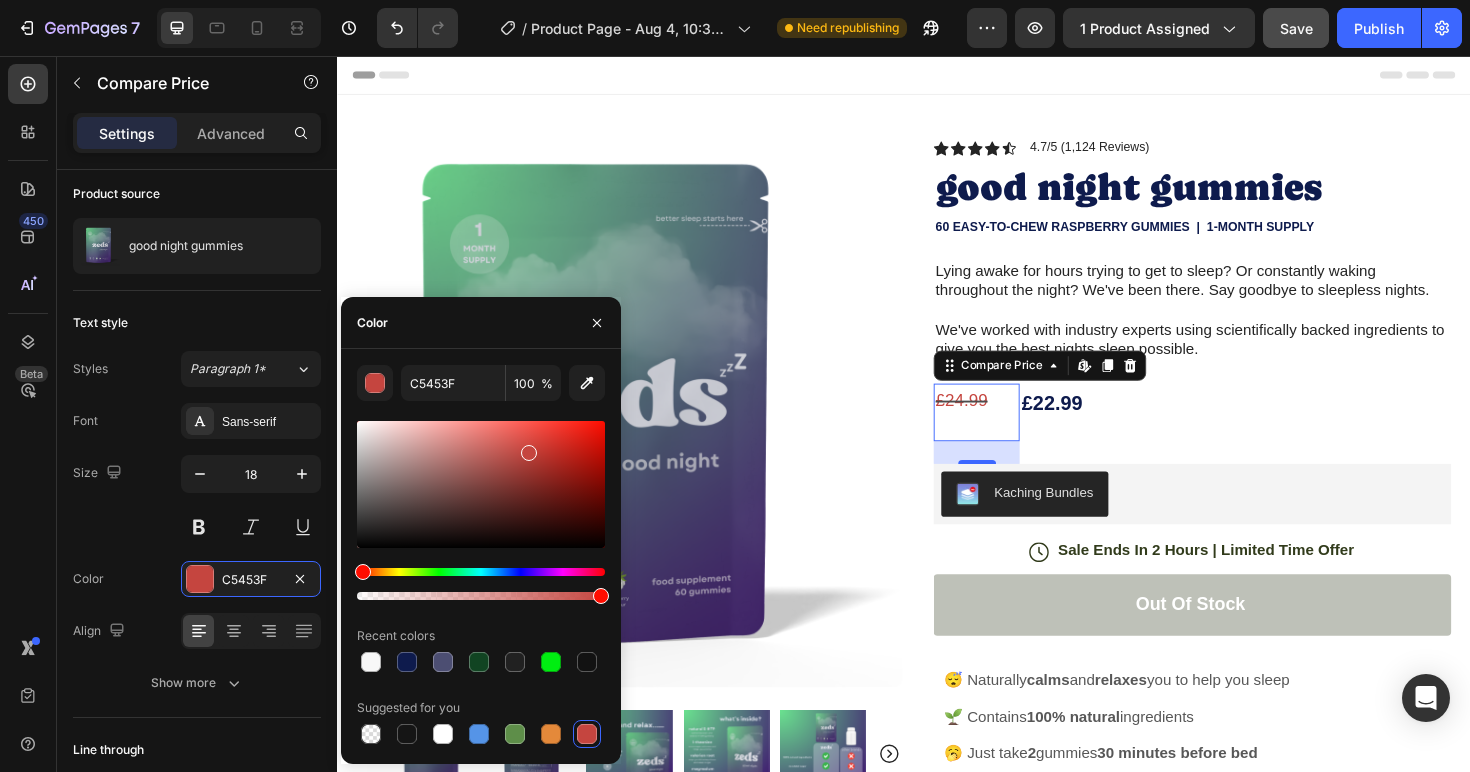 click at bounding box center [481, 484] 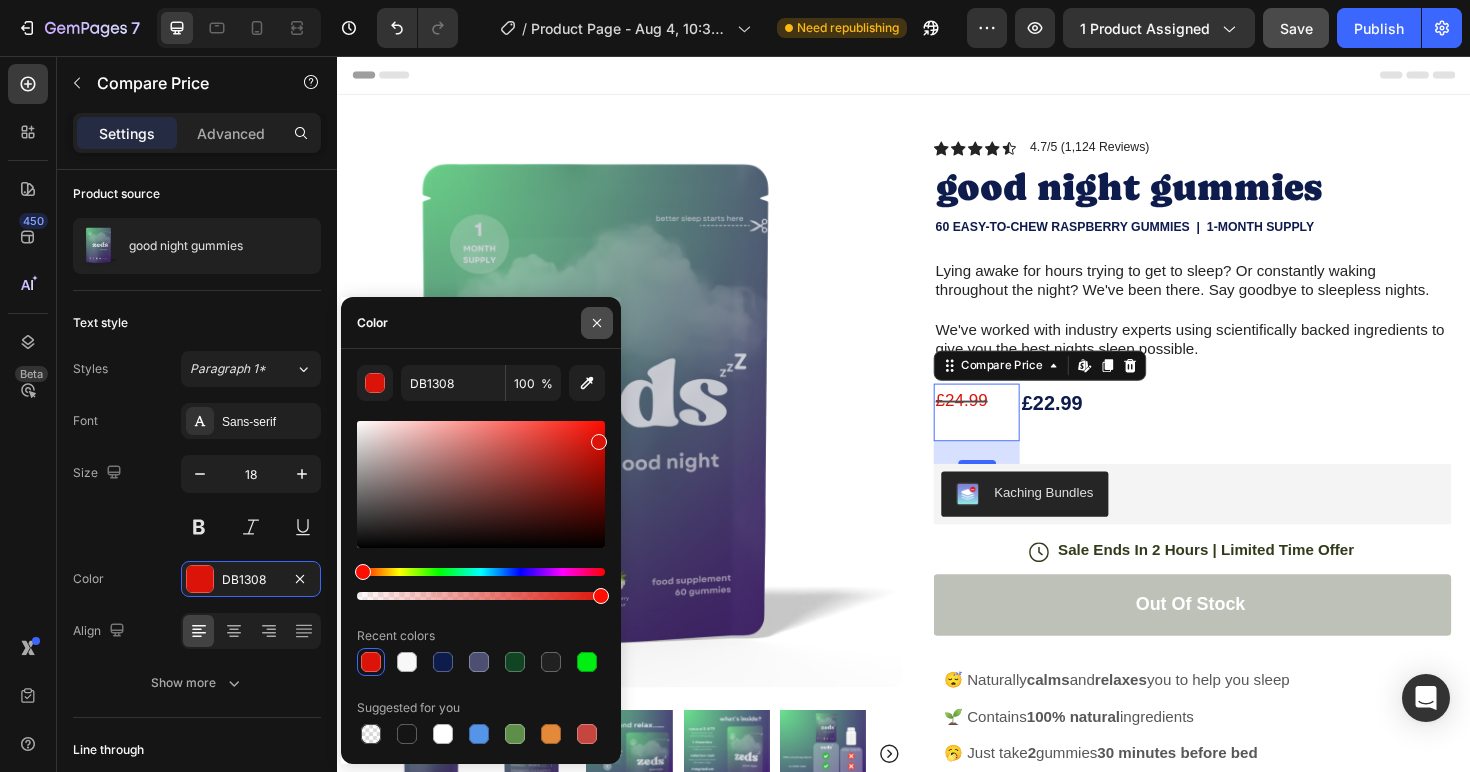 click 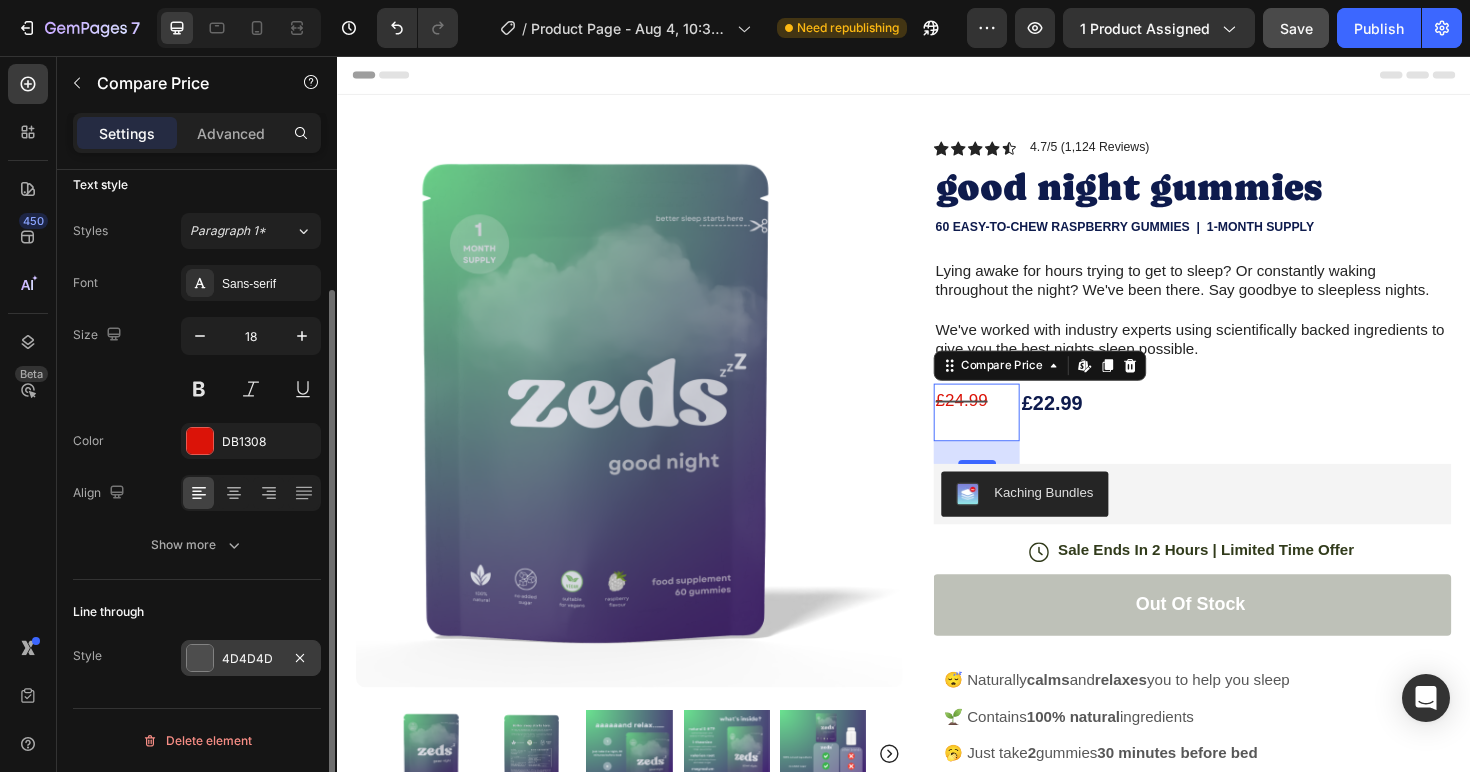 click on "4D4D4D" at bounding box center [251, 659] 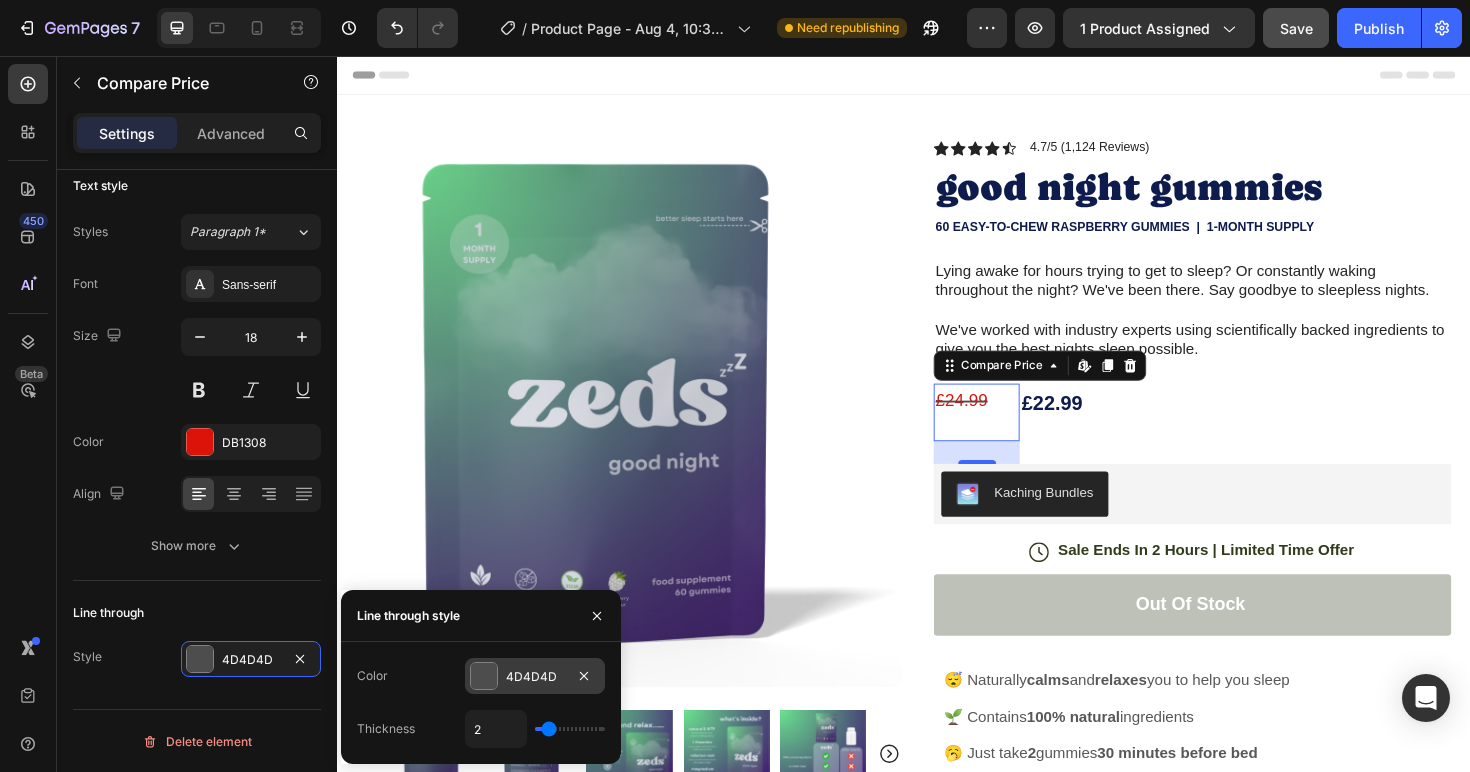 click on "4D4D4D" at bounding box center (535, 677) 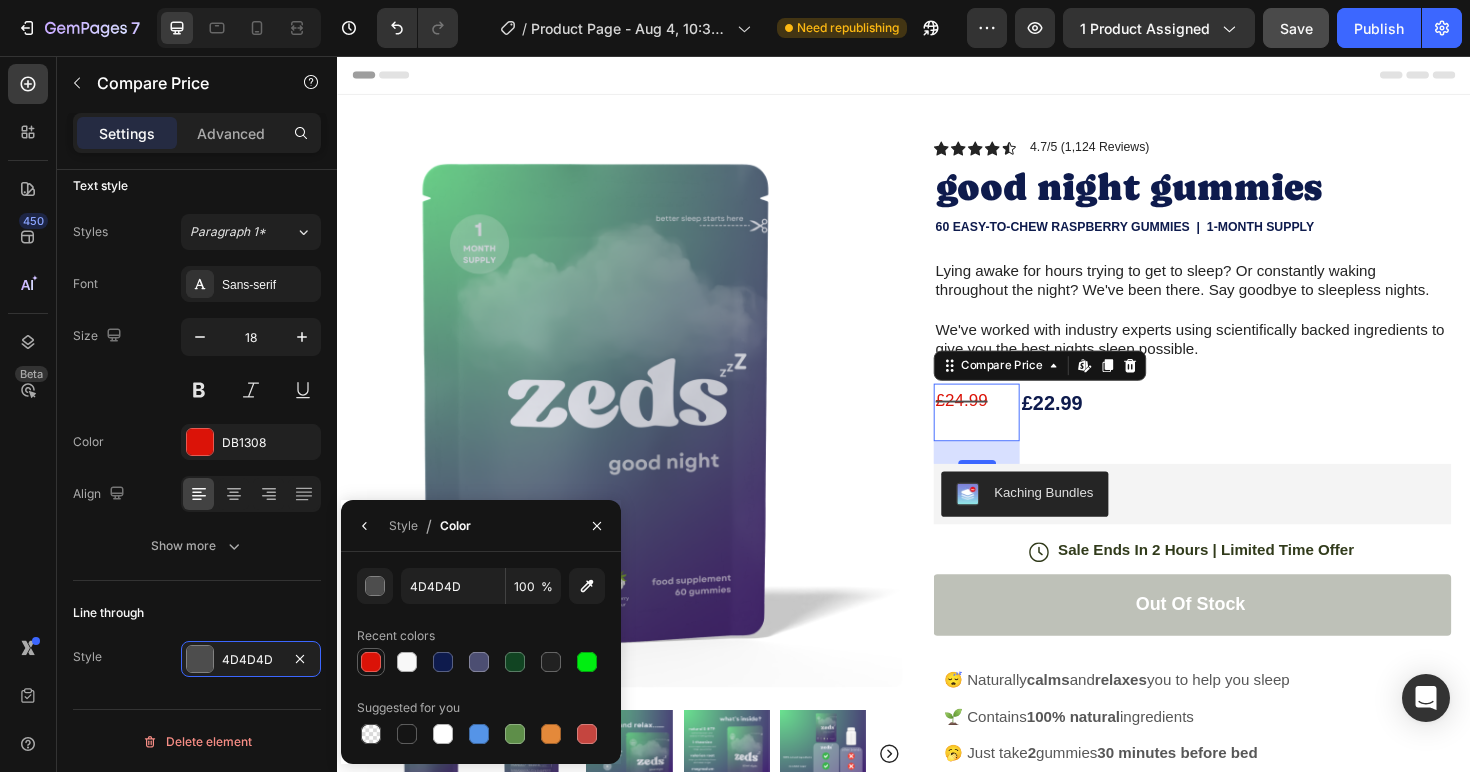 click at bounding box center (371, 662) 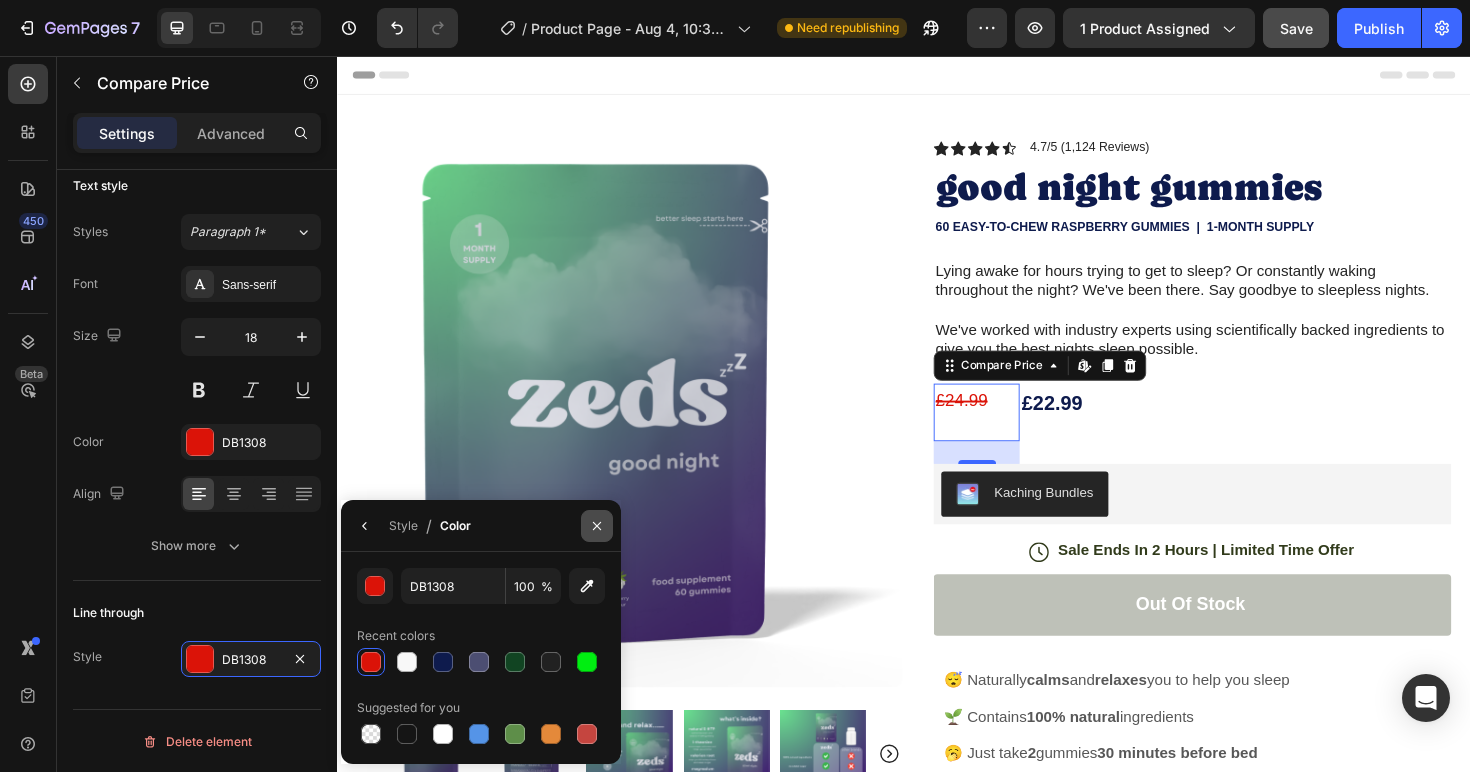 click 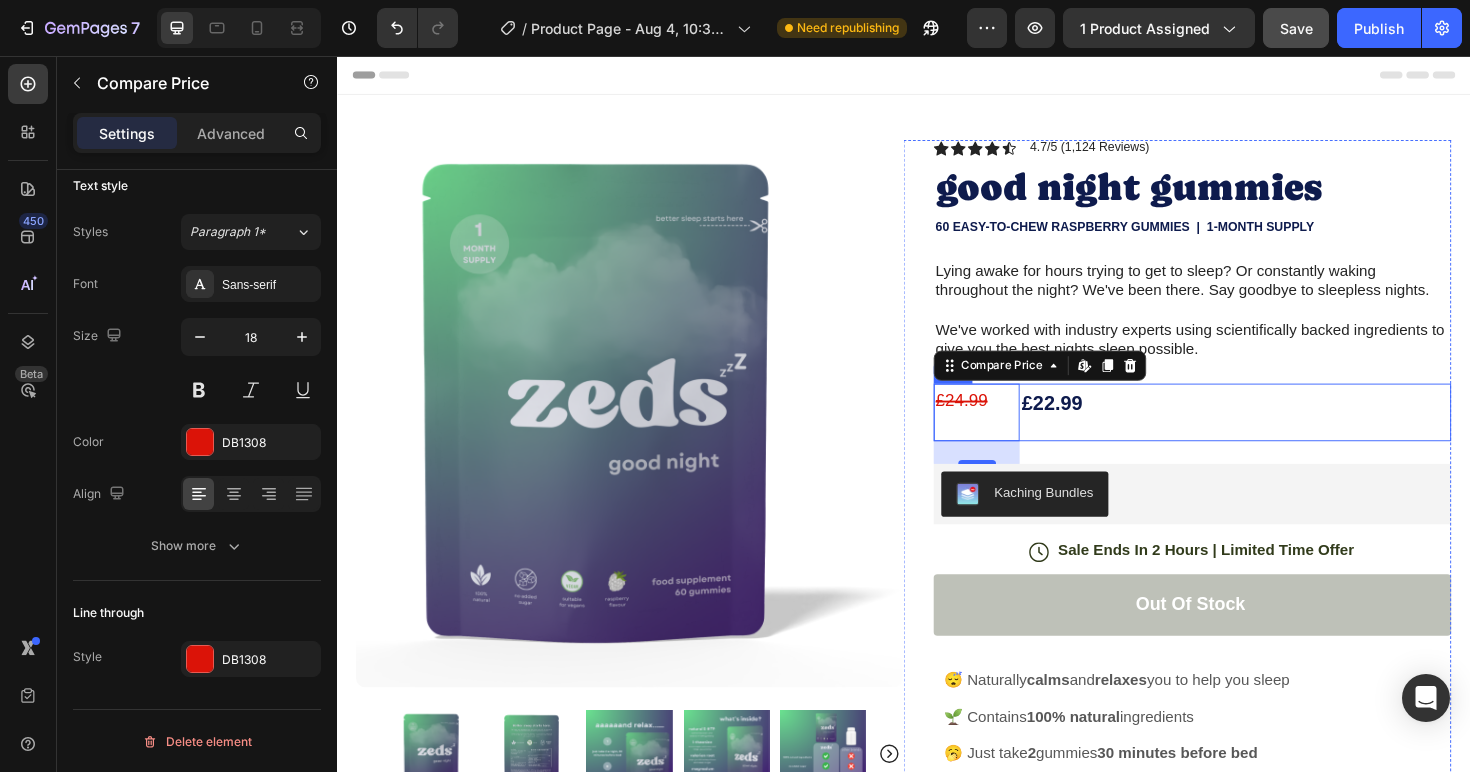 click on "£22.99 Product Price Product Price" at bounding box center (1288, 433) 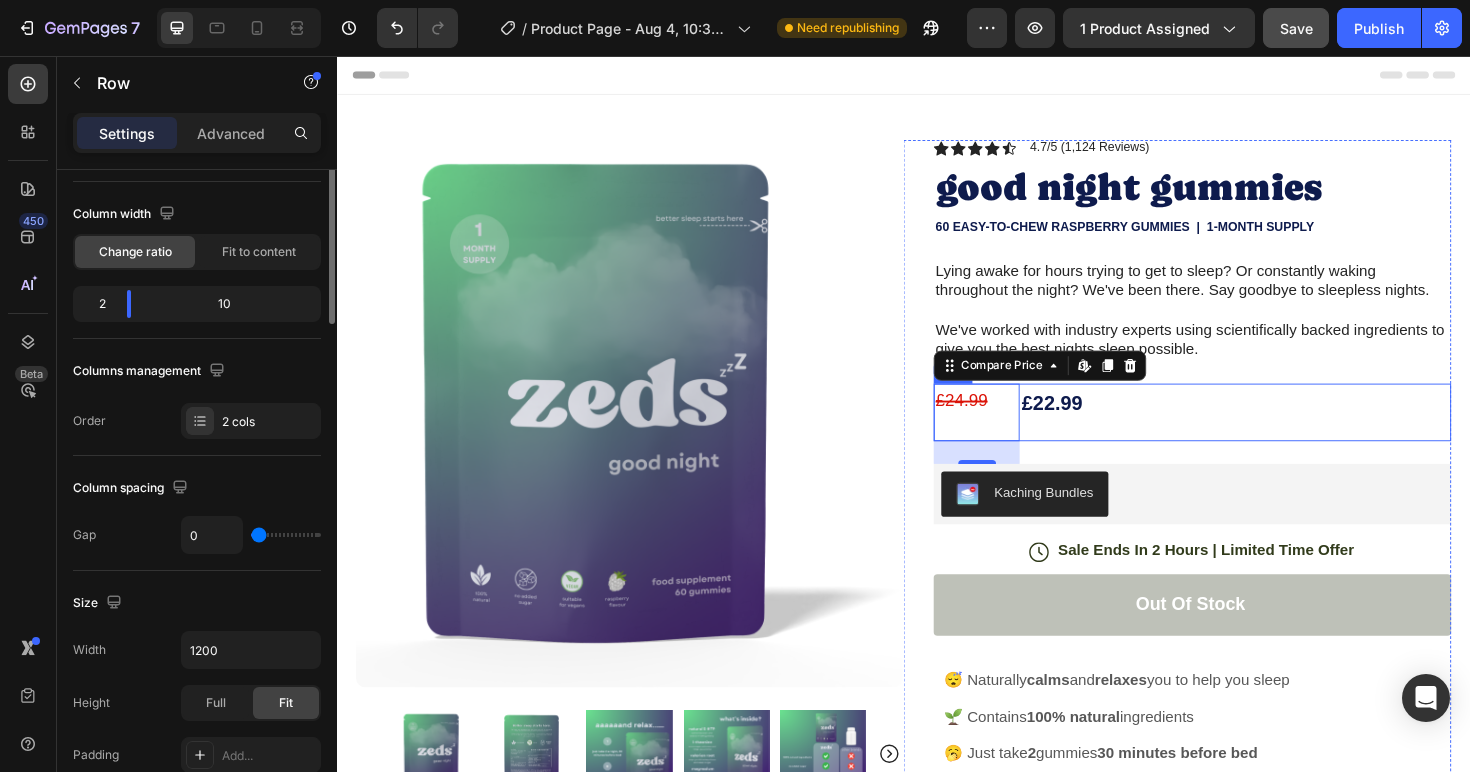 scroll, scrollTop: 0, scrollLeft: 0, axis: both 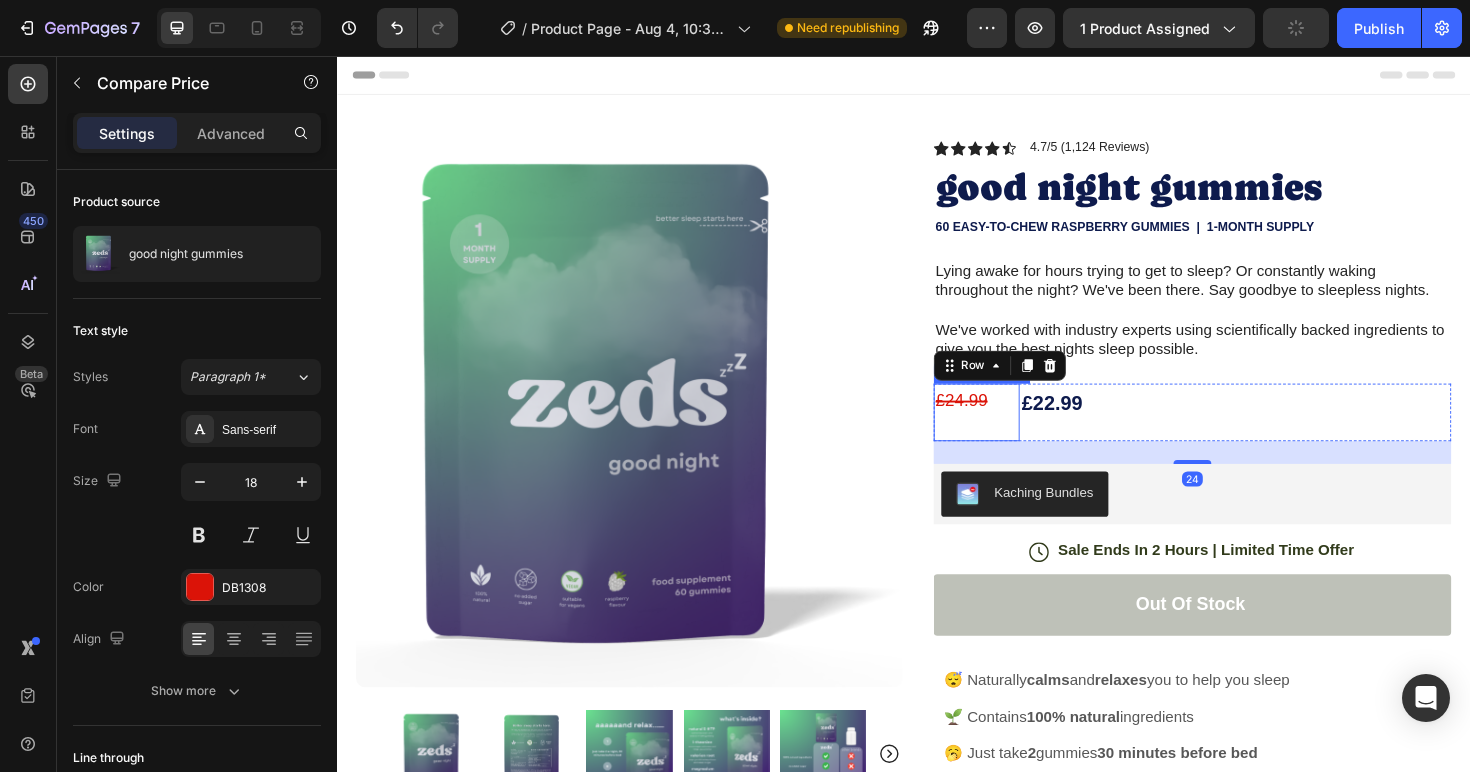 click on "£24.99" at bounding box center [1014, 421] 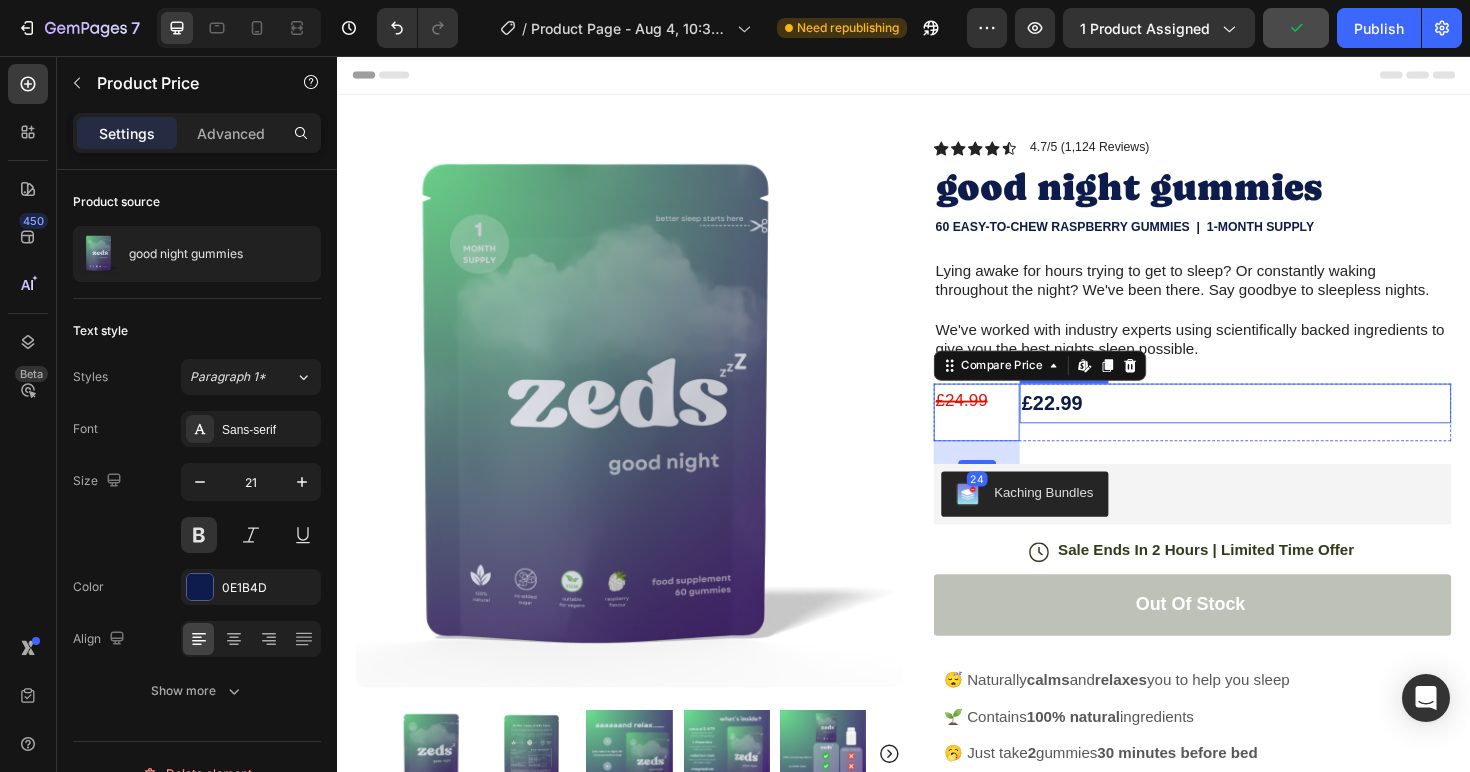 click on "£22.99" at bounding box center (1288, 424) 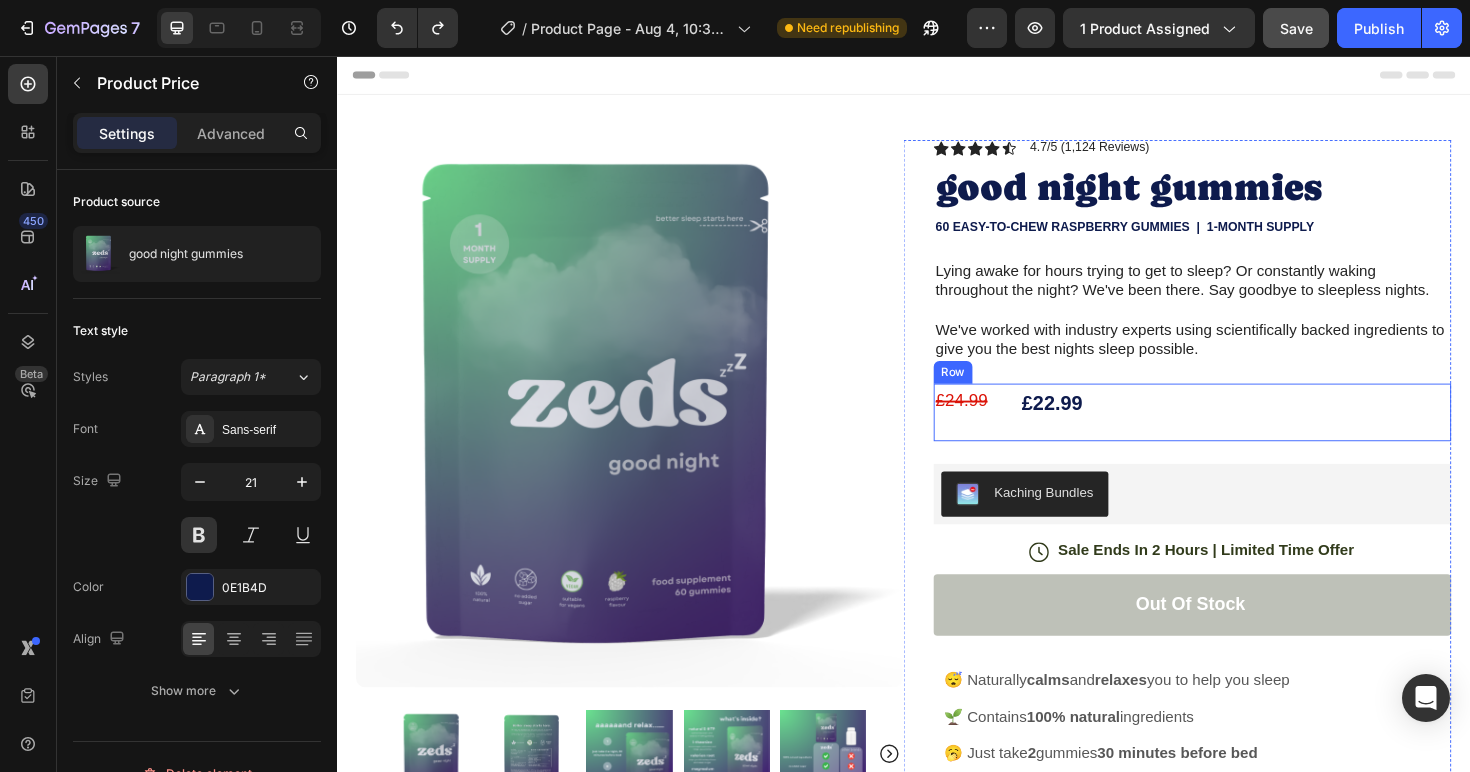 click on "£22.99 Product Price Product Price" at bounding box center [1288, 433] 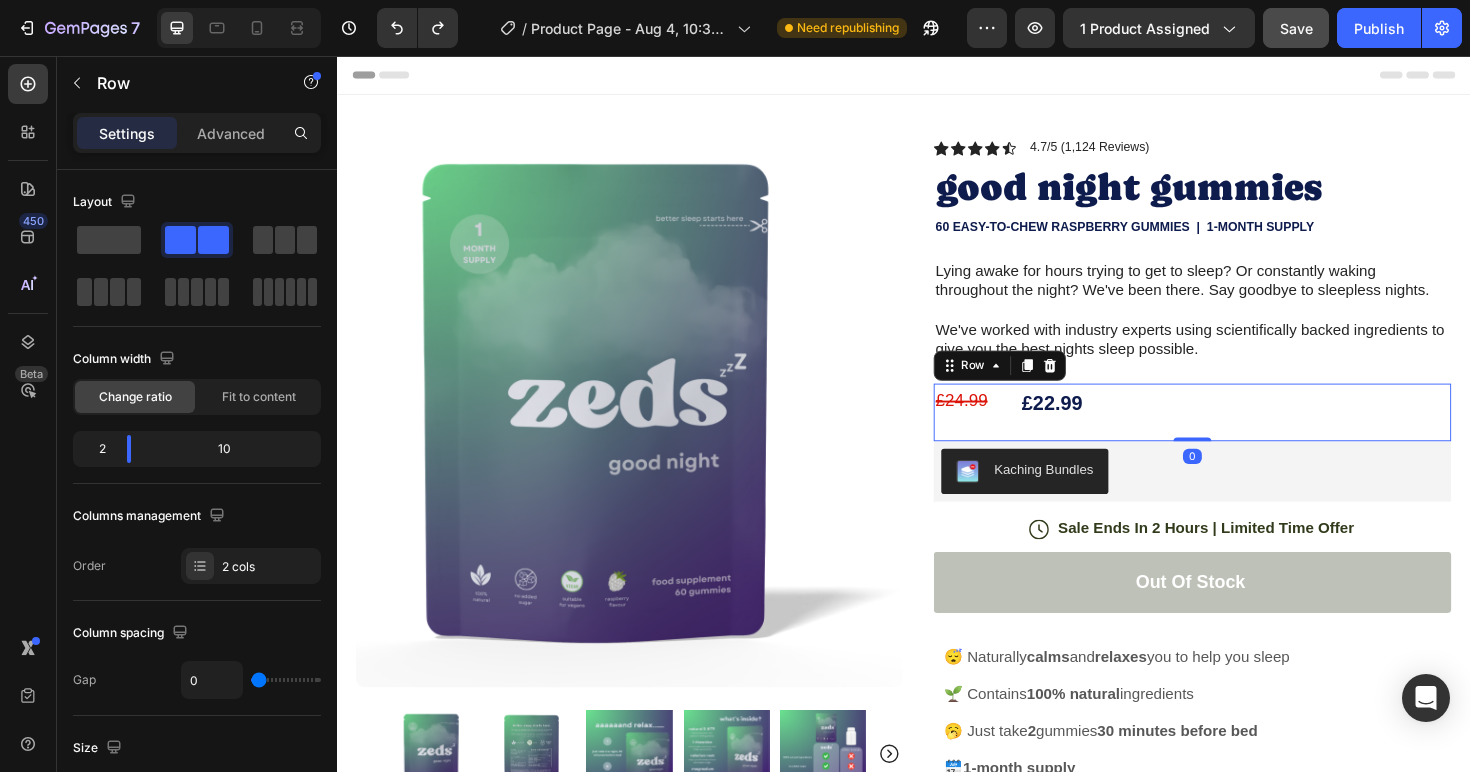 drag, startPoint x: 1228, startPoint y: 484, endPoint x: 1228, endPoint y: 433, distance: 51 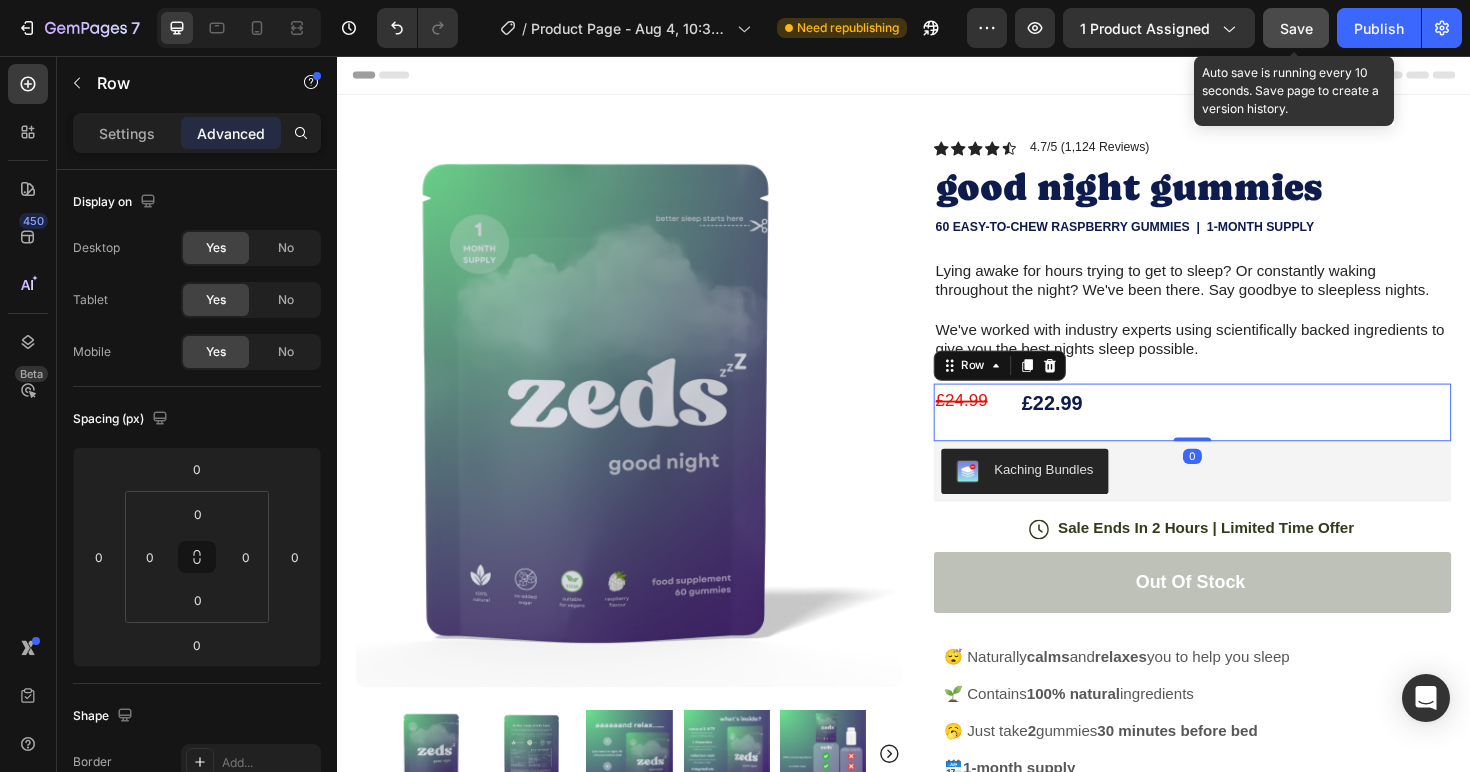 drag, startPoint x: 1309, startPoint y: 13, endPoint x: 1311, endPoint y: 23, distance: 10.198039 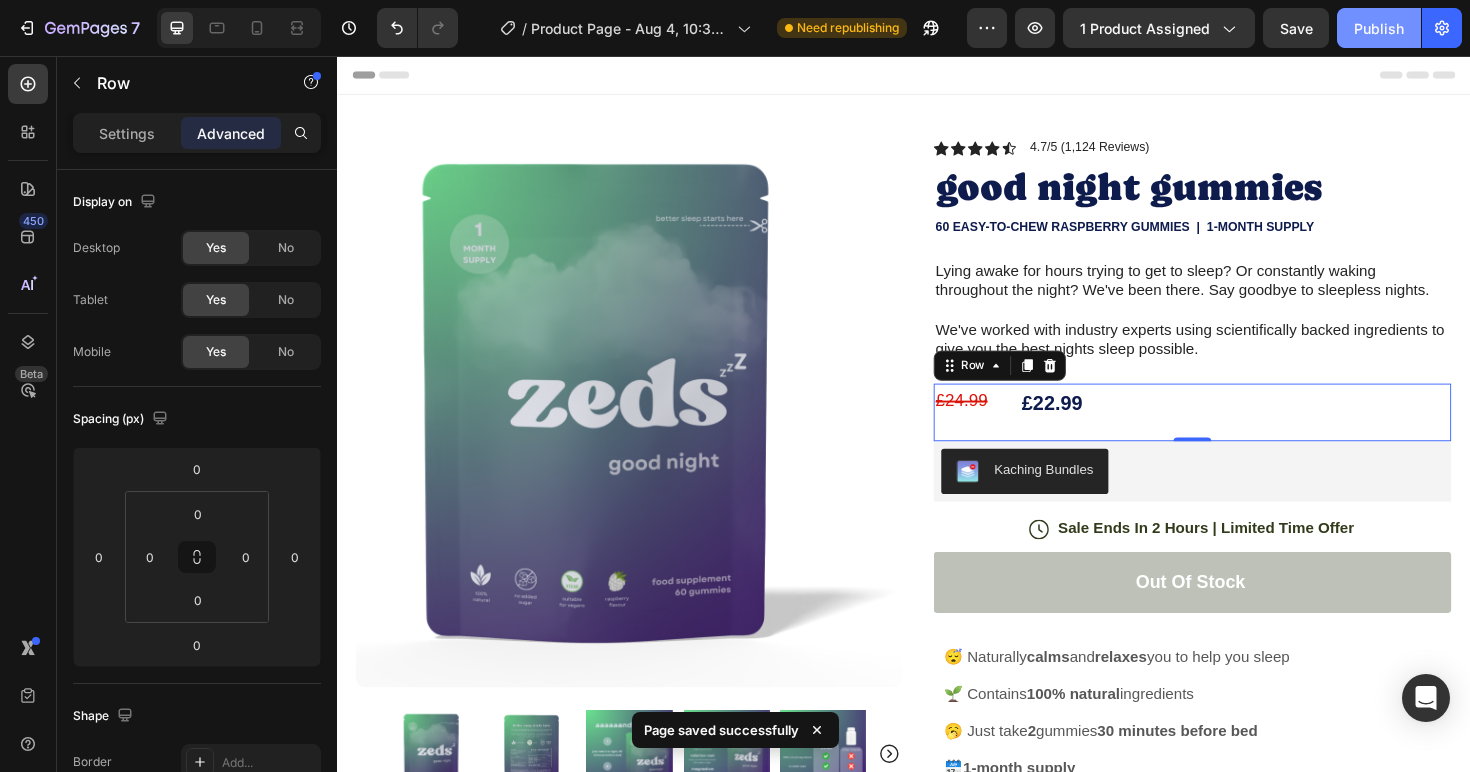 click on "Publish" at bounding box center (1379, 28) 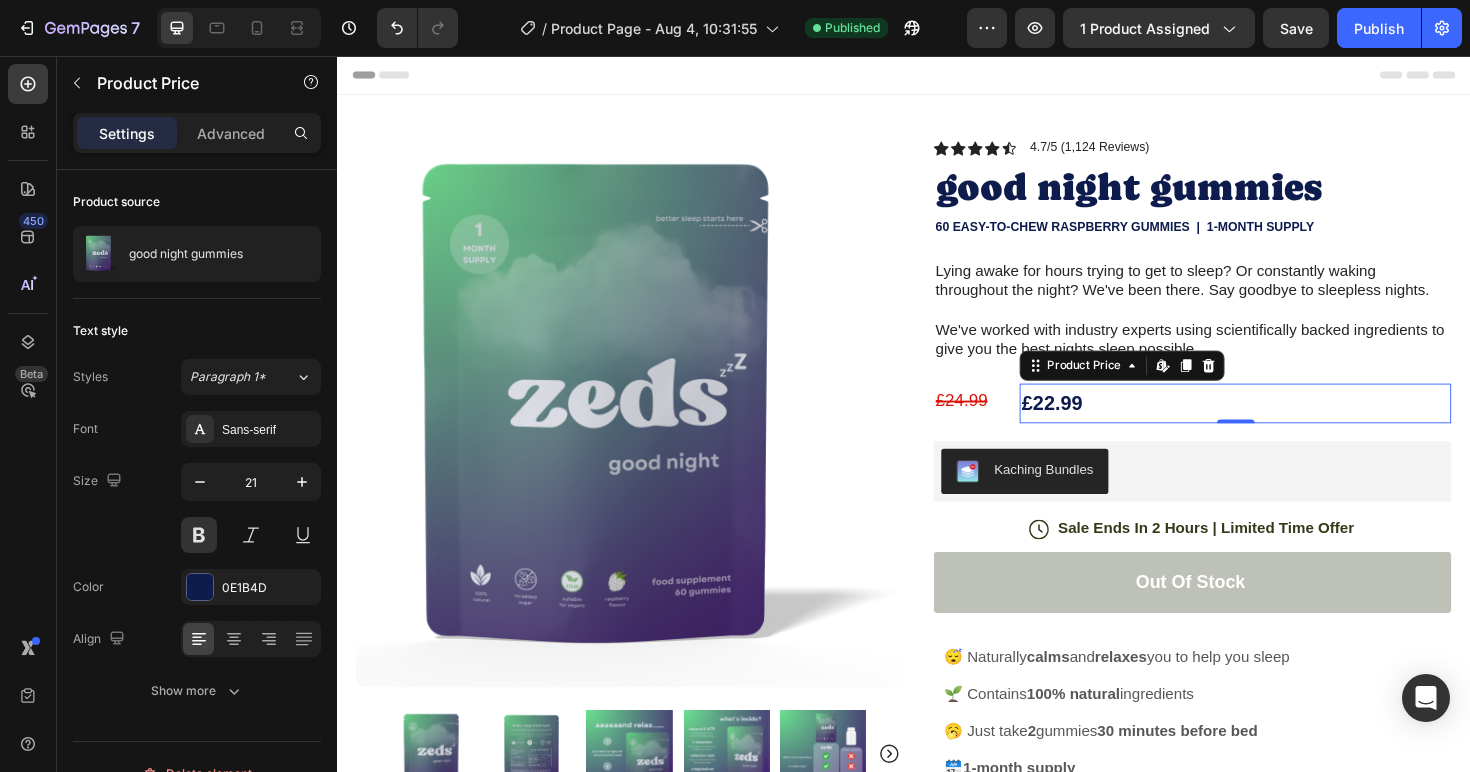click on "£22.99" at bounding box center [1288, 424] 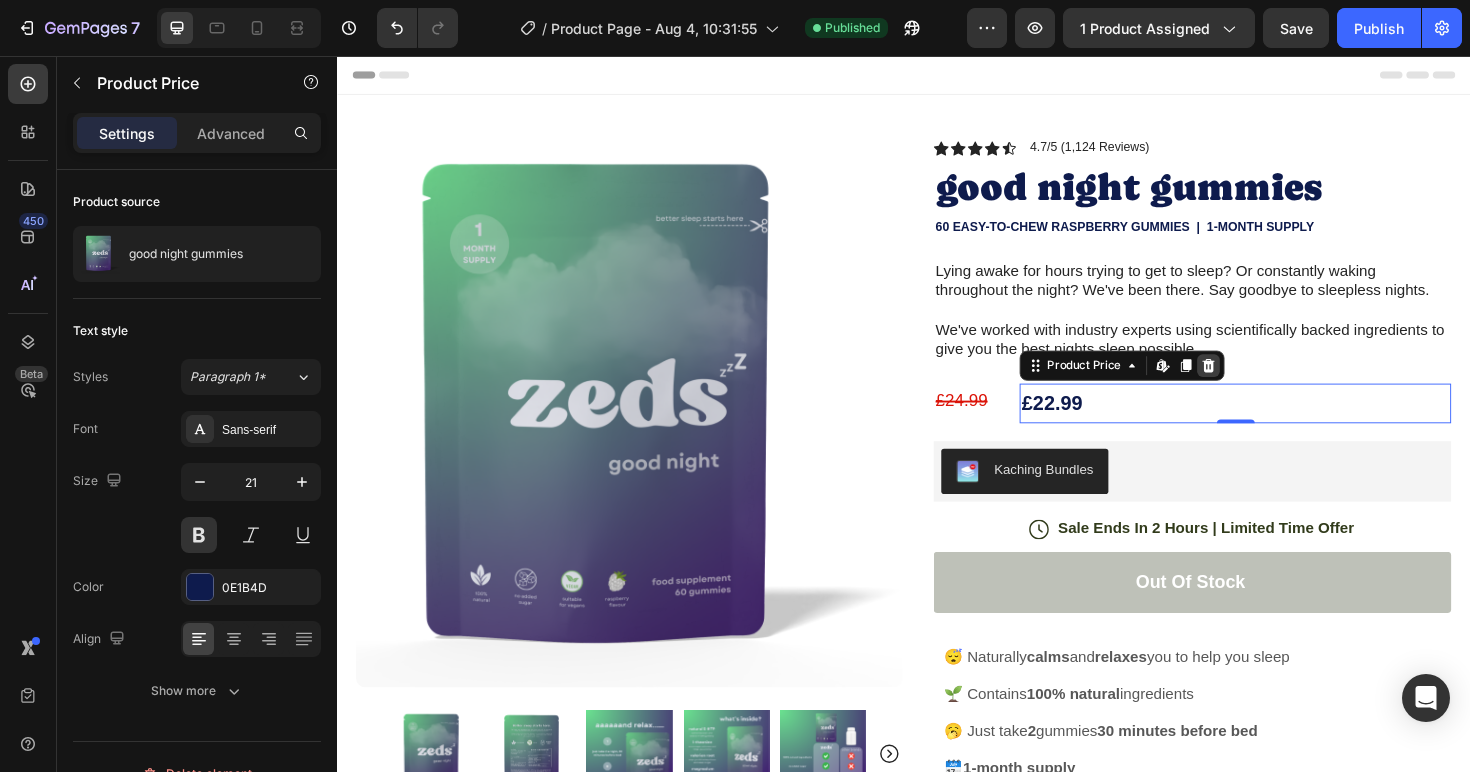 click 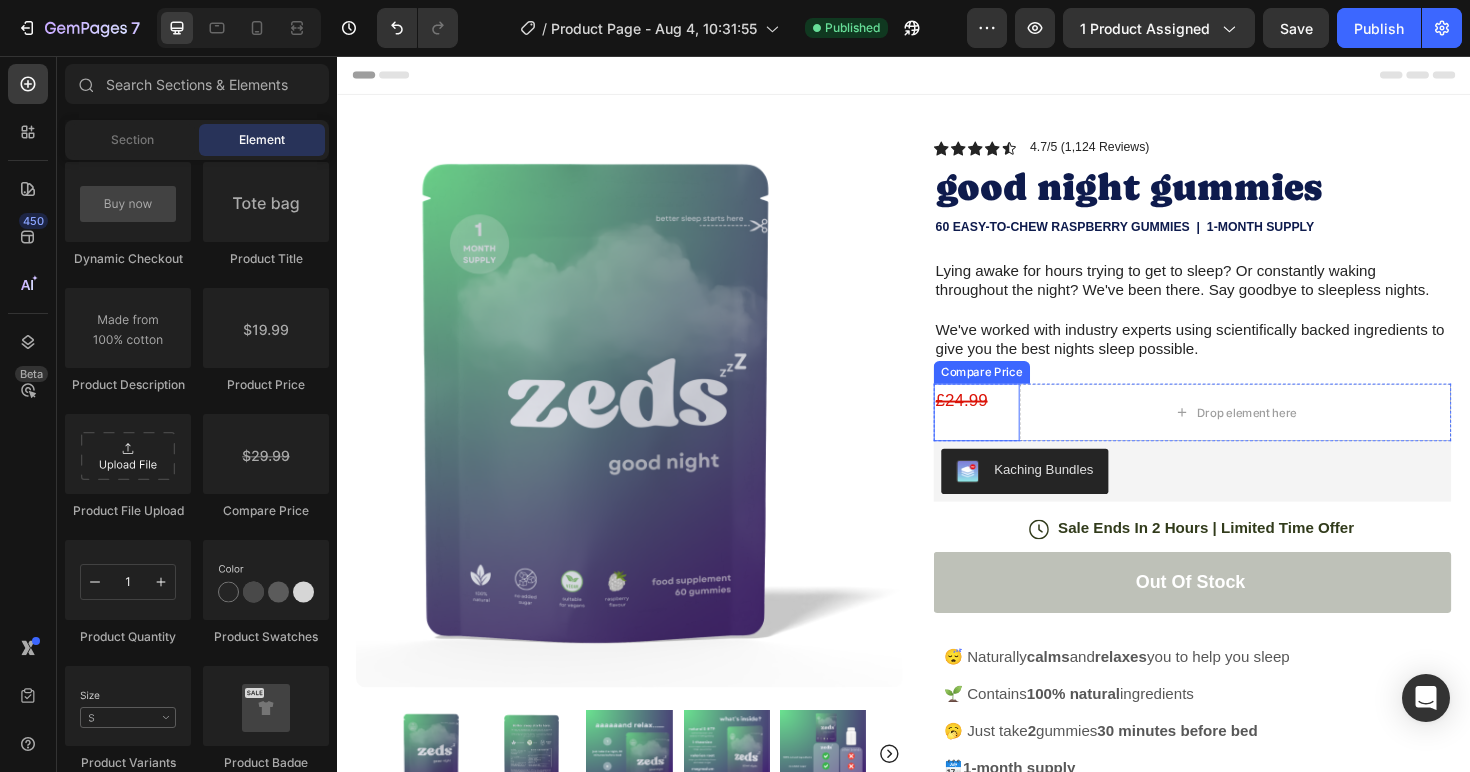 click on "£24.99" at bounding box center [1014, 421] 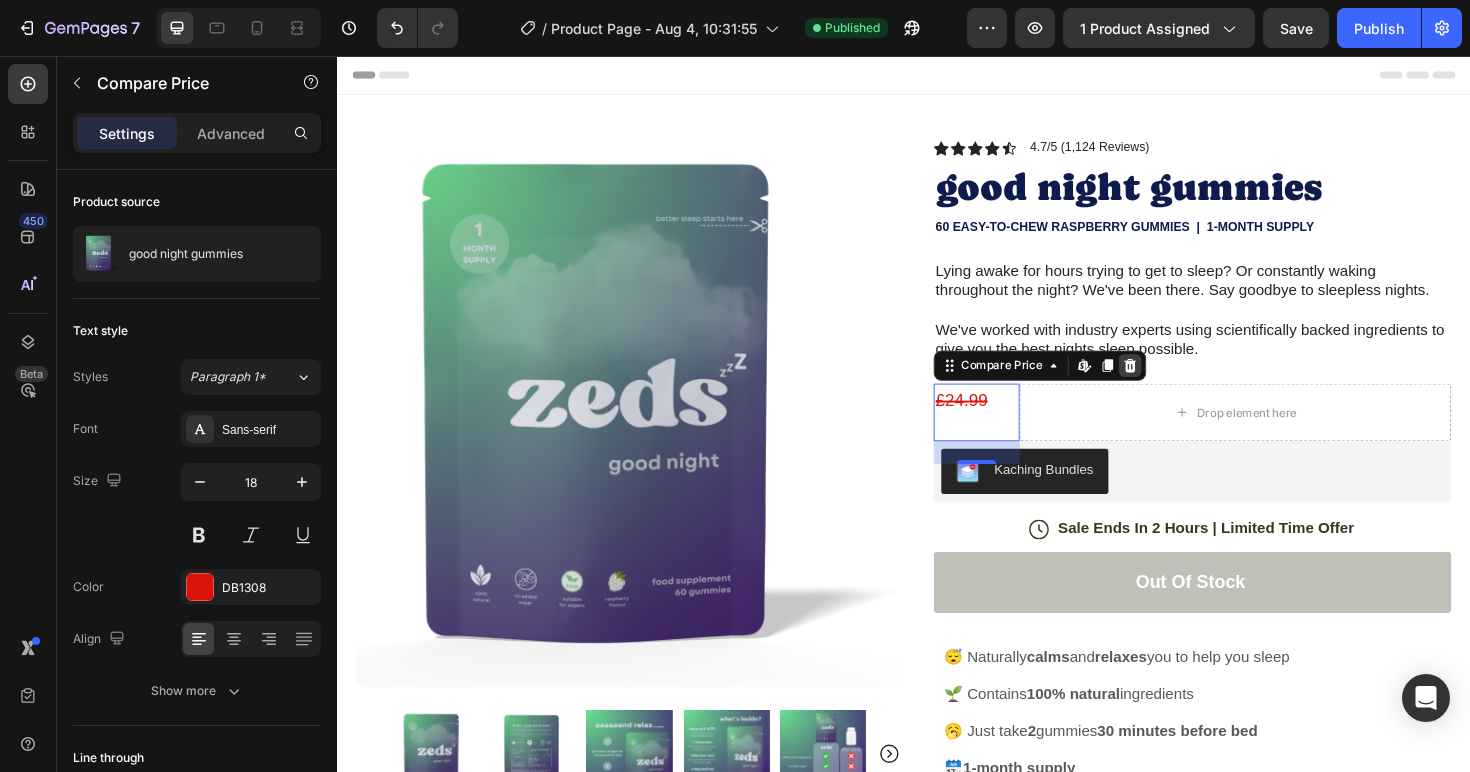 click 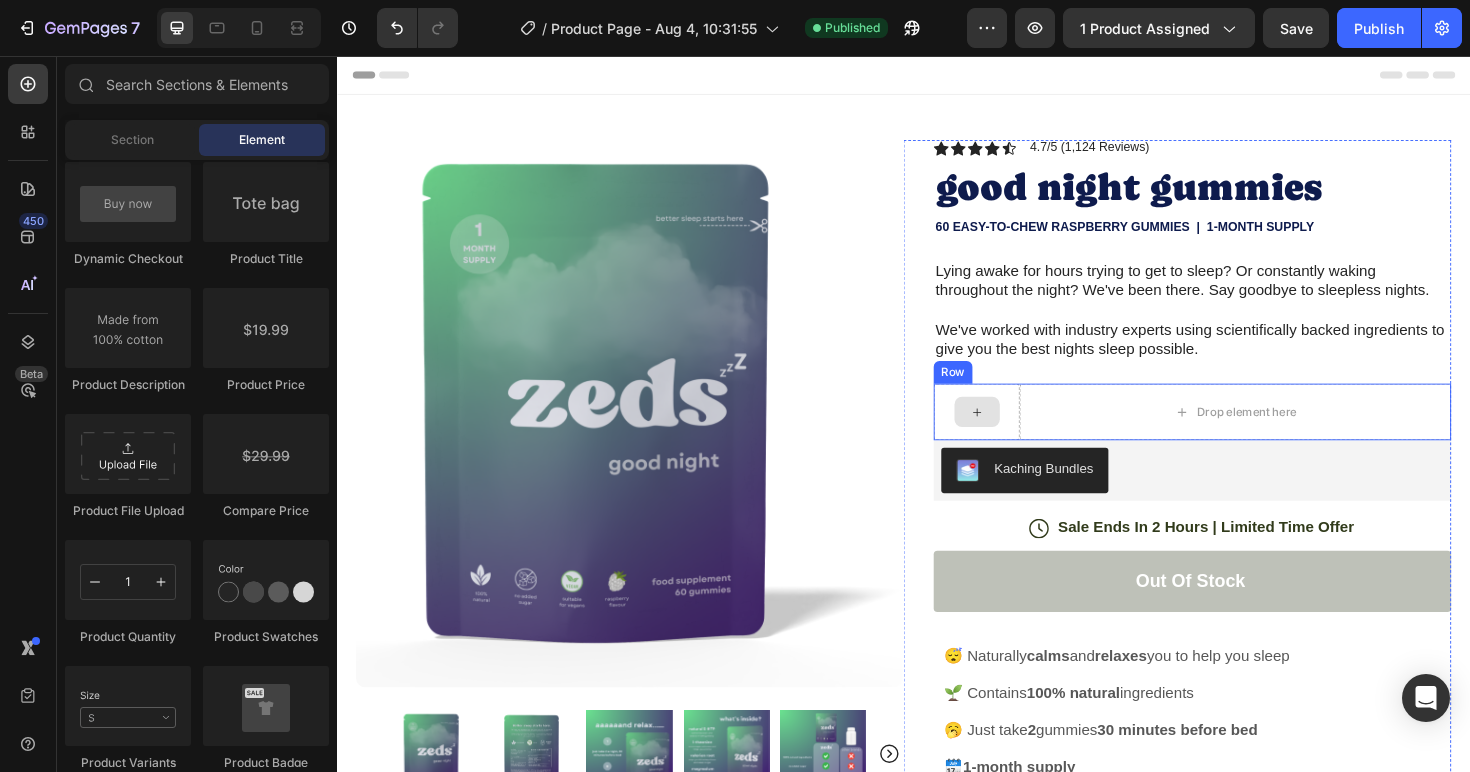 click 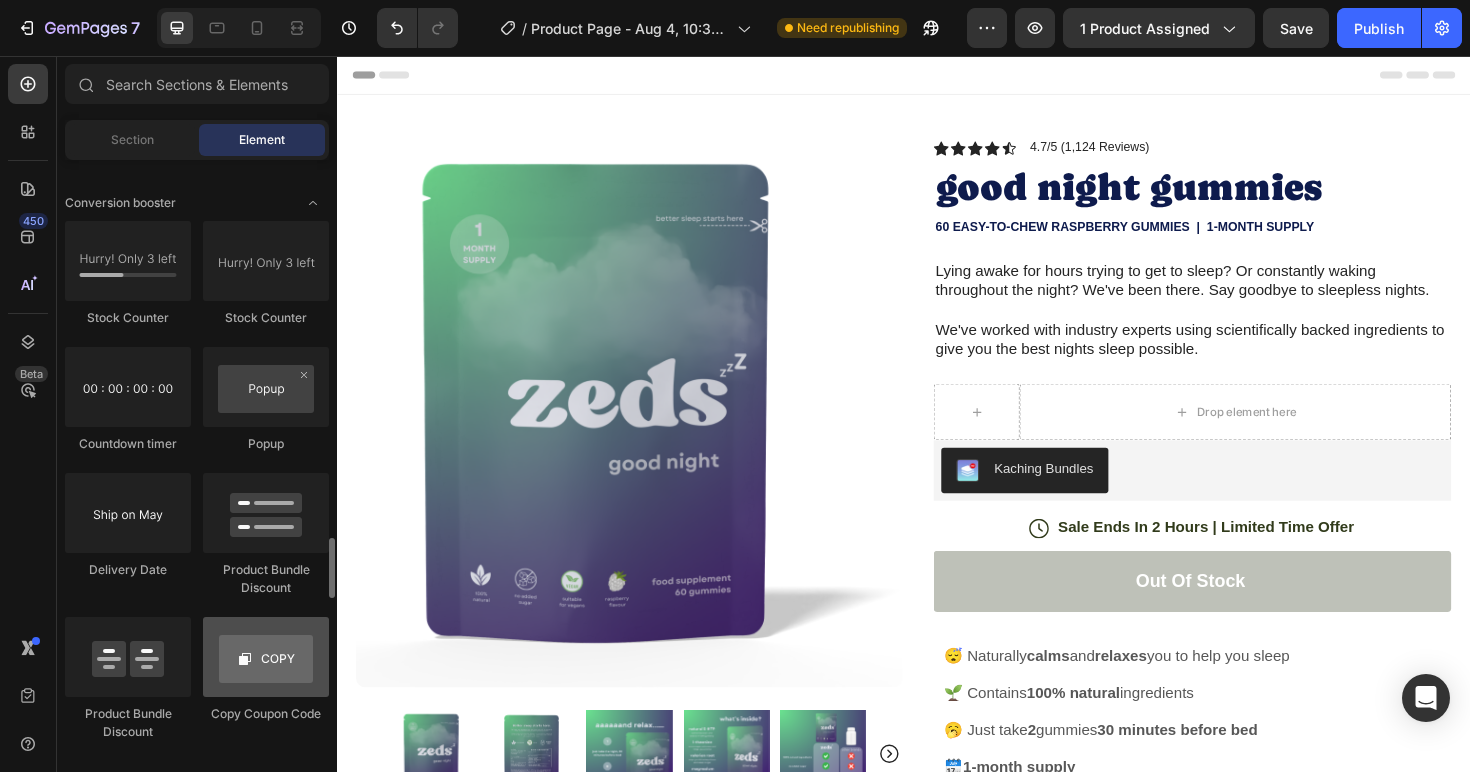 scroll, scrollTop: 4040, scrollLeft: 0, axis: vertical 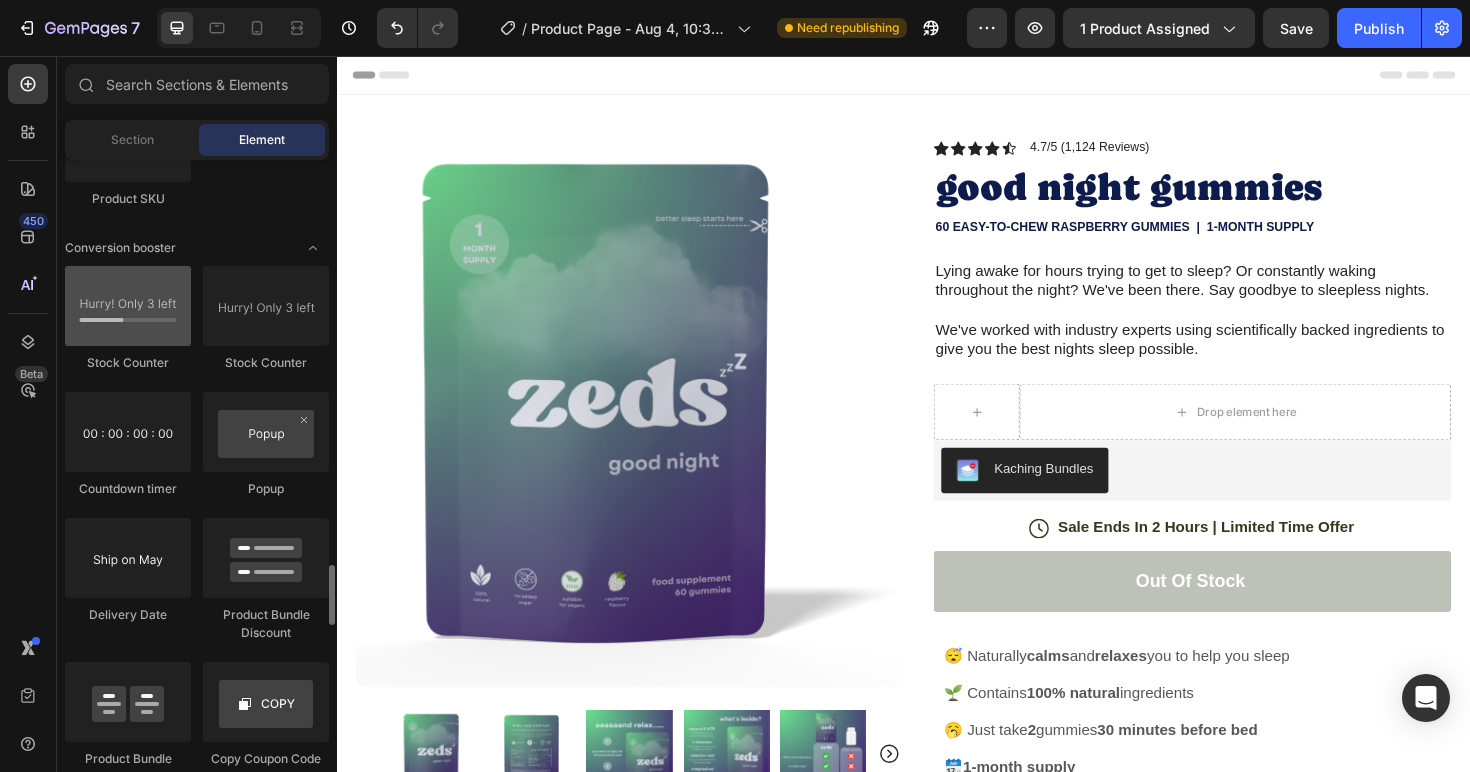 click at bounding box center (128, 306) 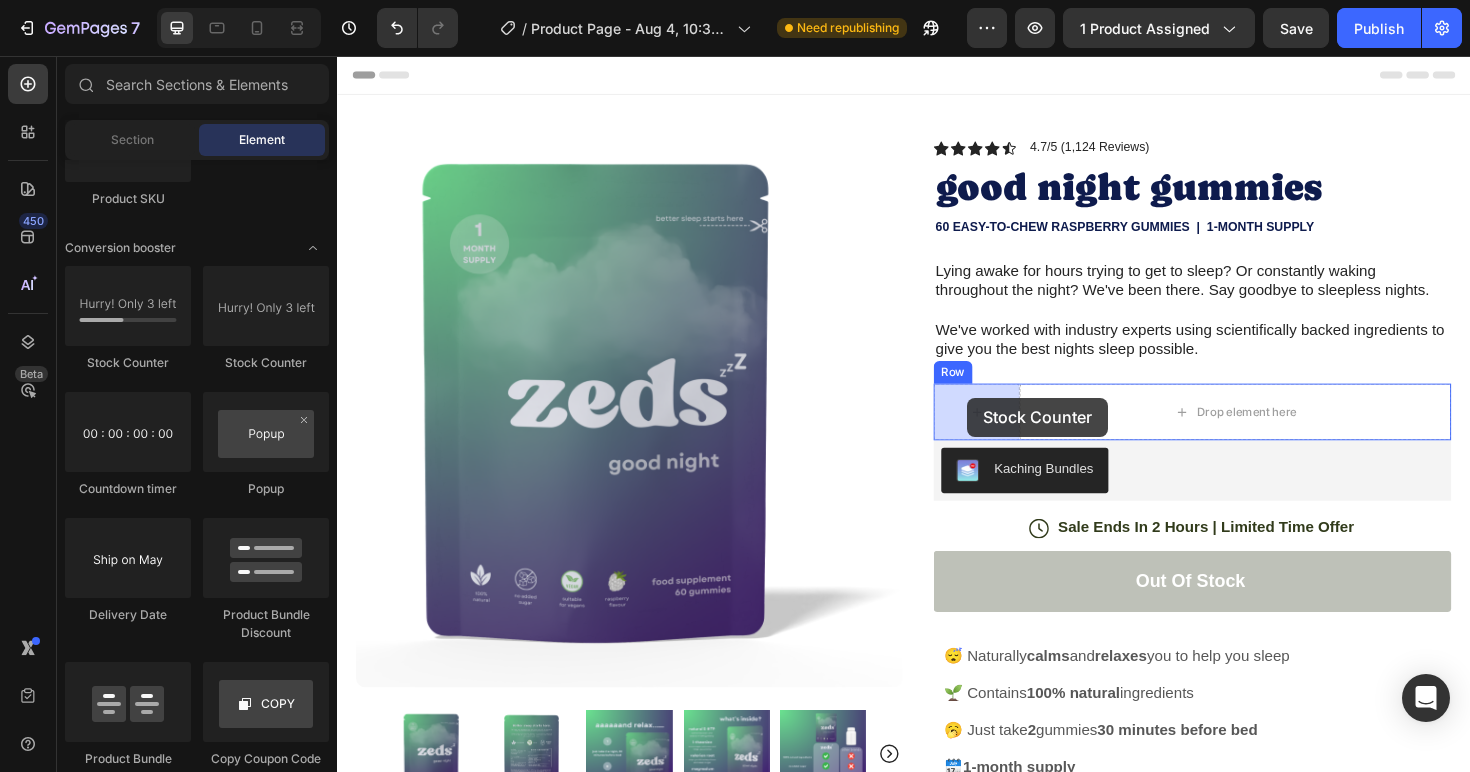 drag, startPoint x: 482, startPoint y: 366, endPoint x: 1004, endPoint y: 418, distance: 524.5836 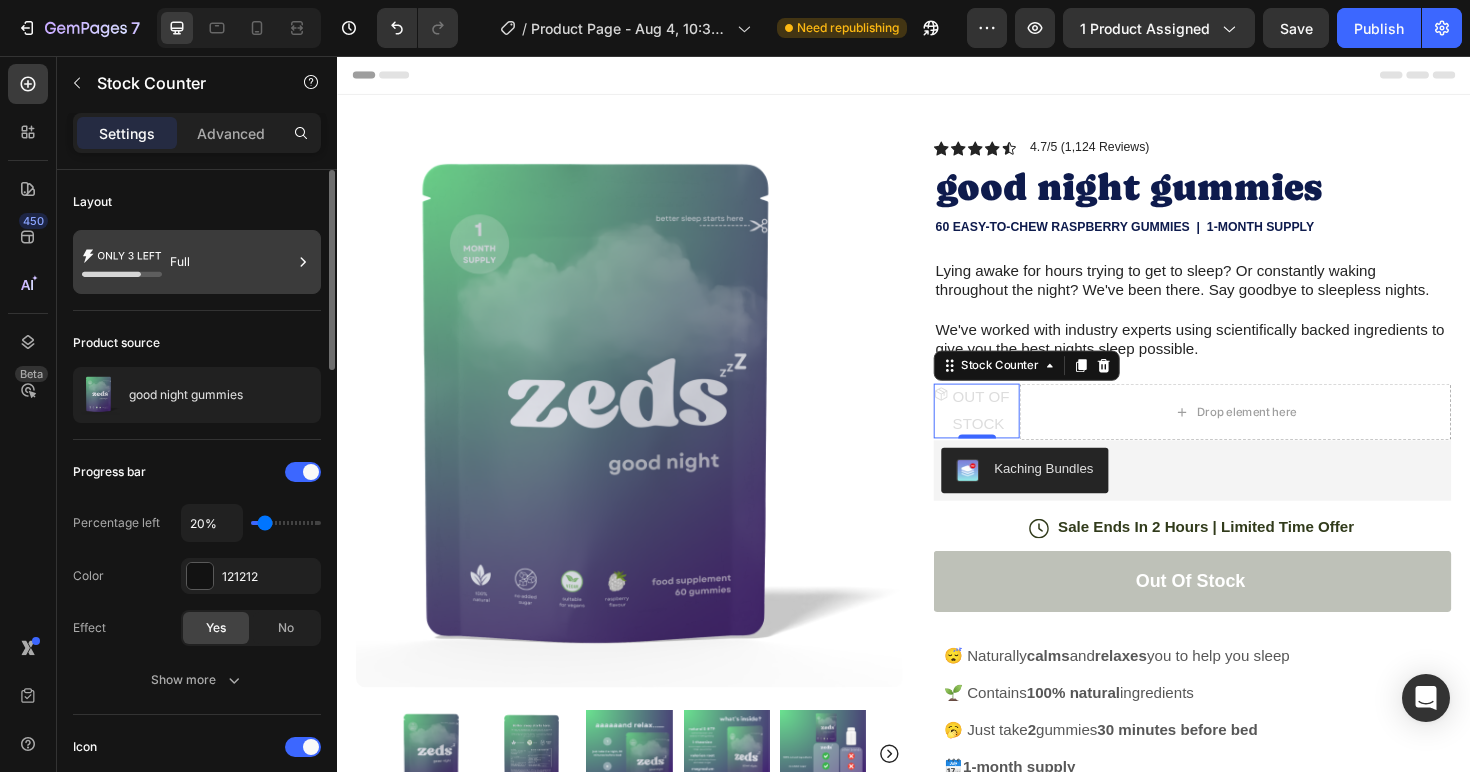 click 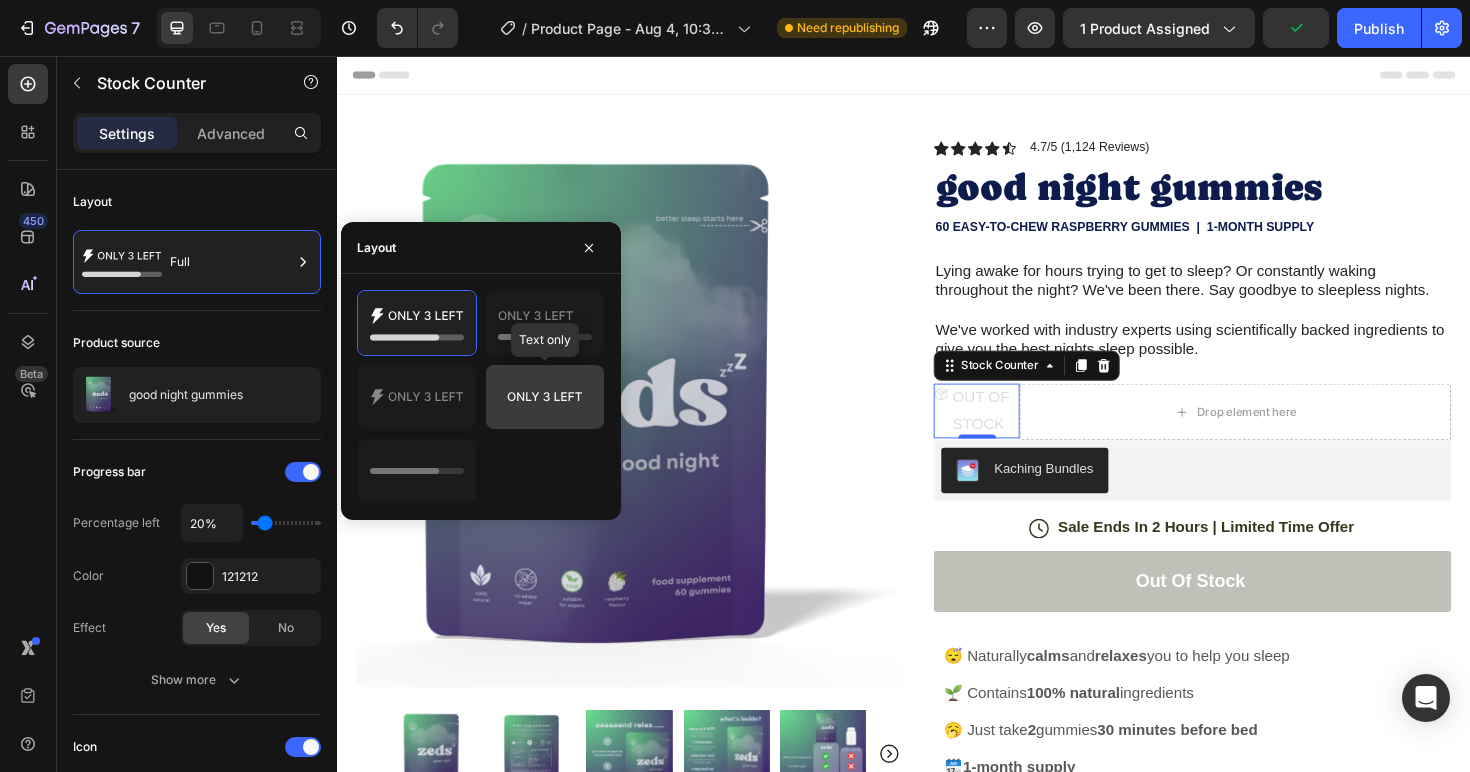 click 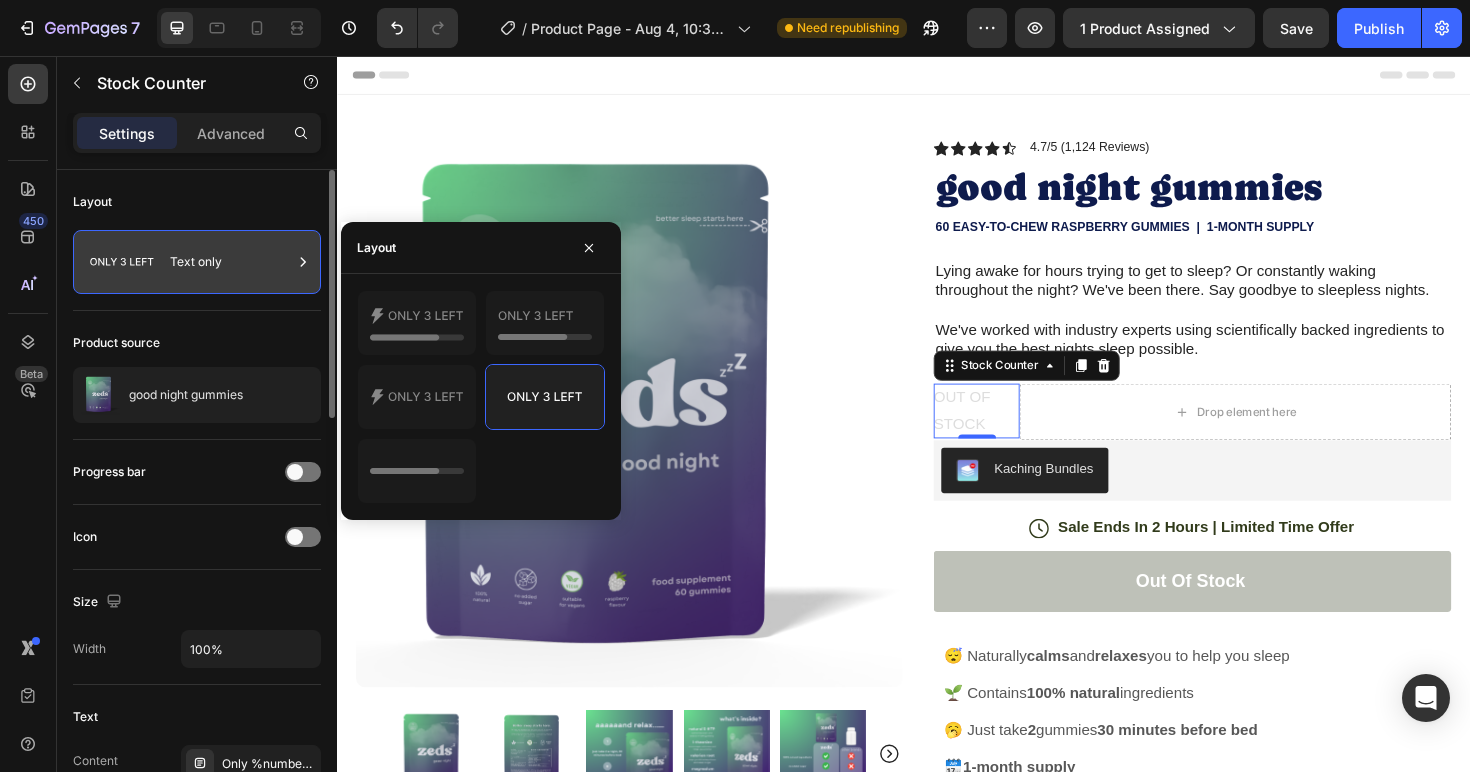 click on "Text only" at bounding box center [231, 262] 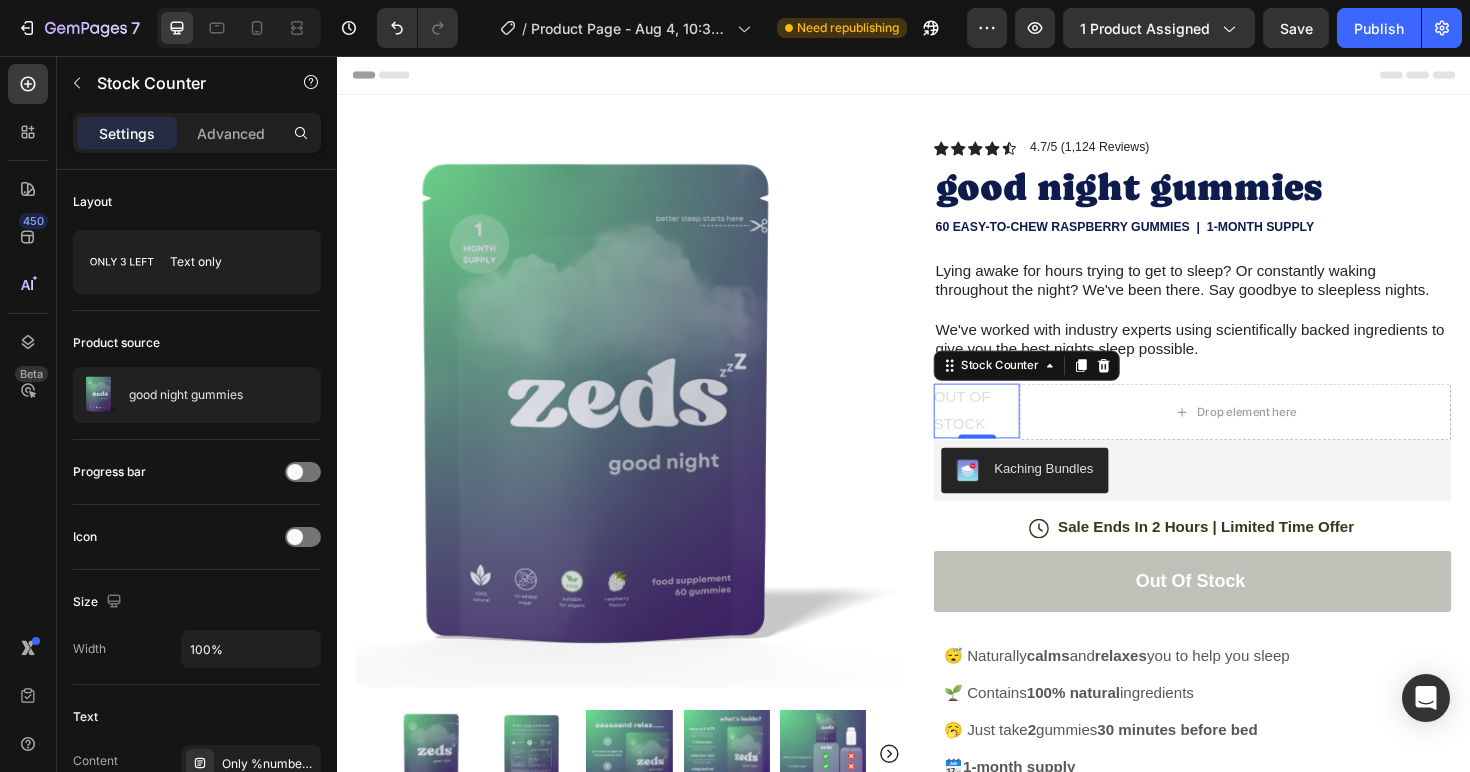 click on "OUT OF STOCK" at bounding box center [1014, 432] 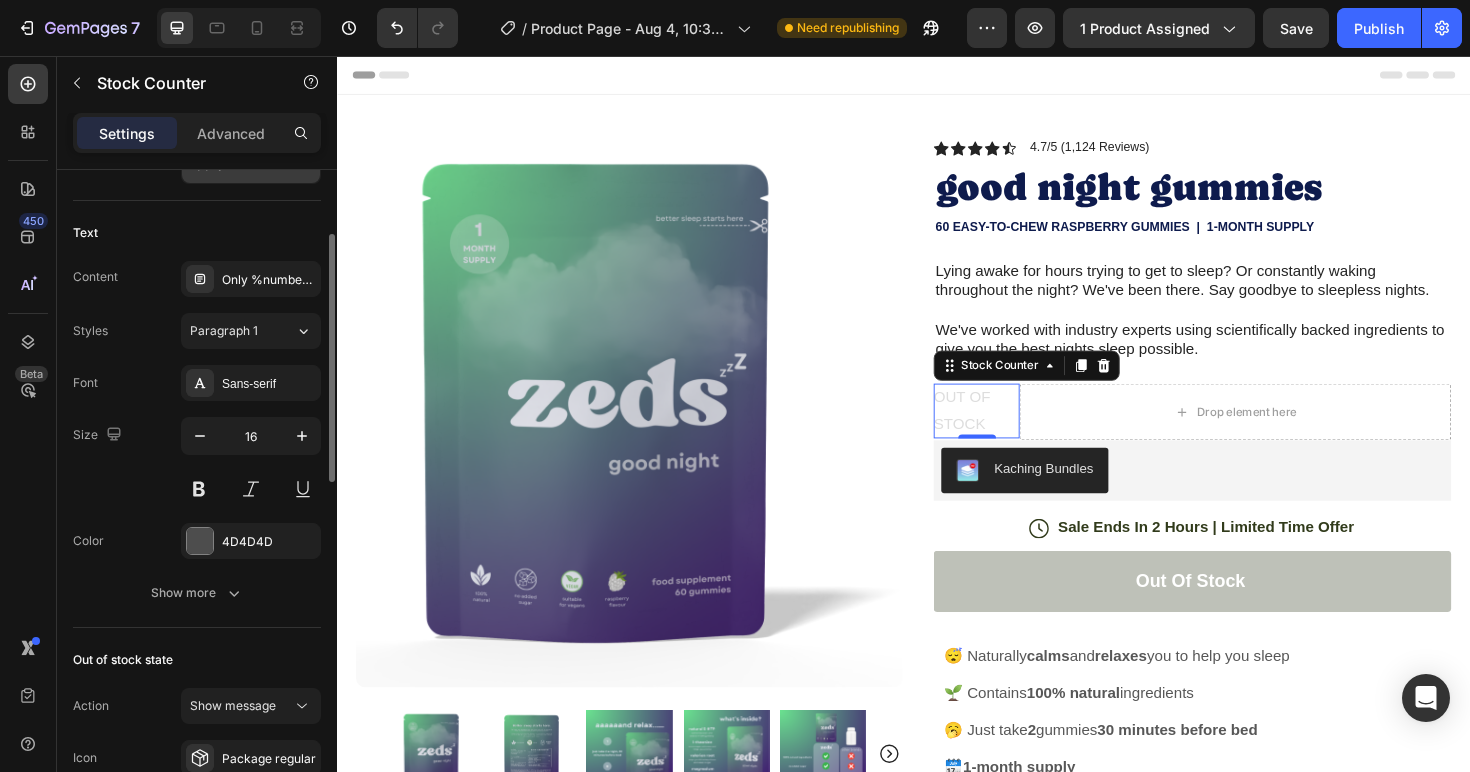 scroll, scrollTop: 489, scrollLeft: 0, axis: vertical 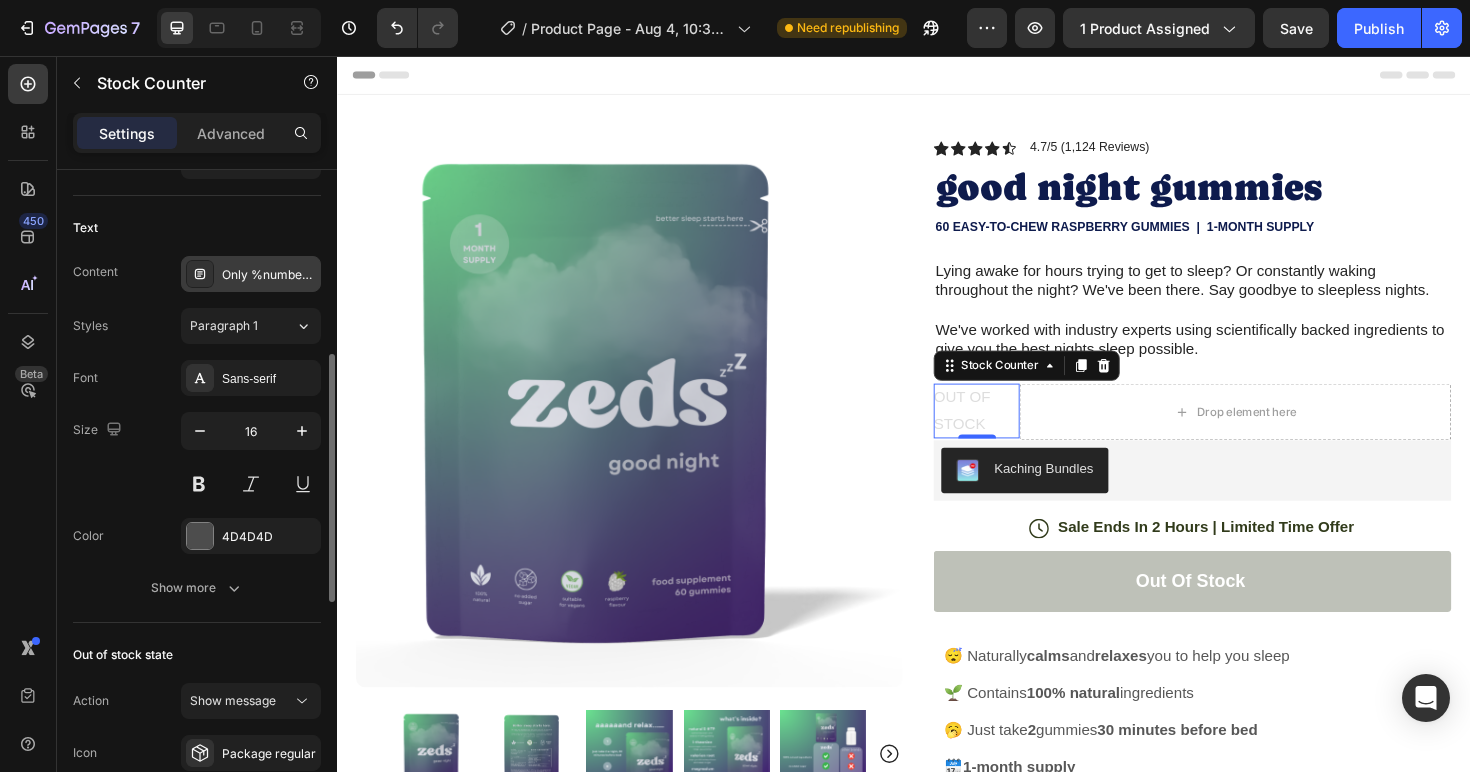 click on "Only %number% left" at bounding box center (269, 275) 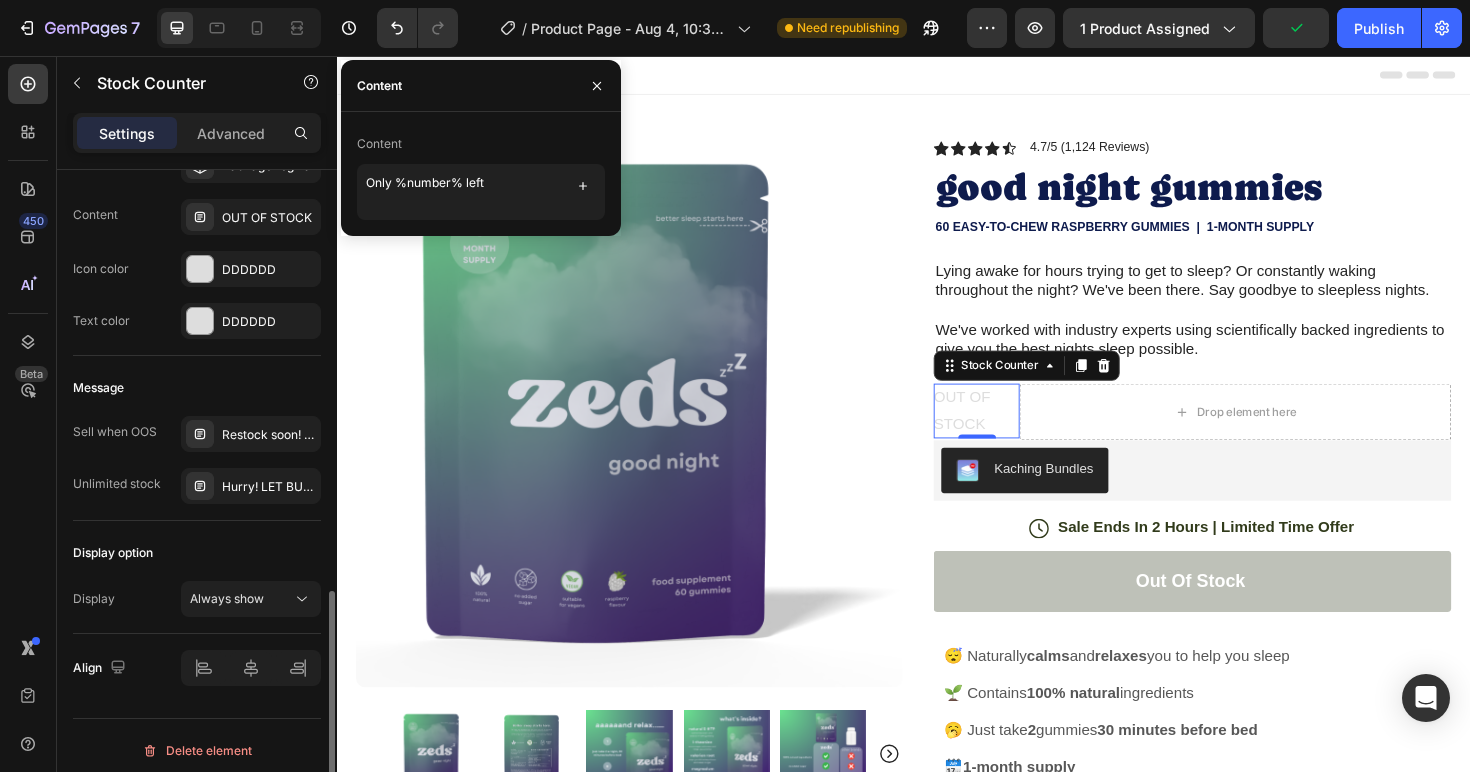 scroll, scrollTop: 1087, scrollLeft: 0, axis: vertical 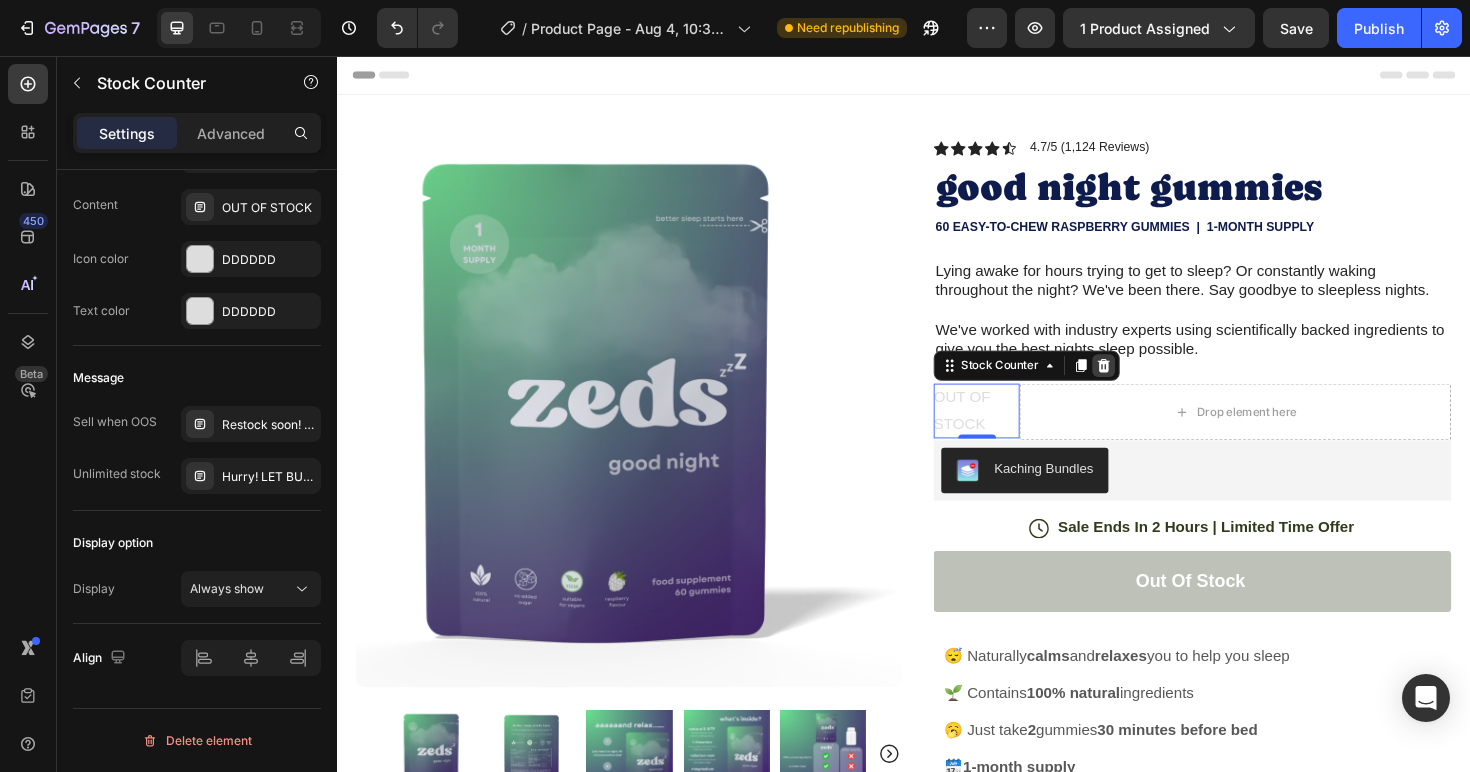 click 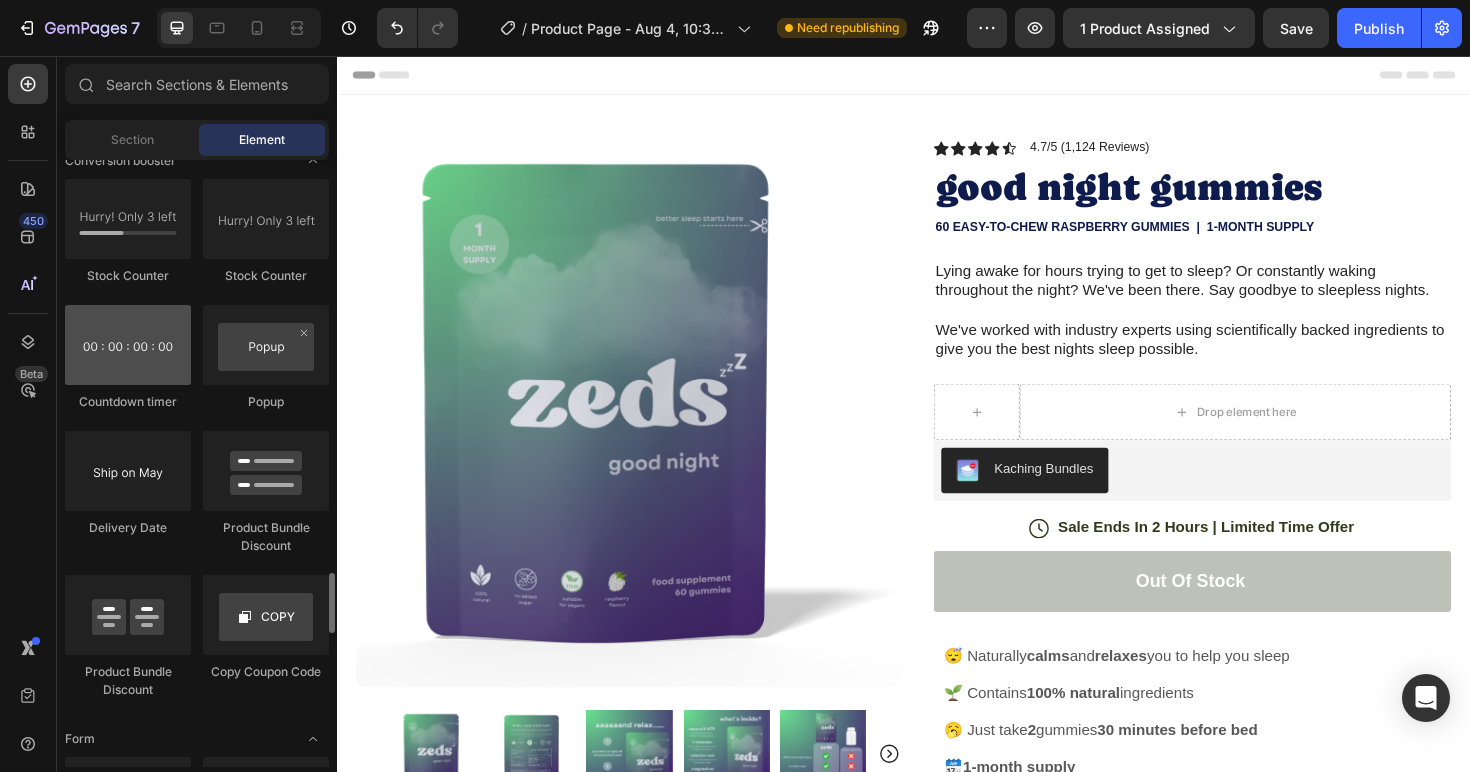 scroll, scrollTop: 4118, scrollLeft: 0, axis: vertical 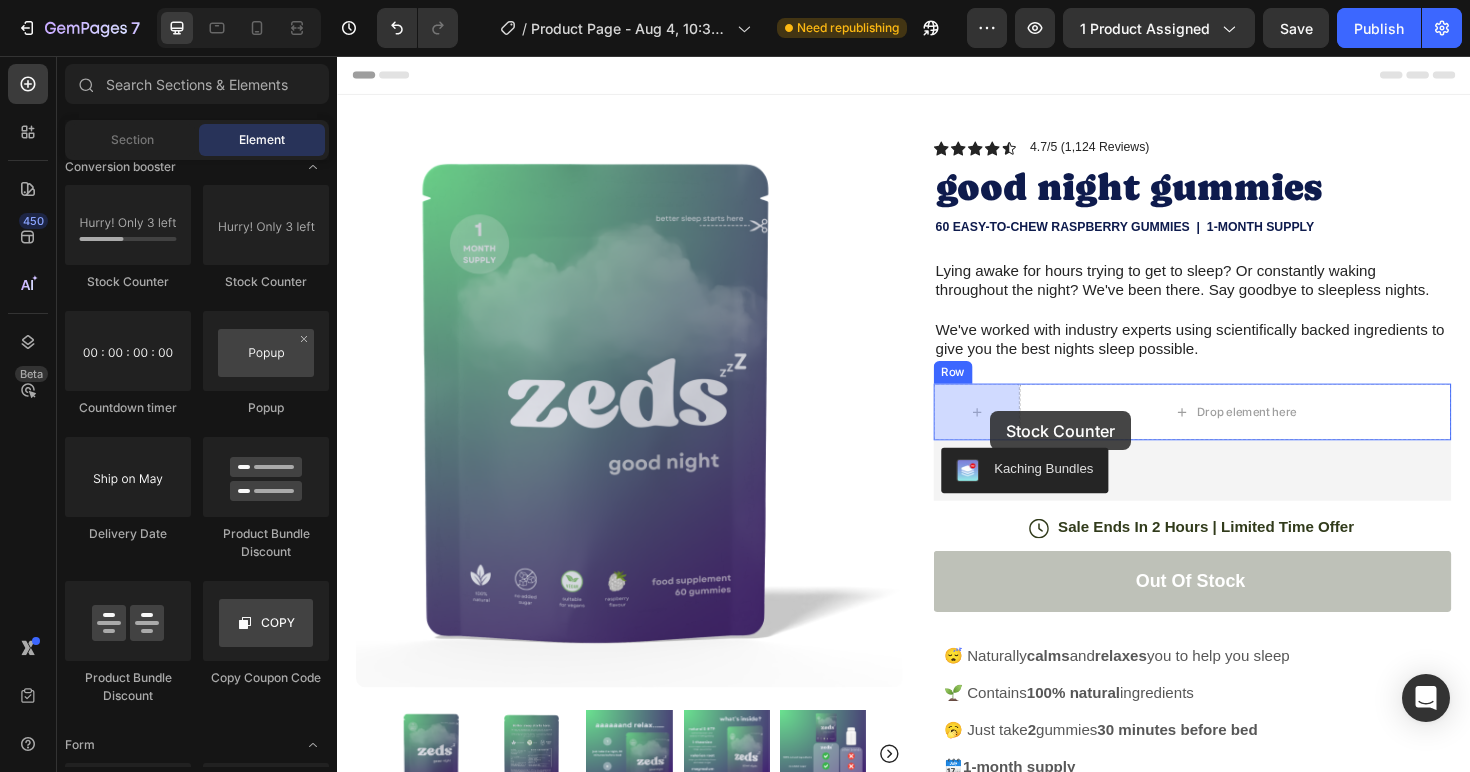 drag, startPoint x: 621, startPoint y: 294, endPoint x: 1029, endPoint y: 432, distance: 430.7064 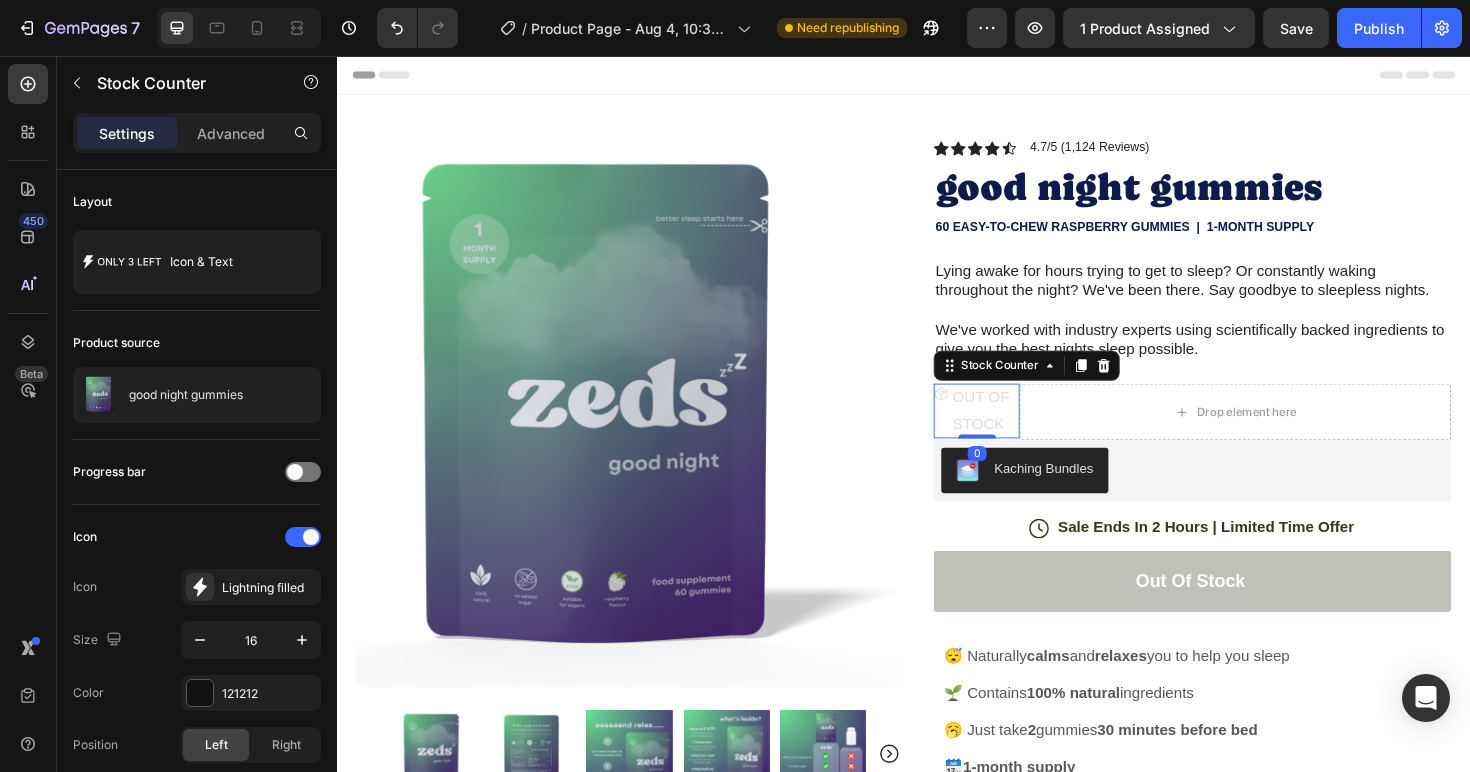 click on "OUT OF STOCK" at bounding box center (1024, 432) 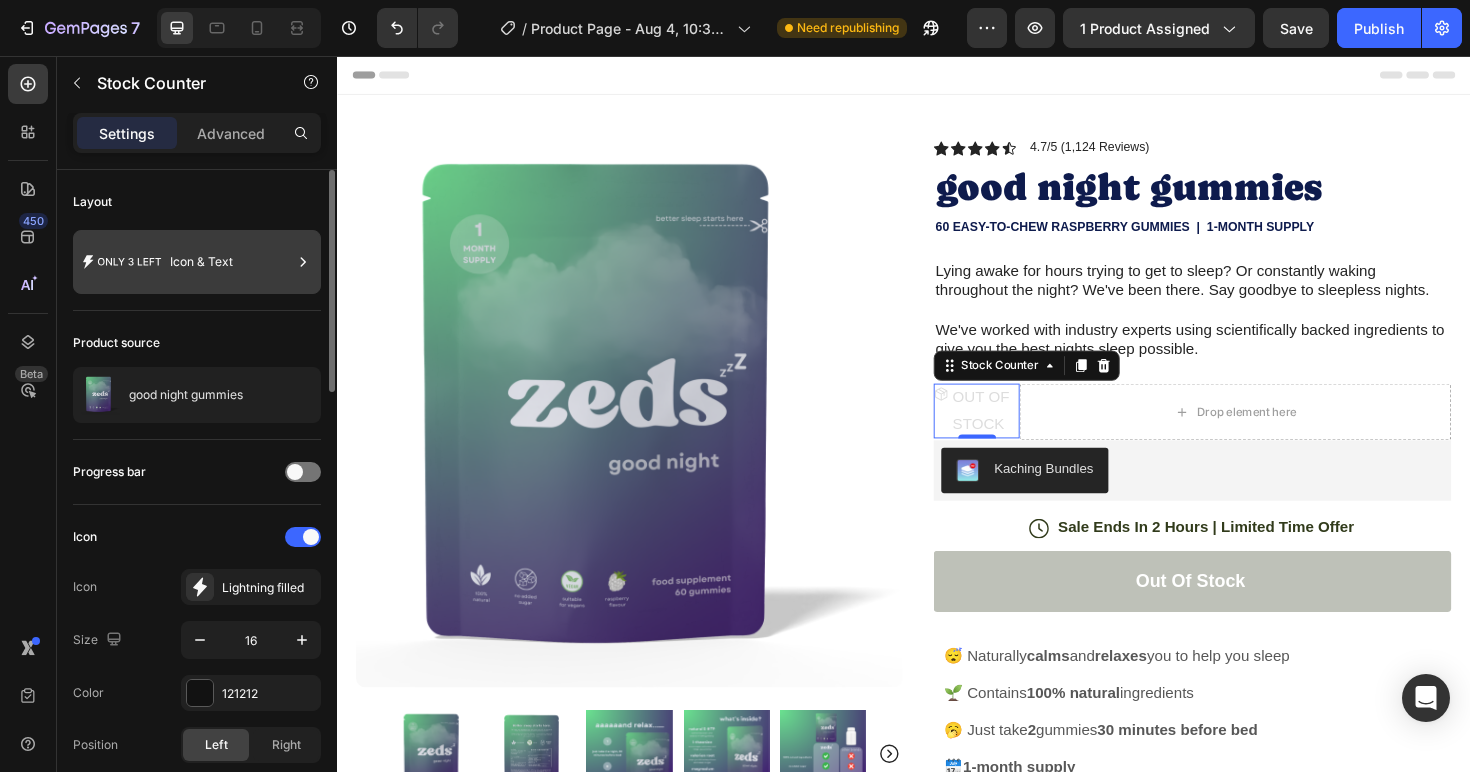 click on "Icon & Text" at bounding box center [197, 262] 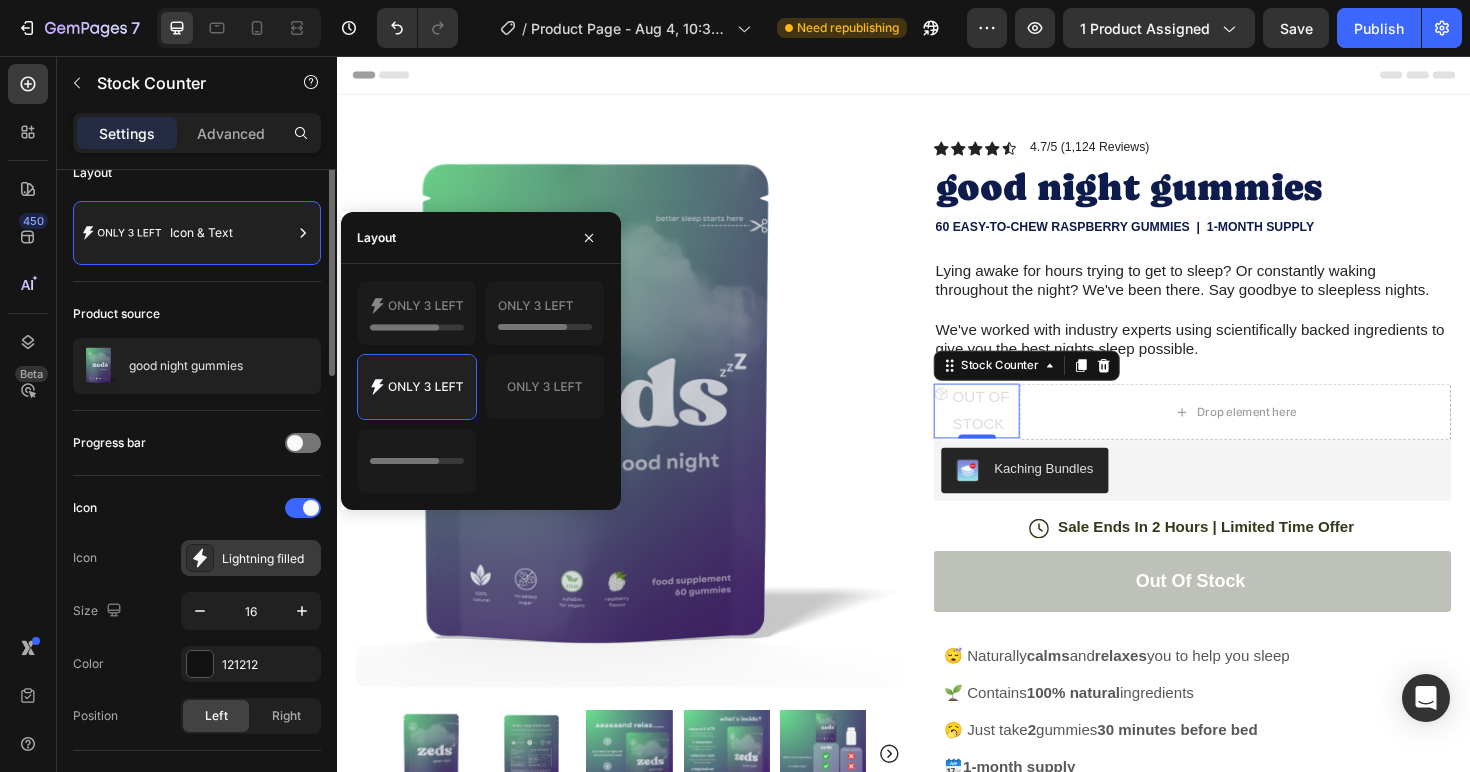 scroll, scrollTop: 37, scrollLeft: 0, axis: vertical 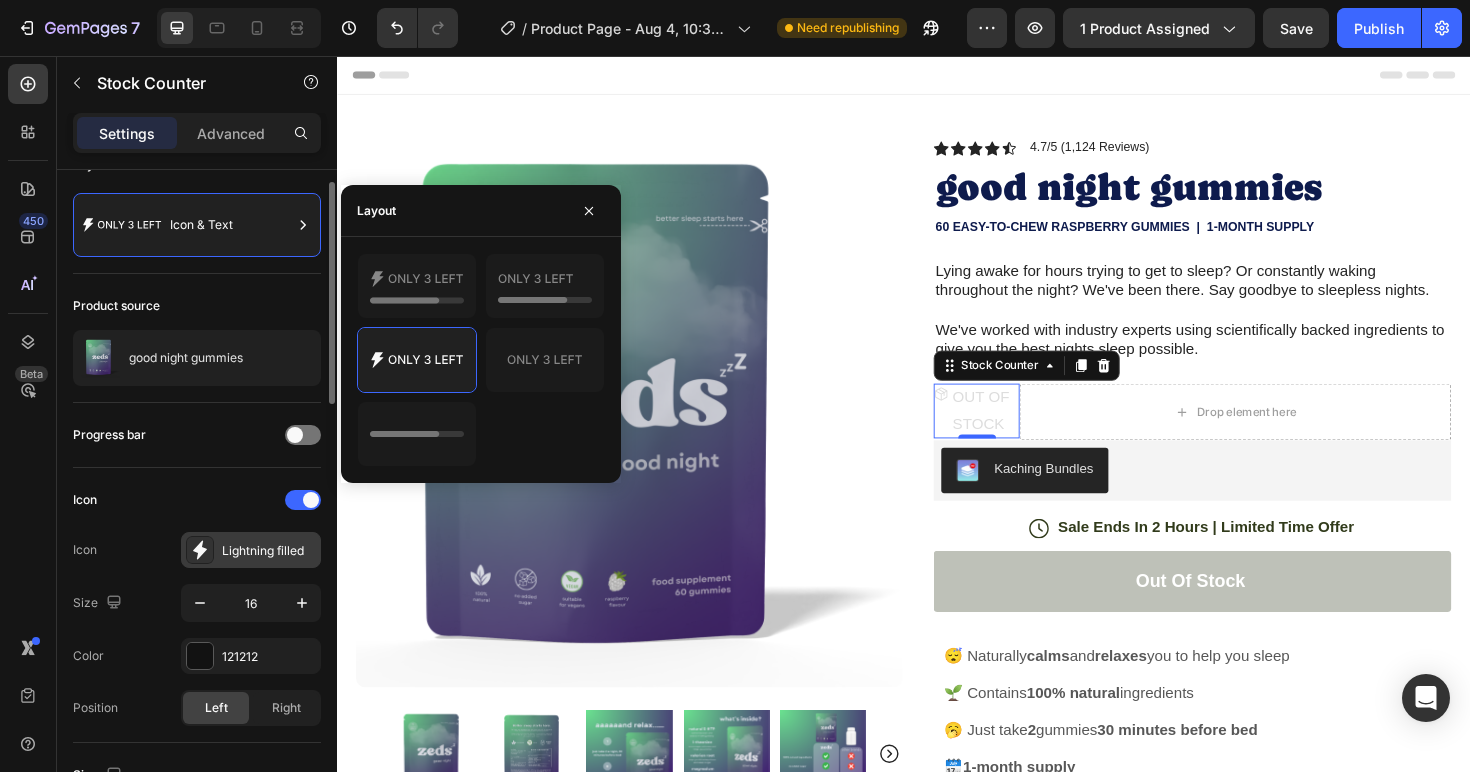 click on "Lightning filled" at bounding box center (269, 551) 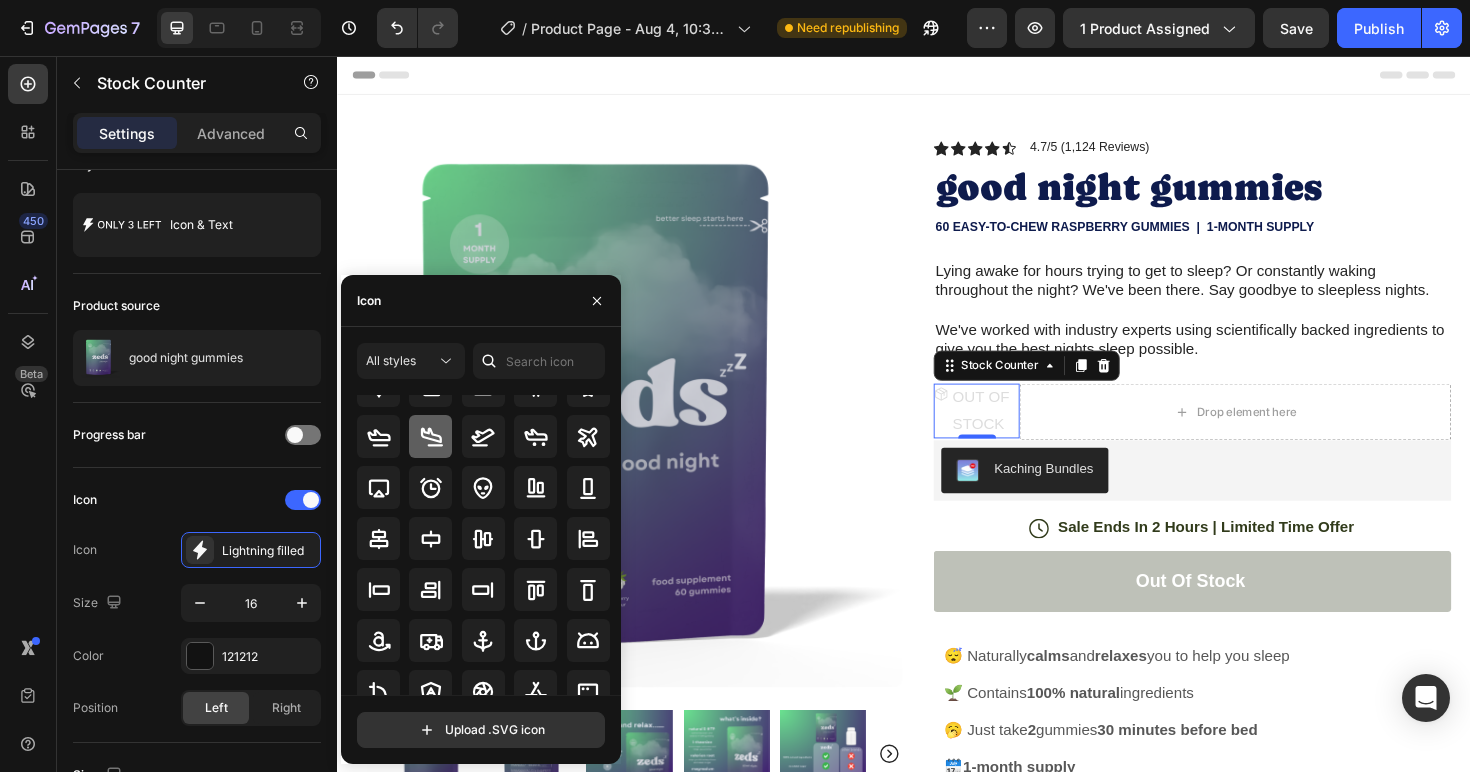 scroll, scrollTop: 0, scrollLeft: 0, axis: both 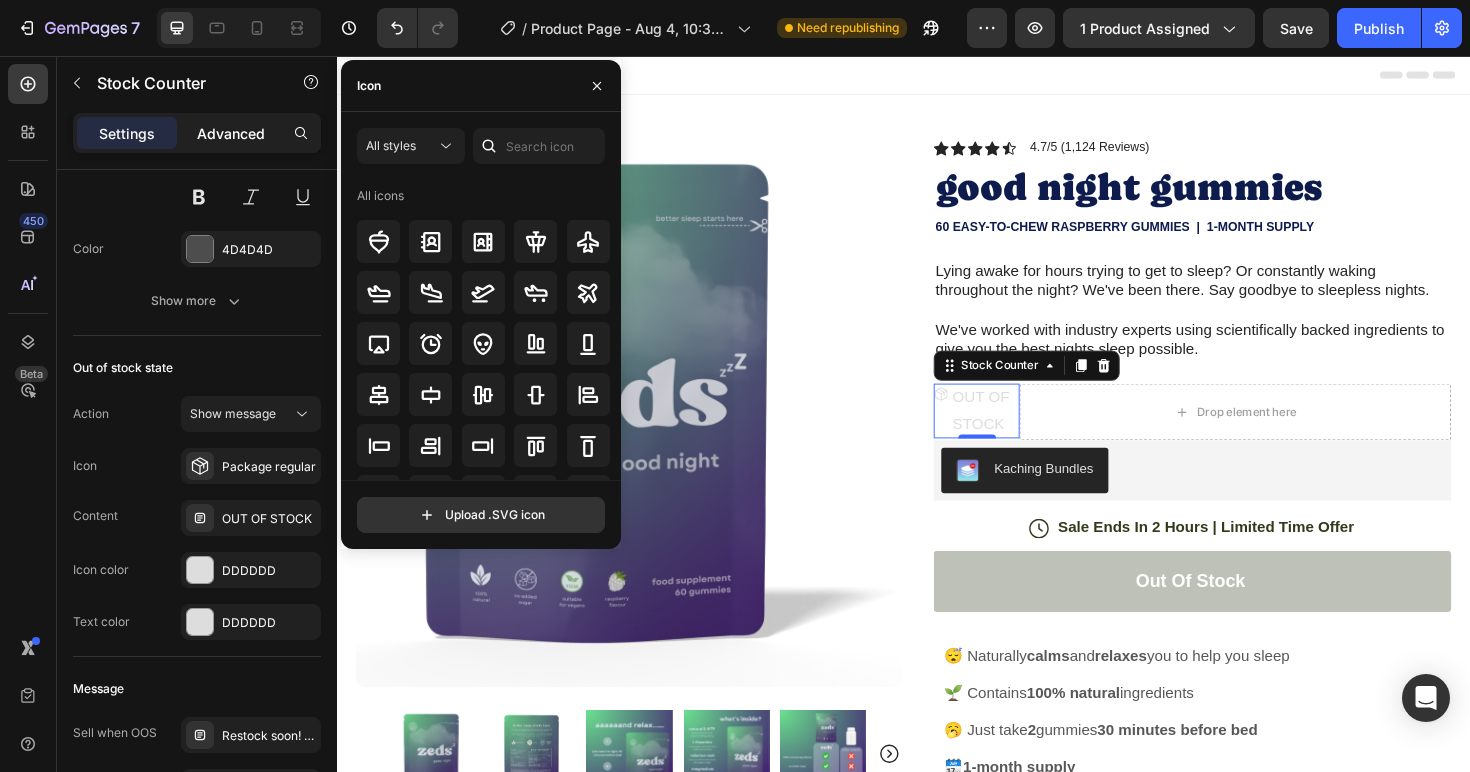click on "Advanced" 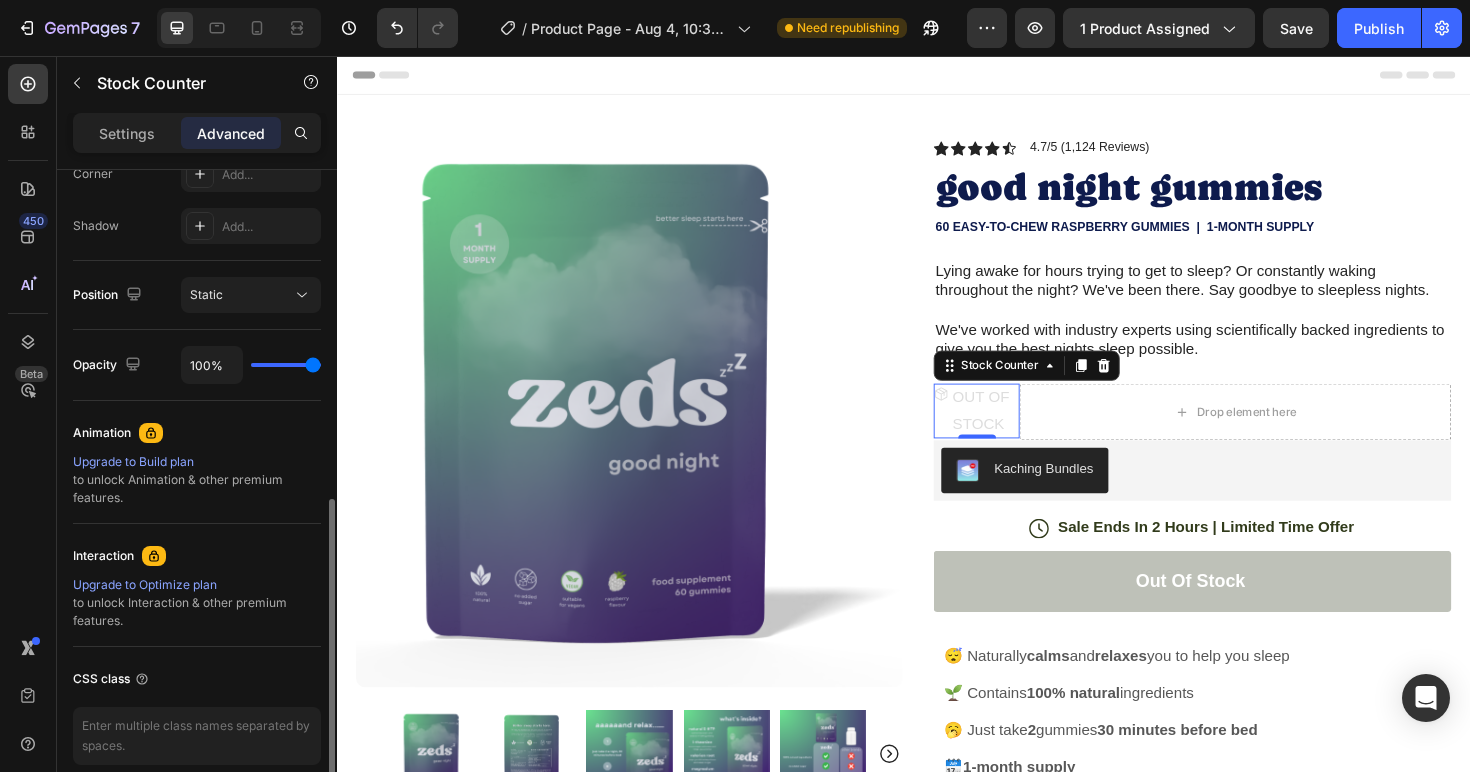 scroll, scrollTop: 624, scrollLeft: 0, axis: vertical 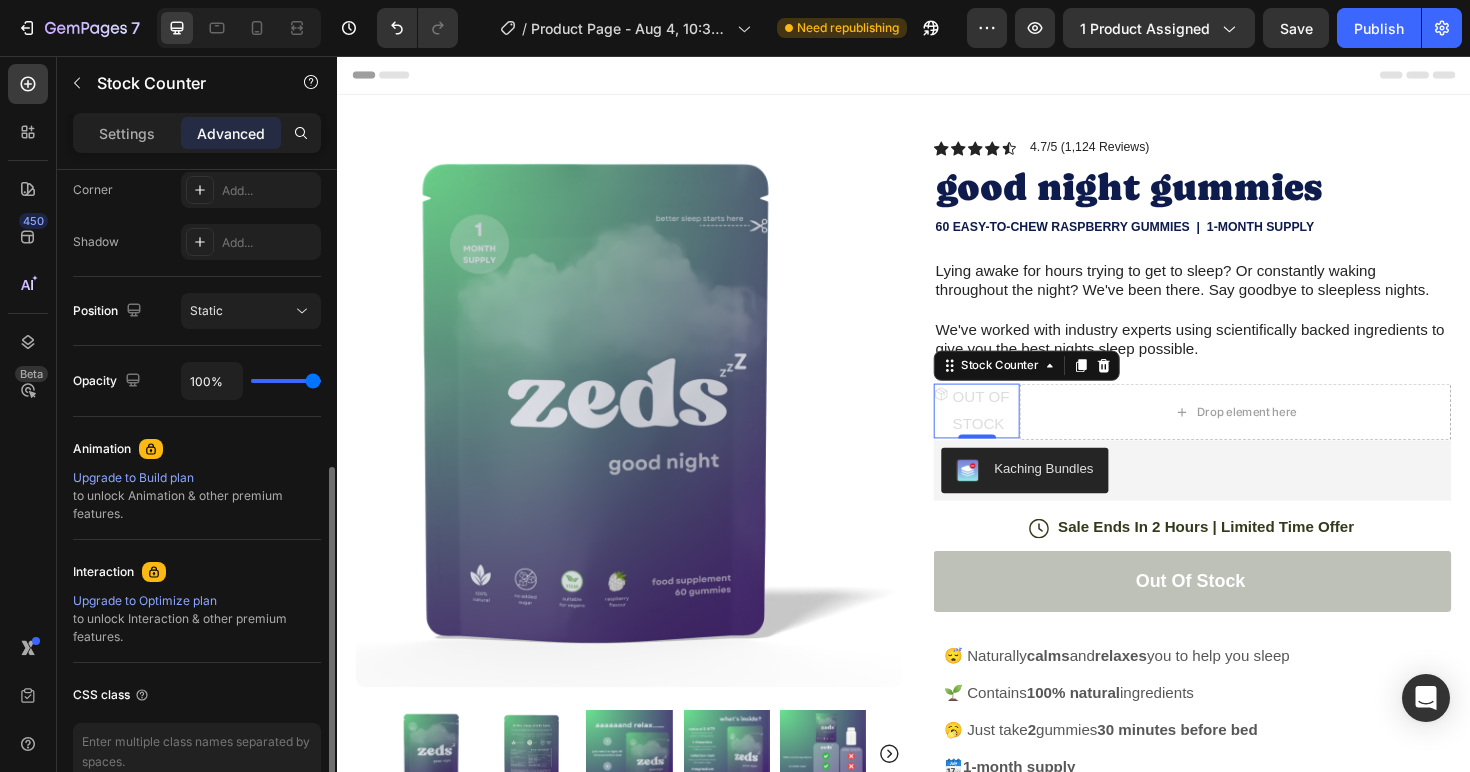 click 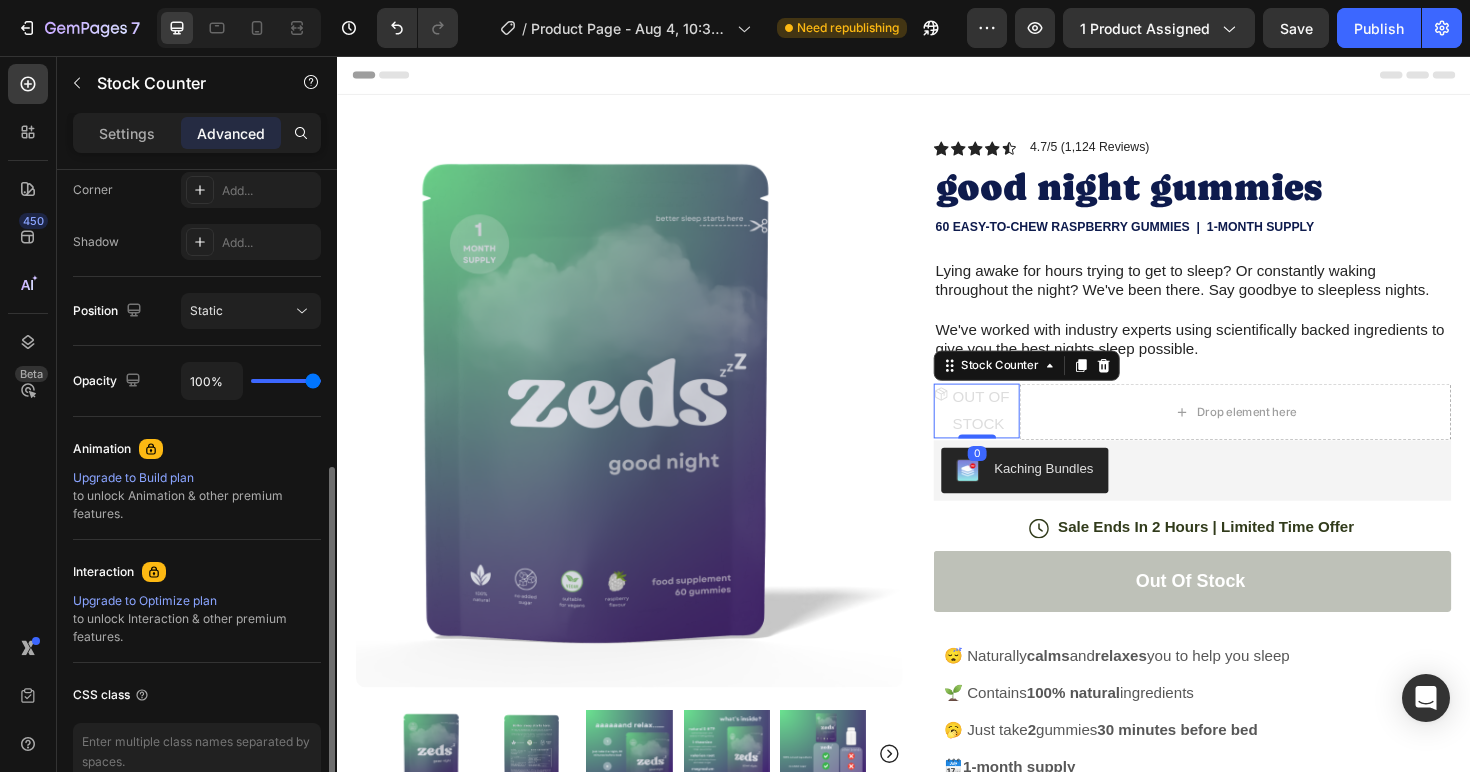 click on "Upgrade to Build plan" at bounding box center (197, 478) 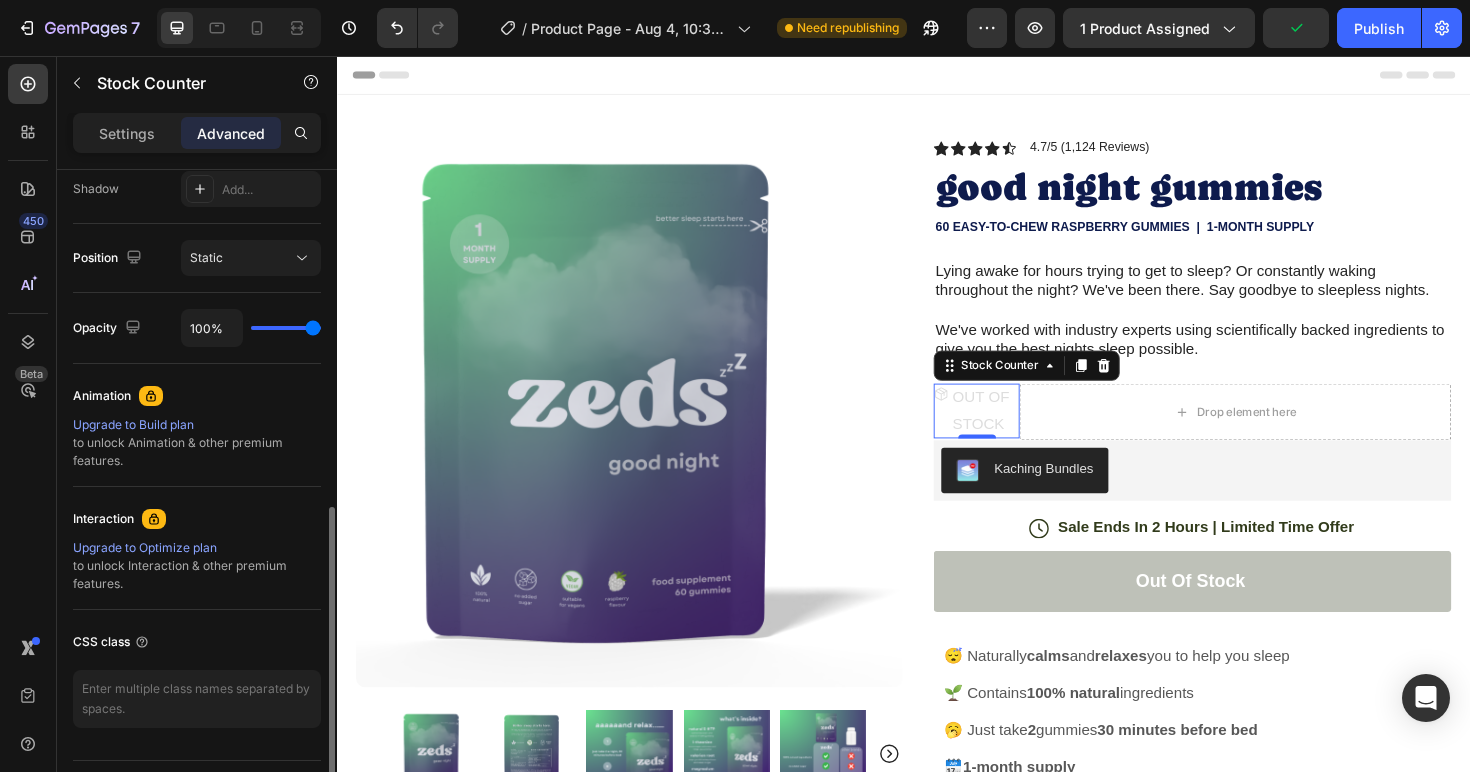 scroll, scrollTop: 711, scrollLeft: 0, axis: vertical 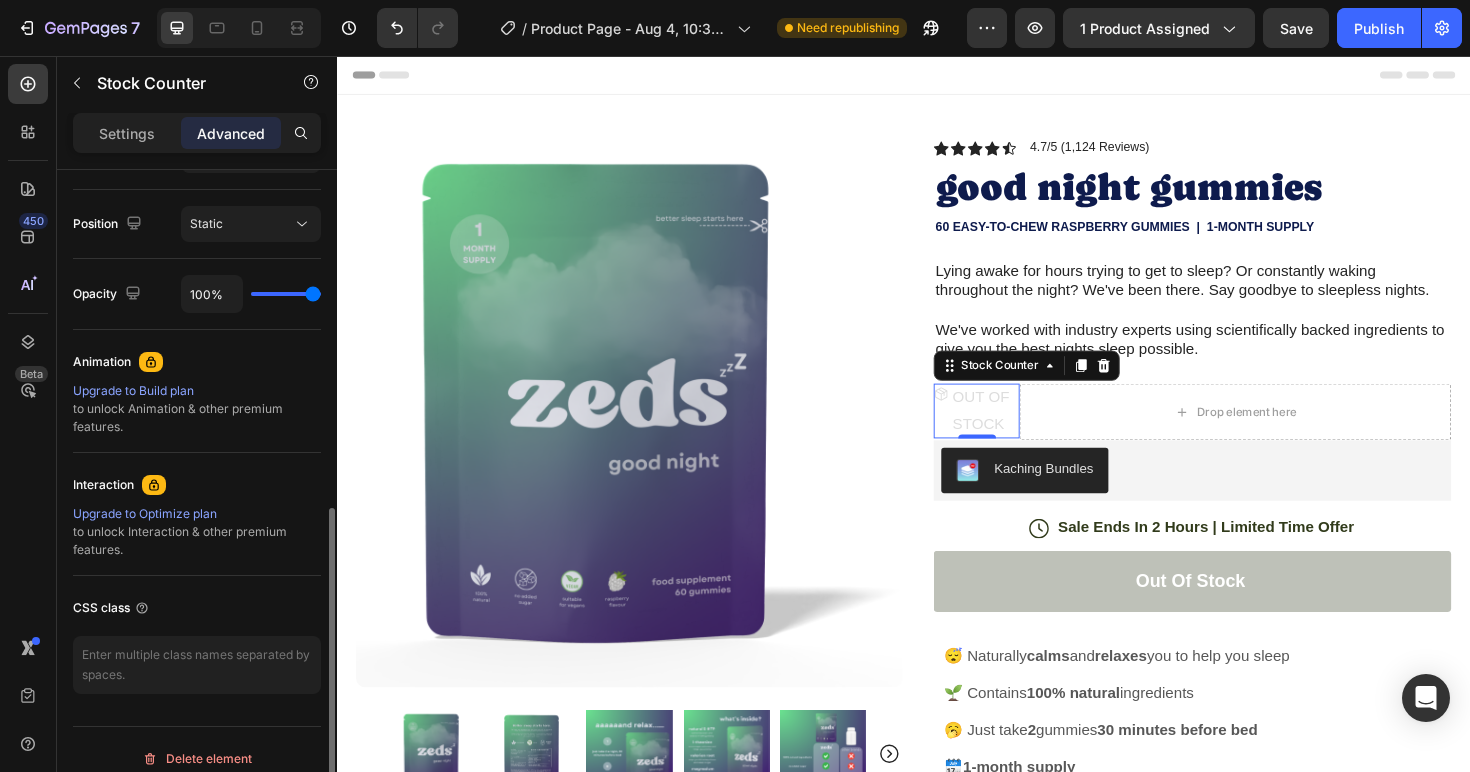 click on "Upgrade to Build plan" at bounding box center (197, 391) 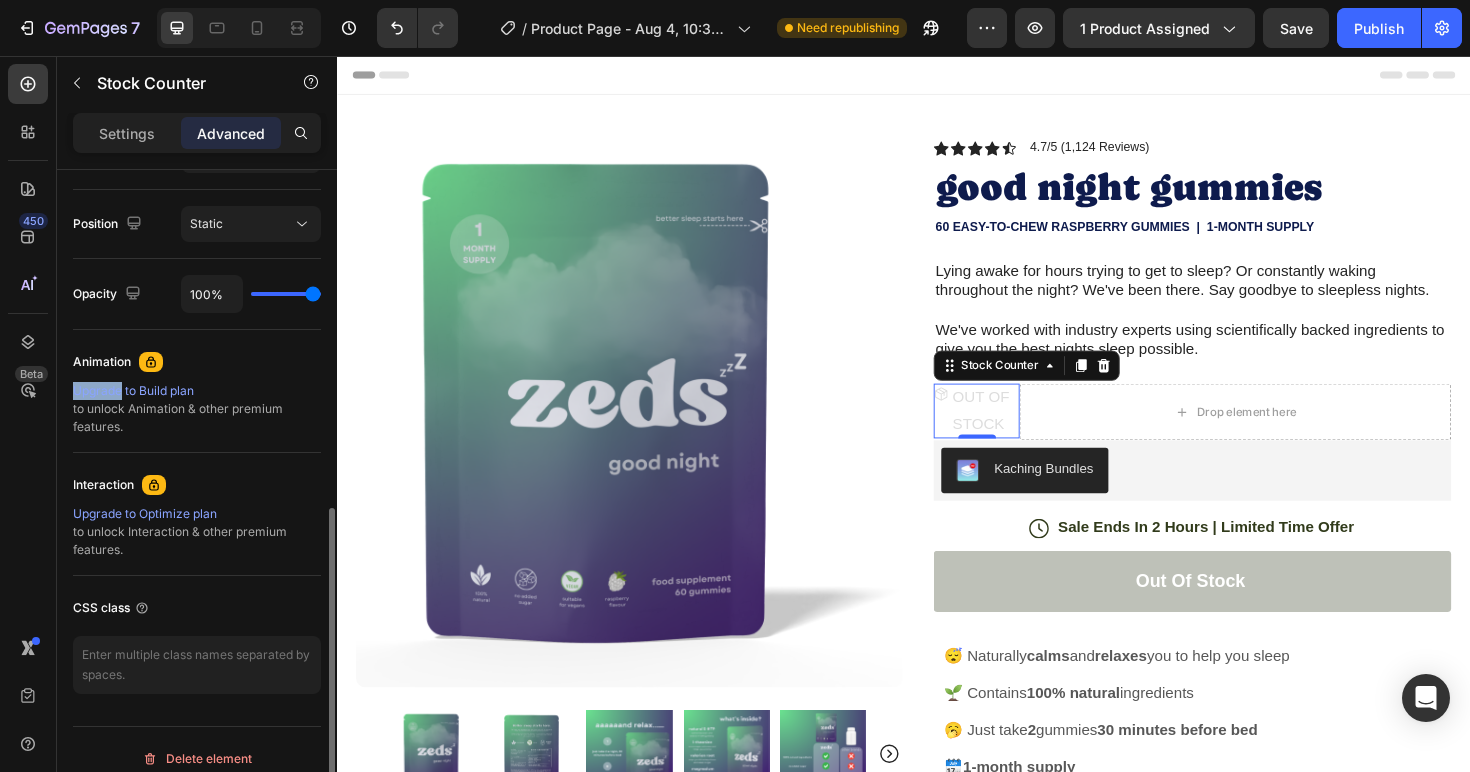 click 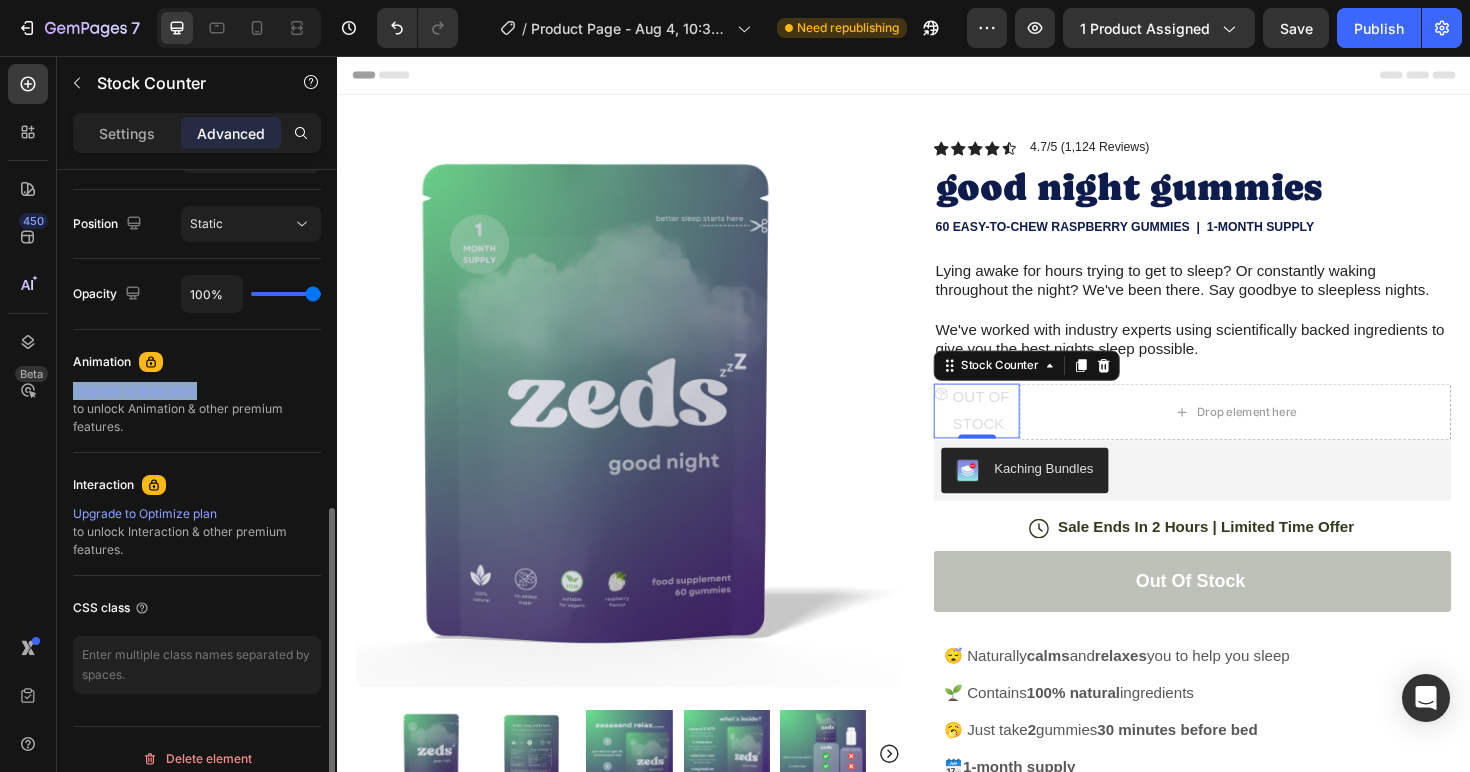 click 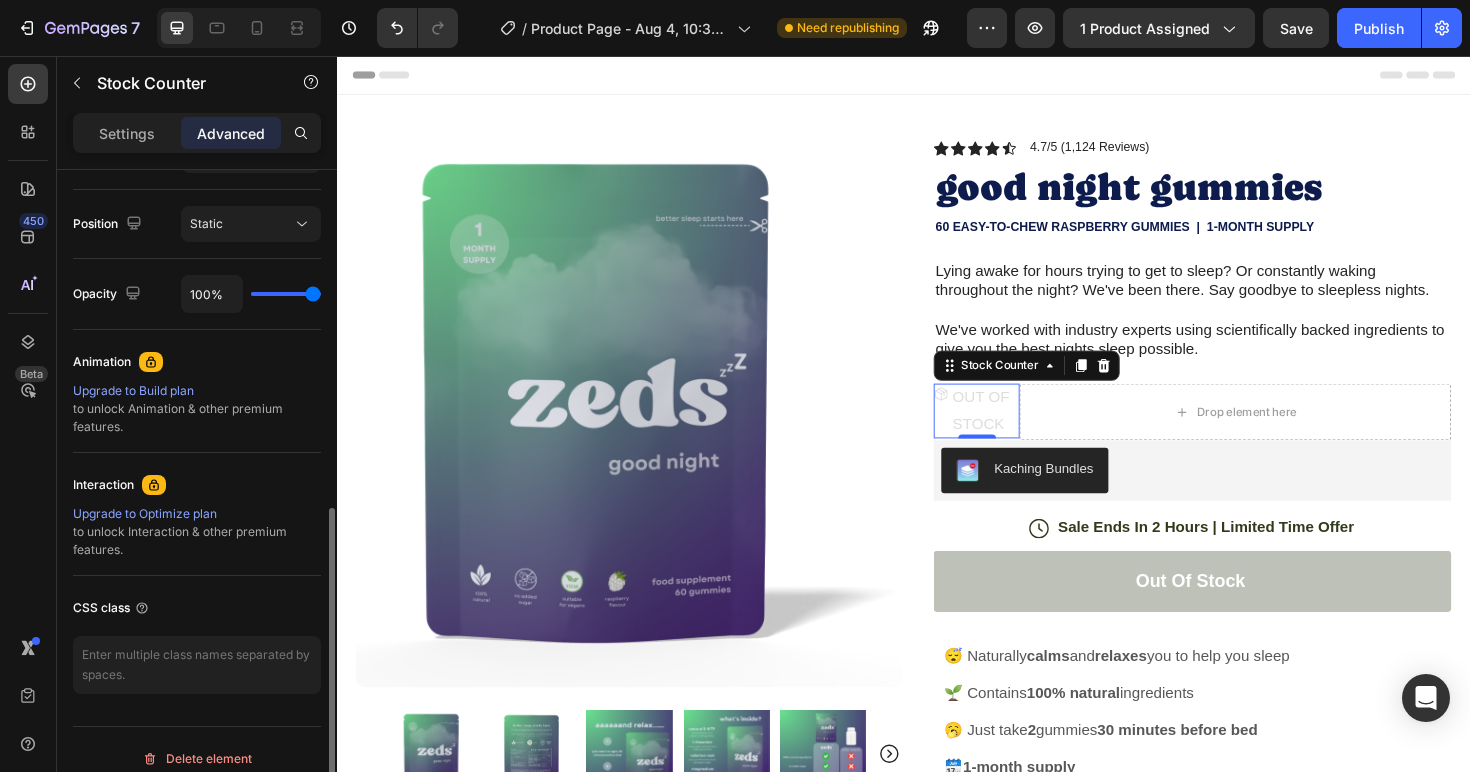 click on "Animation" 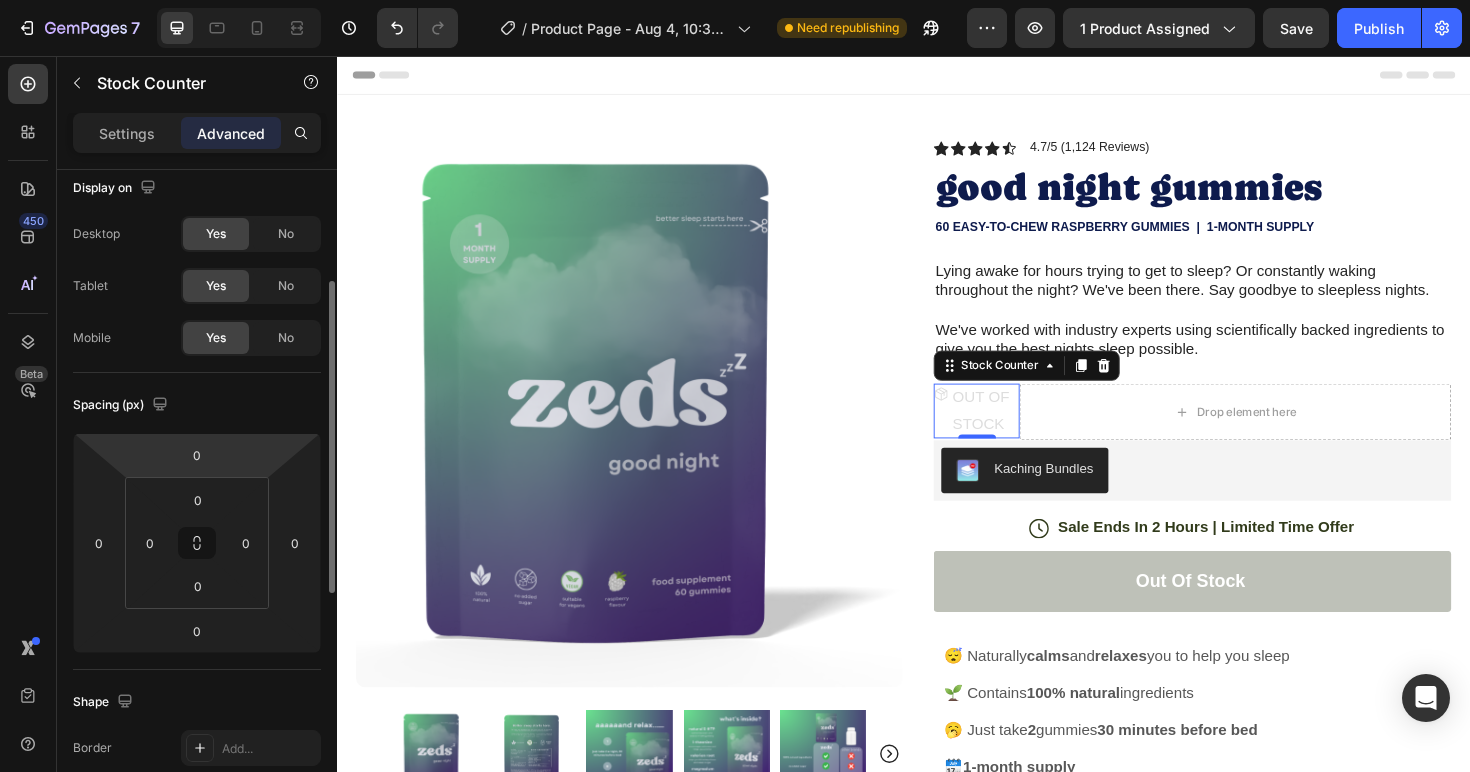 scroll, scrollTop: 0, scrollLeft: 0, axis: both 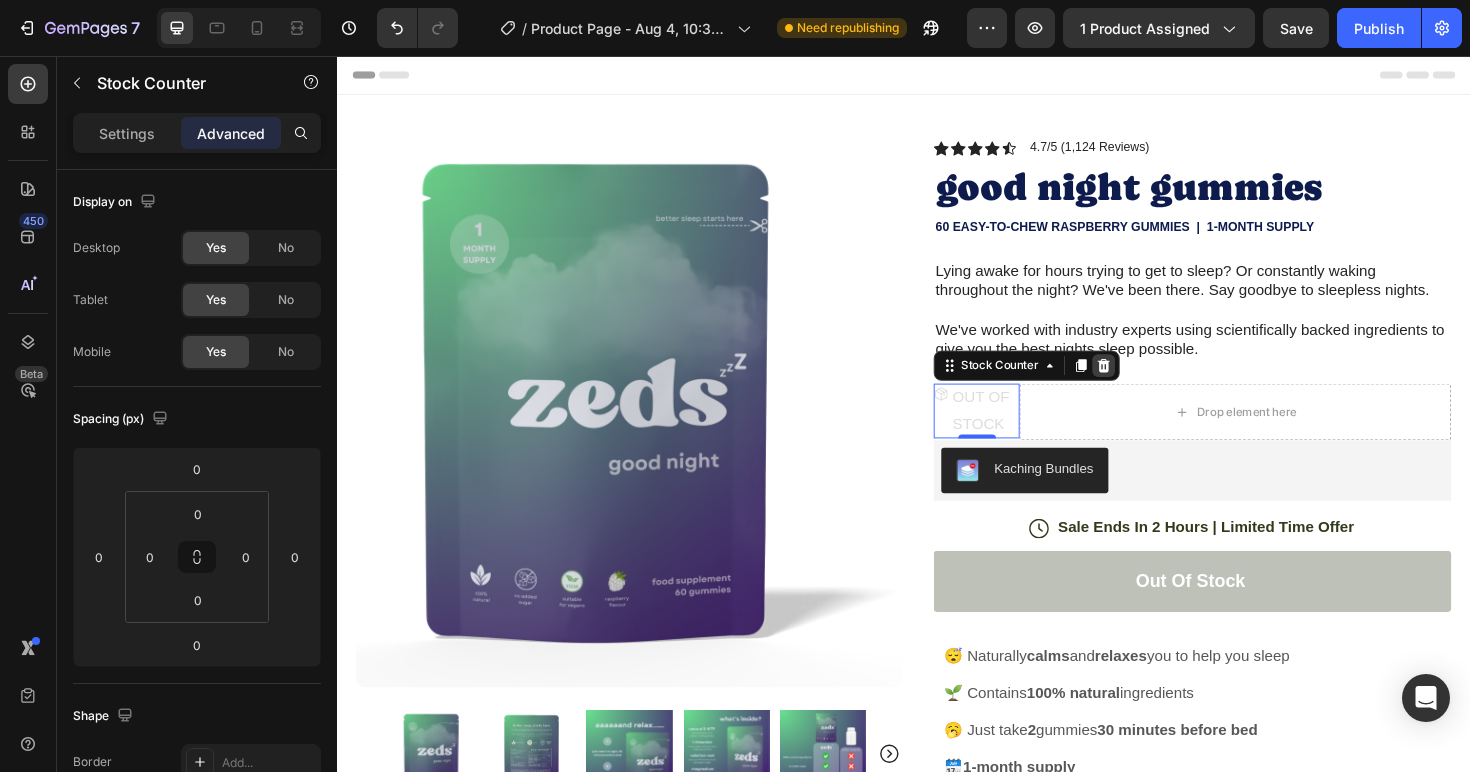 click 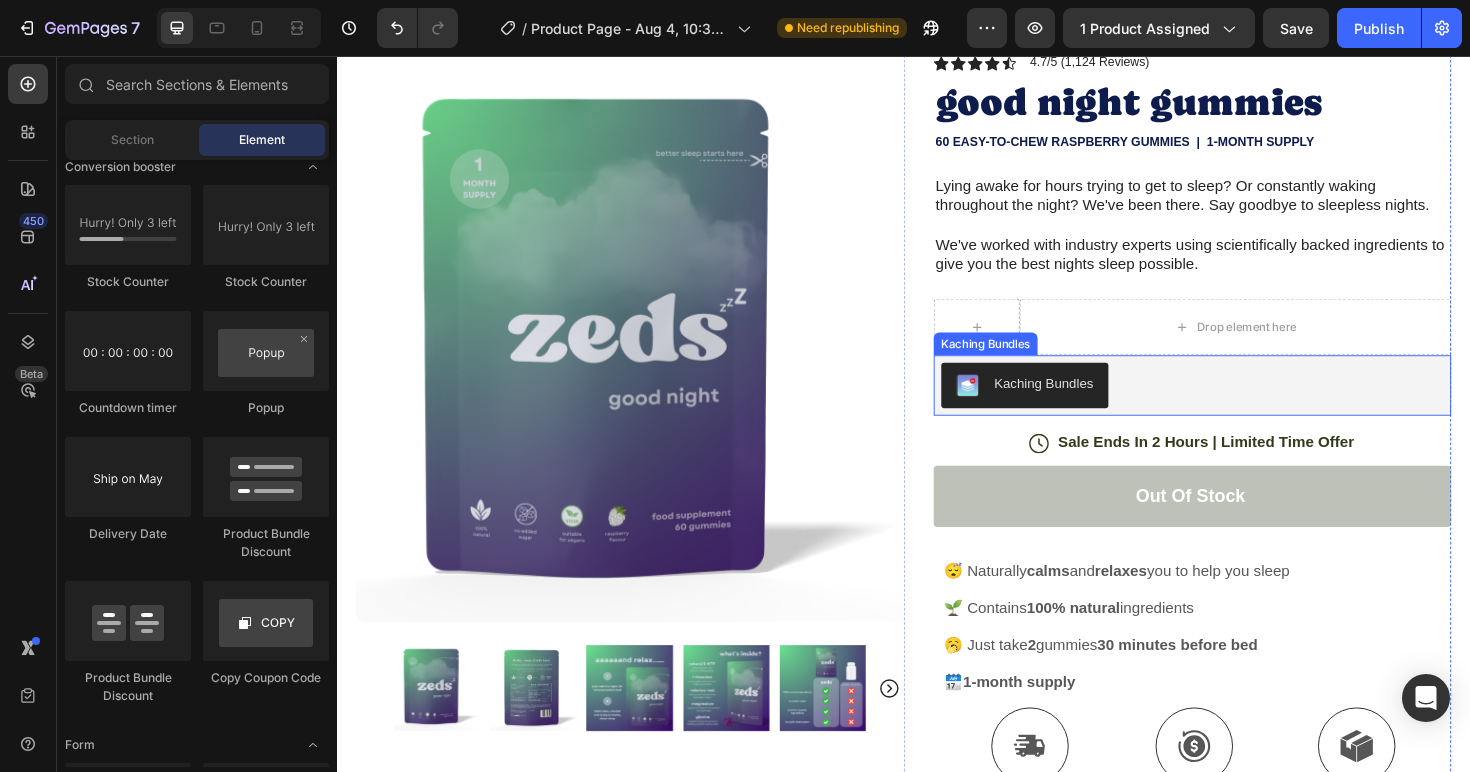 scroll, scrollTop: 88, scrollLeft: 0, axis: vertical 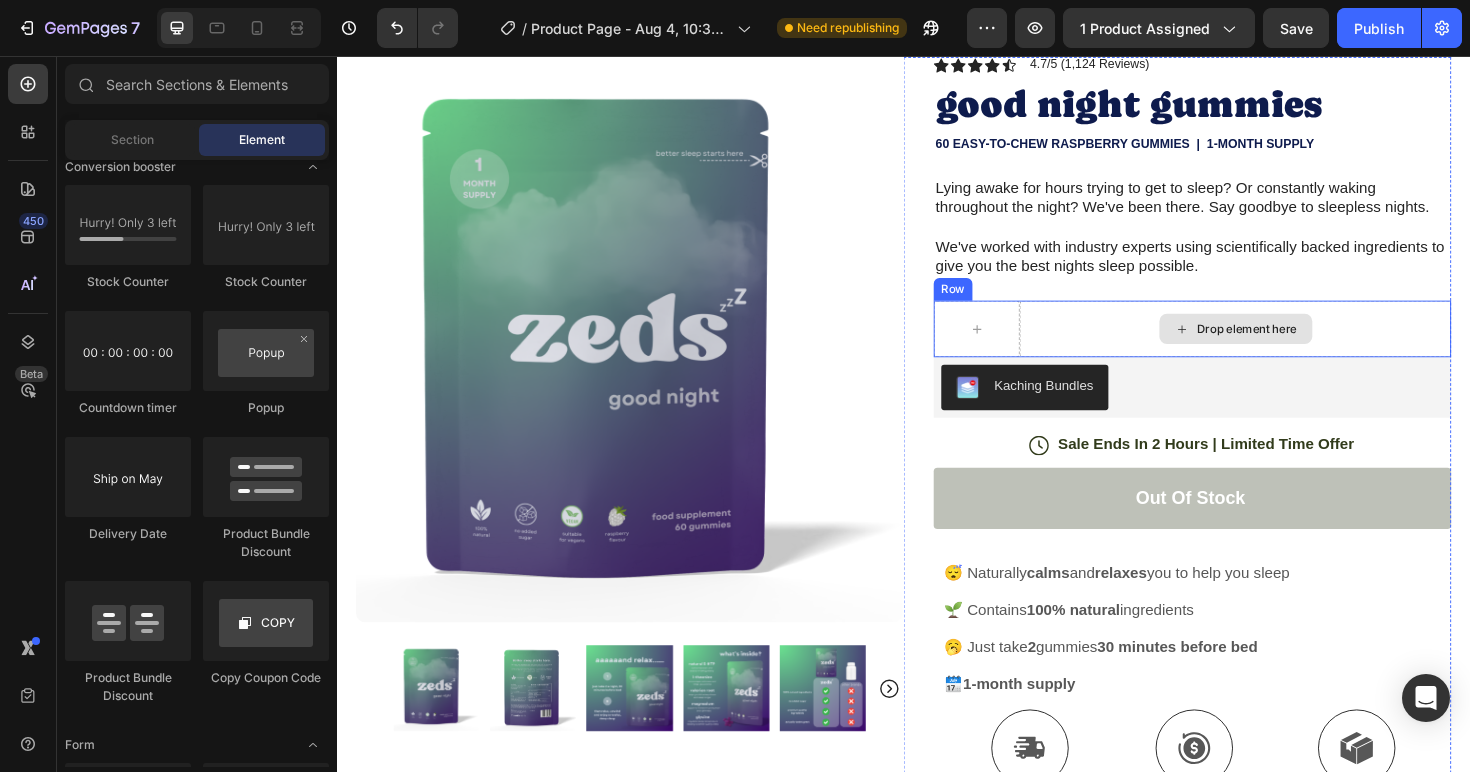 click on "Drop element here" at bounding box center [1288, 345] 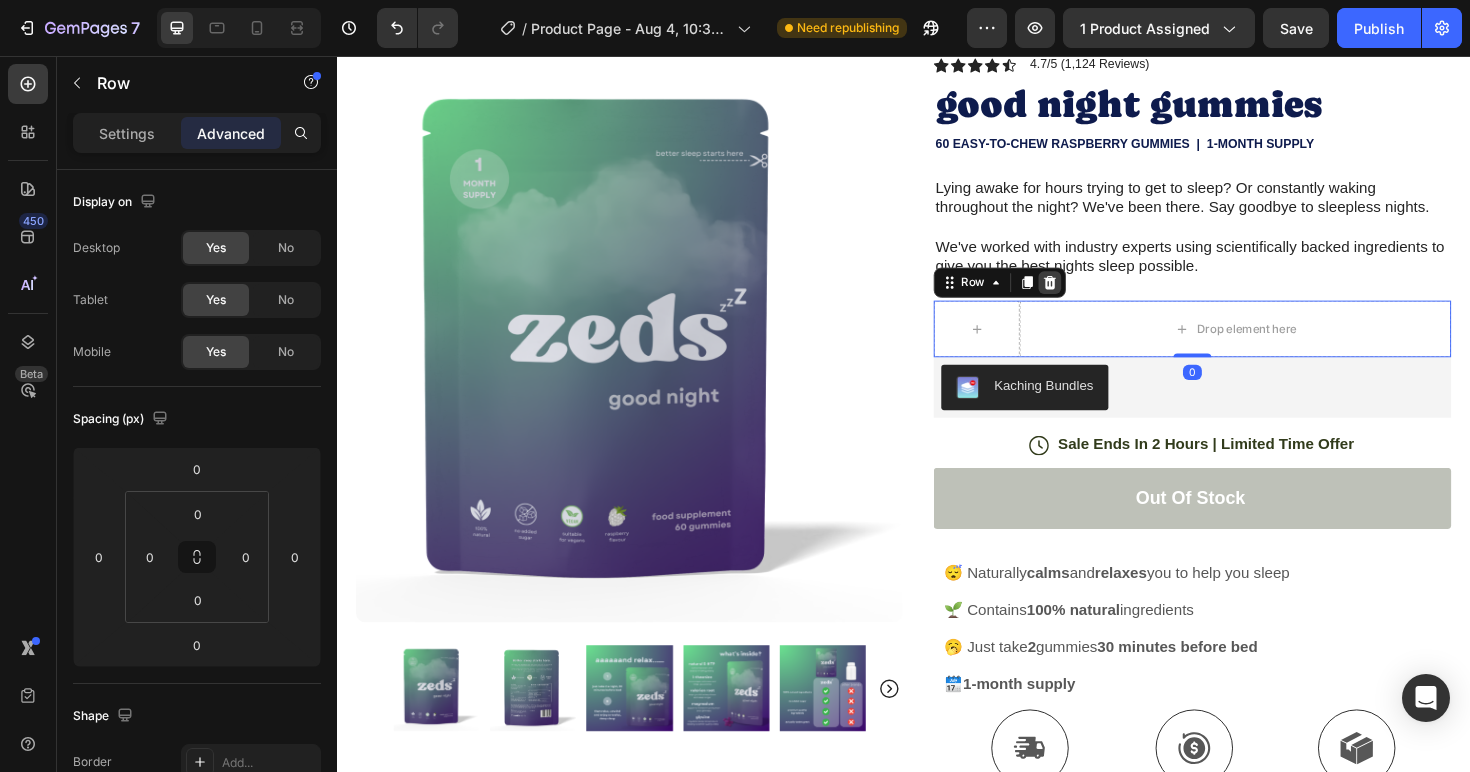 click 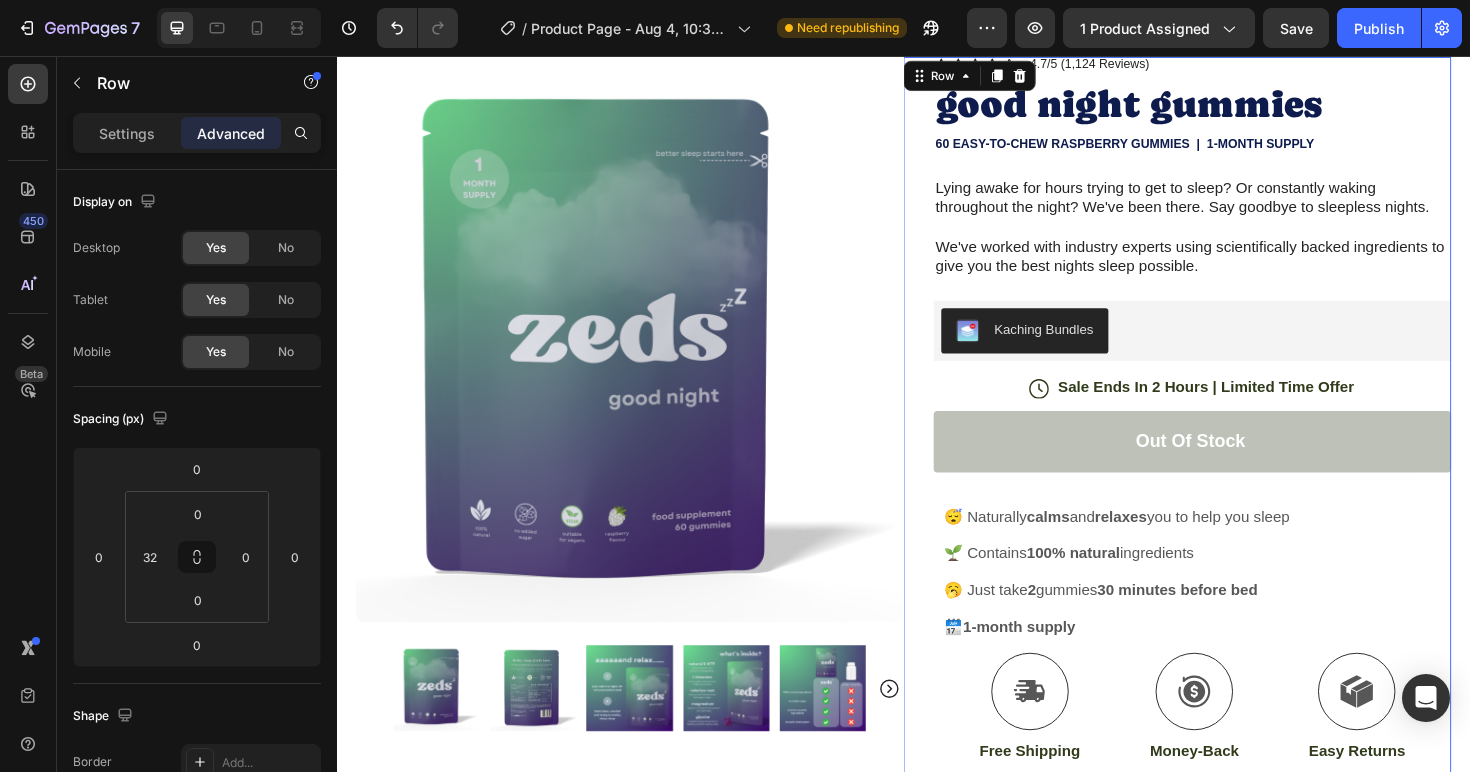 drag, startPoint x: 1071, startPoint y: 517, endPoint x: 1070, endPoint y: 541, distance: 24.020824 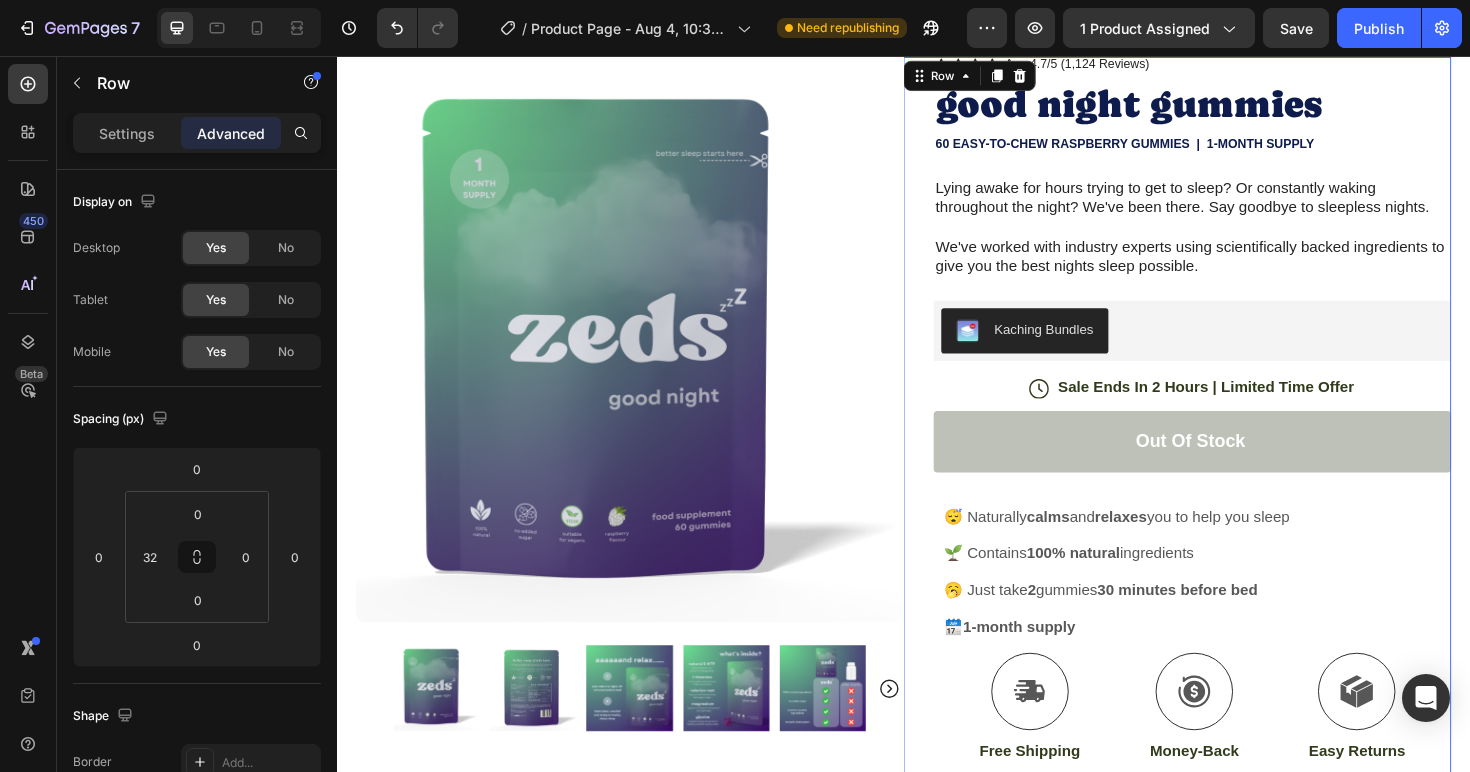 click on "Out of stock Add to Cart" at bounding box center (1243, 480) 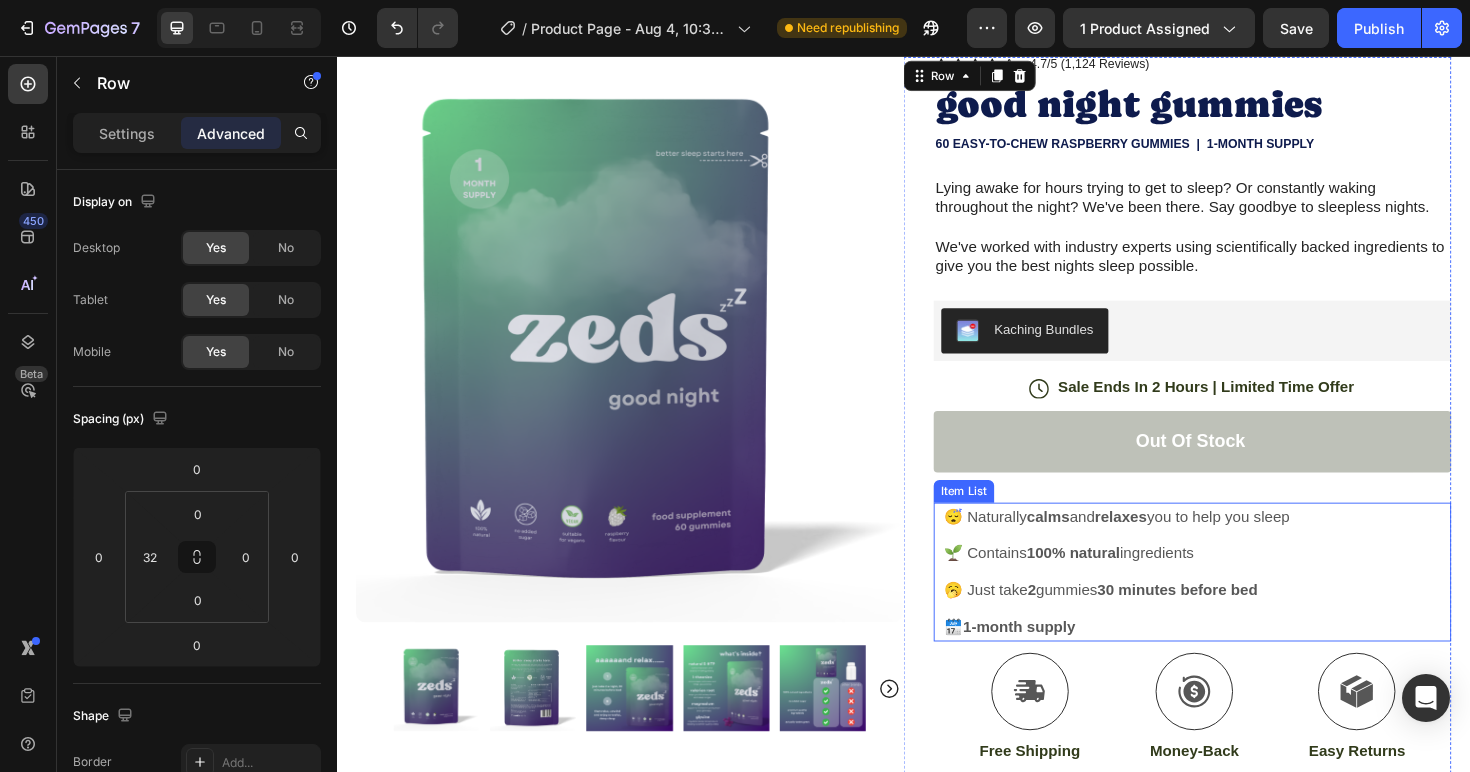 click on "😴 Naturally  calms  and  relaxes  you to help you sleep
🌱 Contains  100% natural  ingredients
🥱 Just take  2  gummies  30 minutes before bed
🗓️  1-month supply" at bounding box center [1243, 602] 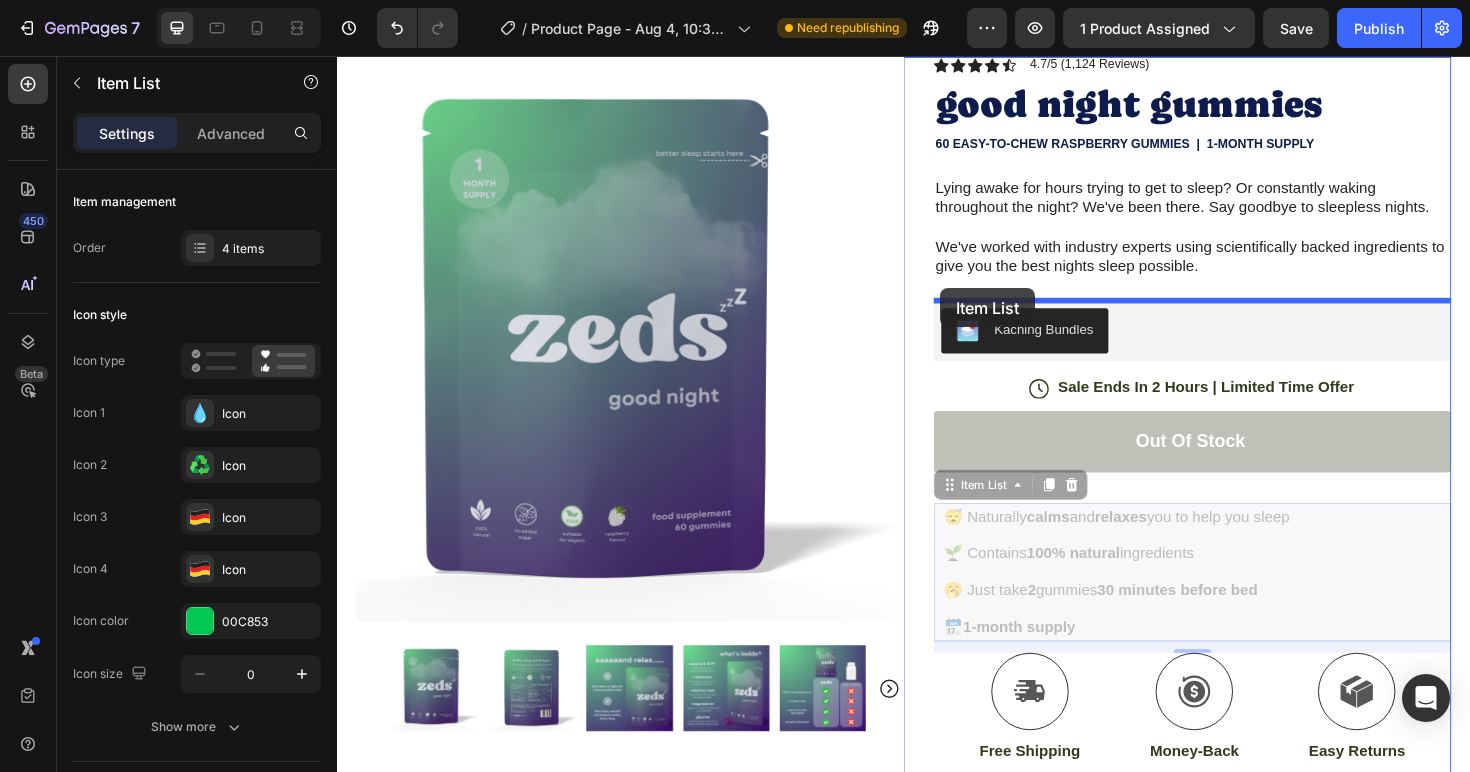 drag, startPoint x: 990, startPoint y: 516, endPoint x: 977, endPoint y: 302, distance: 214.3945 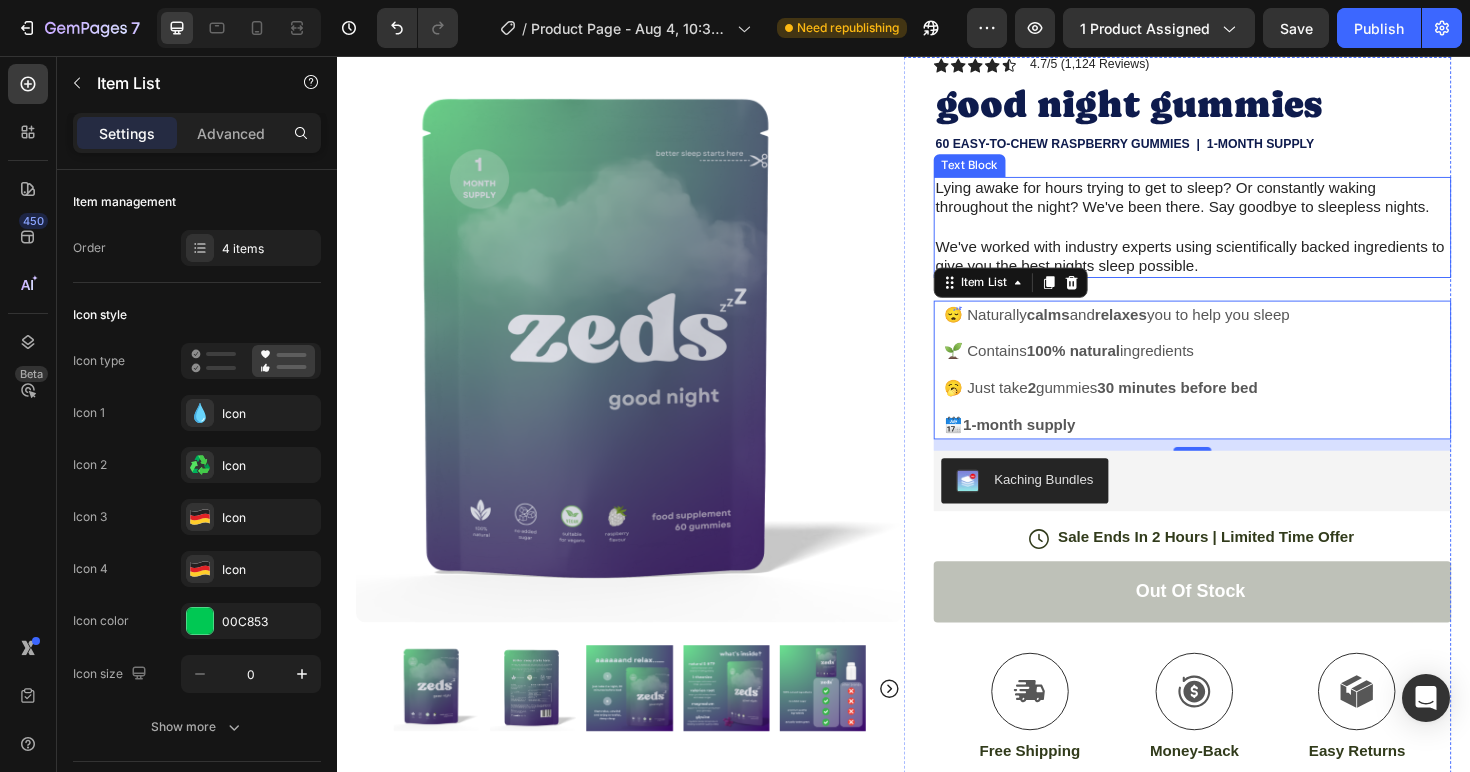 click on "We've worked with industry experts using scientifically backed ingredients to give you the best nights sleep possible." at bounding box center (1243, 269) 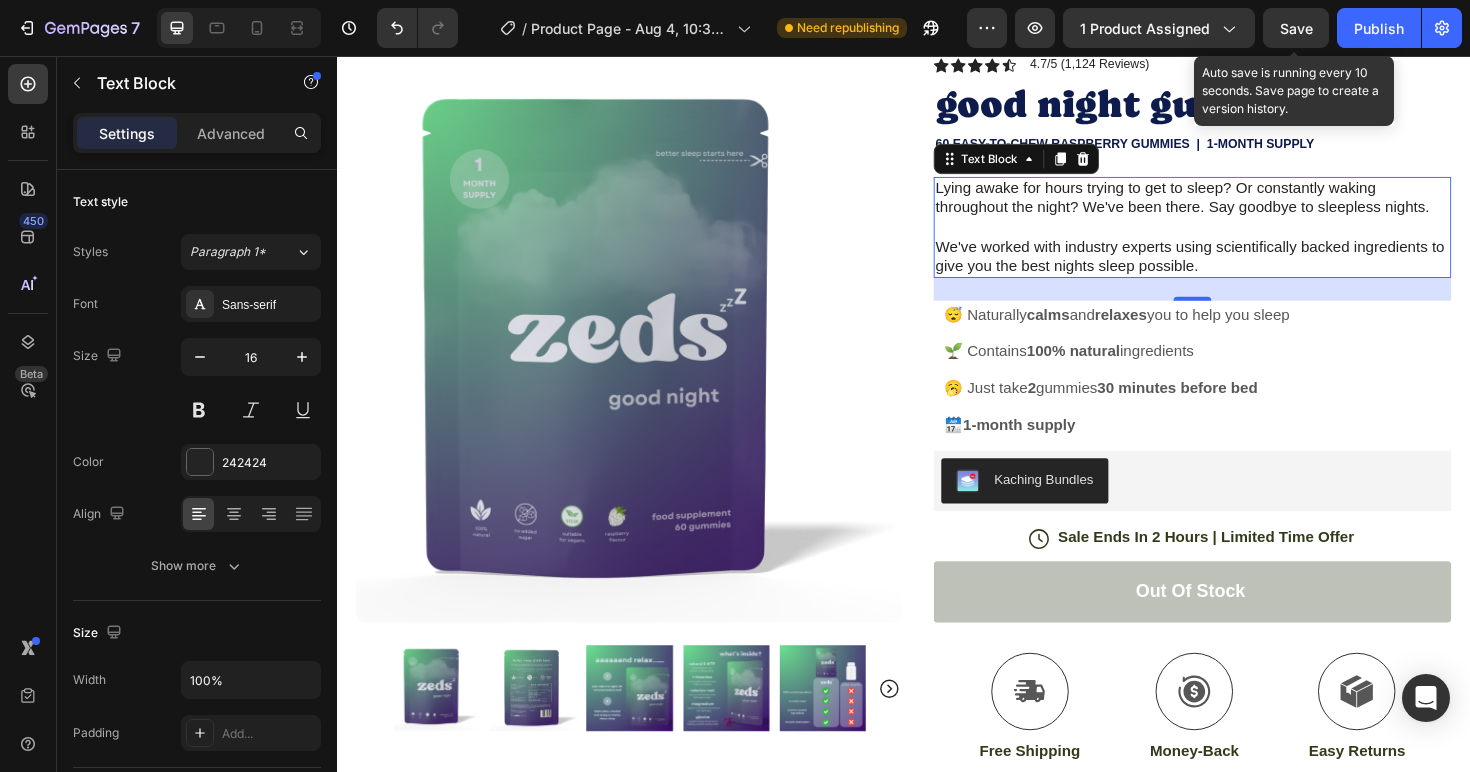 drag, startPoint x: 1284, startPoint y: 28, endPoint x: 1335, endPoint y: 30, distance: 51.0392 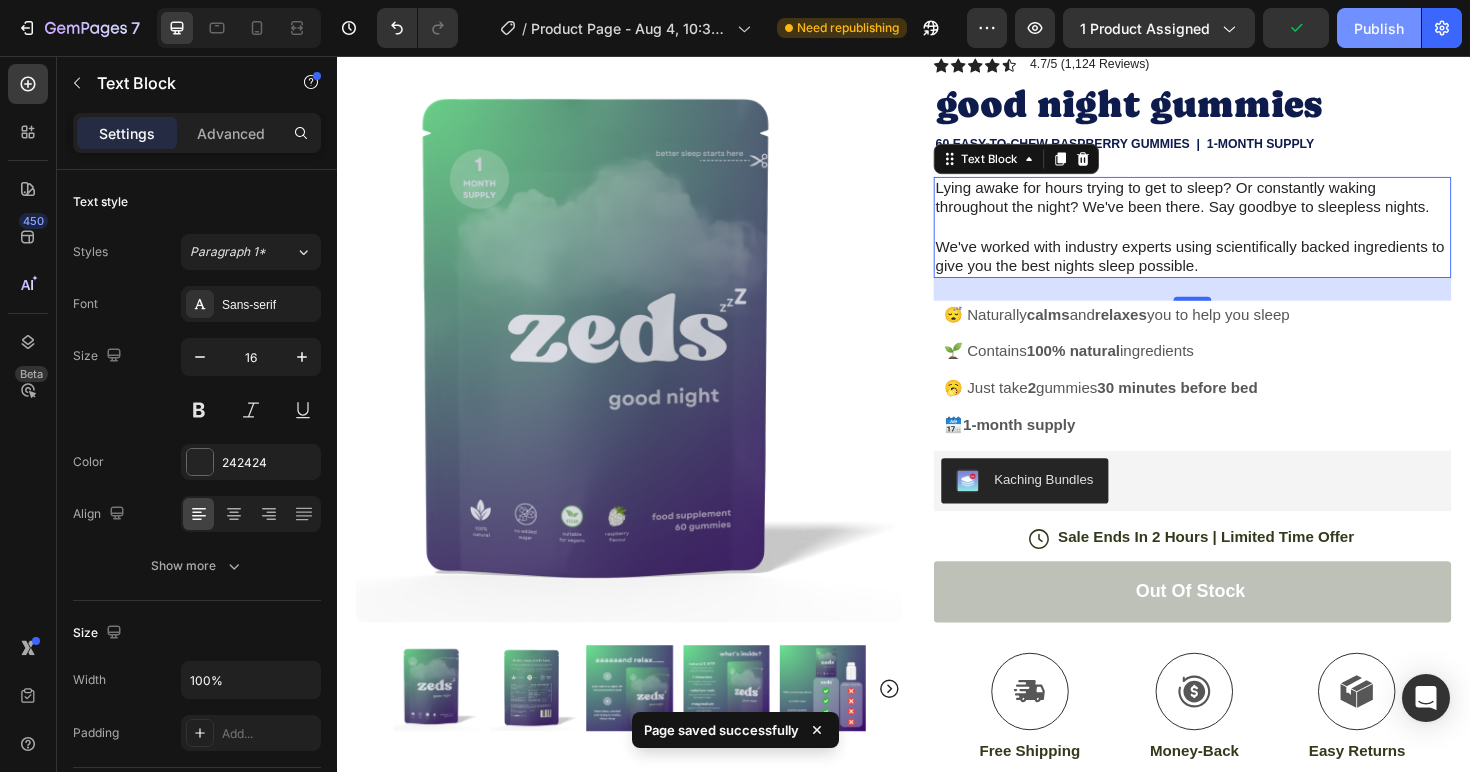 click on "Publish" at bounding box center (1379, 28) 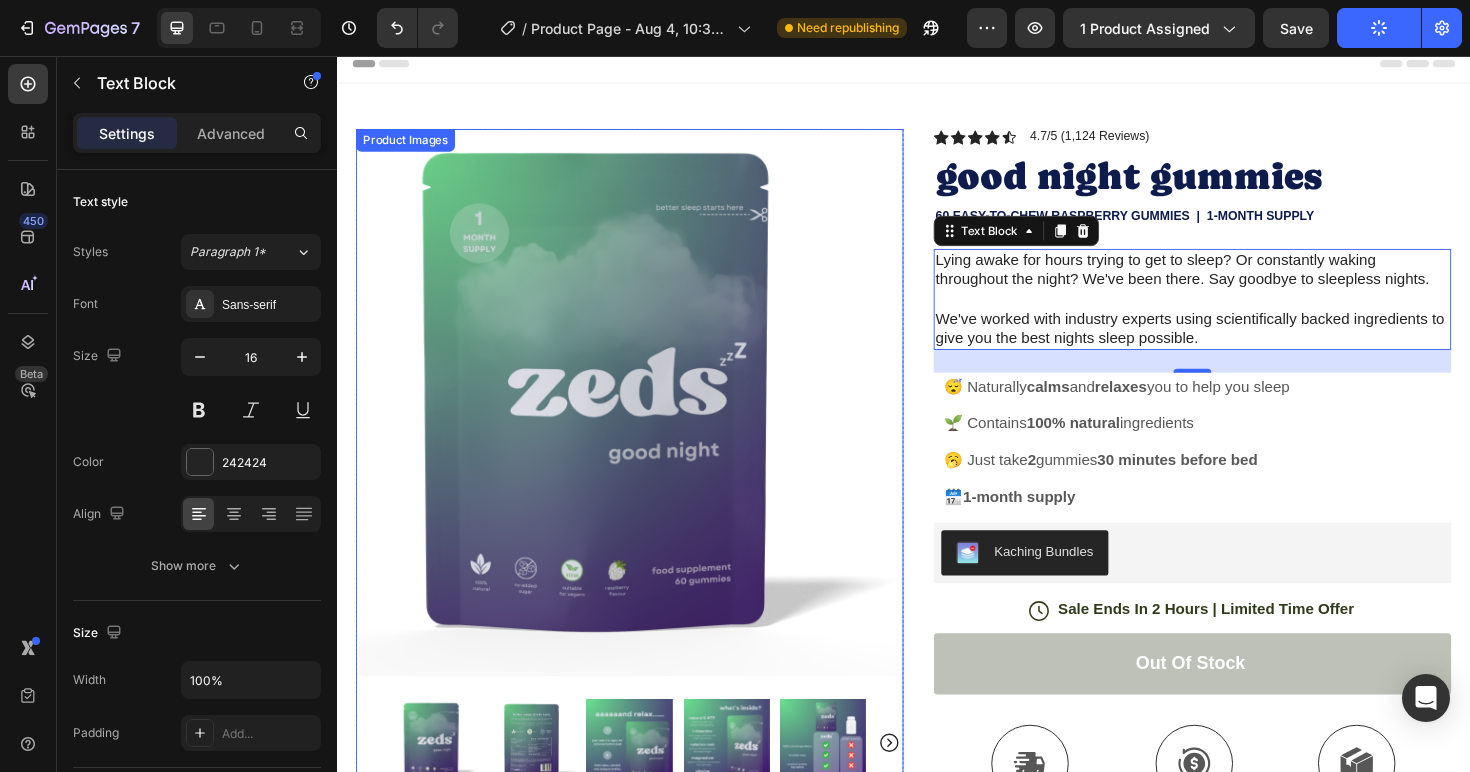 scroll, scrollTop: 0, scrollLeft: 0, axis: both 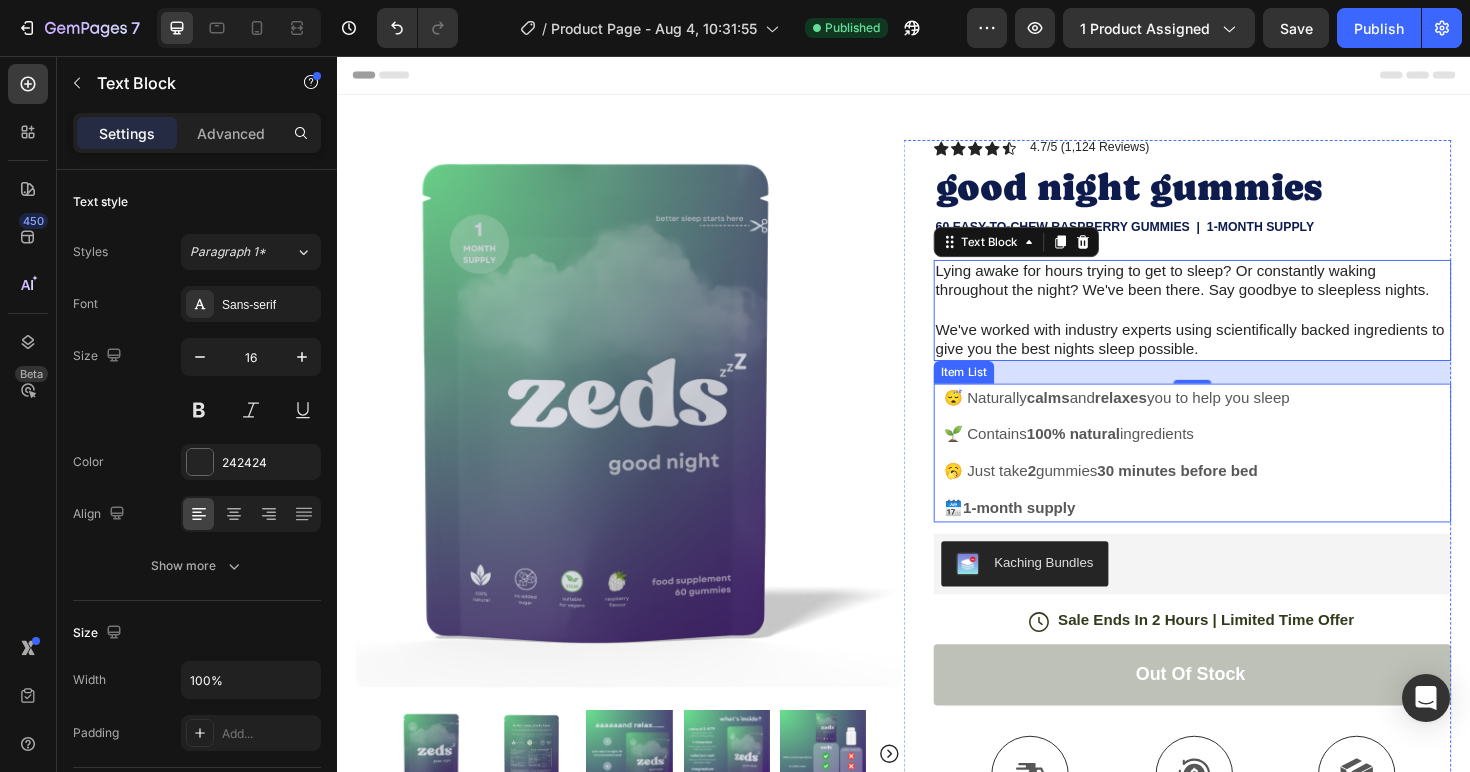 click on "😴 Naturally  calms  and  relaxes  you to help you sleep" at bounding box center (1163, 418) 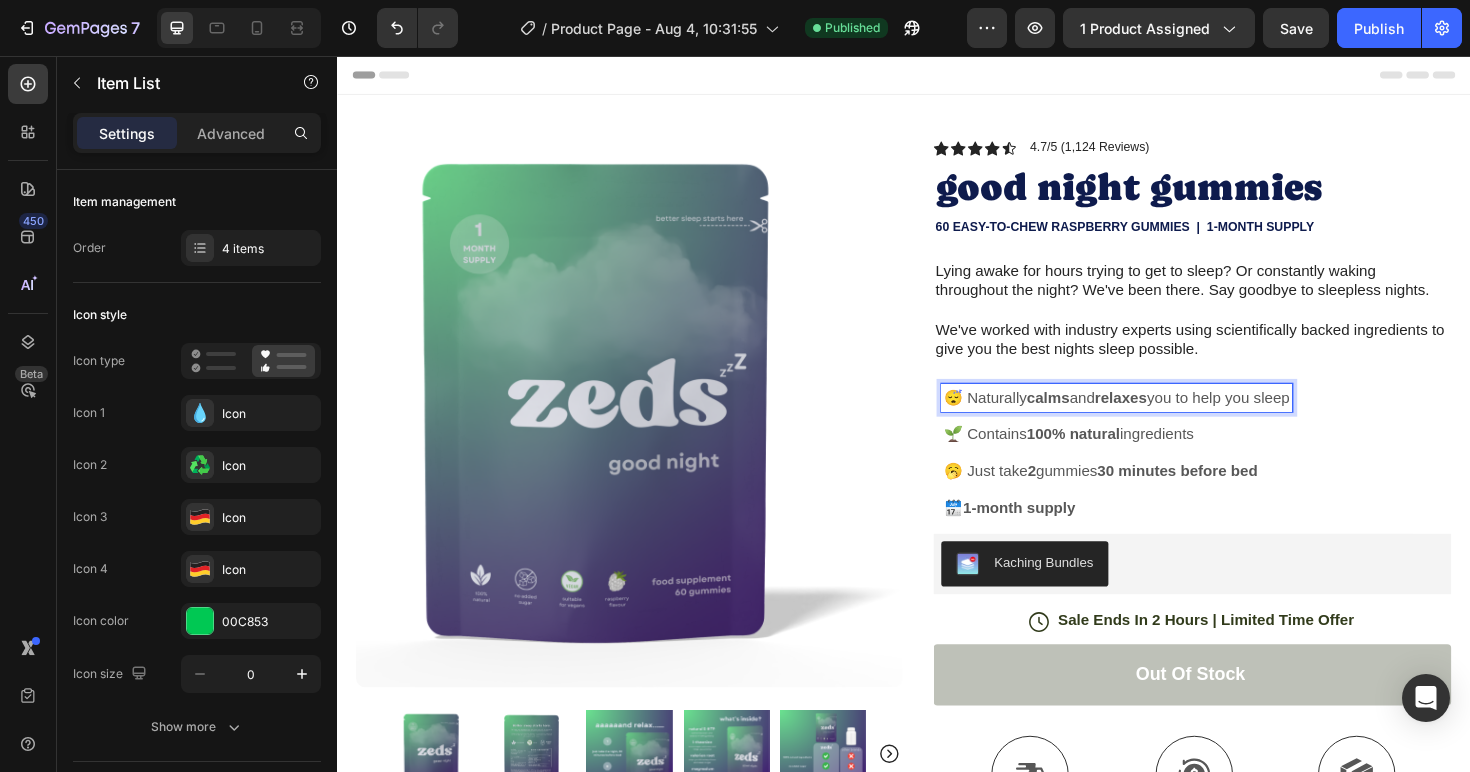 click on "😴 Naturally  calms  and  relaxes  you to help you sleep" at bounding box center [1163, 418] 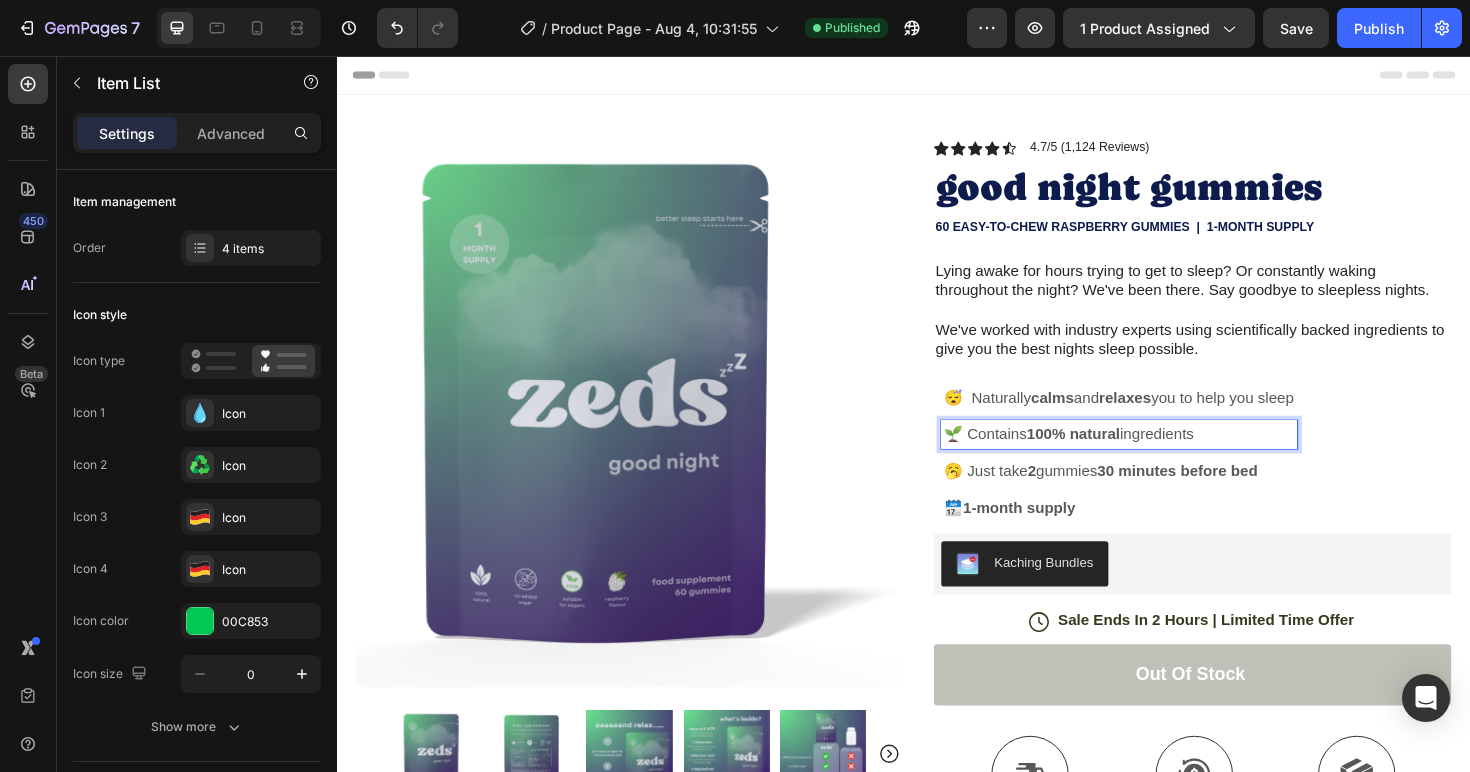 click on "🌱 Contains  100% natural  ingredients" at bounding box center (1165, 457) 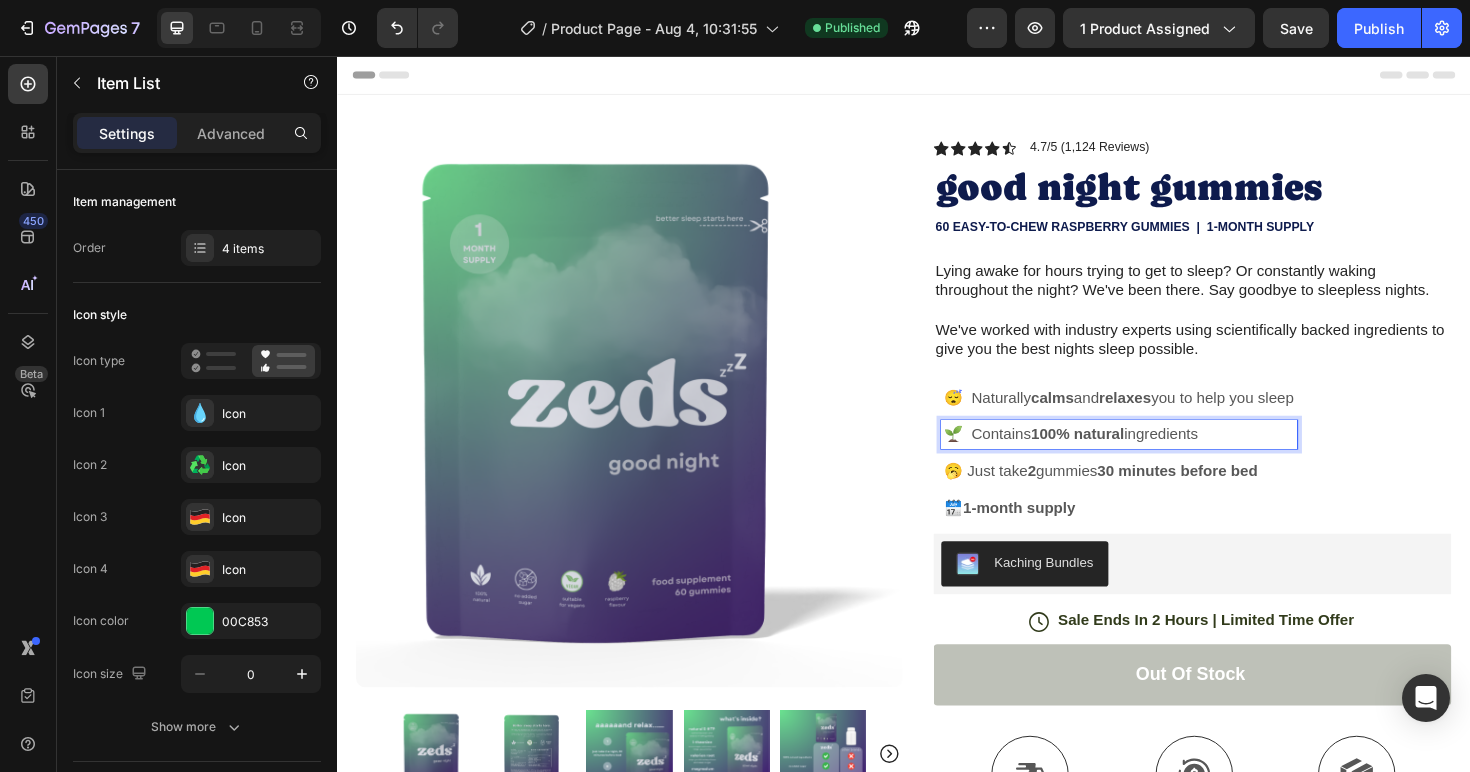 click on "🥱 Just take  2  gummies  30 minutes before bed" at bounding box center (1165, 496) 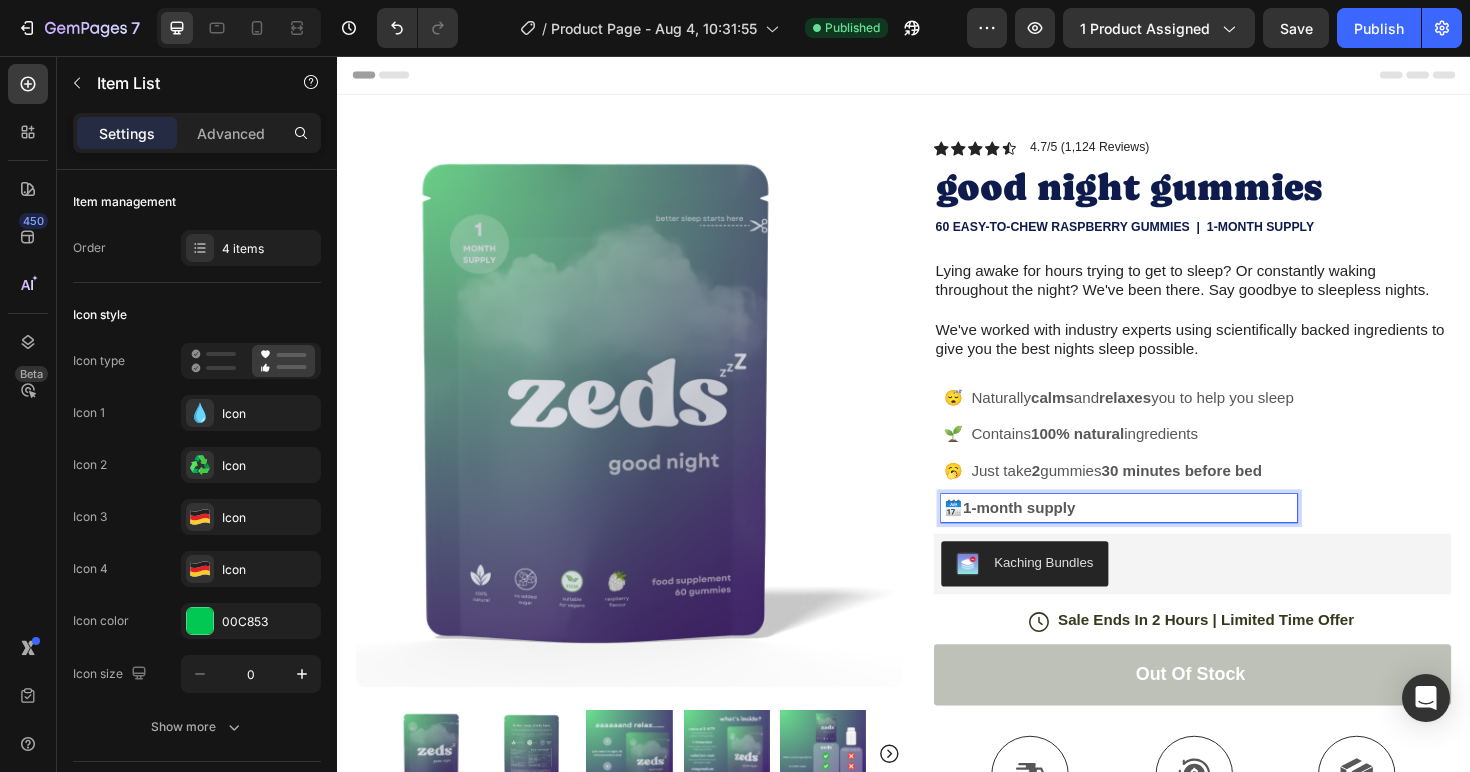 click on "1-month supply" at bounding box center [1059, 534] 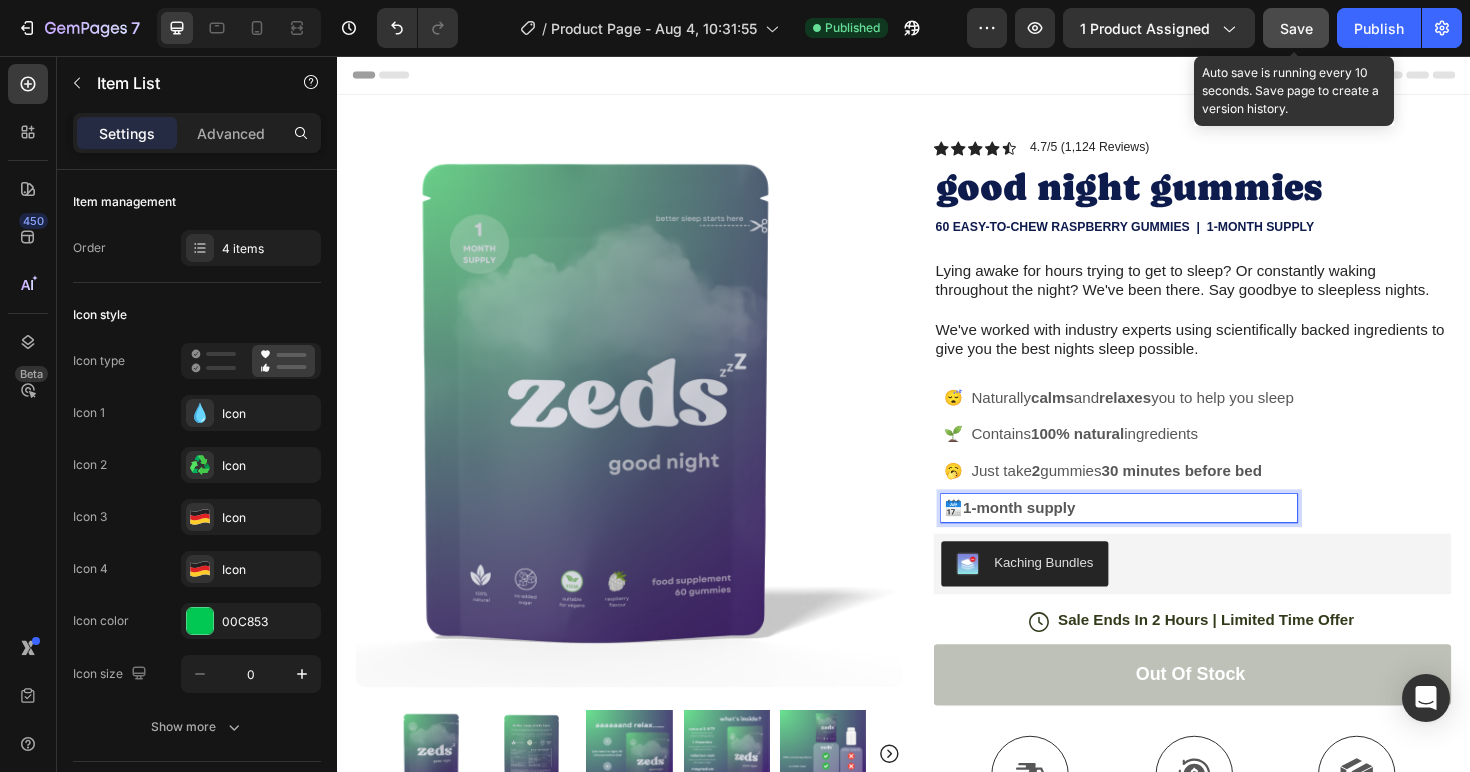 click on "Save" at bounding box center (1296, 28) 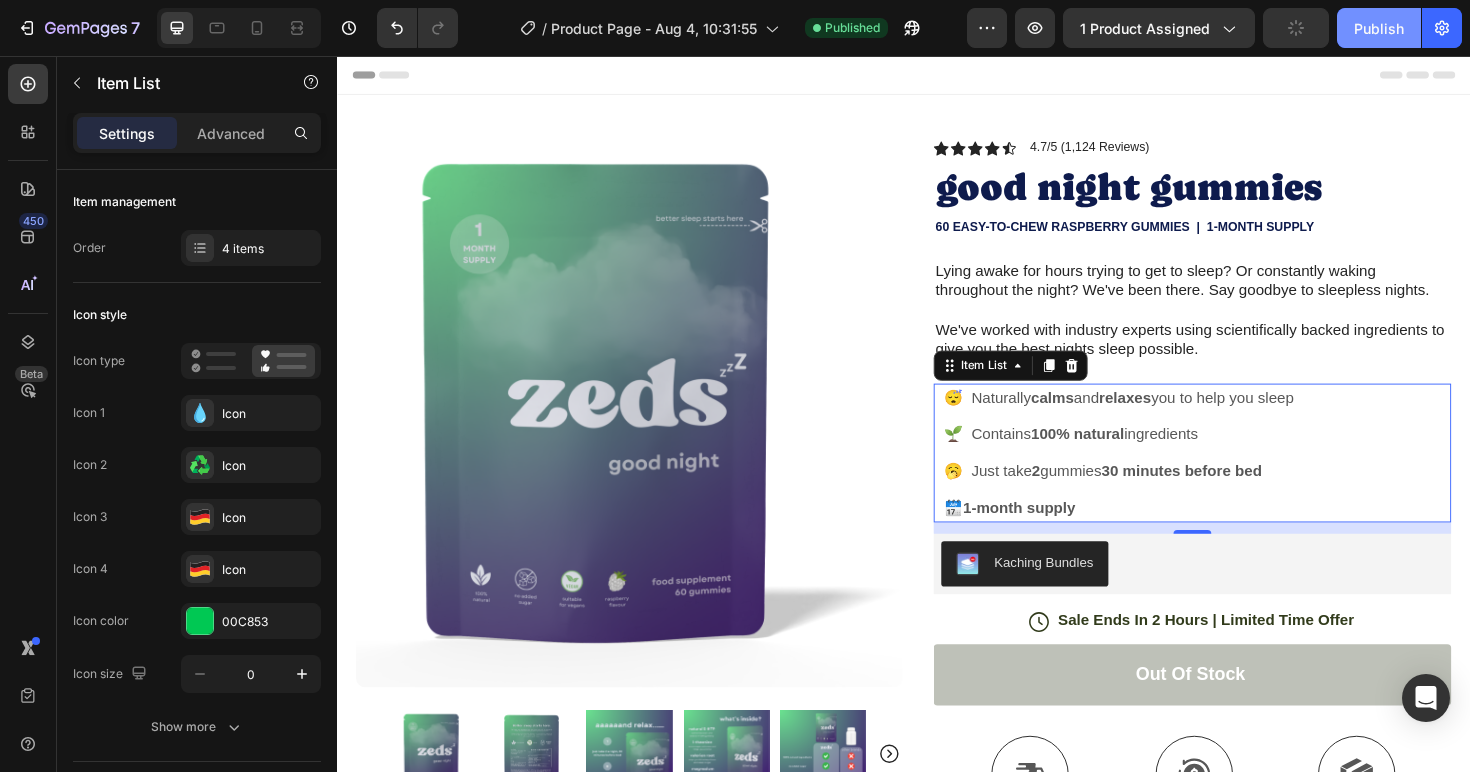 click on "Publish" at bounding box center (1379, 28) 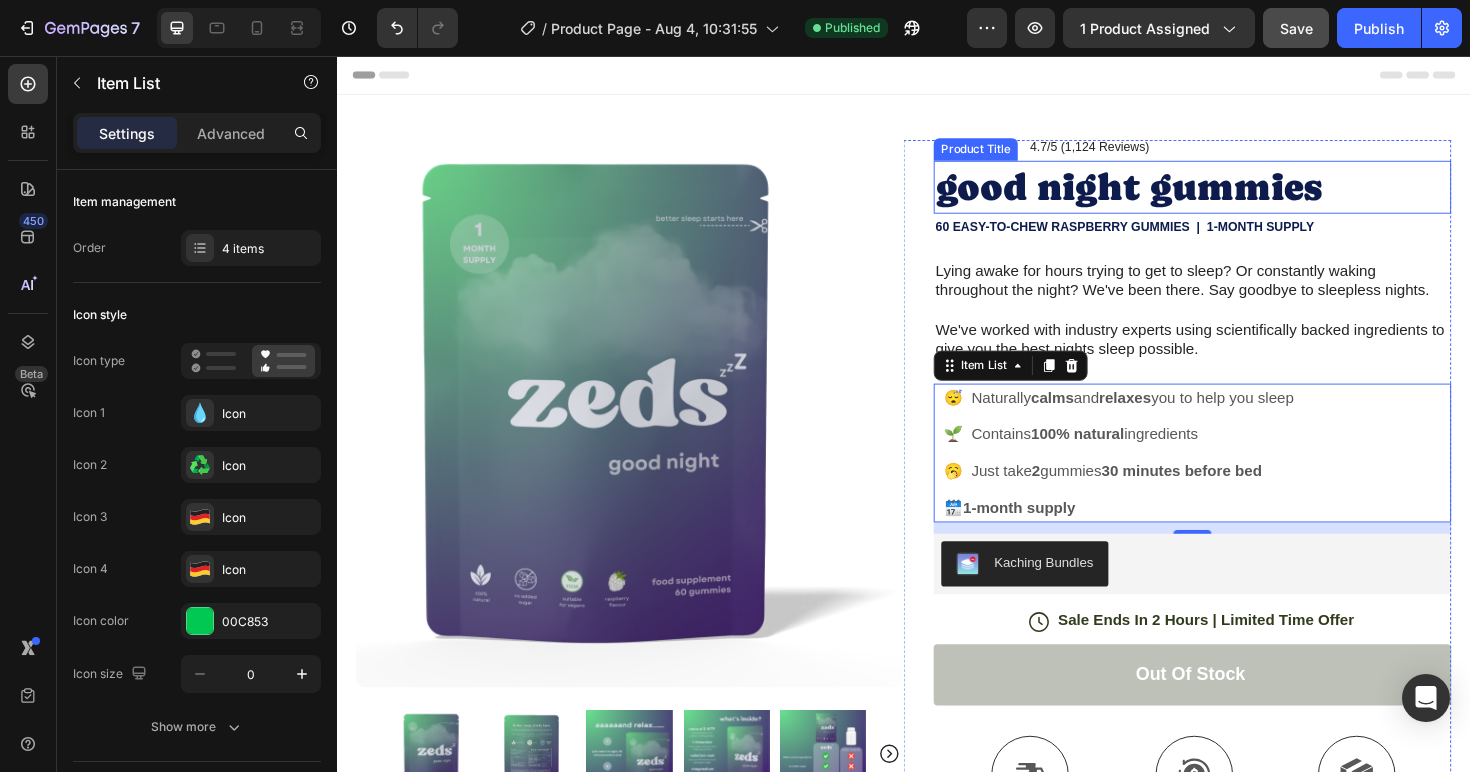 click on "good night gummies" at bounding box center [1243, 195] 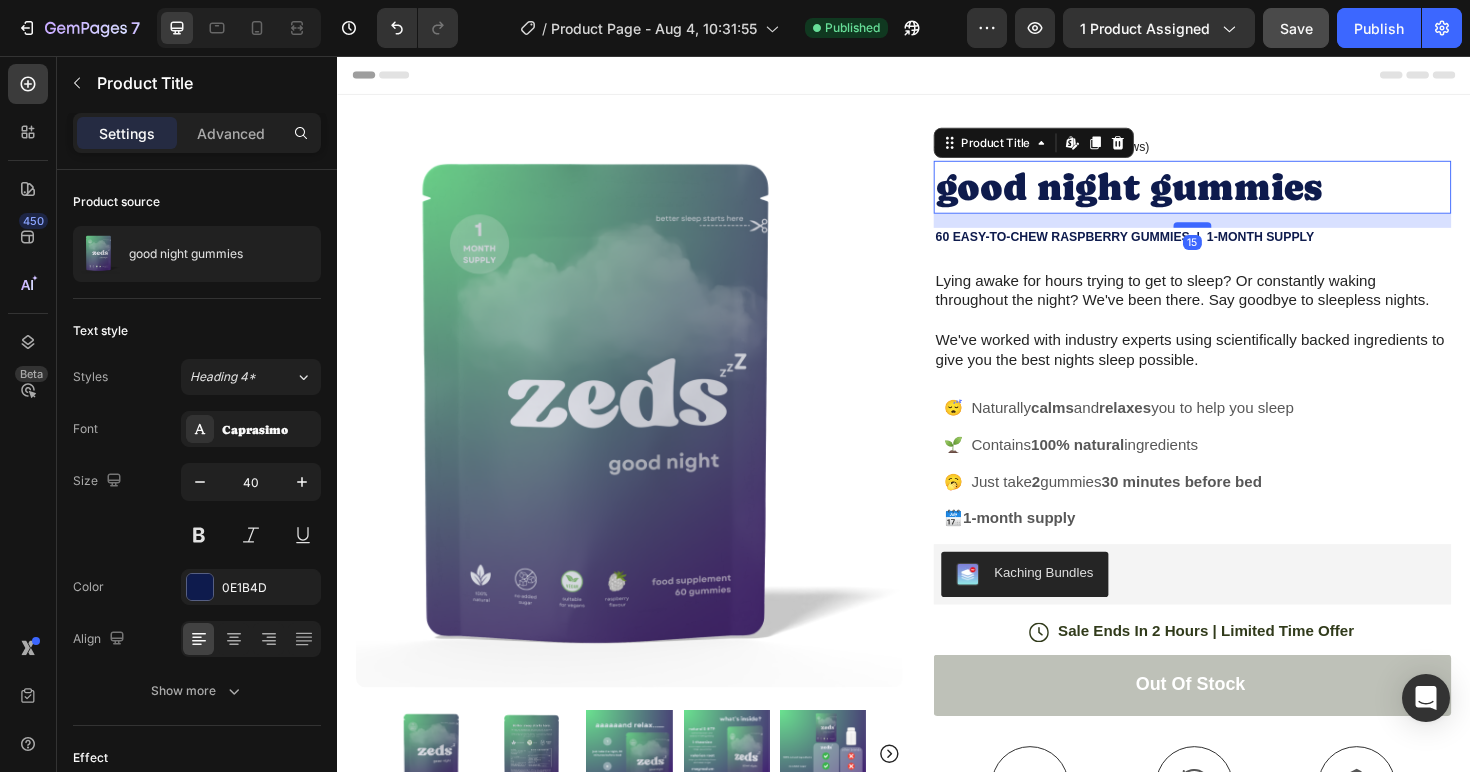 drag, startPoint x: 1224, startPoint y: 222, endPoint x: 1223, endPoint y: 233, distance: 11.045361 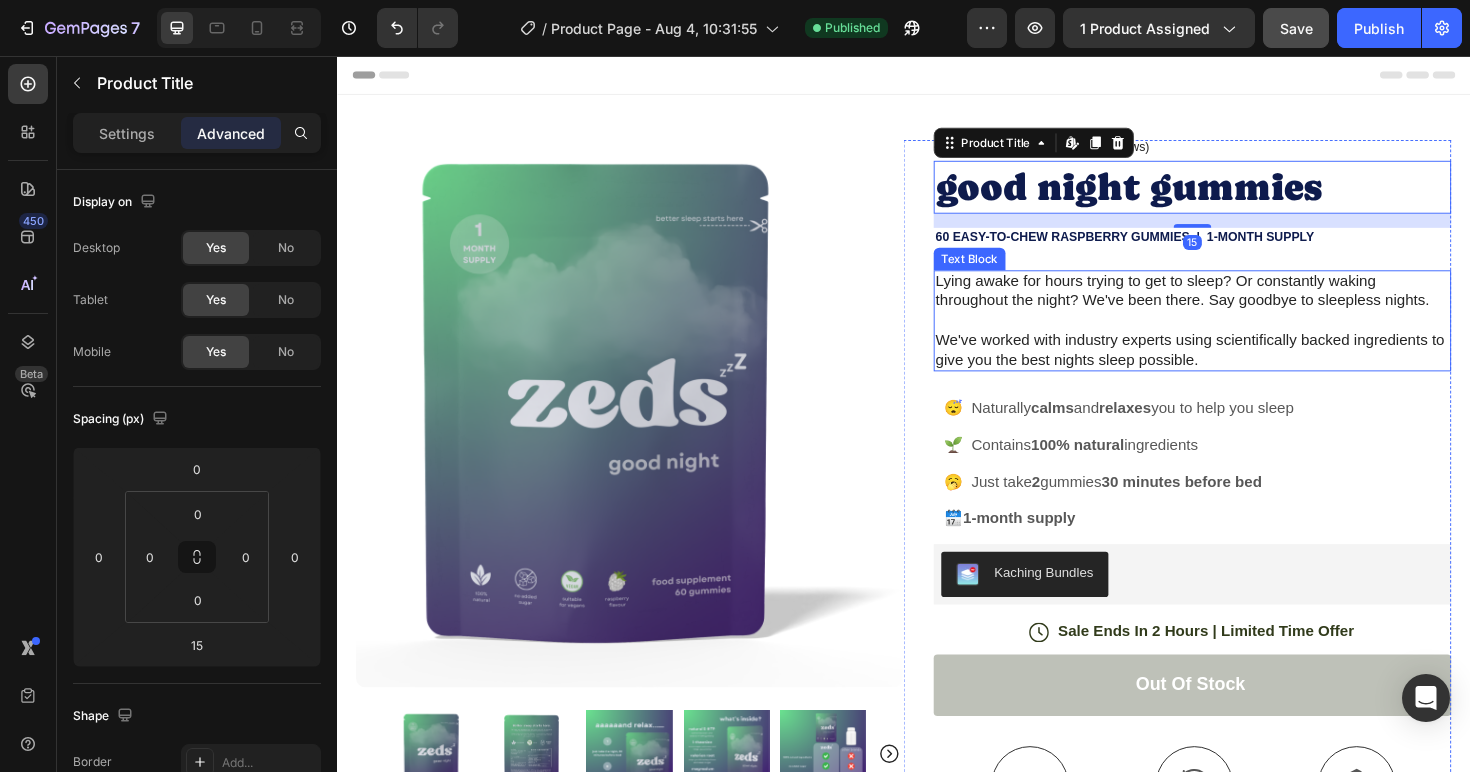 click on "Lying awake for hours trying to get to sleep? Or constantly waking throughout the night? We've been there. Say goodbye to sleepless nights." at bounding box center [1243, 306] 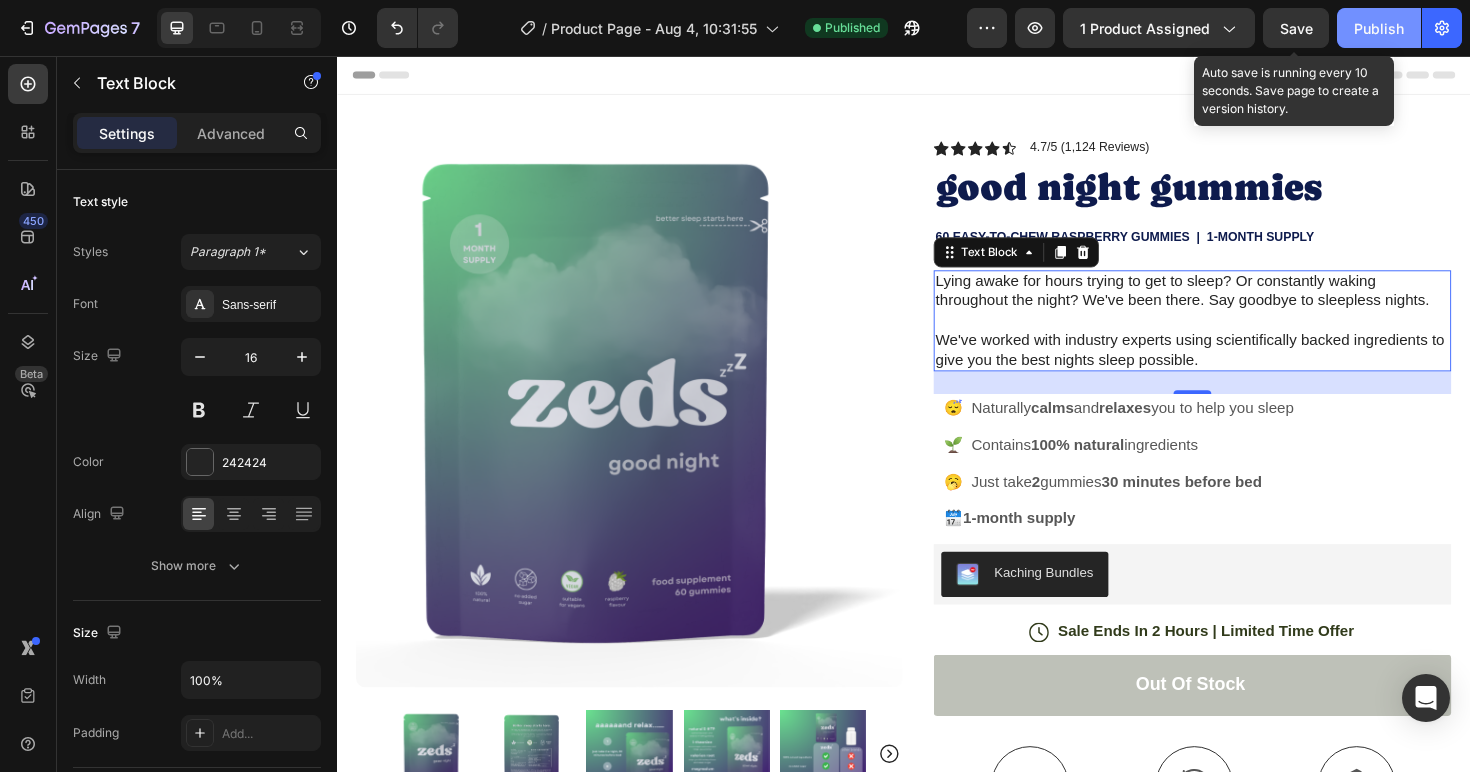 drag, startPoint x: 1314, startPoint y: 36, endPoint x: 1351, endPoint y: 38, distance: 37.054016 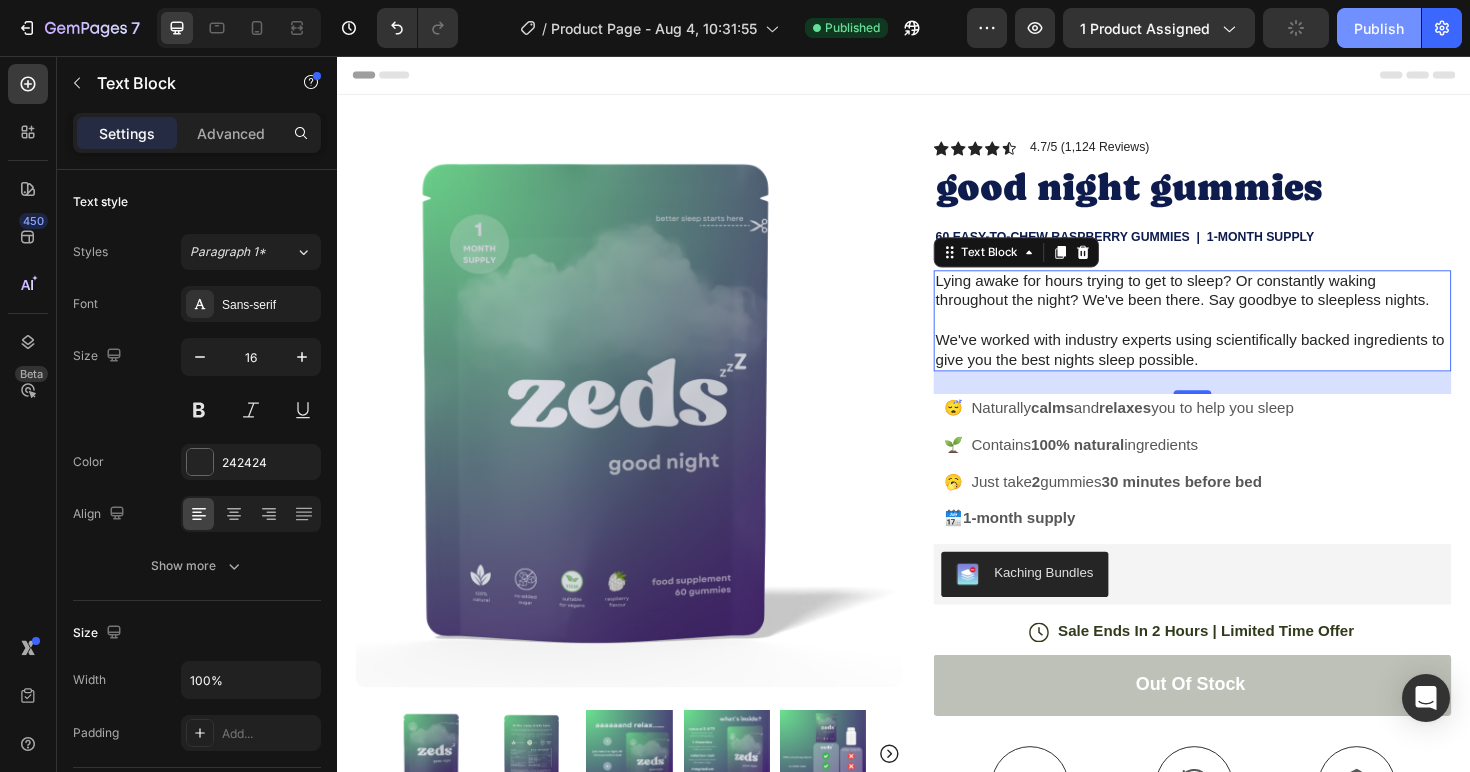 click on "Publish" at bounding box center [1379, 28] 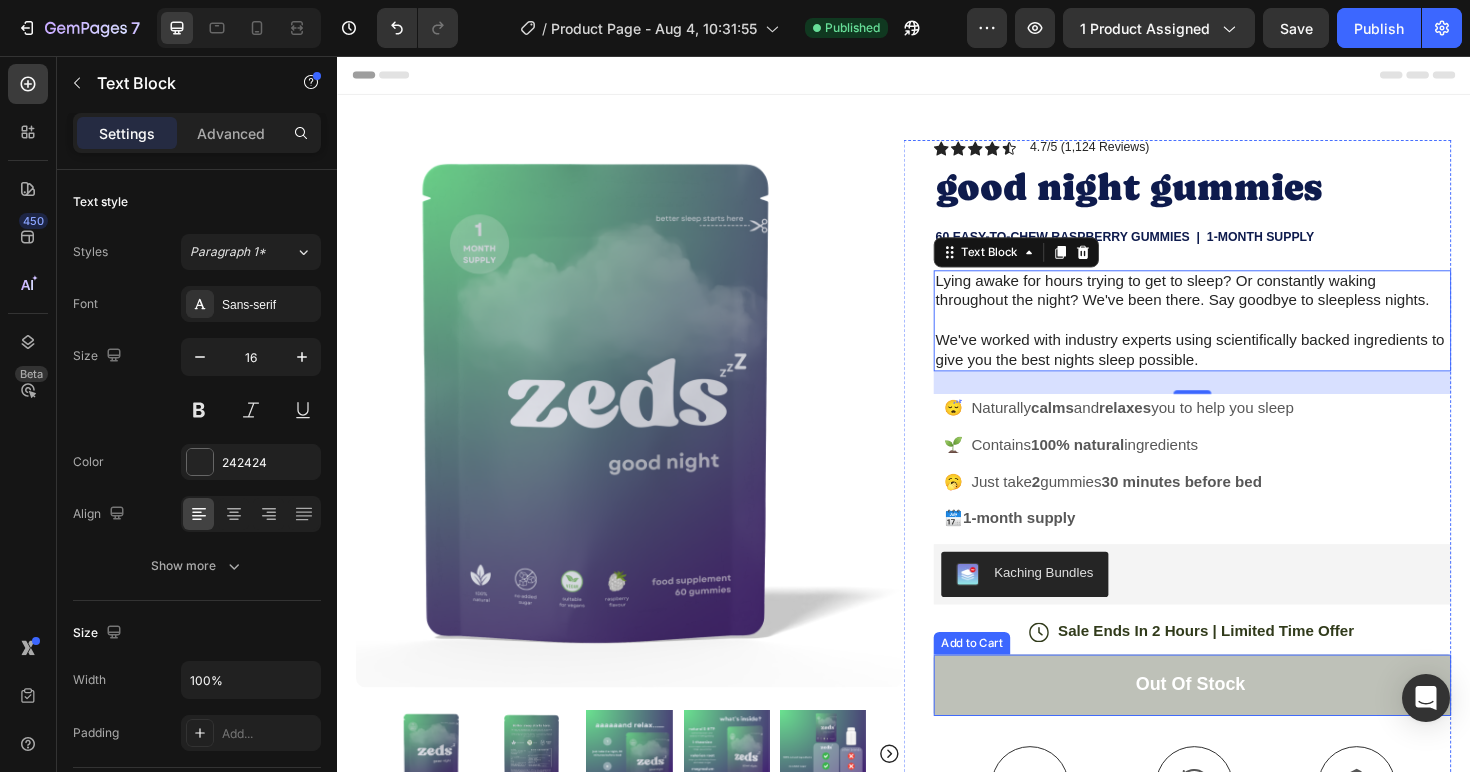 click on "Out of stock" at bounding box center (1243, 722) 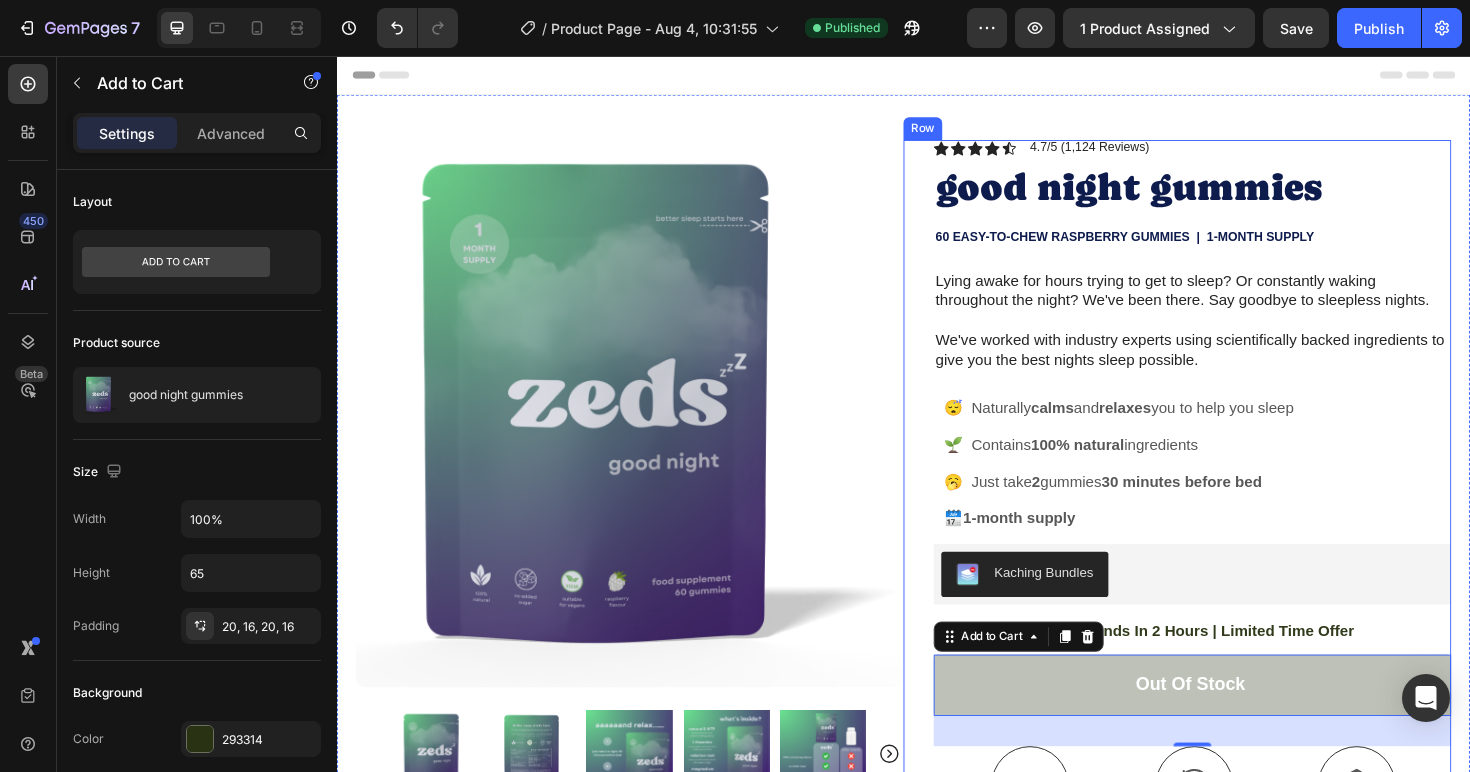 click on "Icon Icon Icon Icon
Icon Icon List 4.7/5 (1,124 Reviews) Text Block Row good night gummies Product Title 60 easy-to-chew RASPBERRY GUMMIES  |  1-MONTH SUPPLY Text Block Lying awake for hours trying to get to sleep? Or constantly waking throughout the night? We've been there. Say goodbye to sleepless nights. We've worked with industry experts using scientifically backed ingredients to give you the best nights sleep possible. Text Block
😴  Naturally  calms  and  relaxes  you to help you sleep
🌱  Contains  100% natural  ingredients
🥱  Just take  2  gummies  30 minutes before bed
🗓️   1-month supply Item List Kaching Bundles Kaching Bundles
Icon Sale Ends In 2 Hours | Limited Time Offer Text Block Row Out of stock Add to Cart   32
Icon Free Shipping Text Block
Icon Money-Back Text Block
Icon Easy Returns Text Block Row Image Icon Icon Icon Icon Icon Icon" at bounding box center (1243, 667) 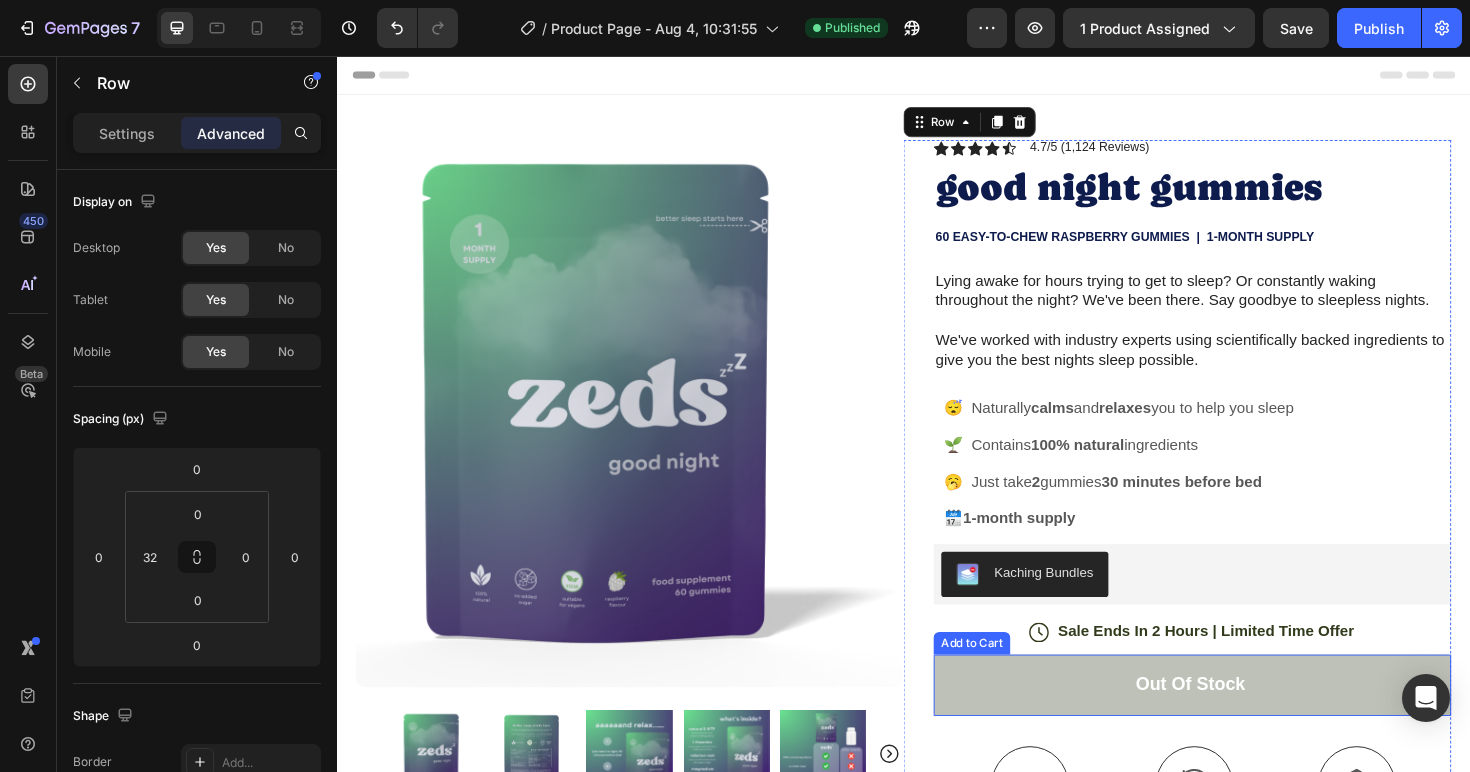 click on "Out of stock" at bounding box center (1243, 722) 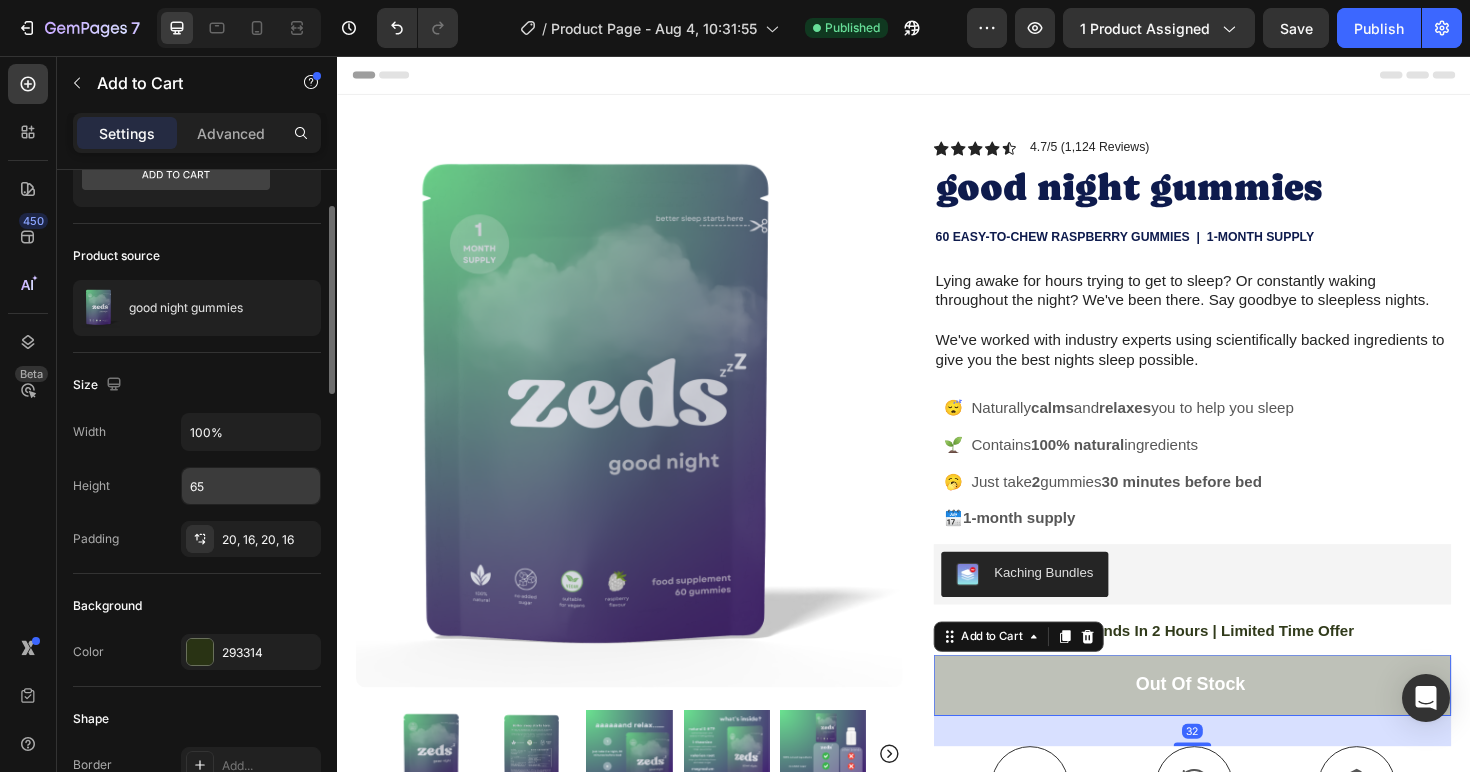 scroll, scrollTop: 100, scrollLeft: 0, axis: vertical 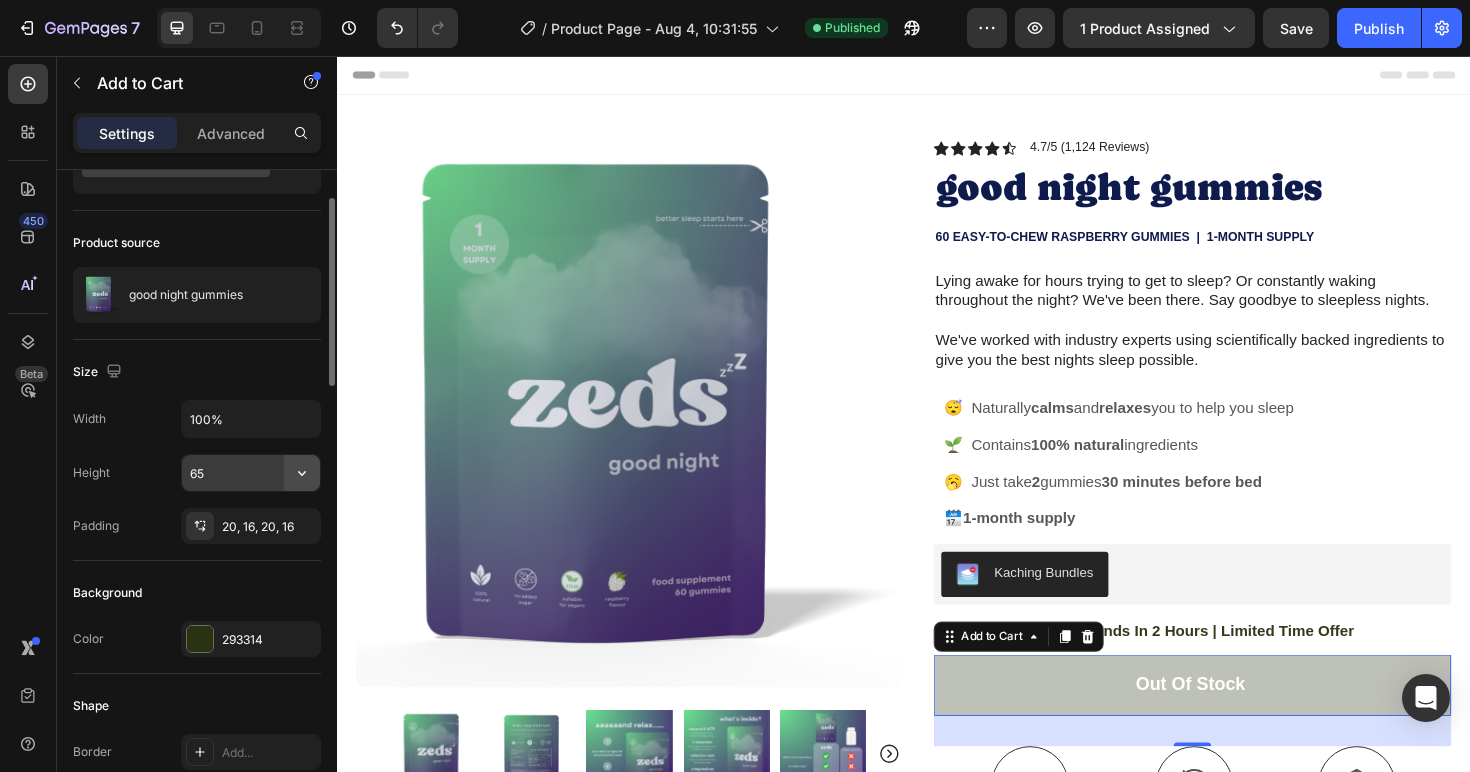 click 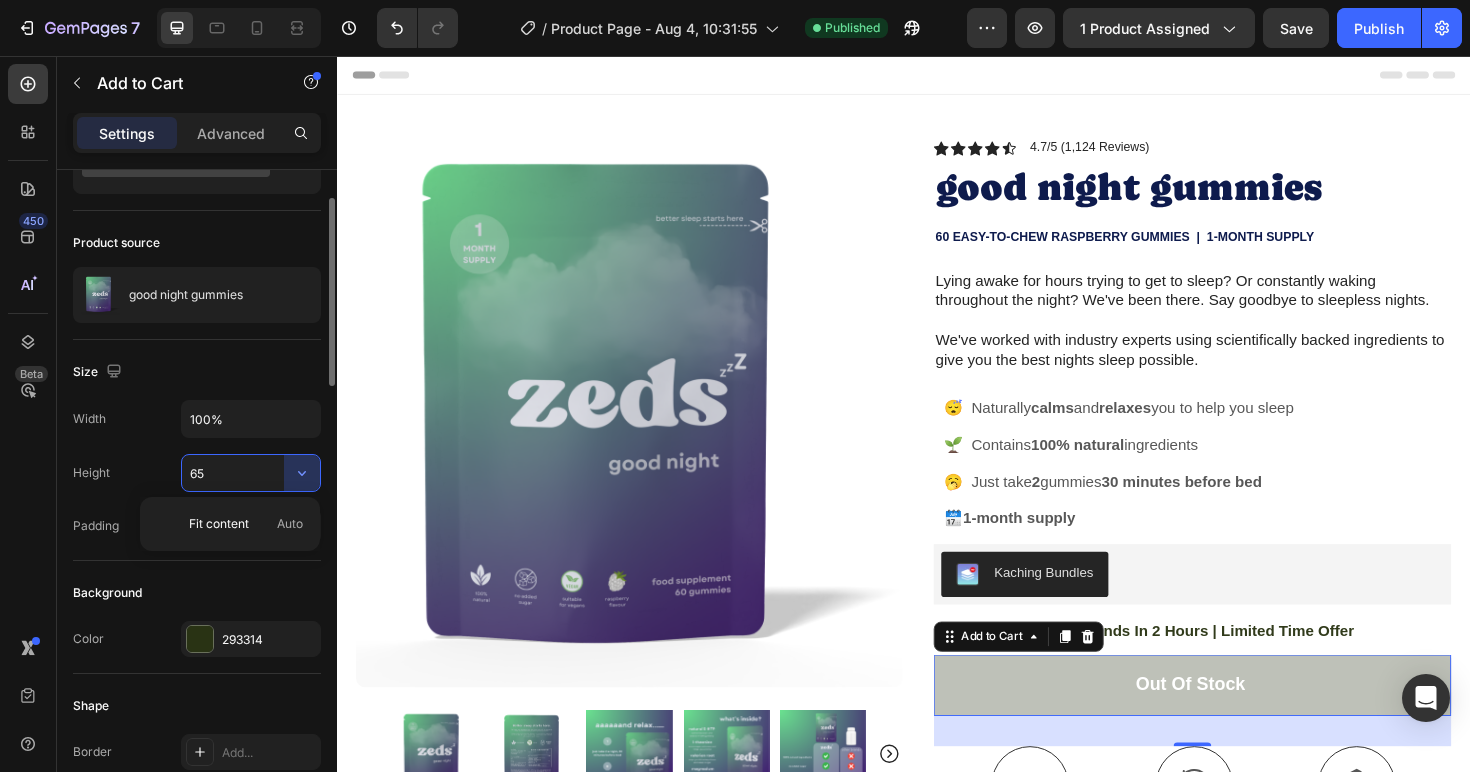 click on "65" at bounding box center (251, 473) 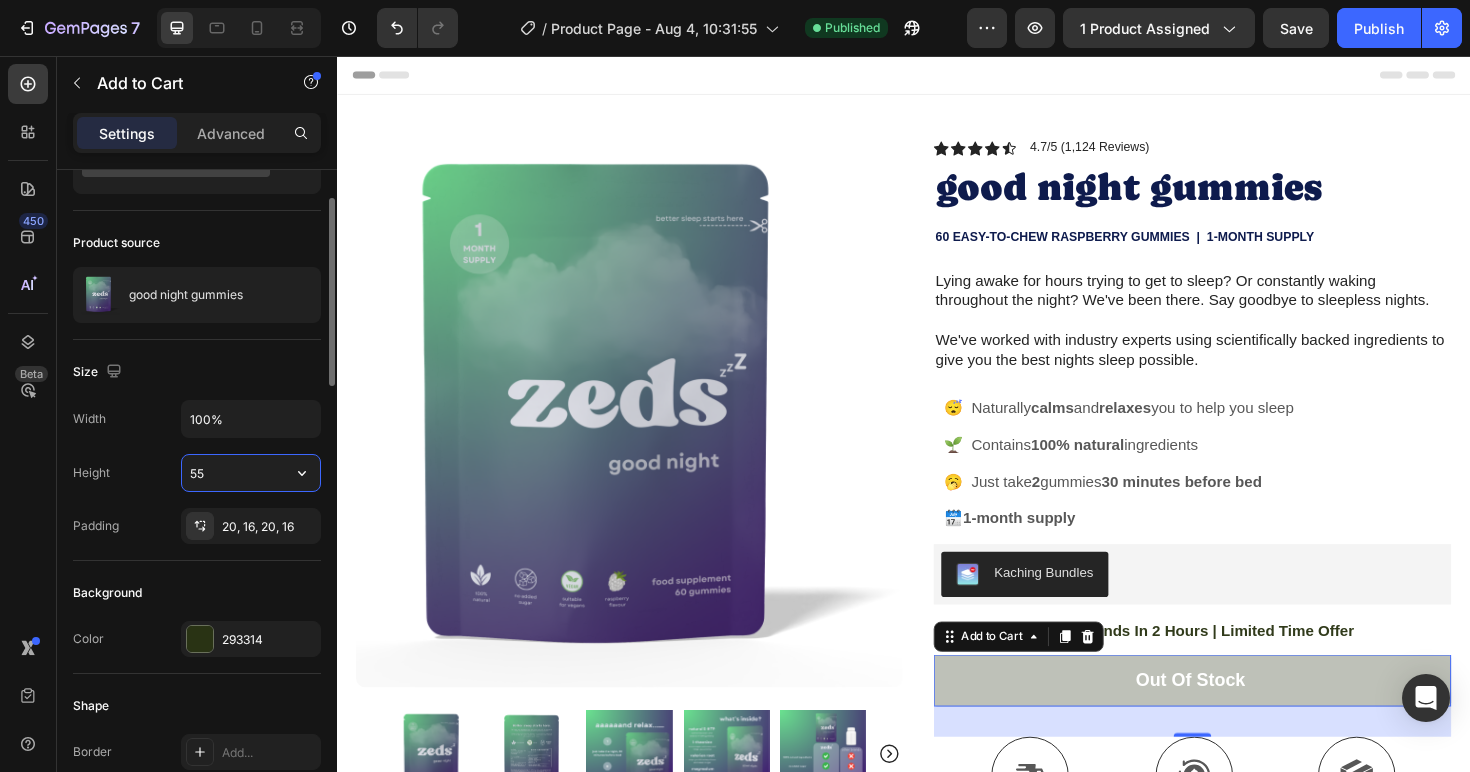 click on "Size Width 100% Height 55 Padding 20, 16, 20, 16" 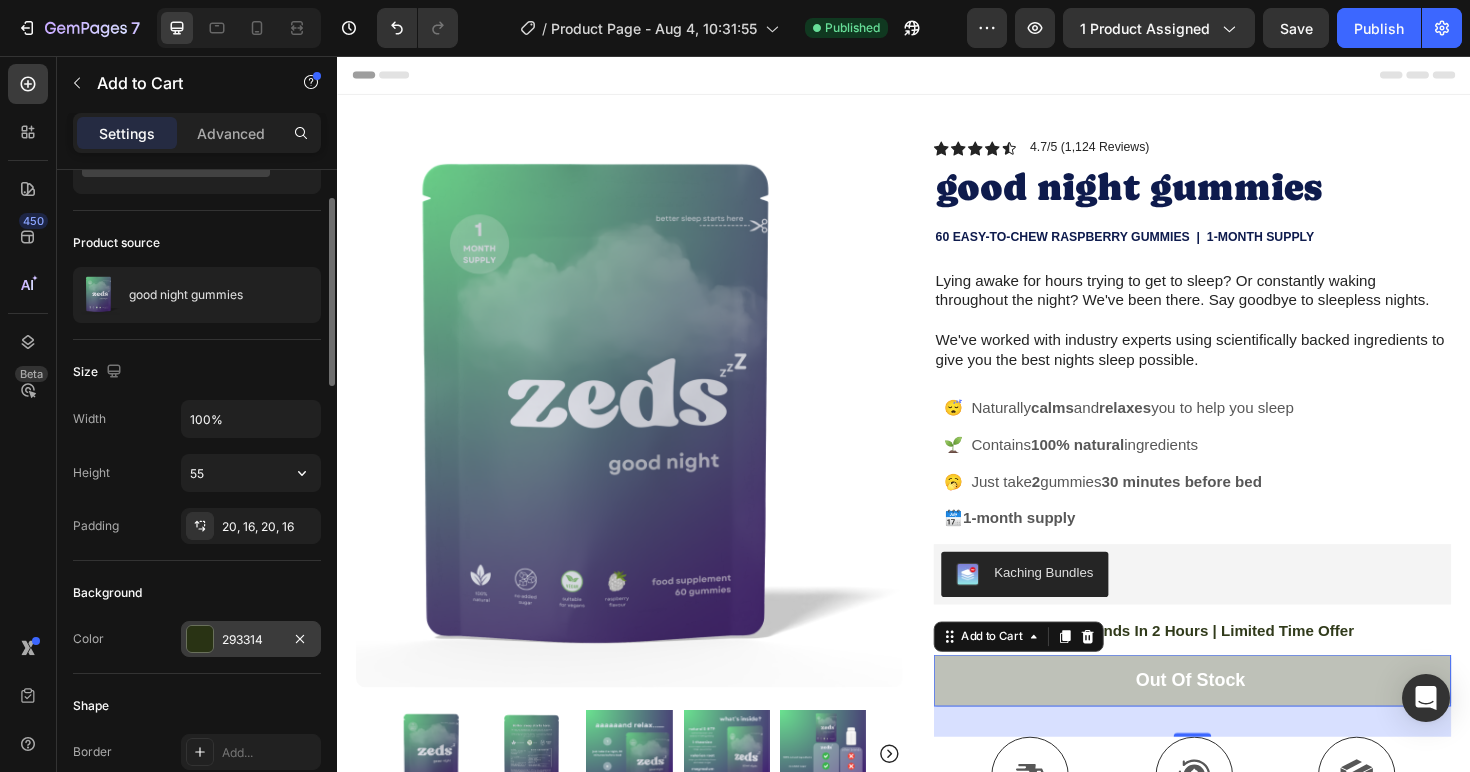 click at bounding box center (200, 639) 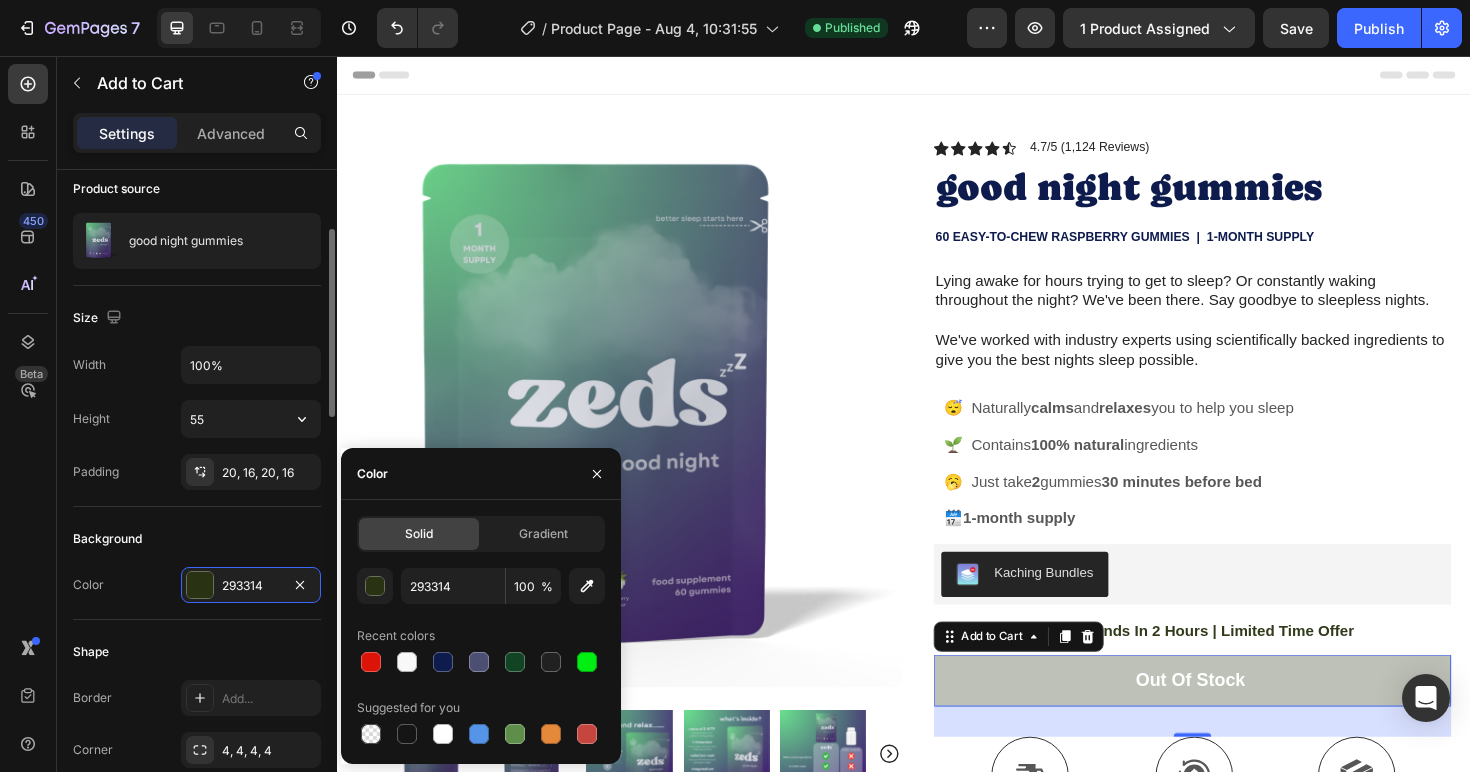 scroll, scrollTop: 183, scrollLeft: 0, axis: vertical 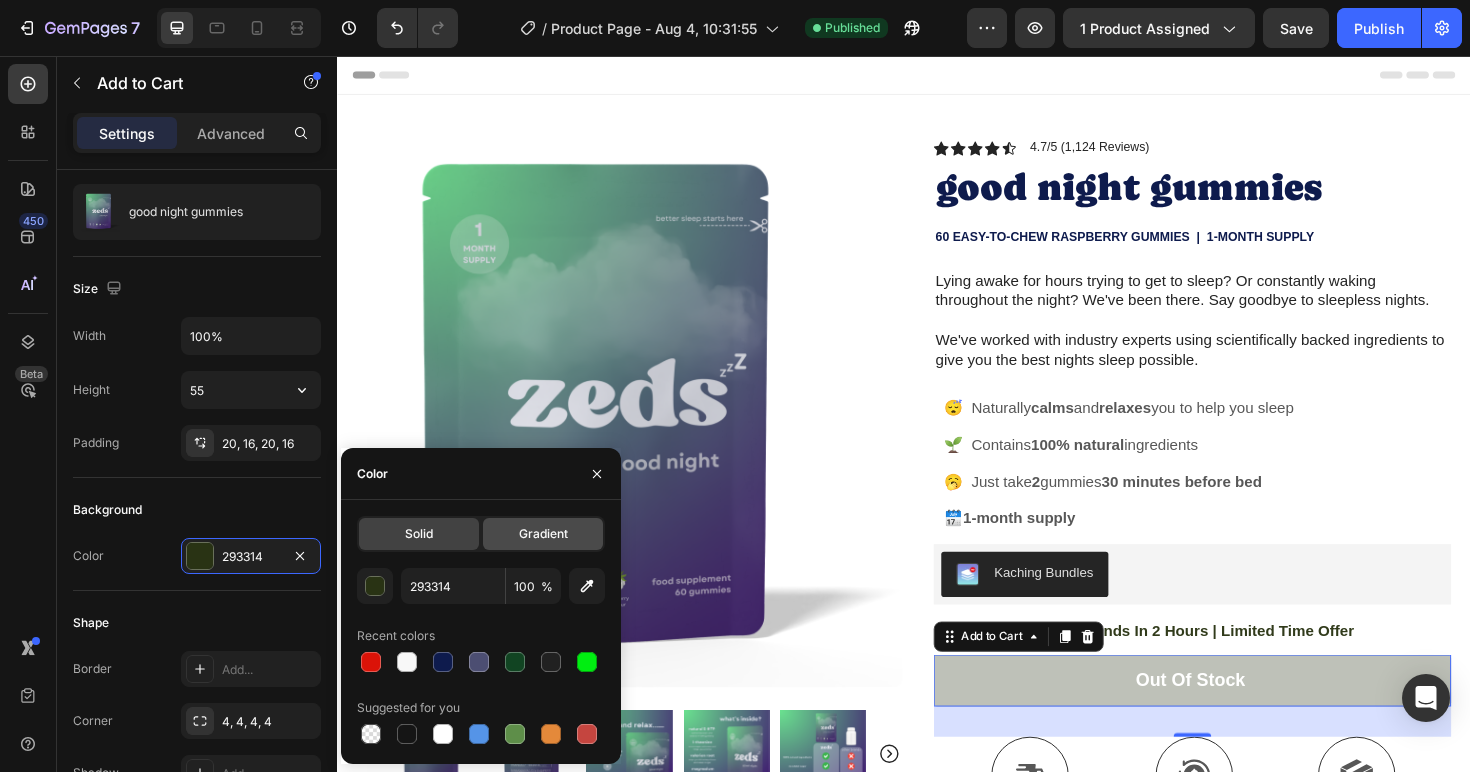 click on "Gradient" 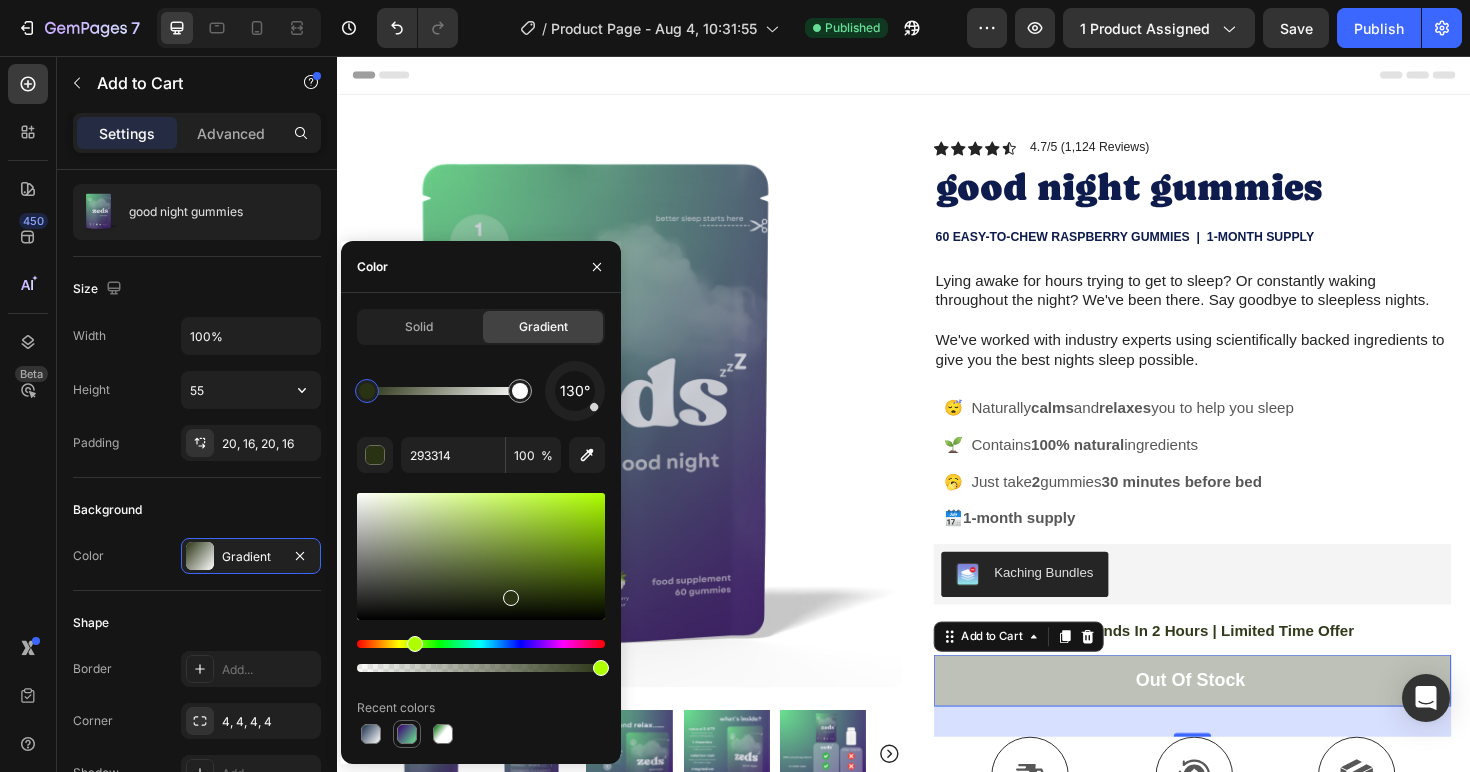 click at bounding box center [407, 734] 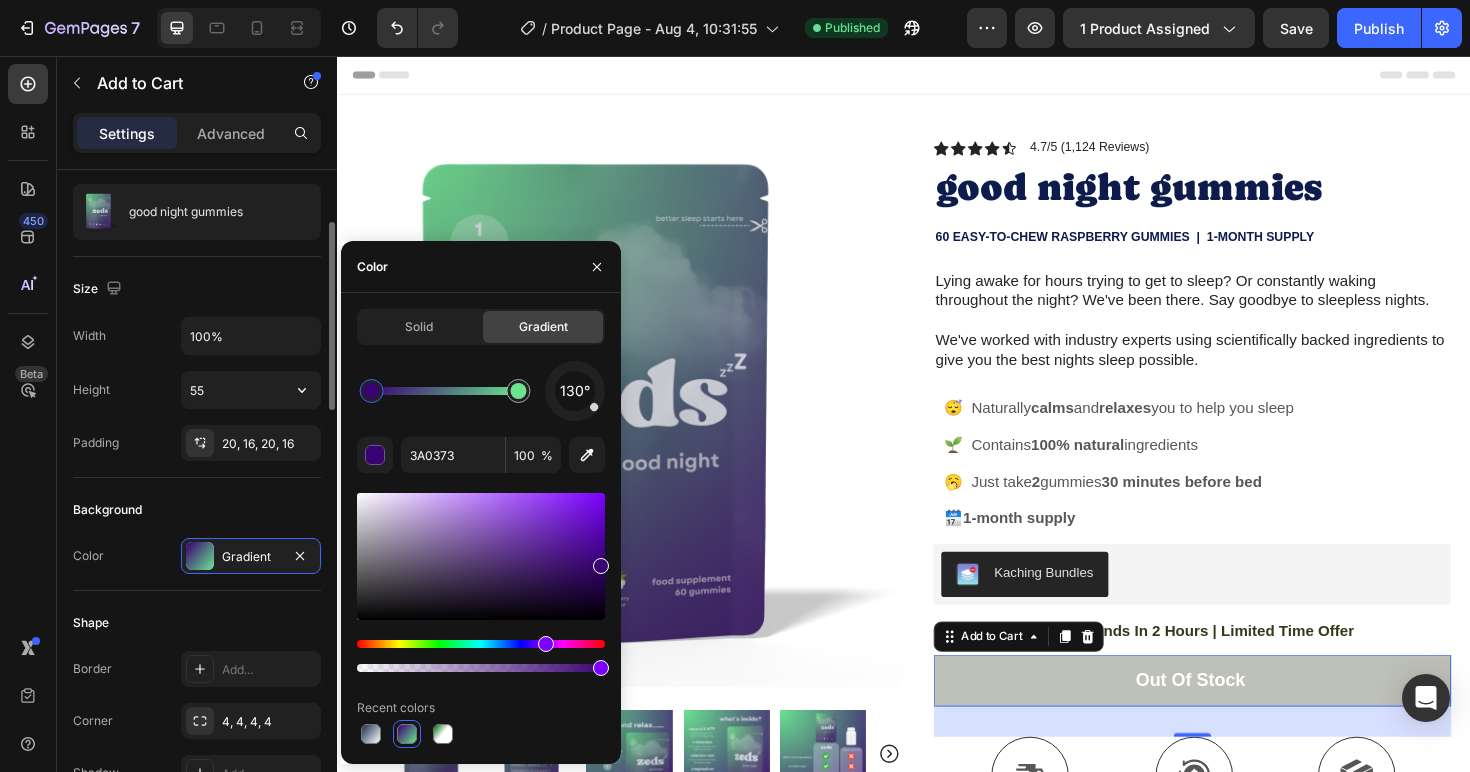 click on "Shape Border Add... Corner 4, 4, 4, 4 Shadow Add..." 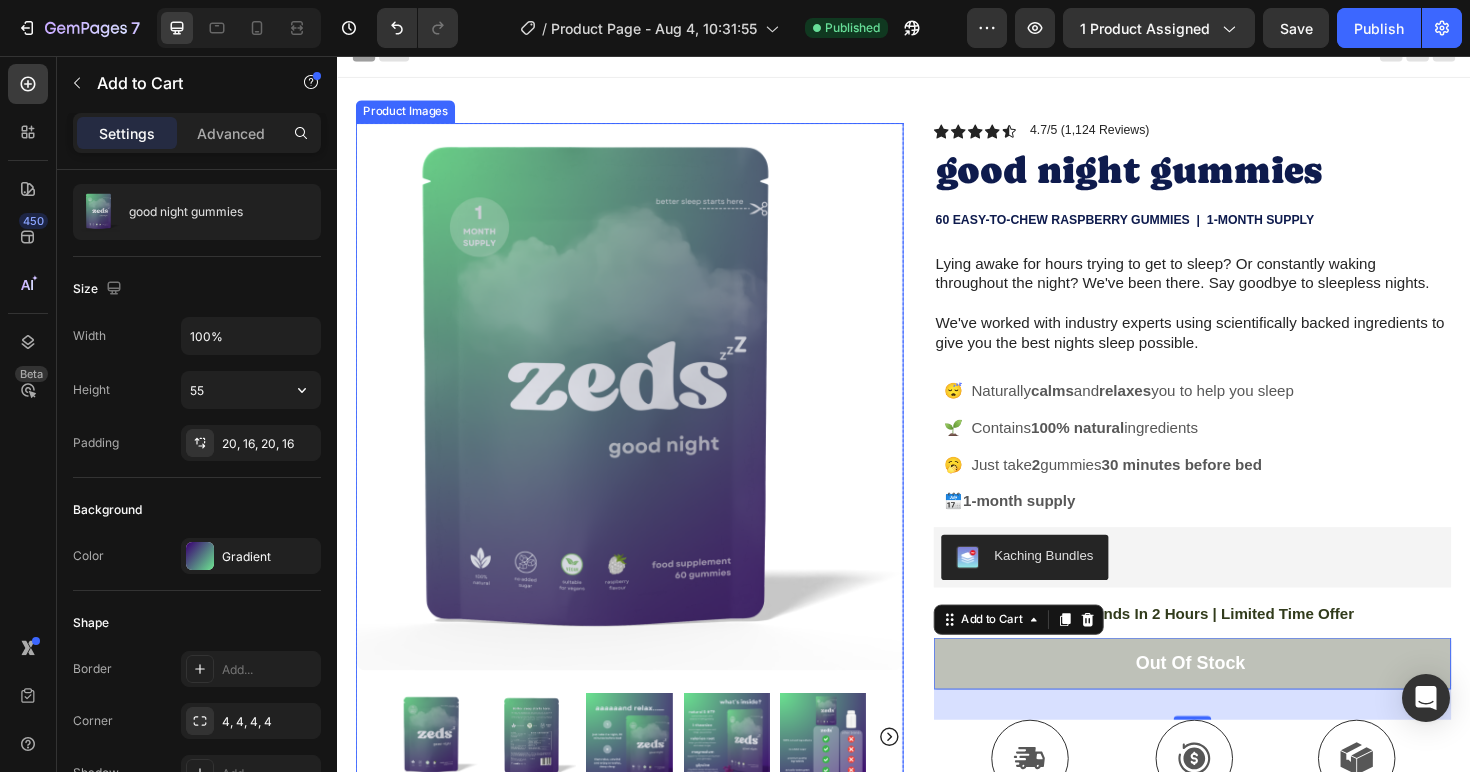 scroll, scrollTop: 21, scrollLeft: 0, axis: vertical 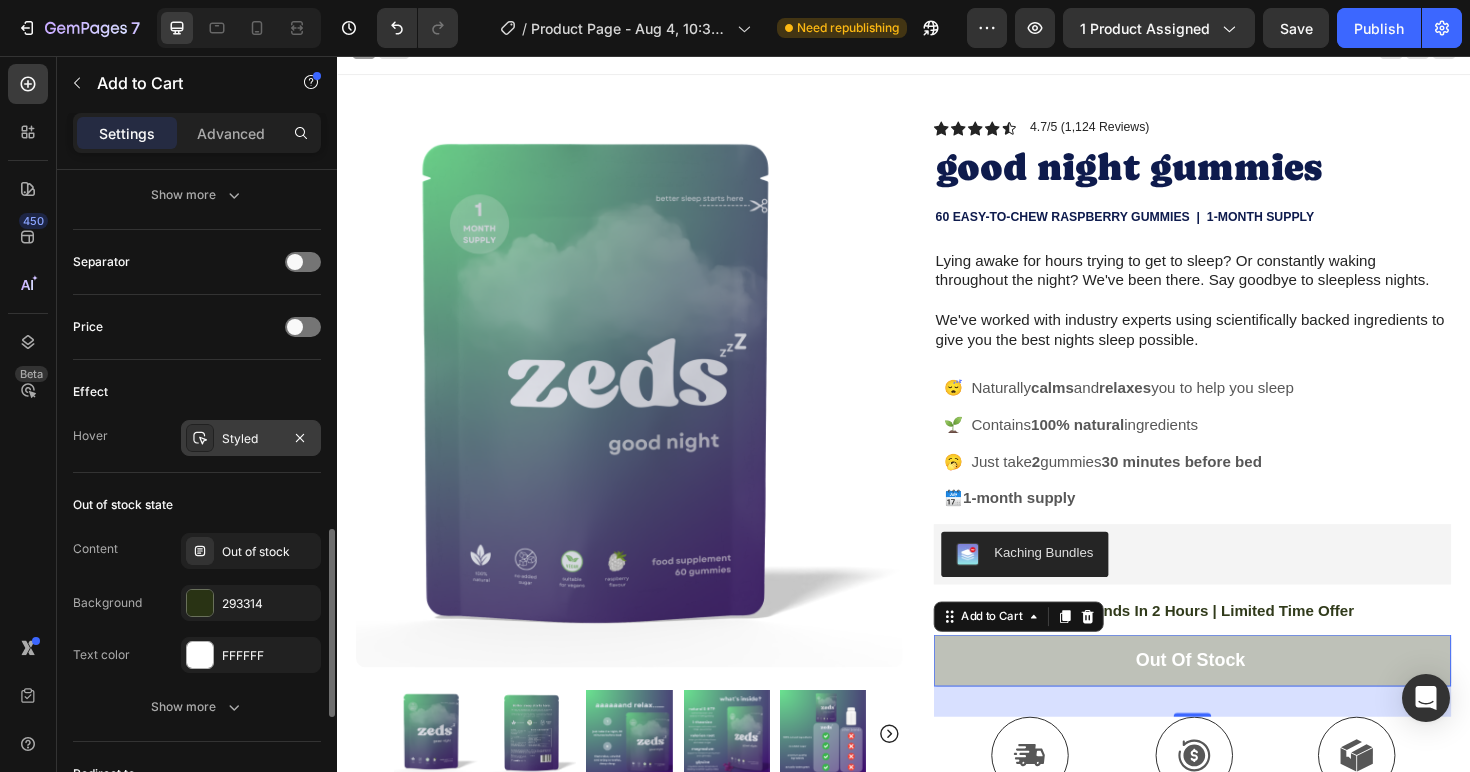 click on "Styled" at bounding box center (251, 439) 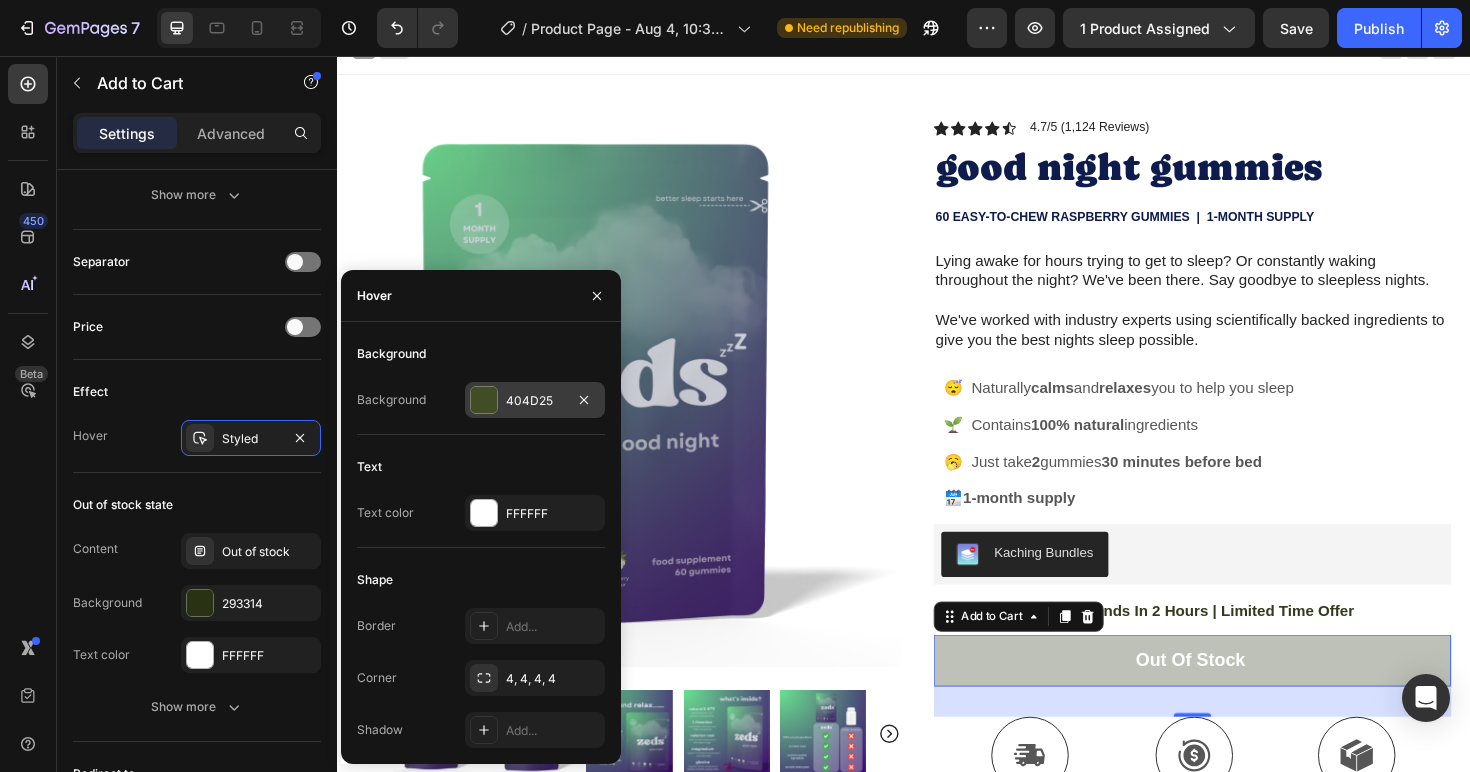 click at bounding box center (484, 400) 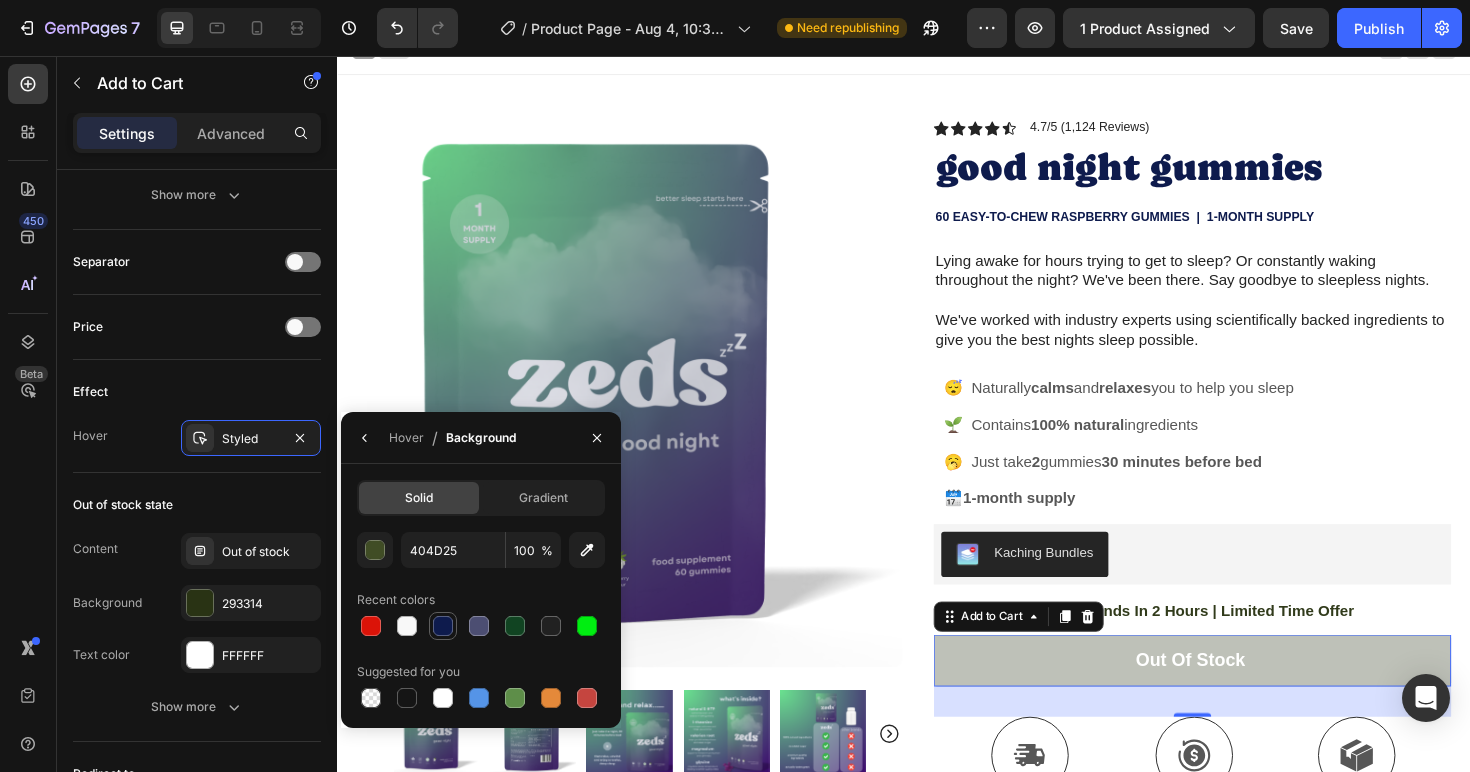 click at bounding box center [443, 626] 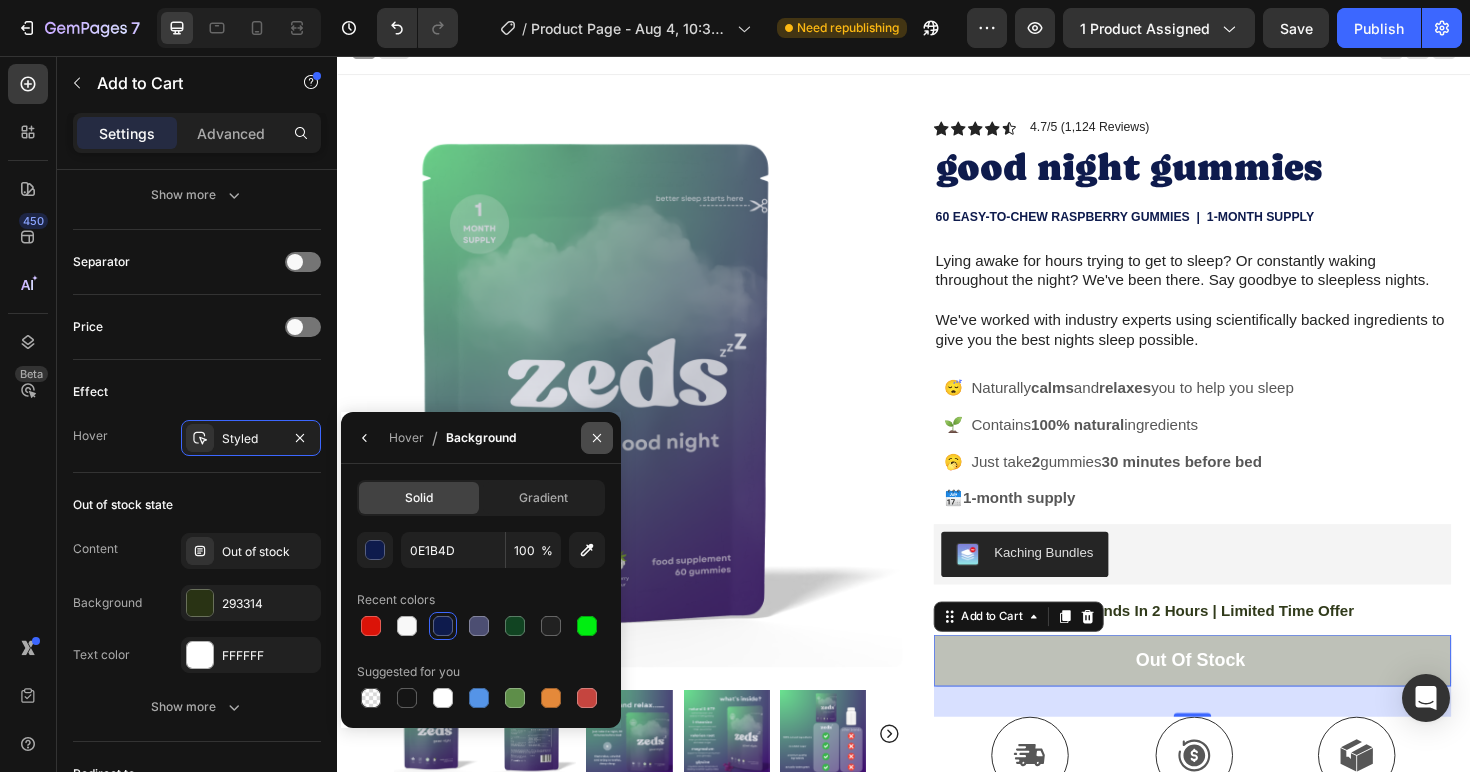 click 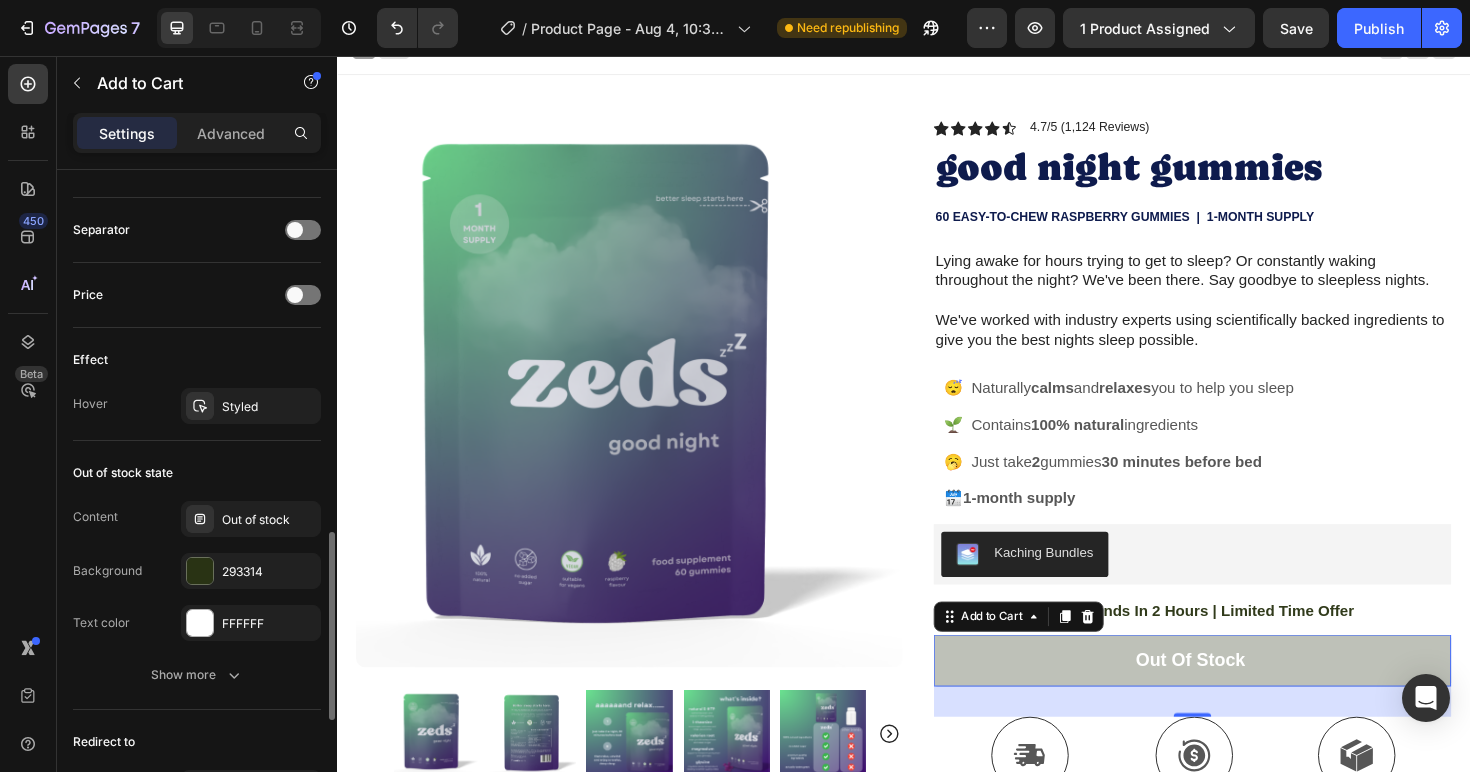 scroll, scrollTop: 1299, scrollLeft: 0, axis: vertical 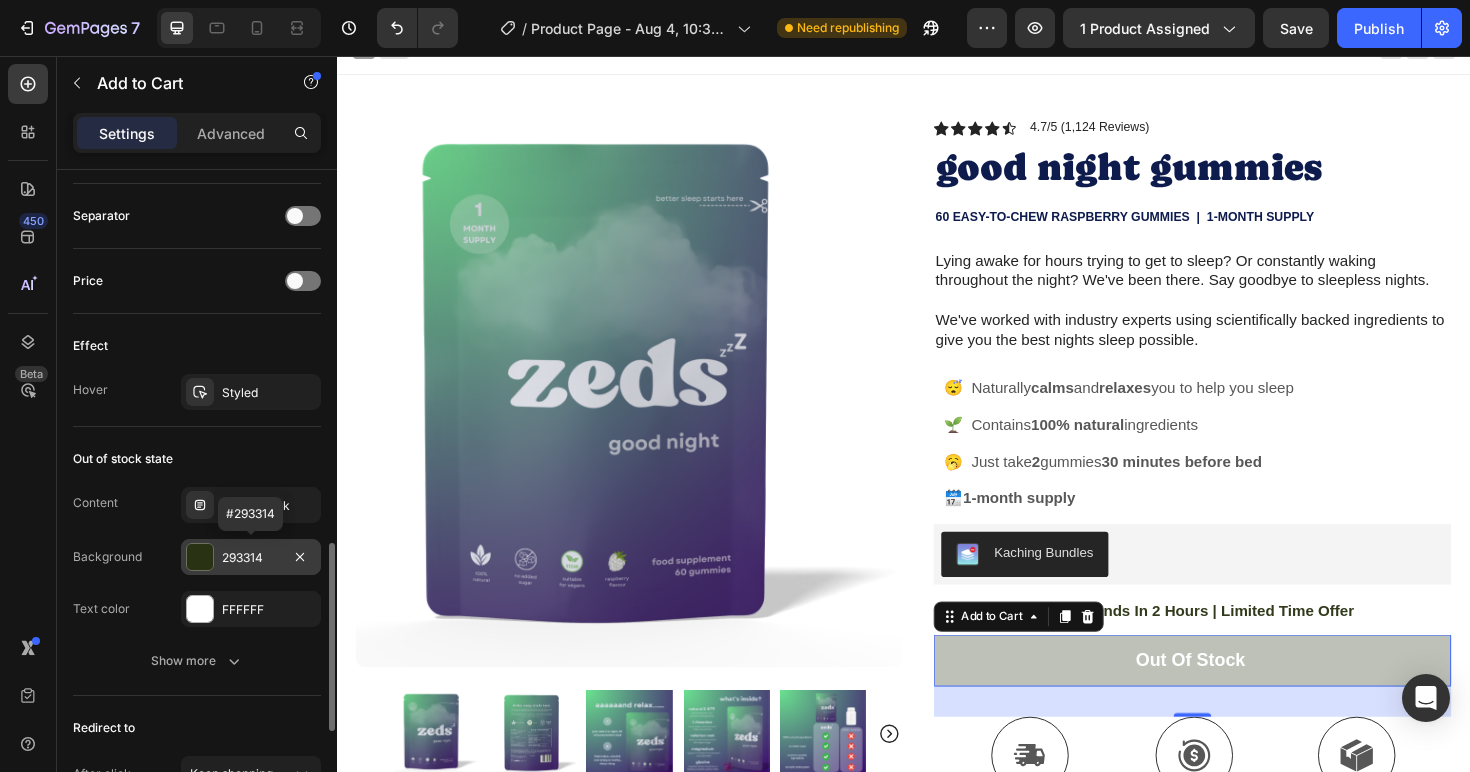 click on "293314" at bounding box center (251, 558) 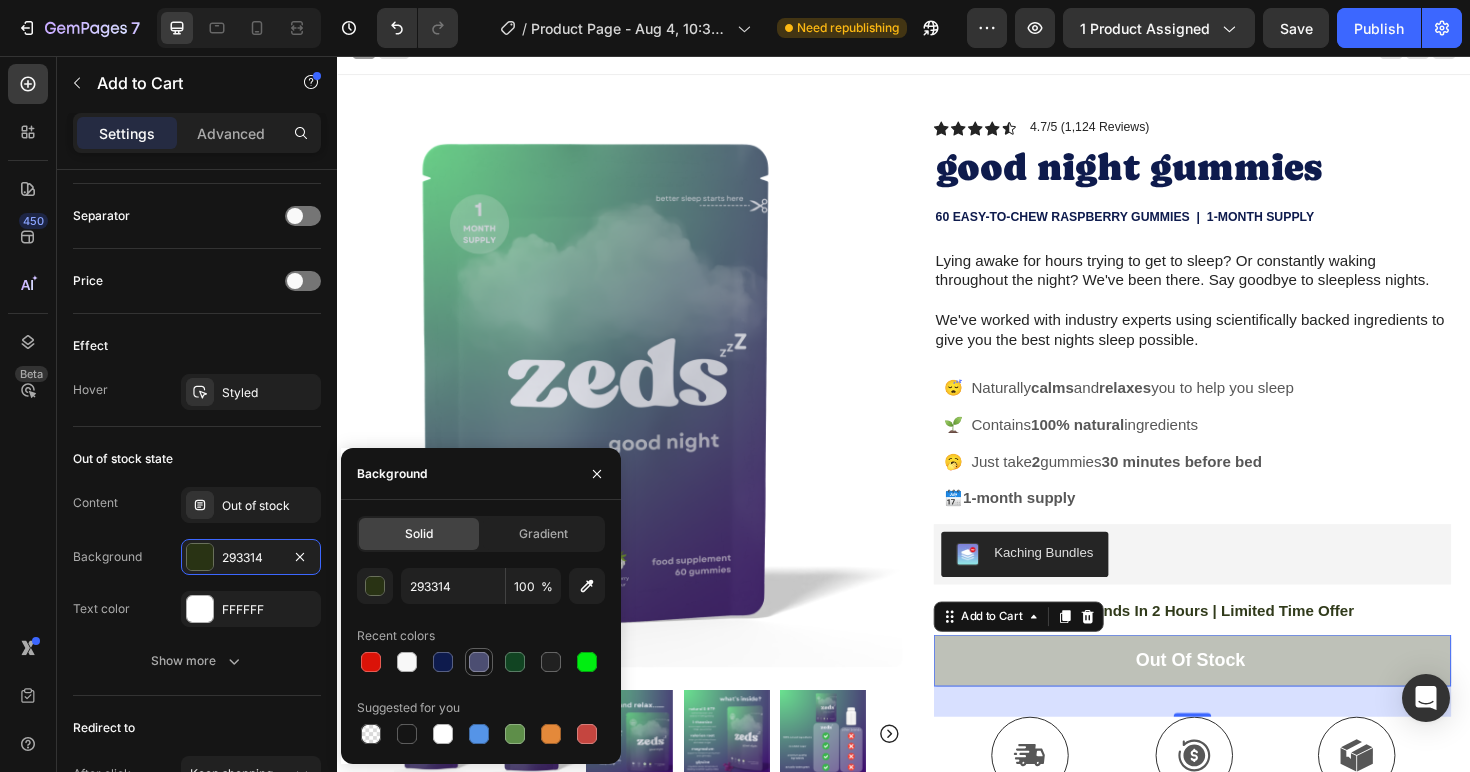 click at bounding box center [479, 662] 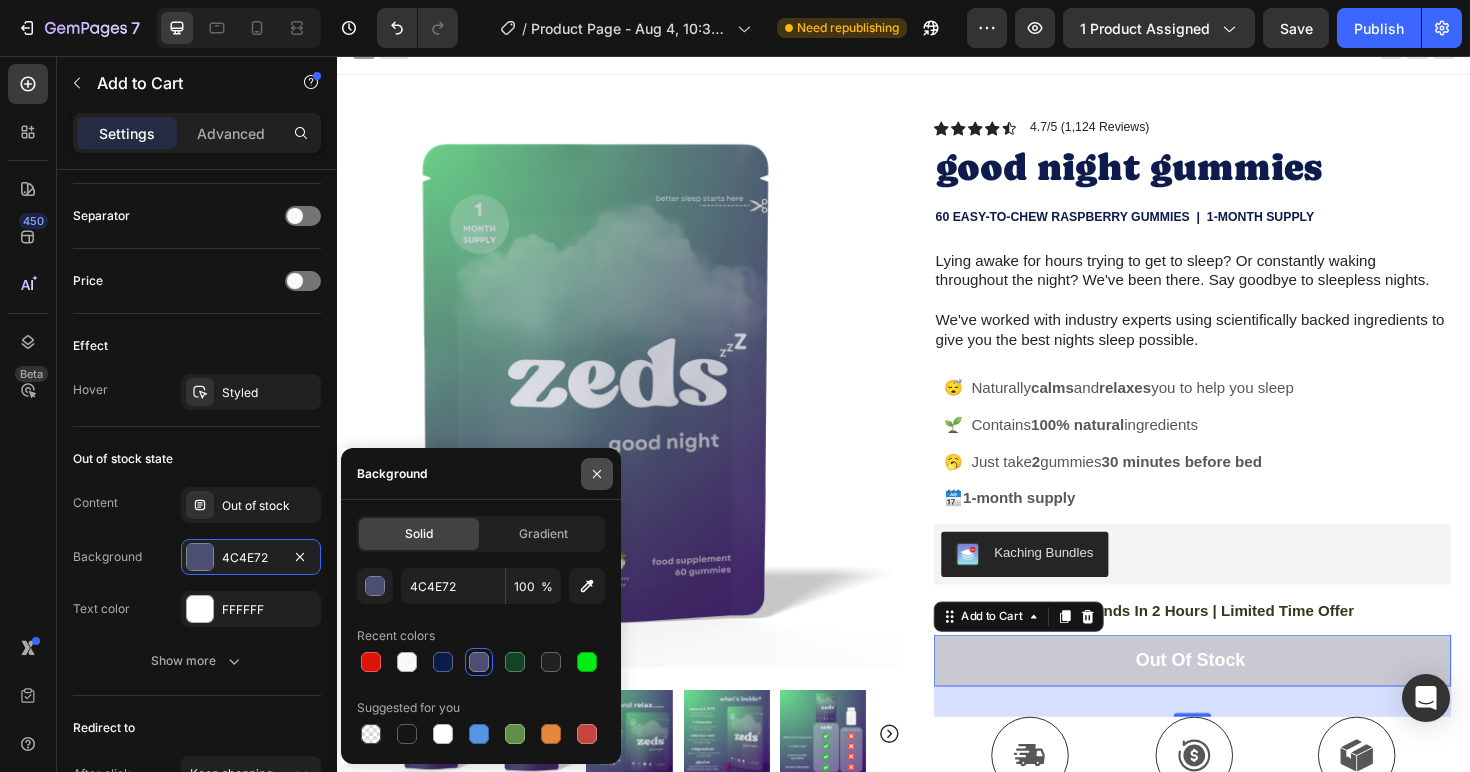 click 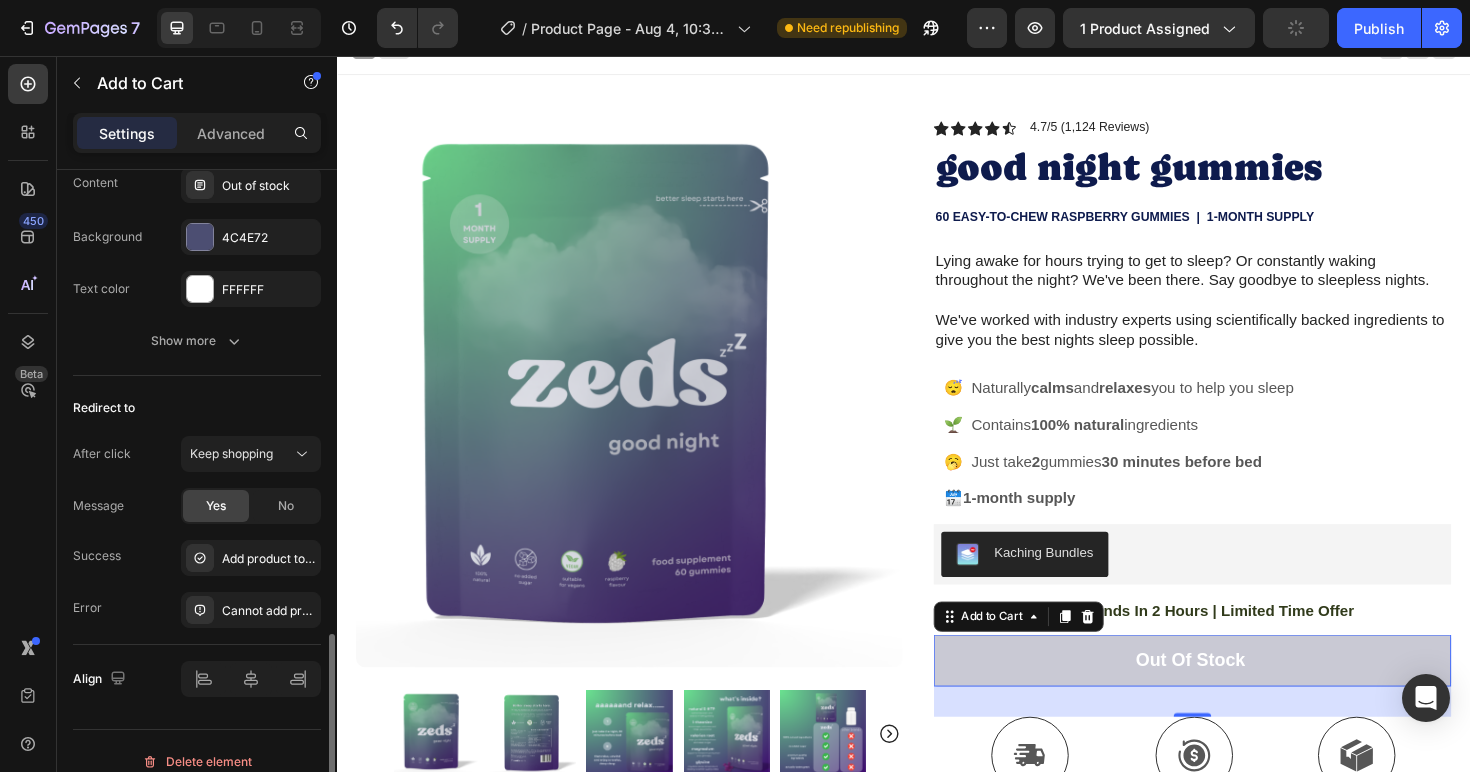scroll, scrollTop: 1640, scrollLeft: 0, axis: vertical 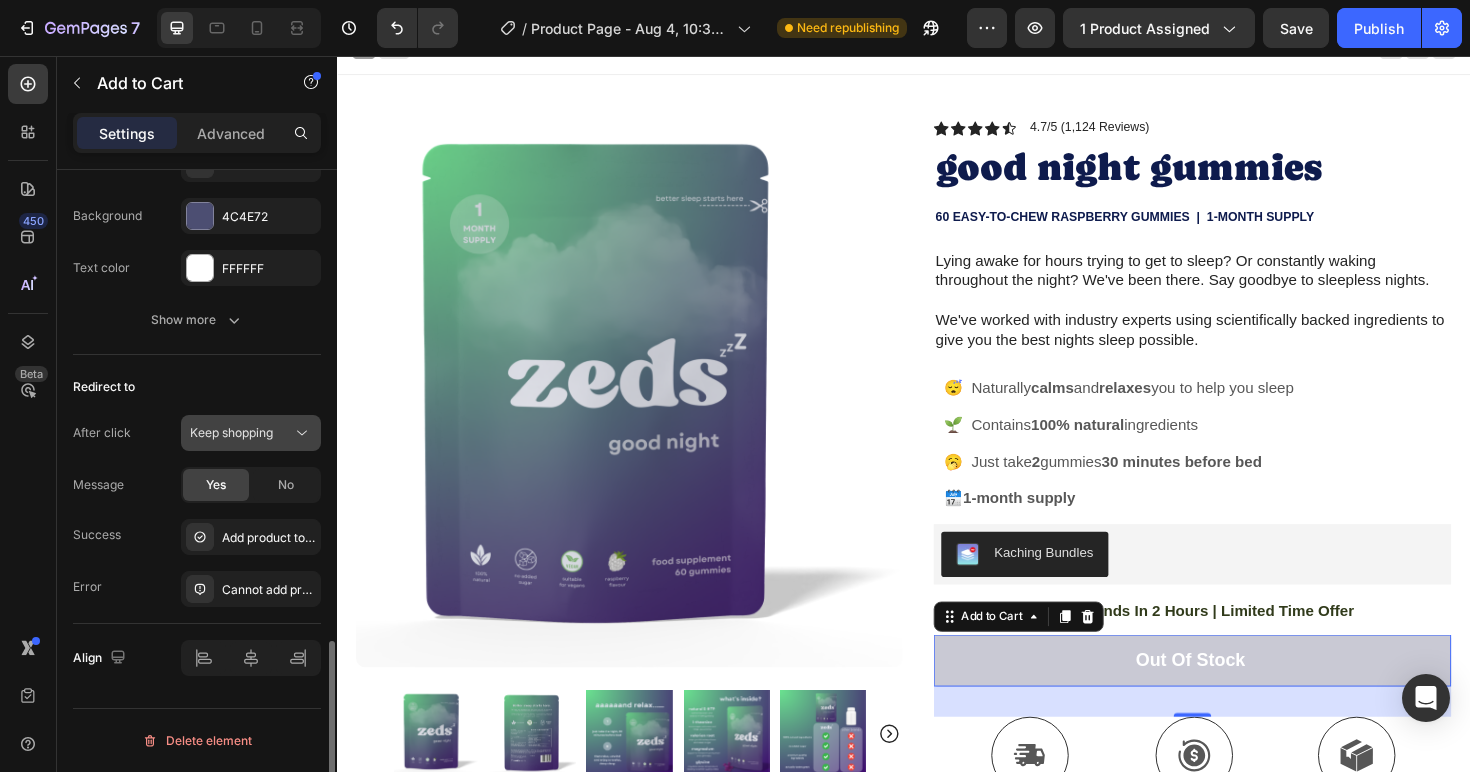 click 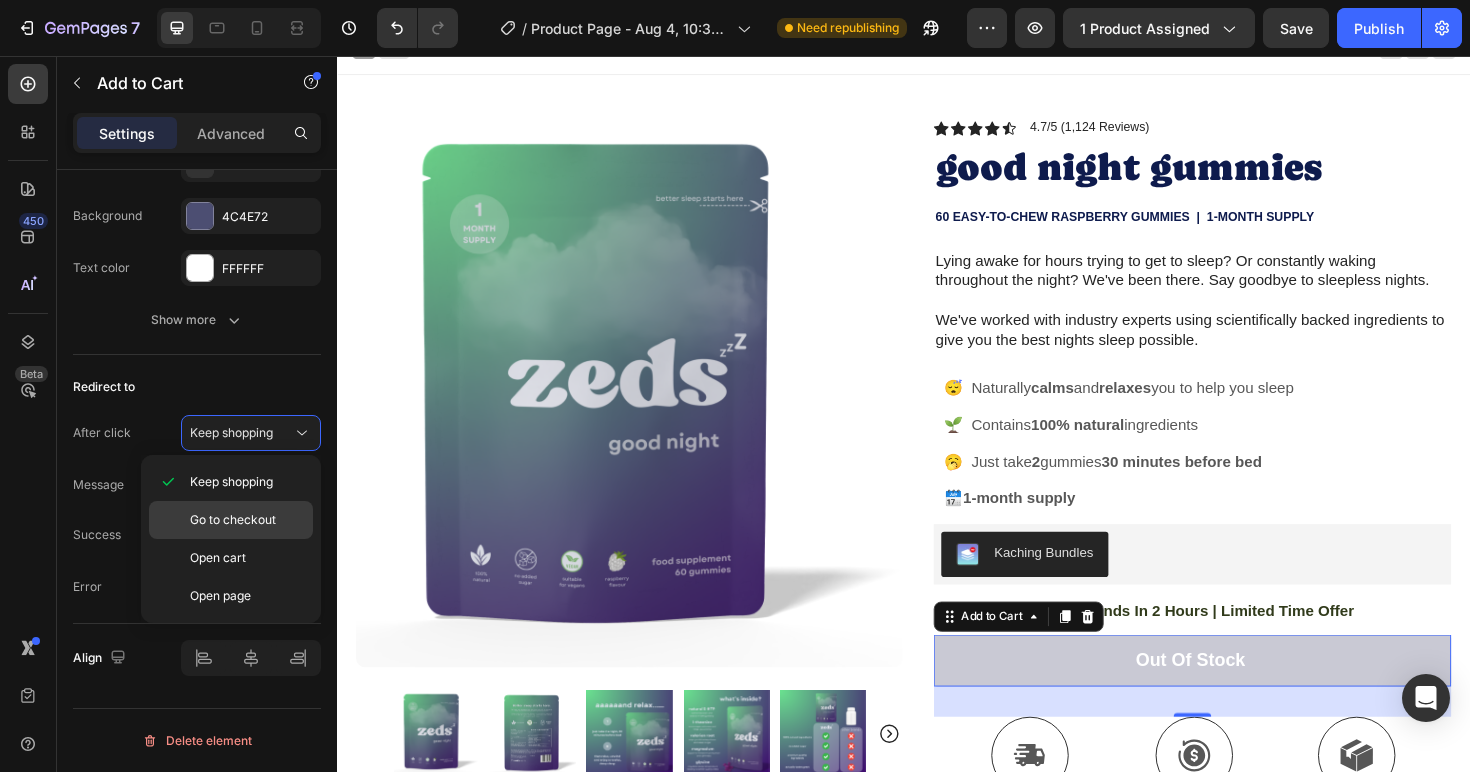 click on "Go to checkout" at bounding box center (233, 520) 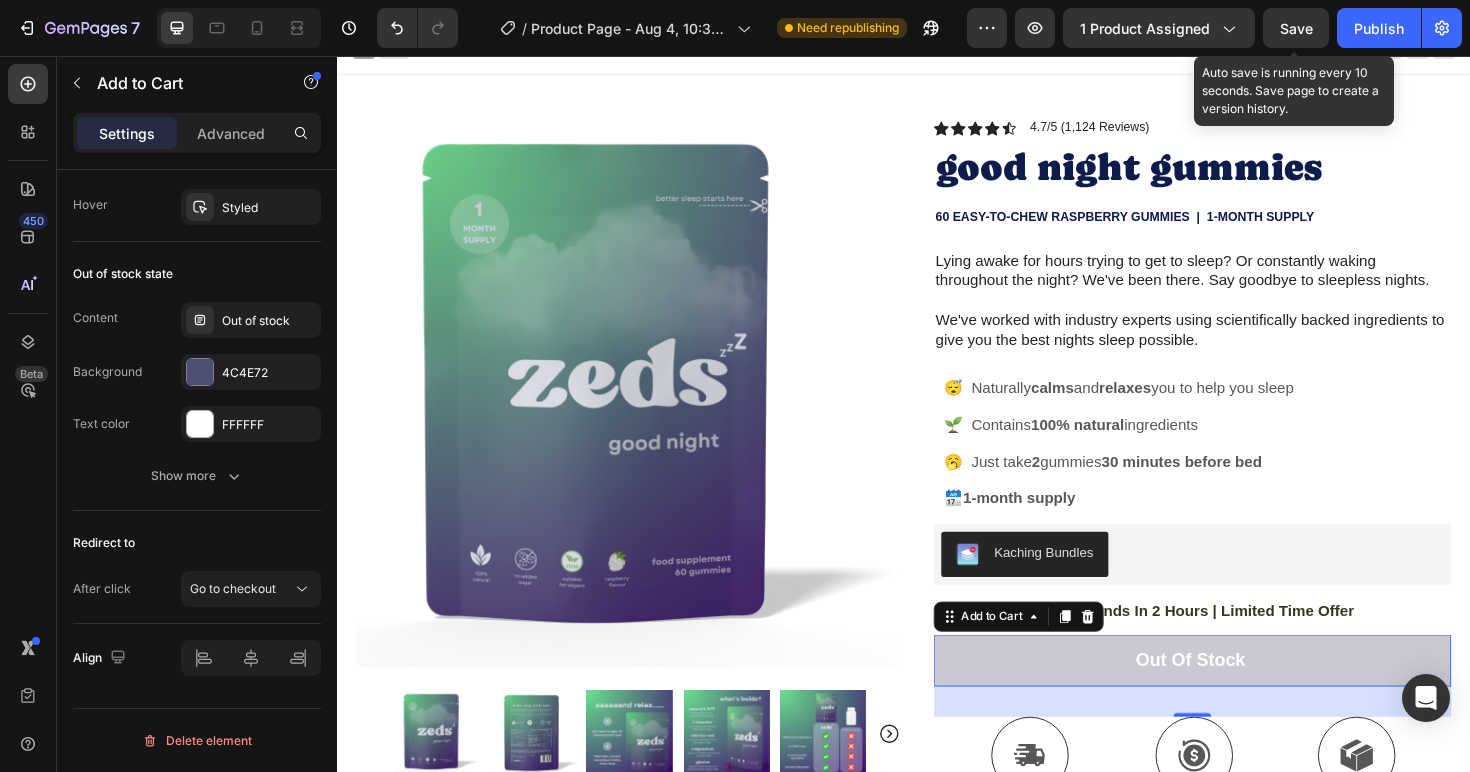 click on "Save" at bounding box center (1296, 28) 